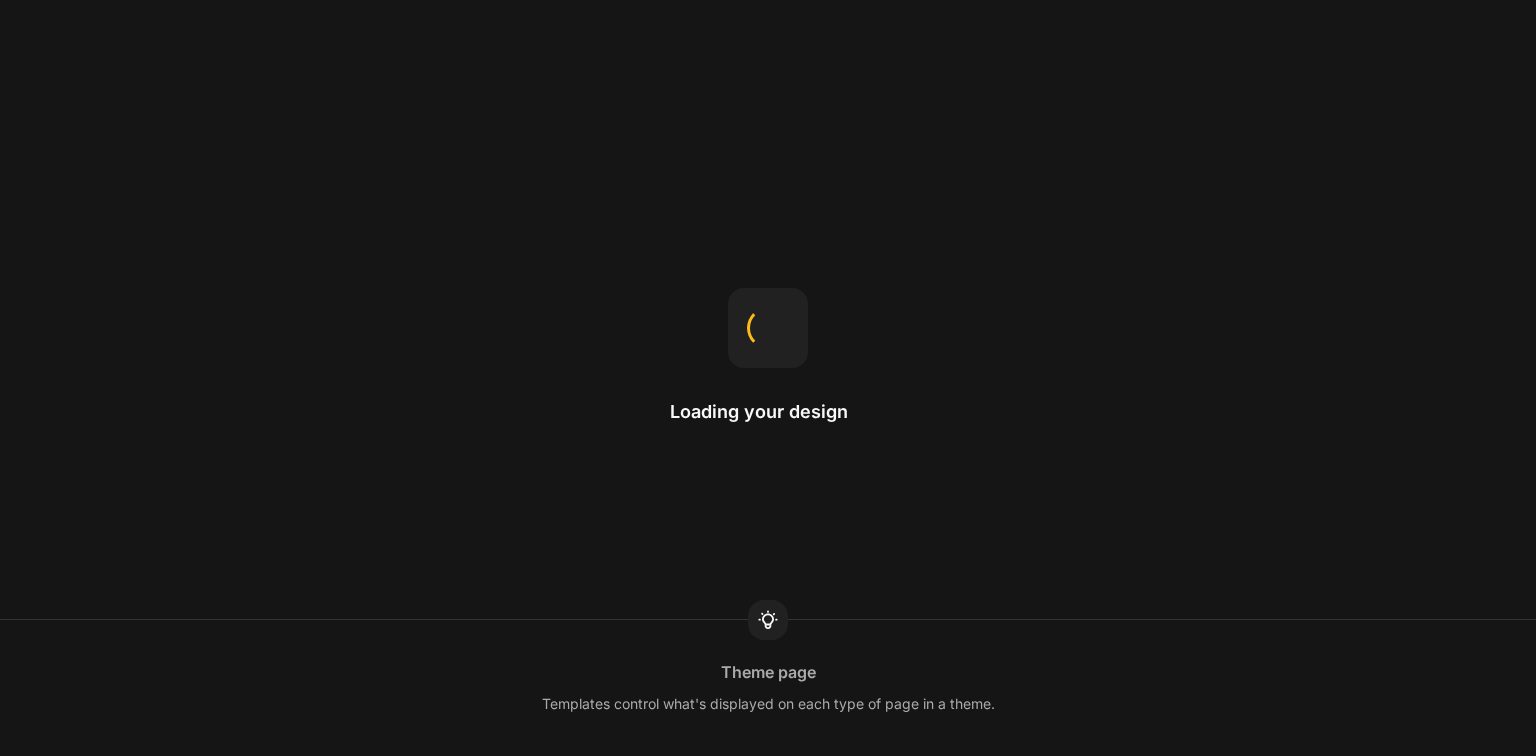 scroll, scrollTop: 0, scrollLeft: 0, axis: both 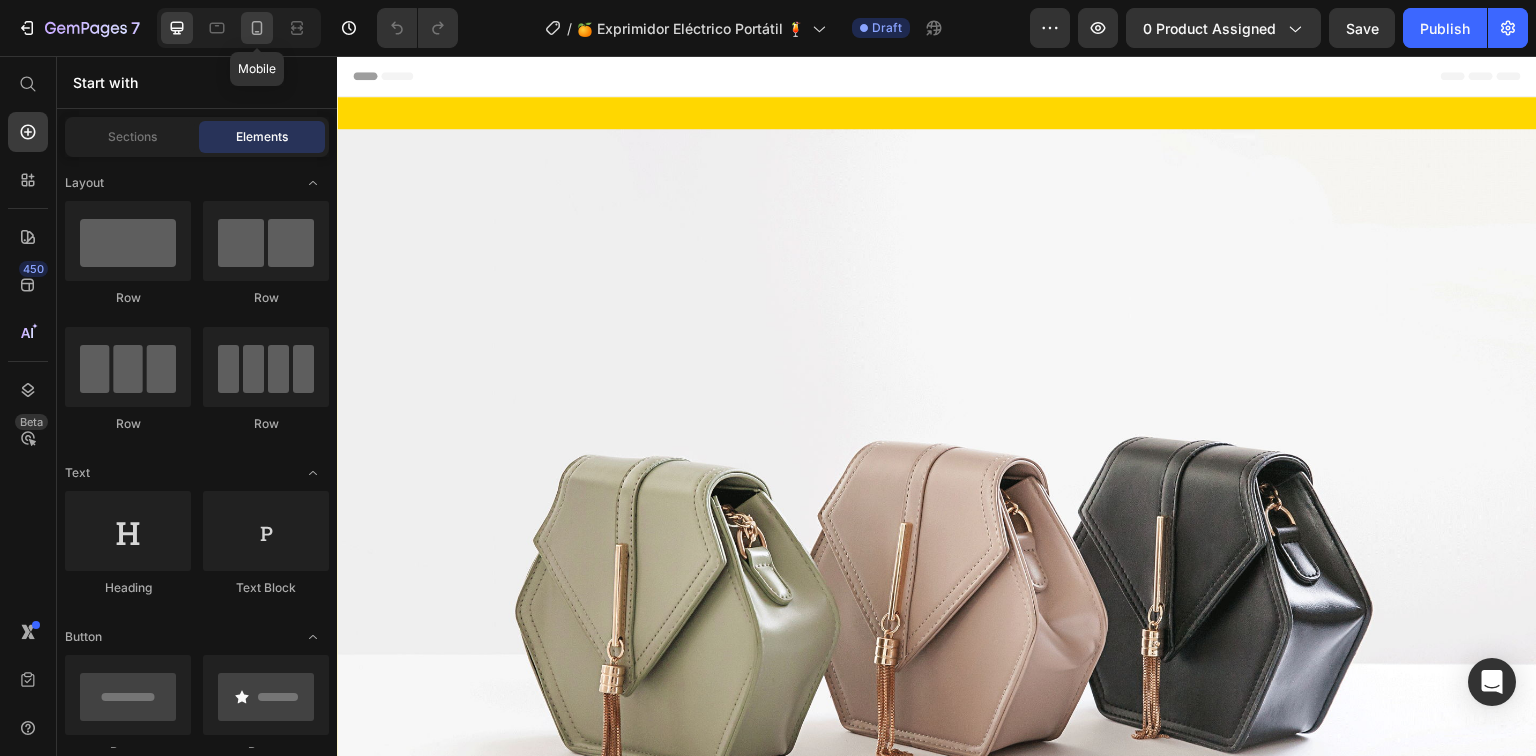 click 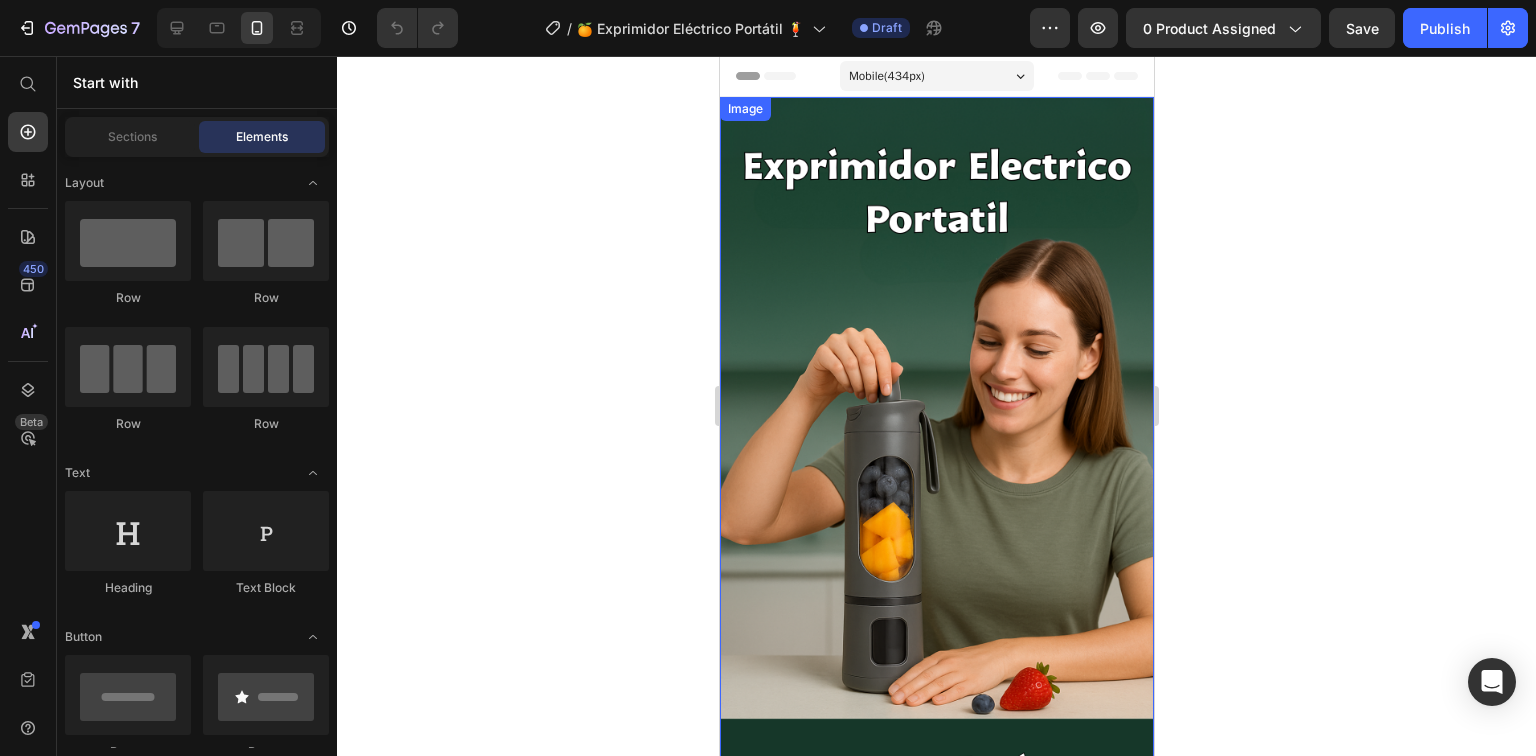 click at bounding box center [936, 483] 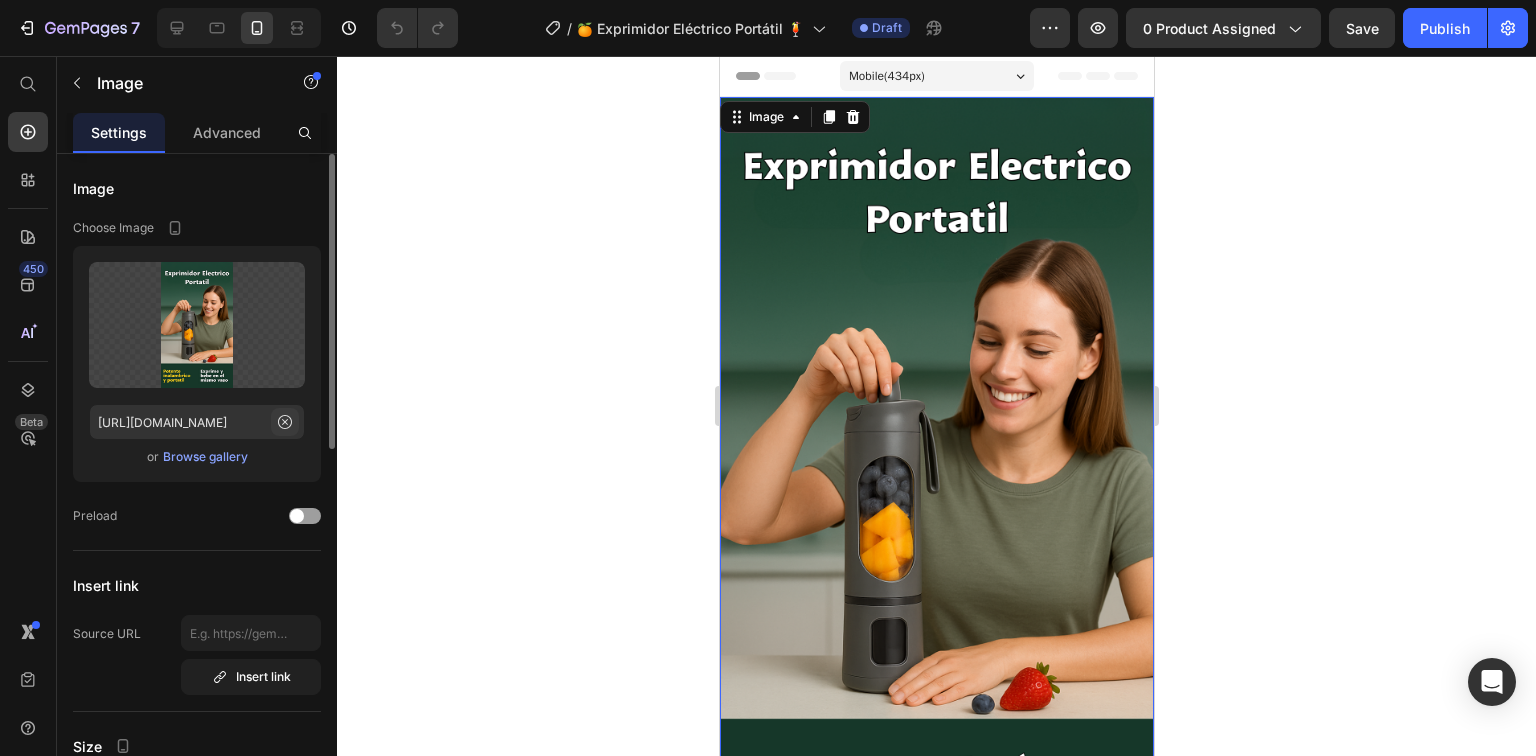 click 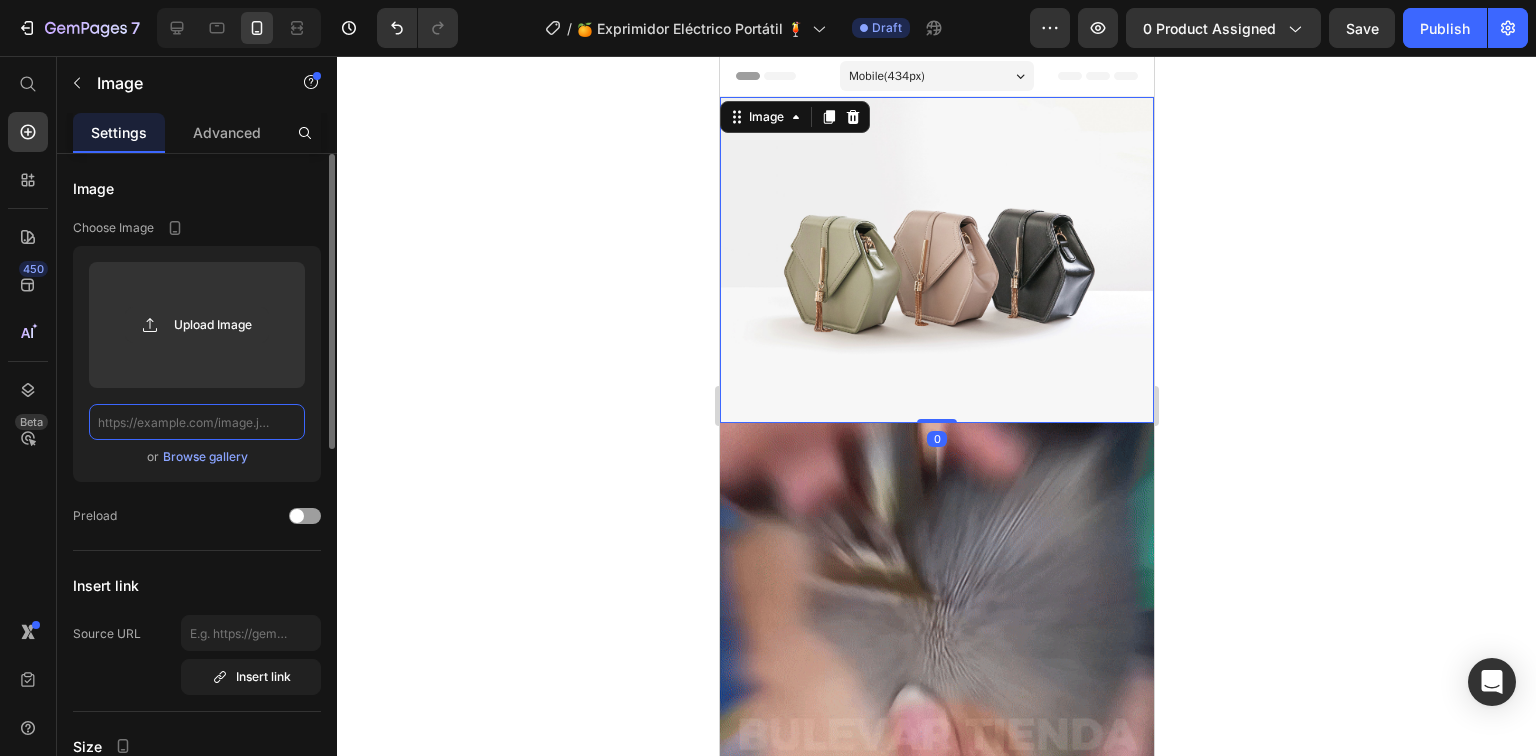 scroll, scrollTop: 0, scrollLeft: 0, axis: both 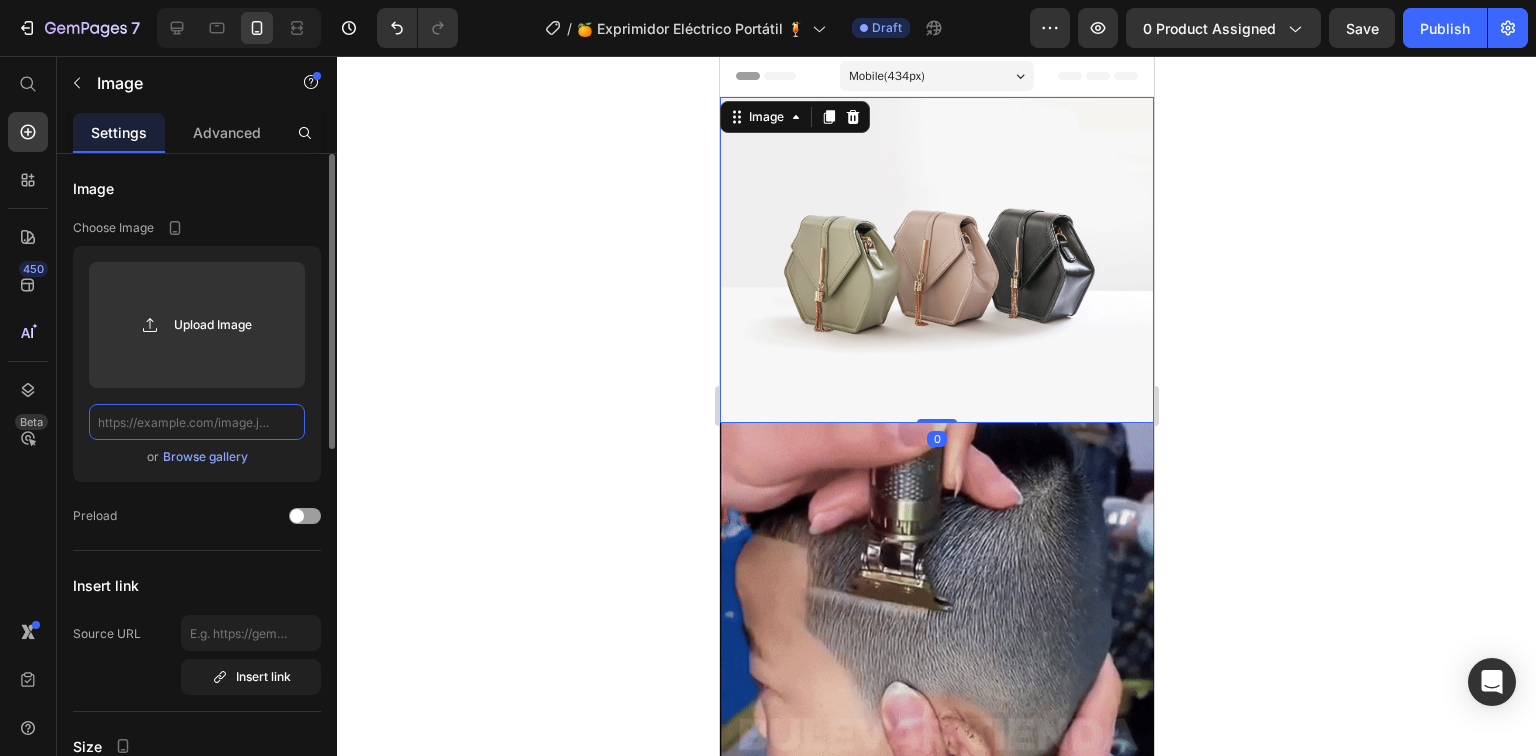 click 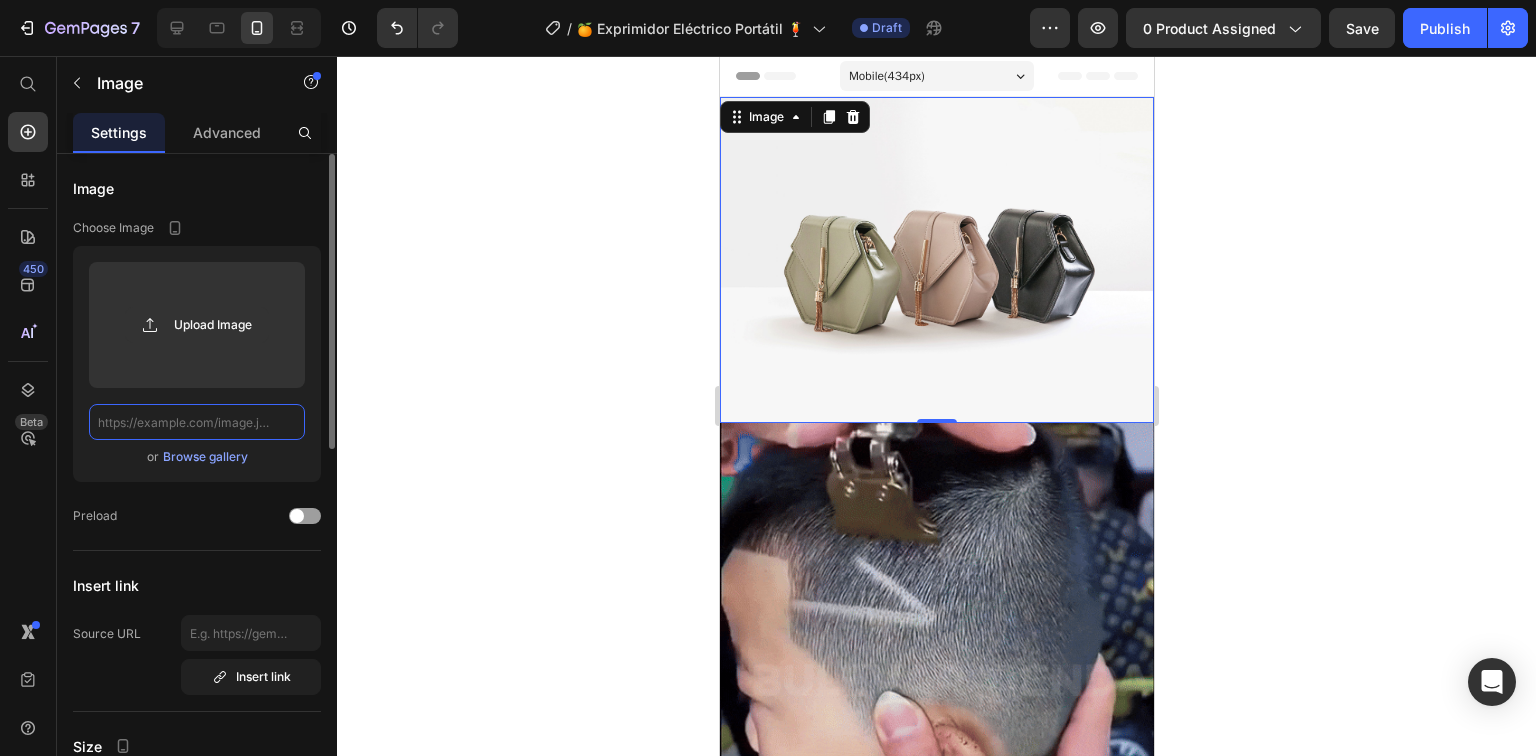 paste on "[URL][DOMAIN_NAME]" 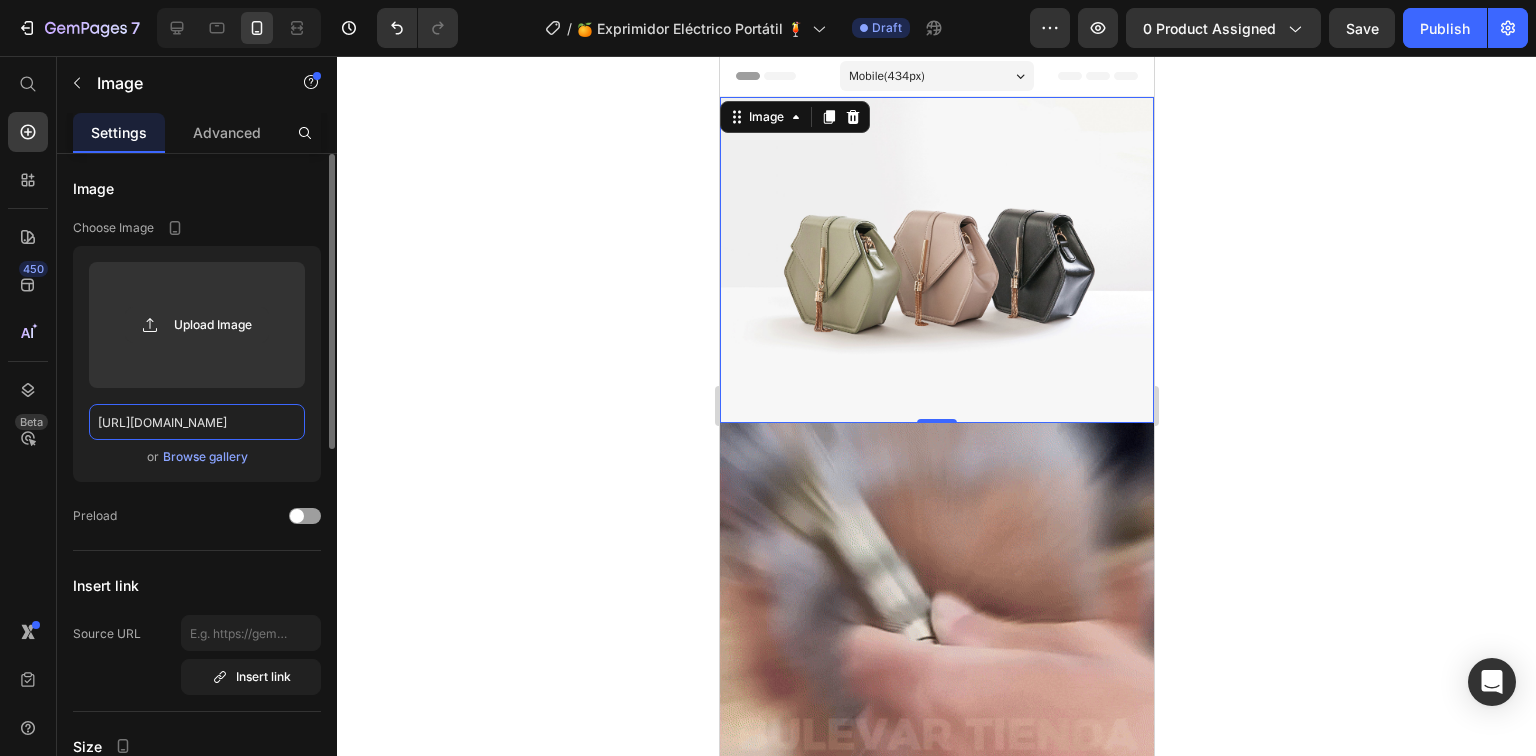 scroll, scrollTop: 0, scrollLeft: 430, axis: horizontal 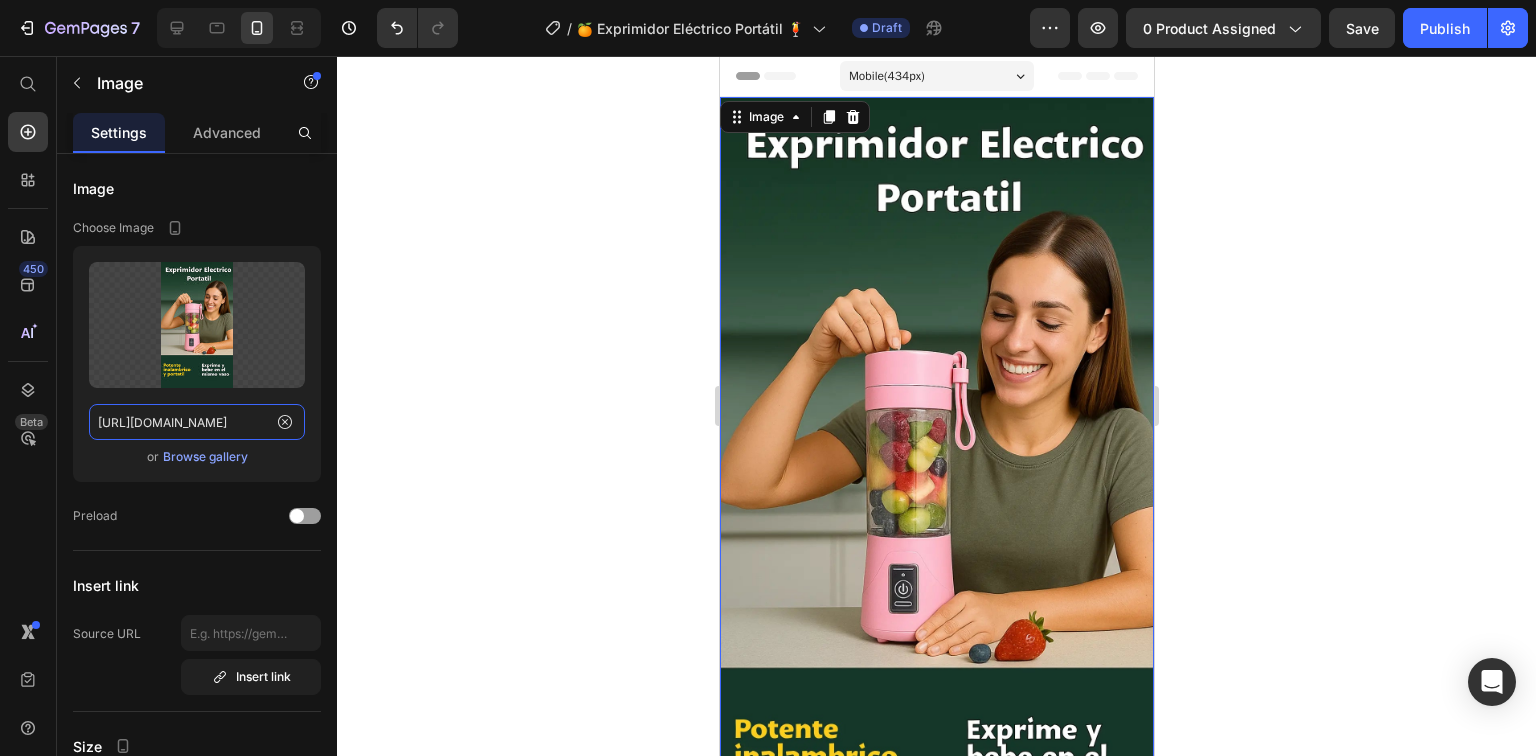 type on "[URL][DOMAIN_NAME]" 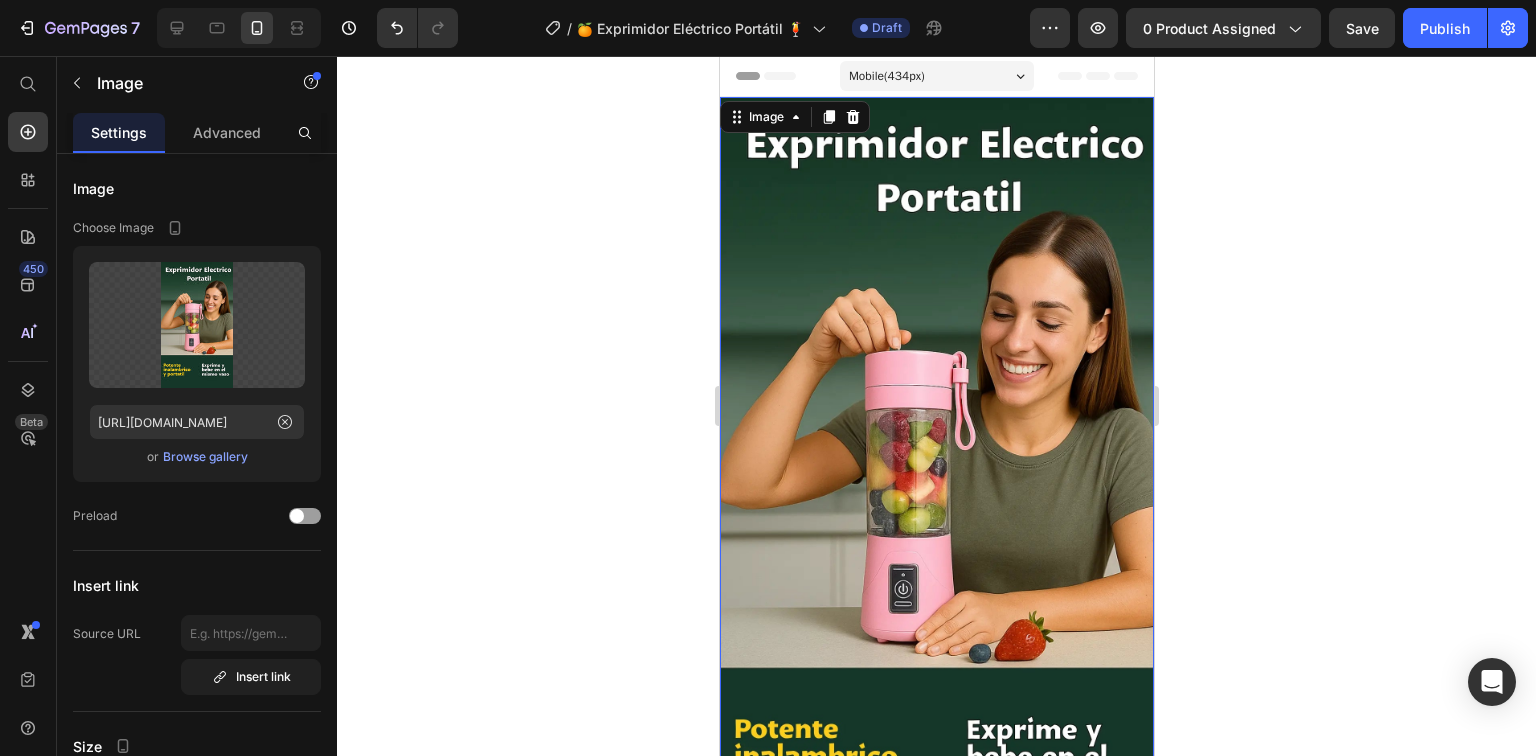 scroll, scrollTop: 0, scrollLeft: 0, axis: both 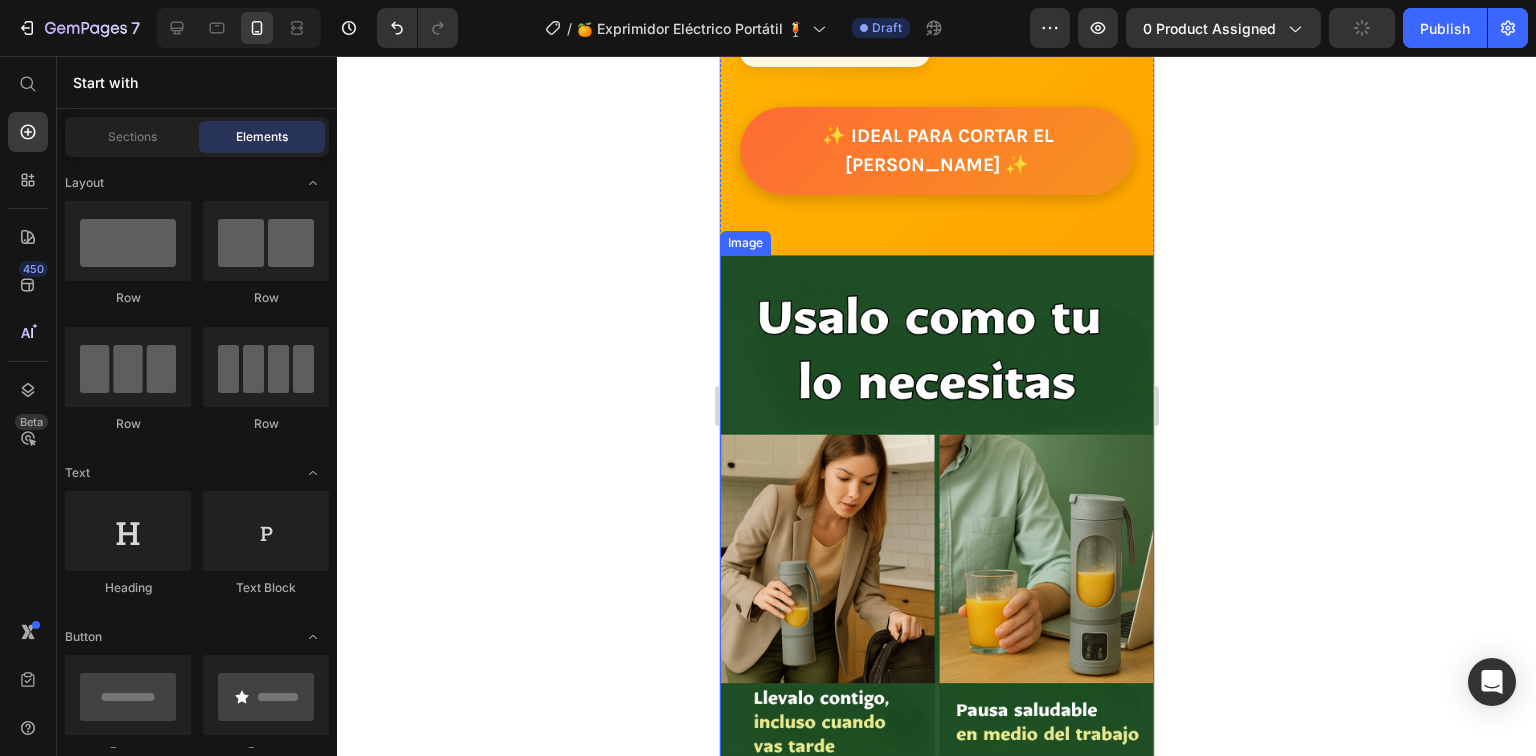 click at bounding box center (936, 641) 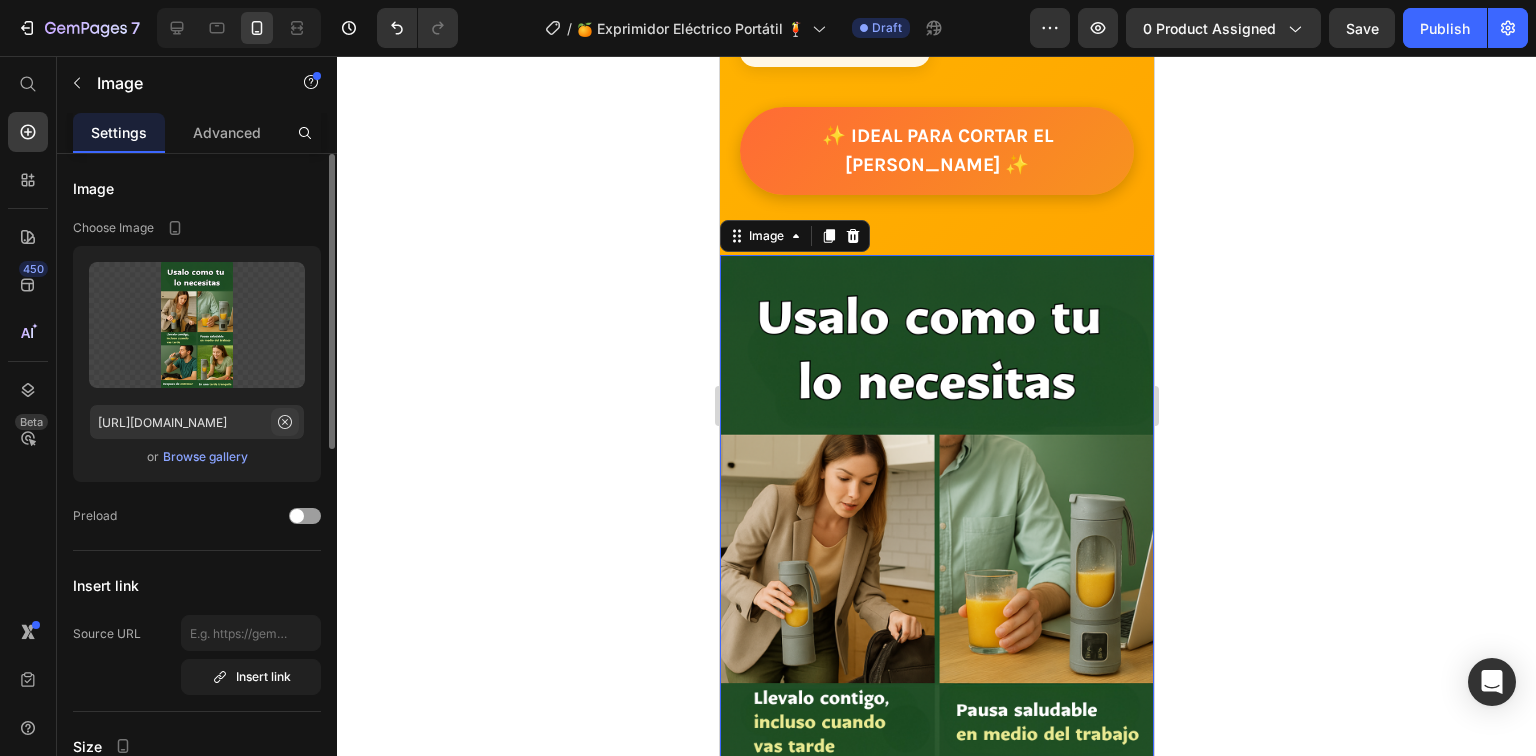 click 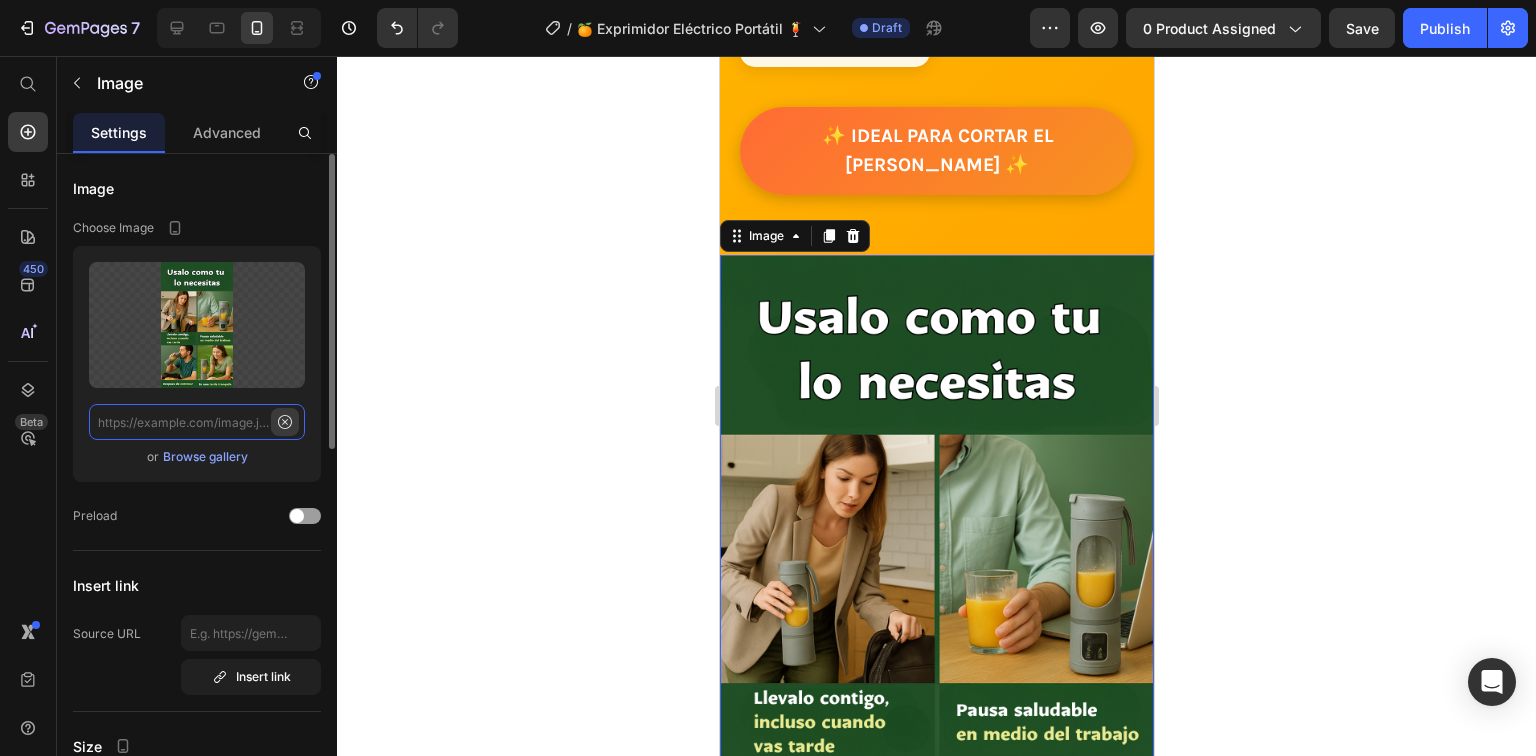 scroll, scrollTop: 0, scrollLeft: 0, axis: both 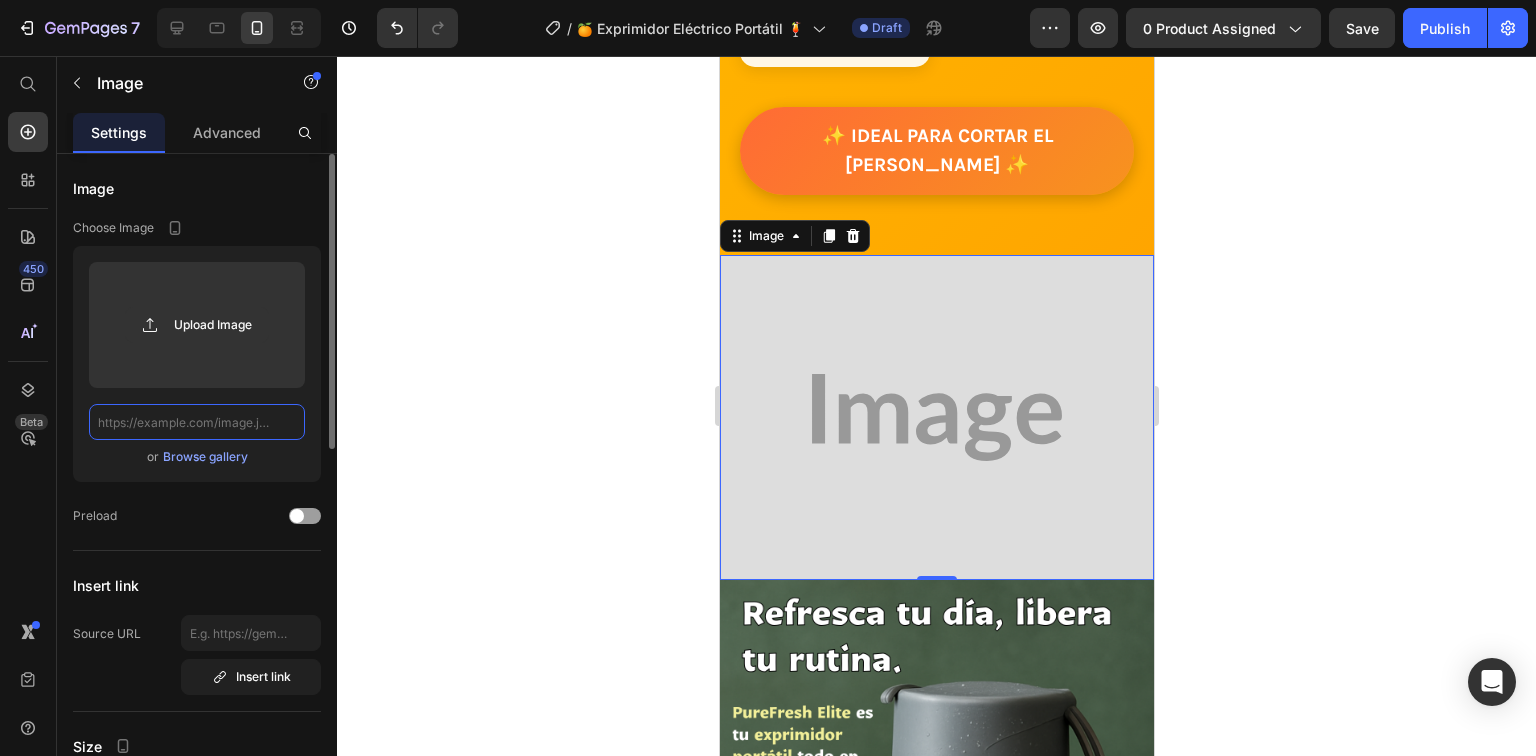 paste on "[URL][DOMAIN_NAME]" 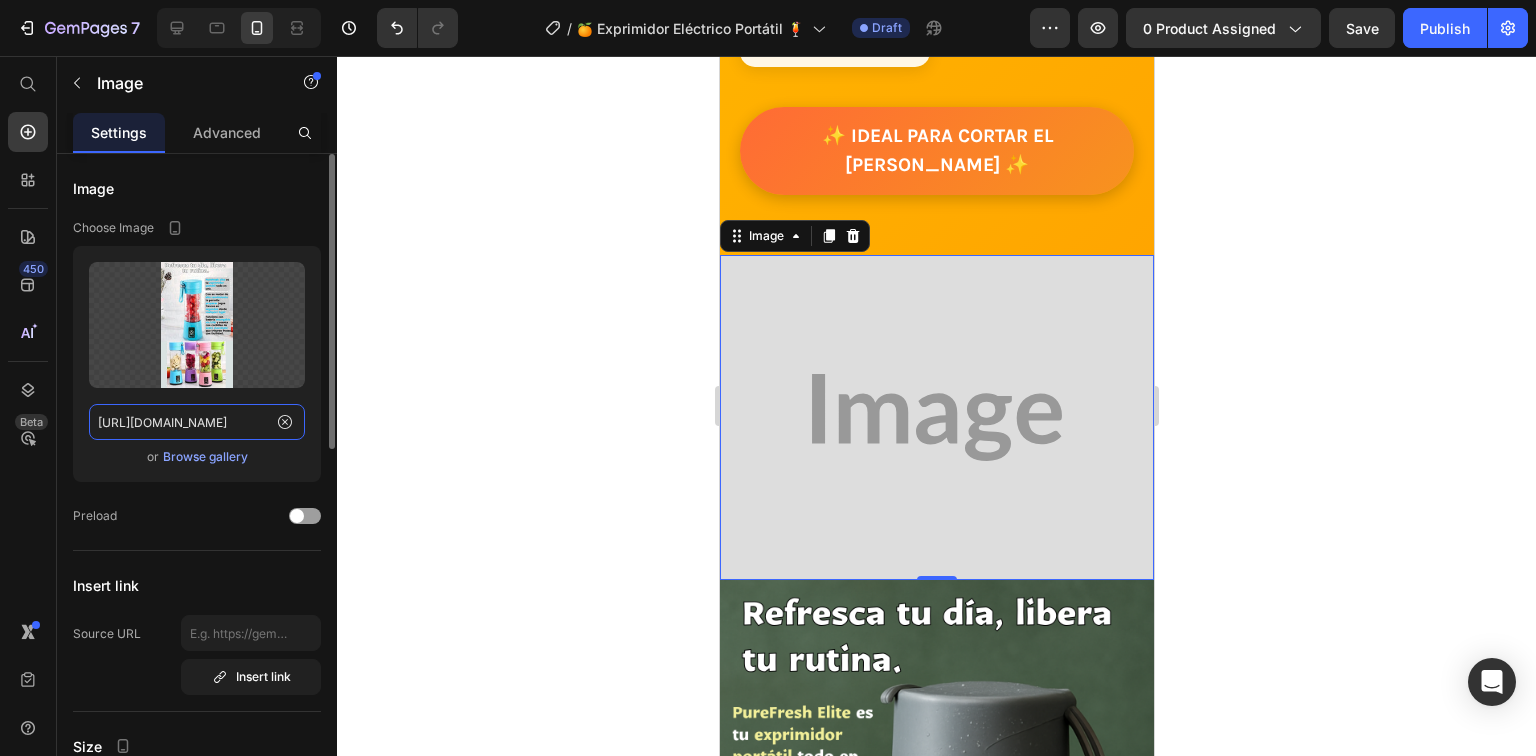 scroll, scrollTop: 0, scrollLeft: 432, axis: horizontal 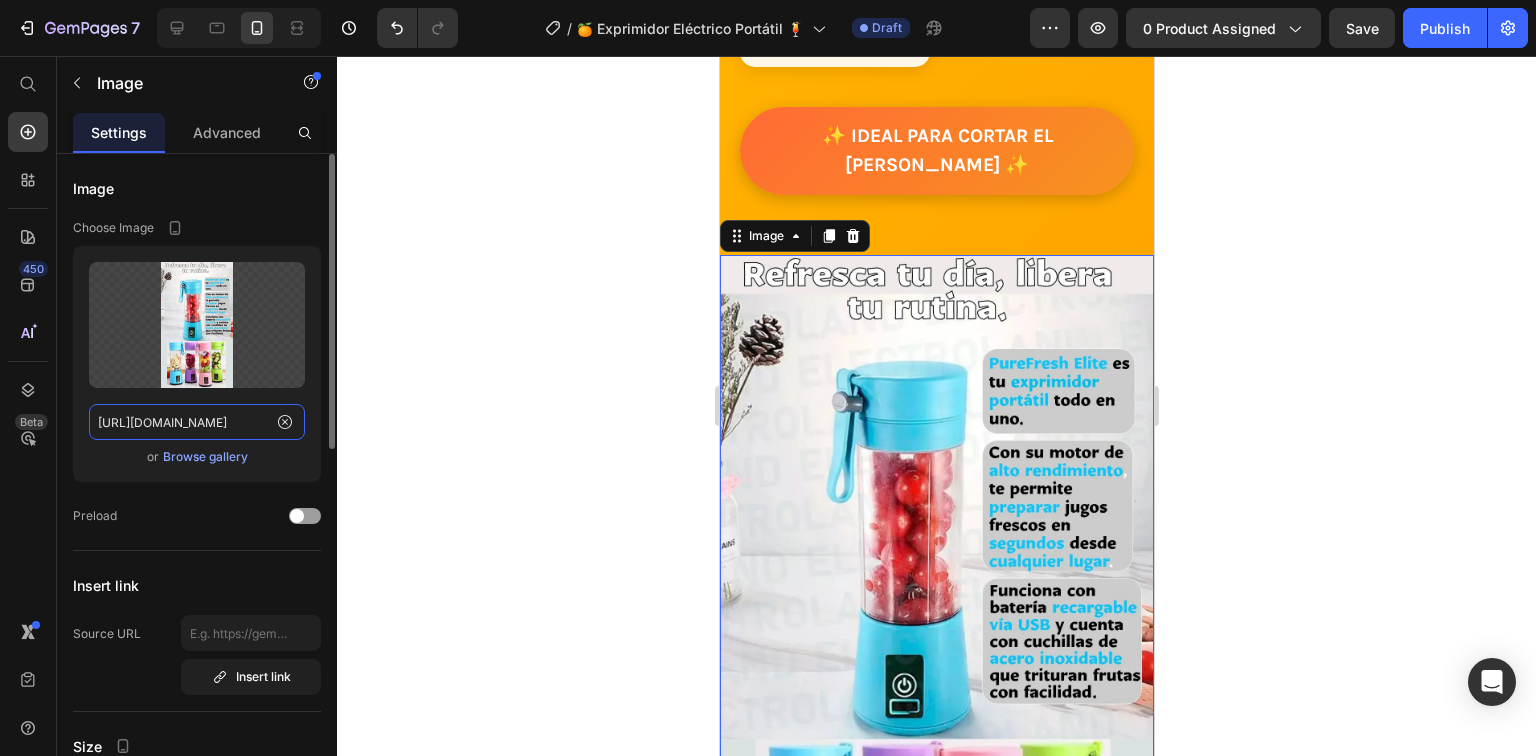 type on "[URL][DOMAIN_NAME]" 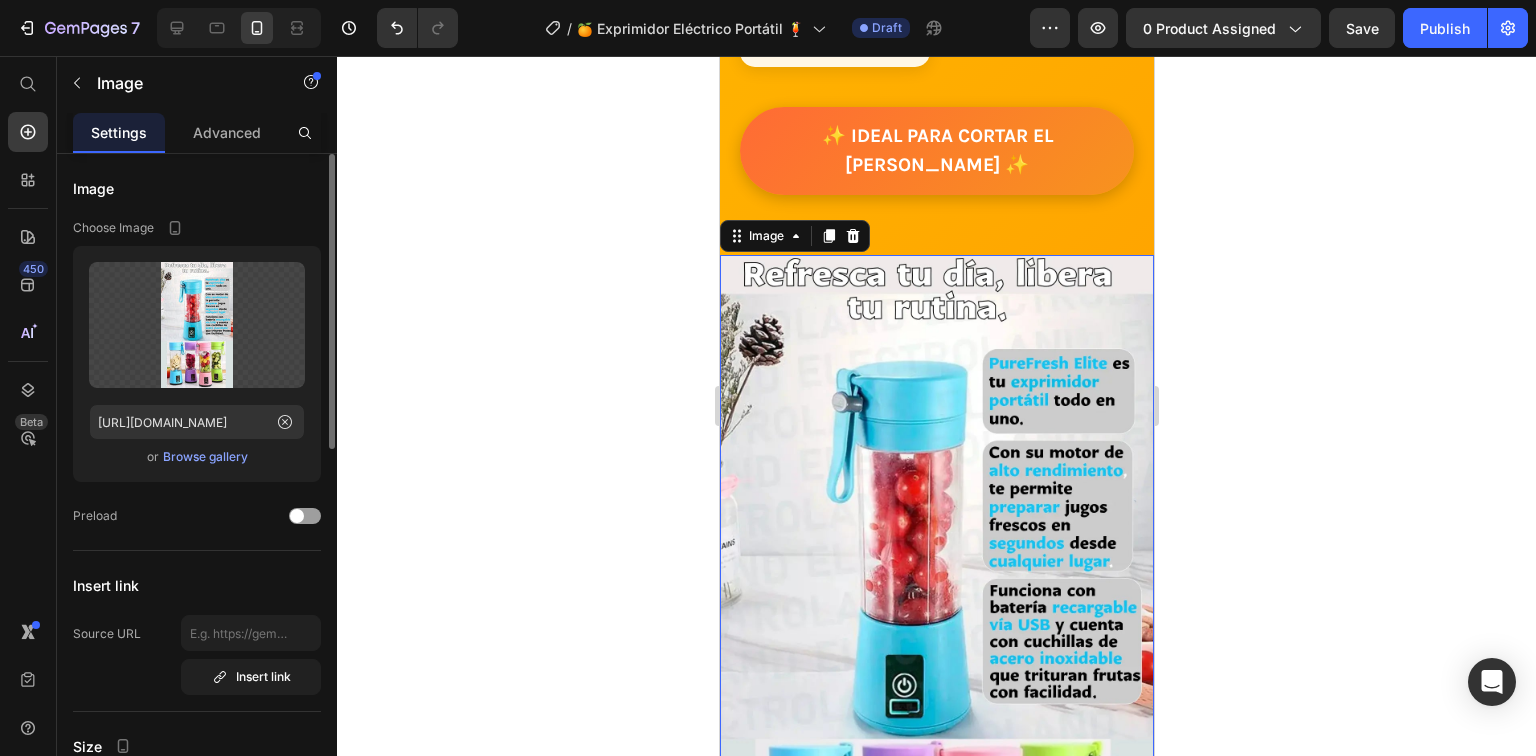 click 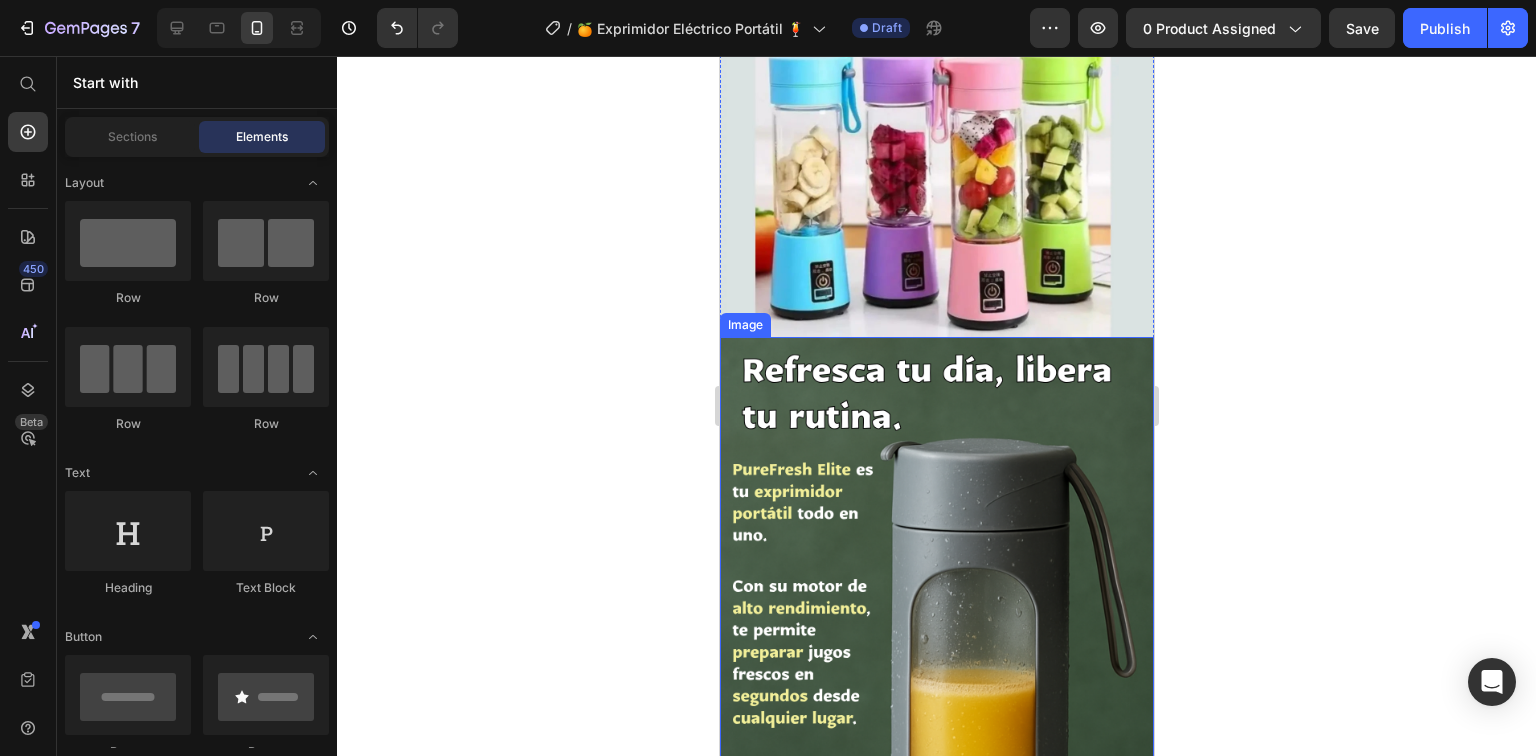 scroll, scrollTop: 4000, scrollLeft: 0, axis: vertical 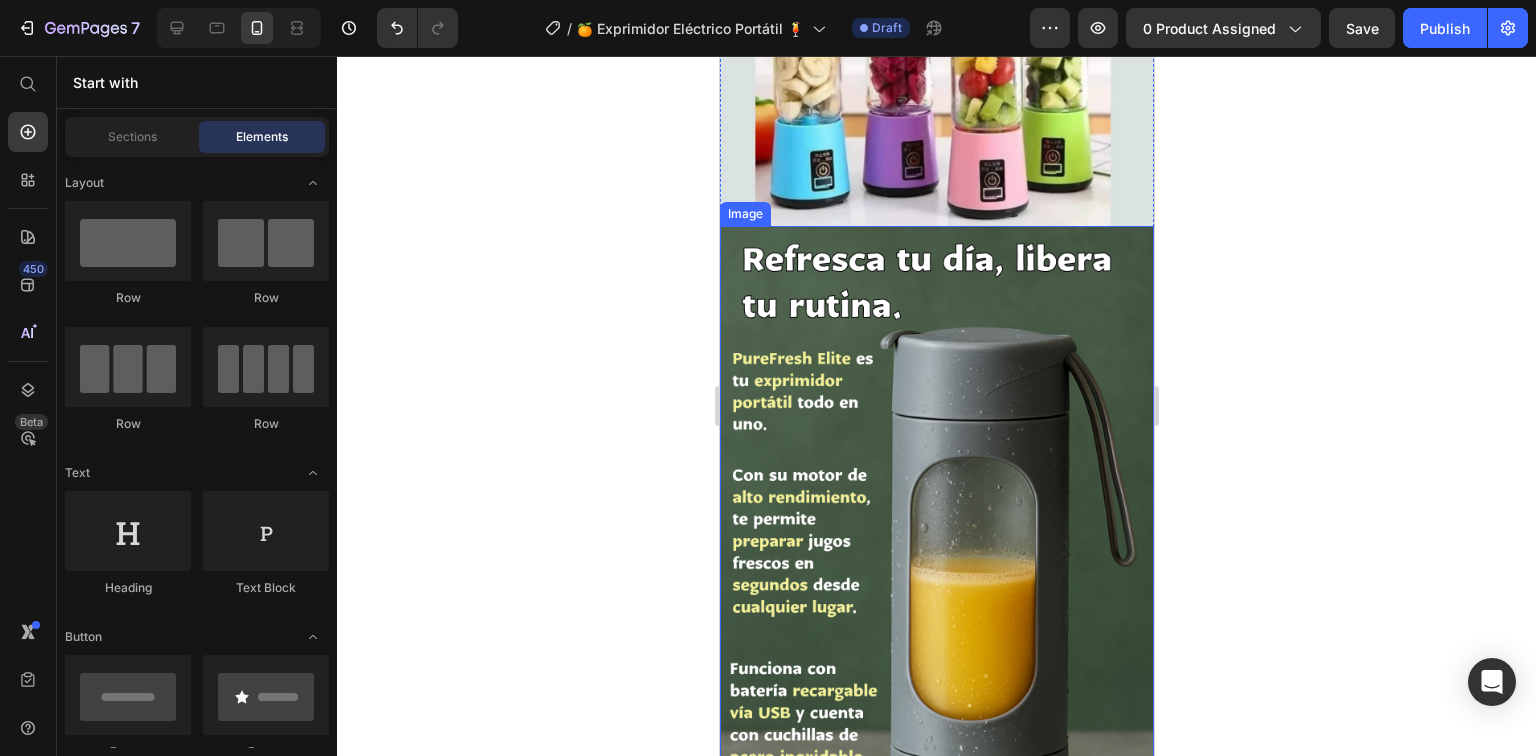 click at bounding box center (936, 612) 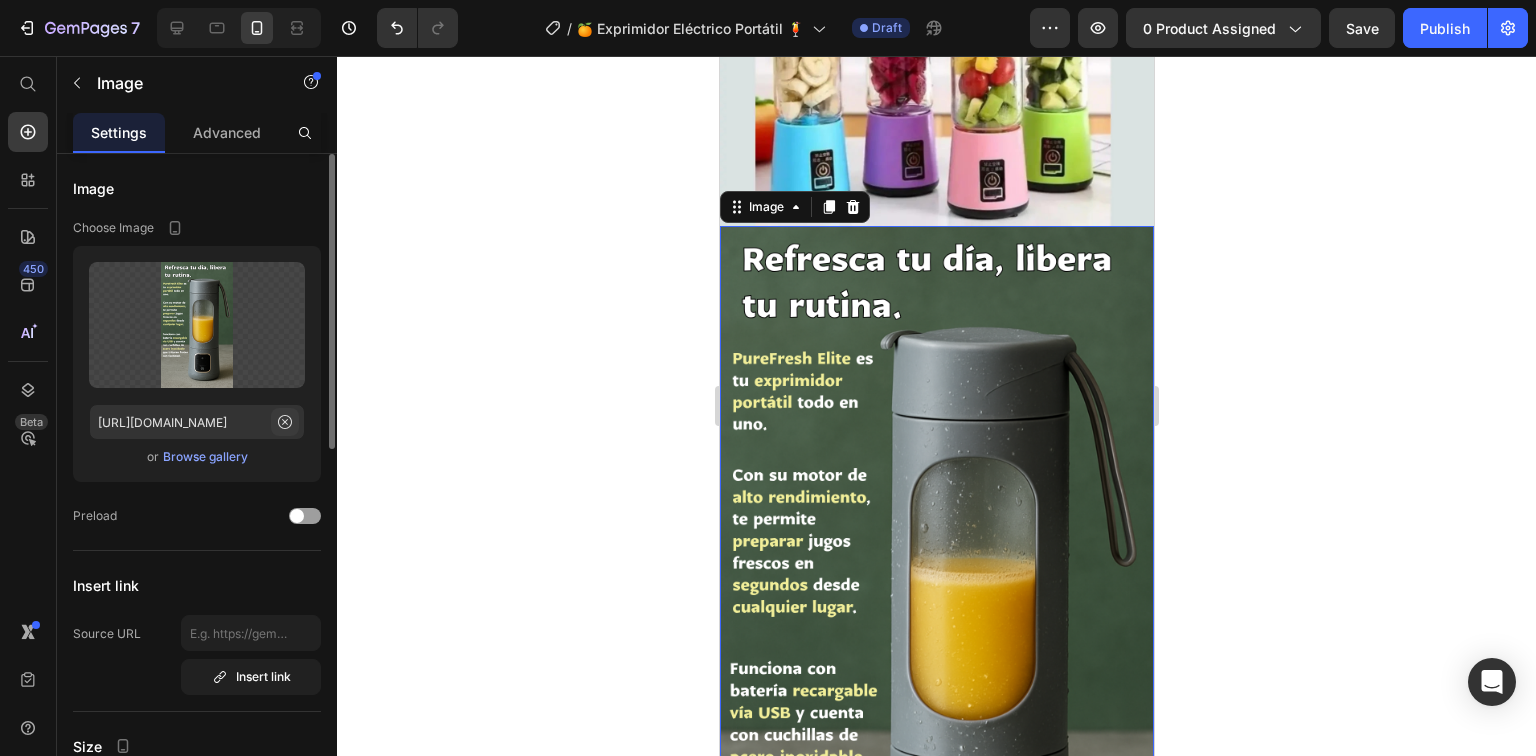 click 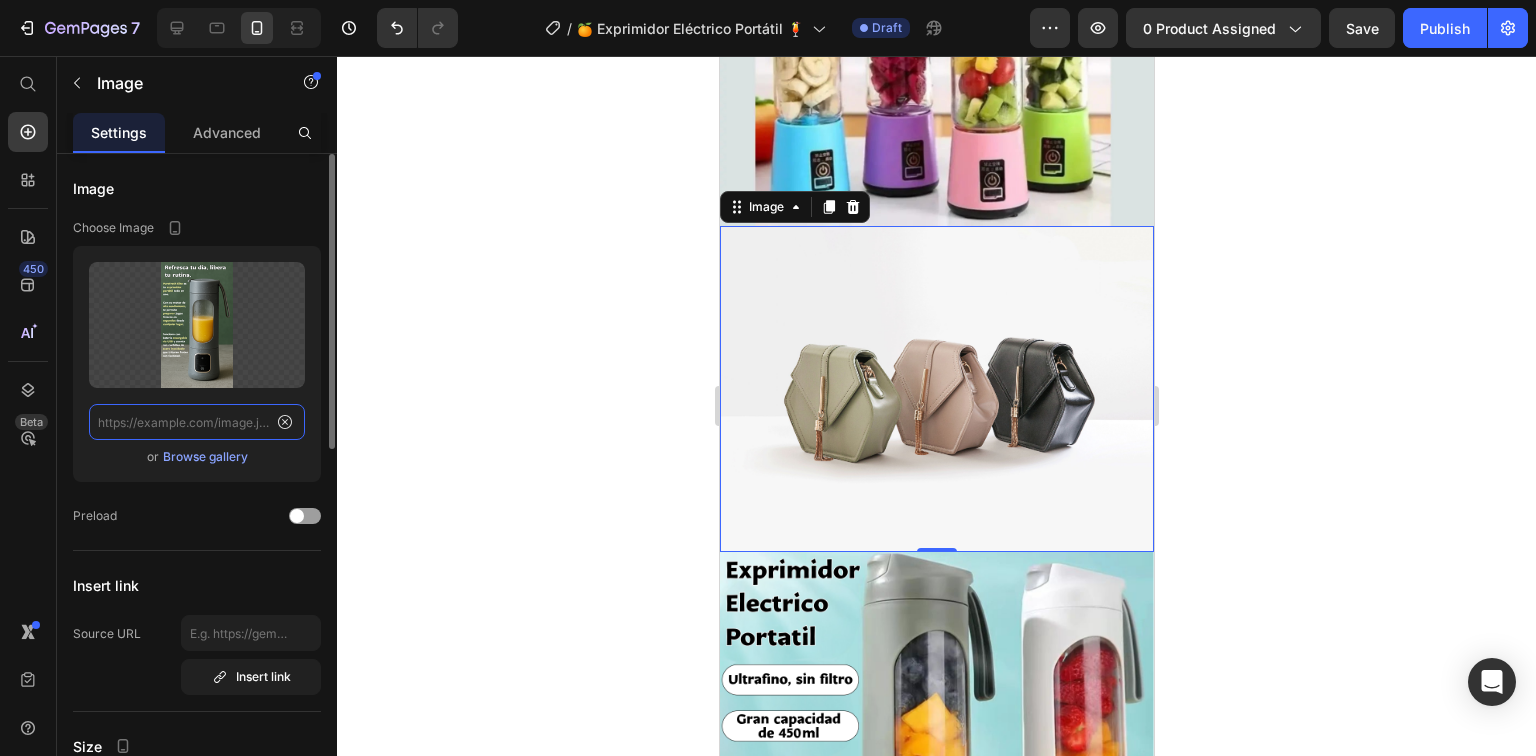 scroll, scrollTop: 0, scrollLeft: 0, axis: both 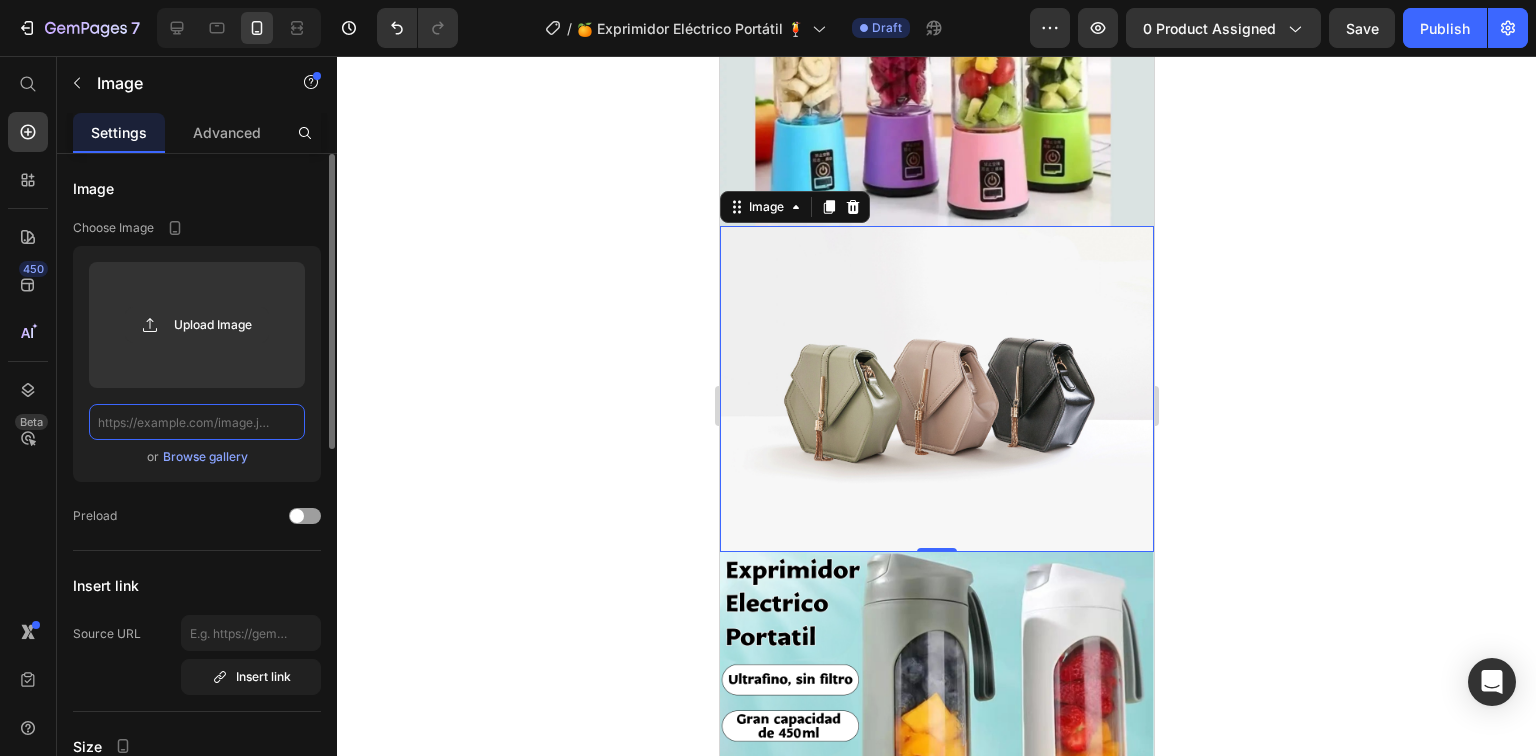 paste on "[URL][DOMAIN_NAME]" 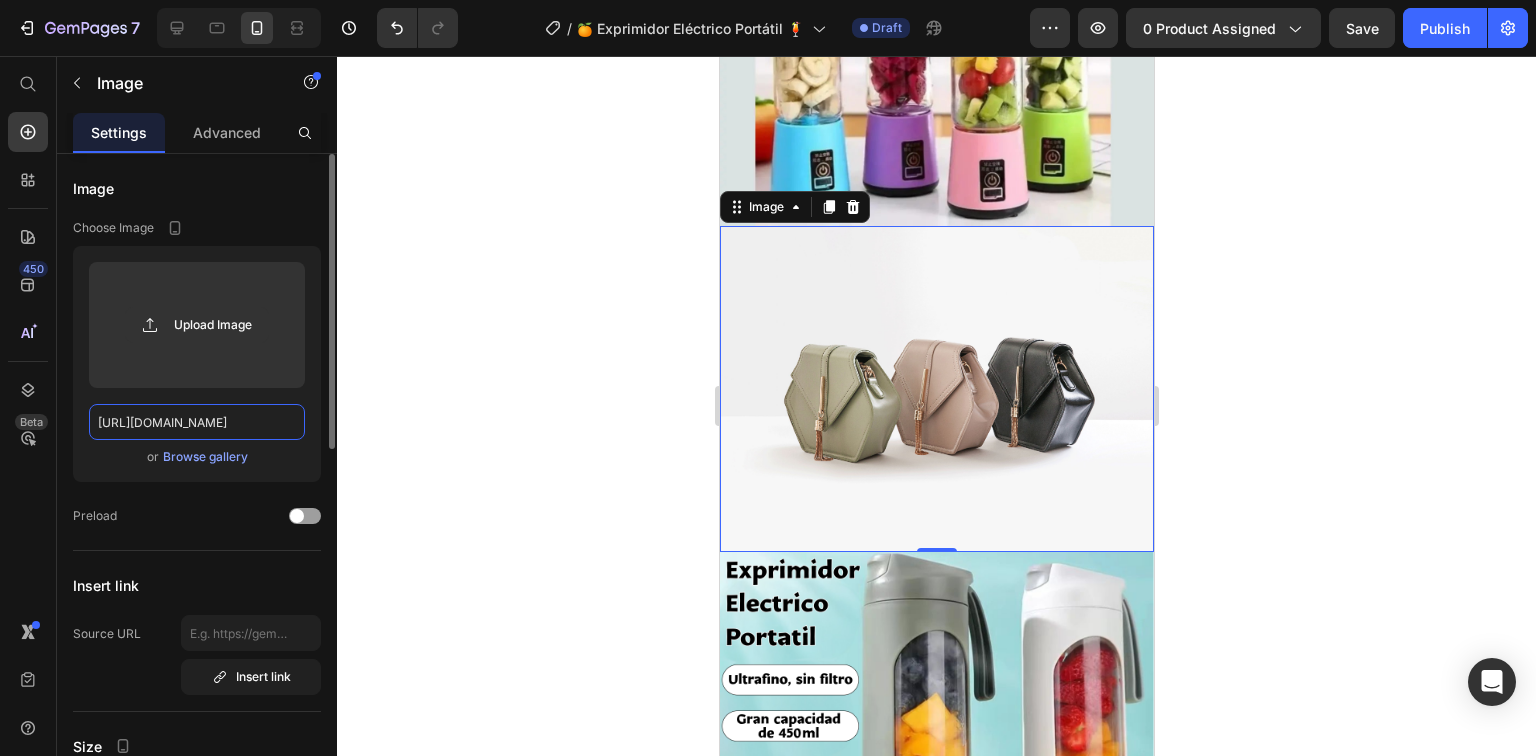 scroll, scrollTop: 0, scrollLeft: 419, axis: horizontal 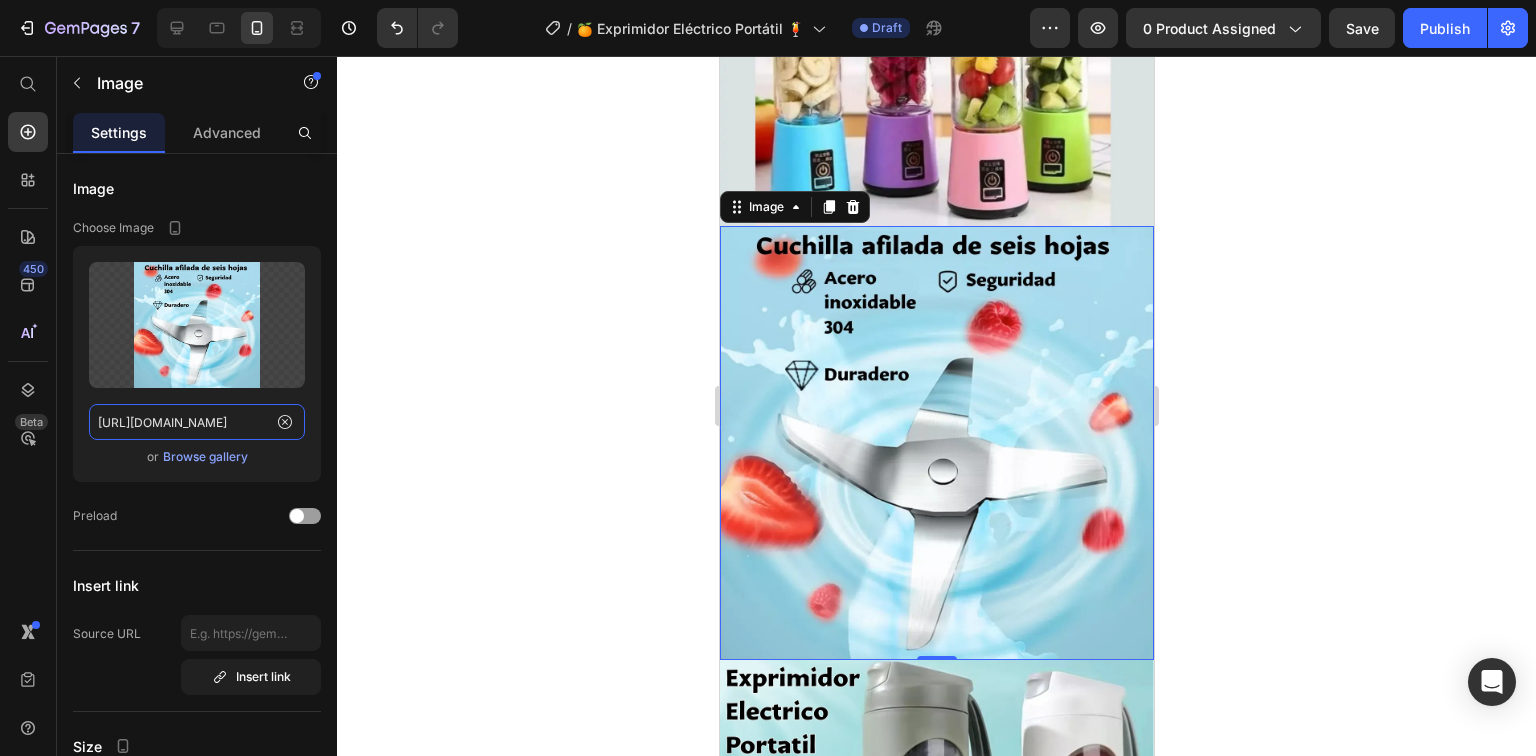 type on "[URL][DOMAIN_NAME]" 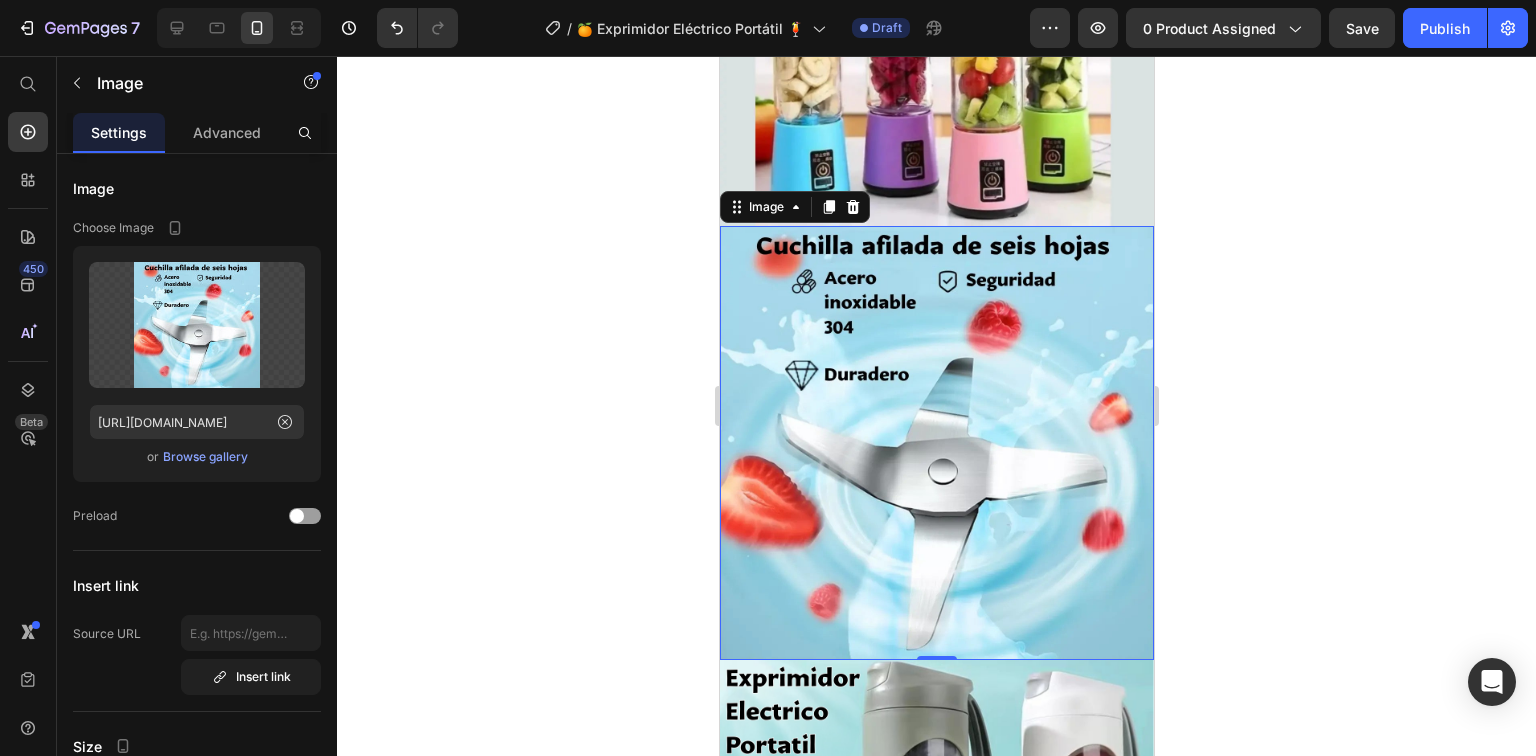 click 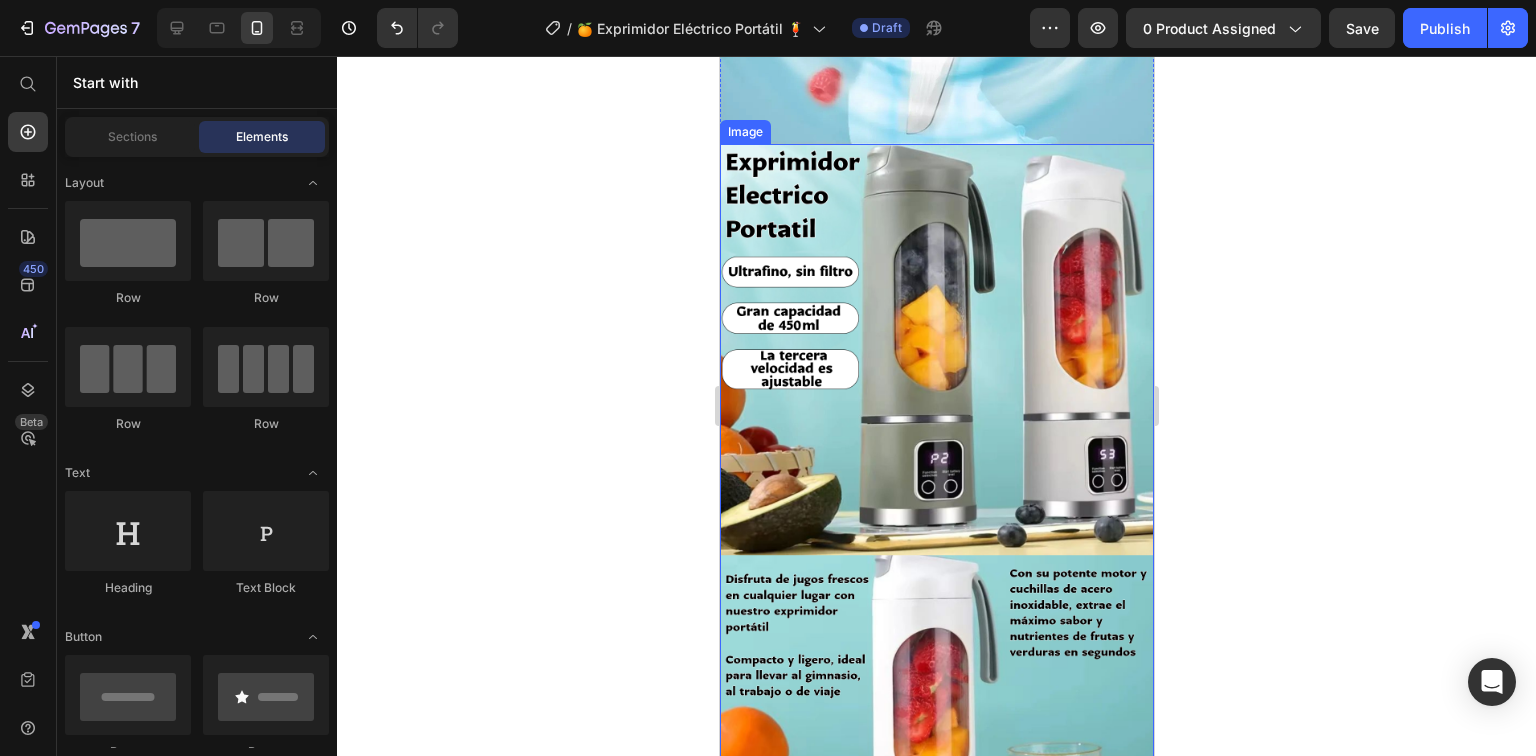 scroll, scrollTop: 4560, scrollLeft: 0, axis: vertical 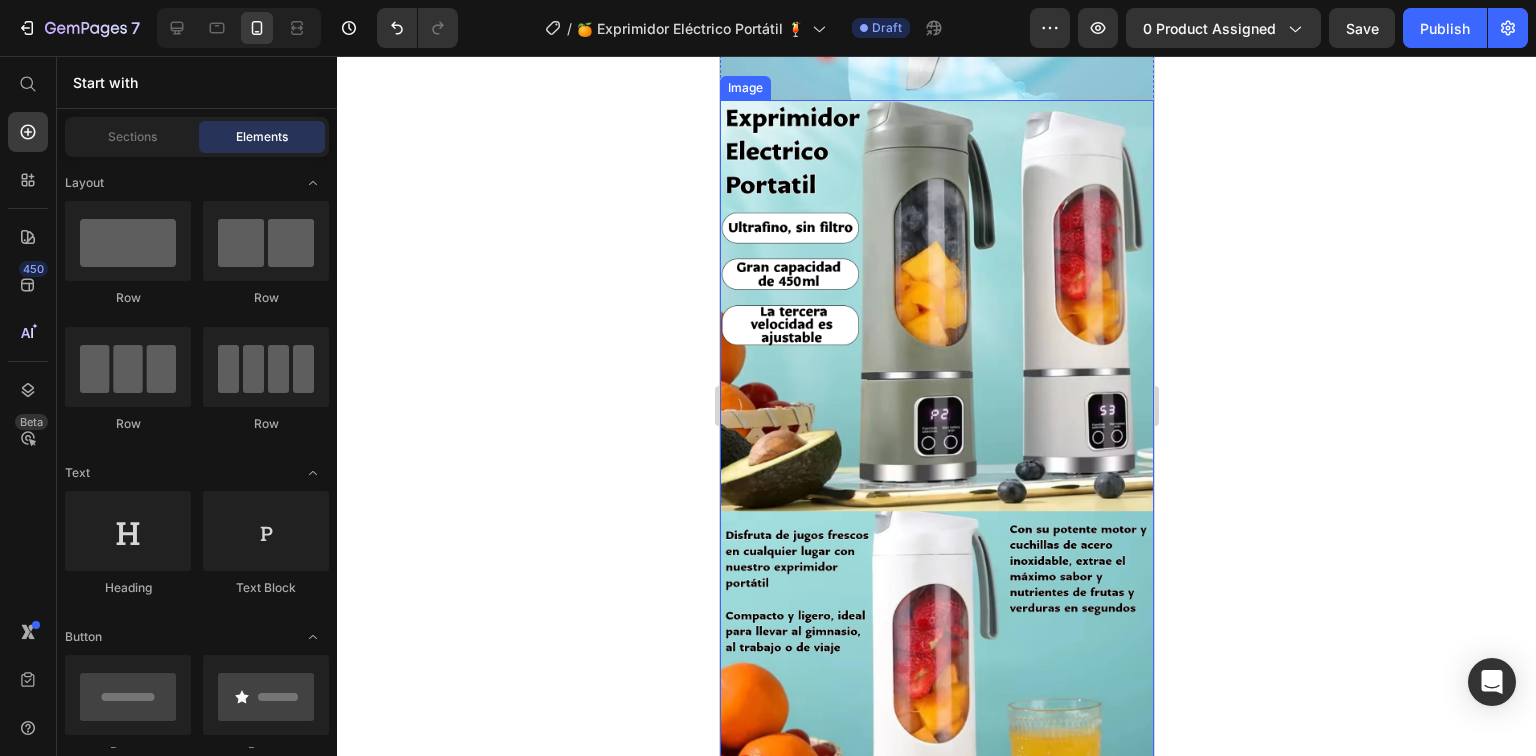 click at bounding box center [936, 486] 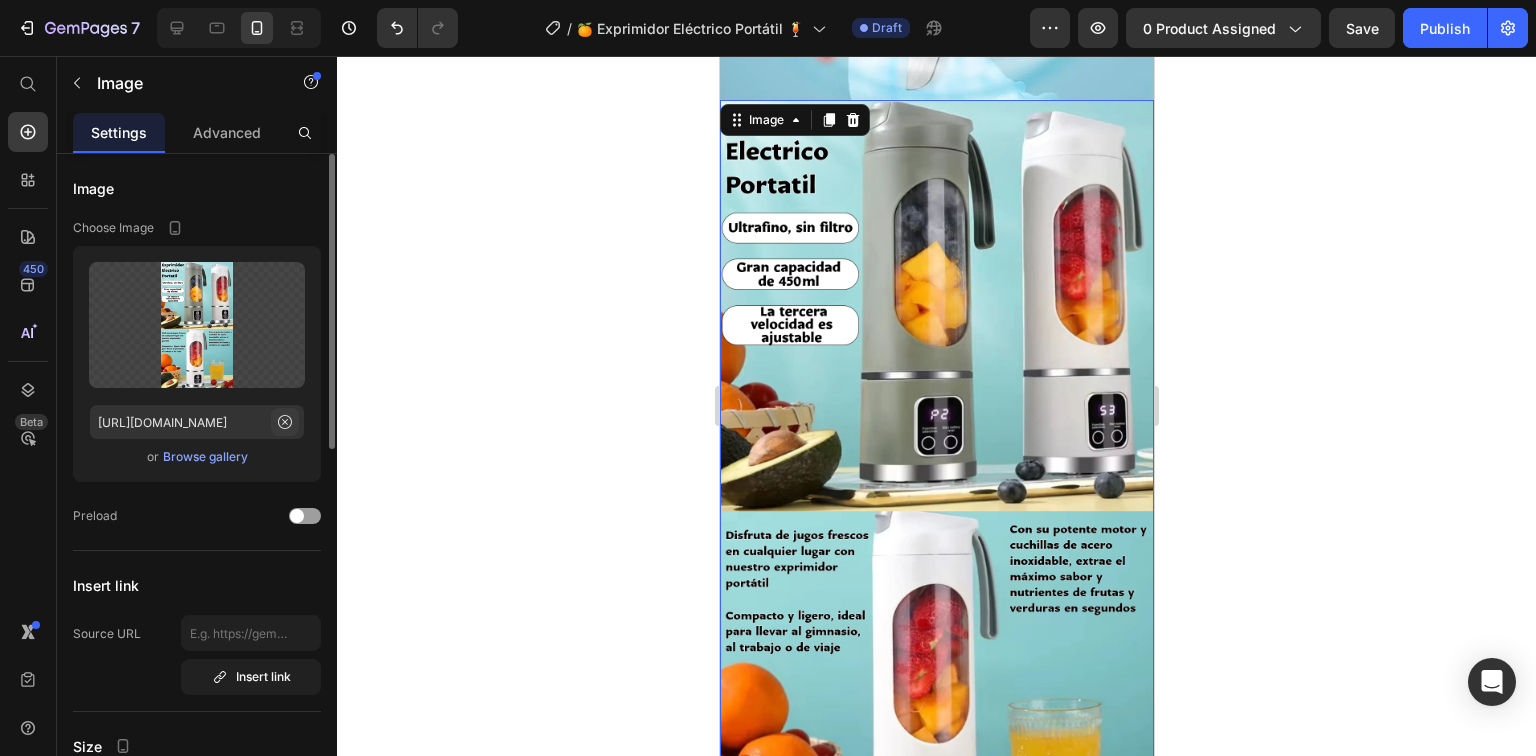 click 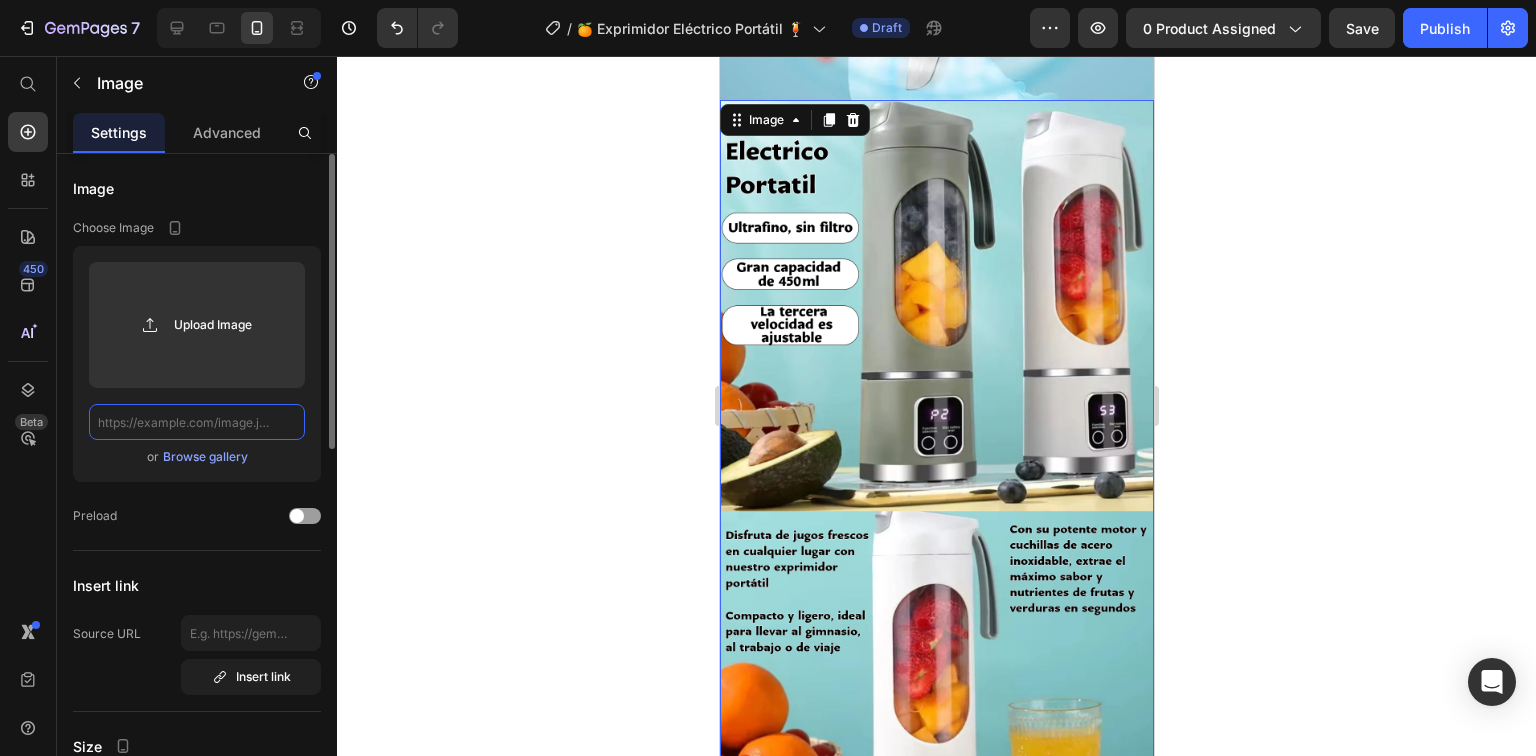 scroll, scrollTop: 0, scrollLeft: 0, axis: both 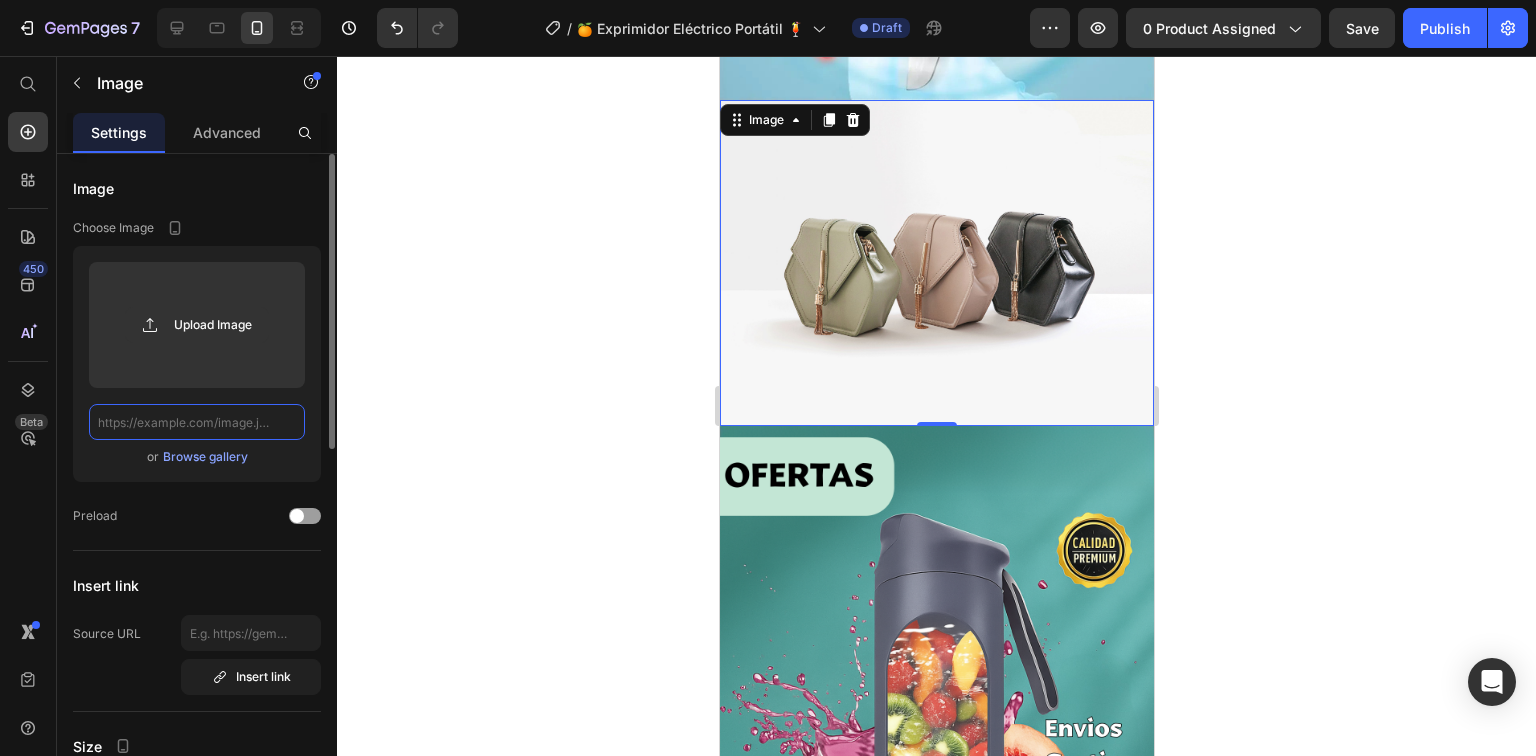 paste on "[URL][DOMAIN_NAME]" 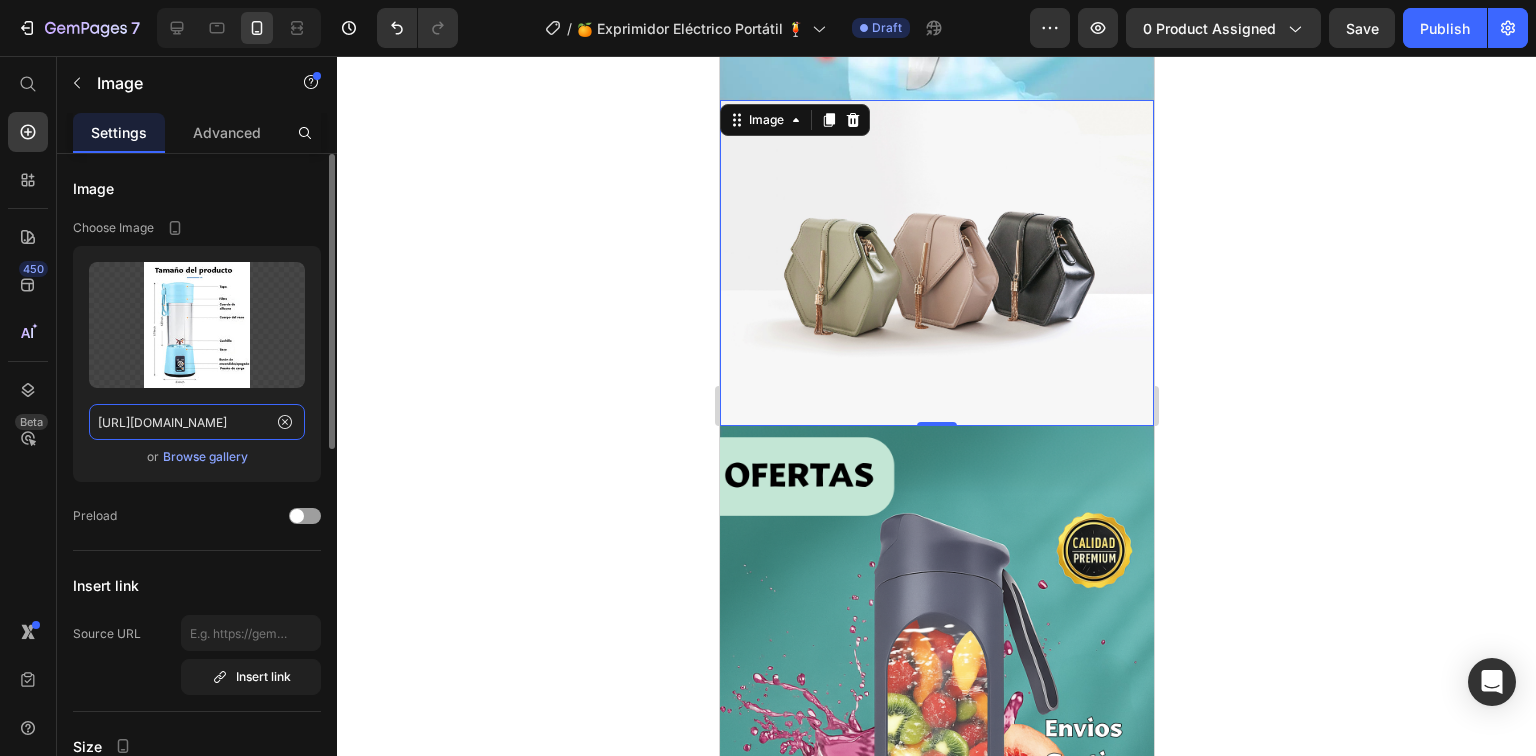 scroll, scrollTop: 0, scrollLeft: 420, axis: horizontal 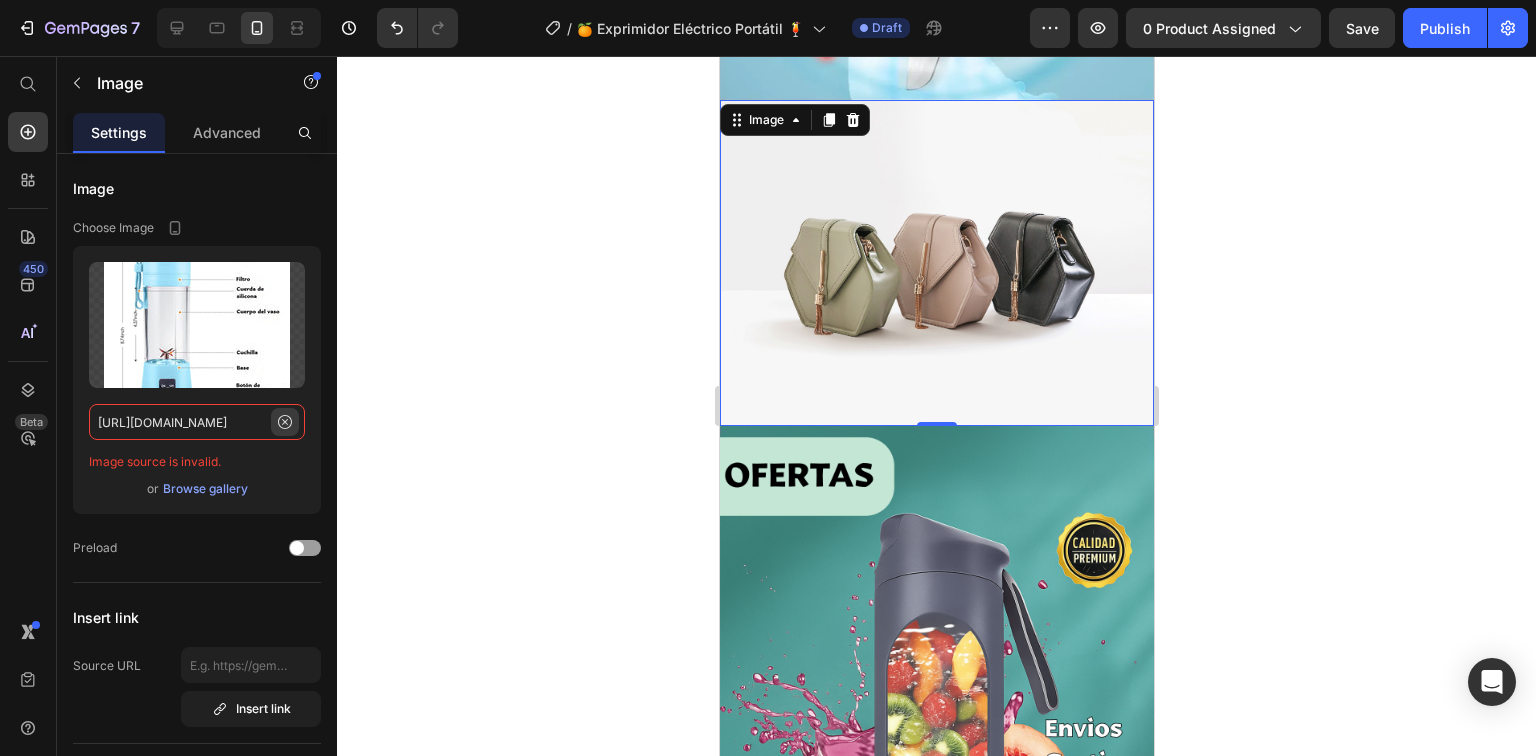 type on "[URL][DOMAIN_NAME]" 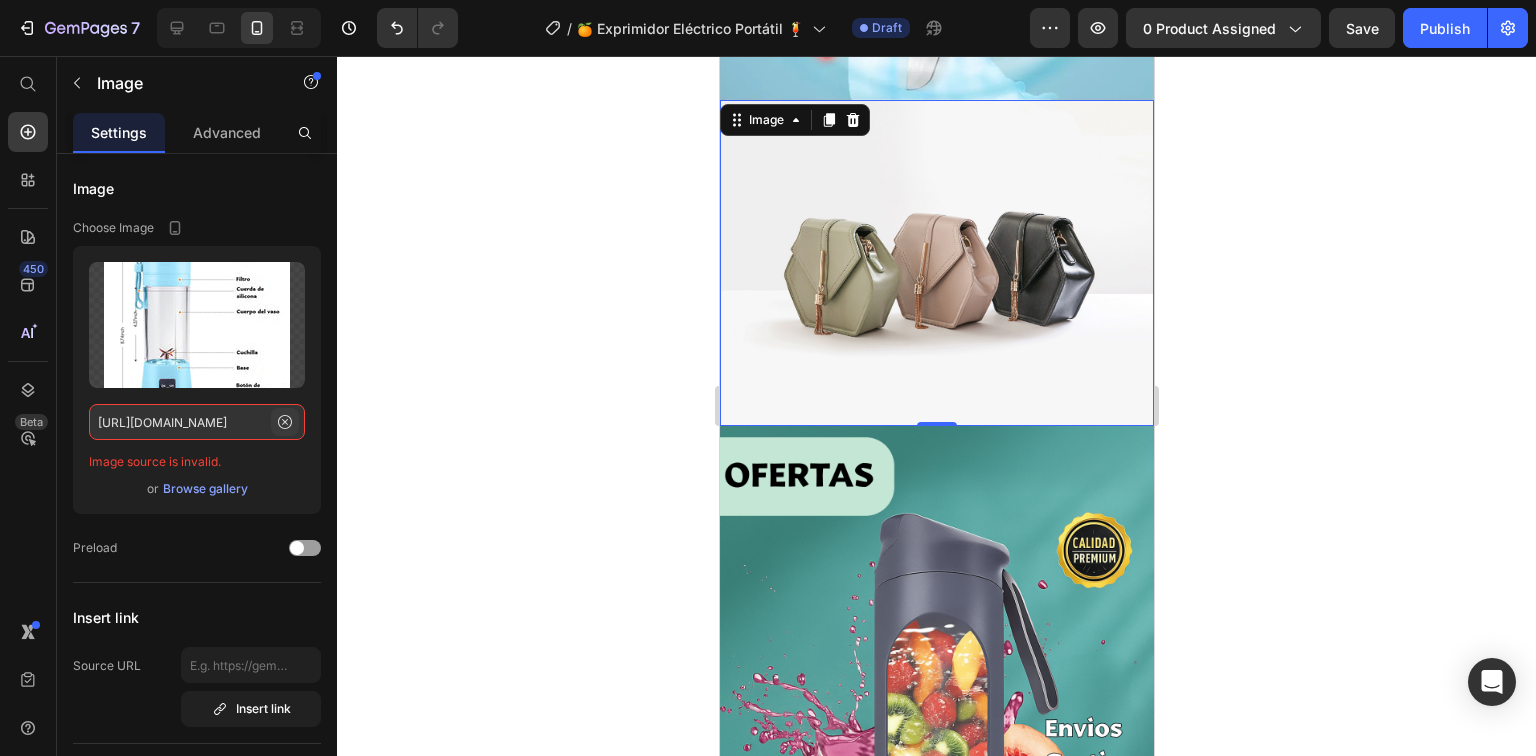 click 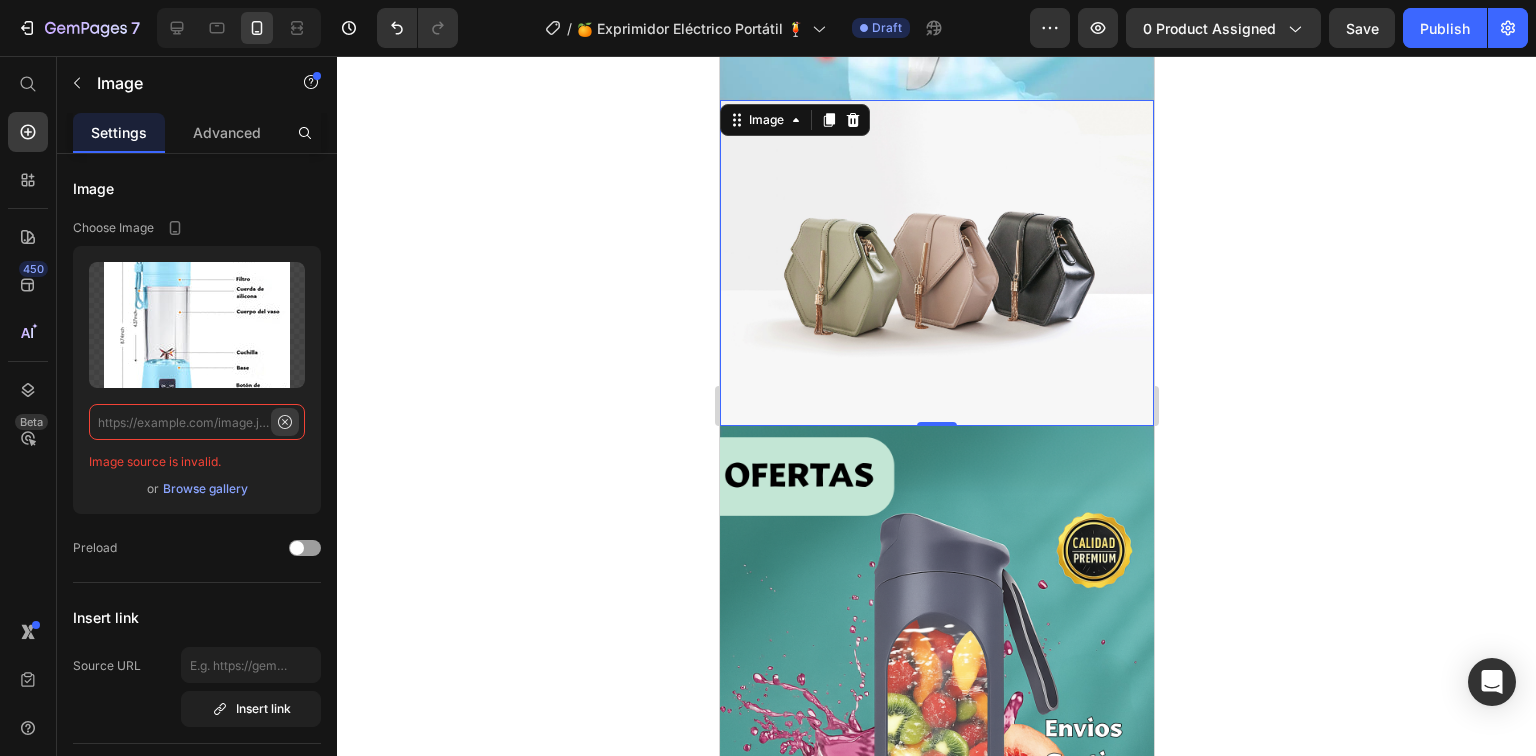 scroll, scrollTop: 0, scrollLeft: 0, axis: both 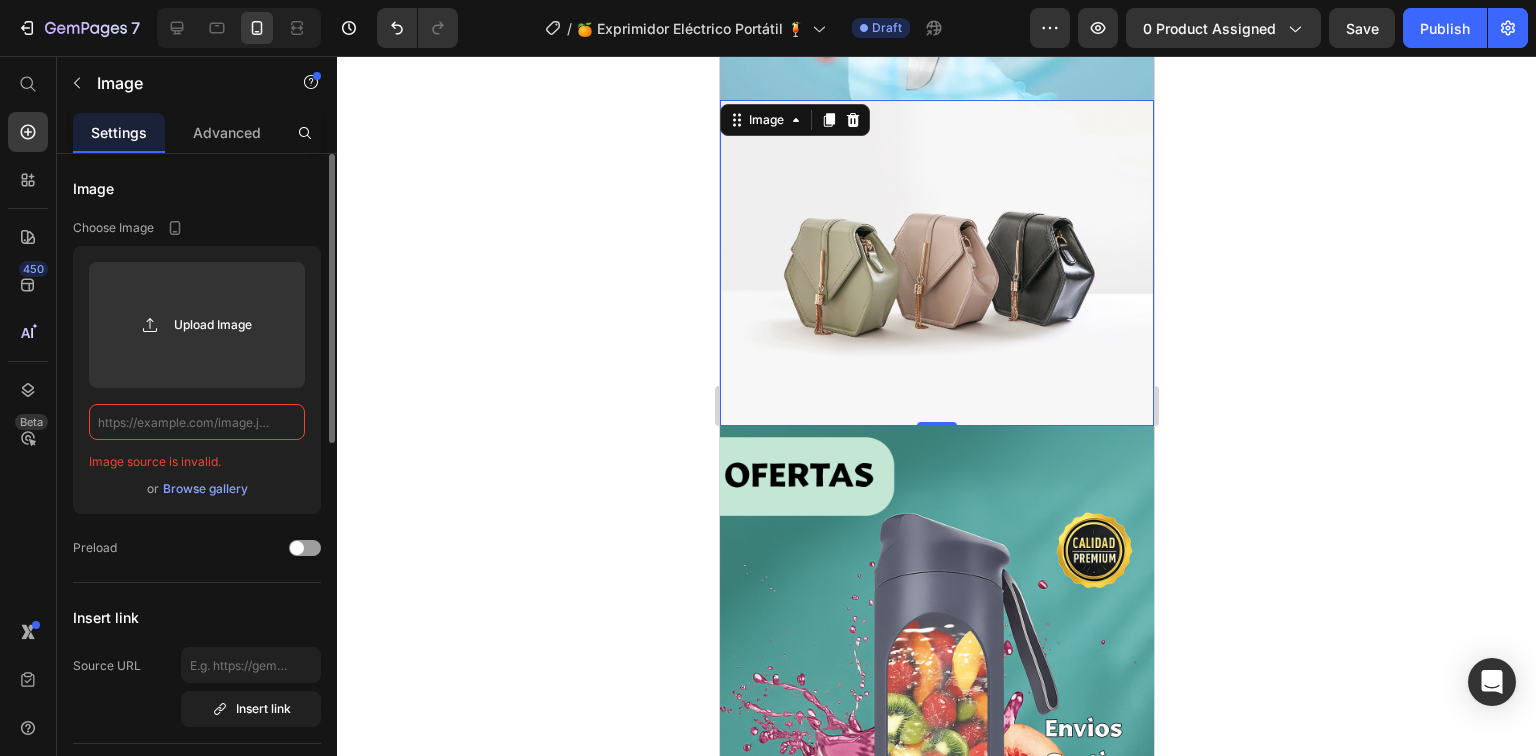 paste on "[URL][DOMAIN_NAME]" 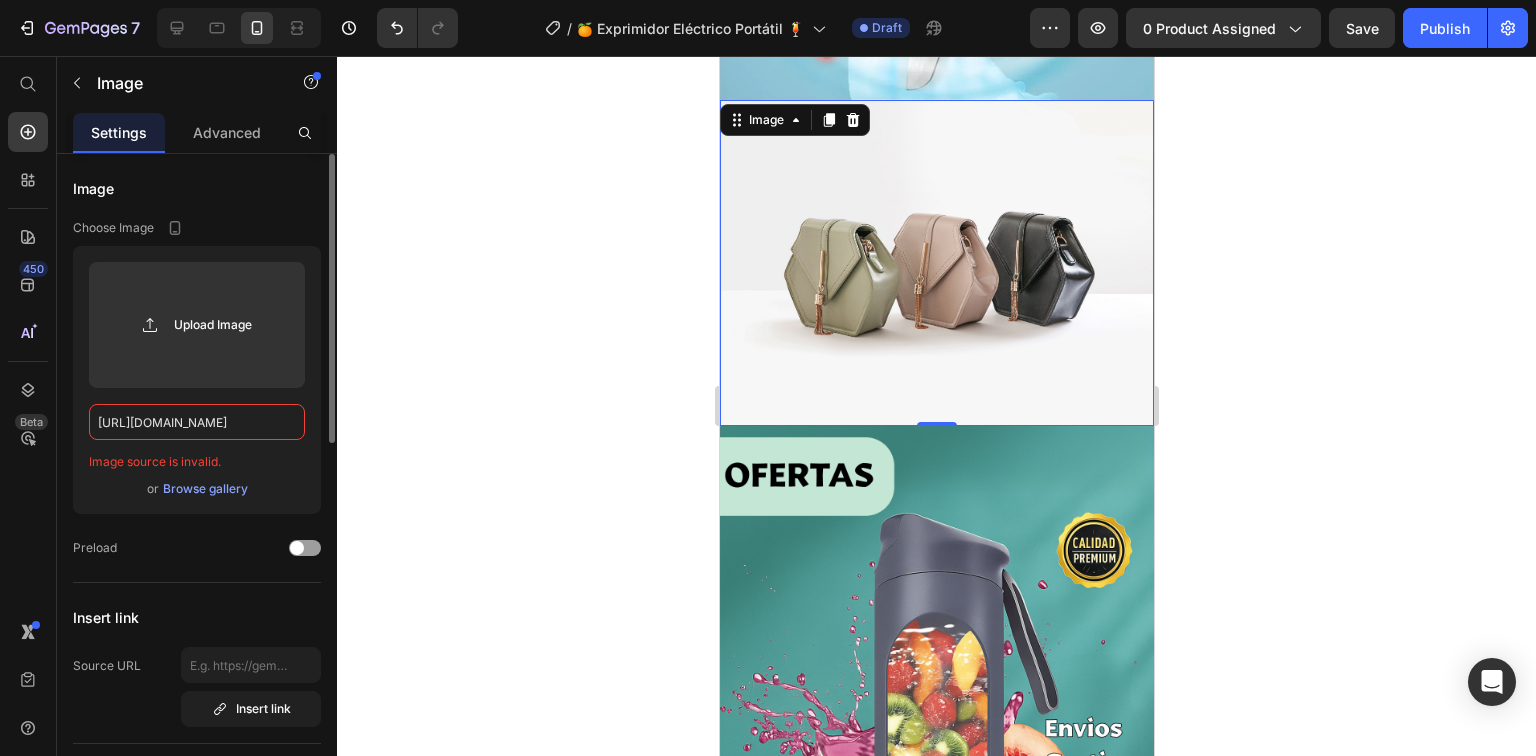 scroll, scrollTop: 0, scrollLeft: 420, axis: horizontal 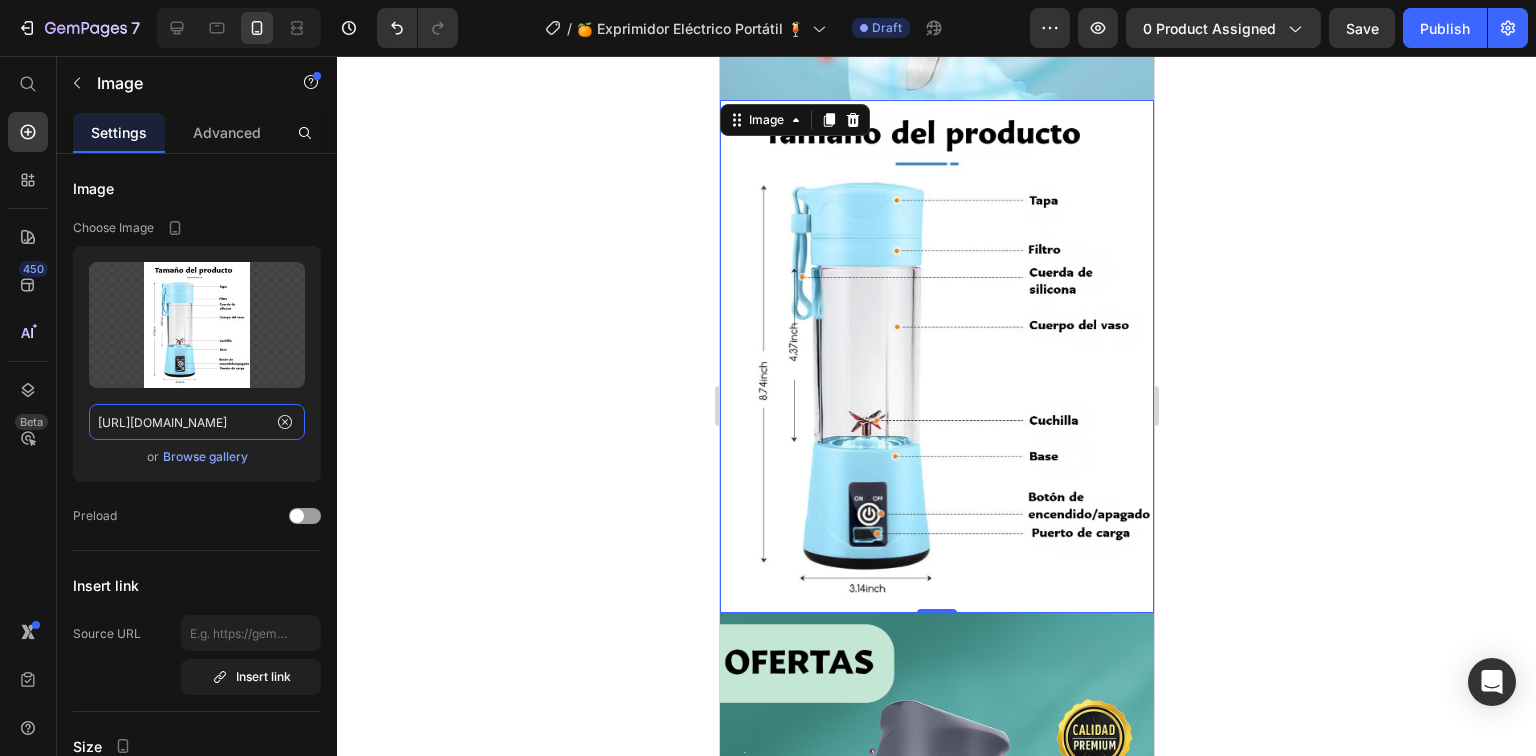 type on "[URL][DOMAIN_NAME]" 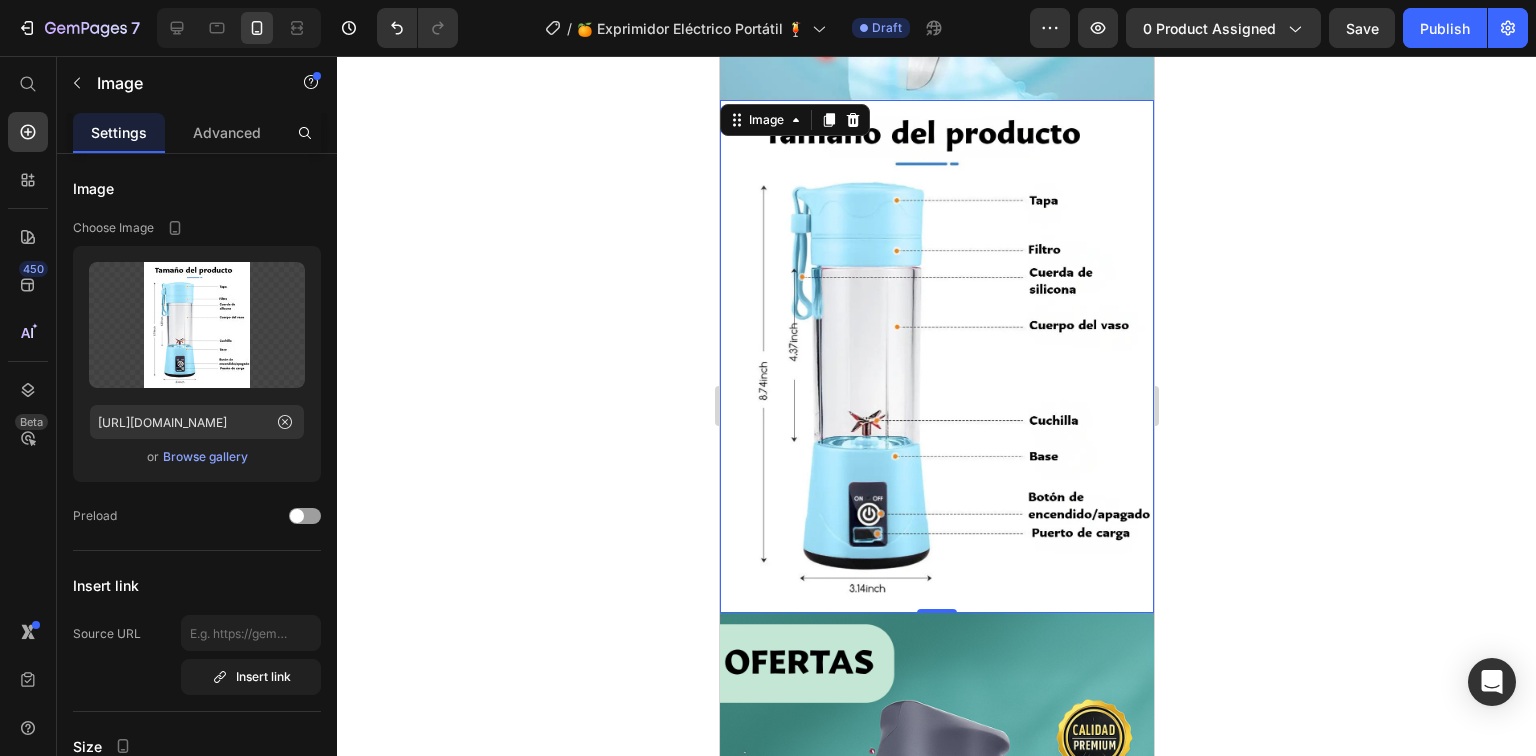 scroll, scrollTop: 0, scrollLeft: 0, axis: both 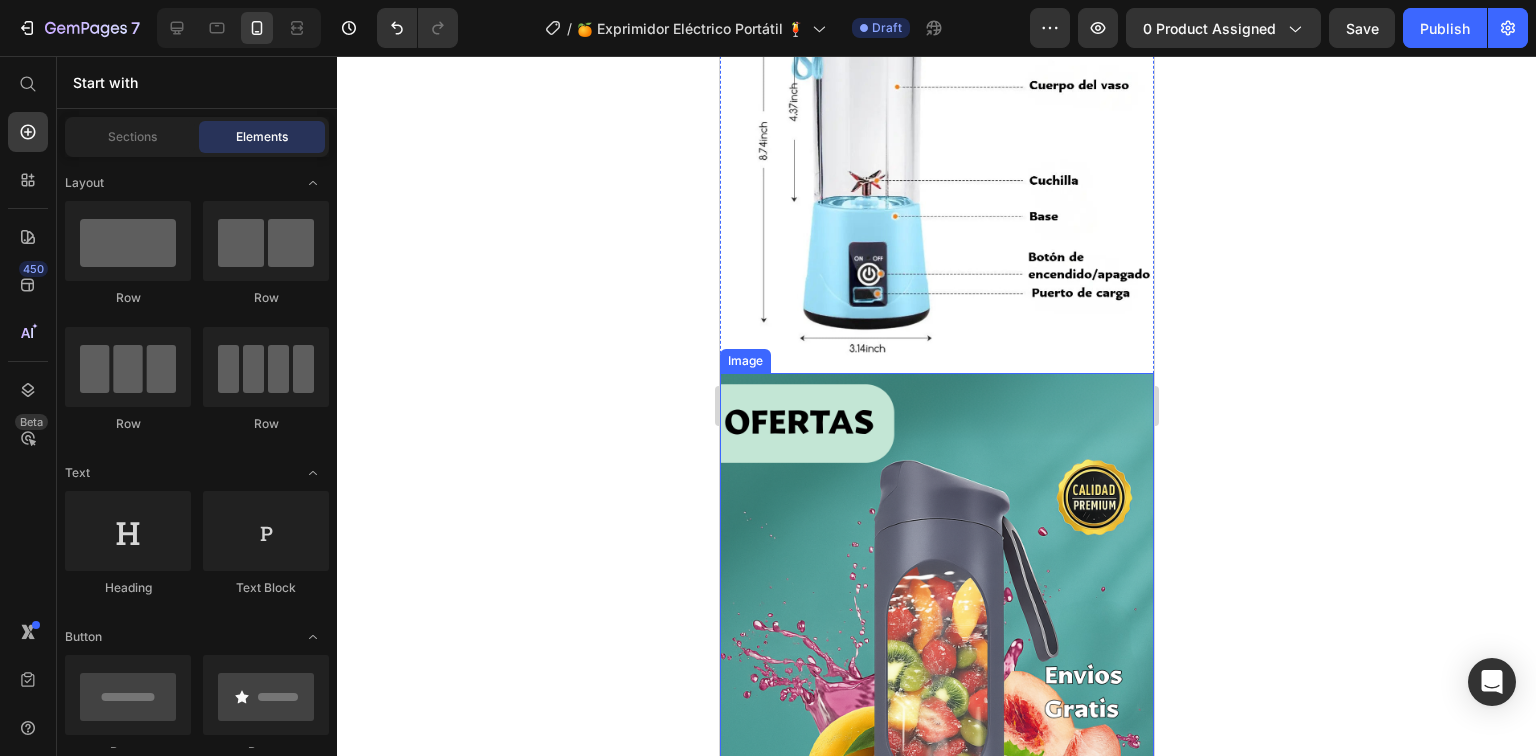 click at bounding box center [936, 759] 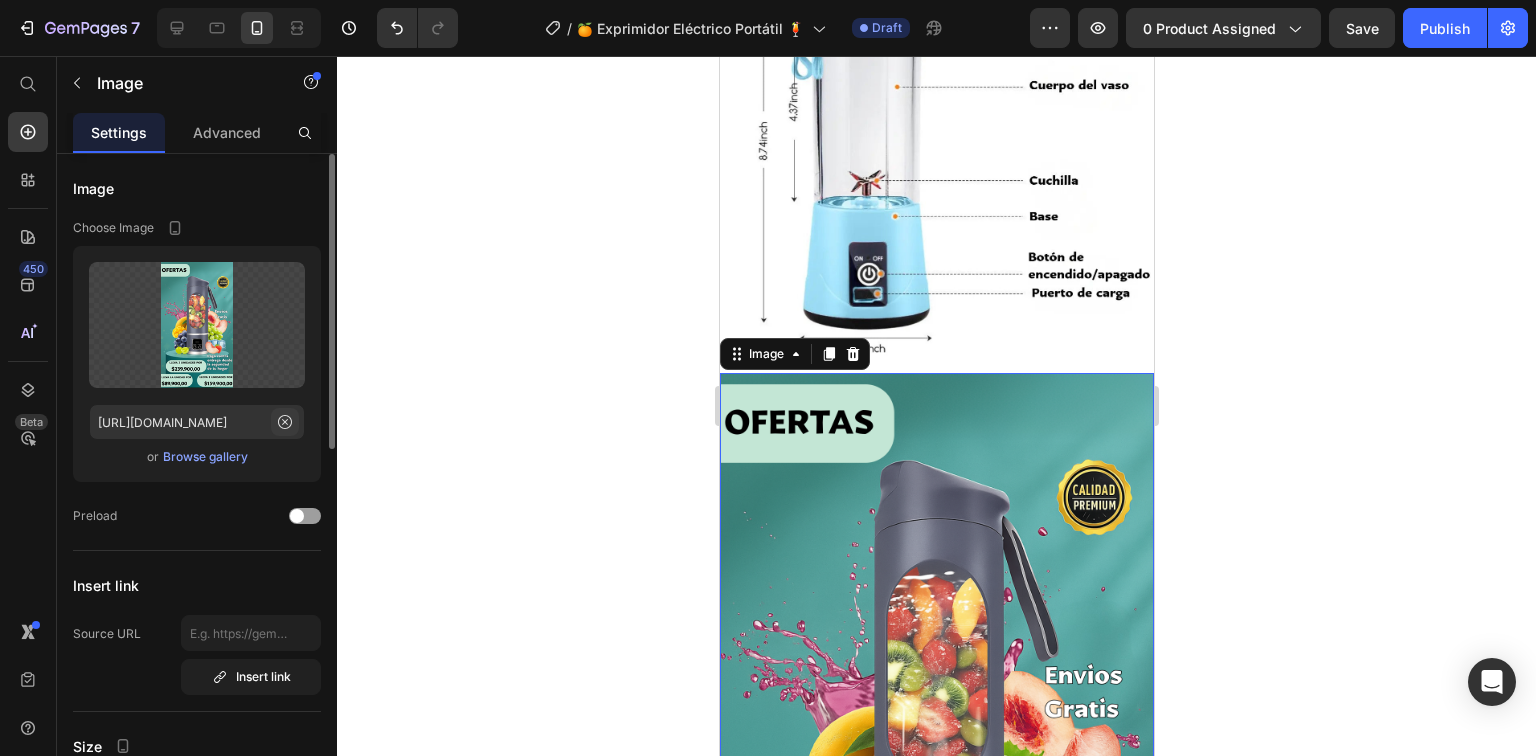 click 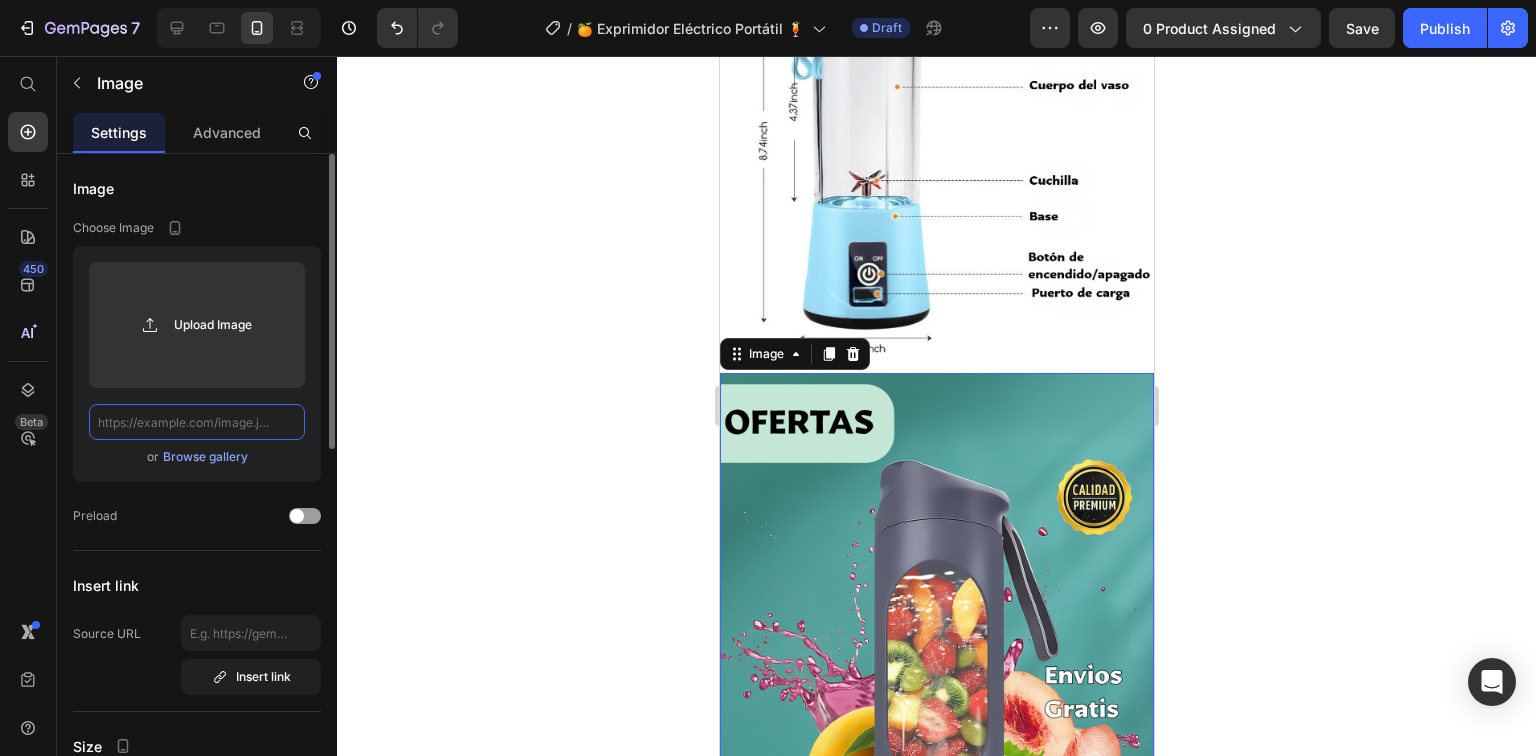 scroll, scrollTop: 0, scrollLeft: 0, axis: both 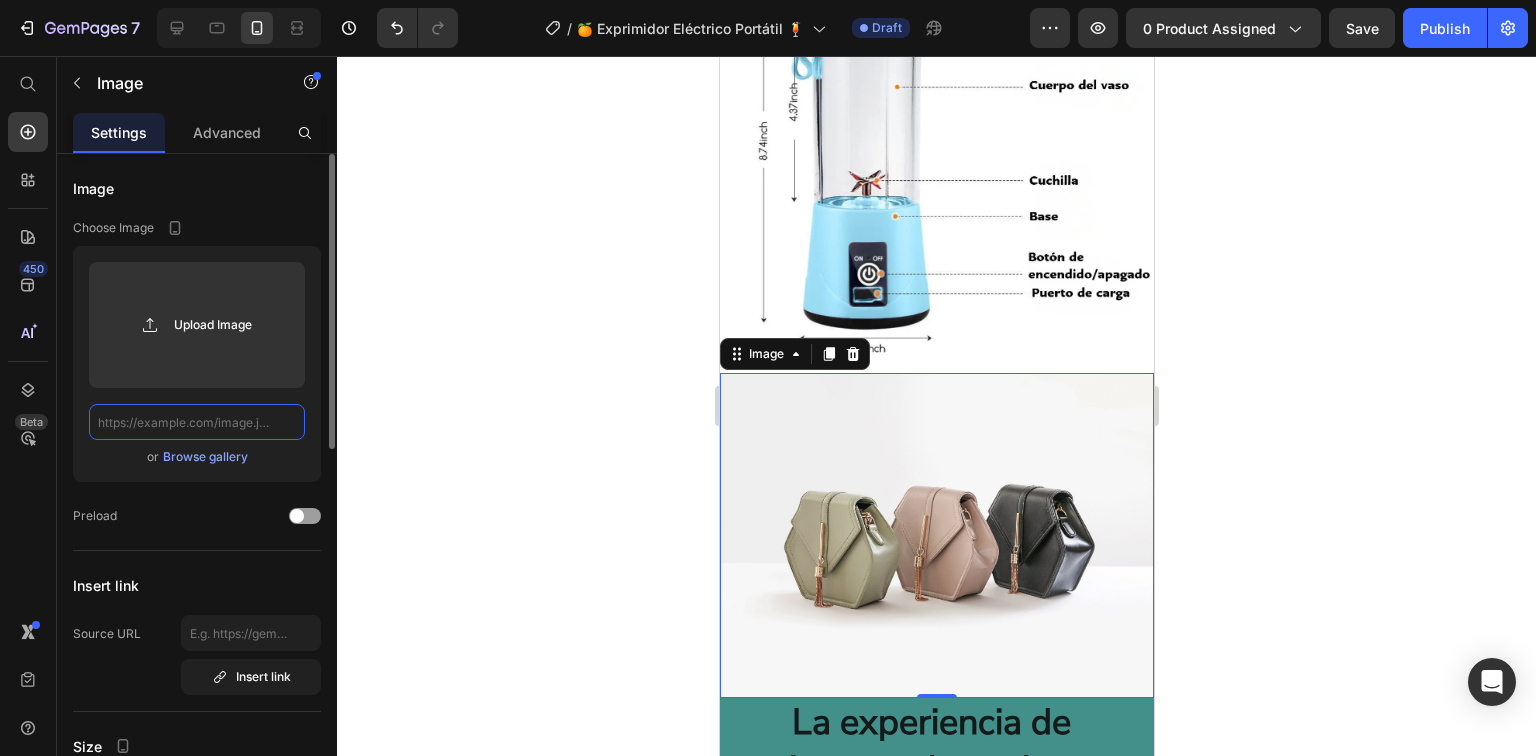 paste on "[URL][DOMAIN_NAME]" 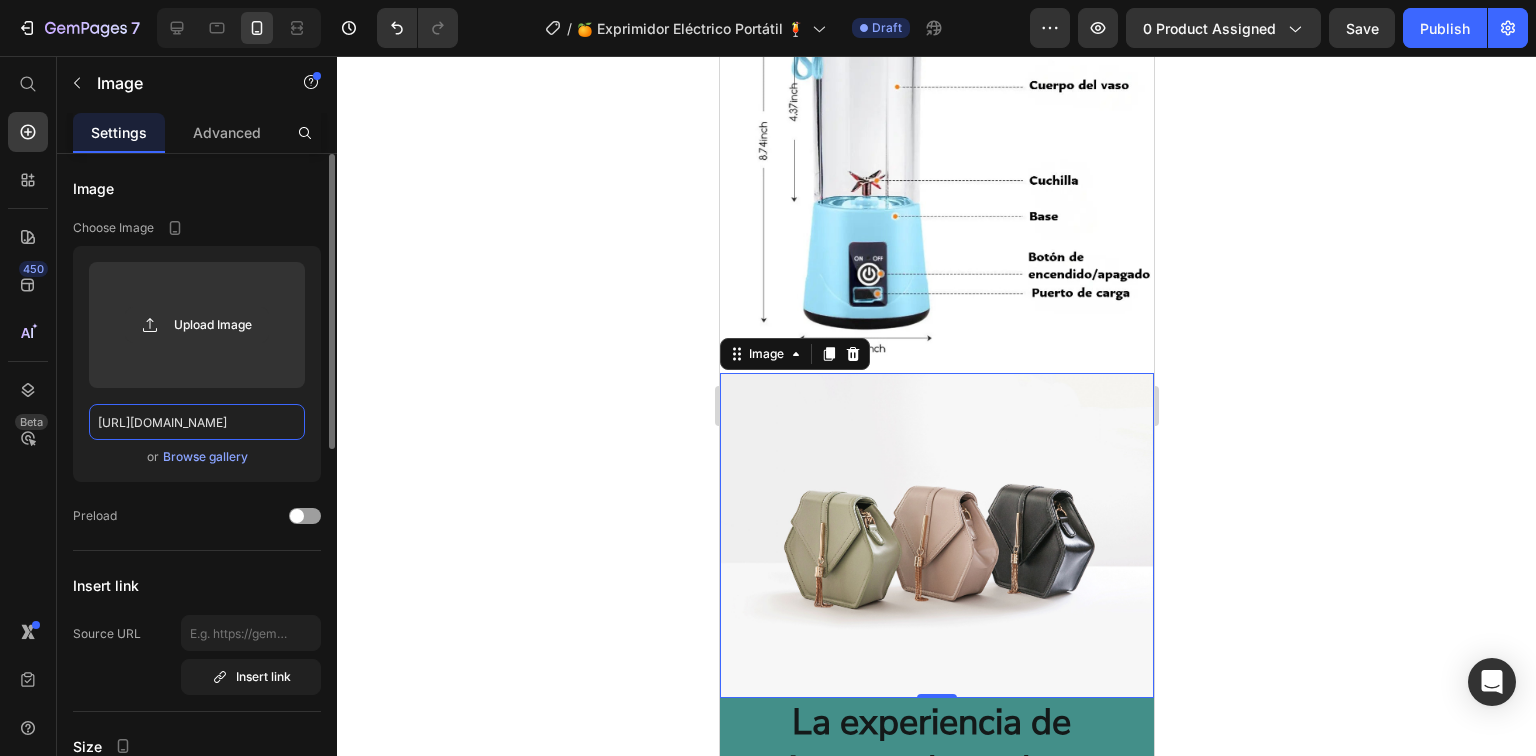 scroll, scrollTop: 0, scrollLeft: 419, axis: horizontal 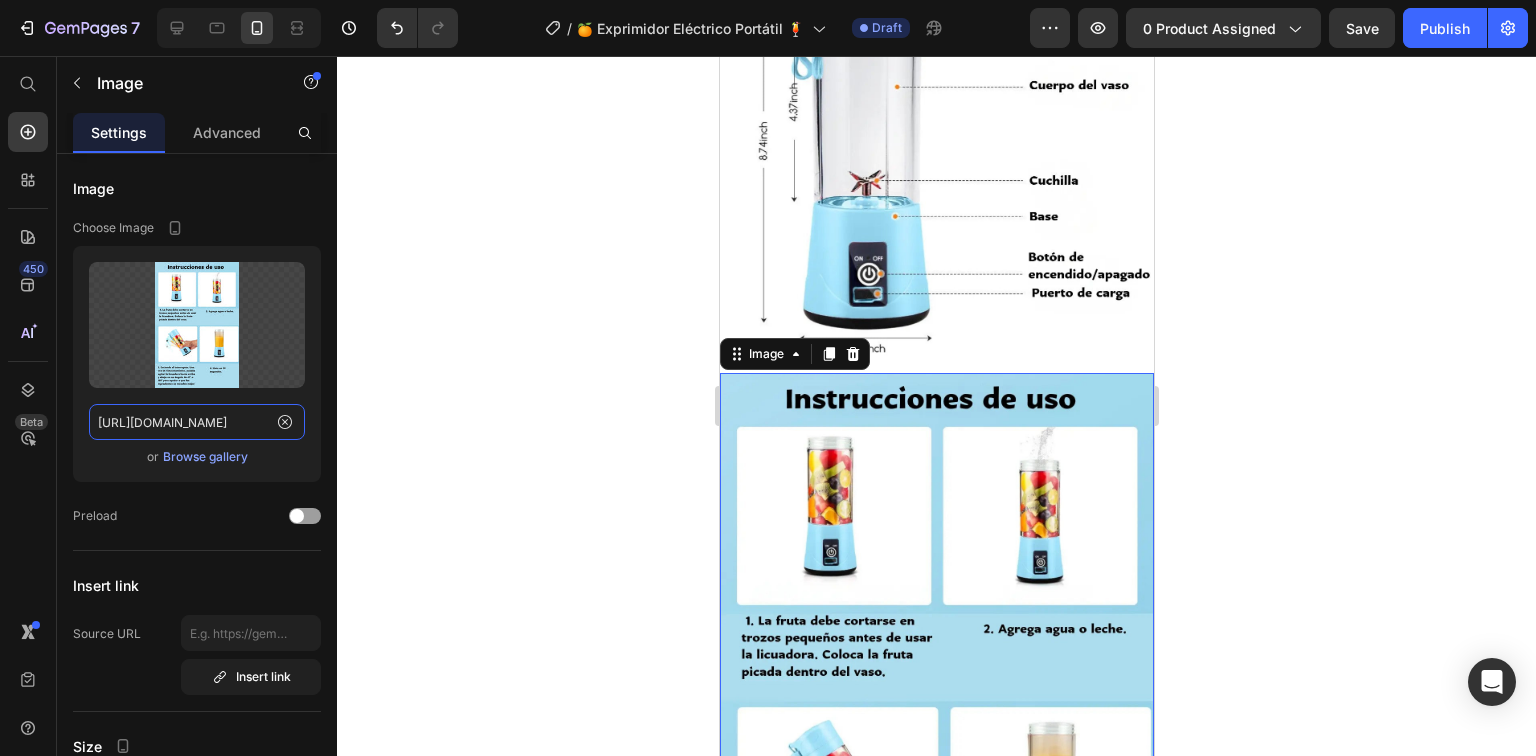 type on "[URL][DOMAIN_NAME]" 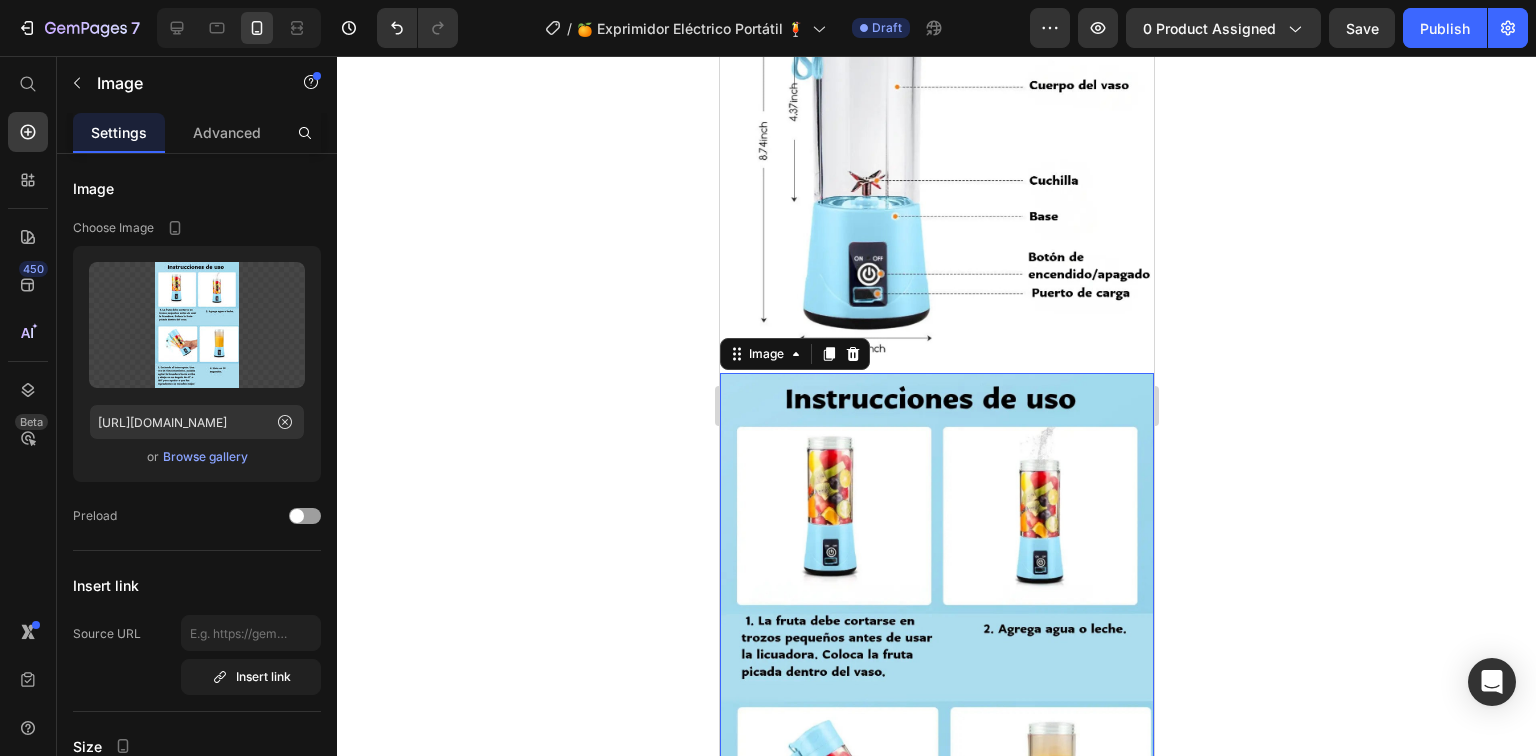 drag, startPoint x: 540, startPoint y: 416, endPoint x: 696, endPoint y: 415, distance: 156.0032 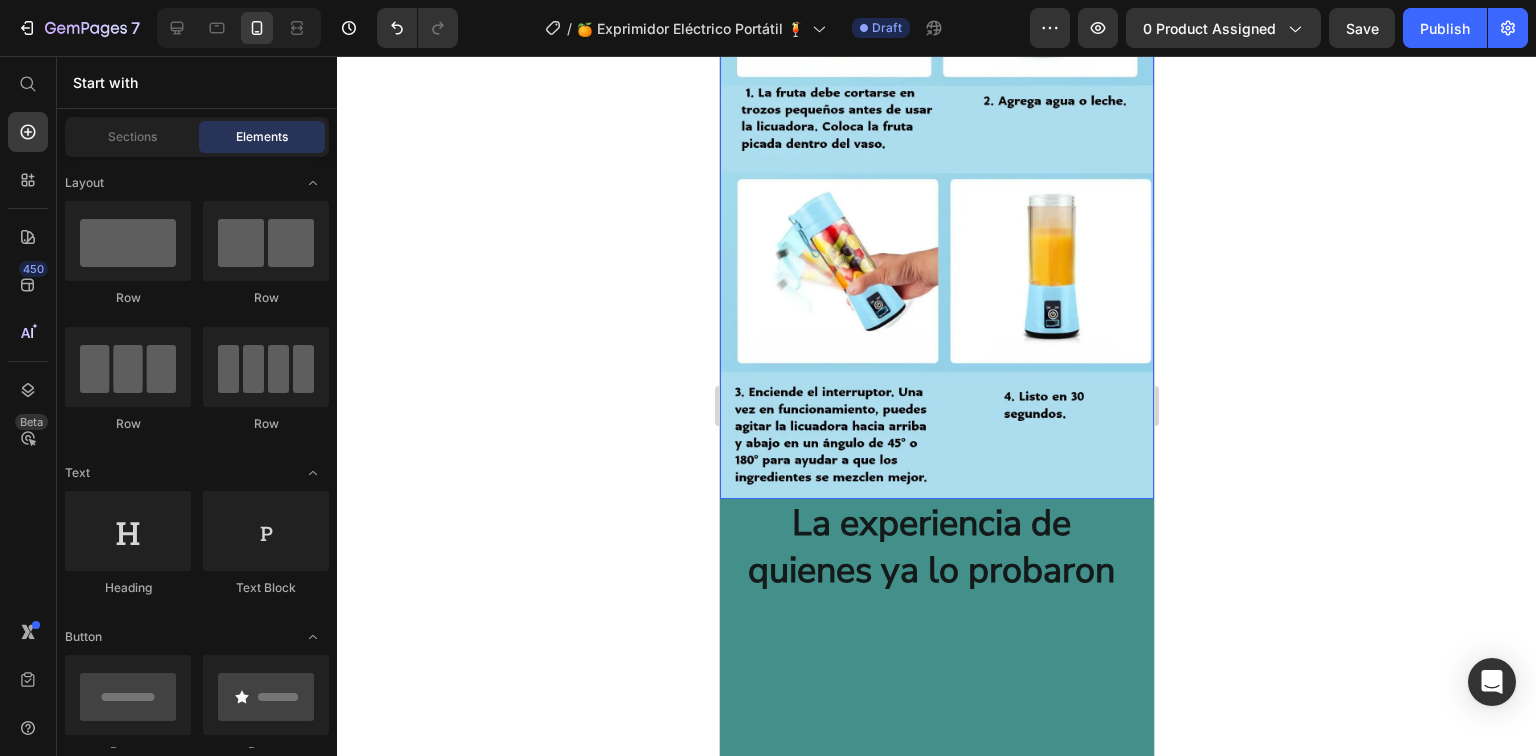 scroll, scrollTop: 5520, scrollLeft: 0, axis: vertical 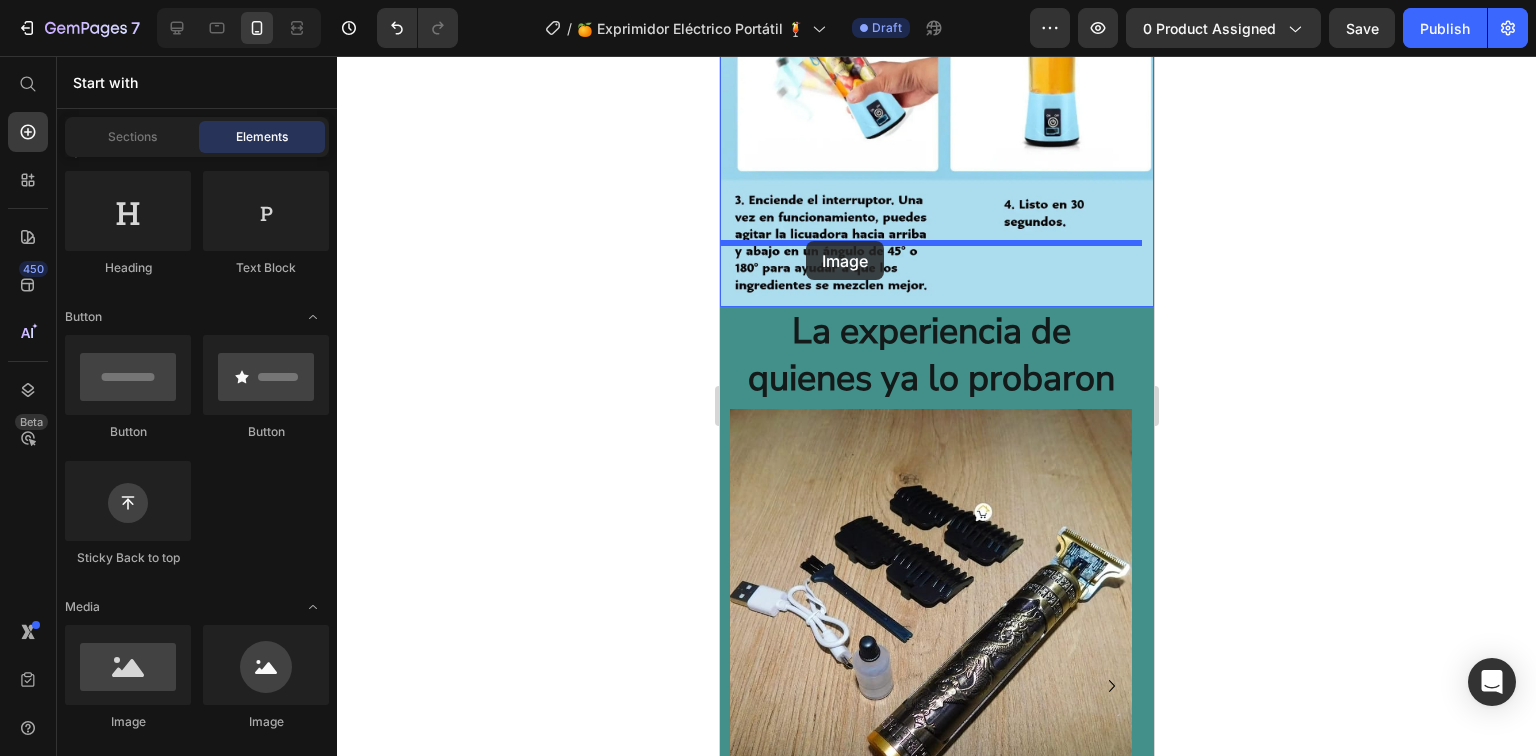 drag, startPoint x: 849, startPoint y: 722, endPoint x: 805, endPoint y: 241, distance: 483.00827 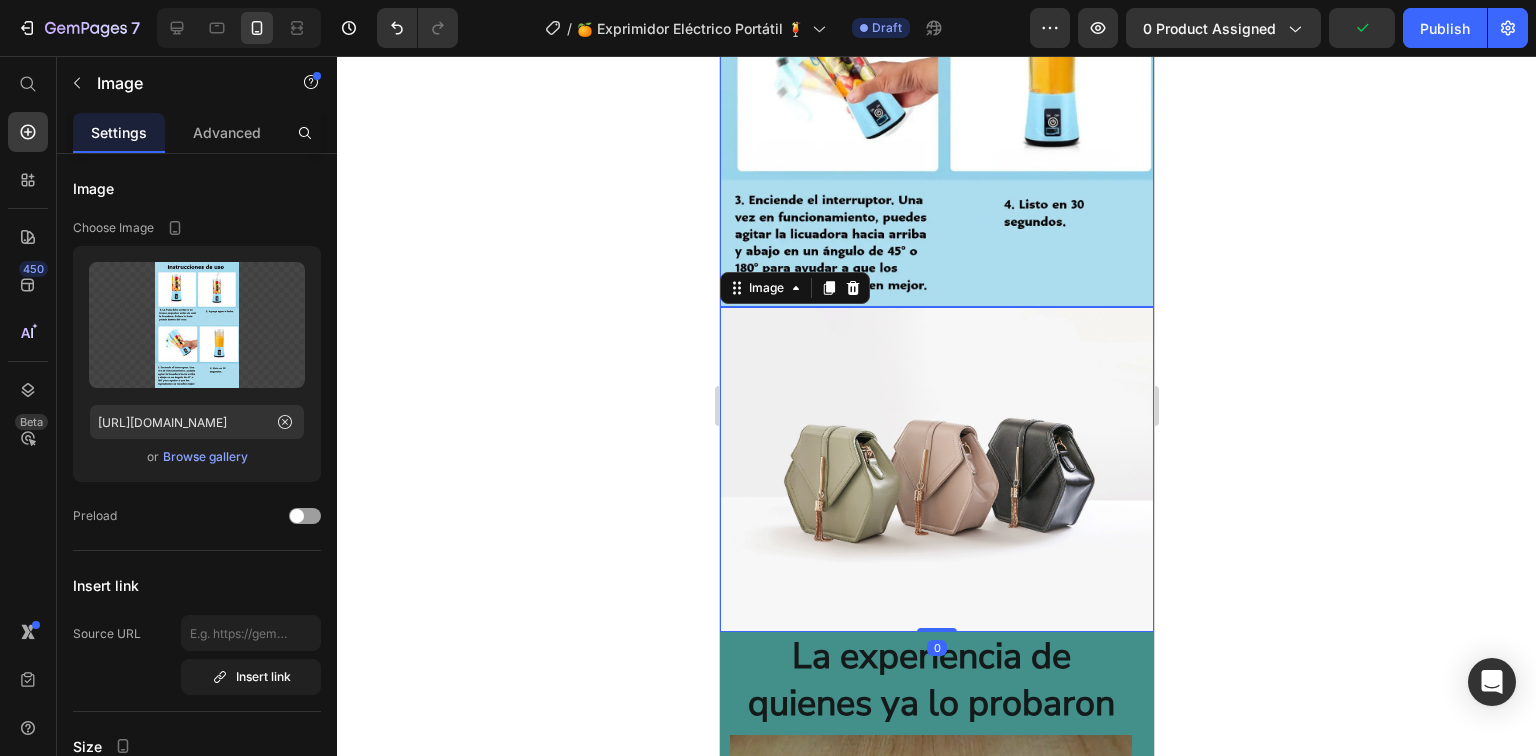 click at bounding box center (936, -20) 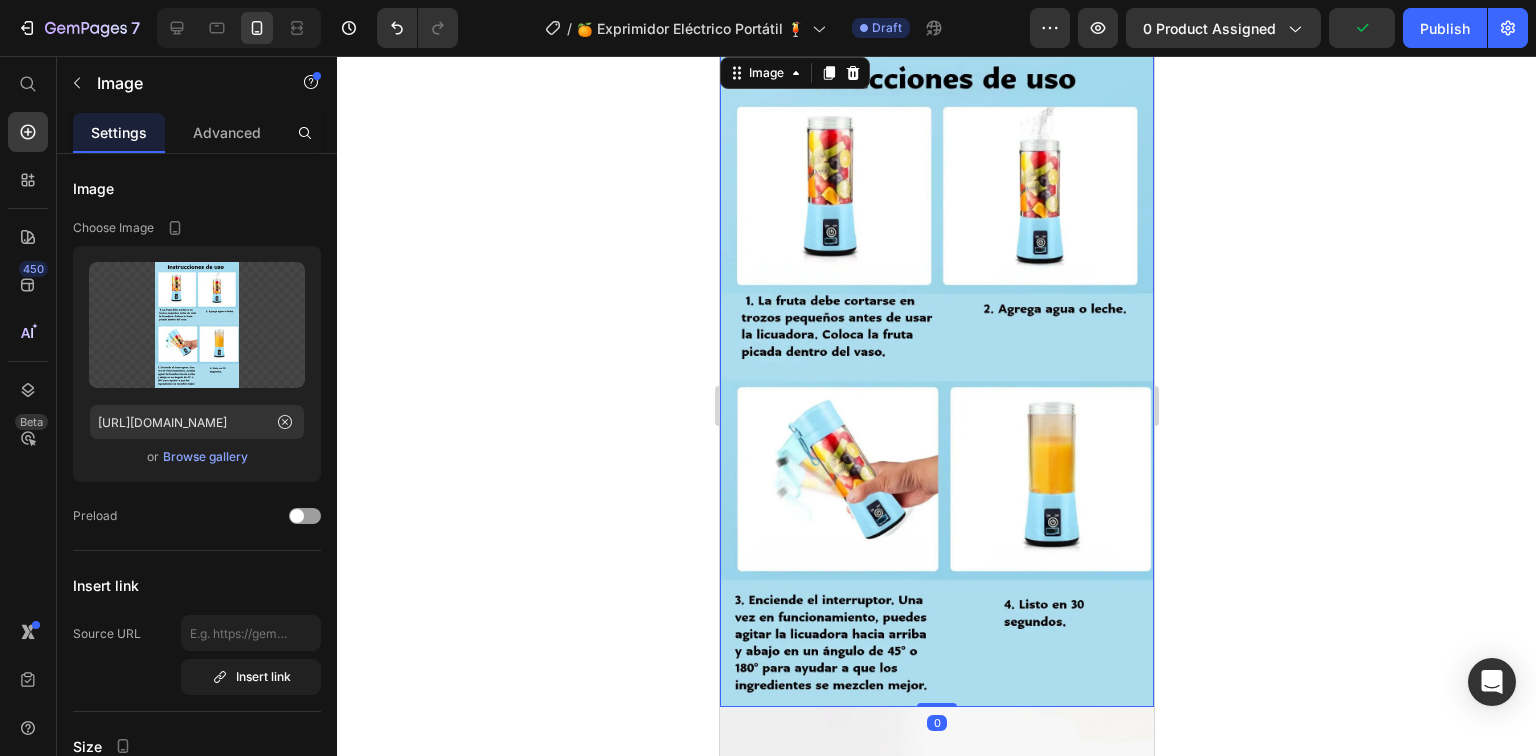 scroll, scrollTop: 4960, scrollLeft: 0, axis: vertical 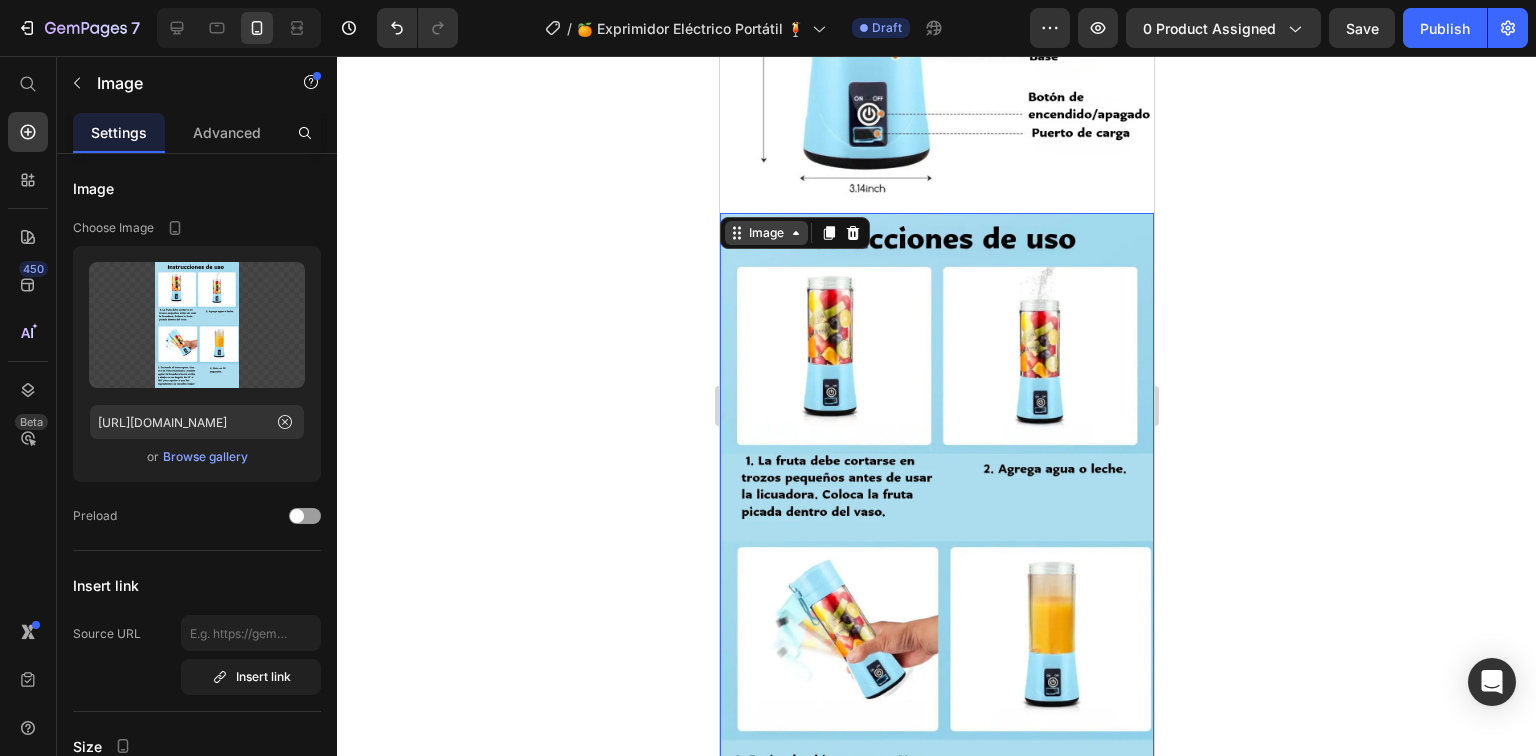 click on "Image" at bounding box center (765, 233) 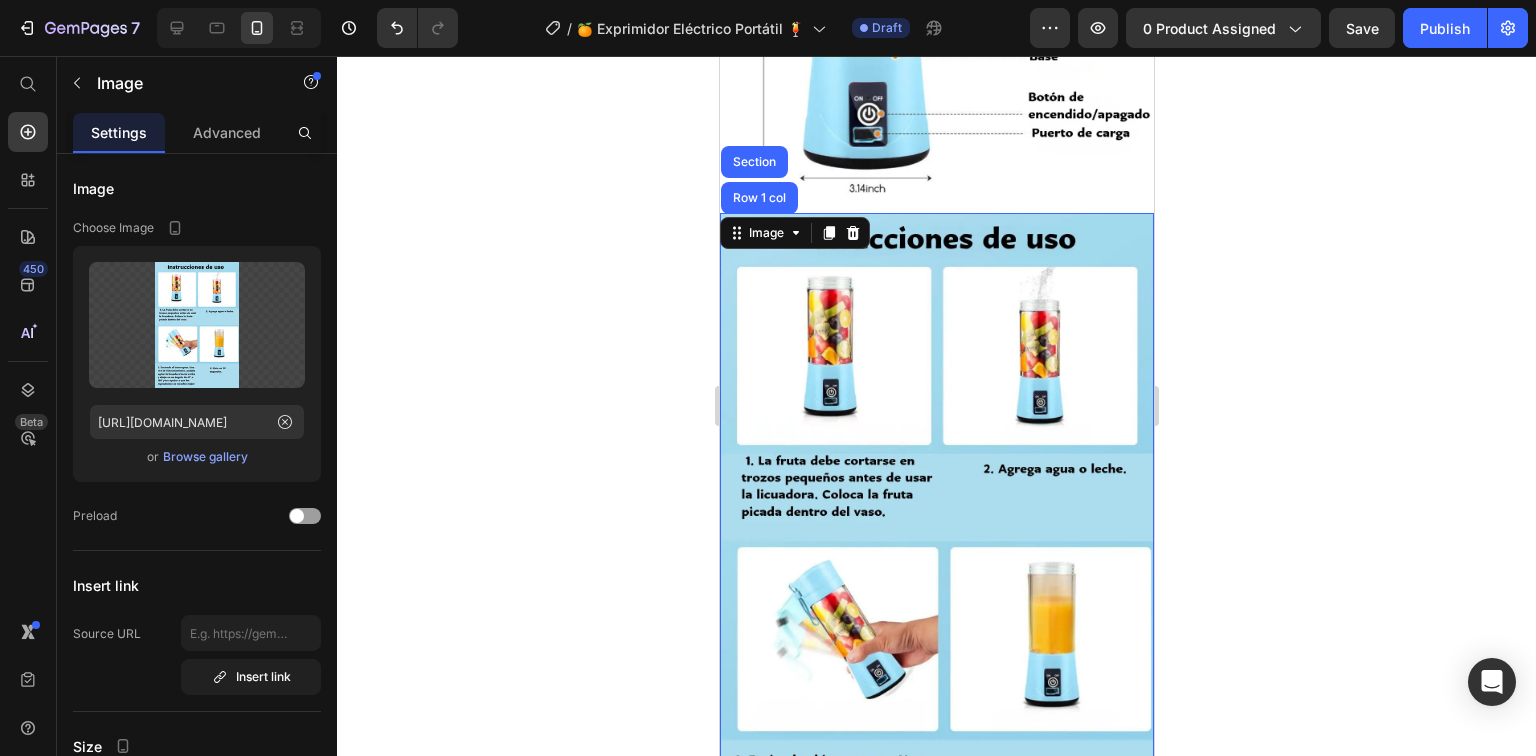 click 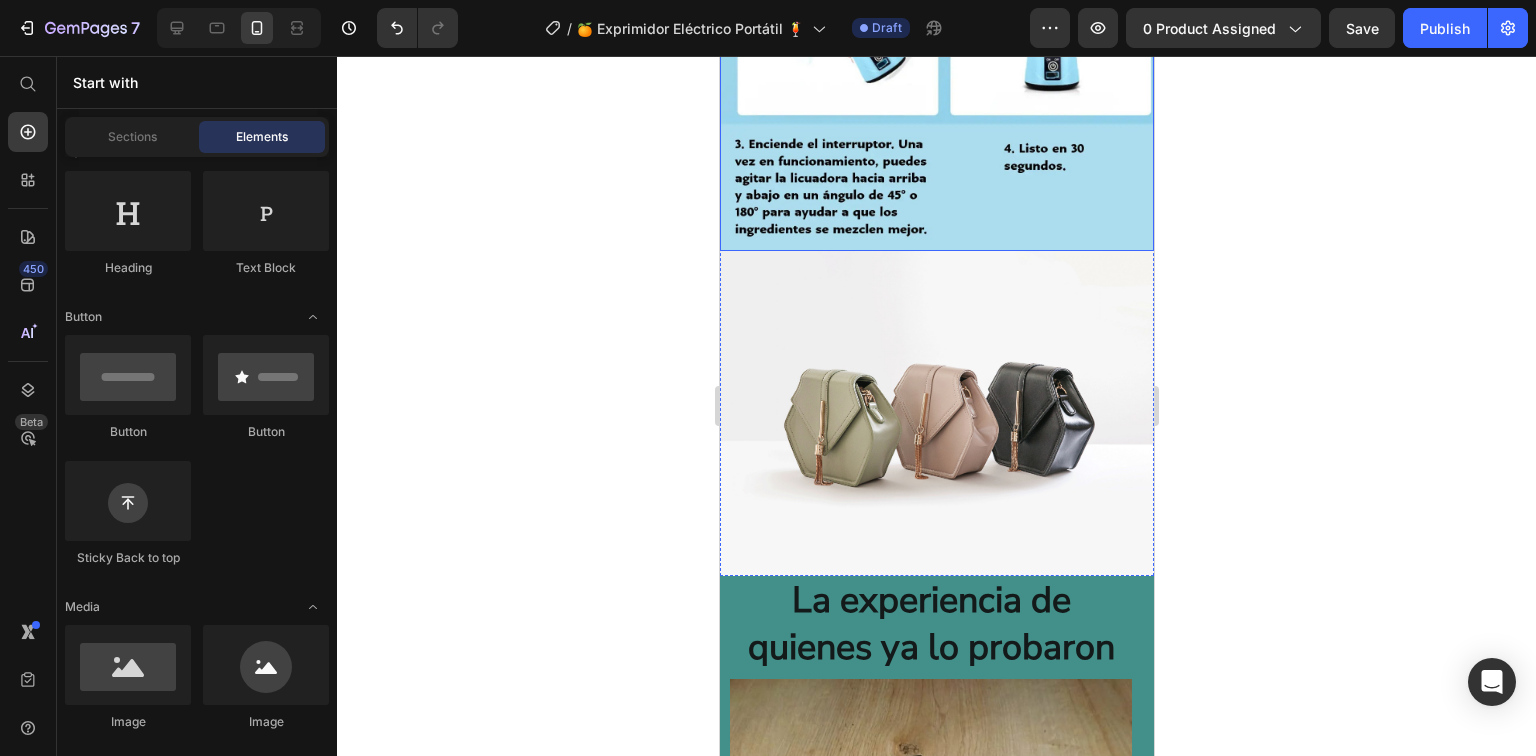 scroll, scrollTop: 5600, scrollLeft: 0, axis: vertical 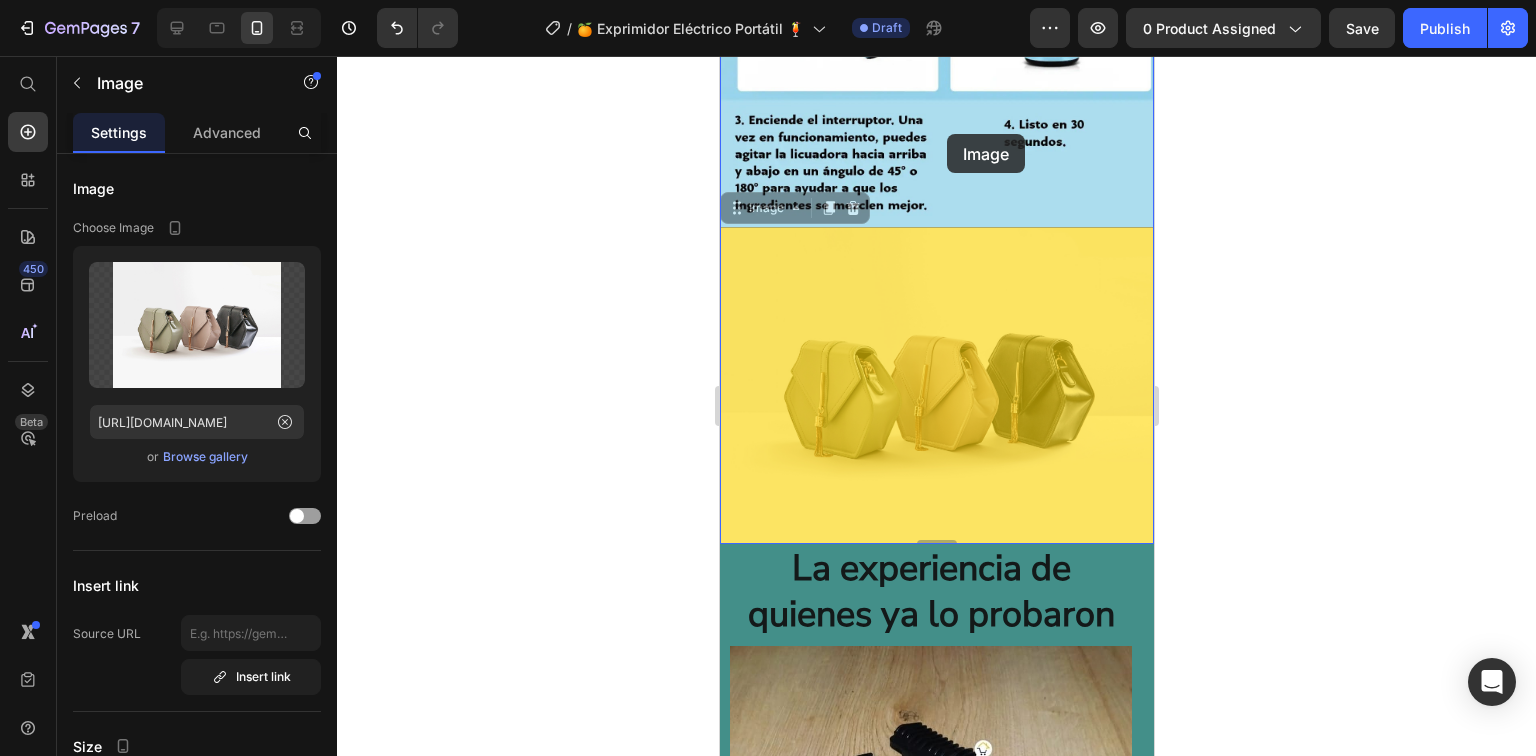 drag, startPoint x: 809, startPoint y: 224, endPoint x: 948, endPoint y: 133, distance: 166.1385 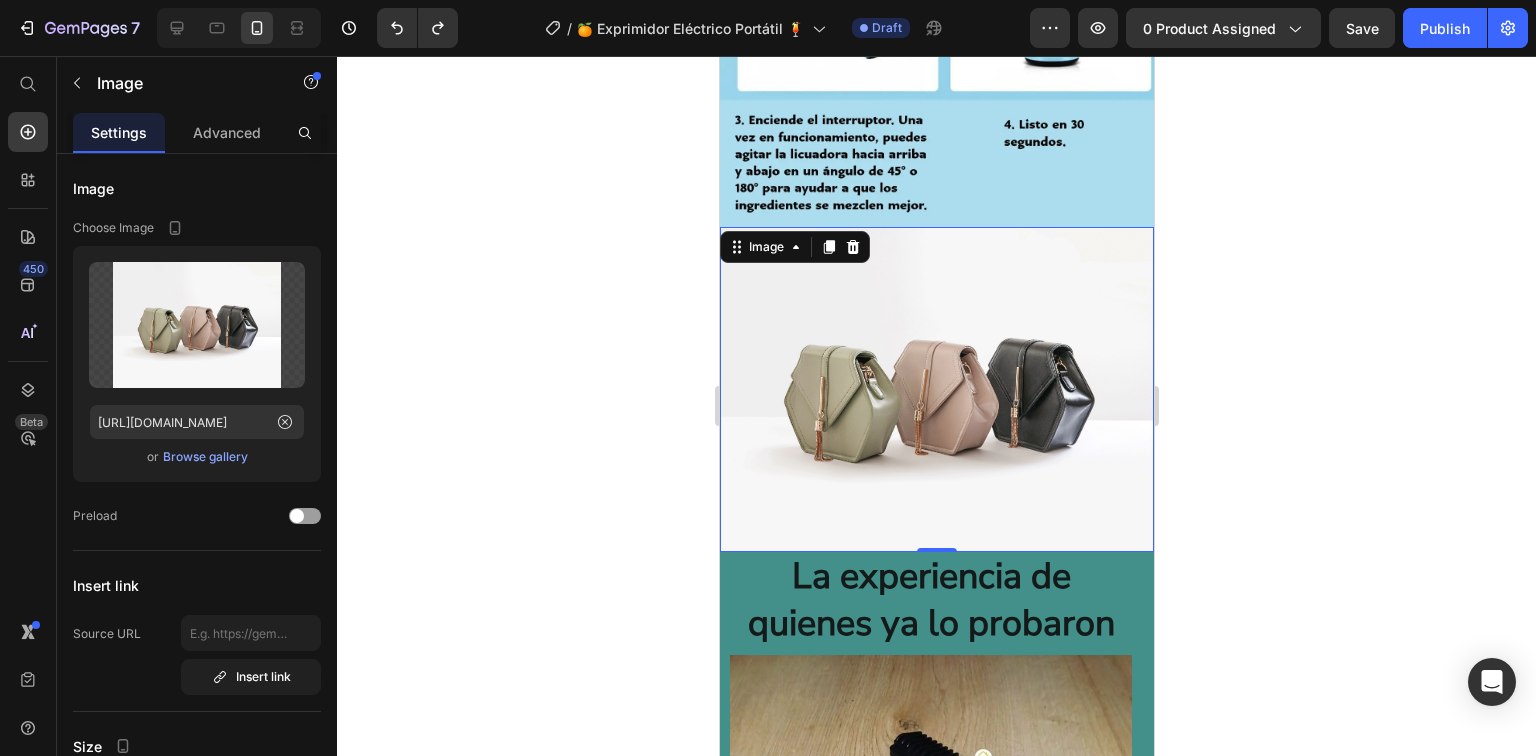 click at bounding box center [936, 390] 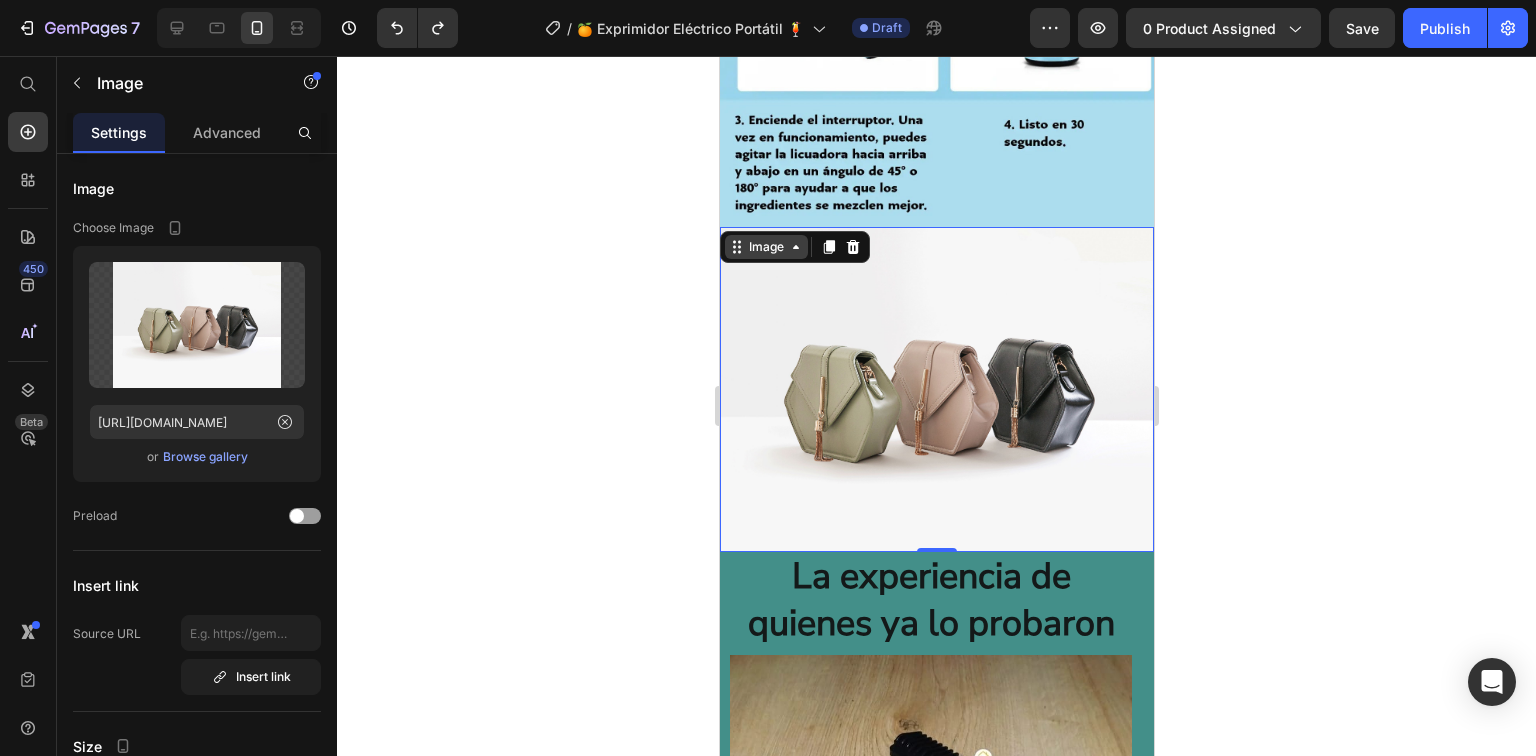 click on "Image" at bounding box center (765, 247) 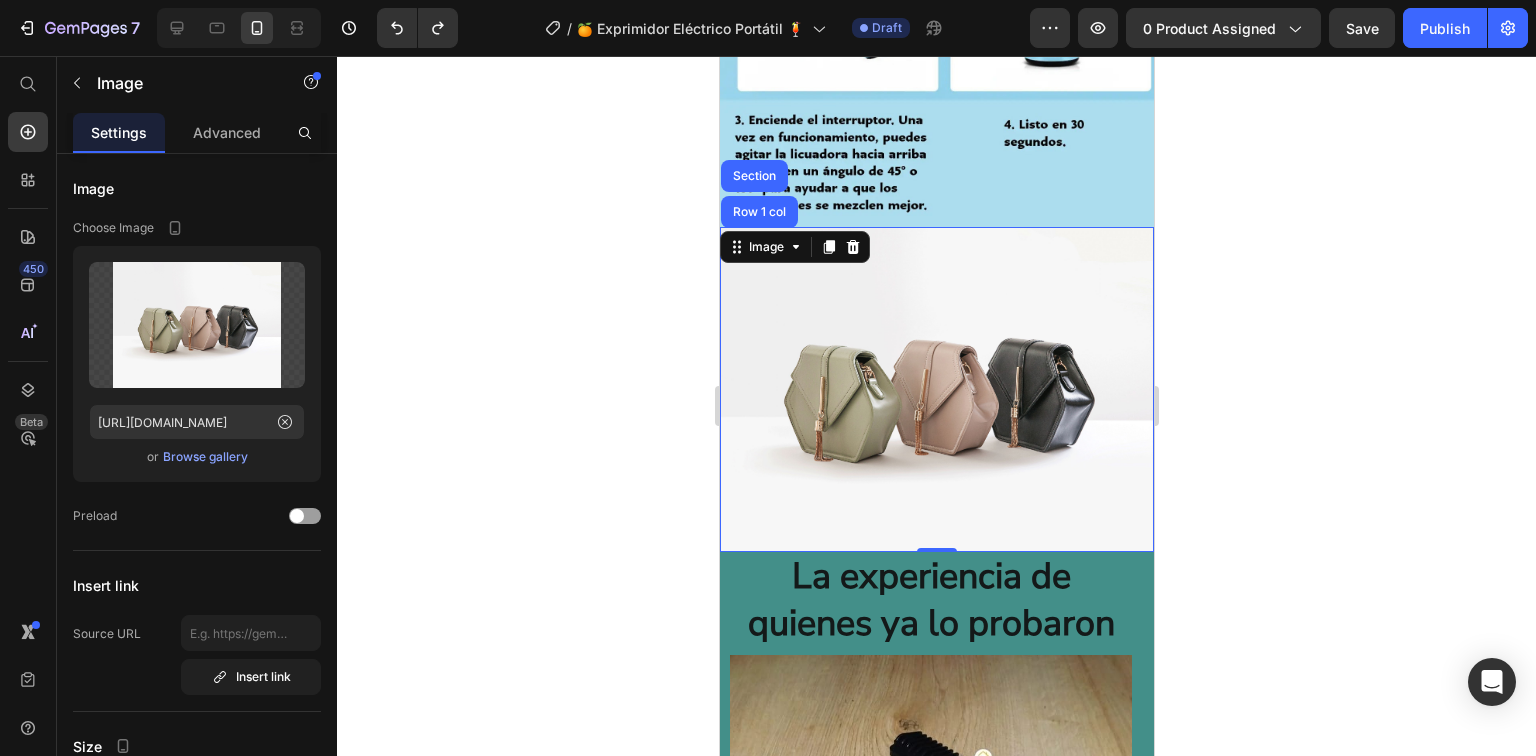 click at bounding box center [936, 390] 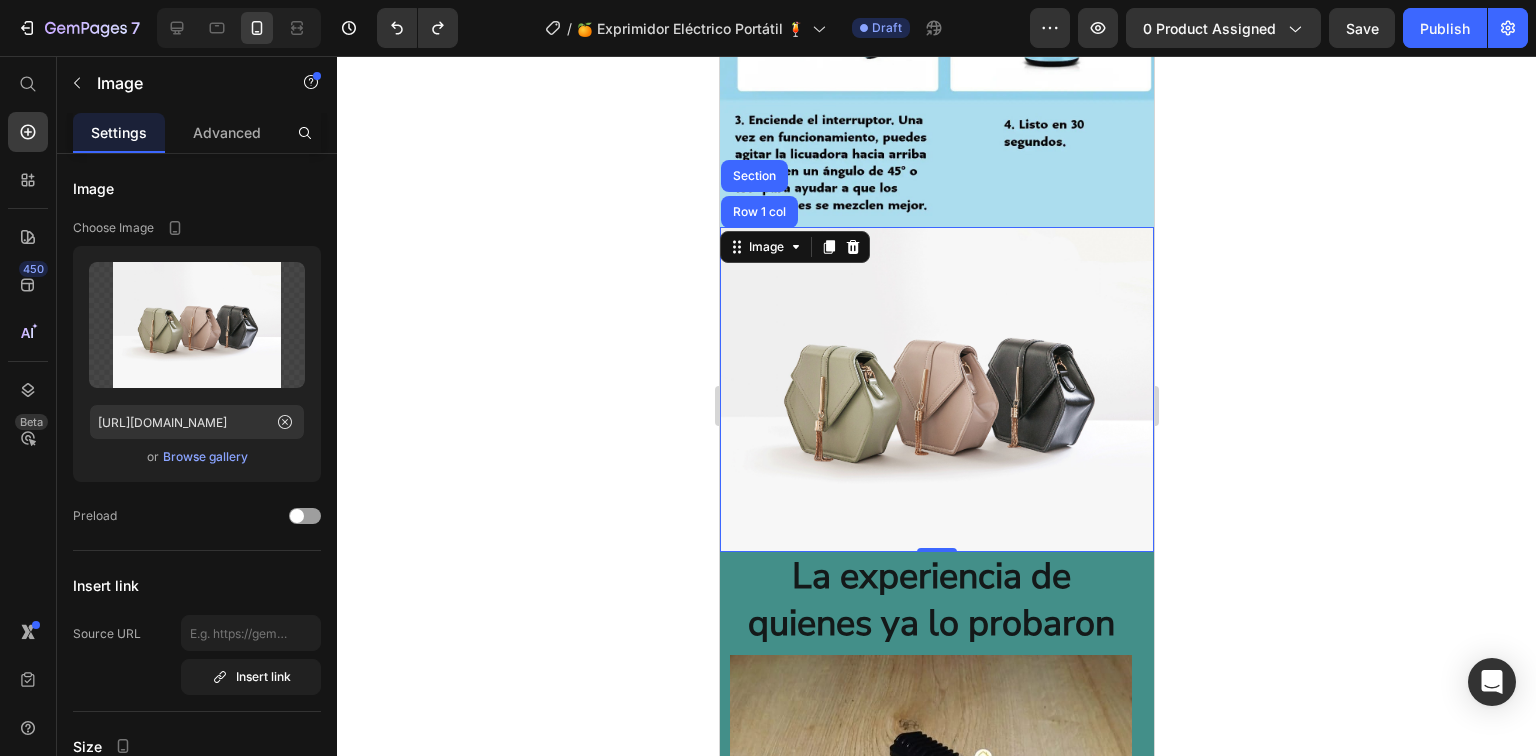 click 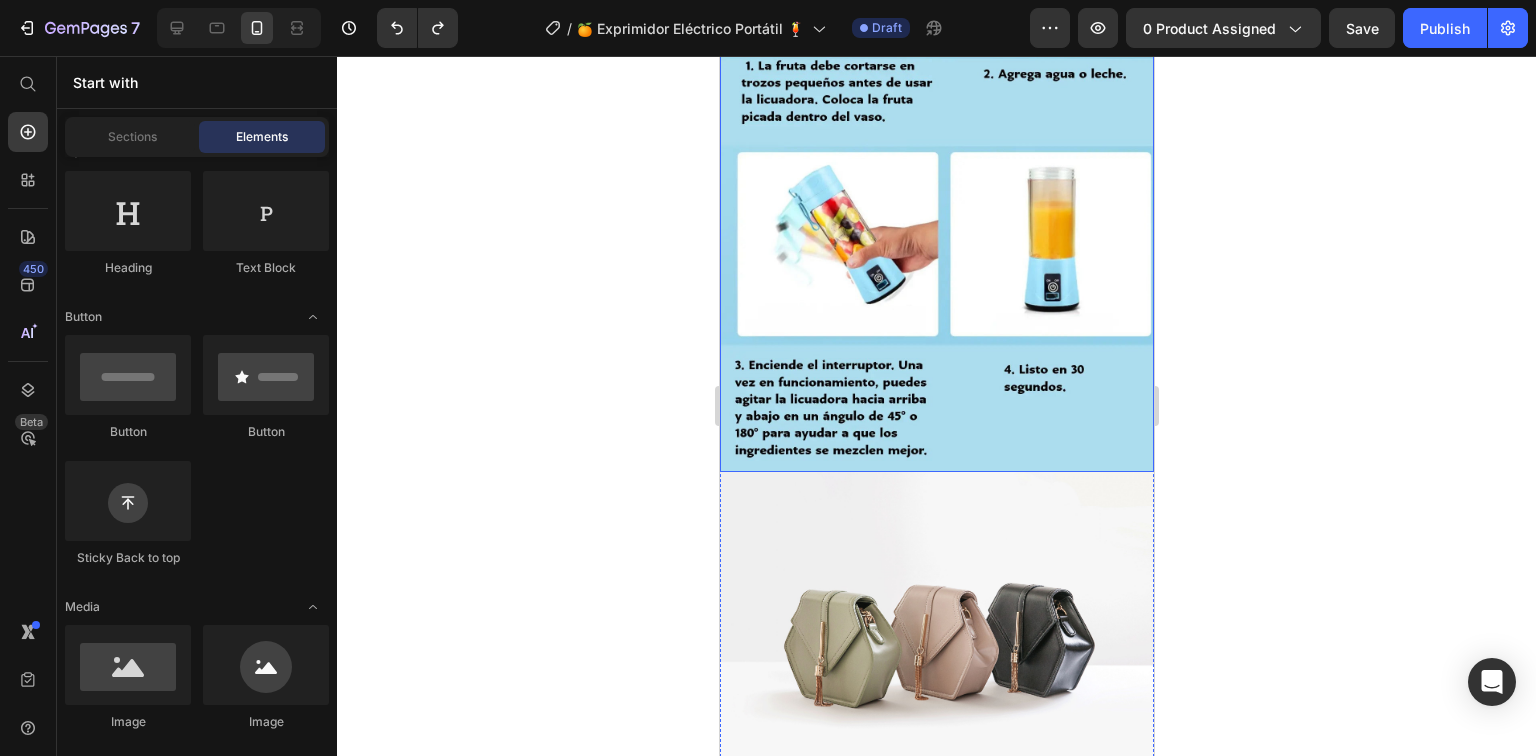 scroll, scrollTop: 5360, scrollLeft: 0, axis: vertical 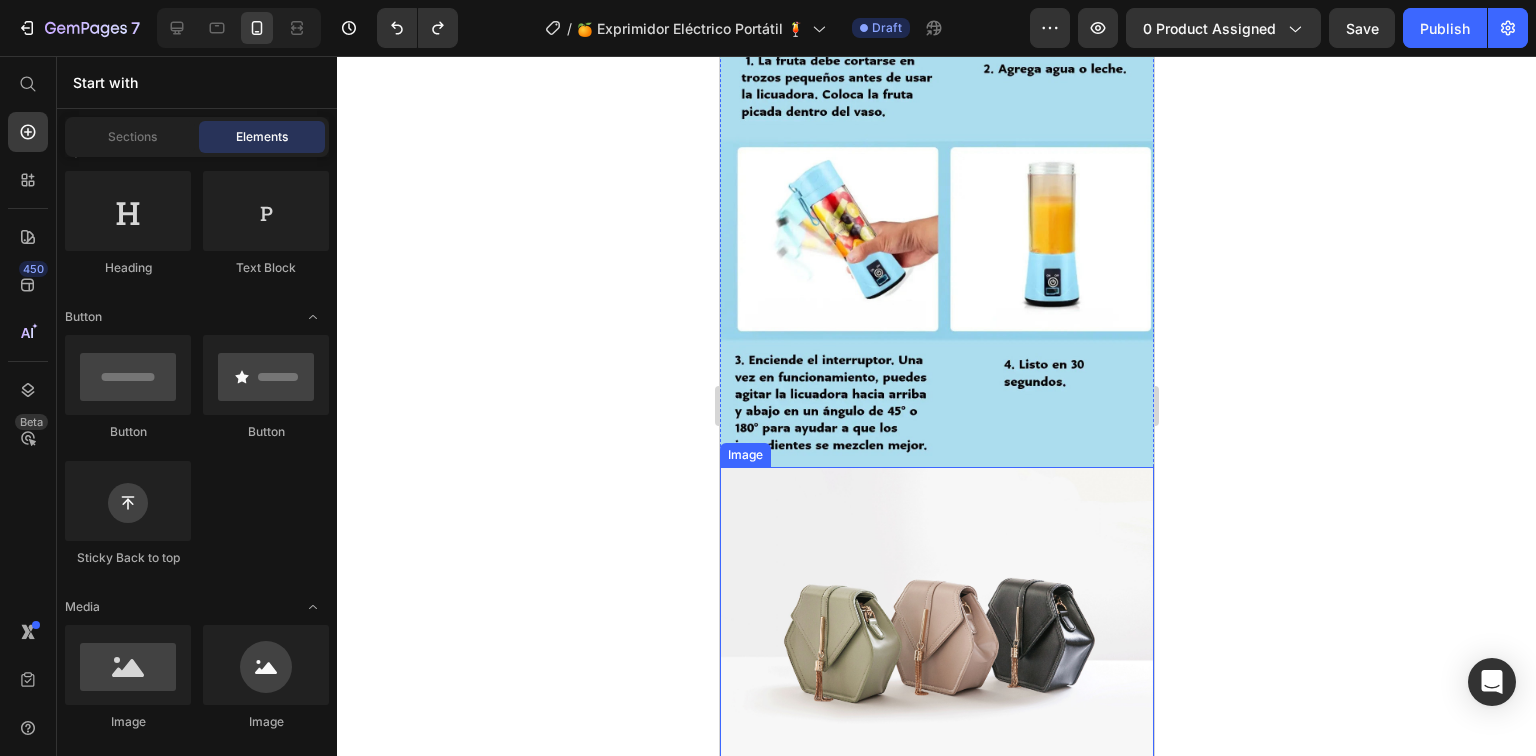 click at bounding box center (936, 630) 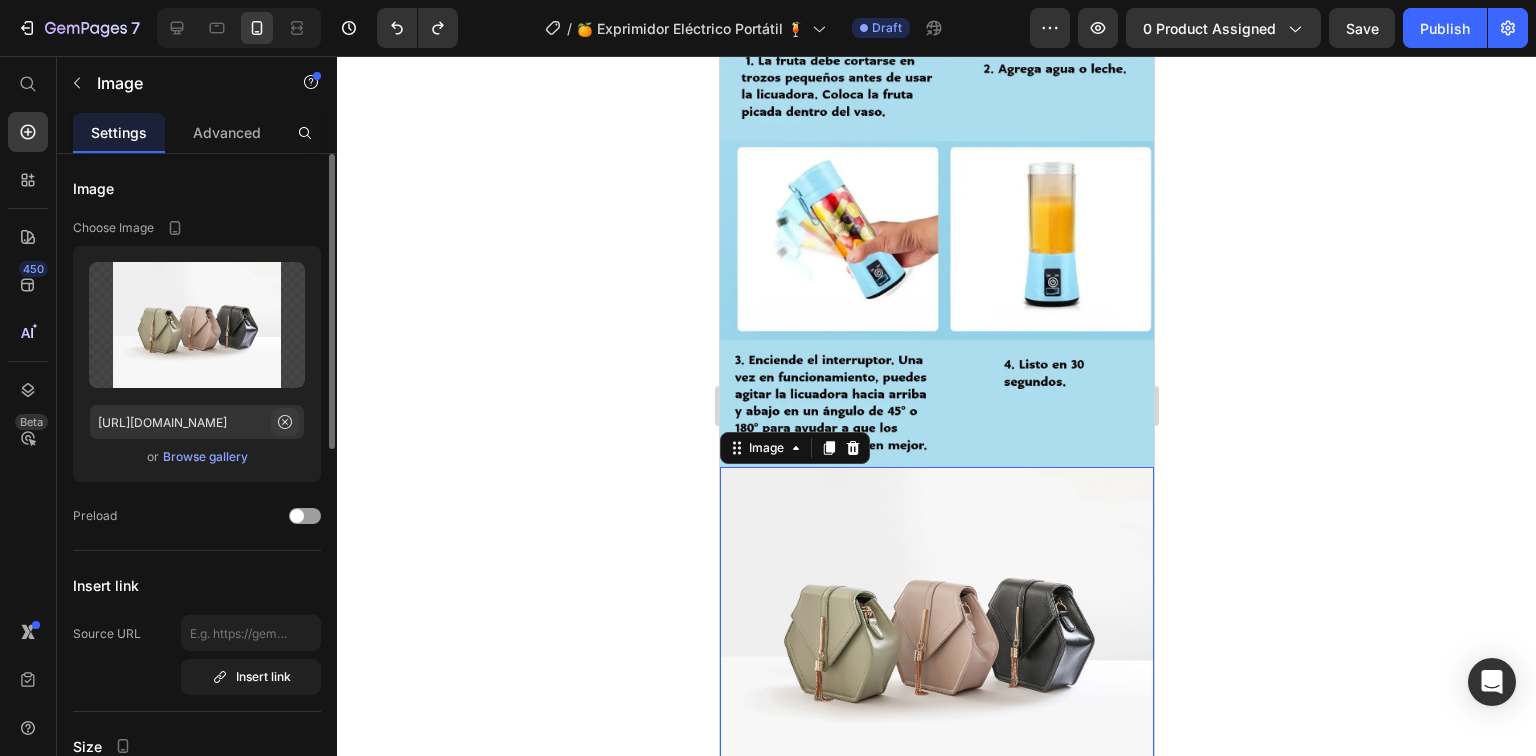 click 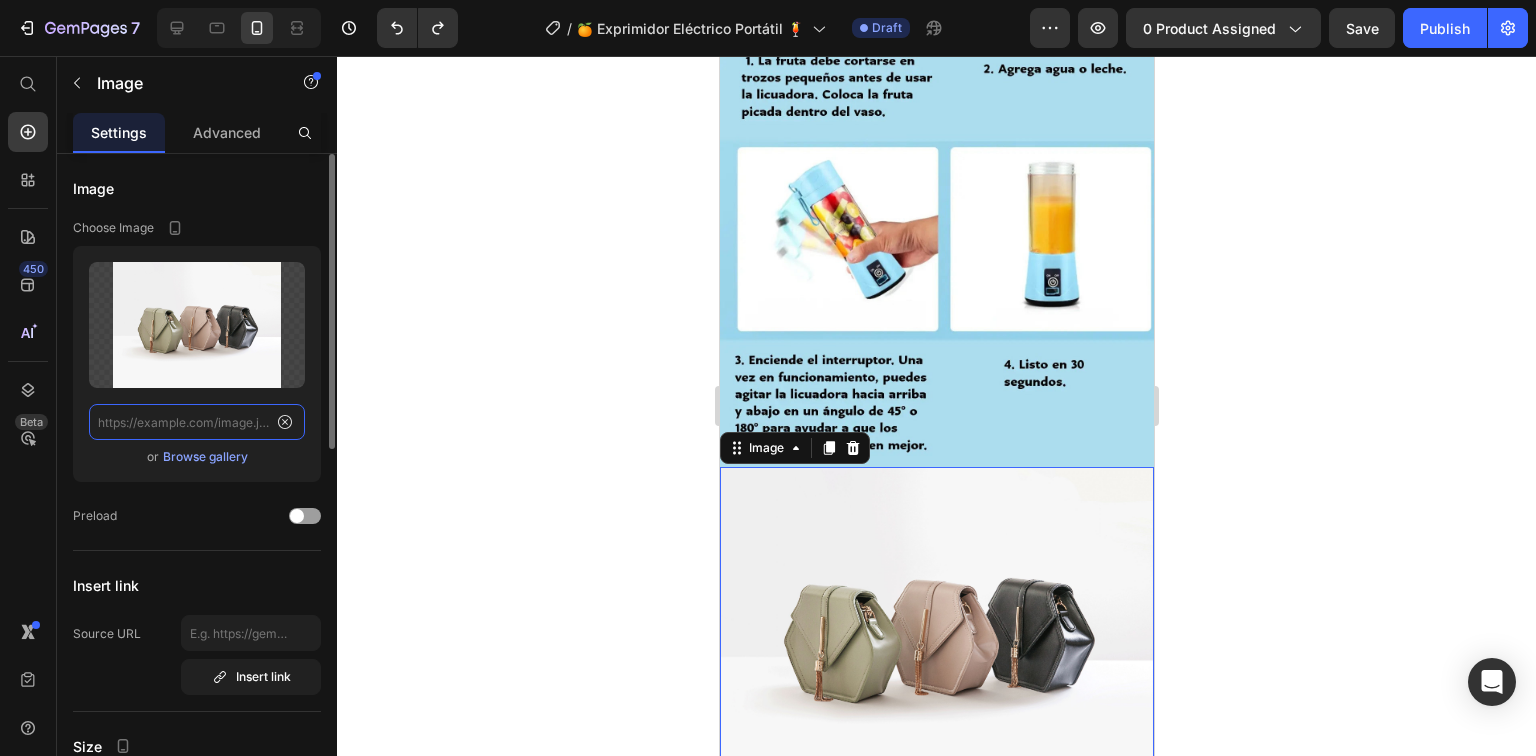 scroll, scrollTop: 0, scrollLeft: 0, axis: both 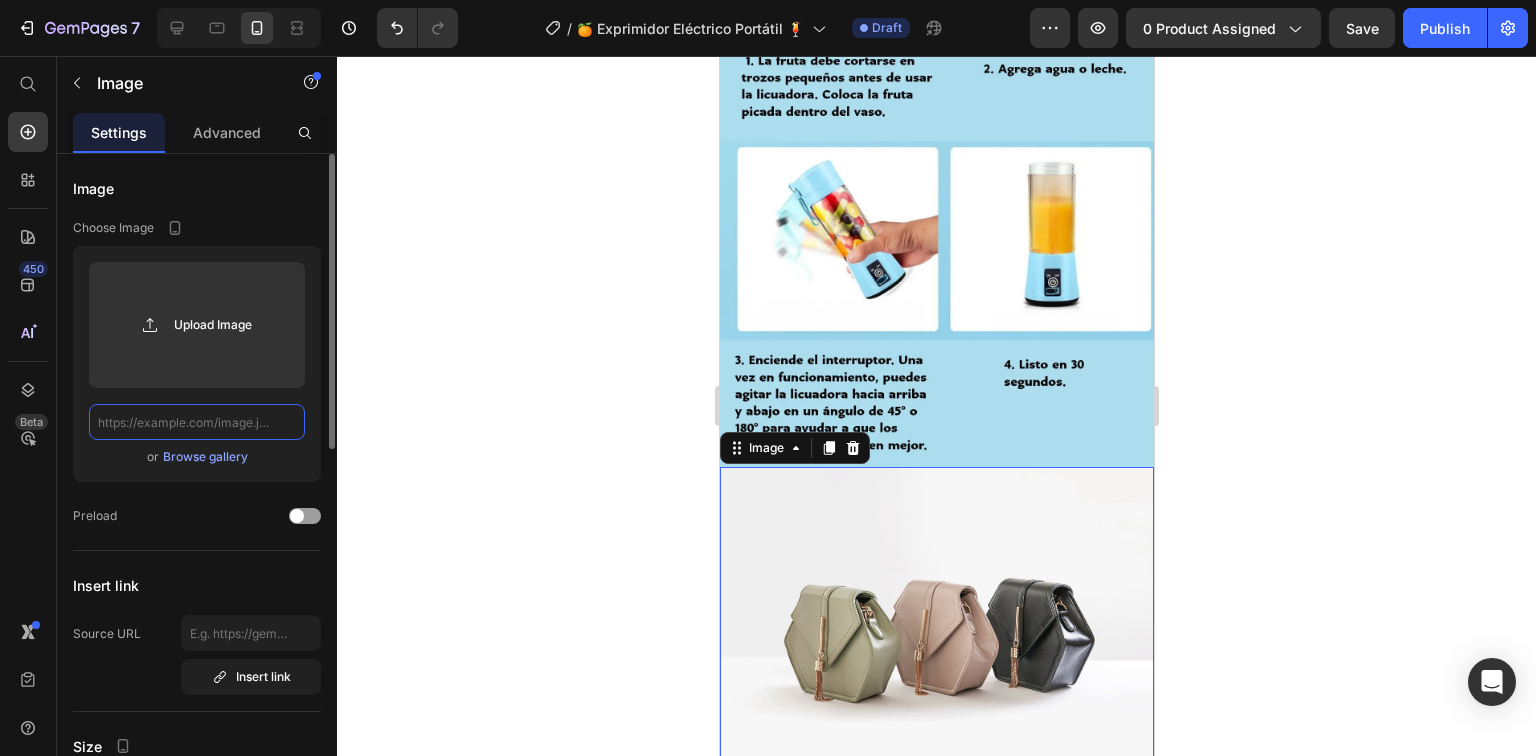 click 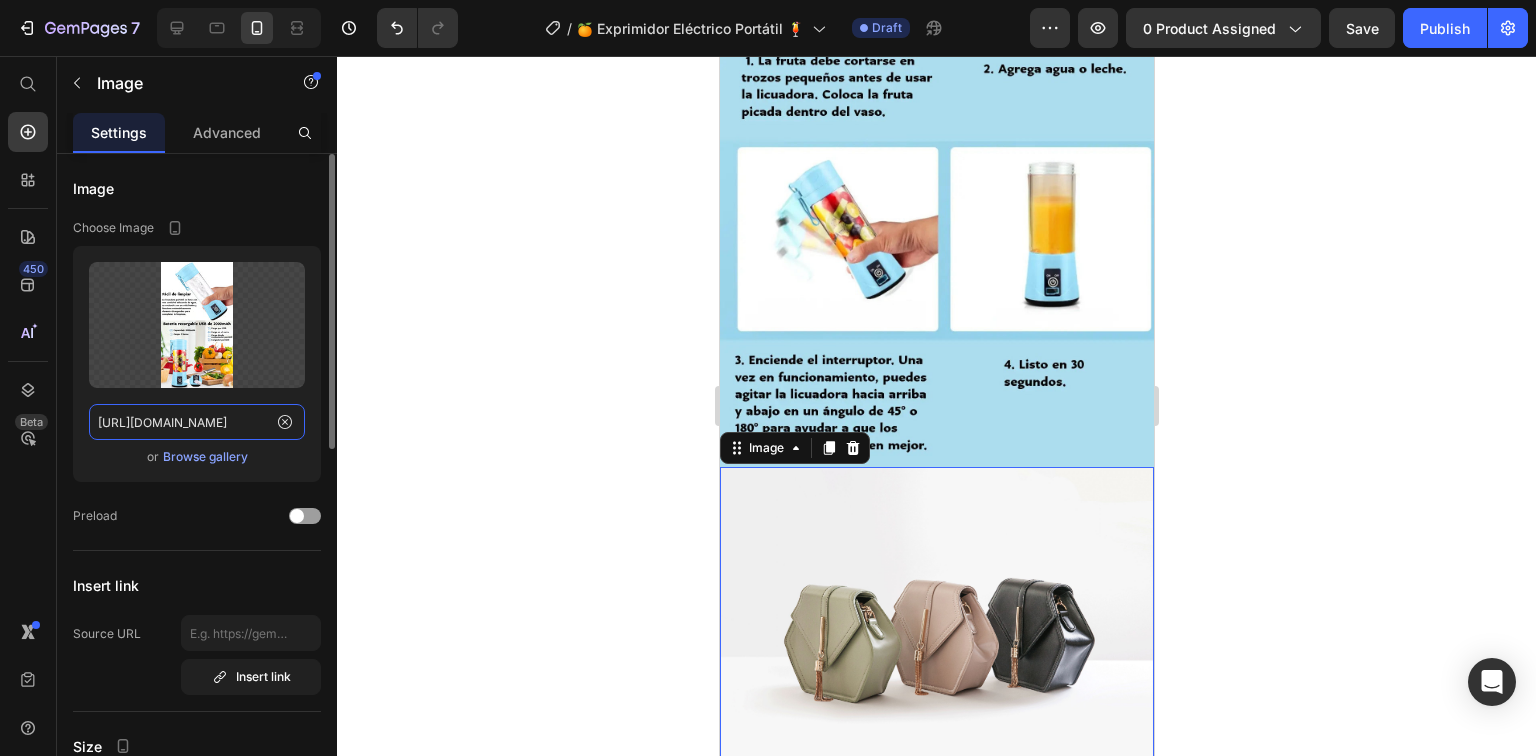 scroll, scrollTop: 0, scrollLeft: 432, axis: horizontal 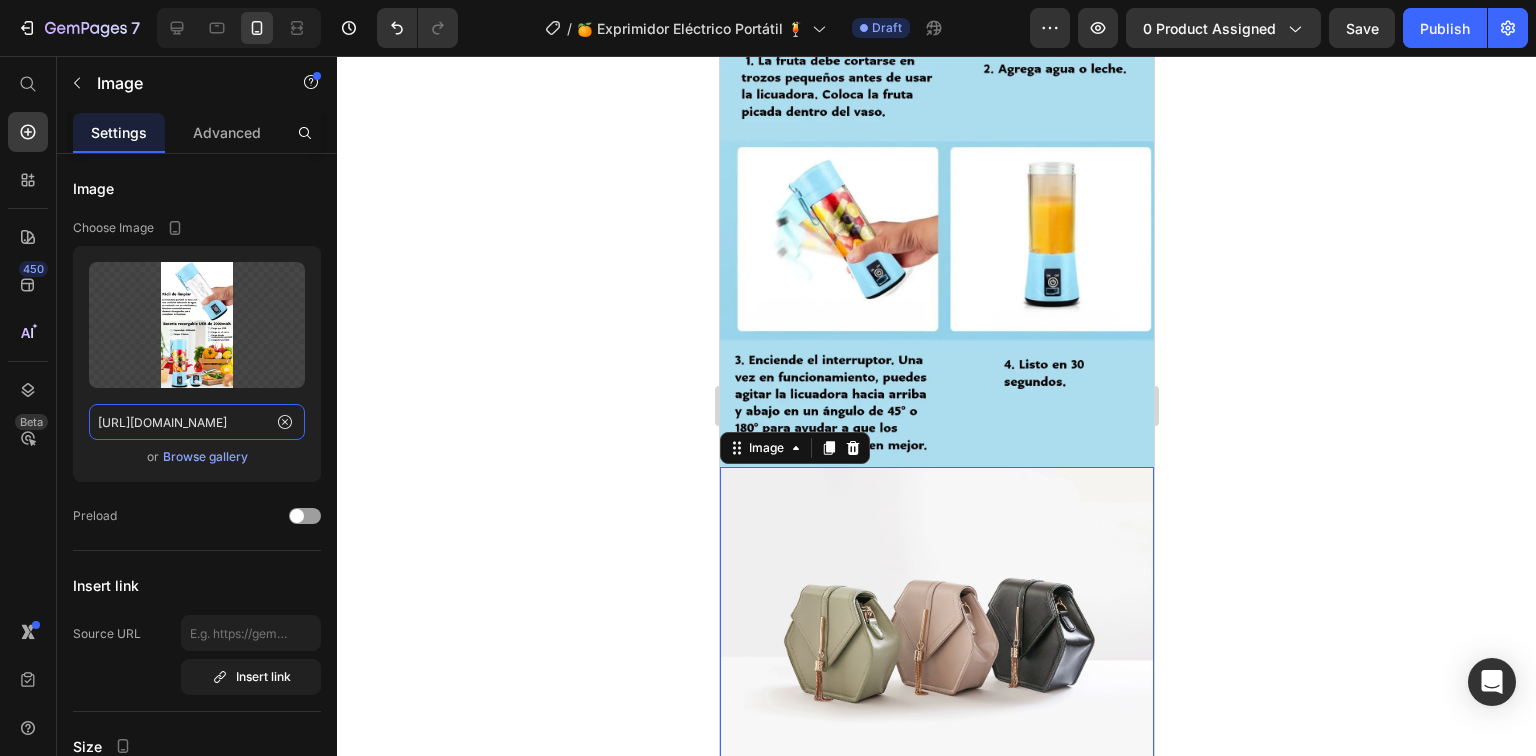 type on "[URL][DOMAIN_NAME]" 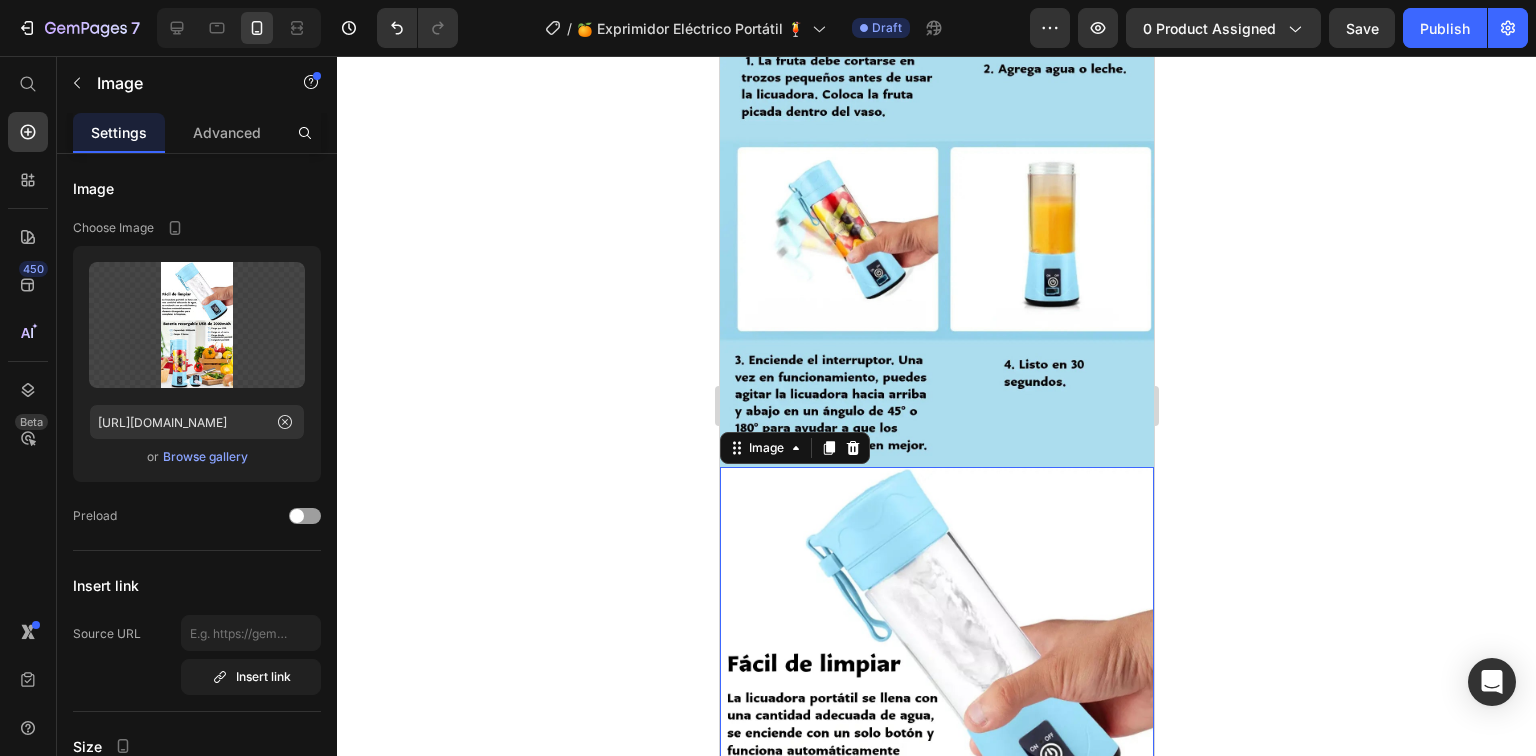 scroll, scrollTop: 0, scrollLeft: 0, axis: both 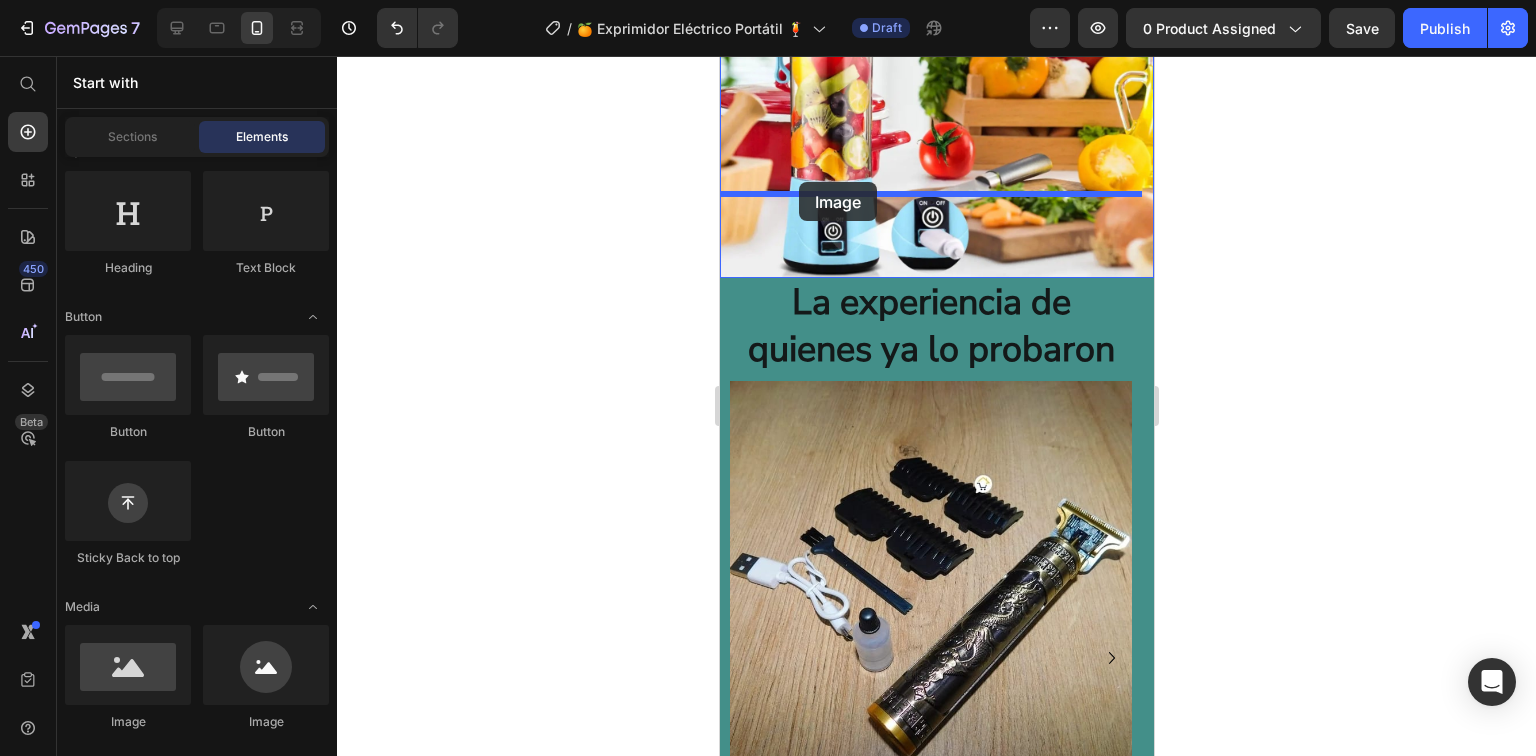 drag, startPoint x: 855, startPoint y: 728, endPoint x: 798, endPoint y: 182, distance: 548.9672 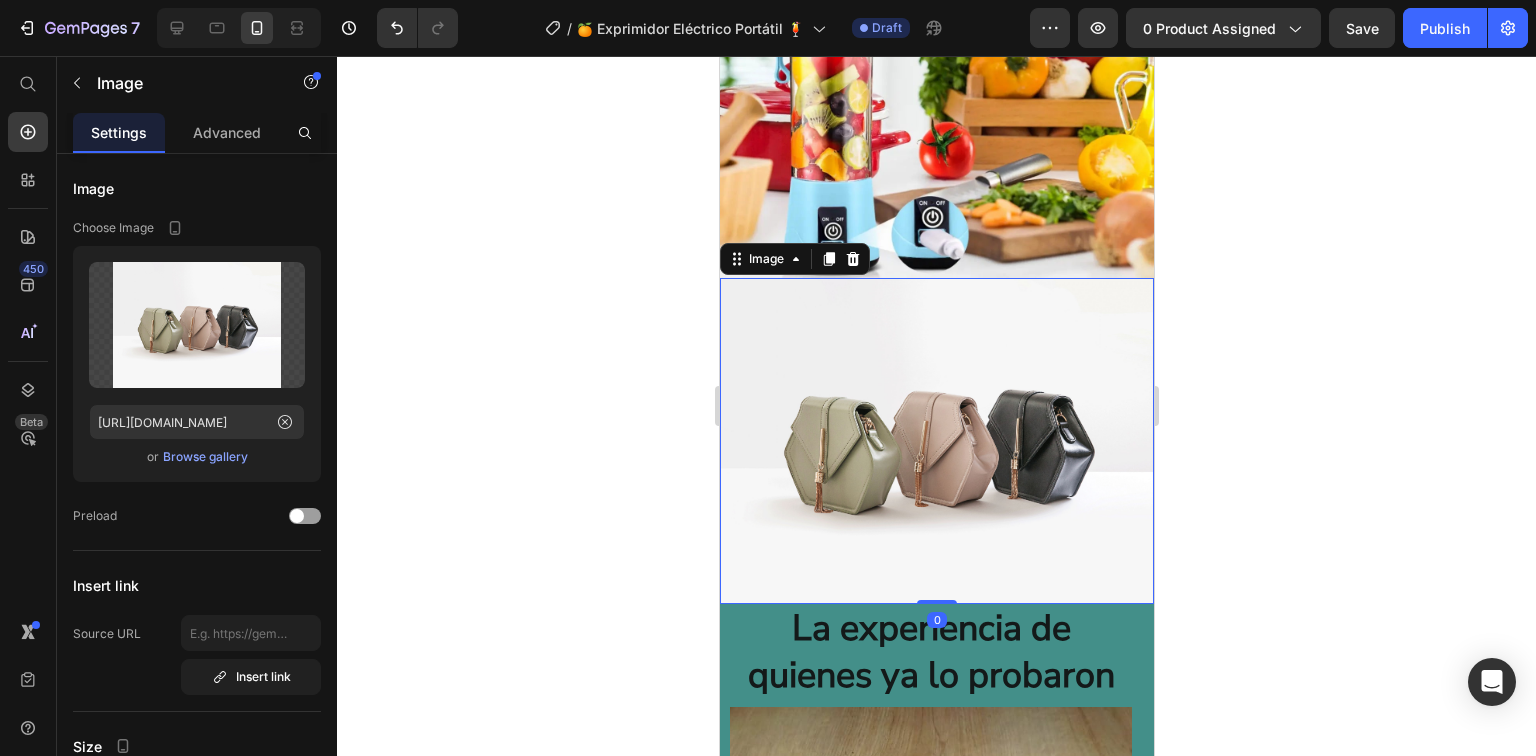 click at bounding box center (936, 441) 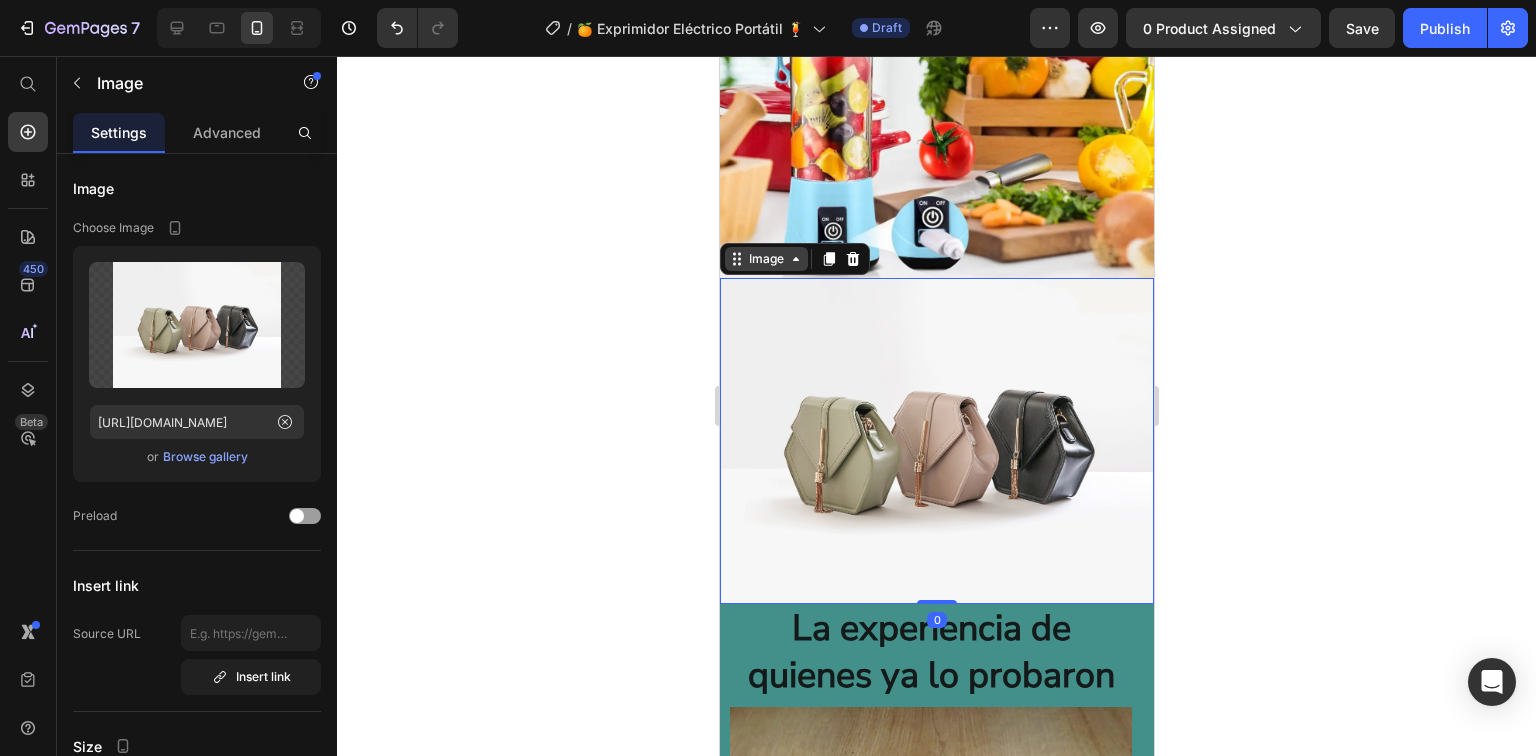 click on "Image" at bounding box center [765, 259] 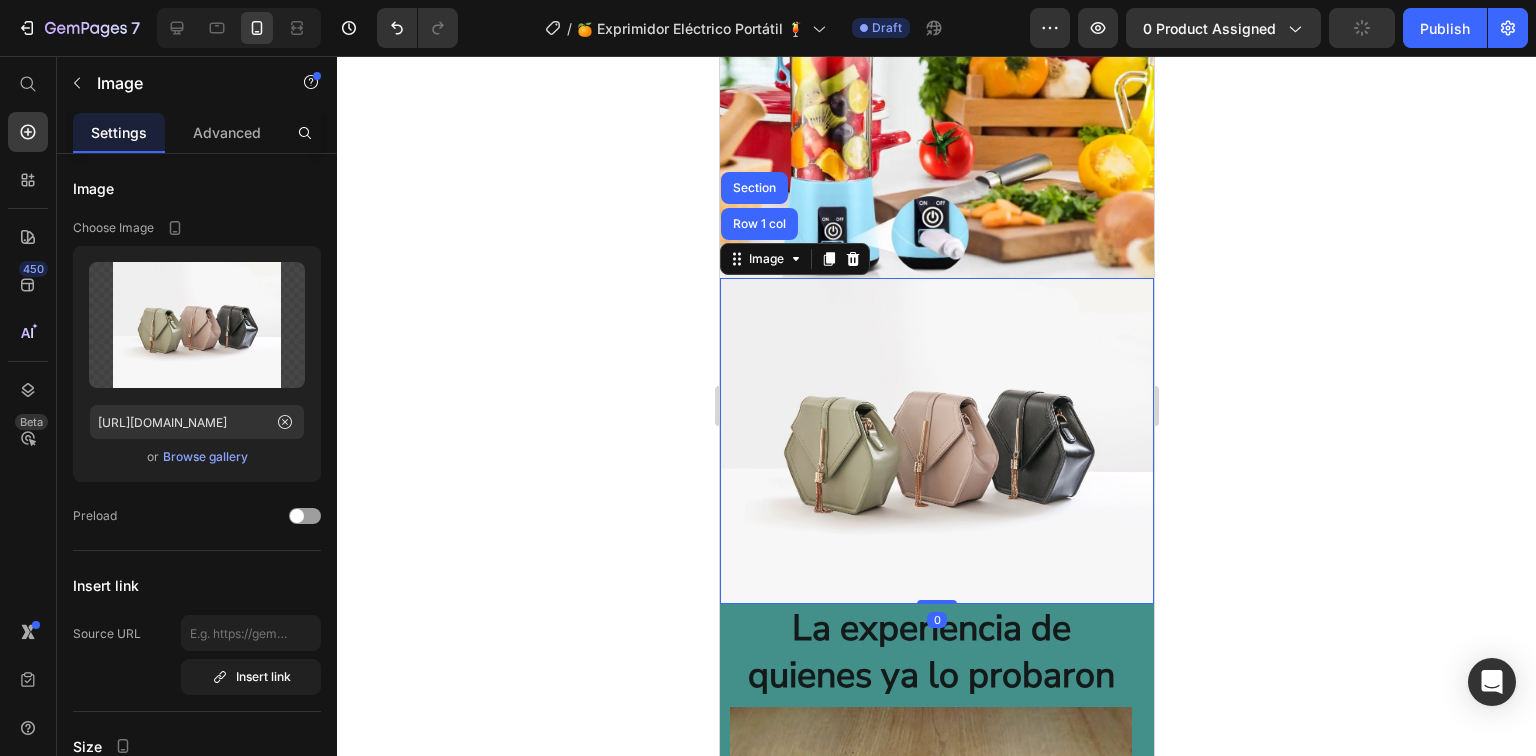 click 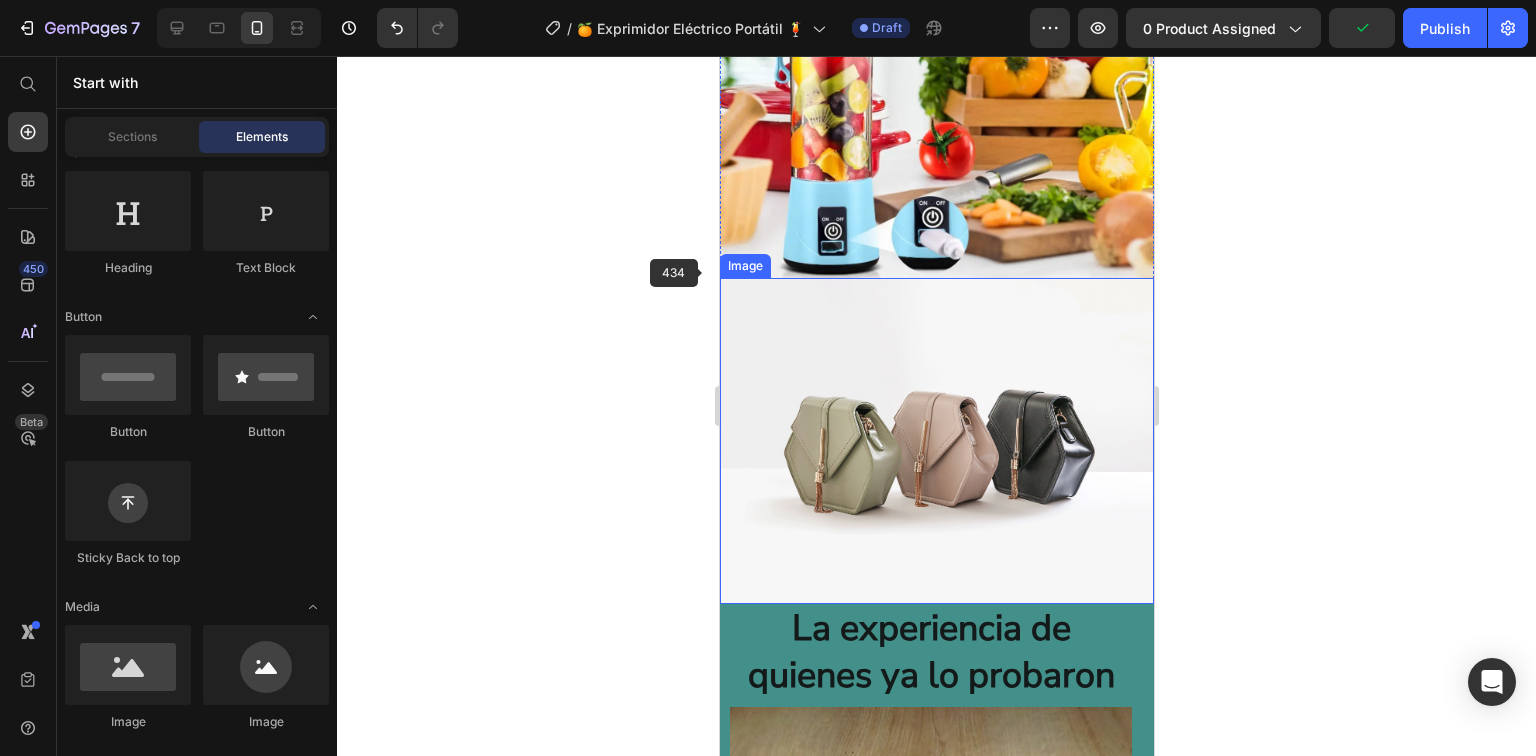 click at bounding box center [936, 441] 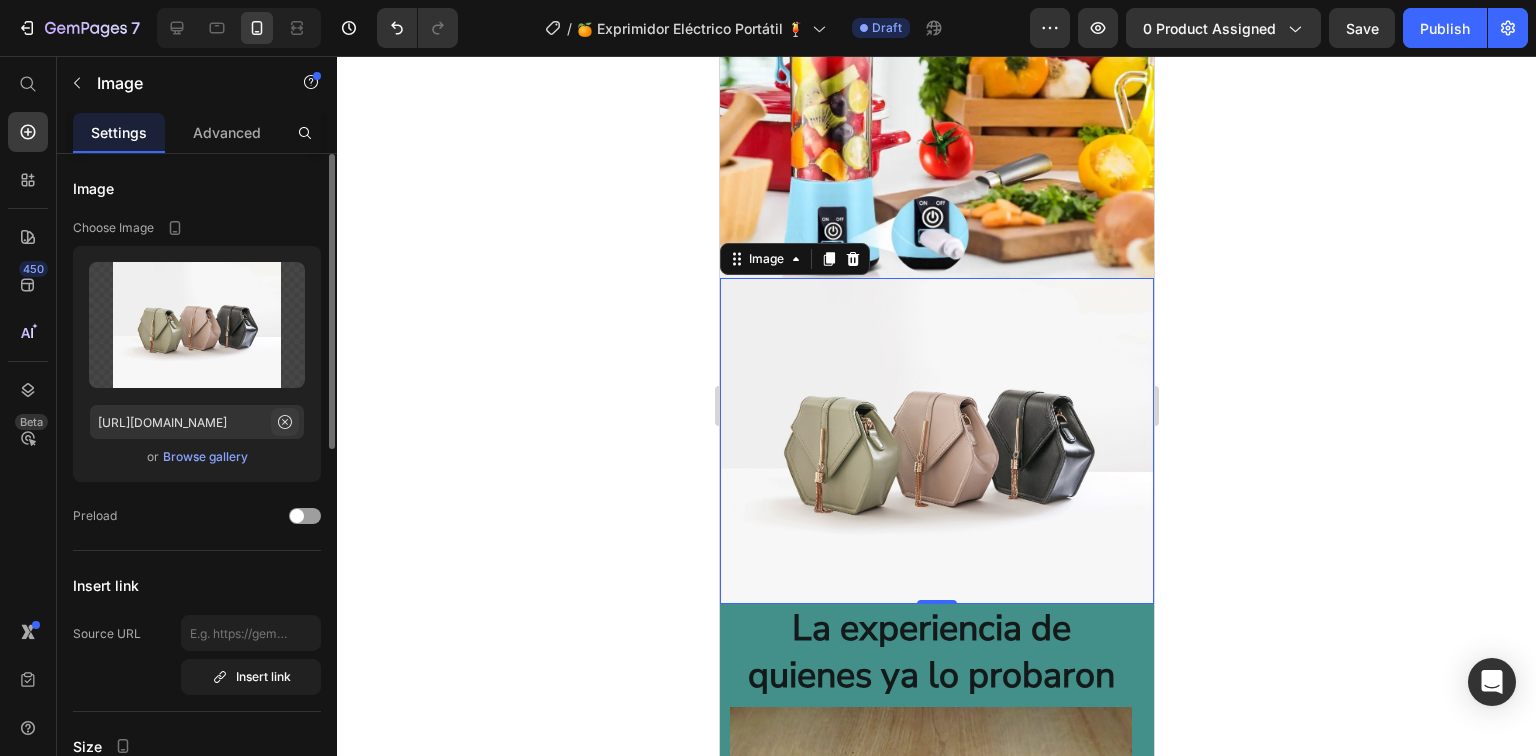 click 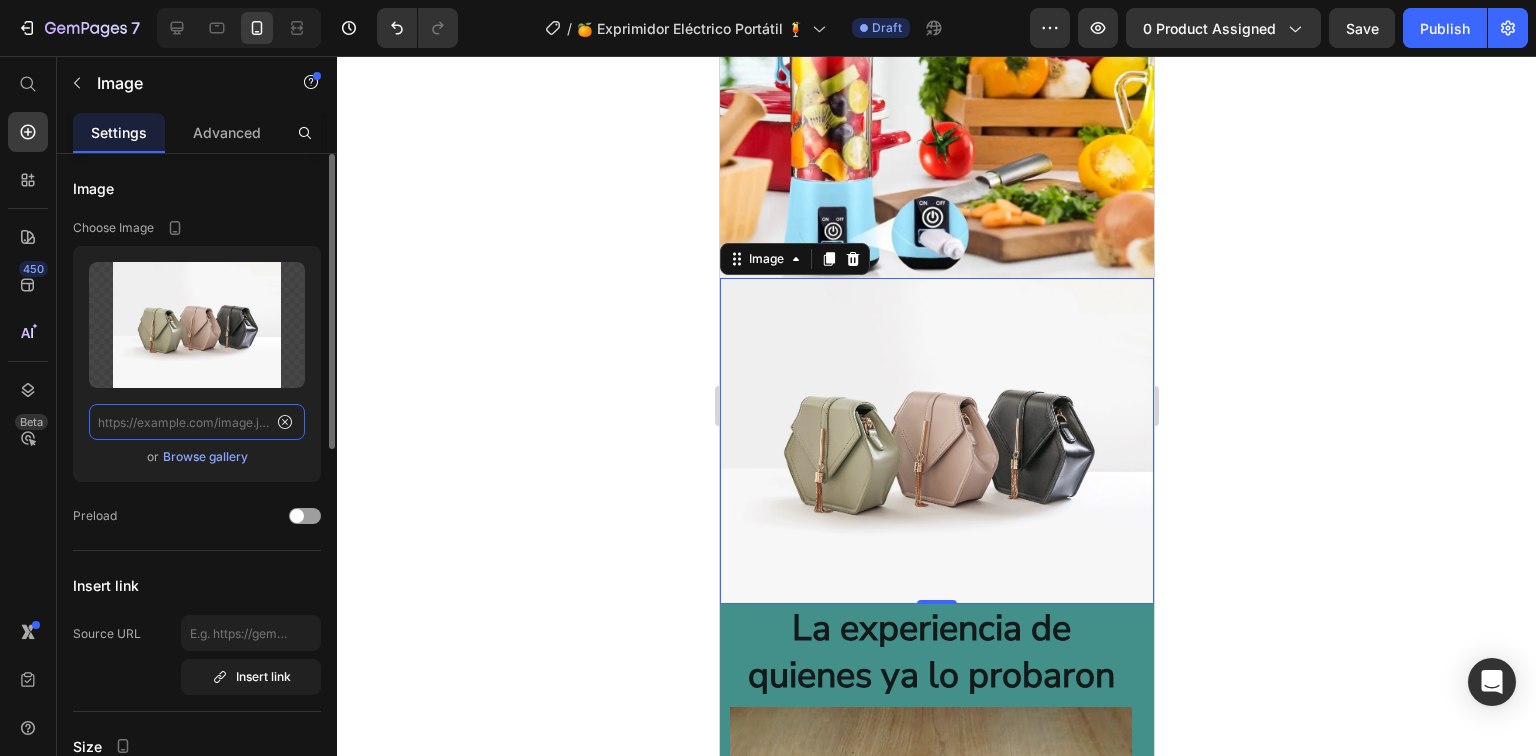 scroll, scrollTop: 0, scrollLeft: 0, axis: both 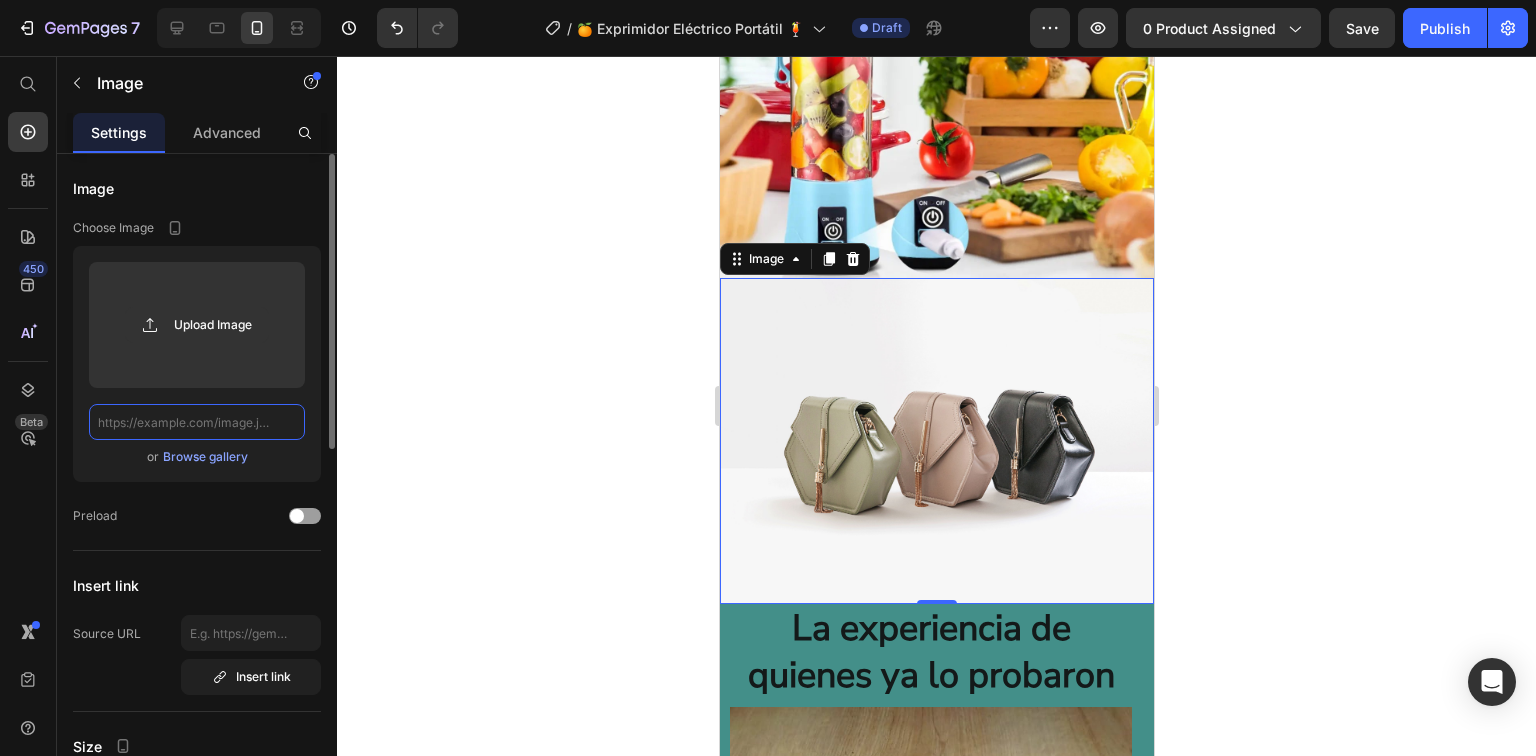paste on "[URL][DOMAIN_NAME]" 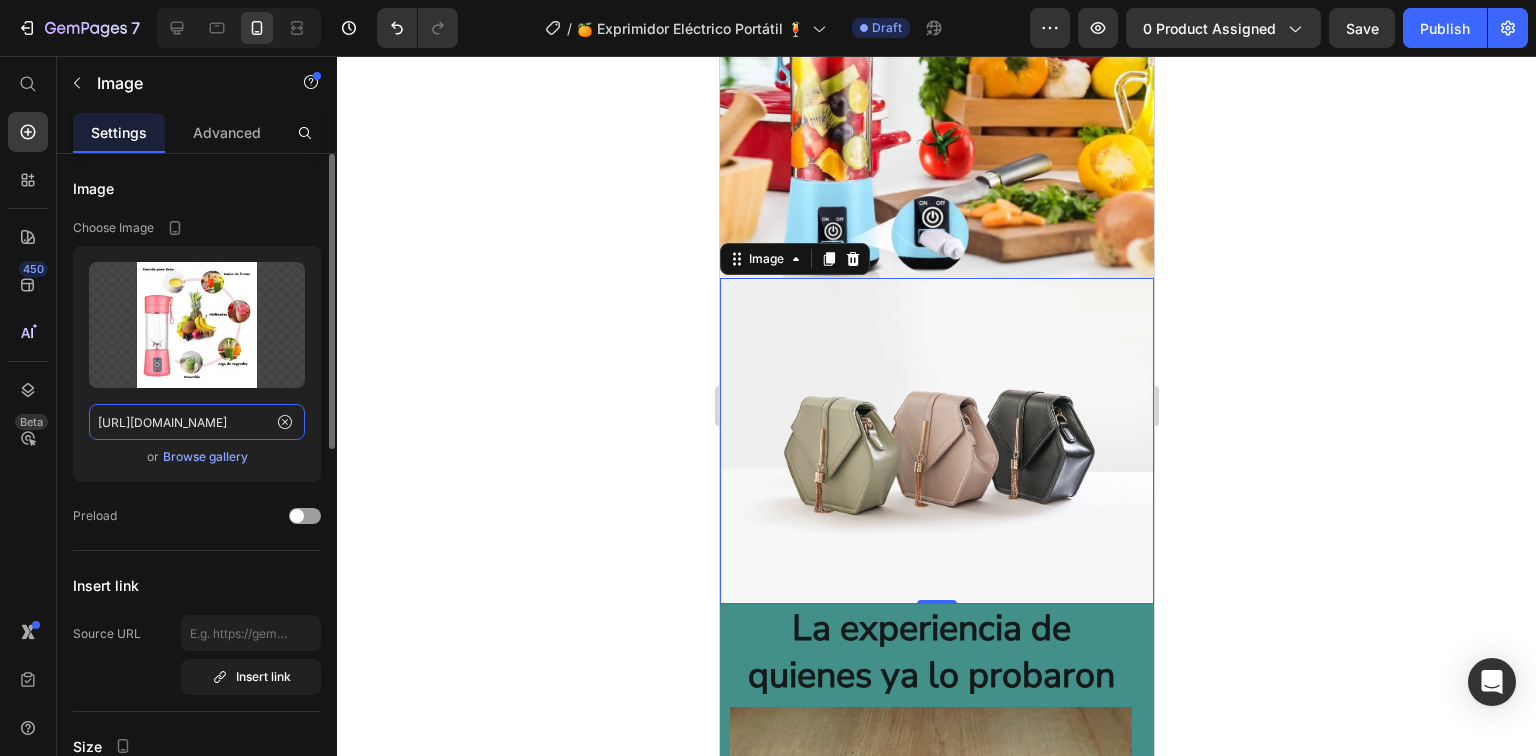 scroll, scrollTop: 0, scrollLeft: 424, axis: horizontal 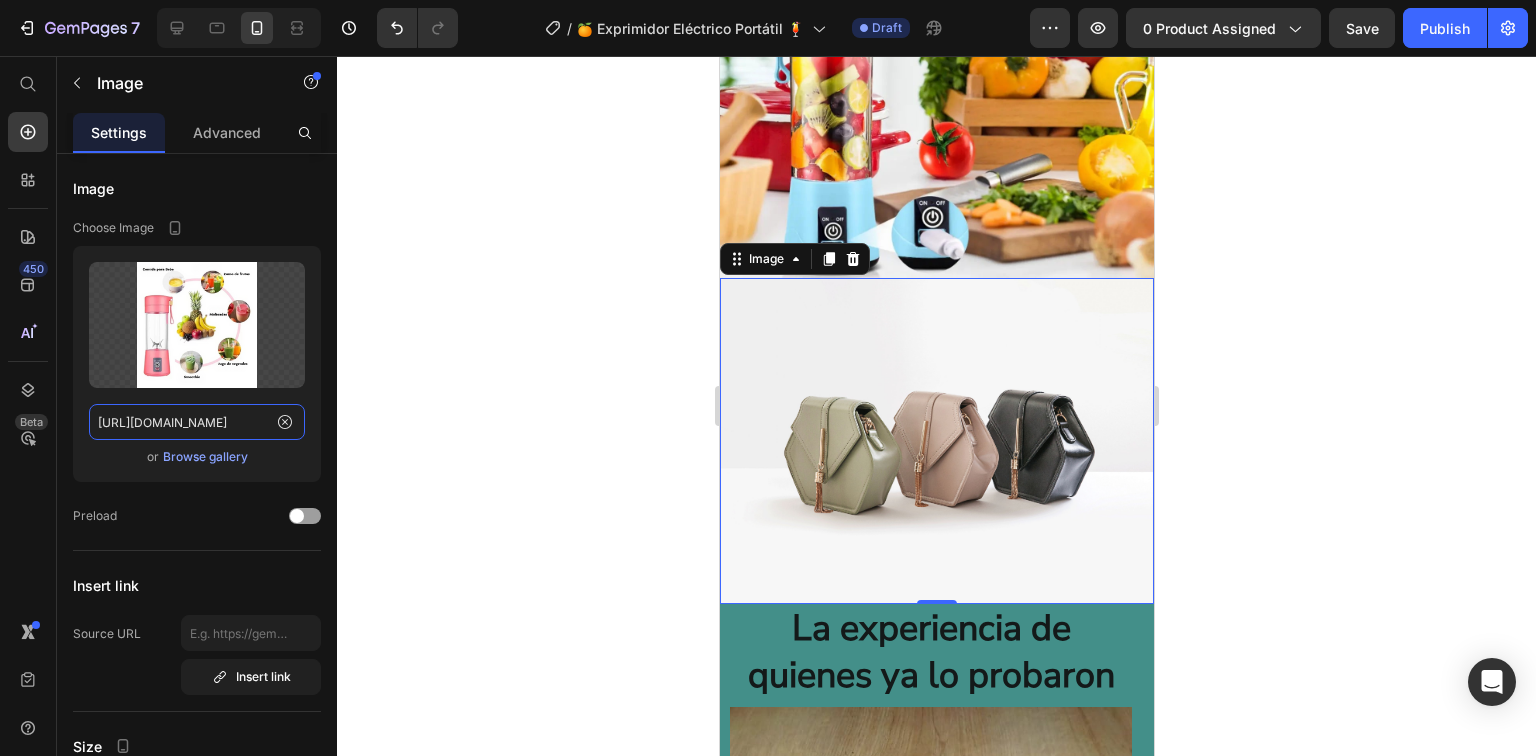 type on "[URL][DOMAIN_NAME]" 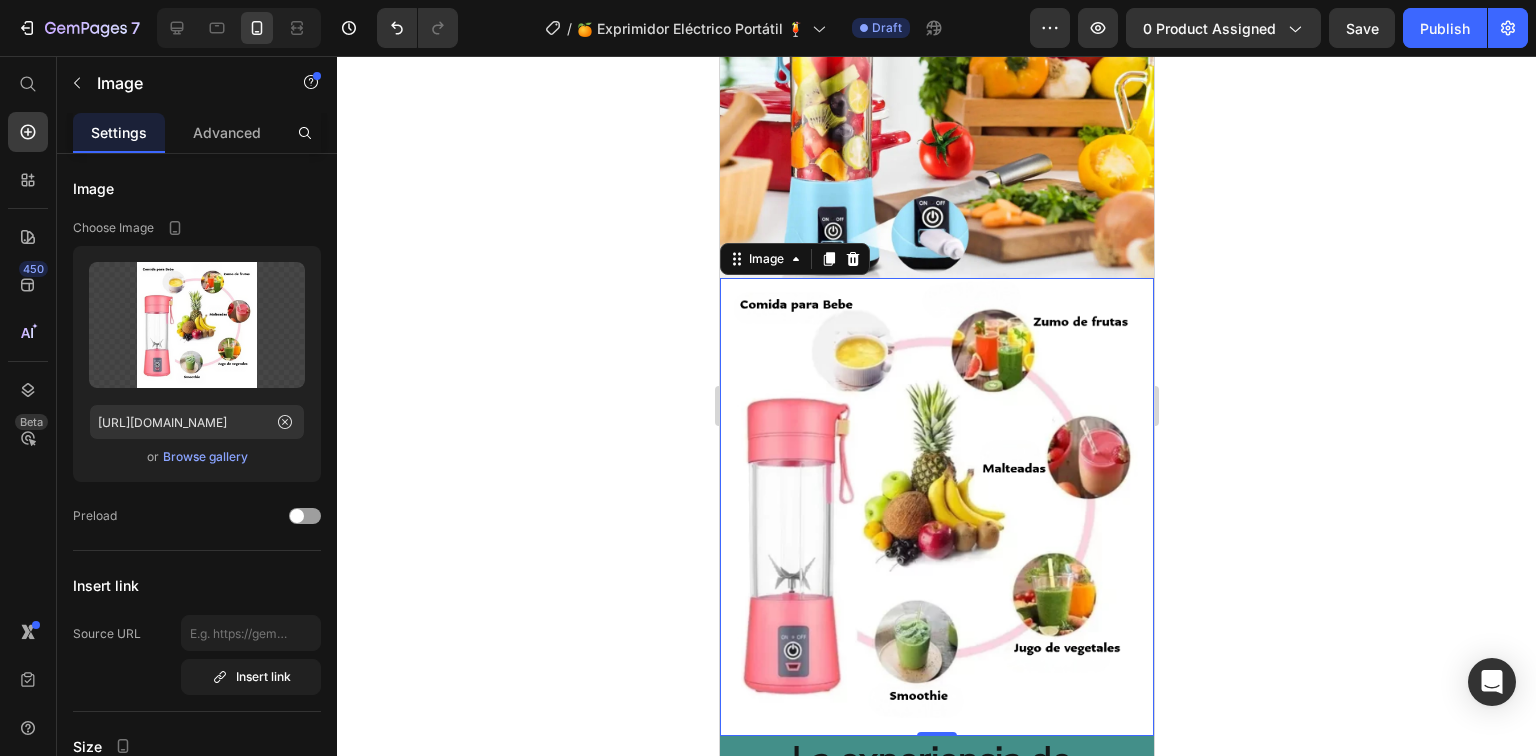 click 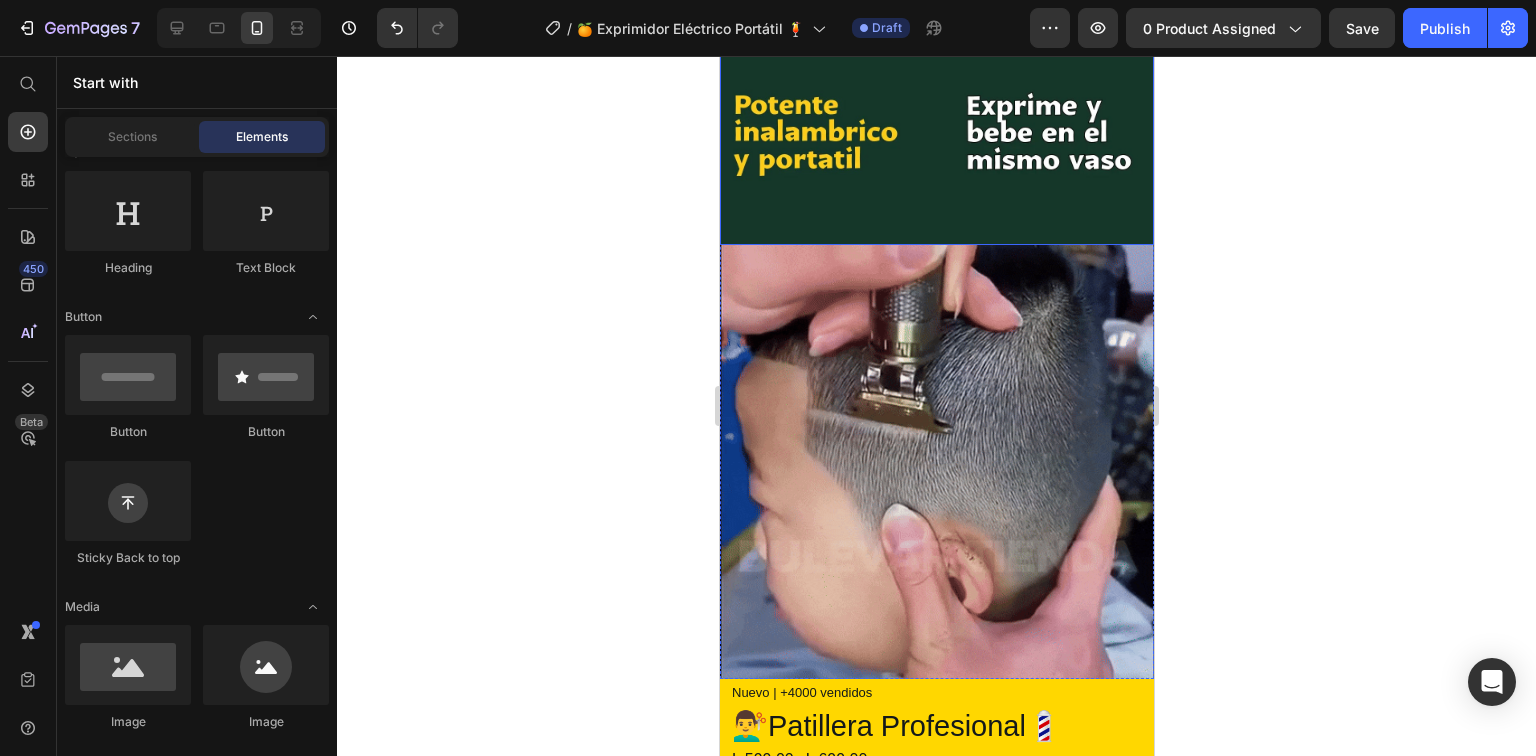 scroll, scrollTop: 640, scrollLeft: 0, axis: vertical 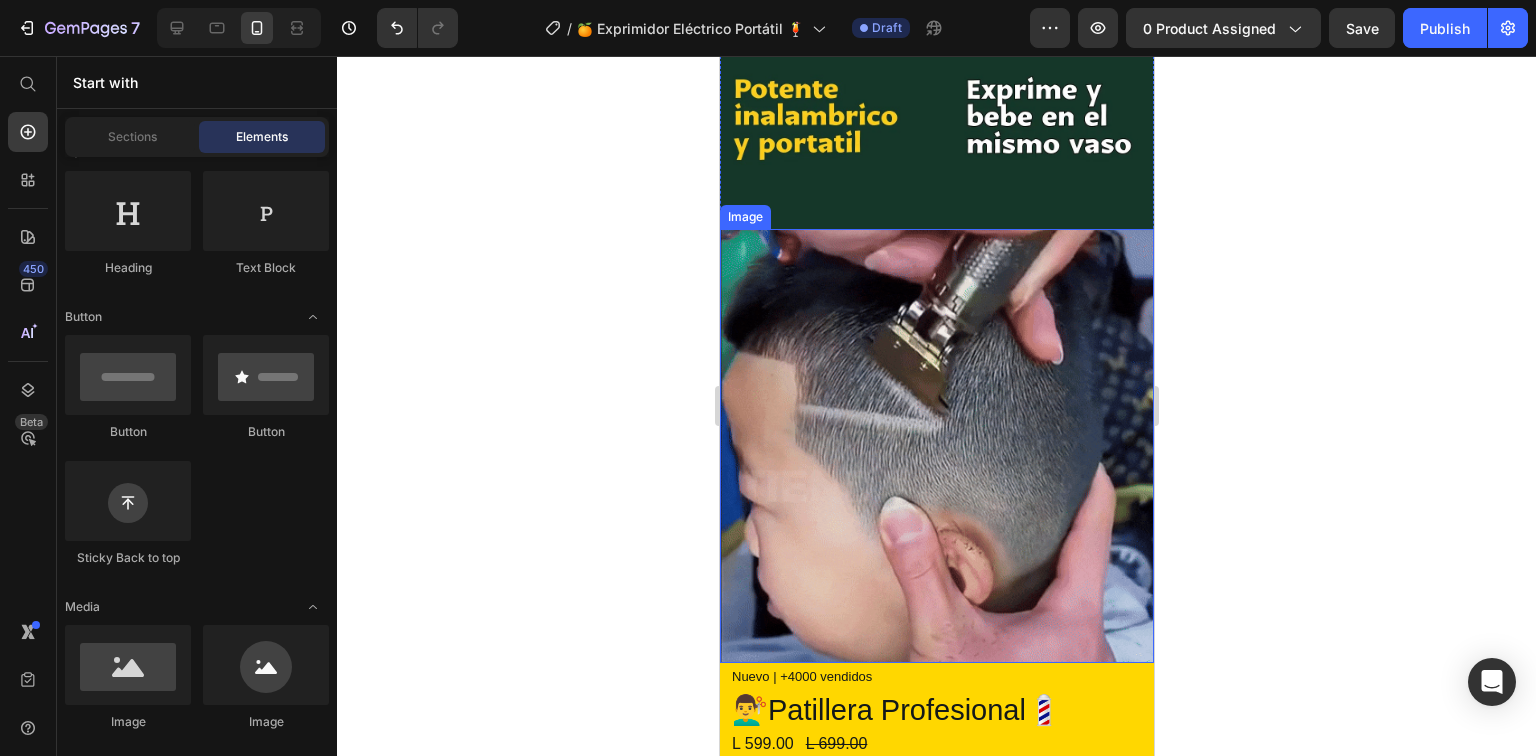 click at bounding box center [936, 446] 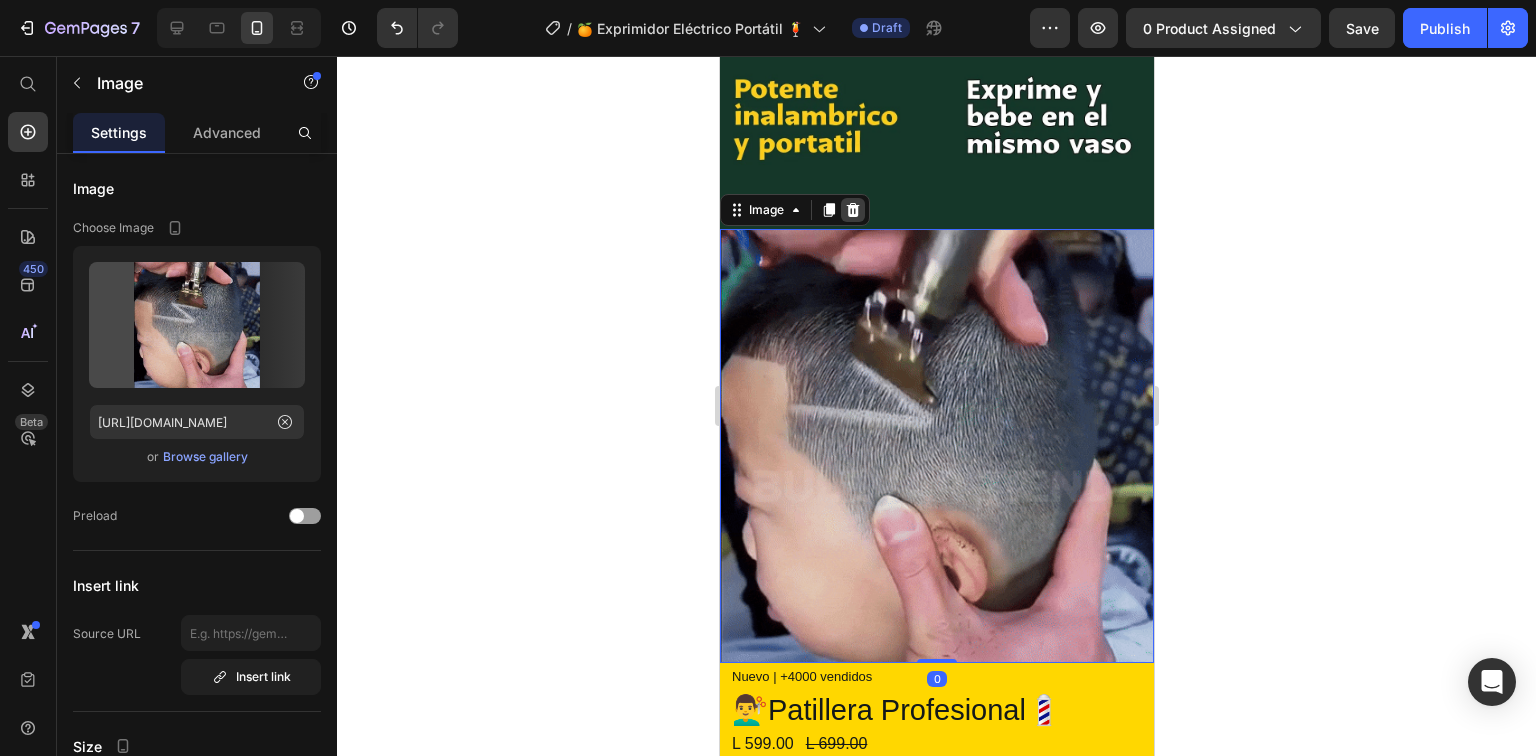 click 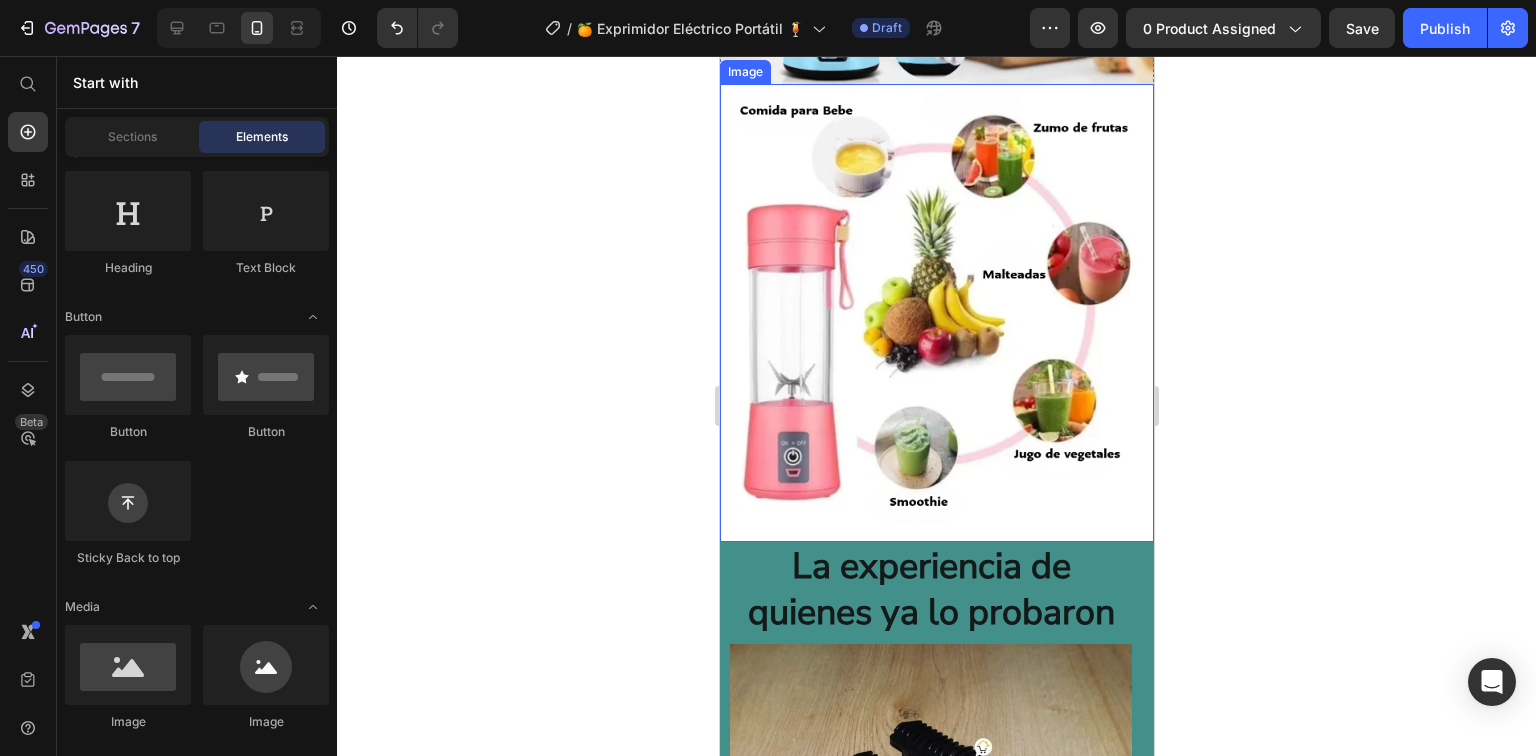 scroll, scrollTop: 6368, scrollLeft: 0, axis: vertical 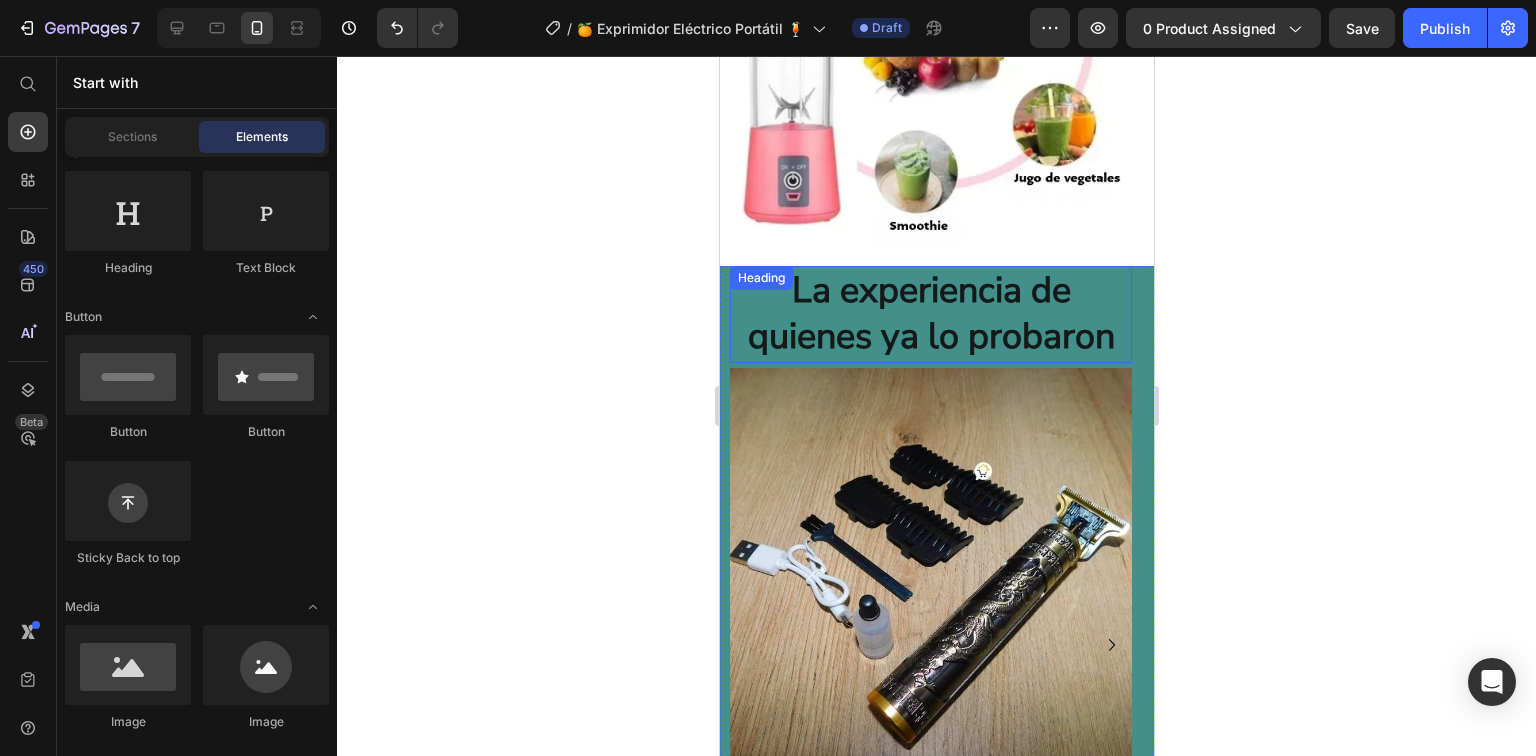 click on "La experiencia de quienes ya lo probaron" at bounding box center (930, 315) 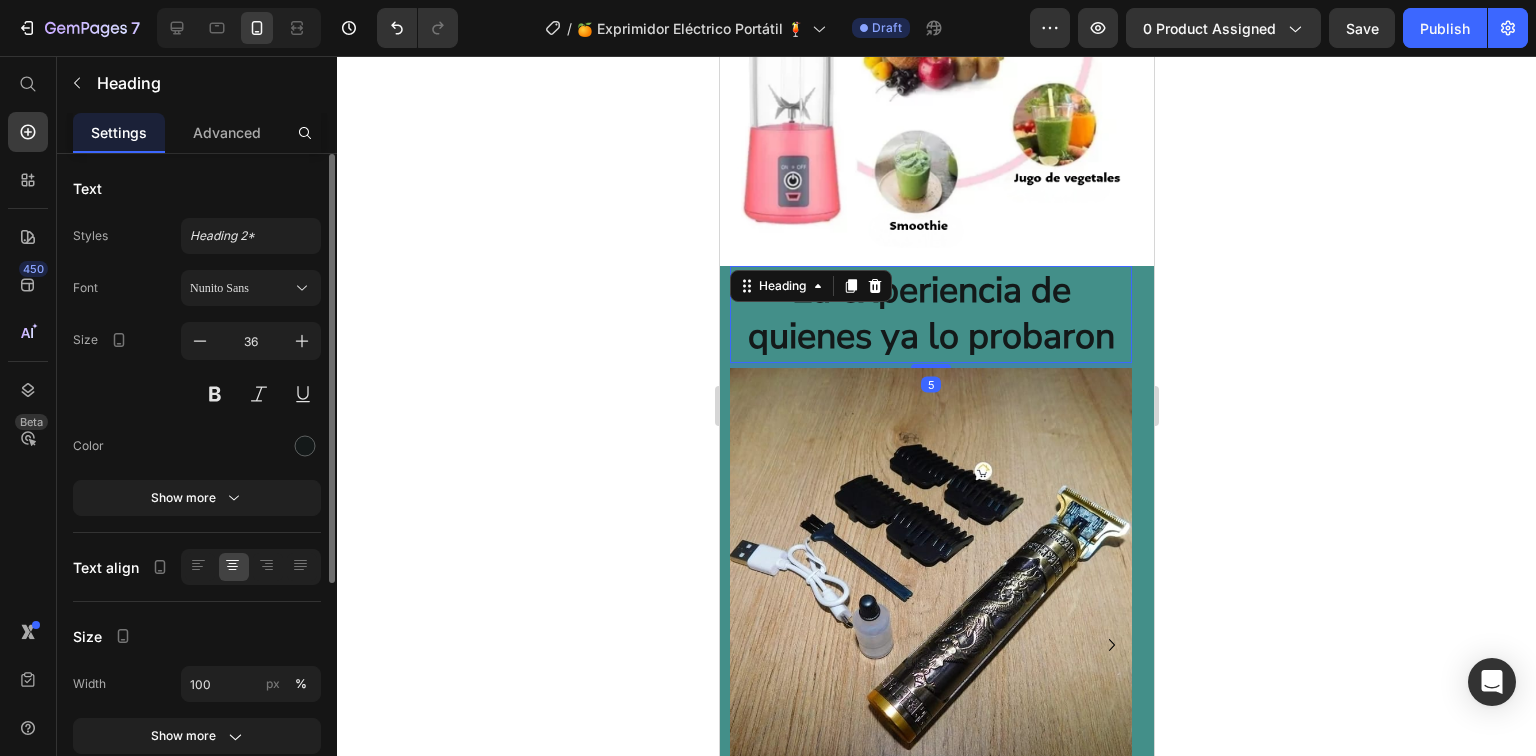 scroll, scrollTop: 350, scrollLeft: 0, axis: vertical 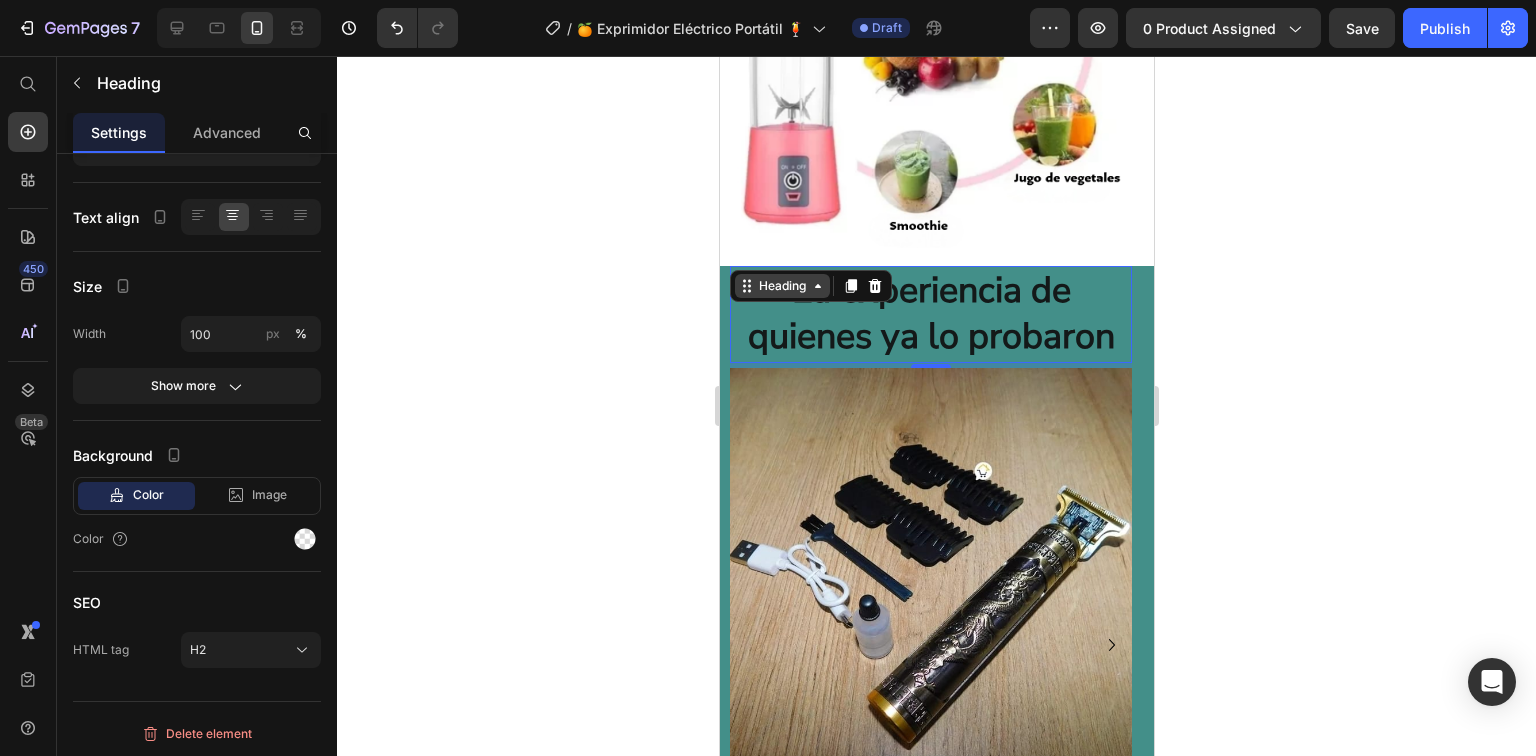 click on "Heading" at bounding box center (781, 286) 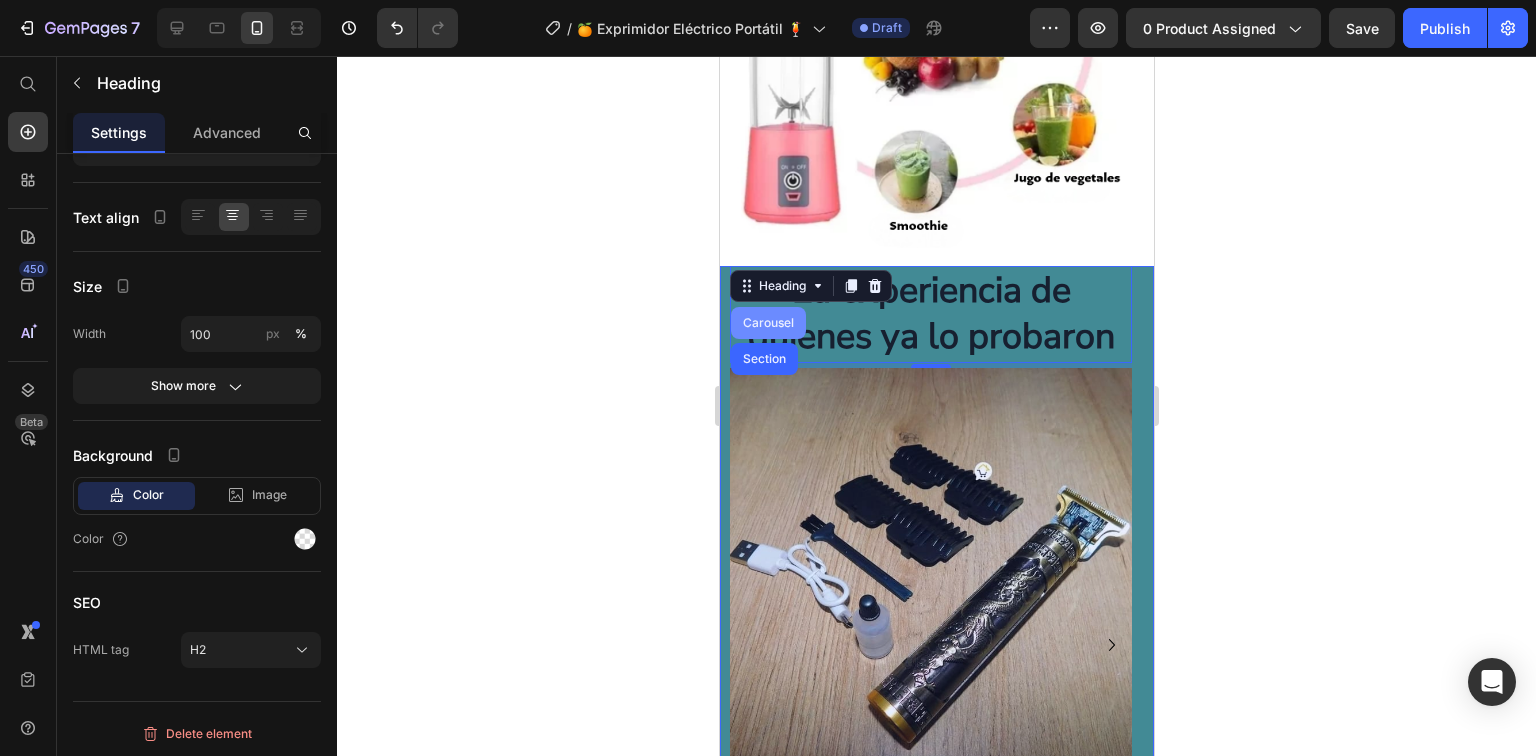 click on "Carousel" at bounding box center (767, 323) 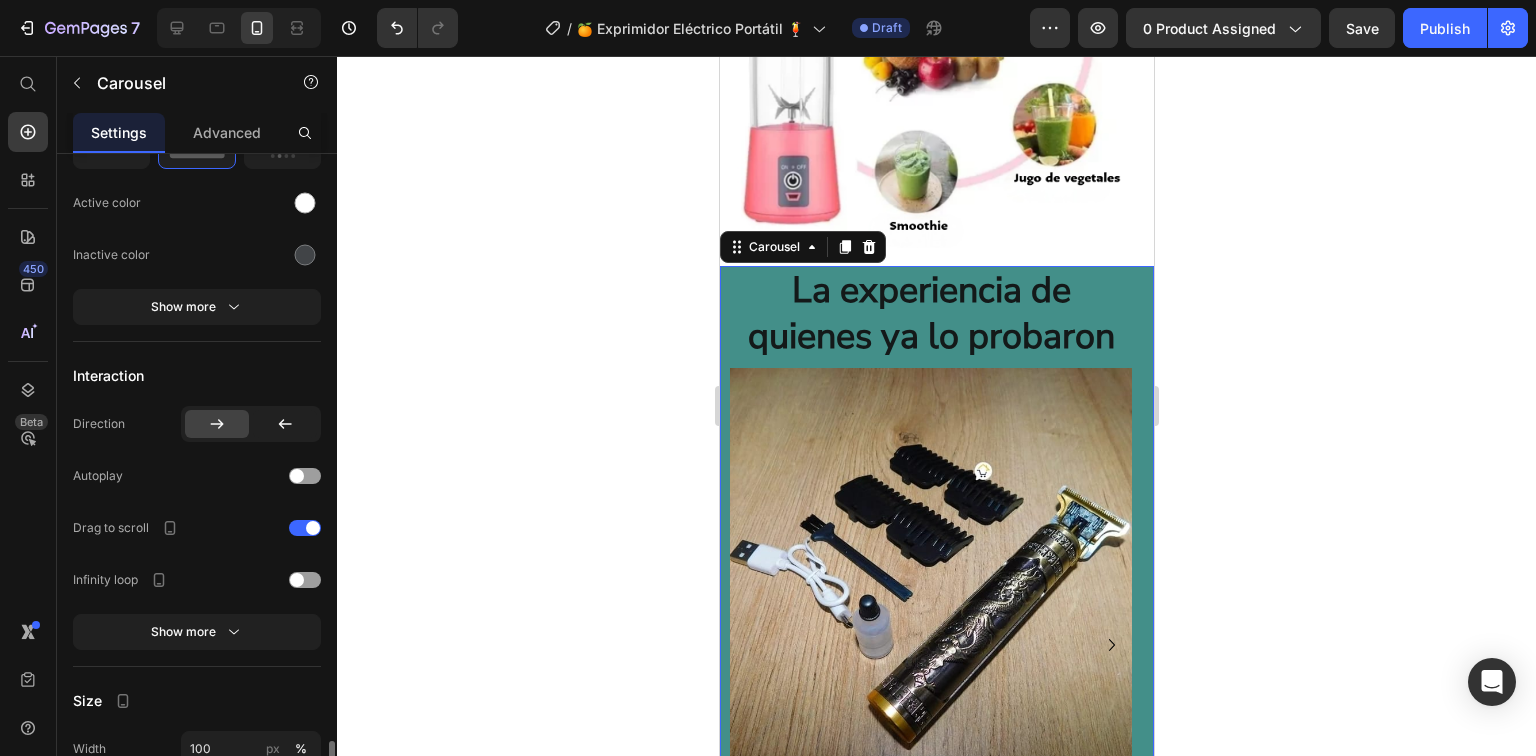 scroll, scrollTop: 1360, scrollLeft: 0, axis: vertical 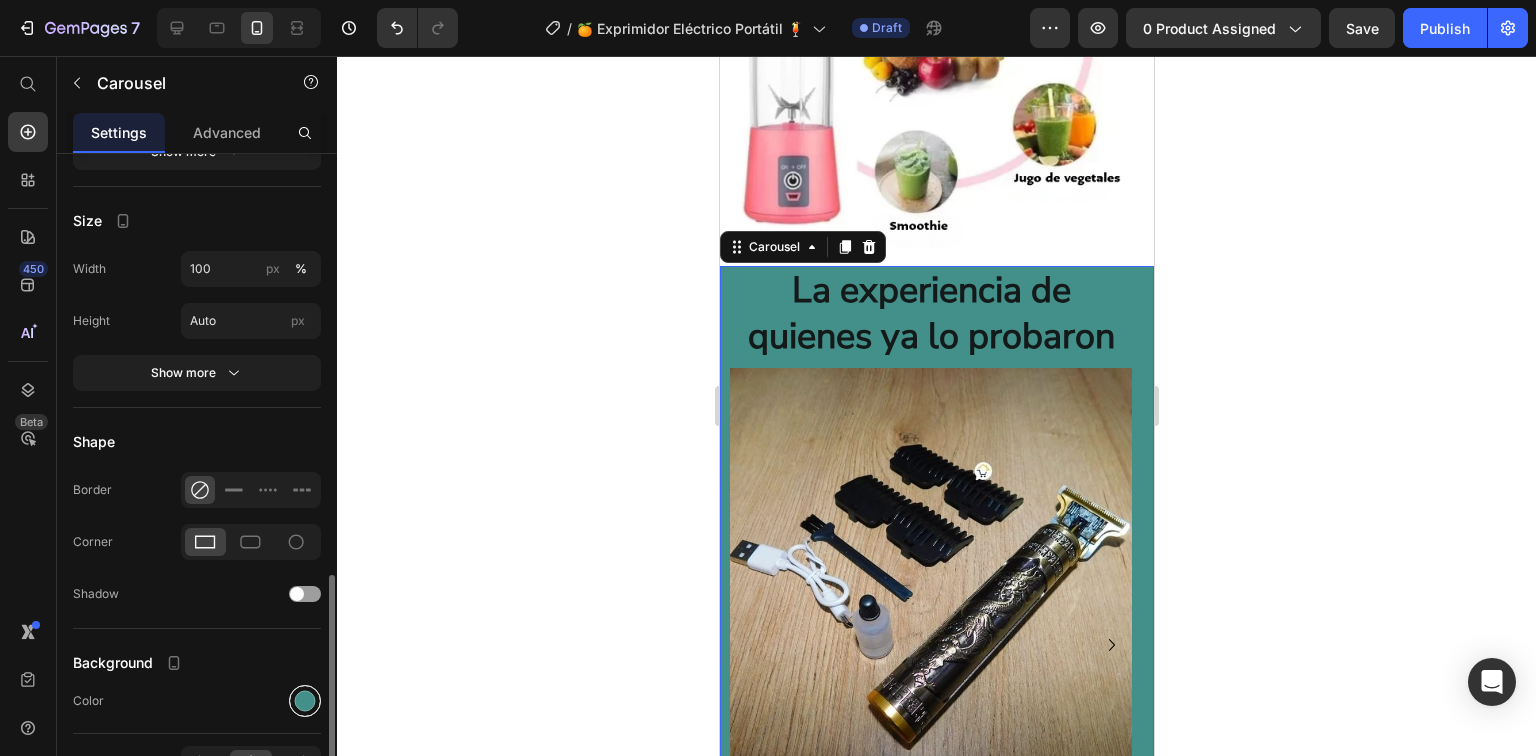 click at bounding box center (305, 700) 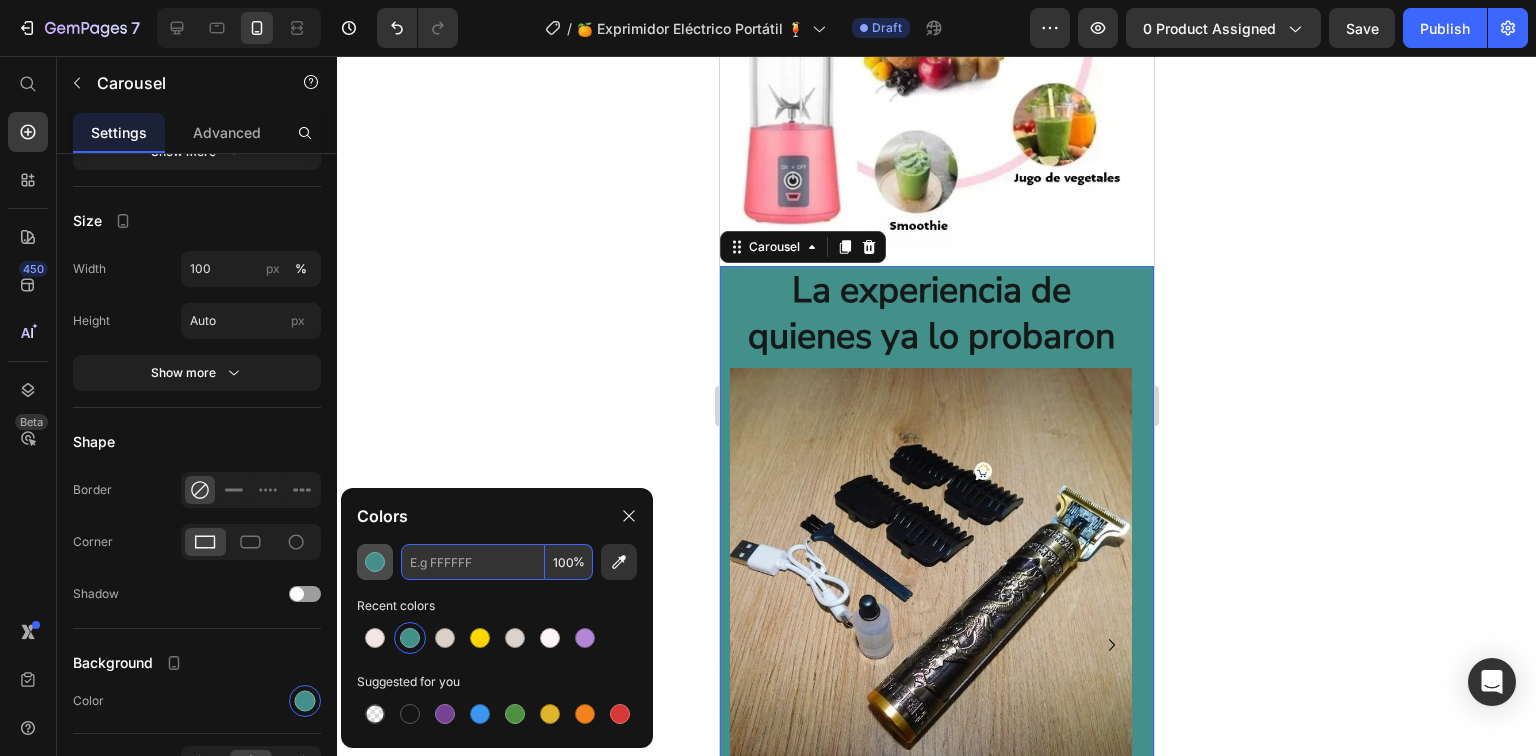 paste on "#ACDDEF" 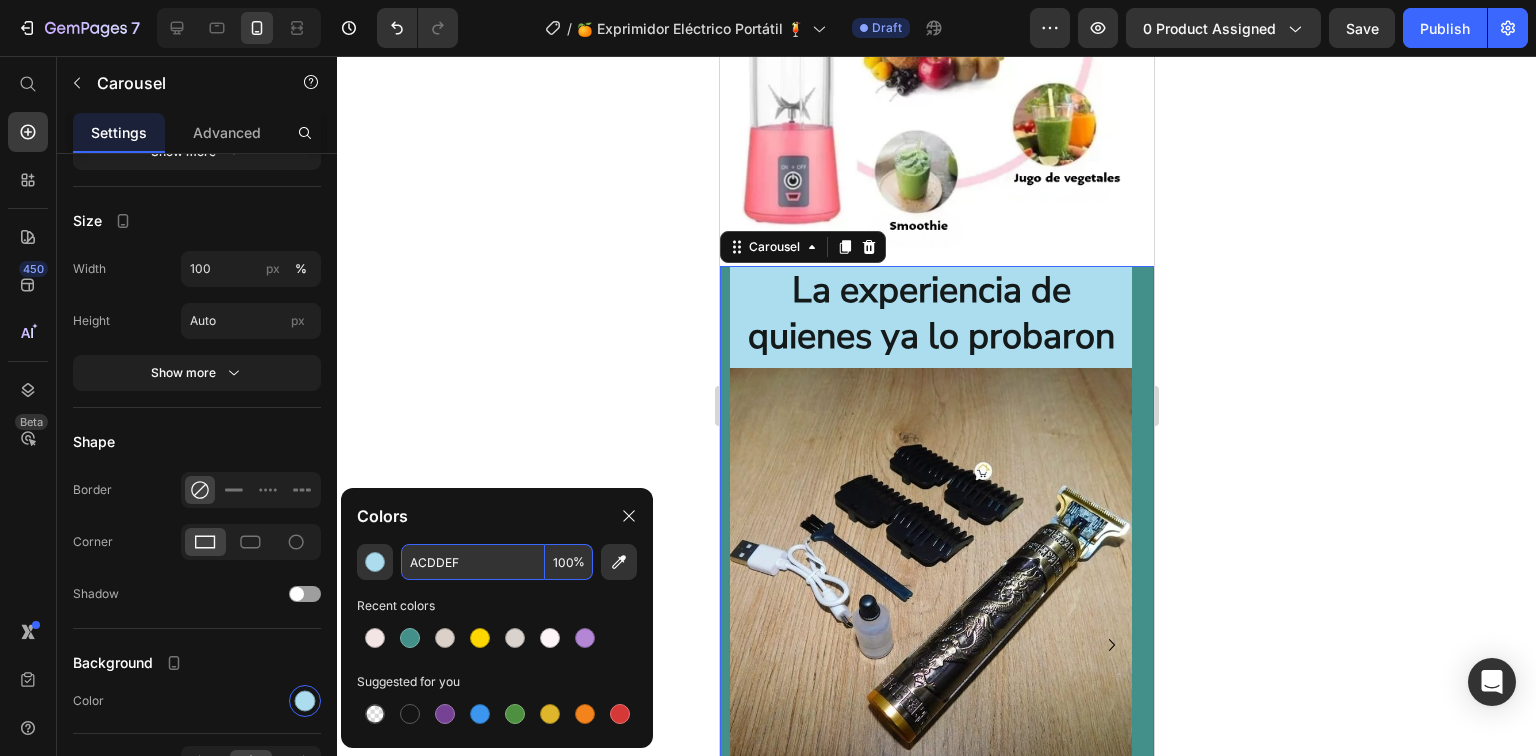 type on "ACDDEF" 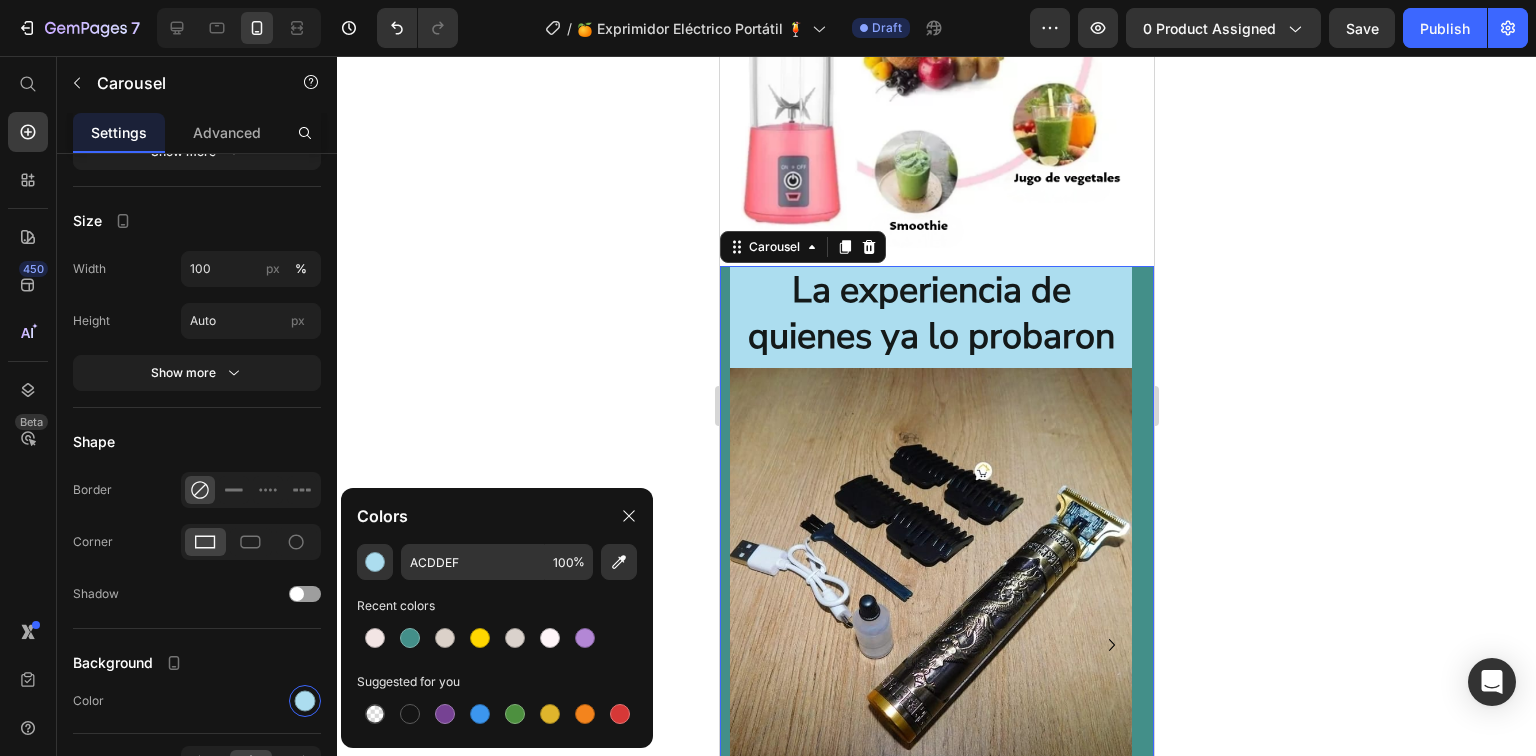 click 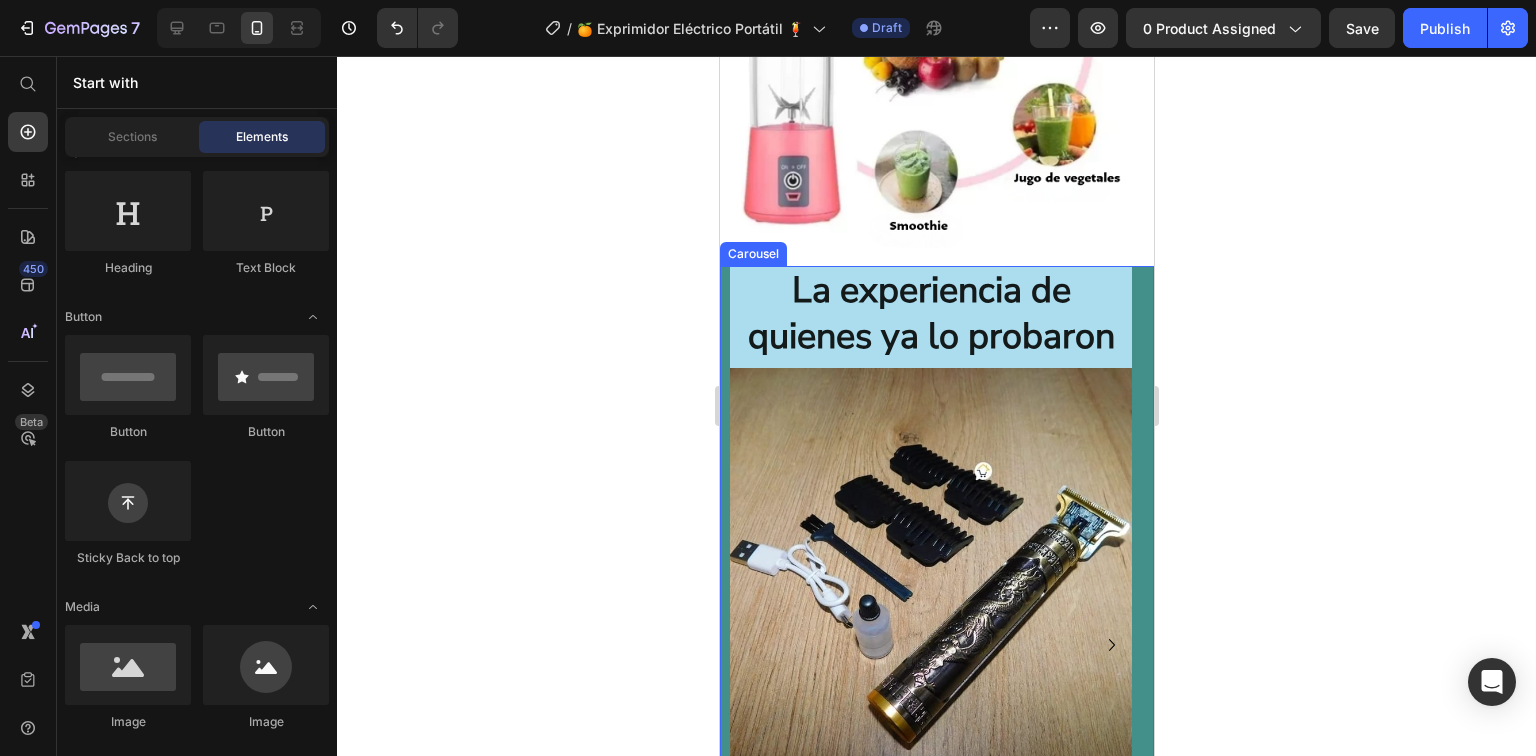 click on "La experiencia de quienes ya lo probaron Heading Image [PERSON_NAME] [PERSON_NAME], [GEOGRAPHIC_DATA] Text Block No soy [PERSON_NAME], pero me gusta mantener mi look siempre limpio, así que decidí invertir en una buena máquina. Esta superó todas mis expectativas. Es fácil de usar, muy precisa y el diseño es simplemente hermoso. Me permite perfilar [PERSON_NAME], las patillas y hasta hacer pequeños retoques en la nuca sin ayuda. Además, es cómoda en la mano y viene con todo lo necesario para comenzar a usarla. Me siento como en una barbería profesional en casa. "Lo recomiendo"   Text Block La experiencia de quienes ya lo probaron Heading Image [PERSON_NAME] [GEOGRAPHIC_DATA][PERSON_NAME], [GEOGRAPHIC_DATA] Text Block Text Block La experiencia de quienes ya lo probaron Heading Image [PERSON_NAME] San [PERSON_NAME] Sula, [GEOGRAPHIC_DATA] Text Block Text Block La experiencia de quienes ya lo probaron Heading Image [PERSON_NAME] La Ceiba, [GEOGRAPHIC_DATA] Text Block Text Block
[GEOGRAPHIC_DATA]" at bounding box center (936, 645) 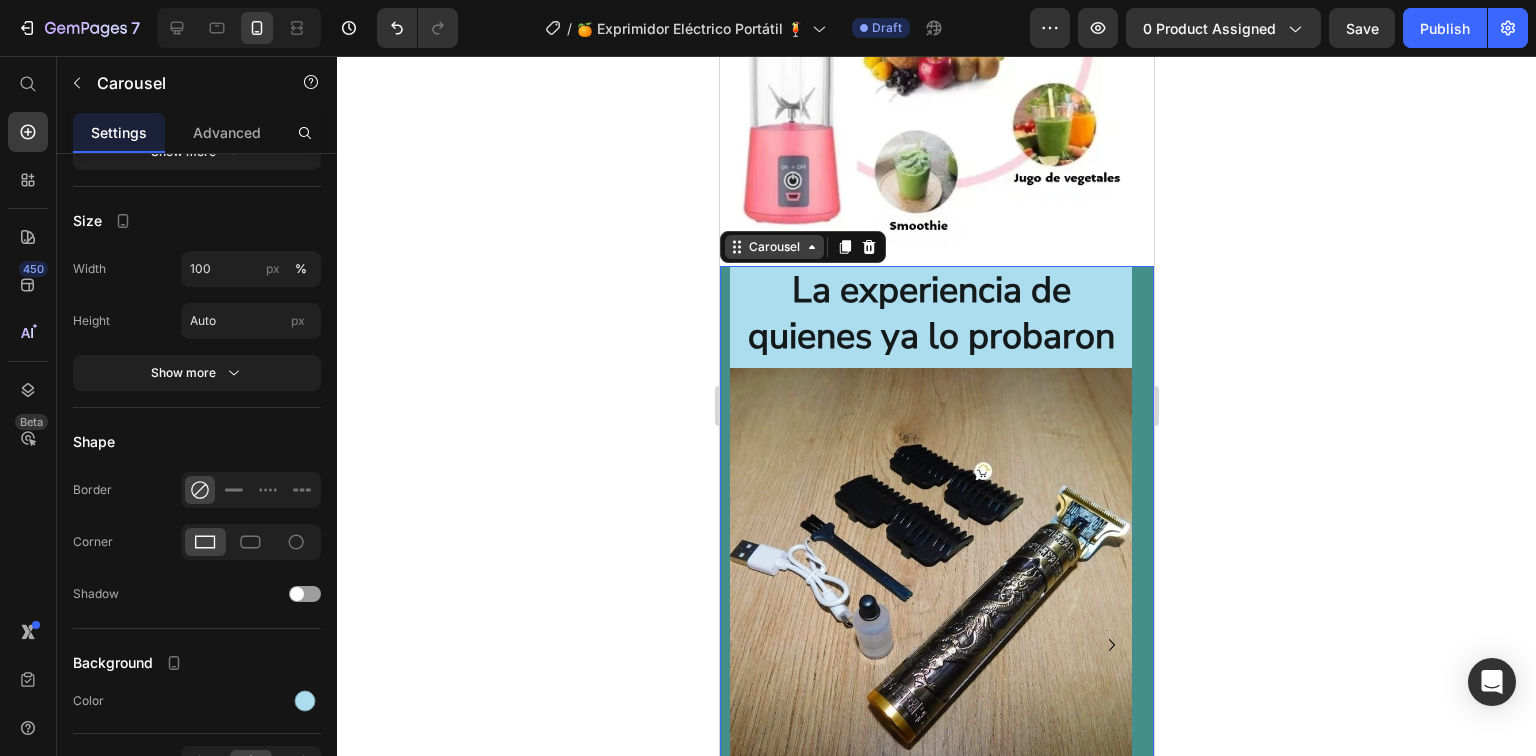 click 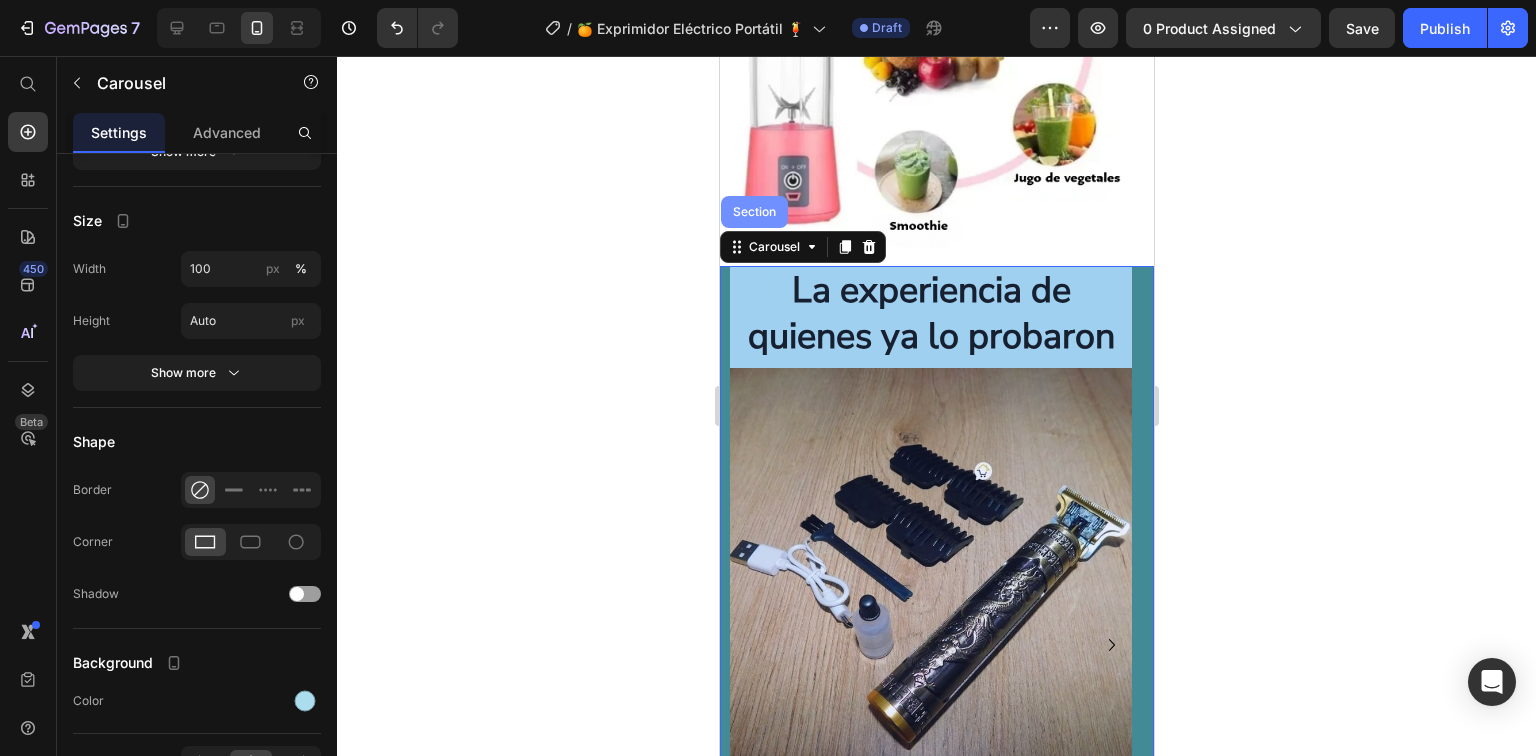 click on "Section" at bounding box center [753, 212] 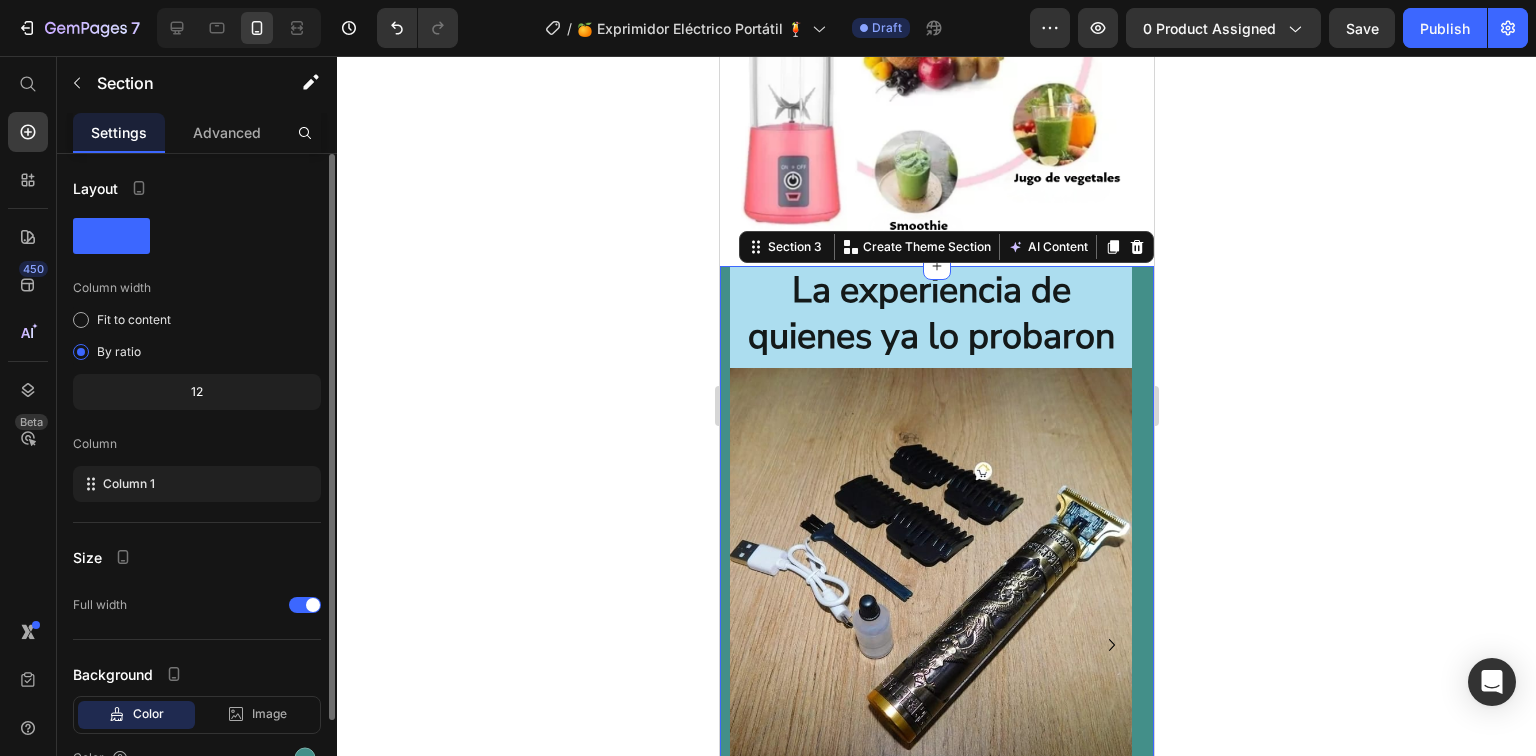 scroll, scrollTop: 103, scrollLeft: 0, axis: vertical 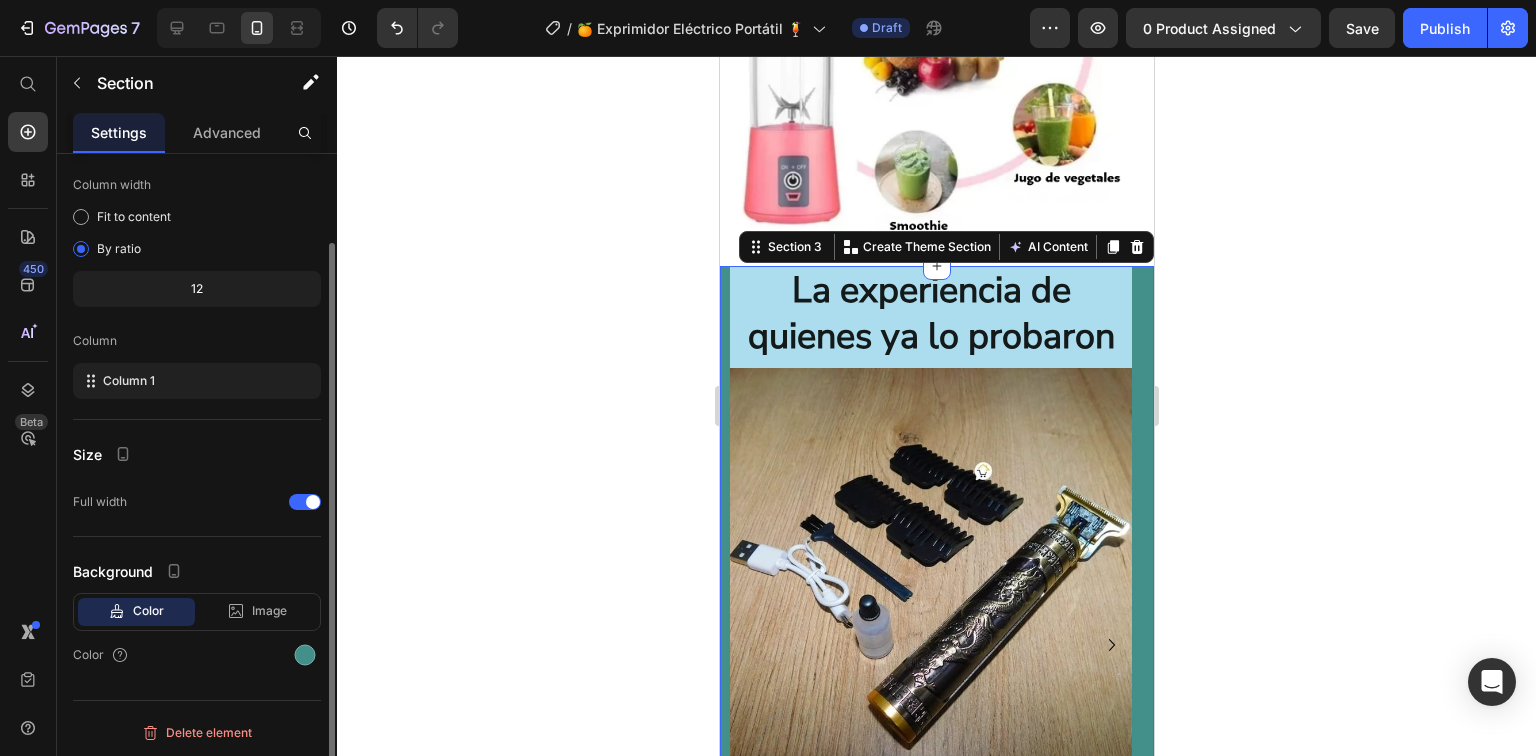click on "Background Color Image Video  Color" 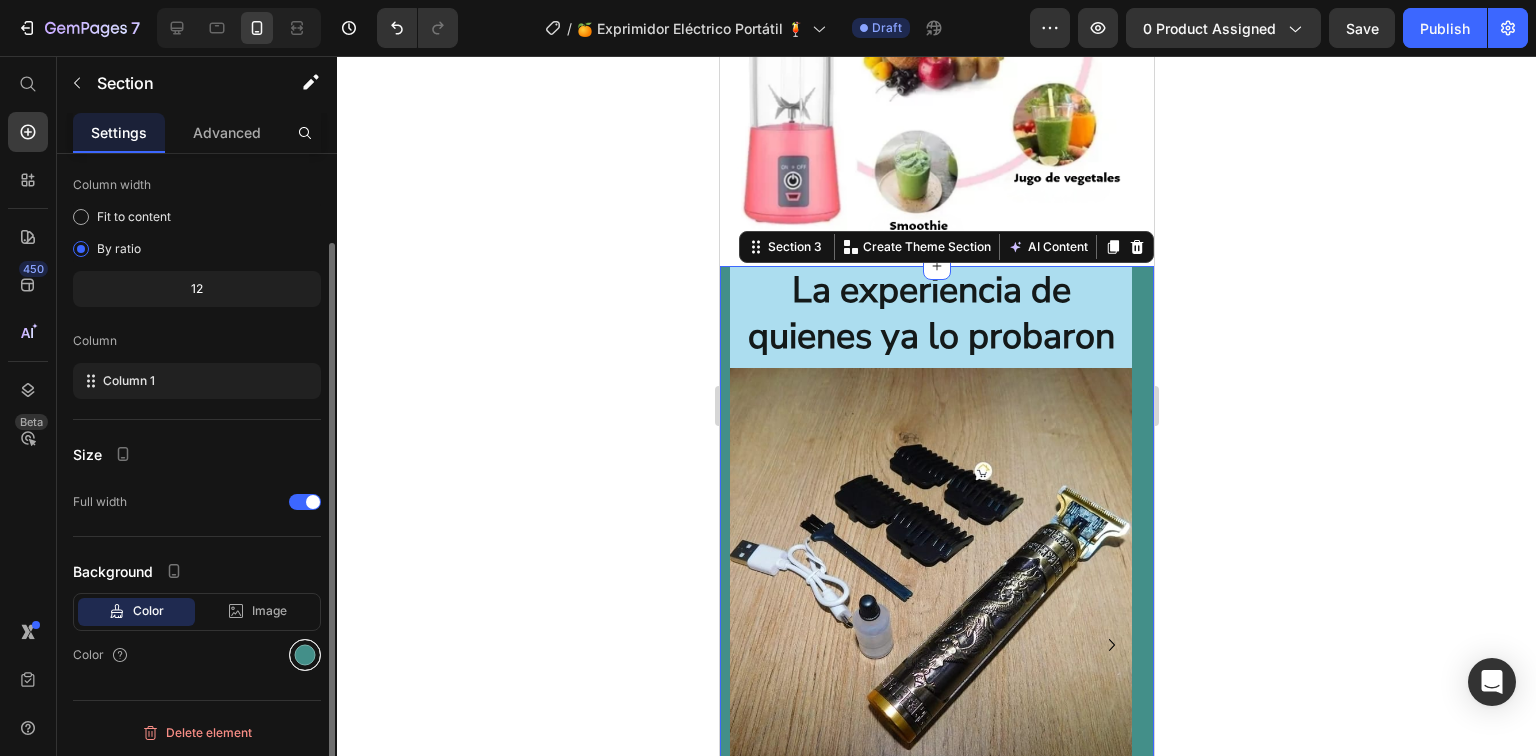 click at bounding box center [305, 655] 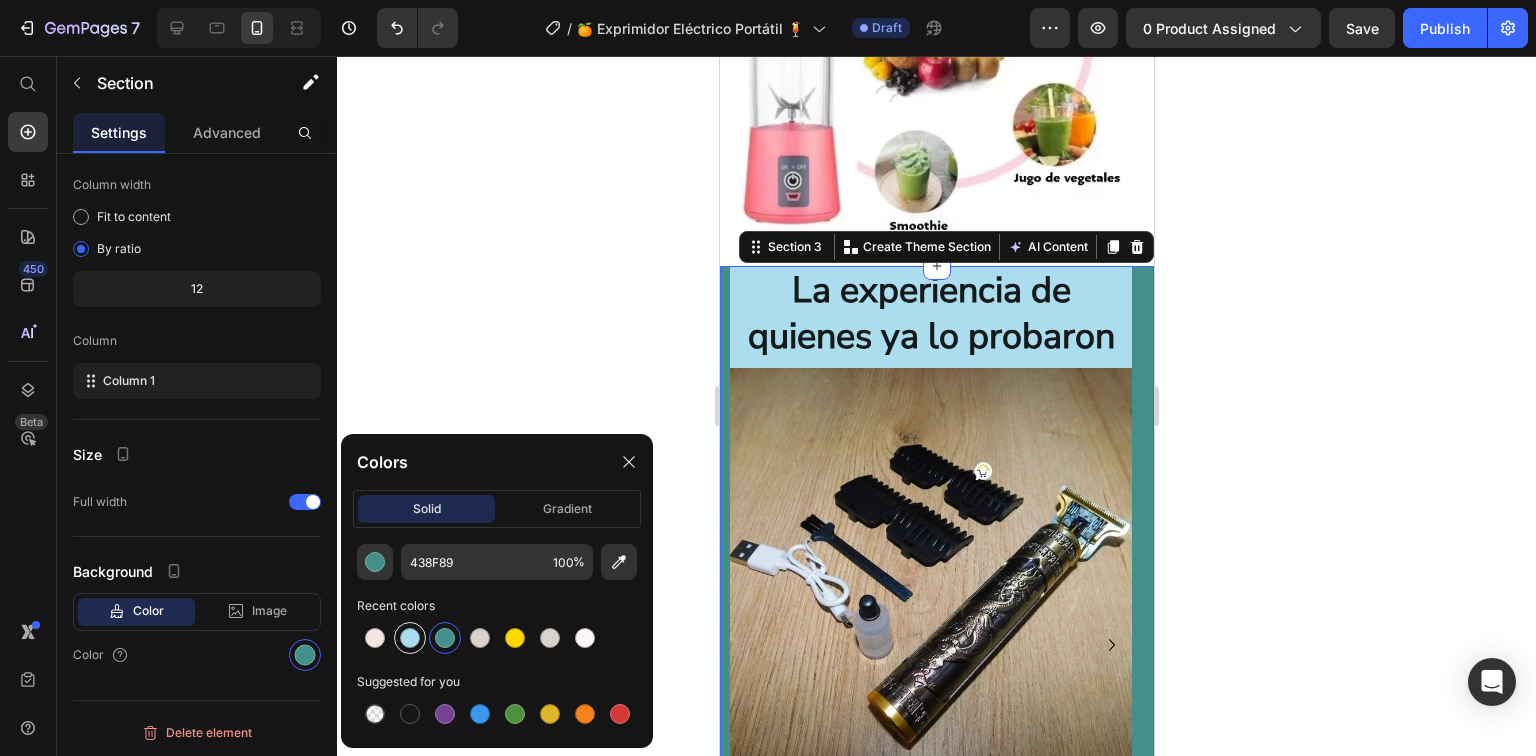 click at bounding box center [410, 638] 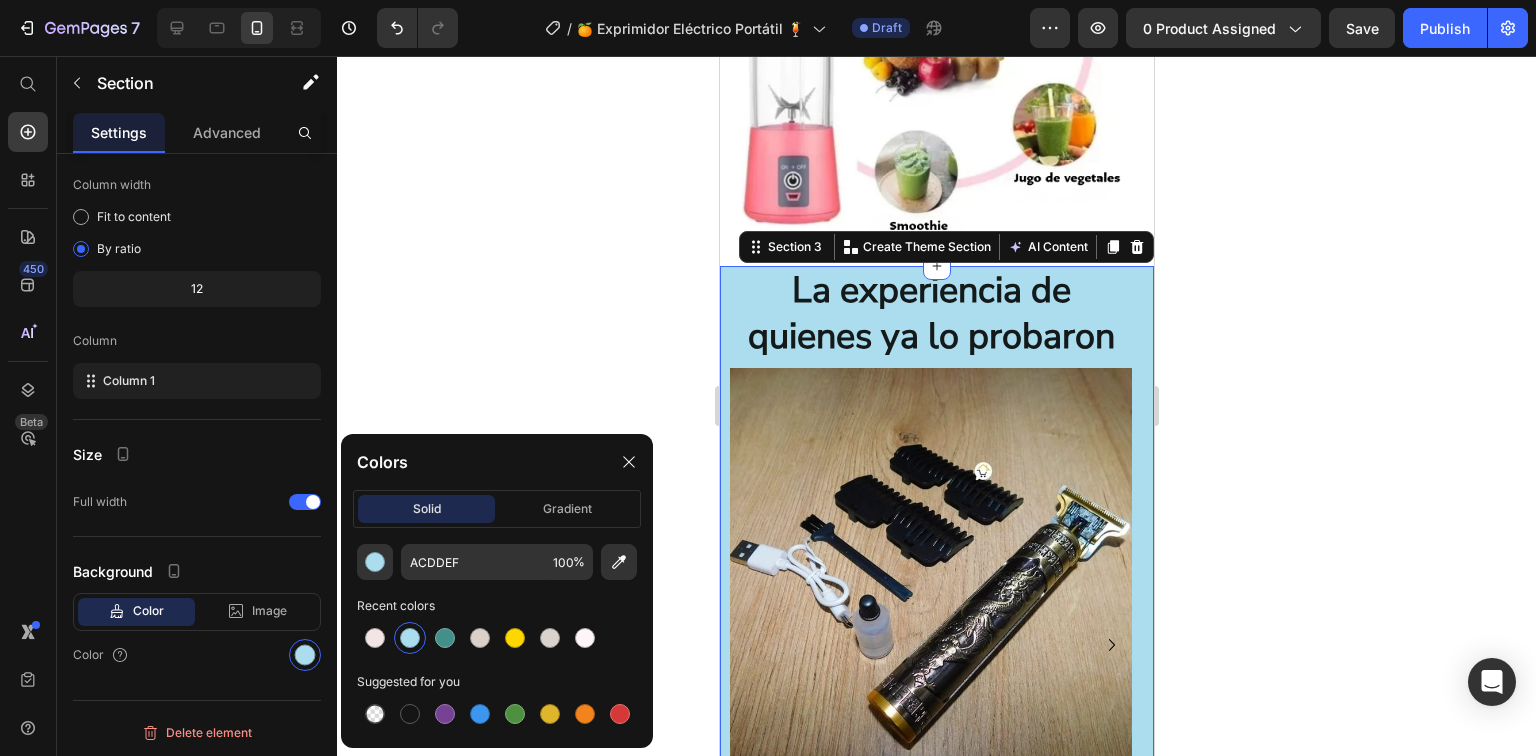 click 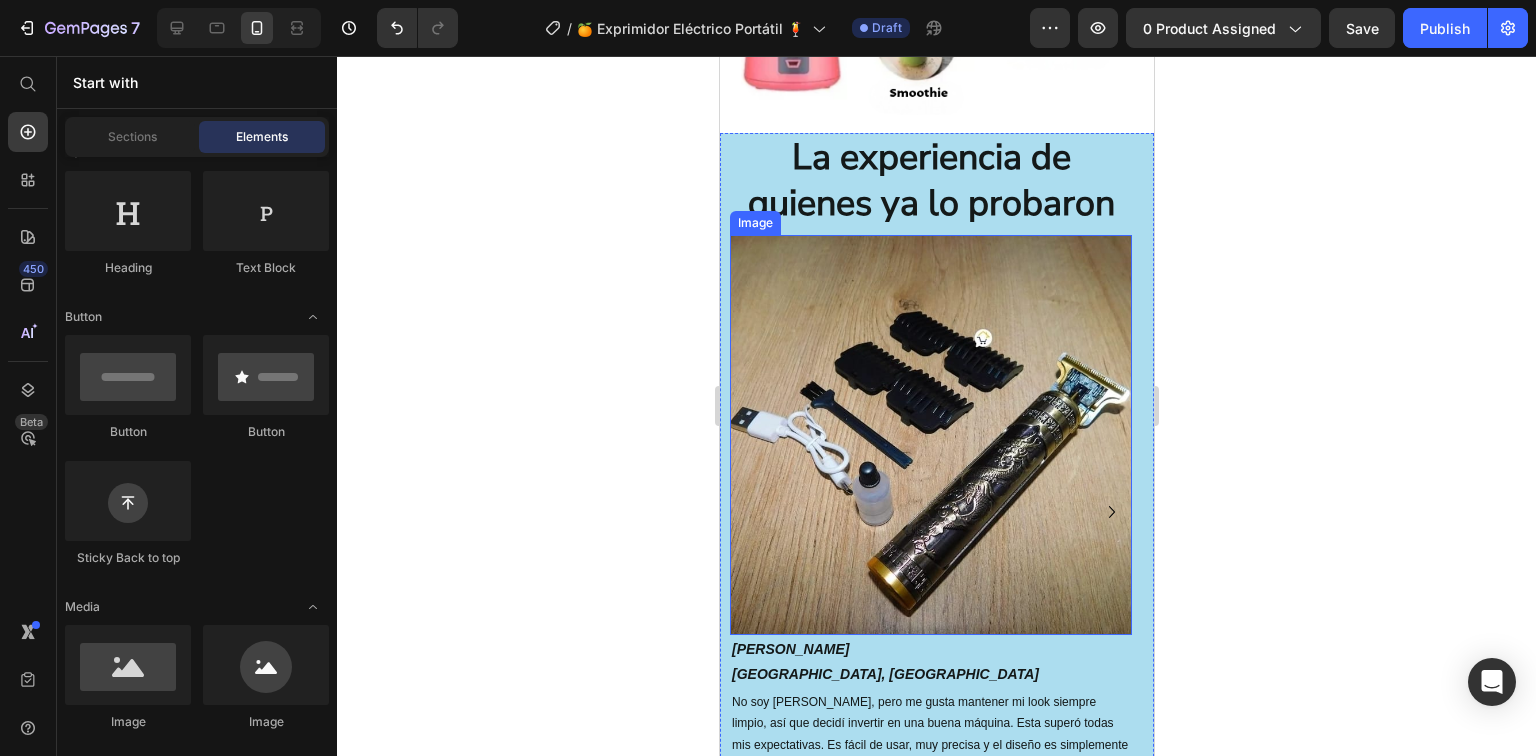 scroll, scrollTop: 6768, scrollLeft: 0, axis: vertical 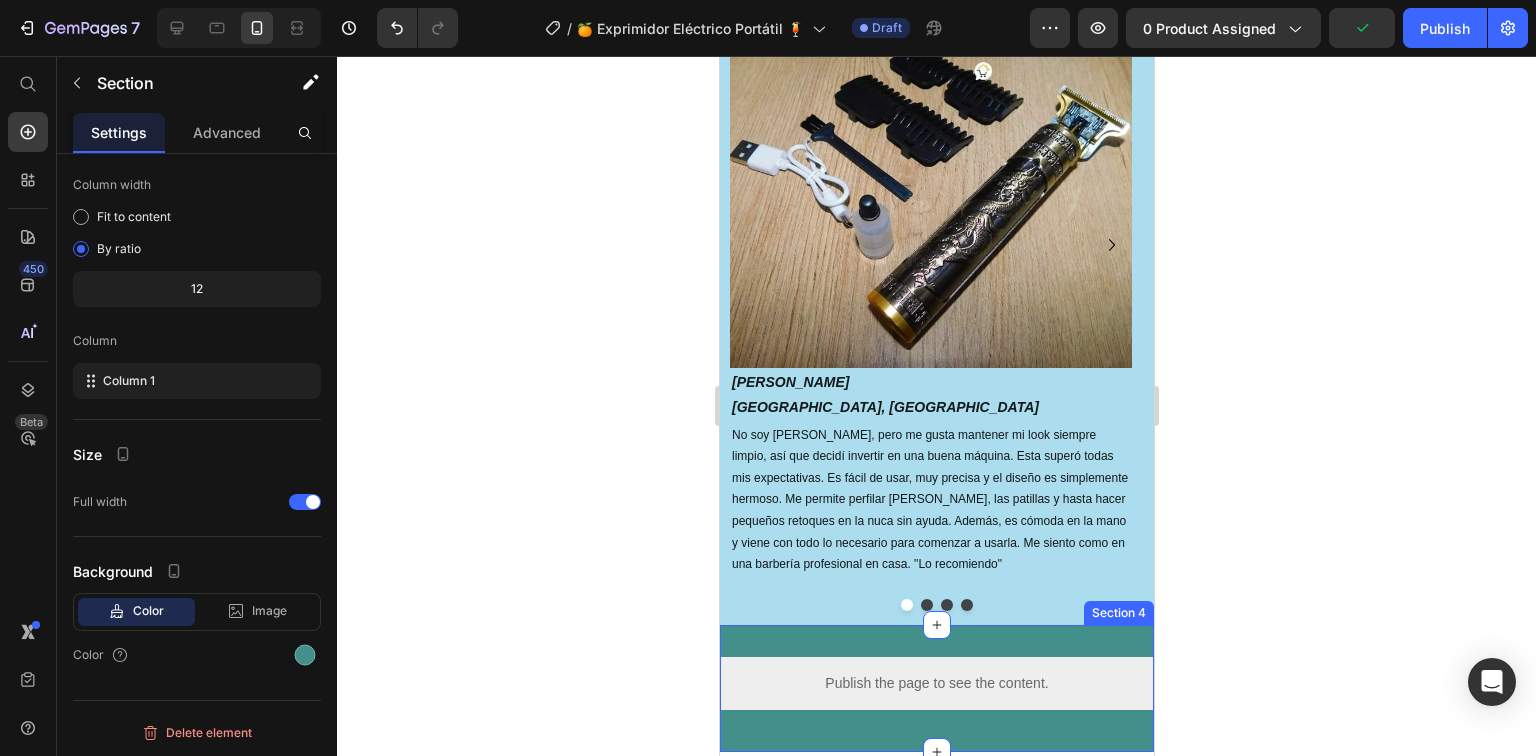 click on "Publish the page to see the content.
Custom Code Section 4" at bounding box center (936, 688) 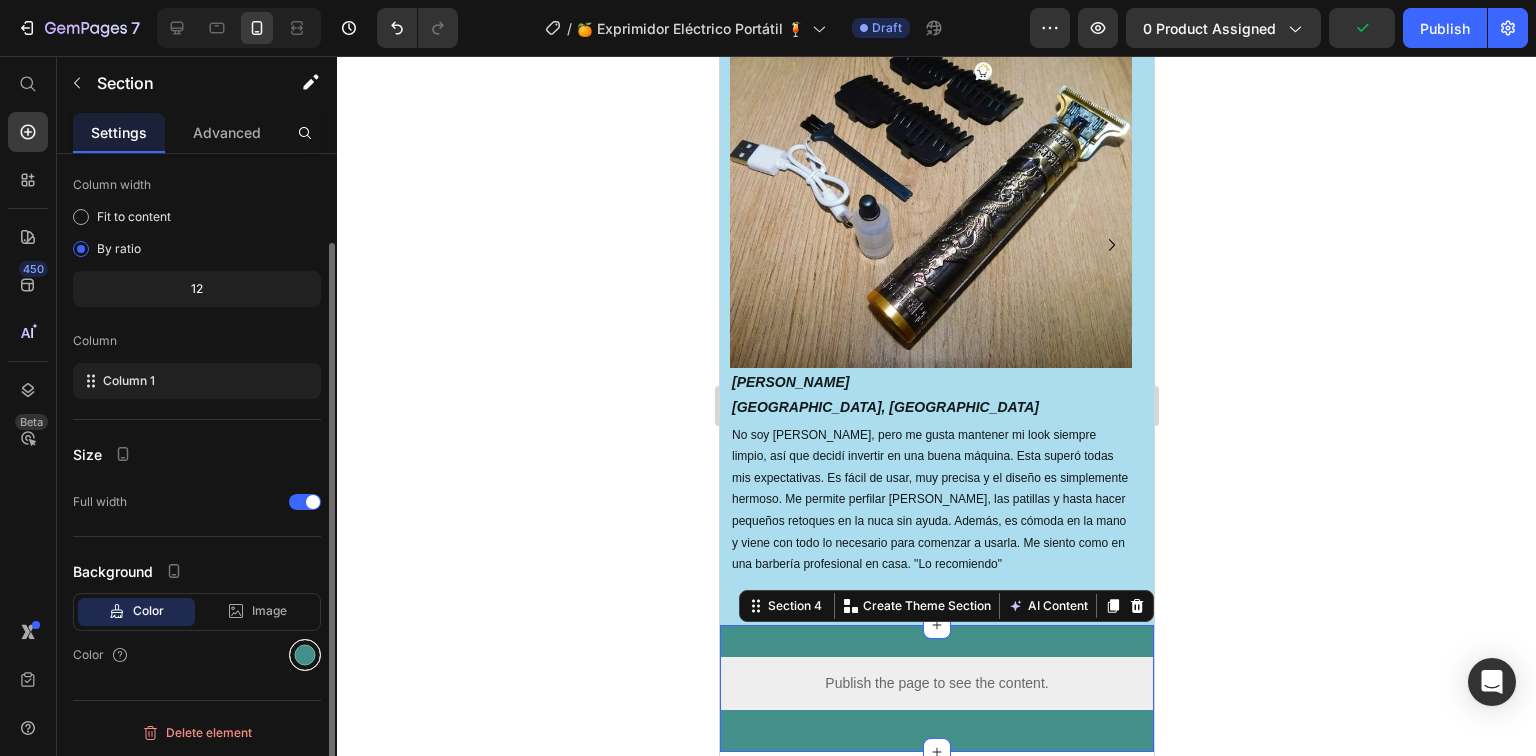 click at bounding box center [305, 655] 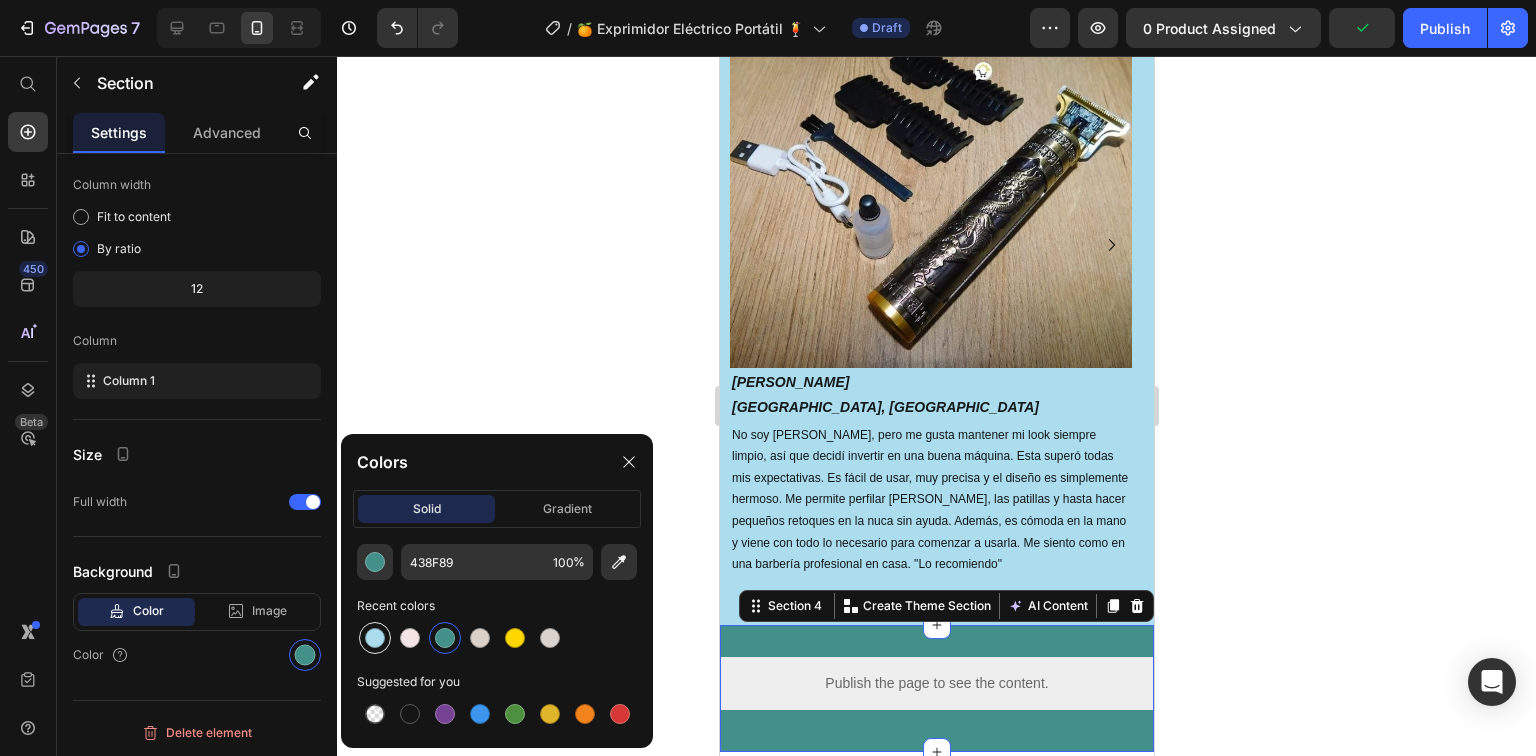click at bounding box center [375, 638] 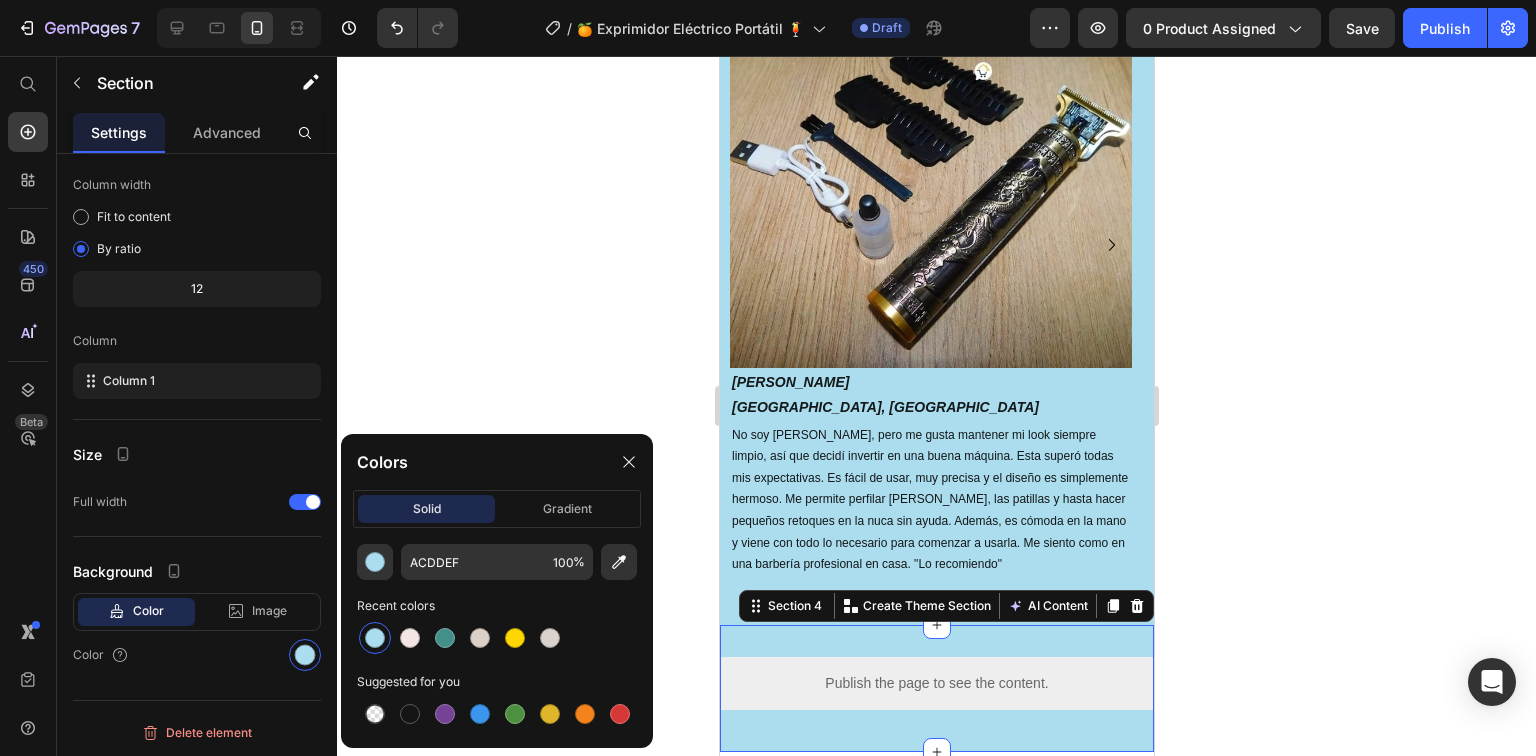click 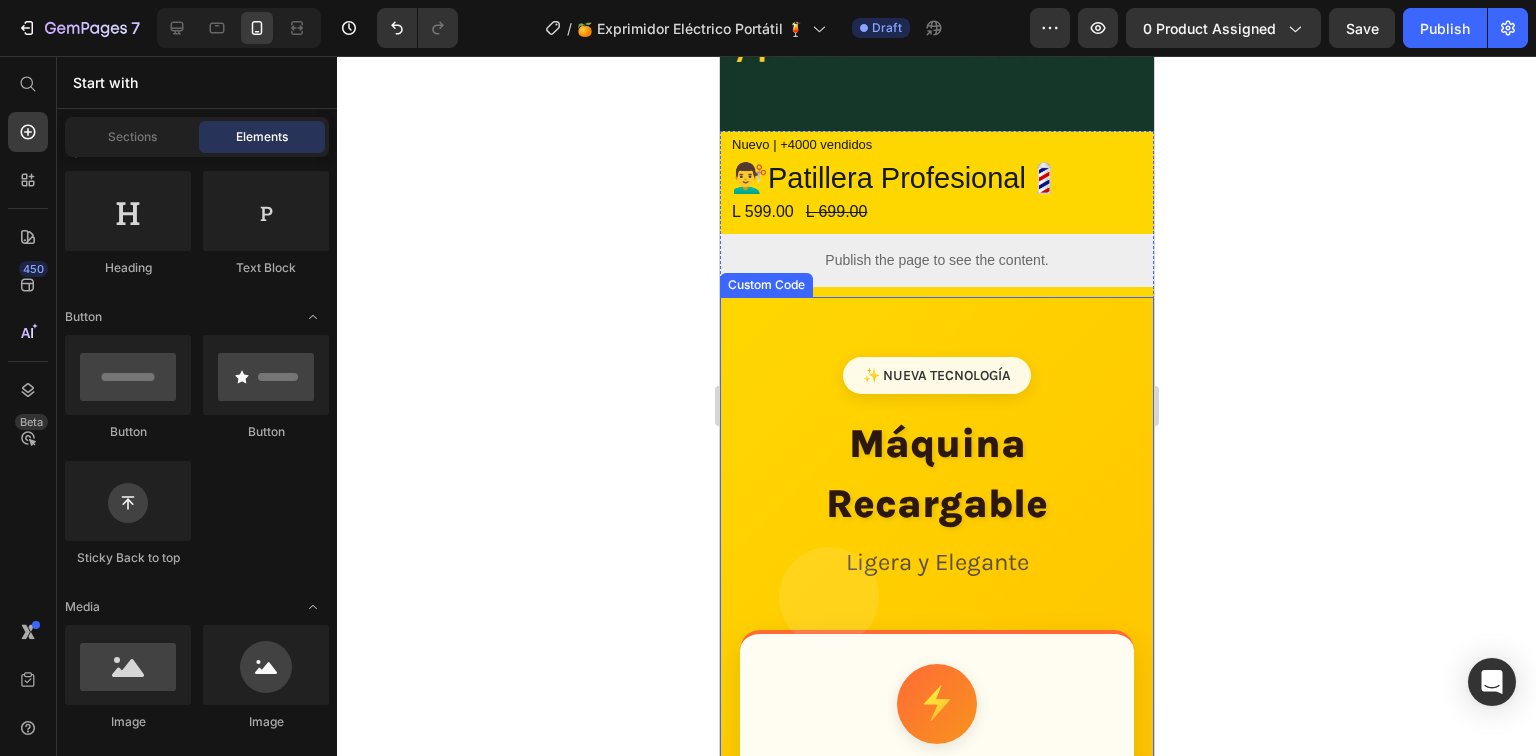 scroll, scrollTop: 777, scrollLeft: 0, axis: vertical 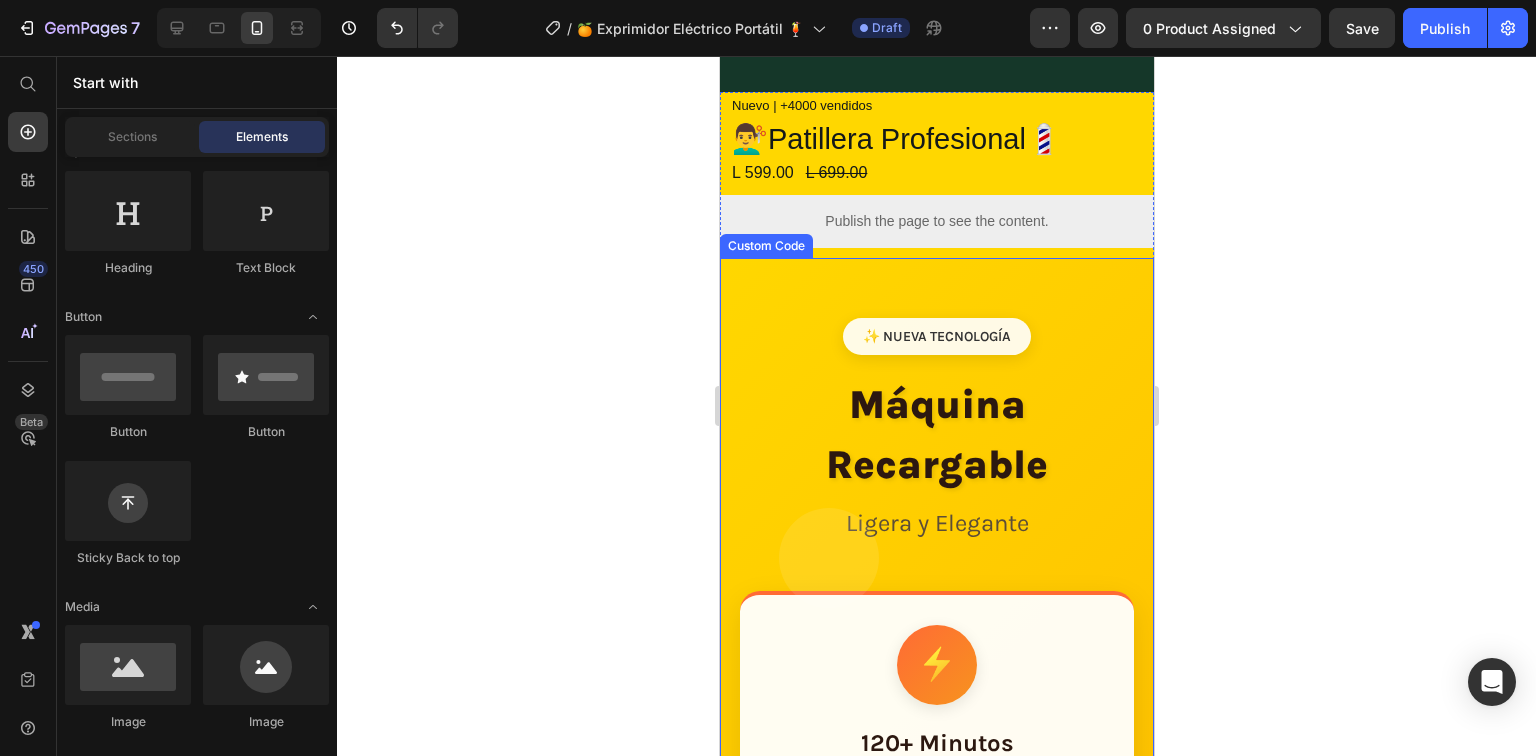 click on "✨ NUEVA TECNOLOGÍA
Máquina Recargable
Ligera y Elegante" at bounding box center [936, 429] 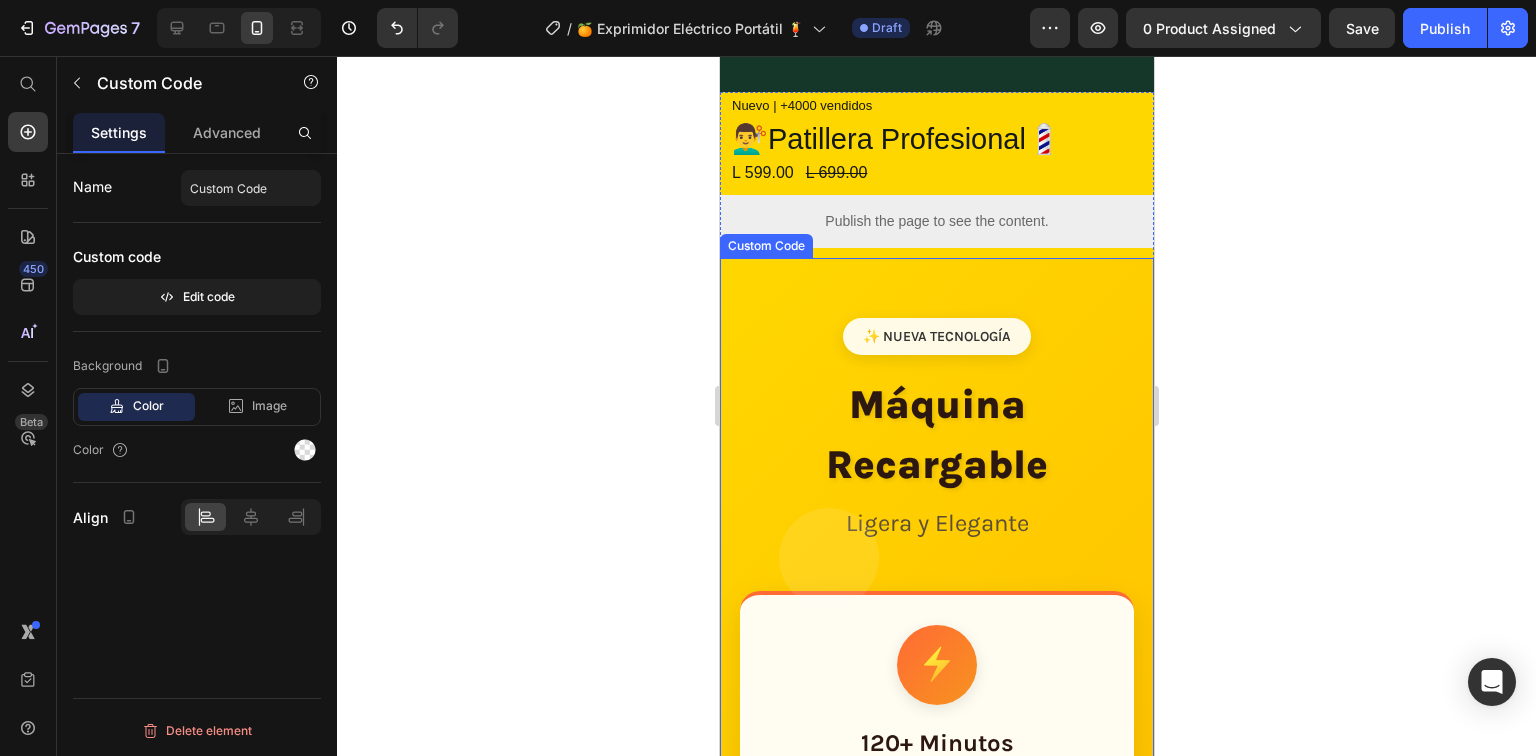 scroll, scrollTop: 0, scrollLeft: 0, axis: both 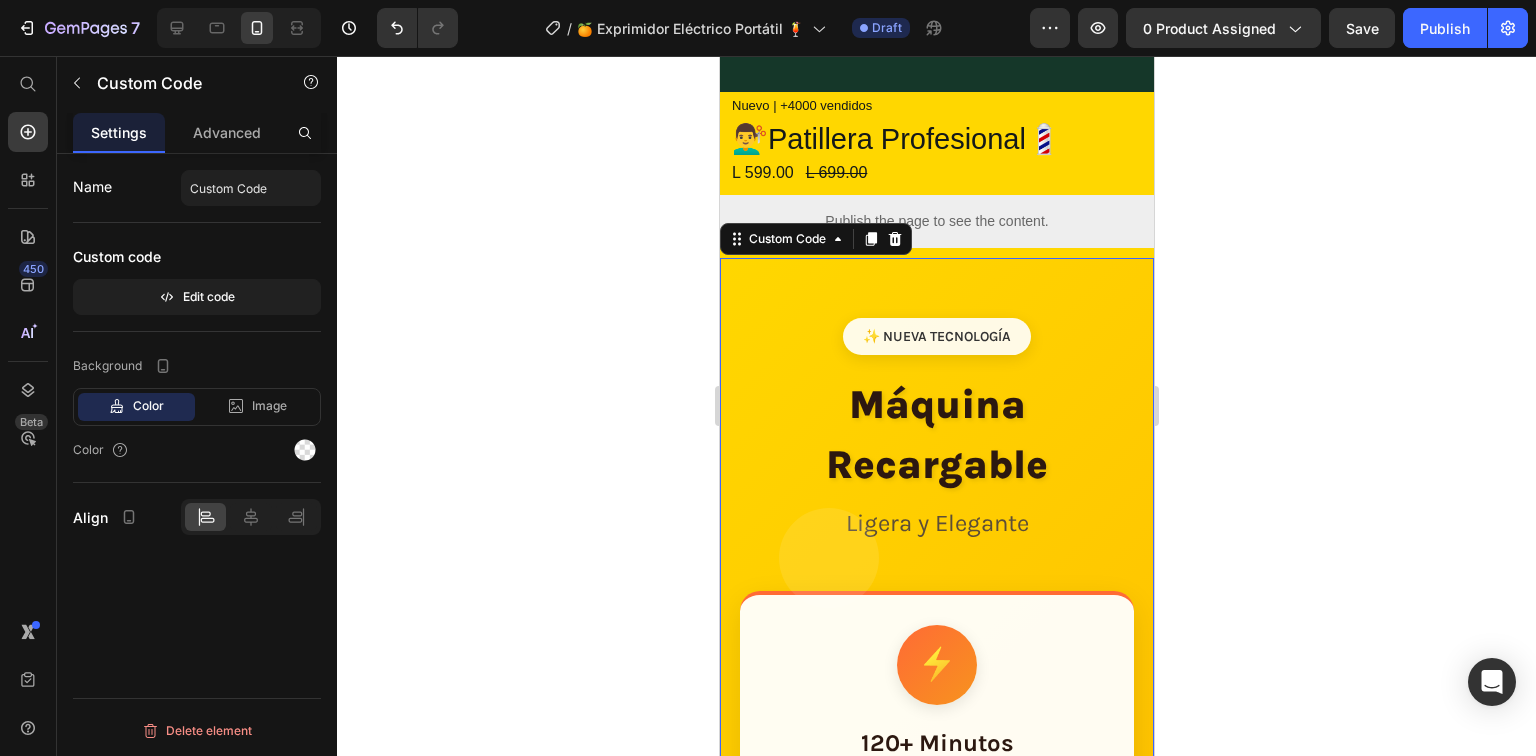 click on "✨ NUEVA TECNOLOGÍA
Máquina Recargable
Ligera y Elegante" at bounding box center [936, 429] 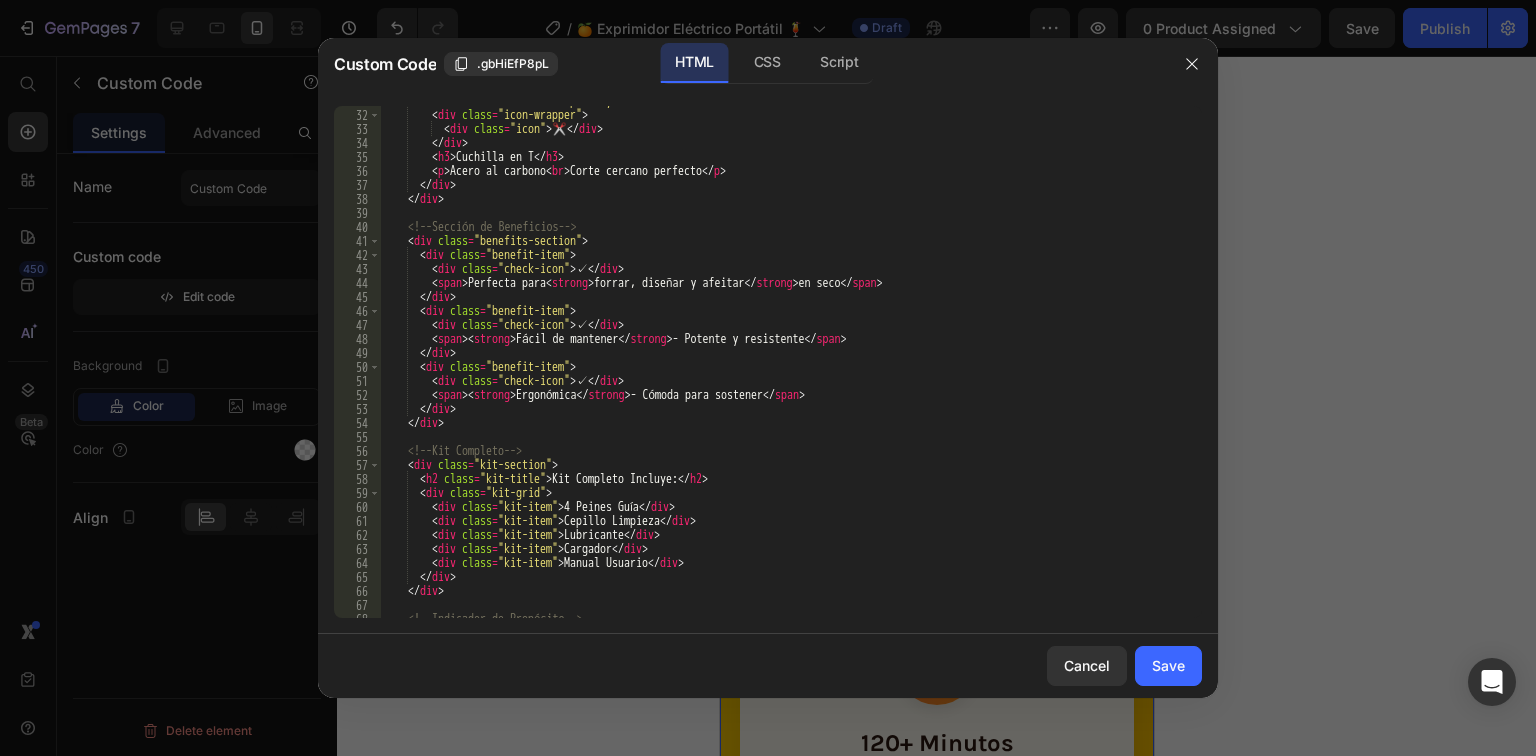 scroll, scrollTop: 608, scrollLeft: 0, axis: vertical 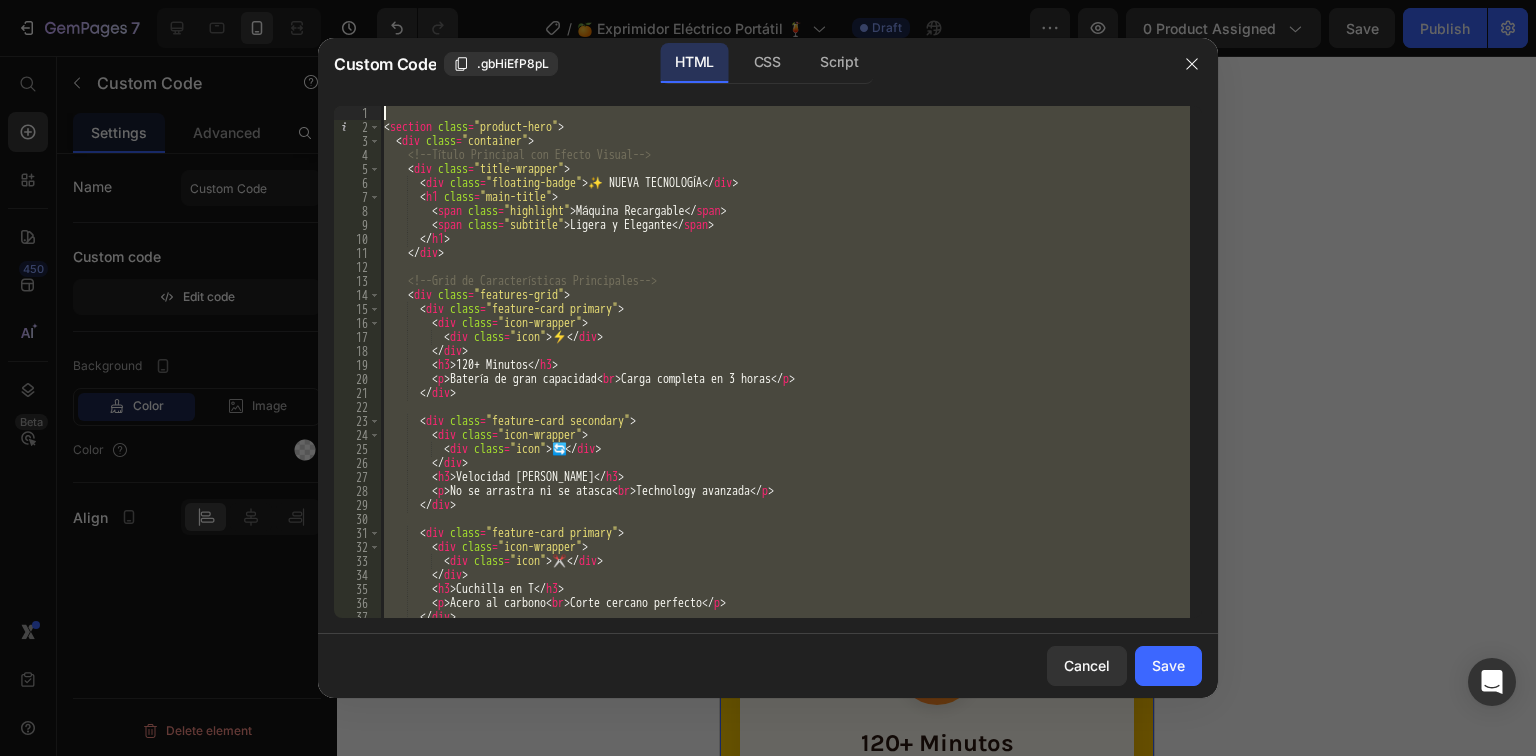 drag, startPoint x: 452, startPoint y: 613, endPoint x: 431, endPoint y: -58, distance: 671.32855 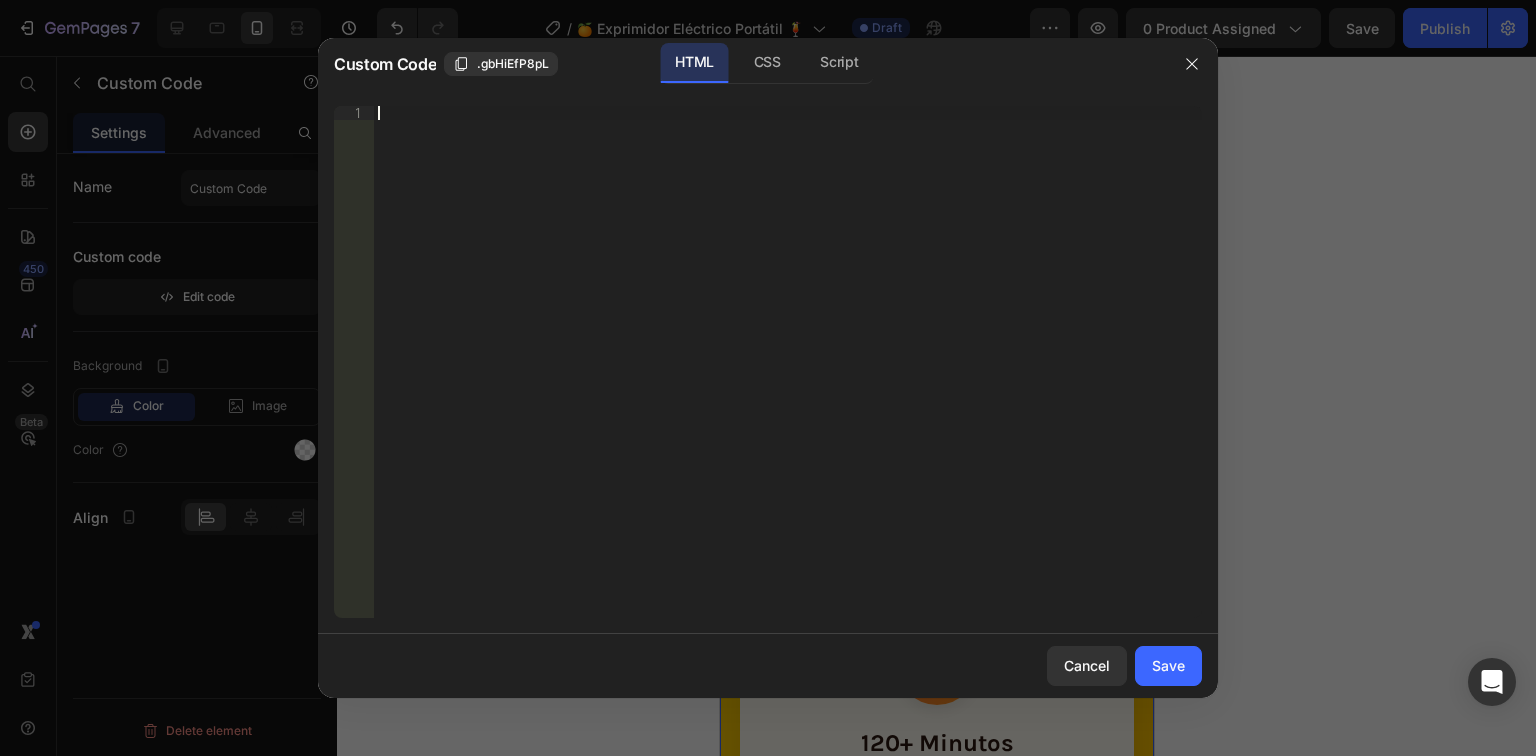 paste on "</section>" 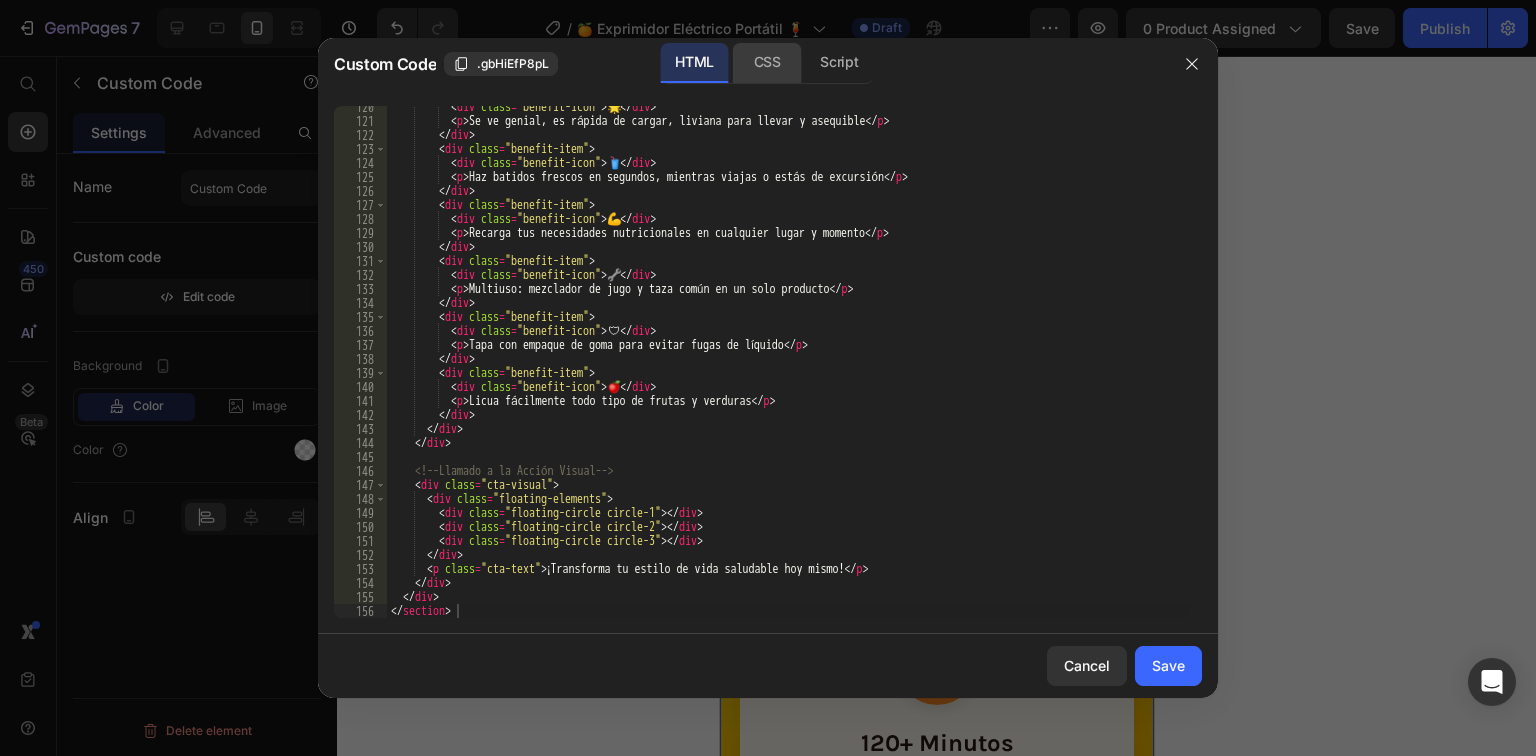 click on "CSS" 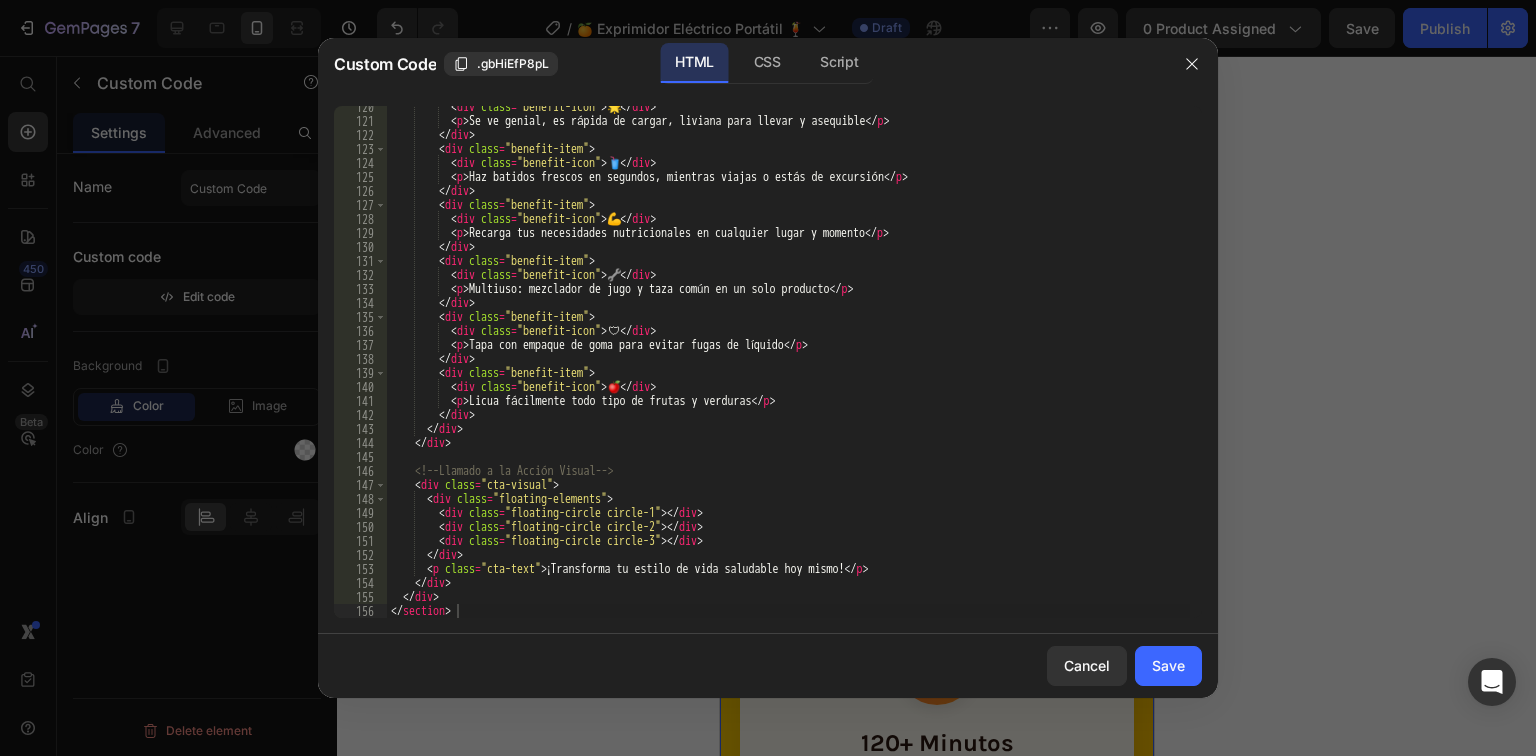 scroll, scrollTop: 1672, scrollLeft: 0, axis: vertical 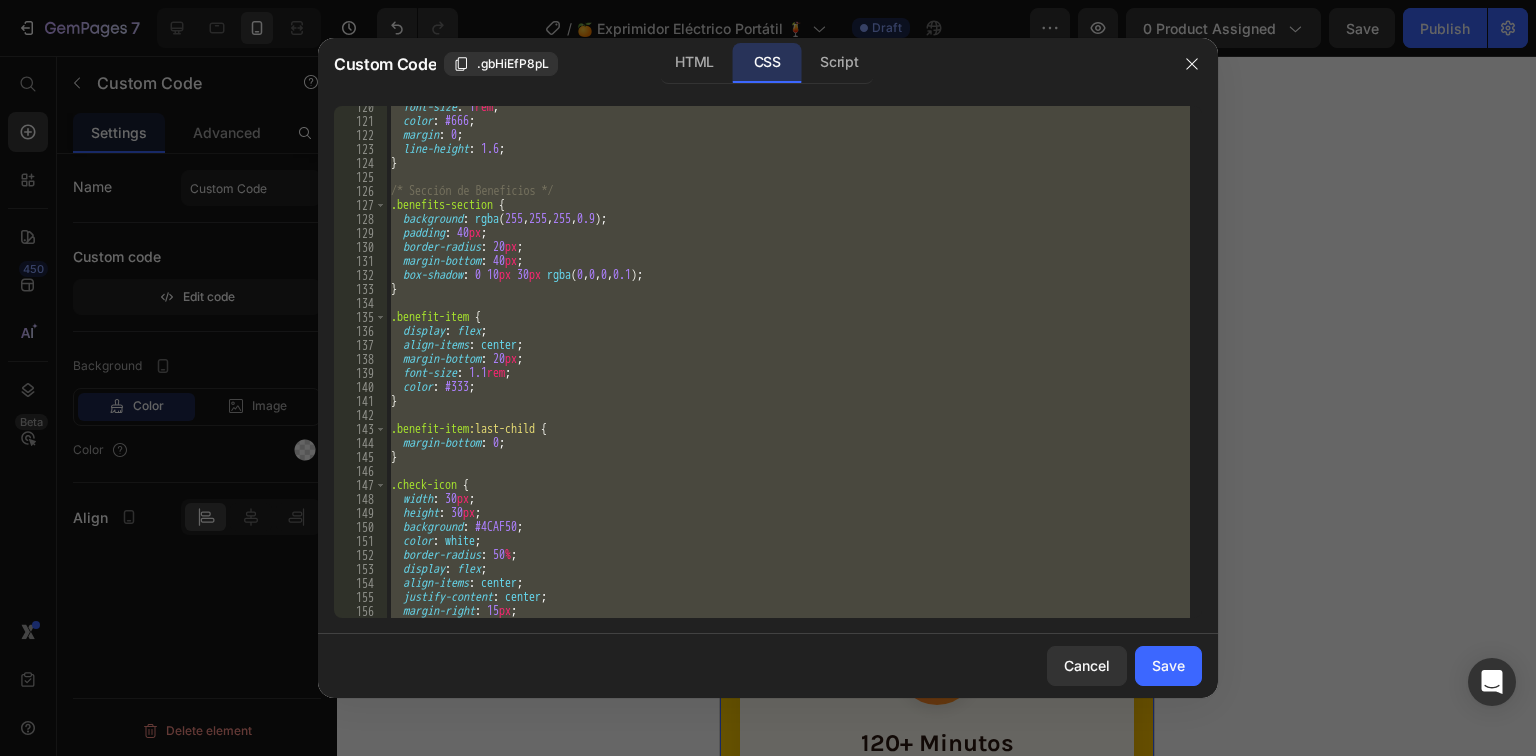 drag, startPoint x: 1201, startPoint y: 348, endPoint x: 1204, endPoint y: 412, distance: 64.070274 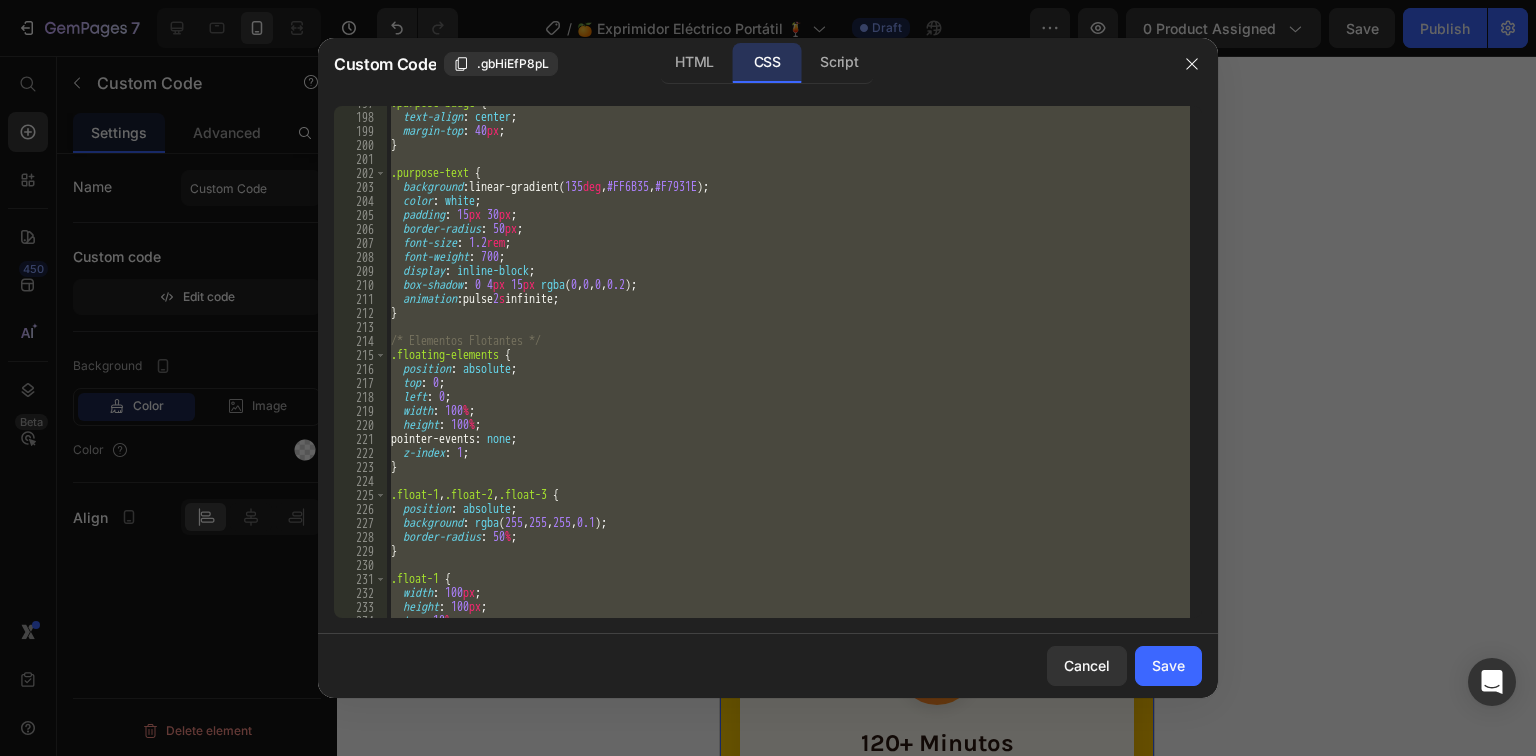scroll, scrollTop: 3520, scrollLeft: 0, axis: vertical 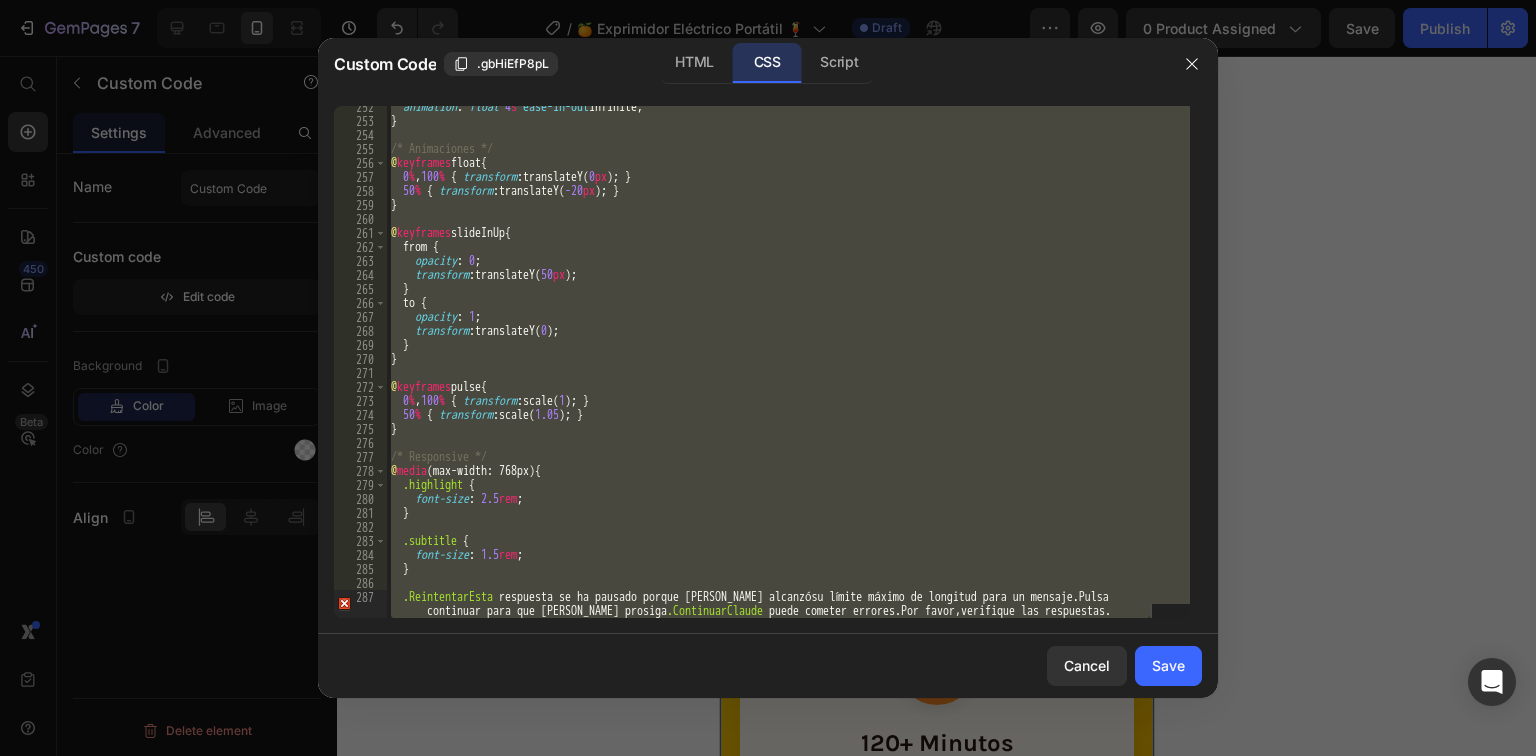 click on "animation :   float   4 s   ease-in-out  infinite ; } /* Animaciones */ @ keyframes  float  {    0 % ,  100 %   {   transform :  translateY( 0 px ) ;   }    50 %   {   transform :  translateY( -20 px ) ;   } } @ keyframes  slideInUp  {    from   {      opacity :   0 ;      transform :  translateY( 50 px ) ;    }    to   {      opacity :   1 ;      transform :  translateY( 0 ) ;    } } @ keyframes  pulse  {    0 % ,  100 %   {   transform :  scale( 1 ) ;   }    50 %   {   transform :  scale( 1.05 ) ;   } } /* Responsive */ @ media  (max-width: 768px)  {    .highlight   {      font-size :   2.5 rem ;    }       .subtitle   {      font-size :   1.5 rem ;    }       .ReintentarEsta   respuesta   se   ha   pausado   porque   [PERSON_NAME]   alcanz ó  su   l í mite   m á ximo   de   longitud   para   un   mensaje .  Pulsa          continuar   para   que   [PERSON_NAME] .ContinuarClaude   puede   cometer   errores .  Por   favor ,  verifique   las   respuestas ." at bounding box center [788, 362] 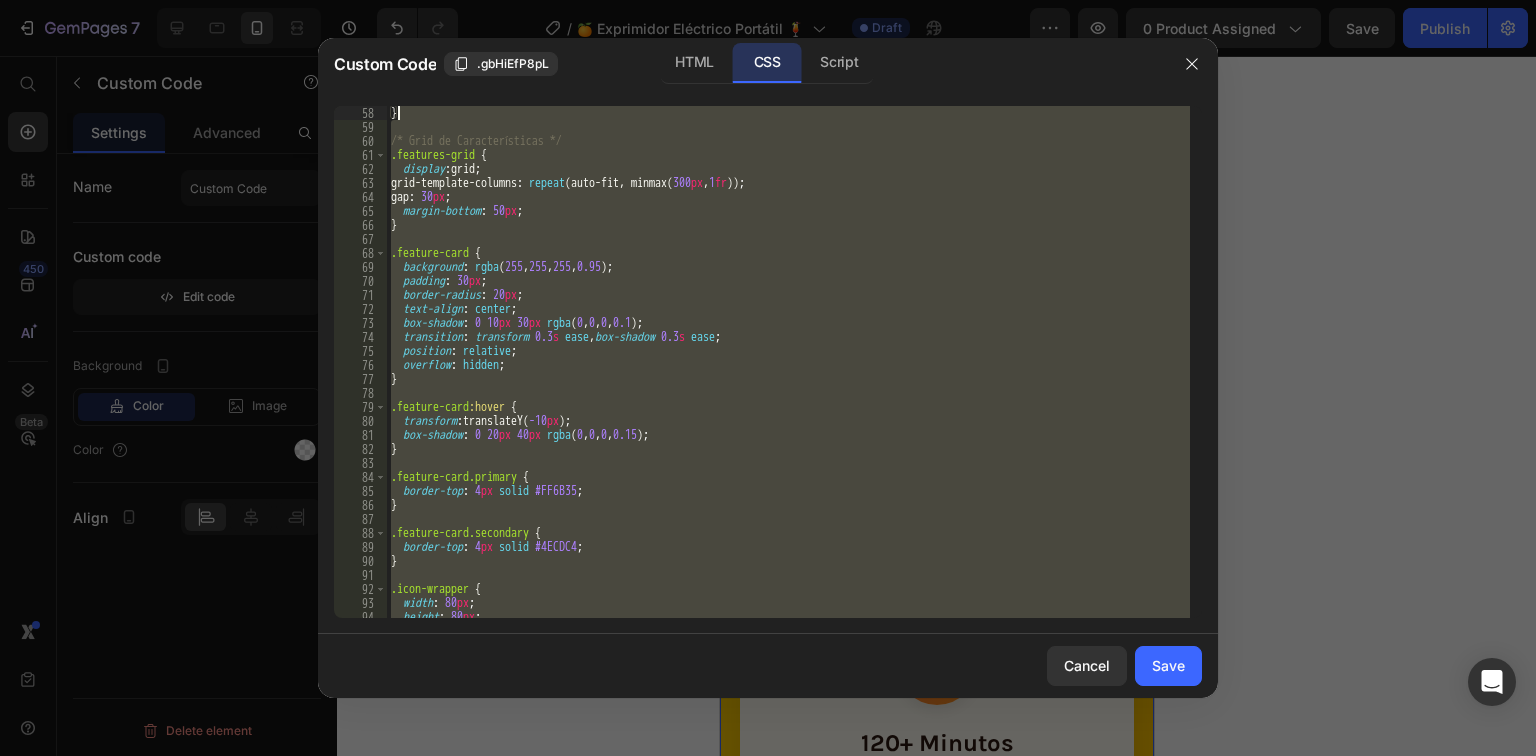 scroll, scrollTop: 0, scrollLeft: 0, axis: both 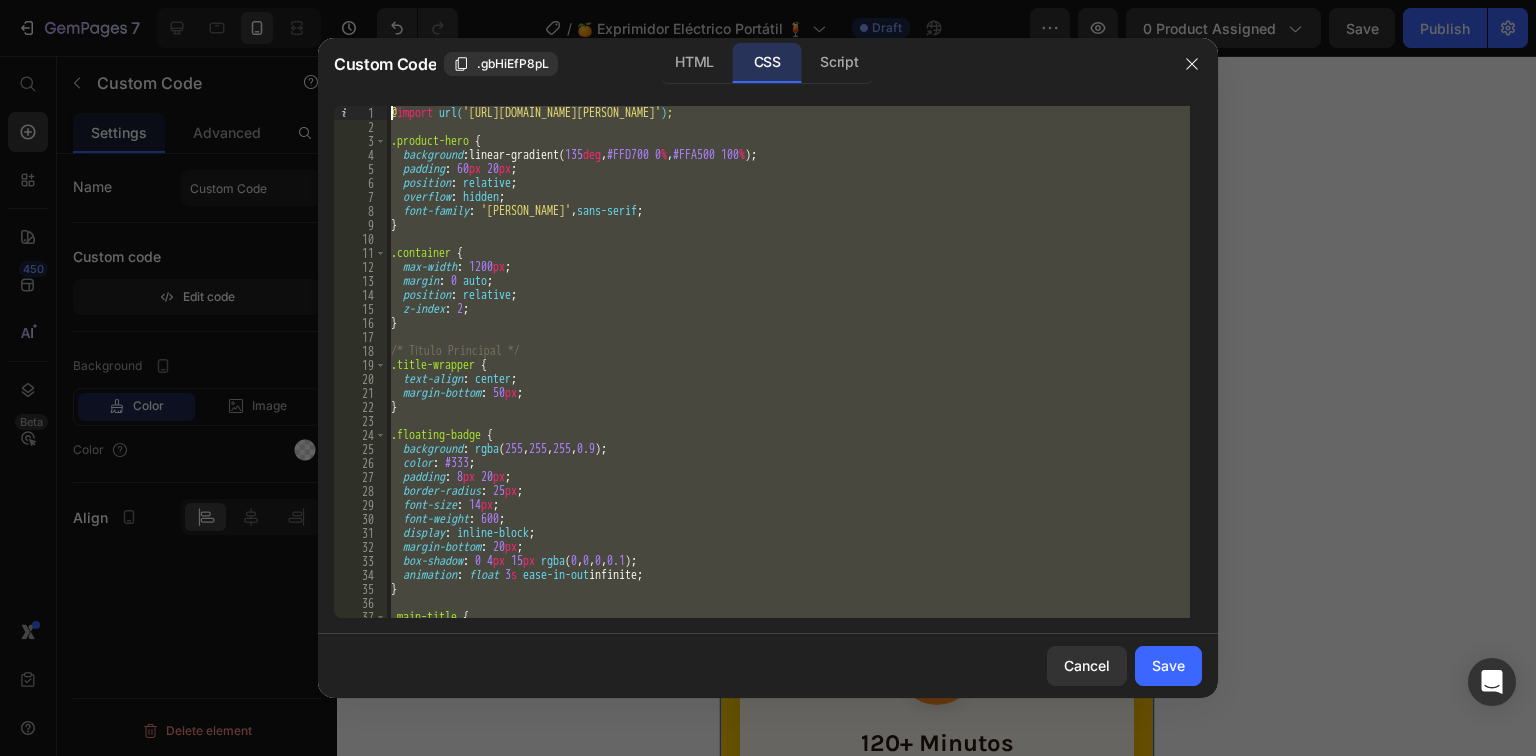 drag, startPoint x: 1155, startPoint y: 613, endPoint x: 396, endPoint y: -70, distance: 1021.0632 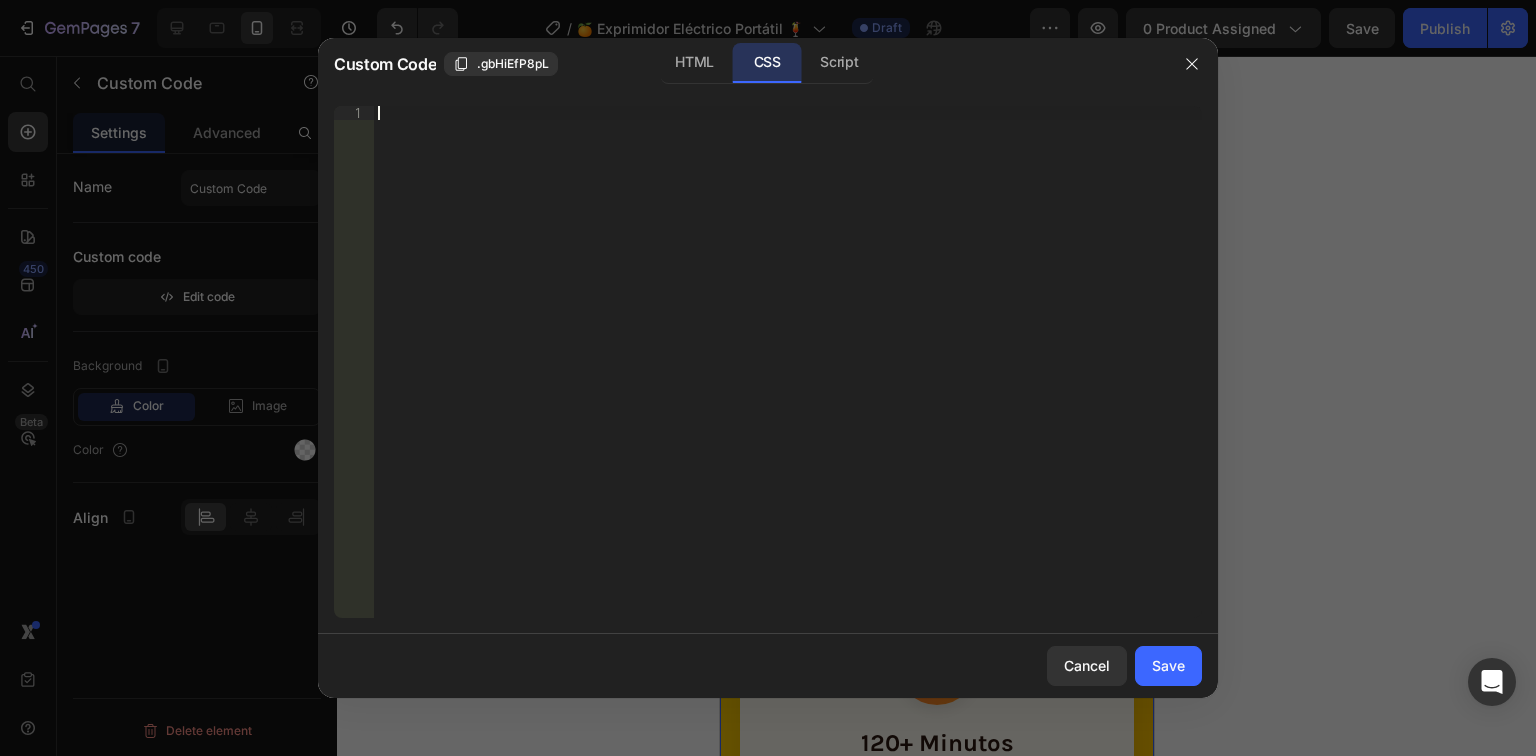 click on "Insert the CSS code to style your content right here." at bounding box center (788, 376) 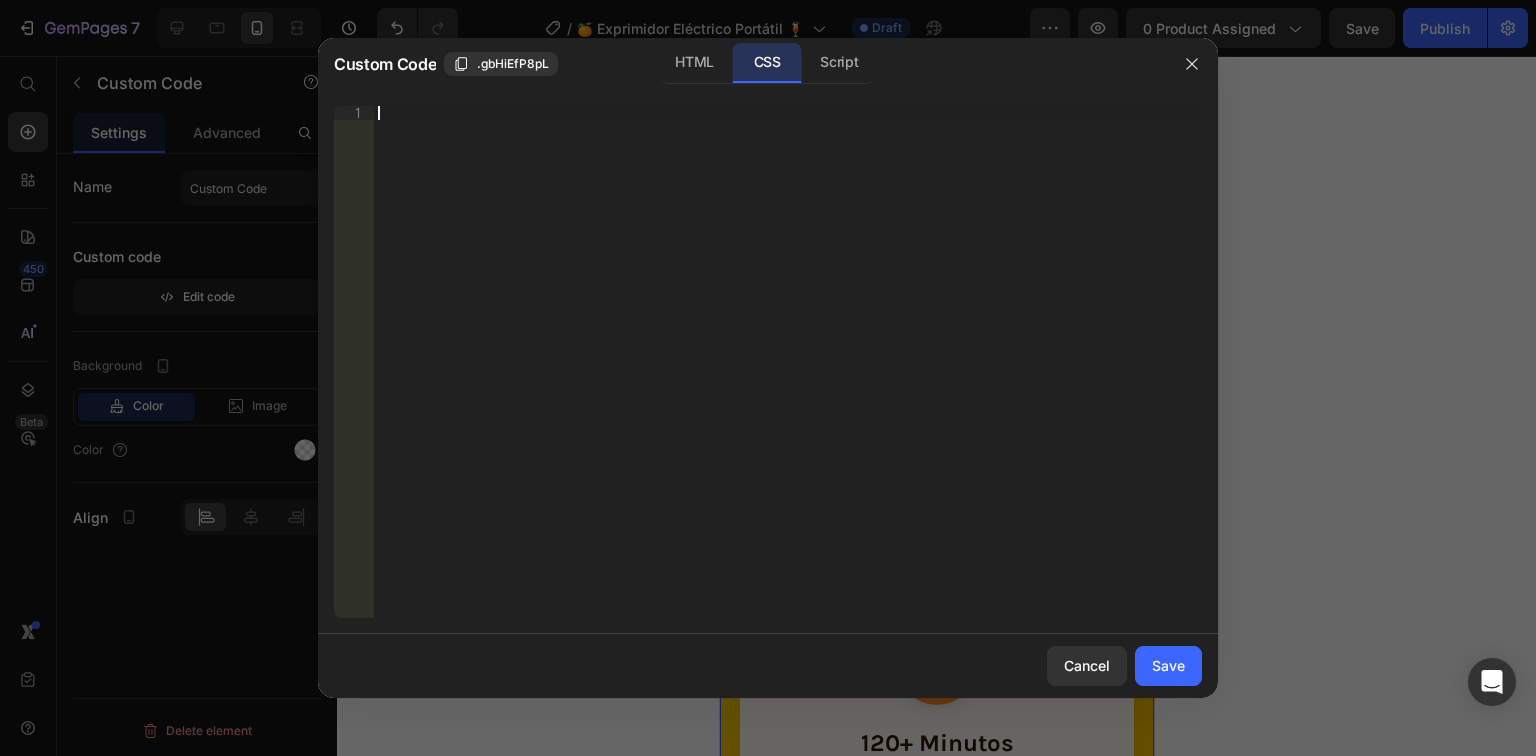 paste on "}" 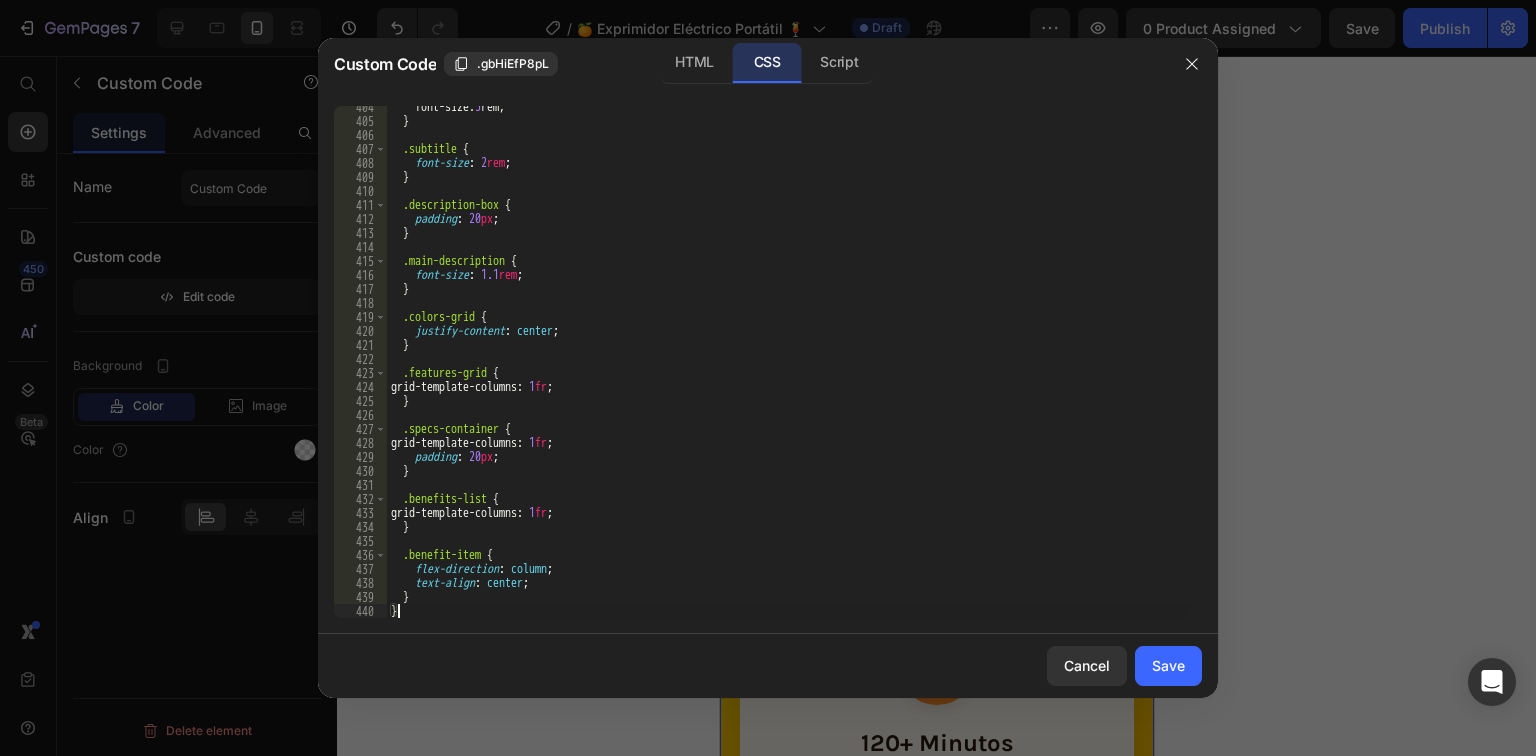 scroll, scrollTop: 5648, scrollLeft: 0, axis: vertical 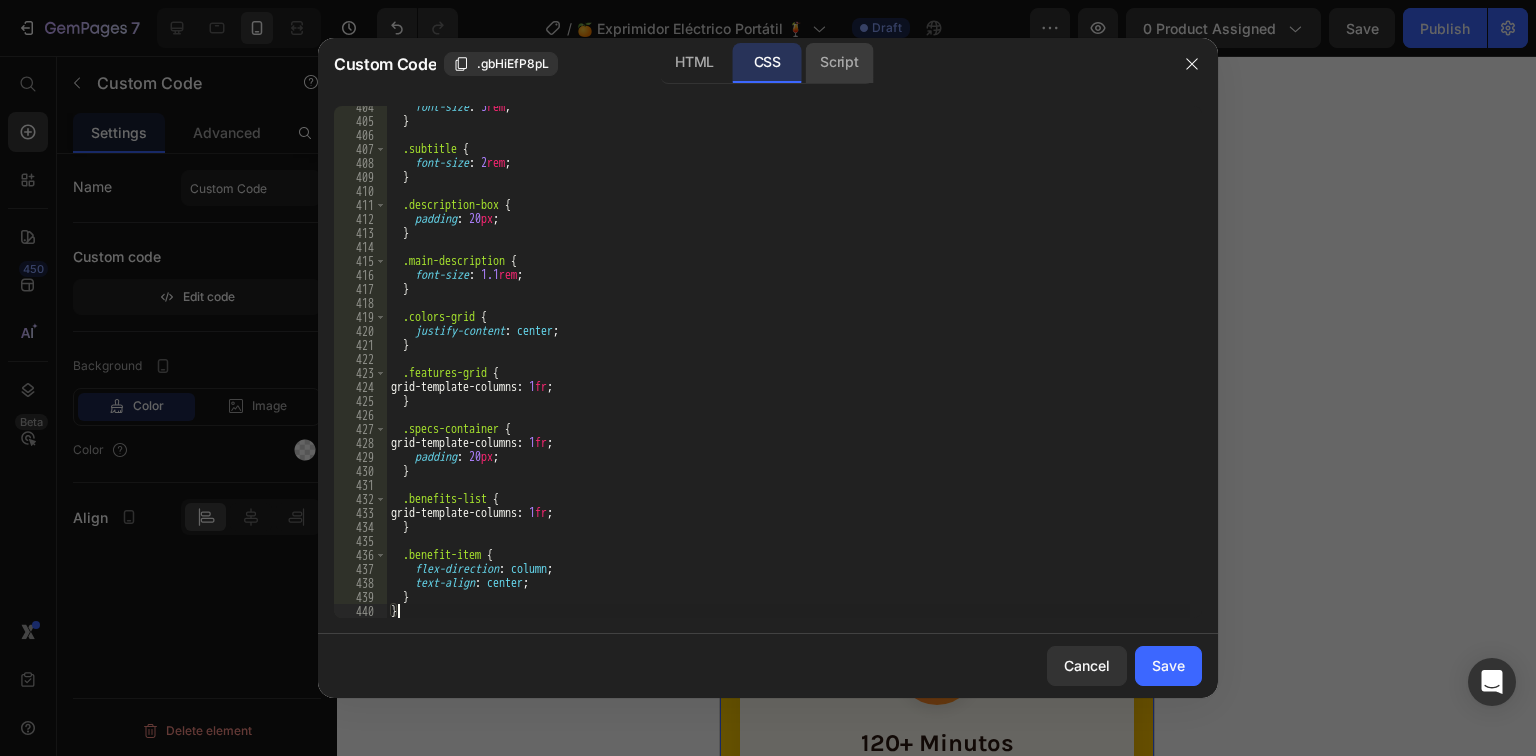 click on "Script" 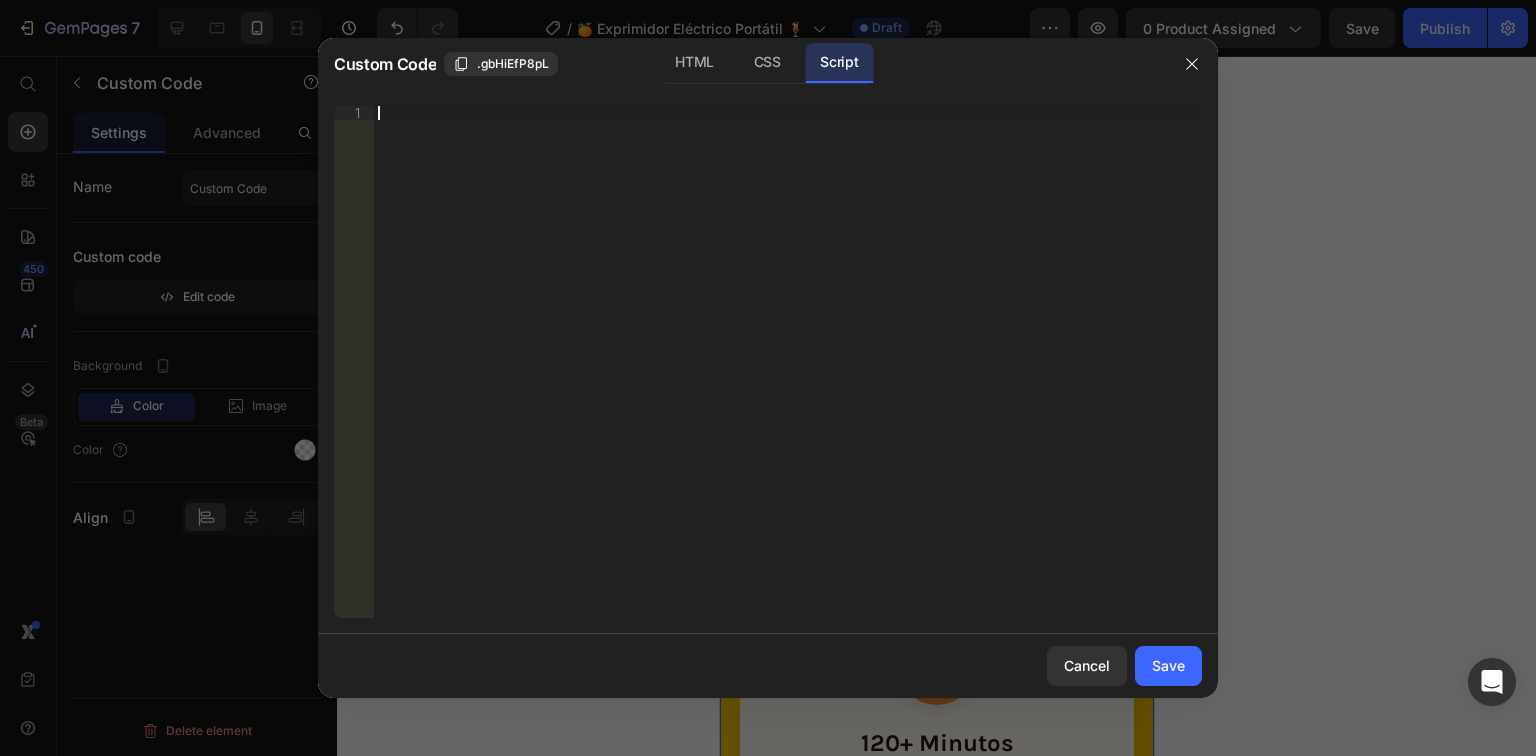click on "Insert the Javascript code to add interaction and animation to your content right here." at bounding box center [788, 376] 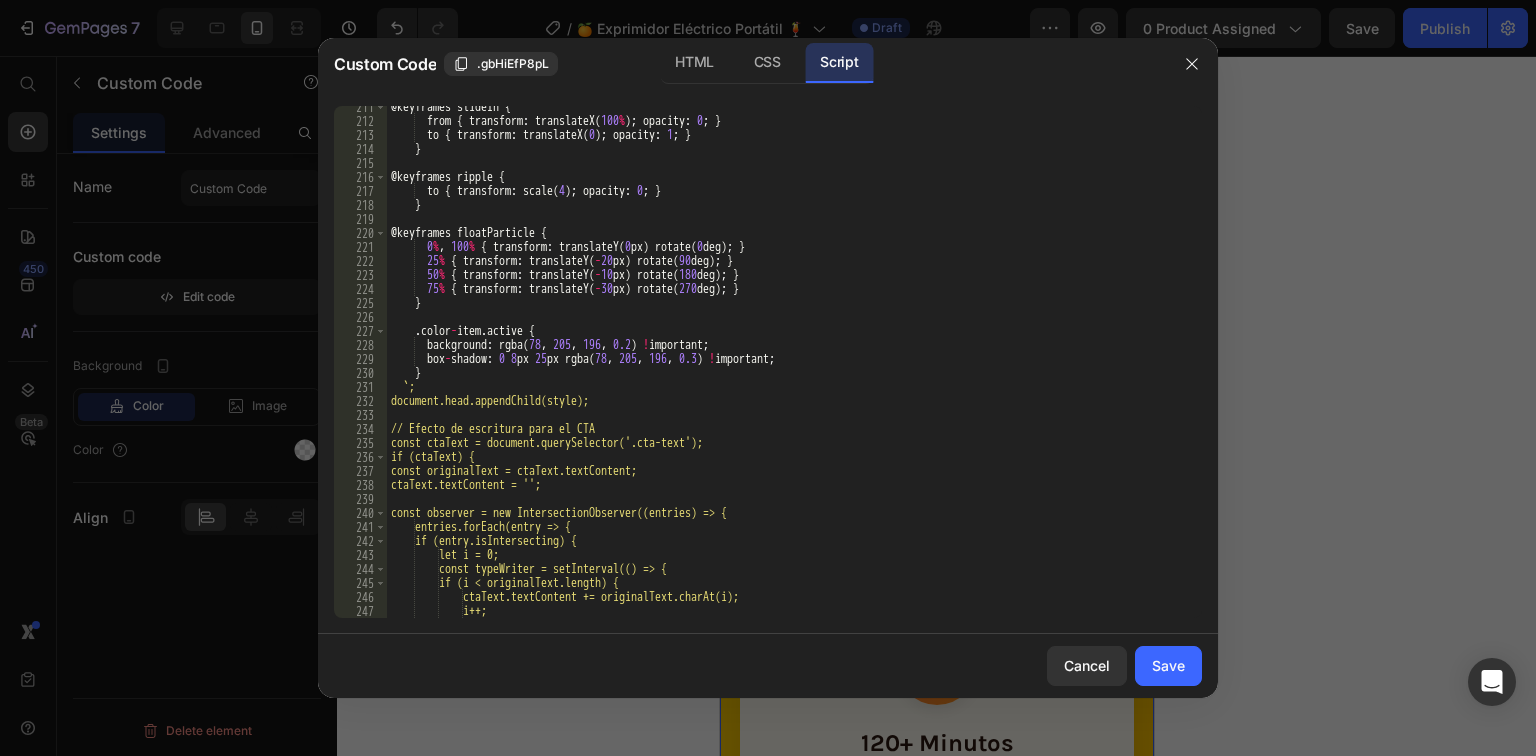 scroll, scrollTop: 2960, scrollLeft: 0, axis: vertical 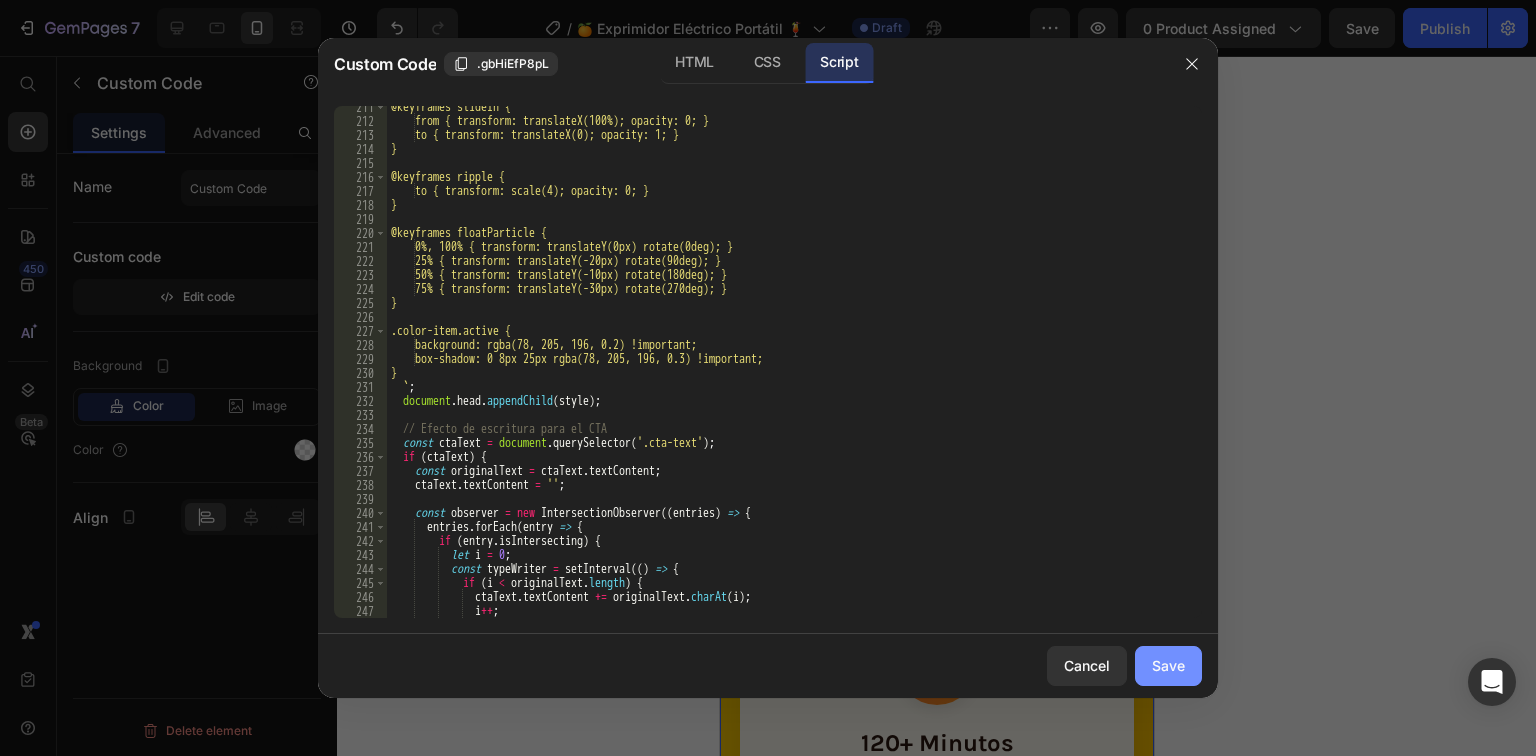 click on "Save" at bounding box center [1168, 665] 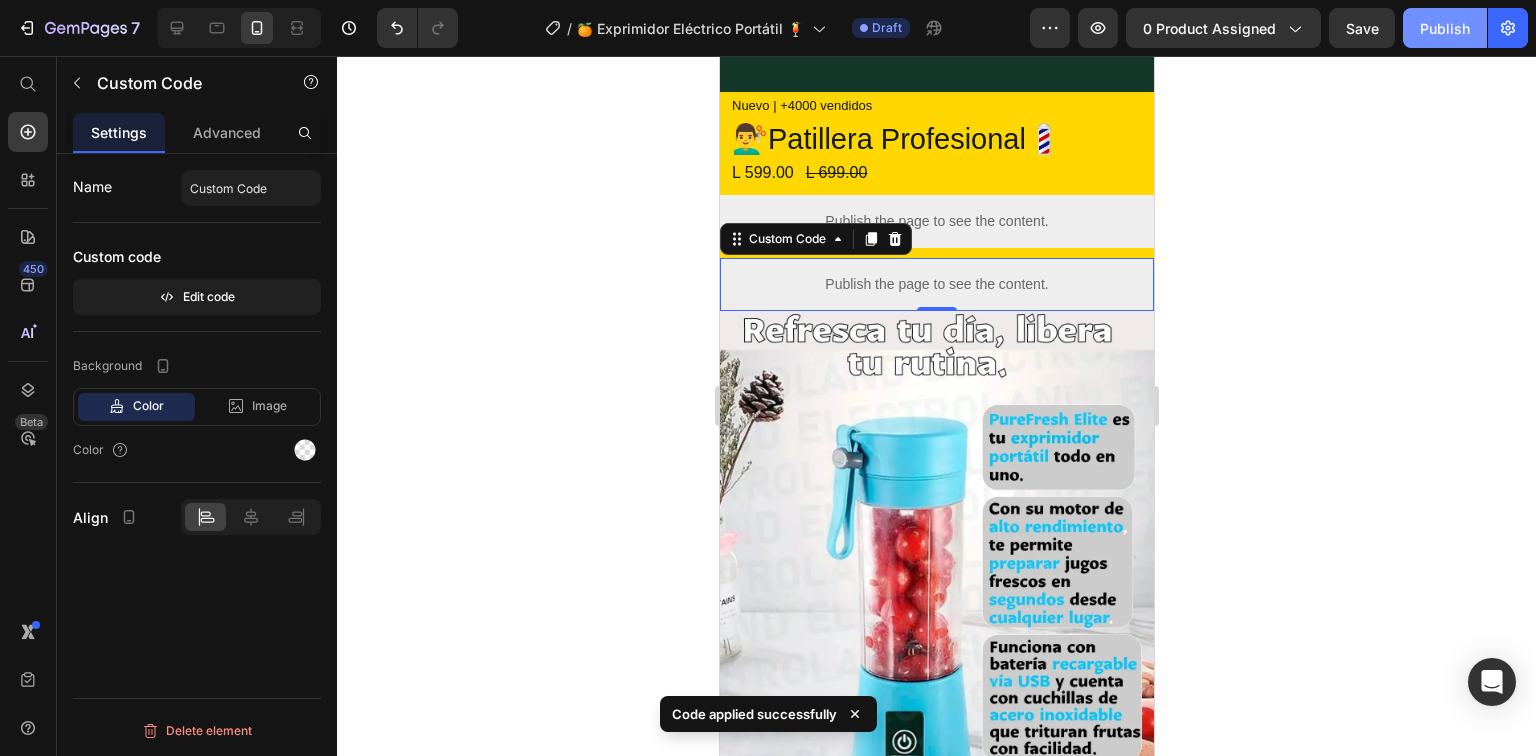 click on "Publish" at bounding box center (1445, 28) 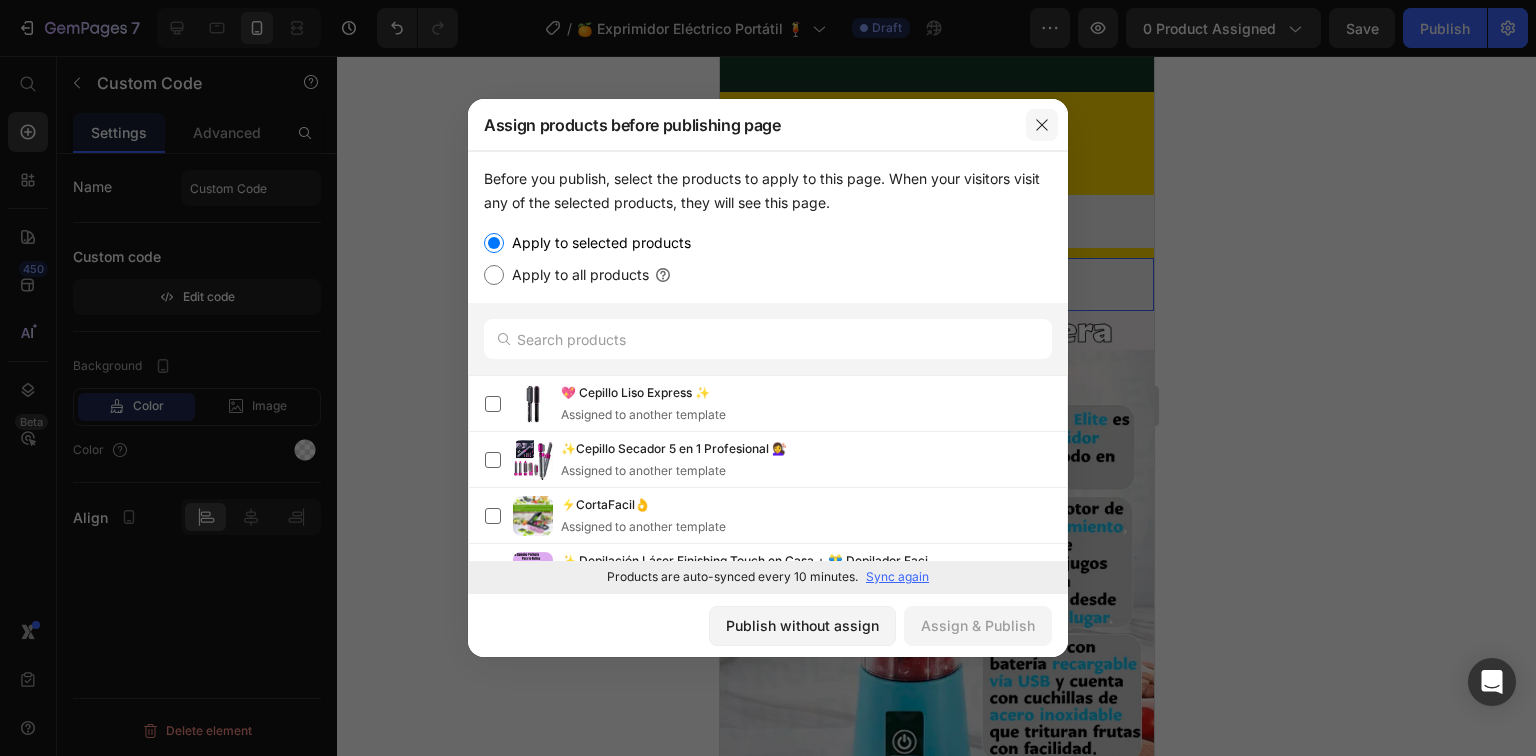 click 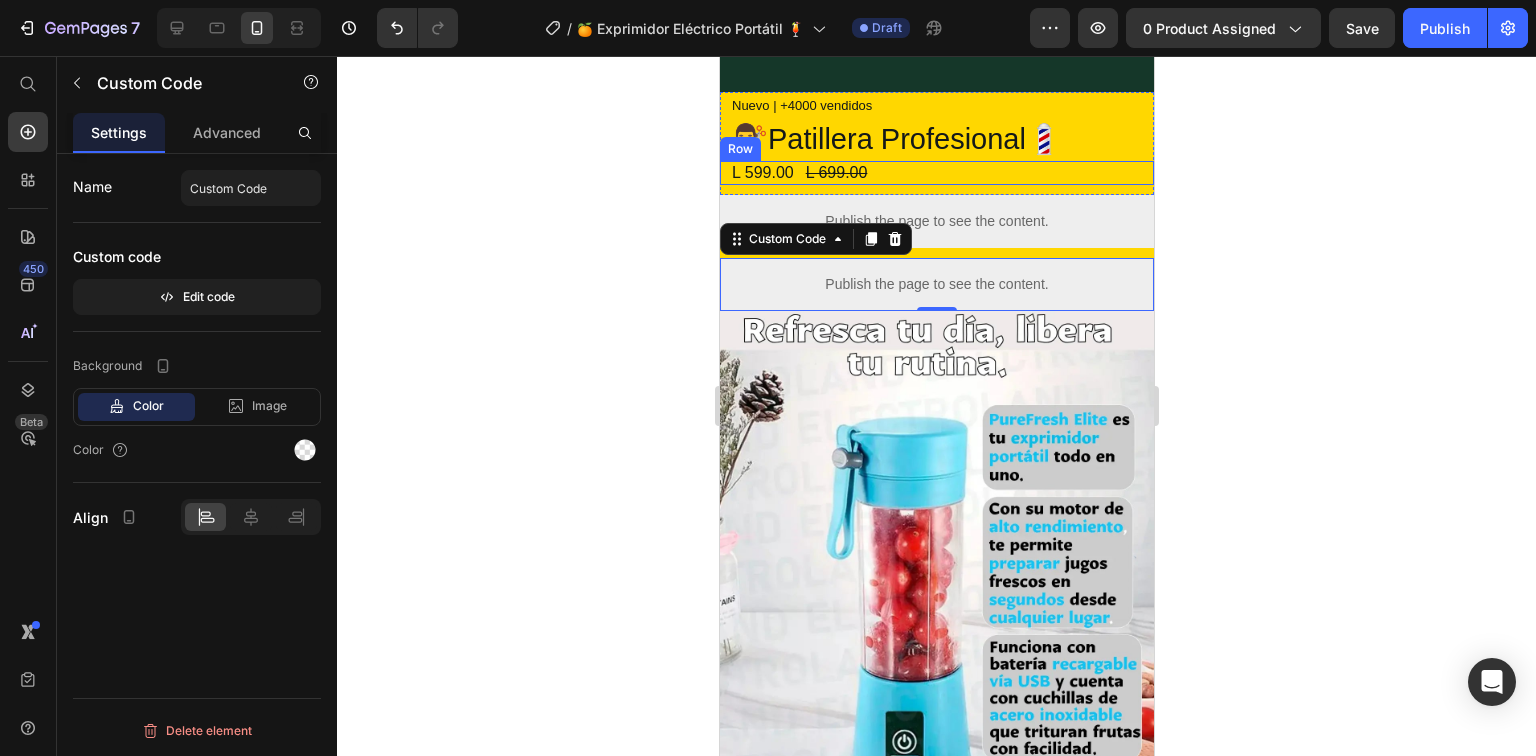 click on "L 599.00 Product Price L 699.00 Product Price Row" at bounding box center (936, 173) 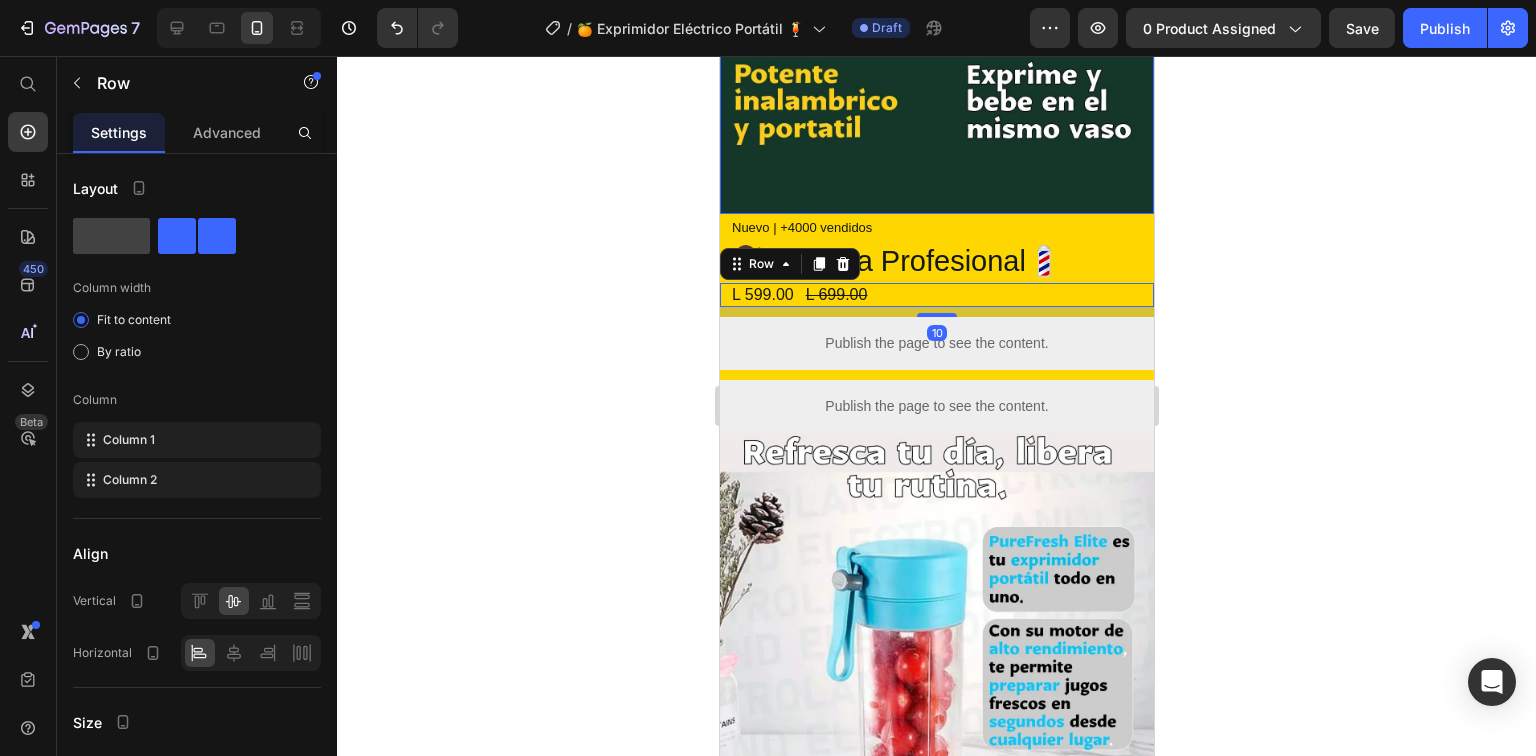 scroll, scrollTop: 617, scrollLeft: 0, axis: vertical 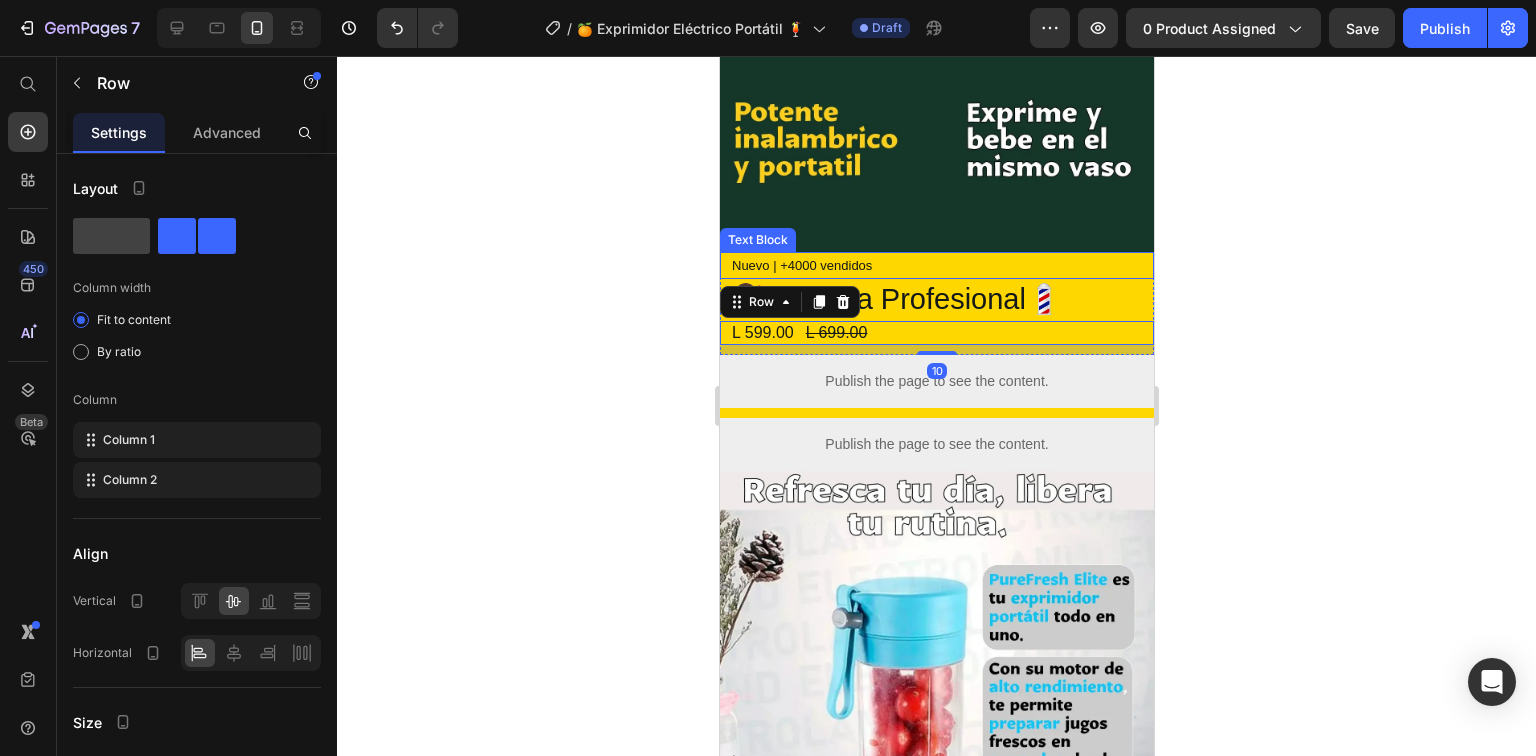 click on "Nuevo | +4000 vendidos" at bounding box center [936, 265] 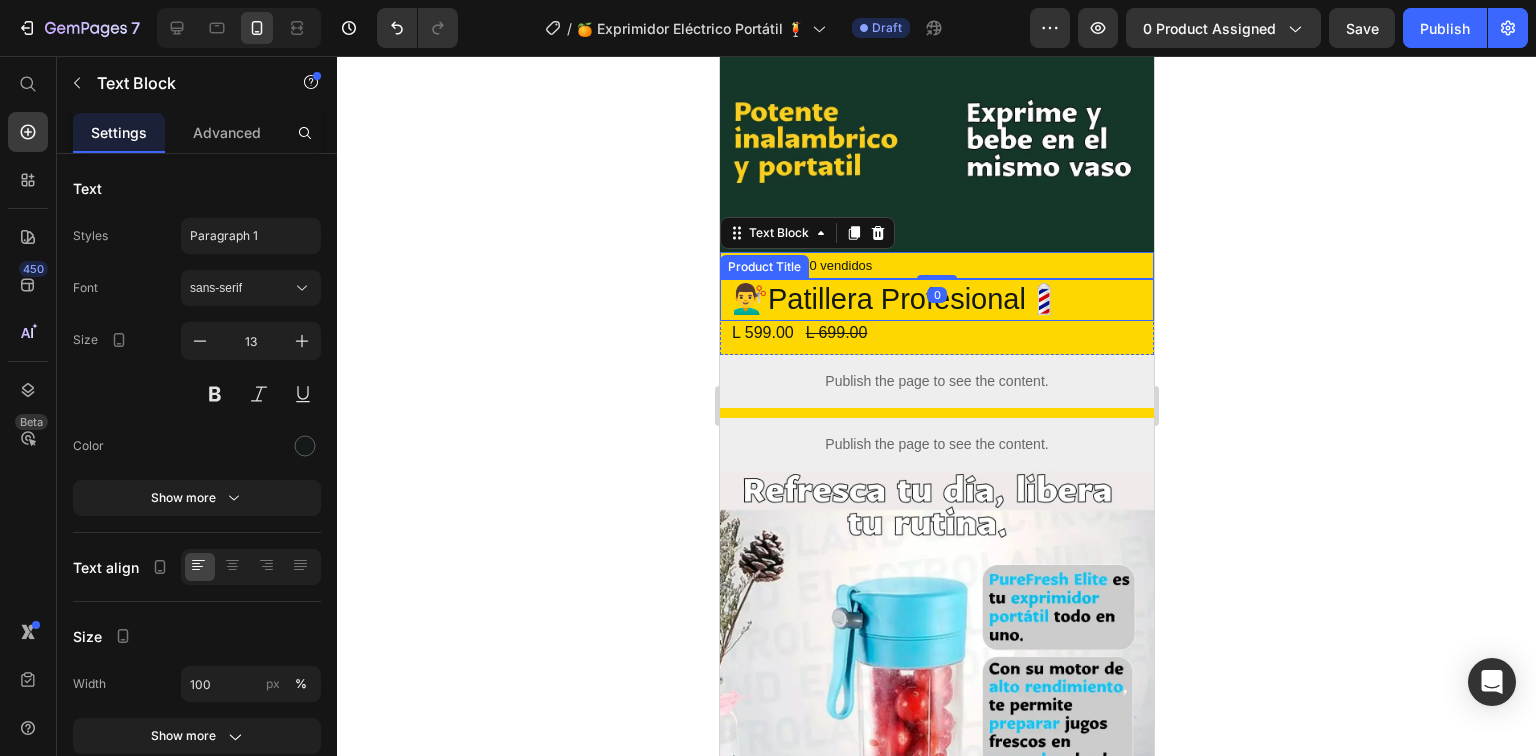 click on "💇‍♂️Patillera Profesional💈" at bounding box center [936, 300] 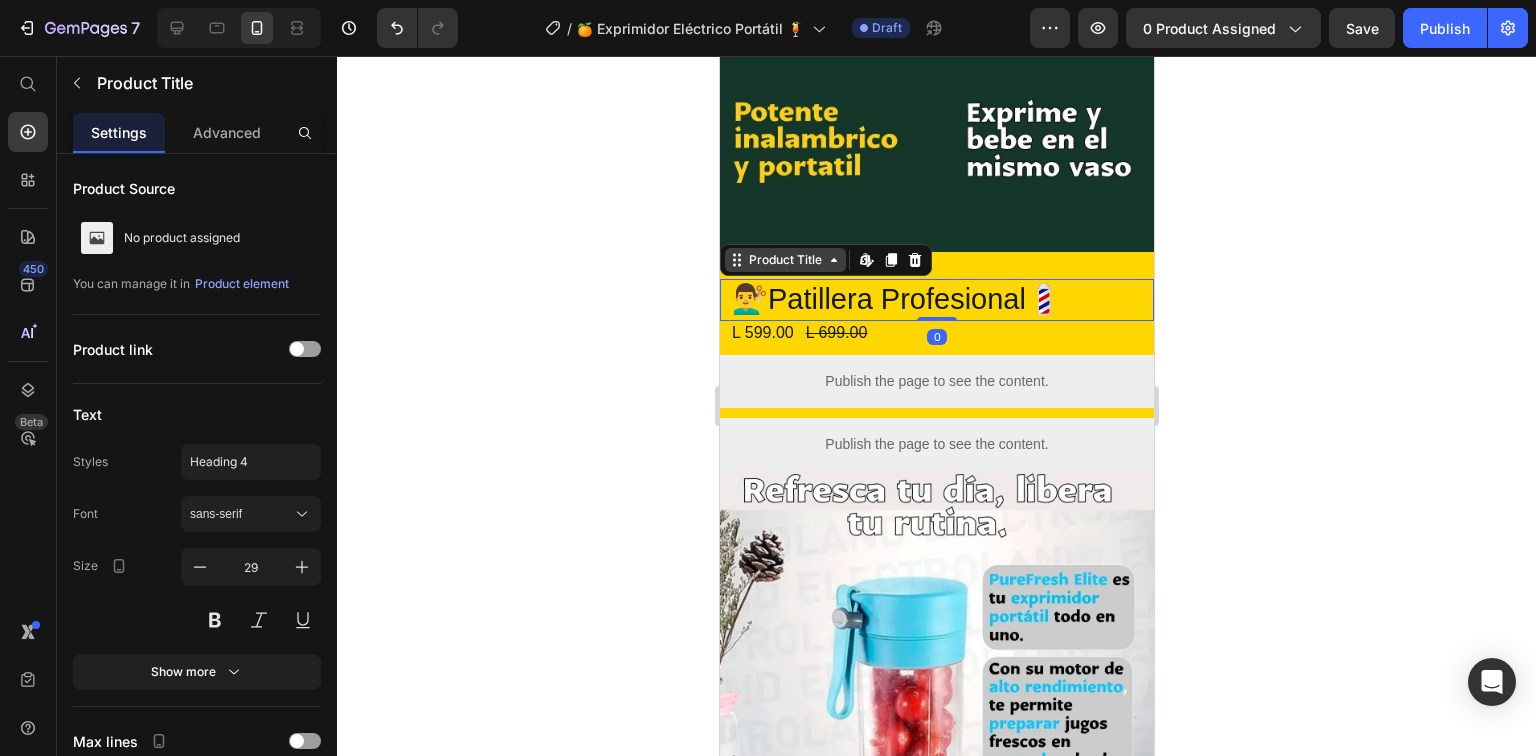 click on "Product Title" at bounding box center [784, 260] 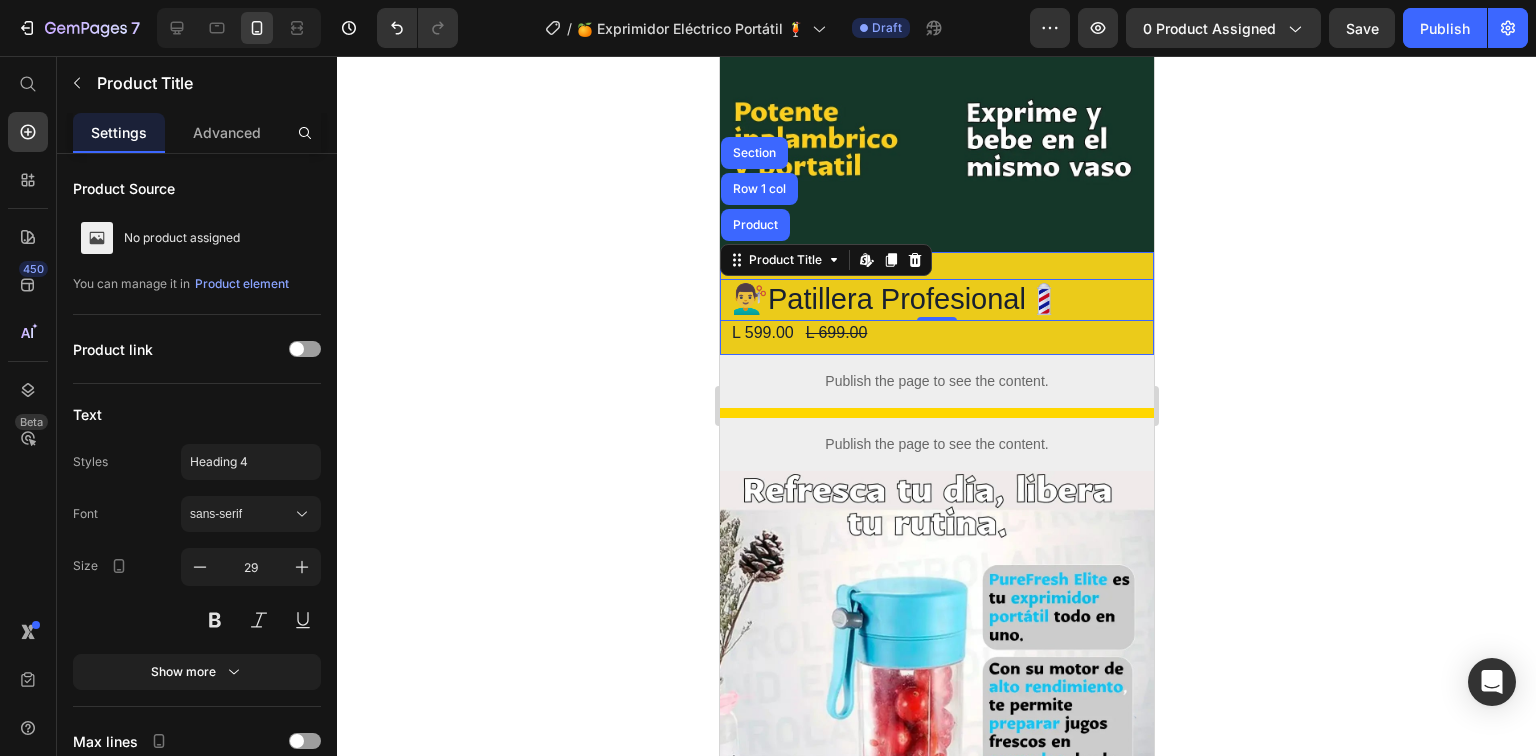 click on "Product" at bounding box center (754, 225) 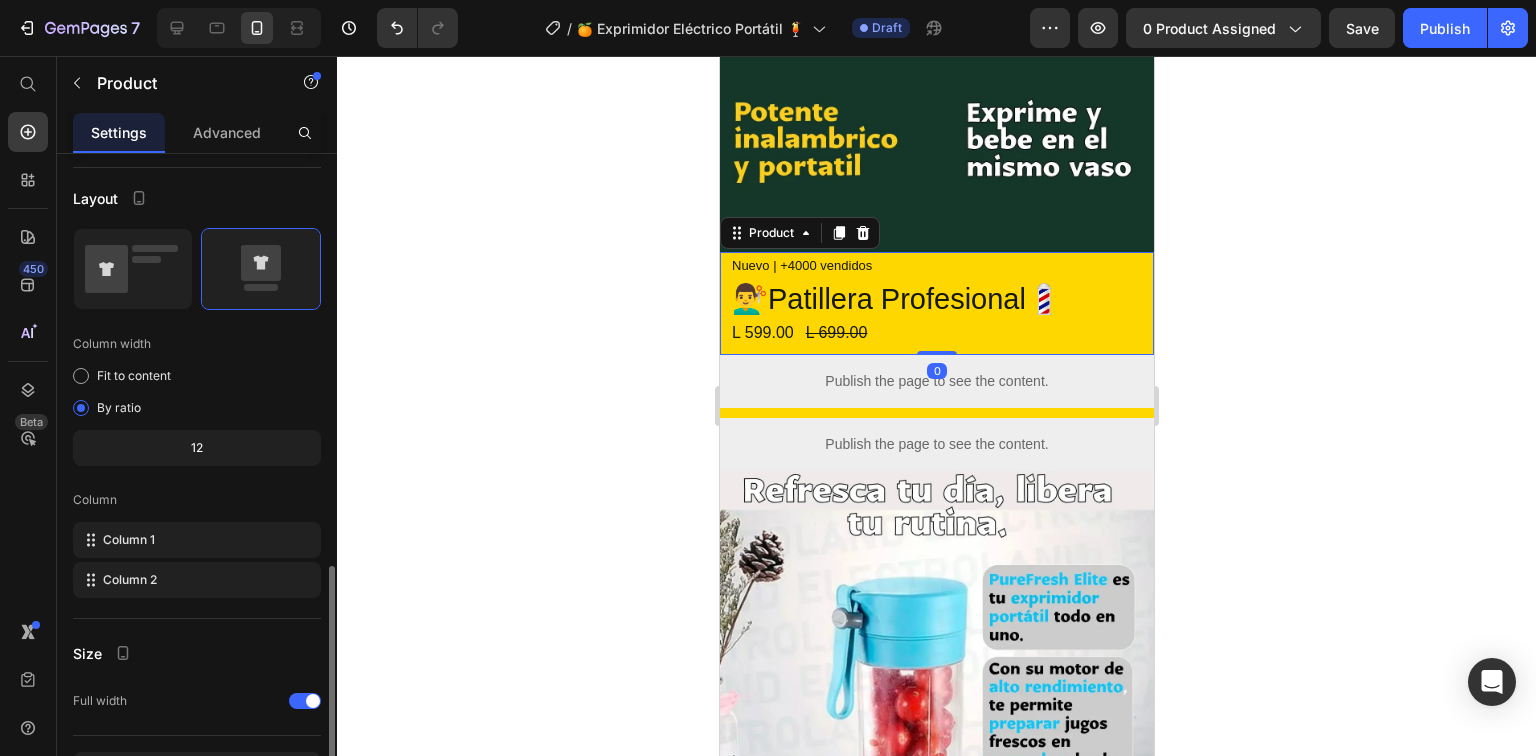 scroll, scrollTop: 521, scrollLeft: 0, axis: vertical 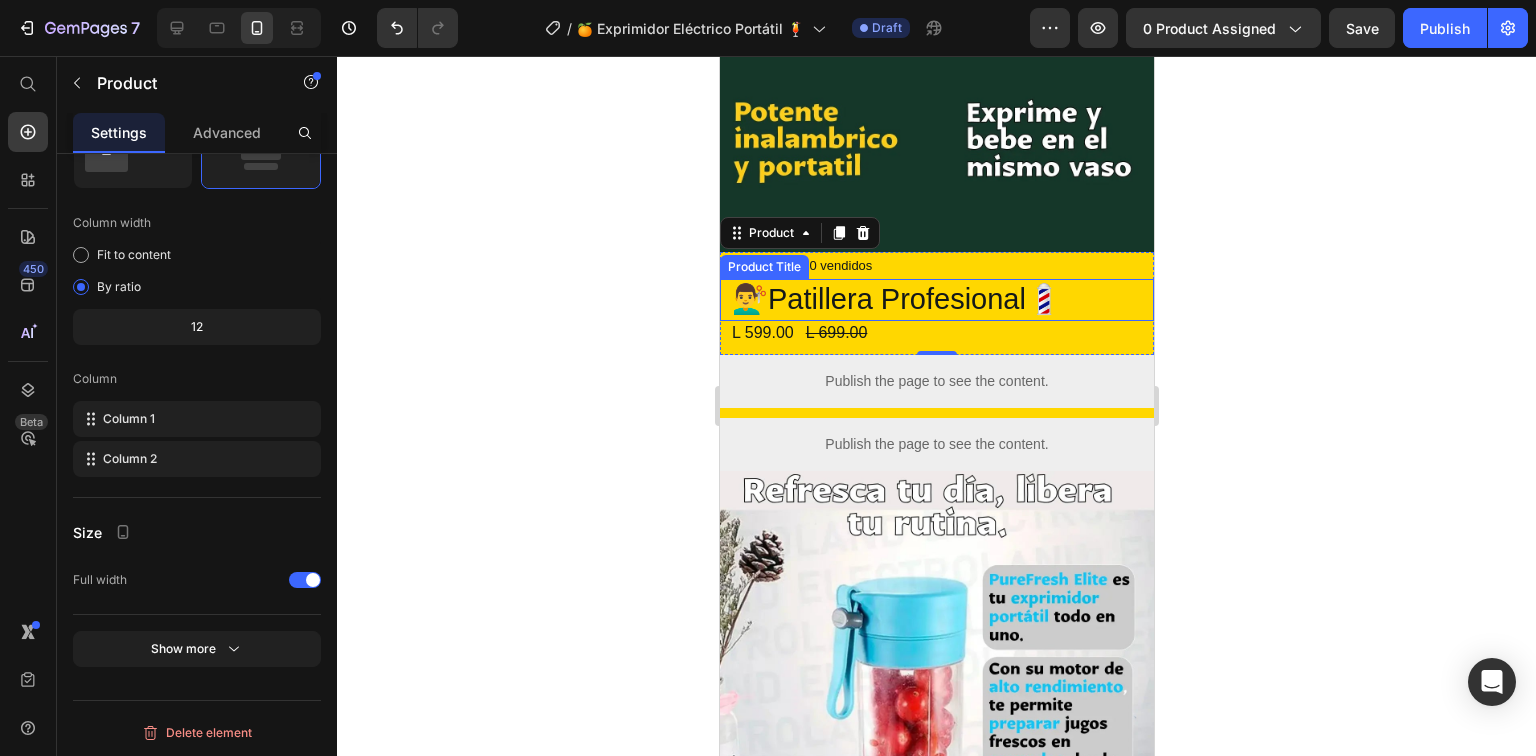 click on "💇‍♂️Patillera Profesional💈" at bounding box center (936, 300) 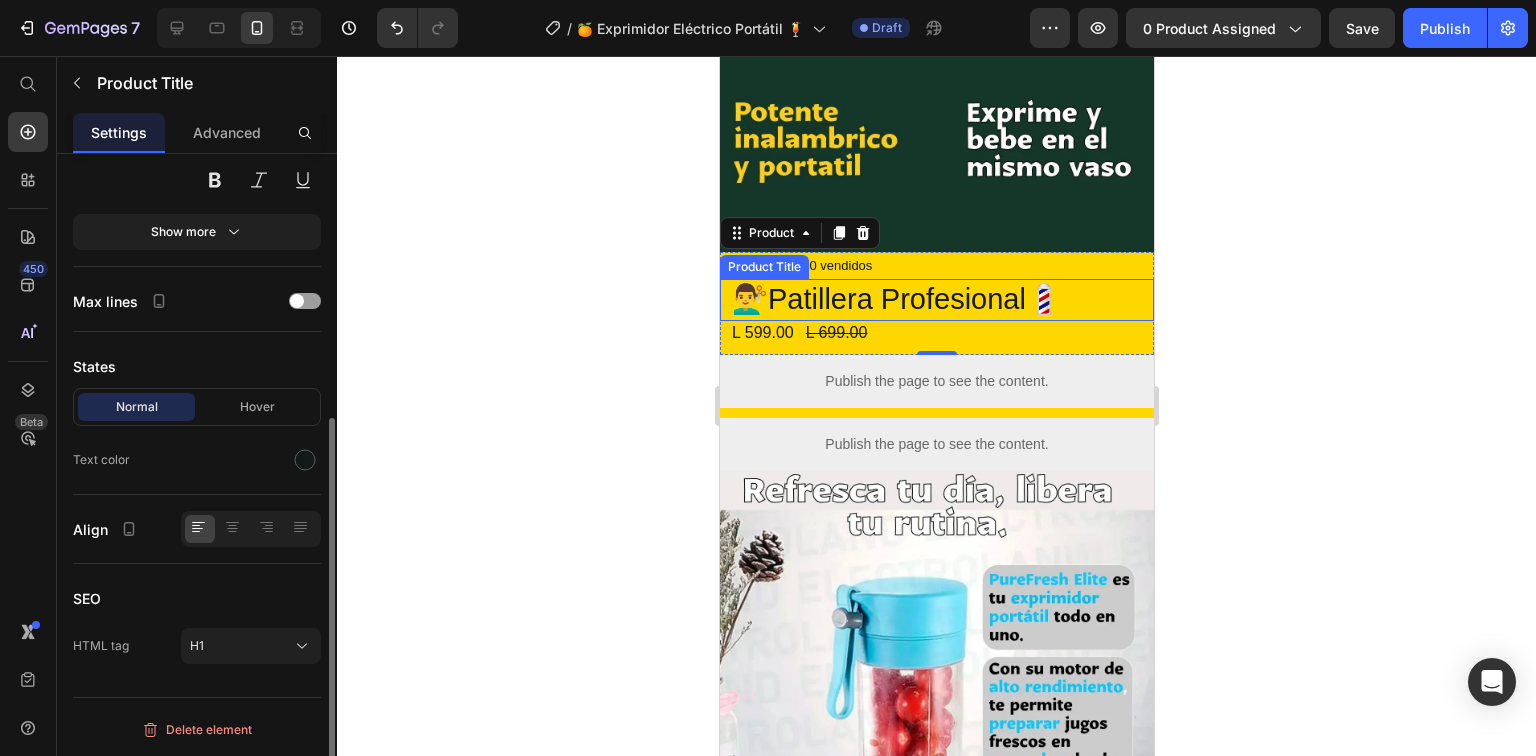 scroll, scrollTop: 0, scrollLeft: 0, axis: both 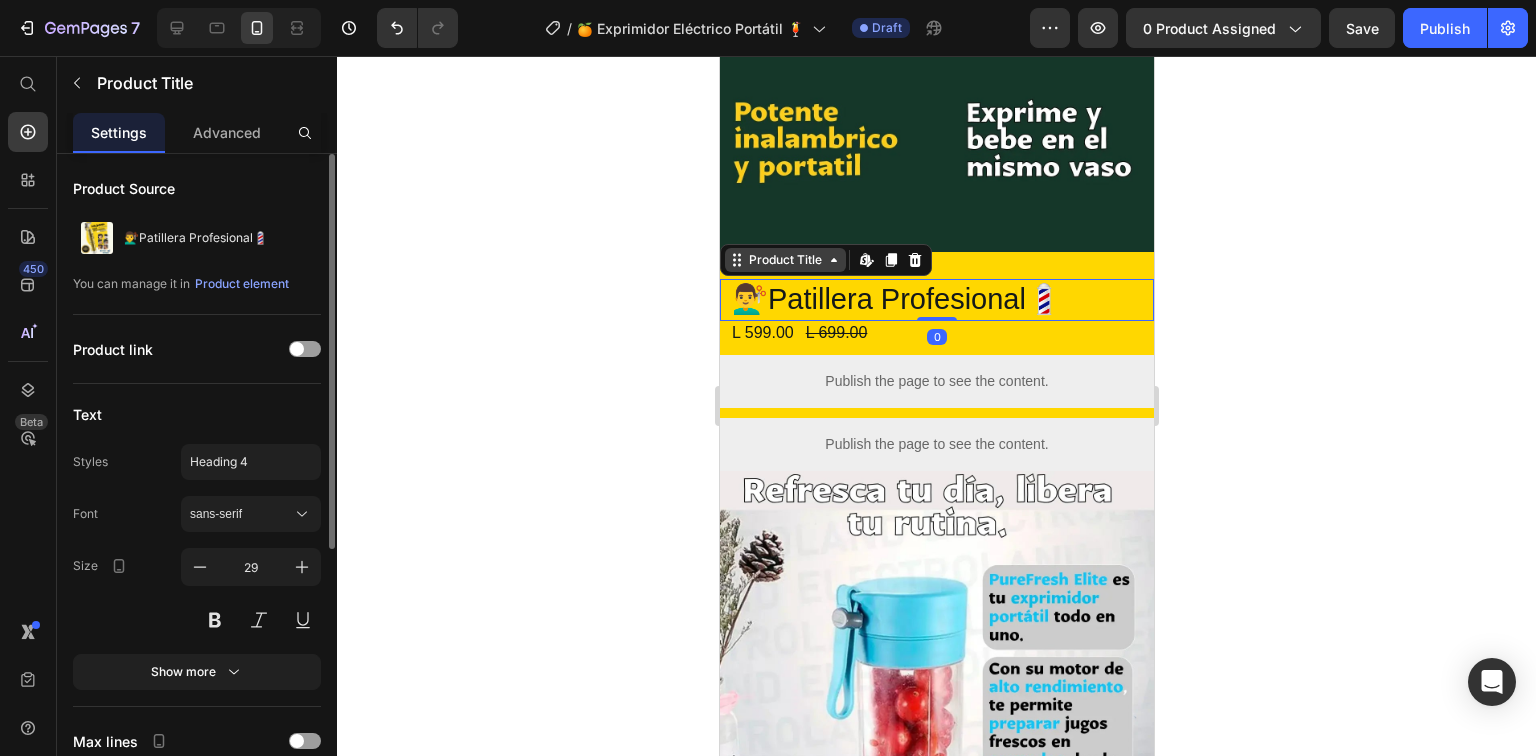 click on "Product Title" at bounding box center [784, 260] 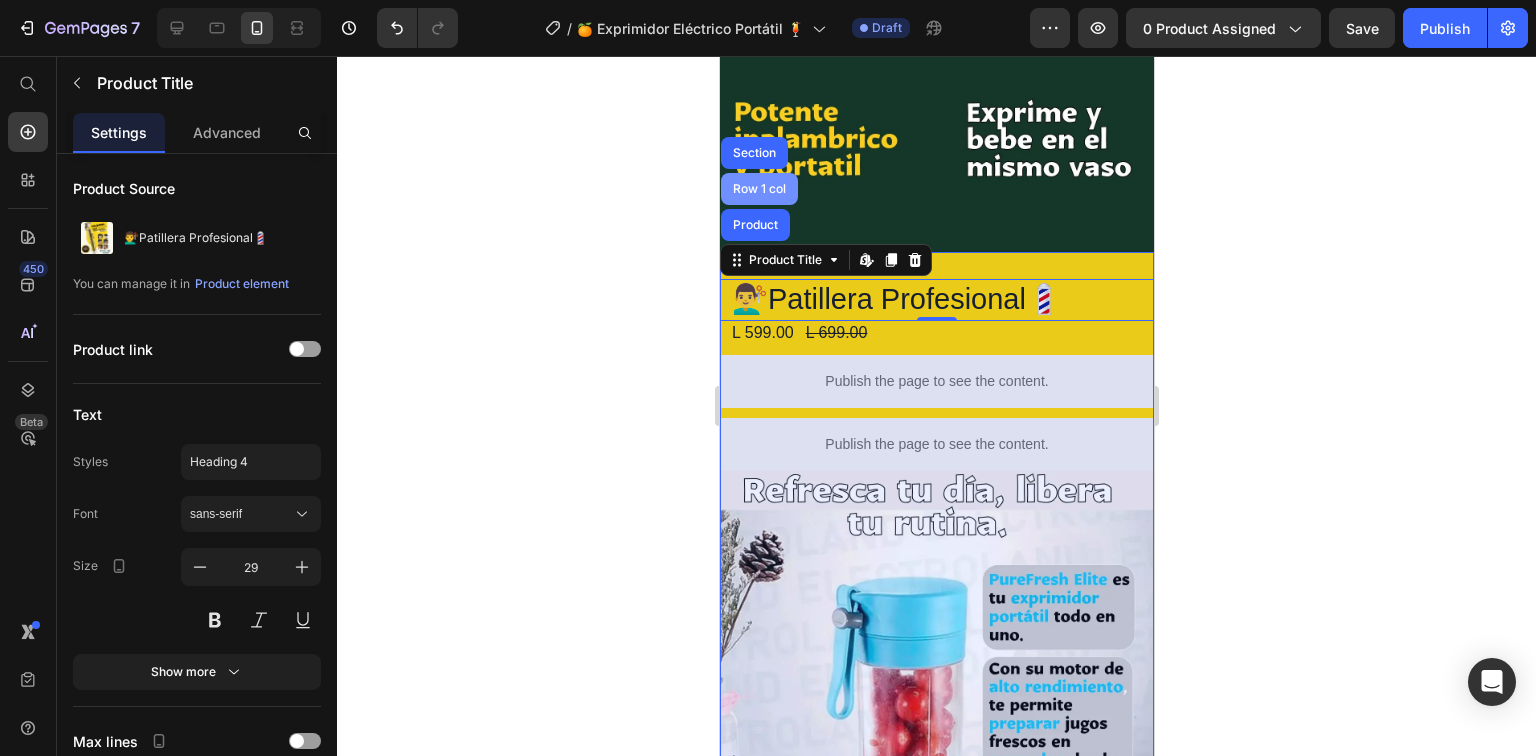 click on "Row 1 col" at bounding box center [758, 189] 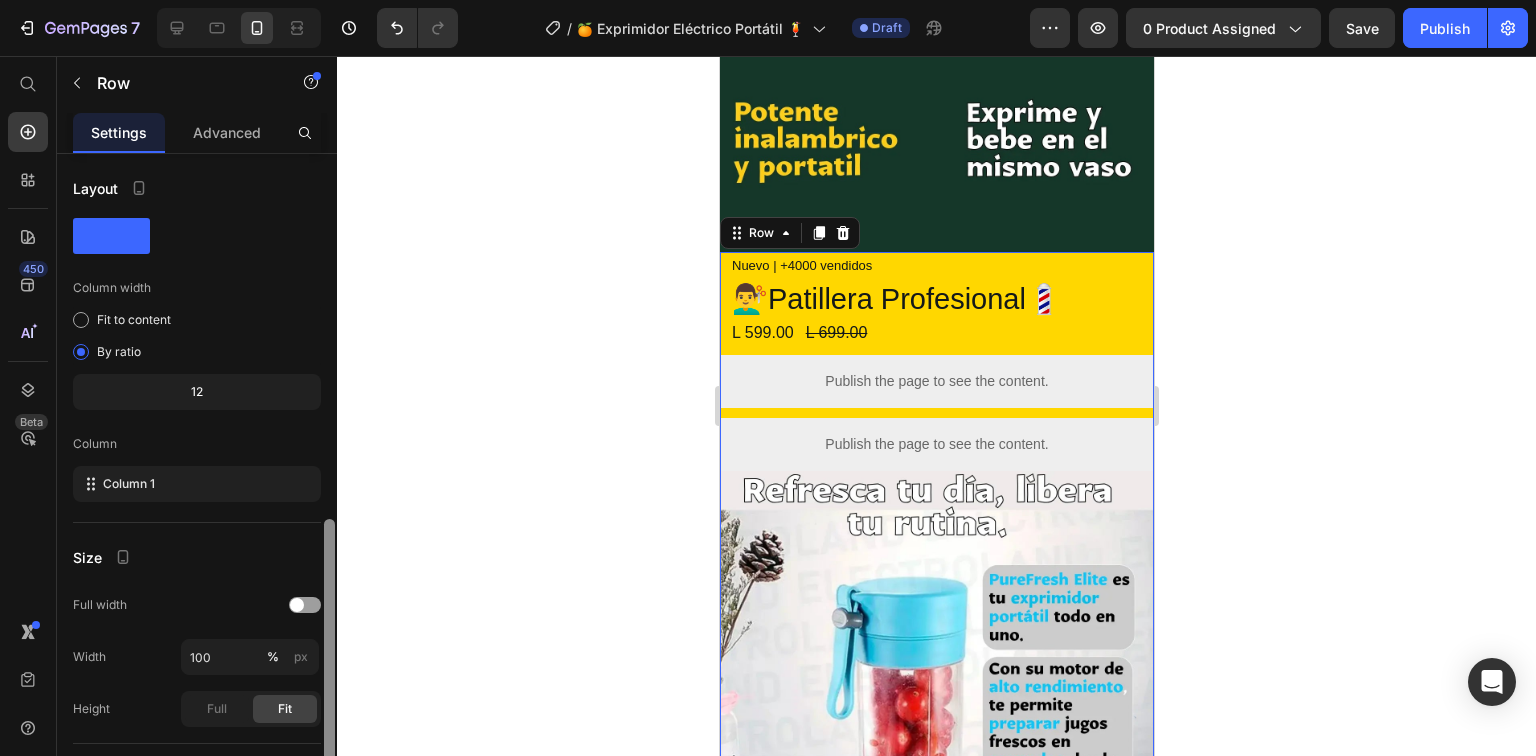 scroll, scrollTop: 207, scrollLeft: 0, axis: vertical 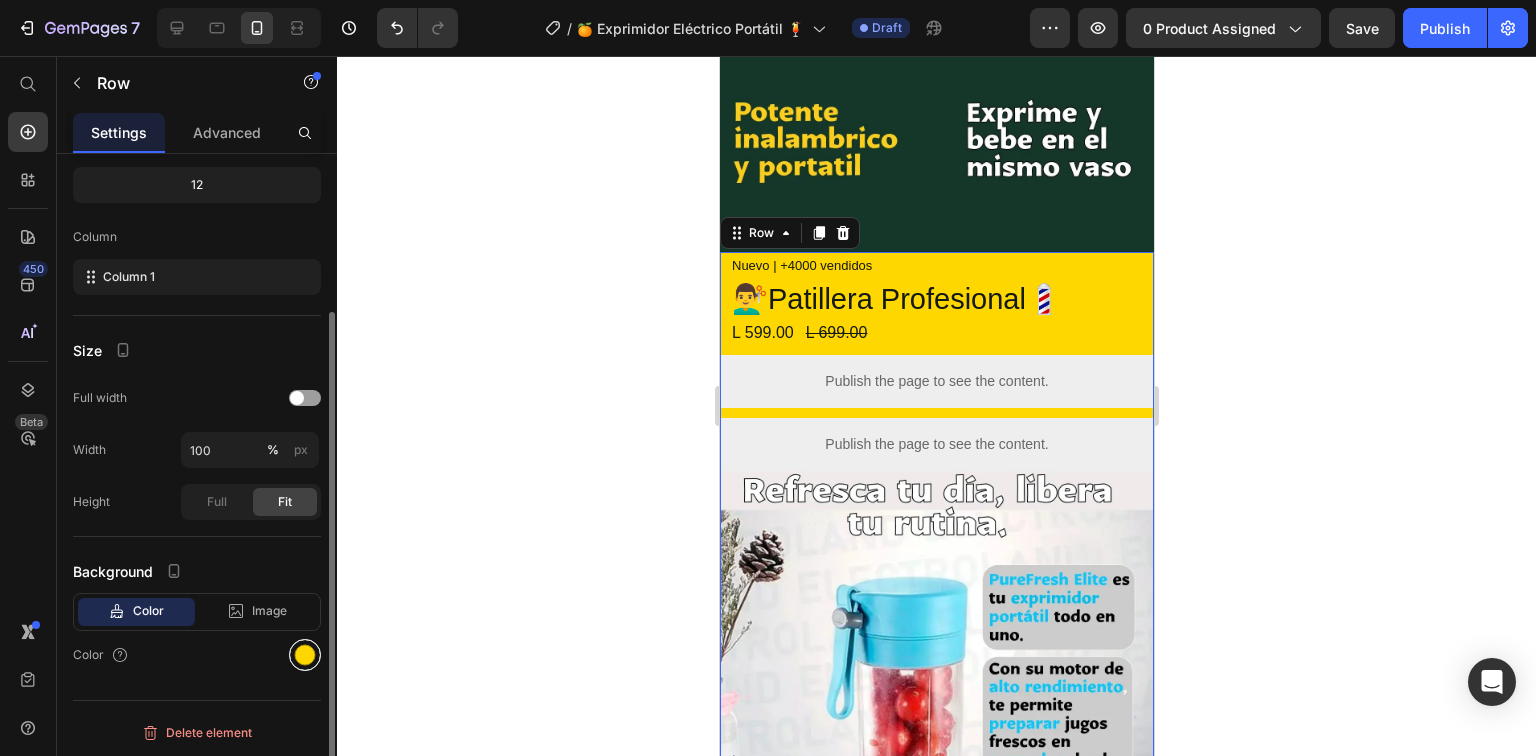 click at bounding box center (305, 655) 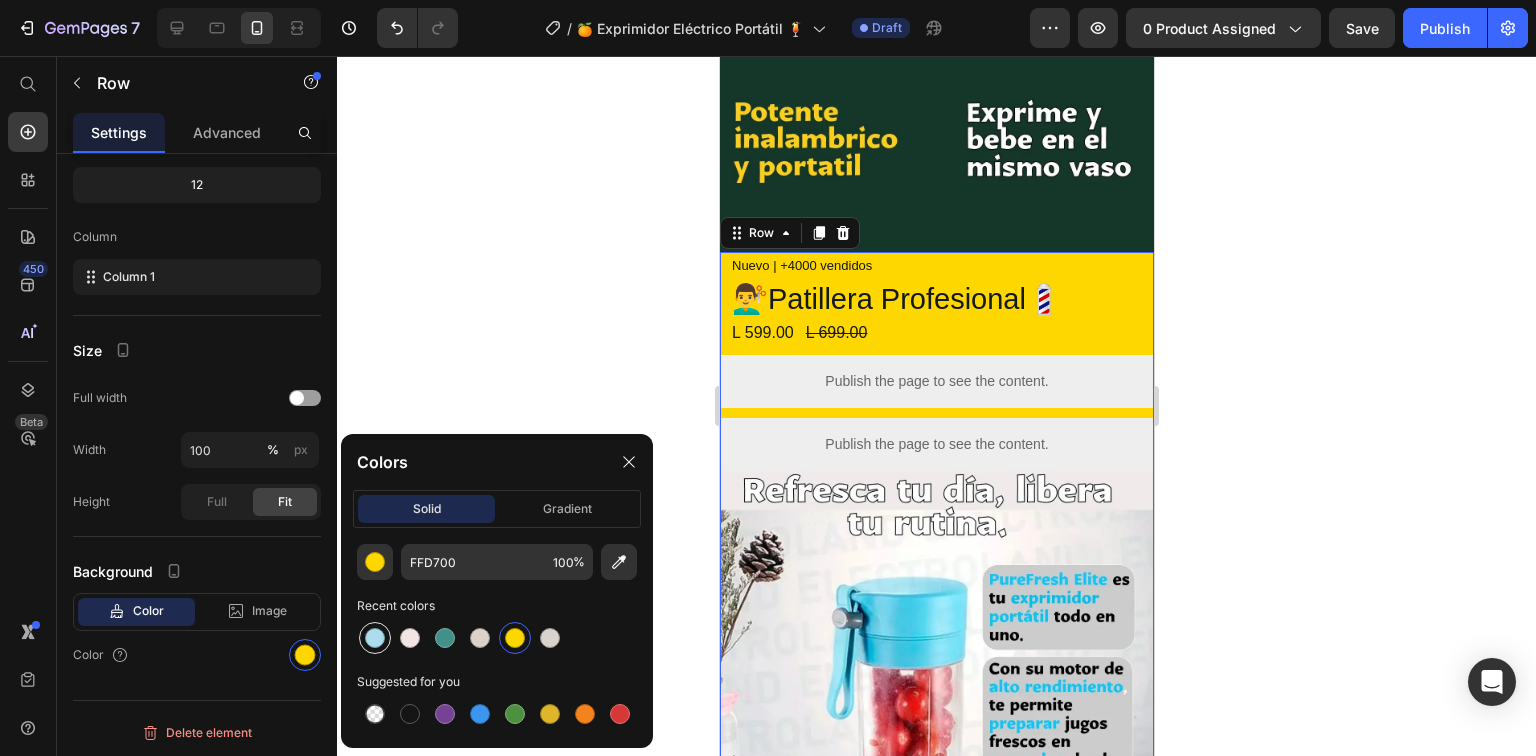 click at bounding box center [375, 638] 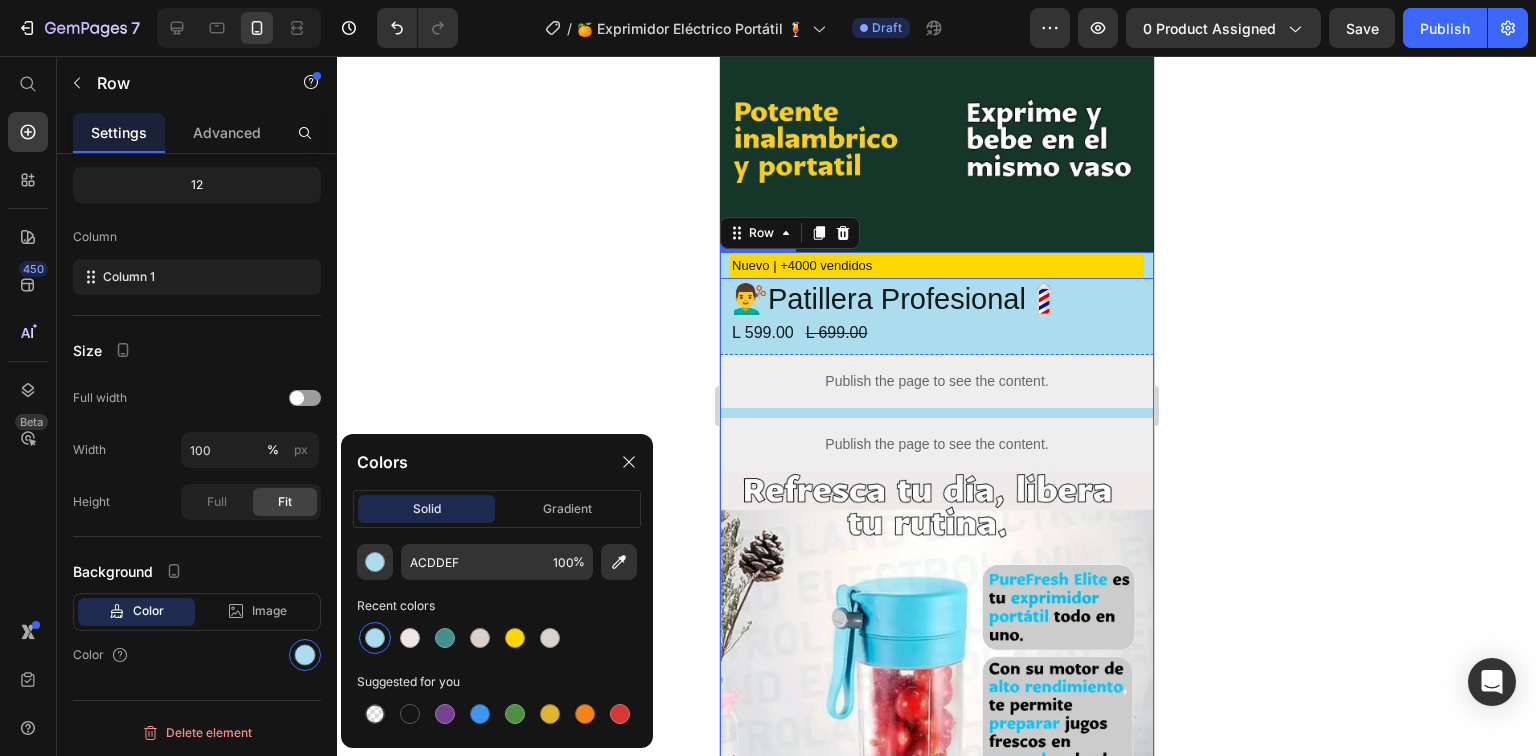 click on "Nuevo | +4000 vendidos" at bounding box center (936, 265) 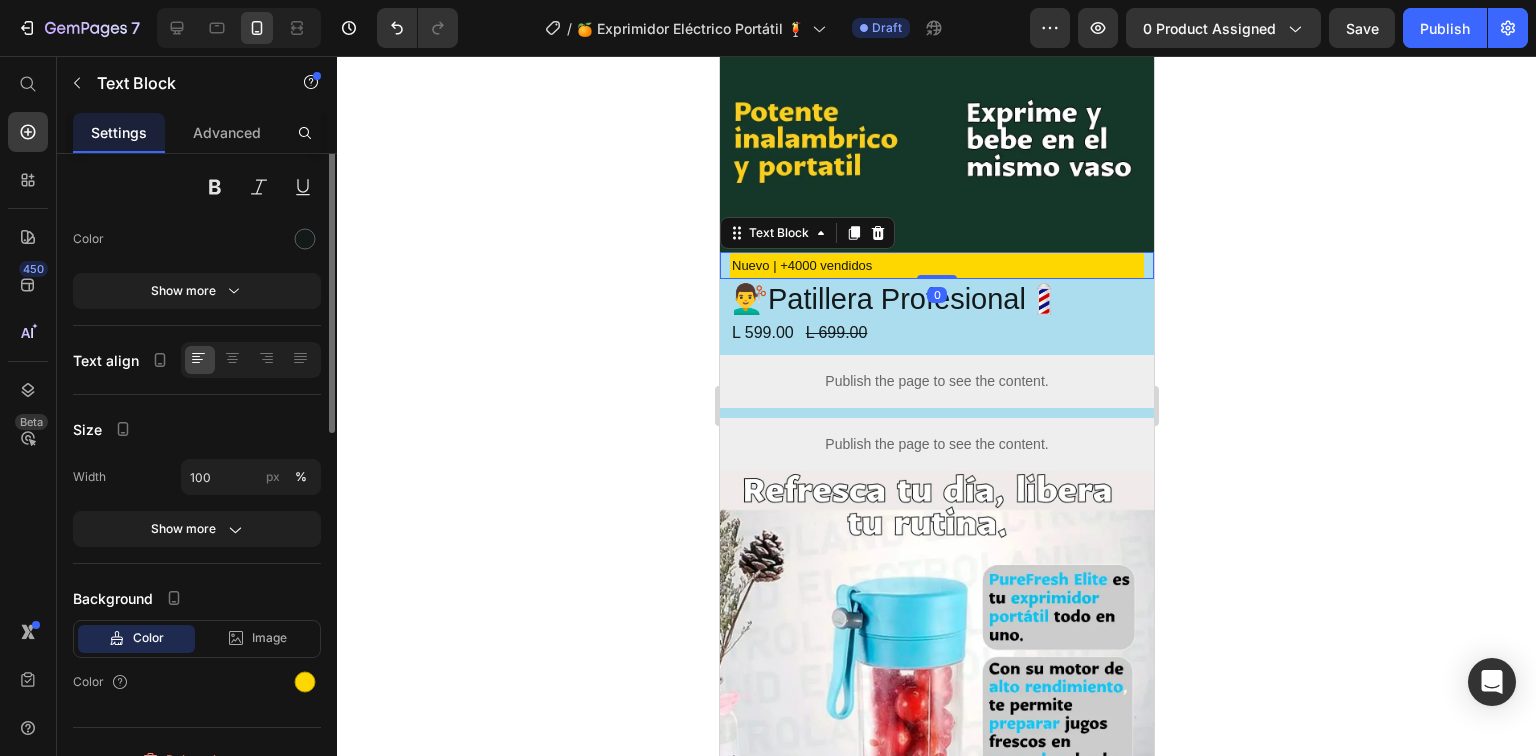 scroll, scrollTop: 0, scrollLeft: 0, axis: both 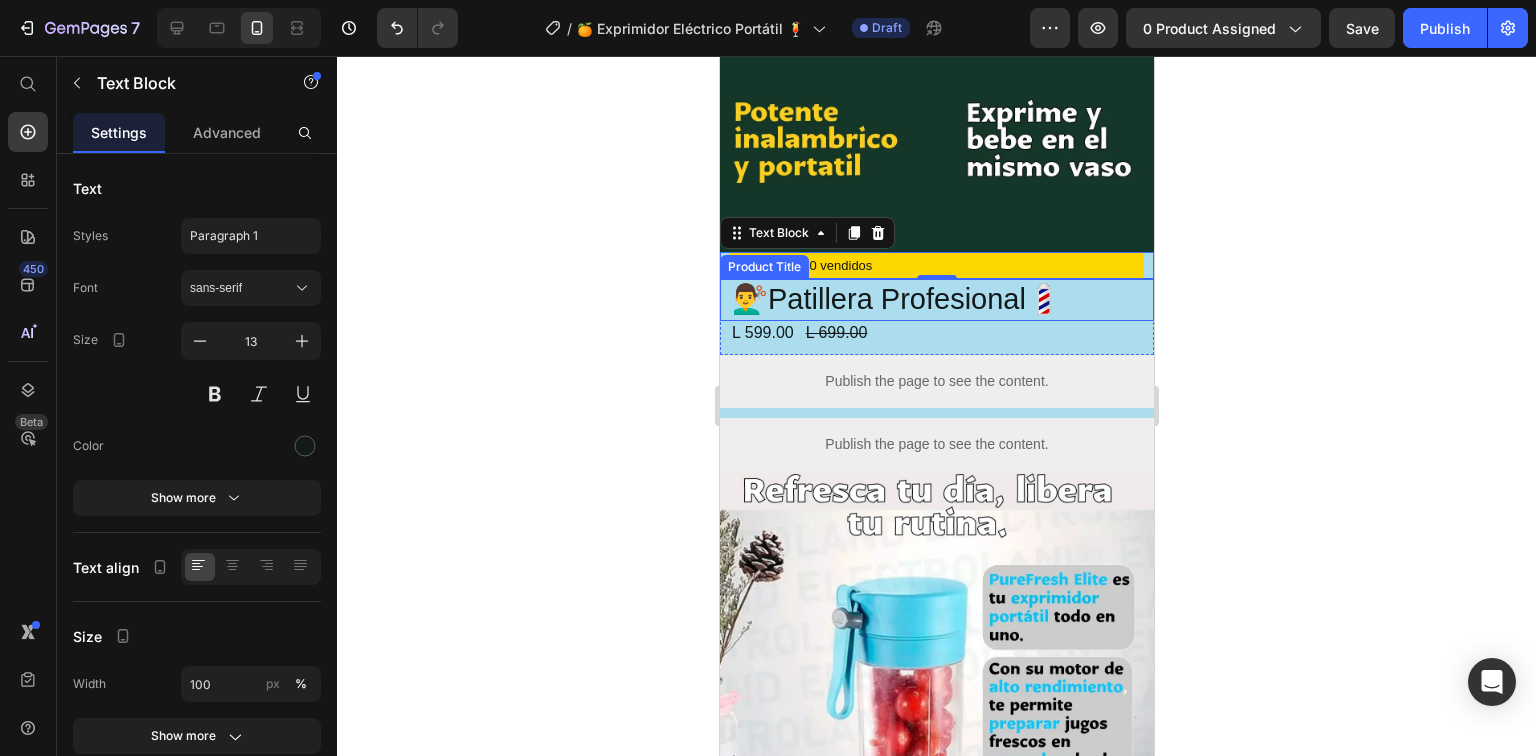 click on "💇‍♂️Patillera Profesional💈" at bounding box center (936, 300) 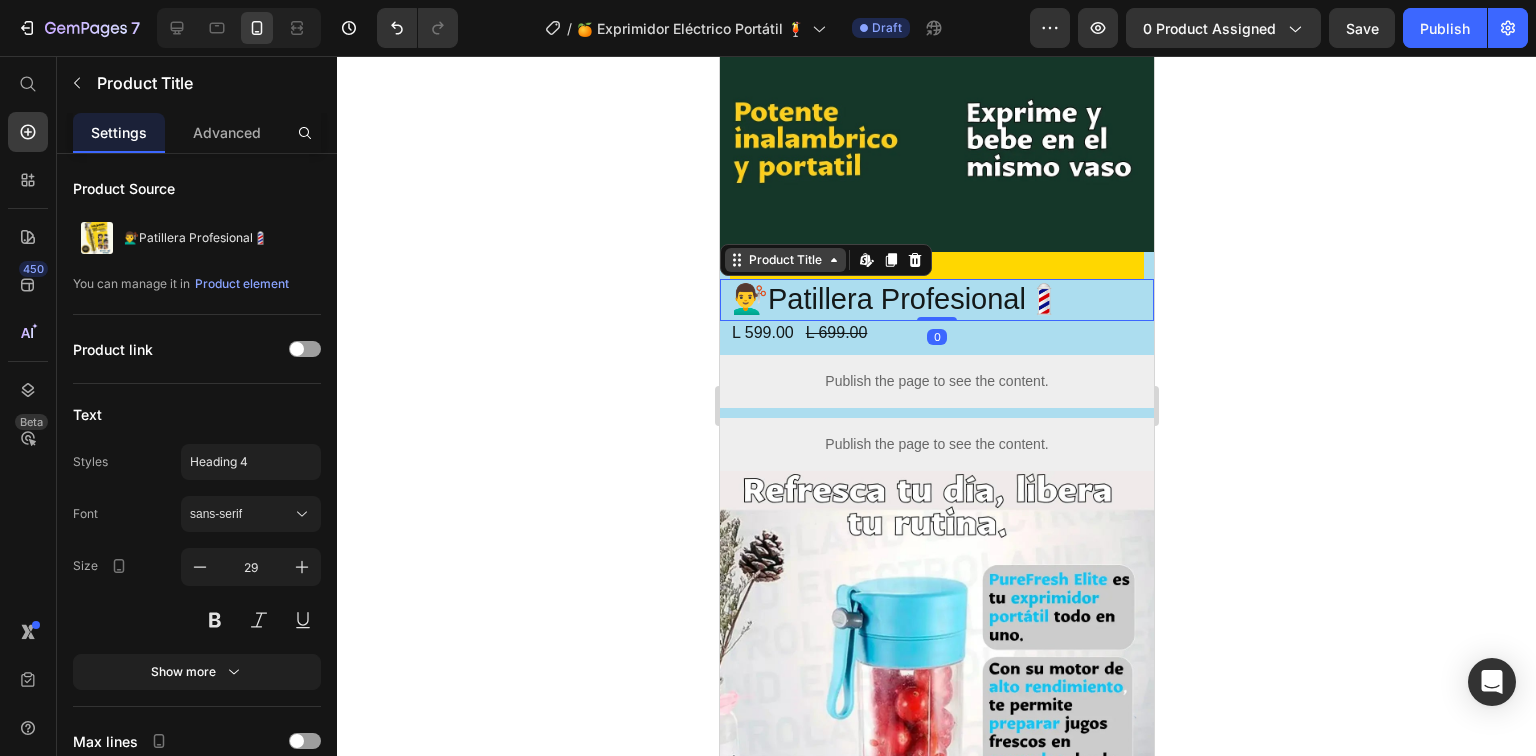 click on "Product Title" at bounding box center (784, 260) 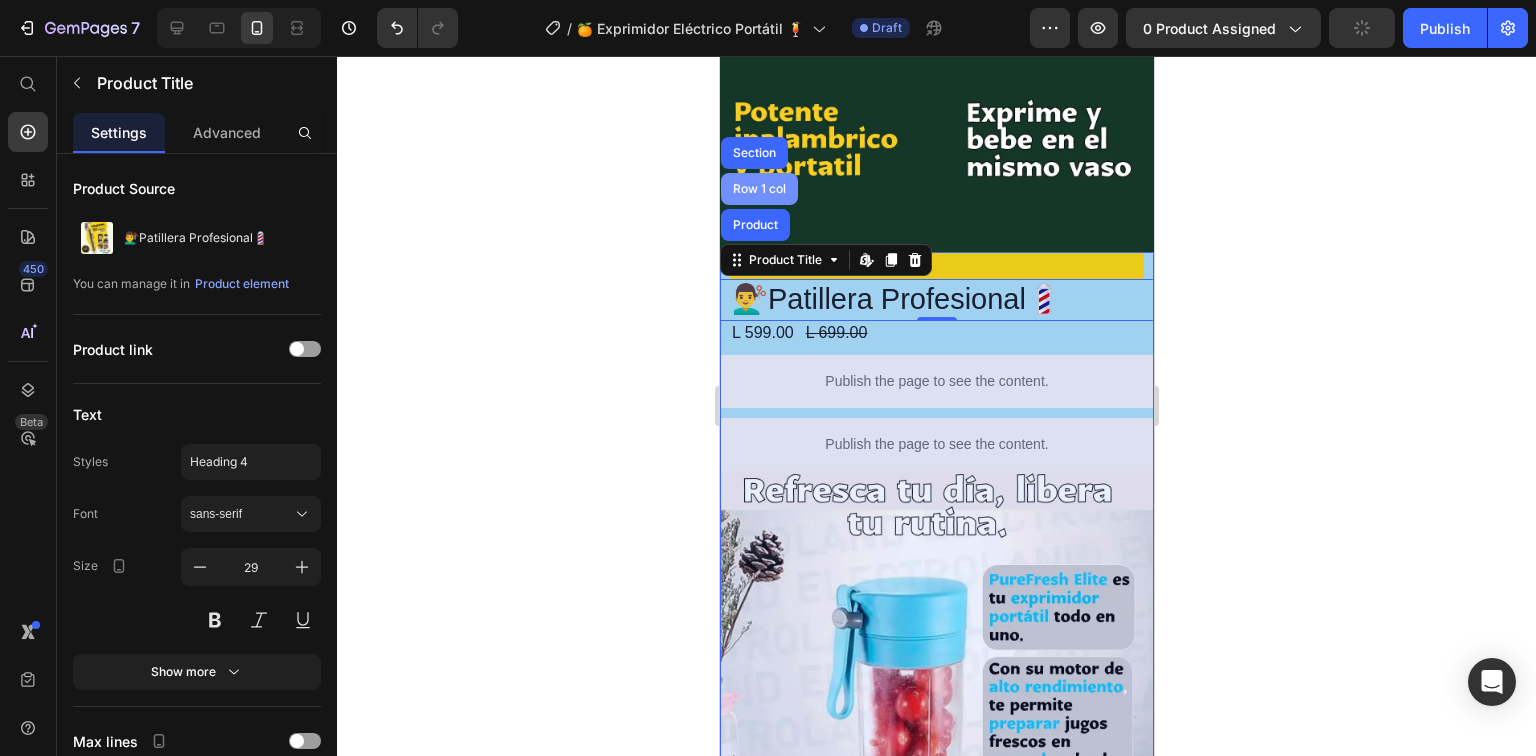 drag, startPoint x: 758, startPoint y: 156, endPoint x: 734, endPoint y: 182, distance: 35.383614 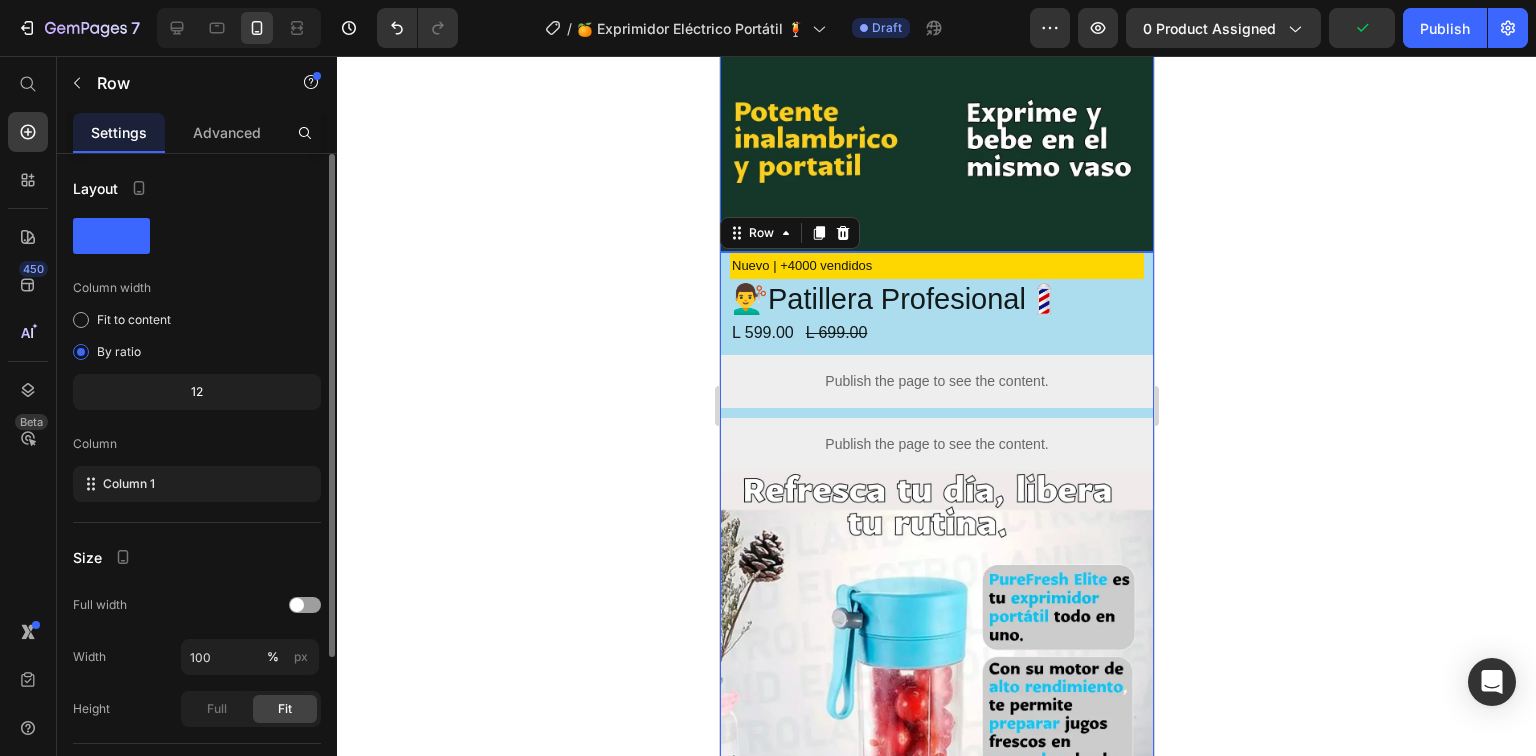 scroll, scrollTop: 207, scrollLeft: 0, axis: vertical 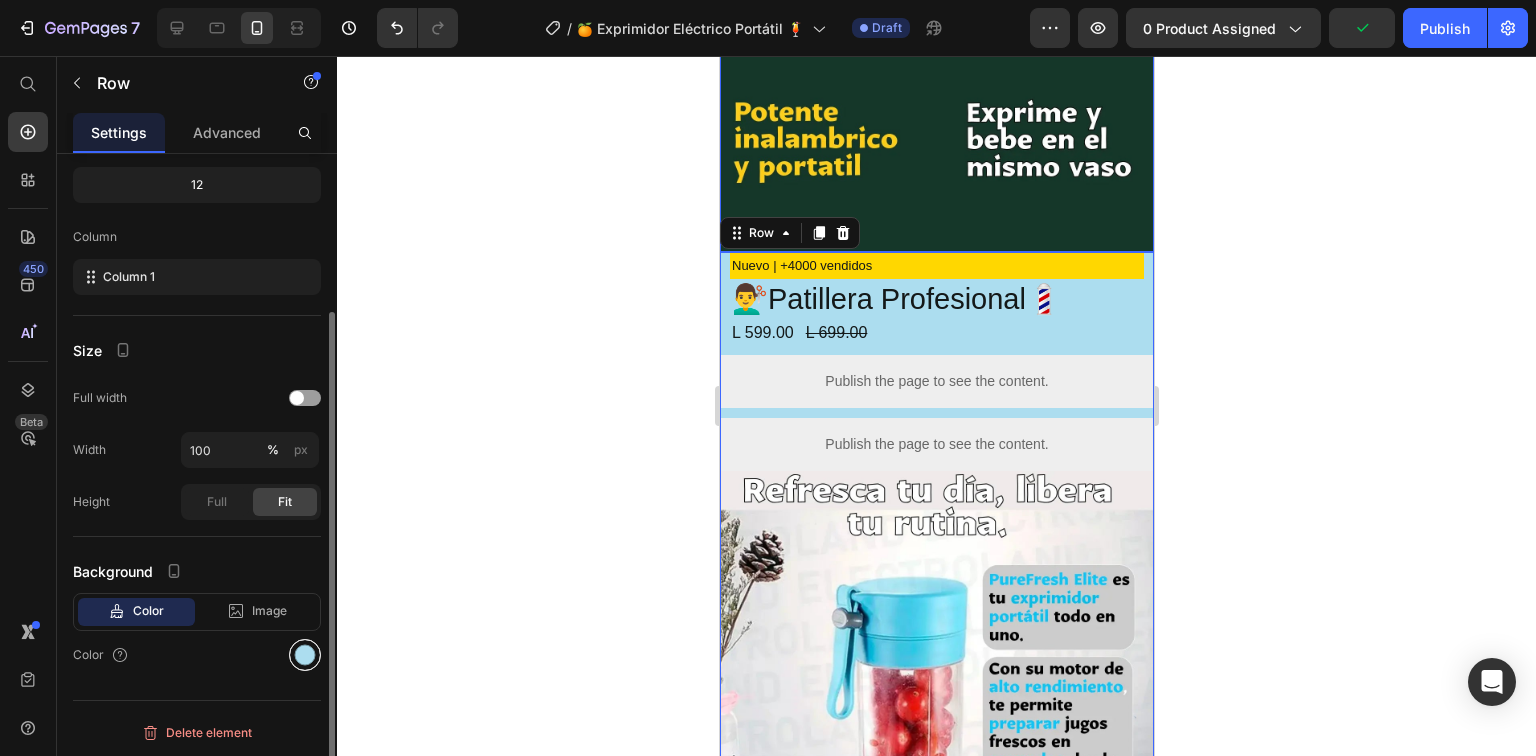 click at bounding box center [305, 655] 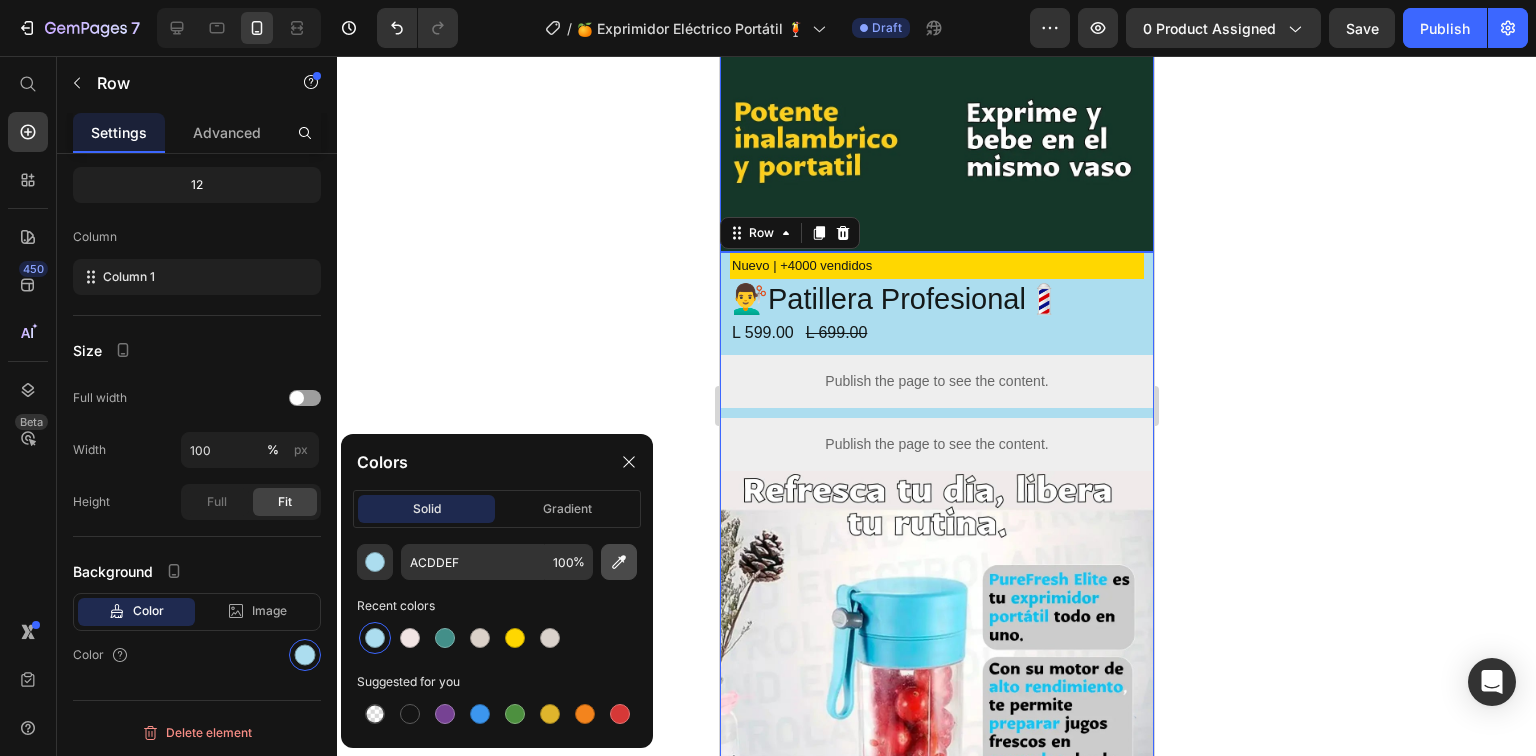 click 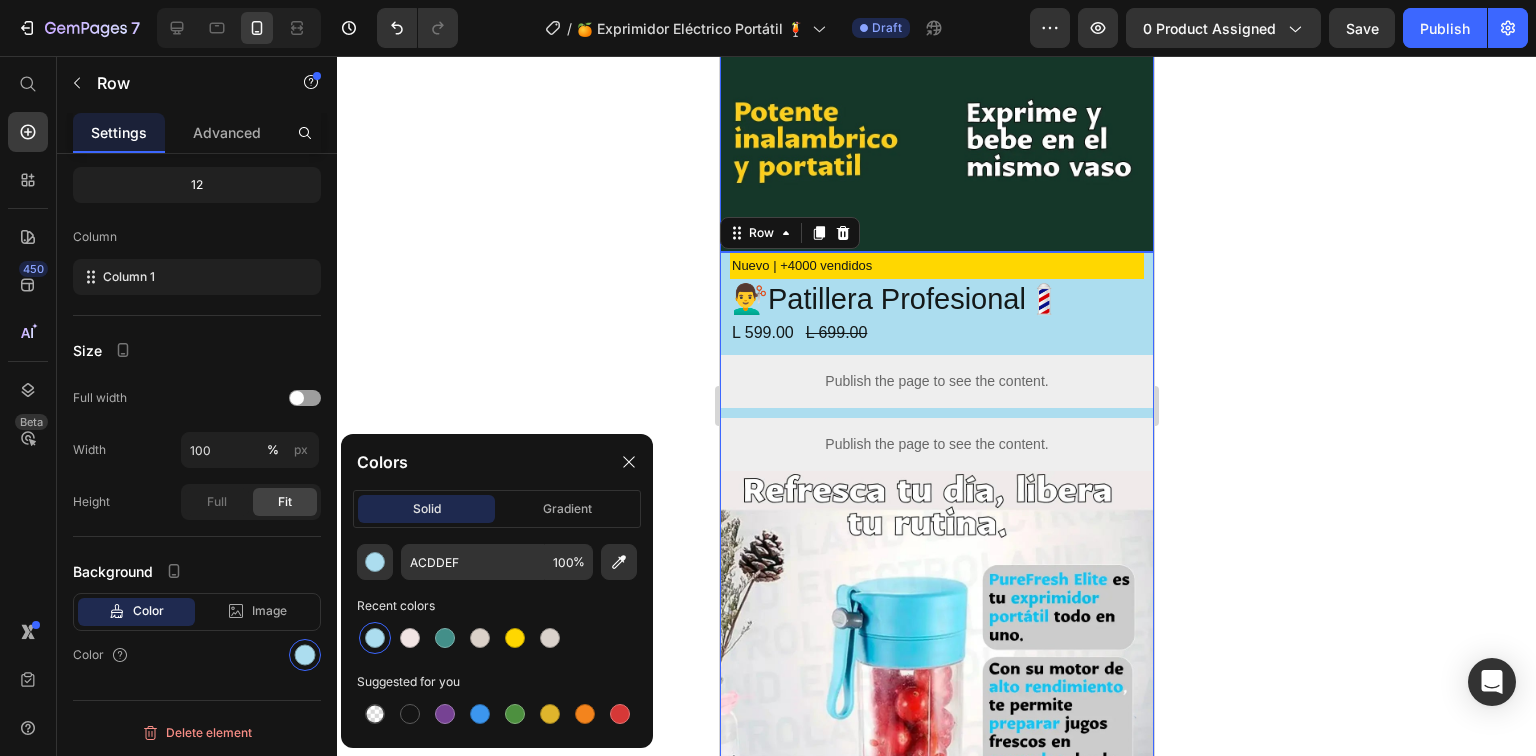 type on "153729" 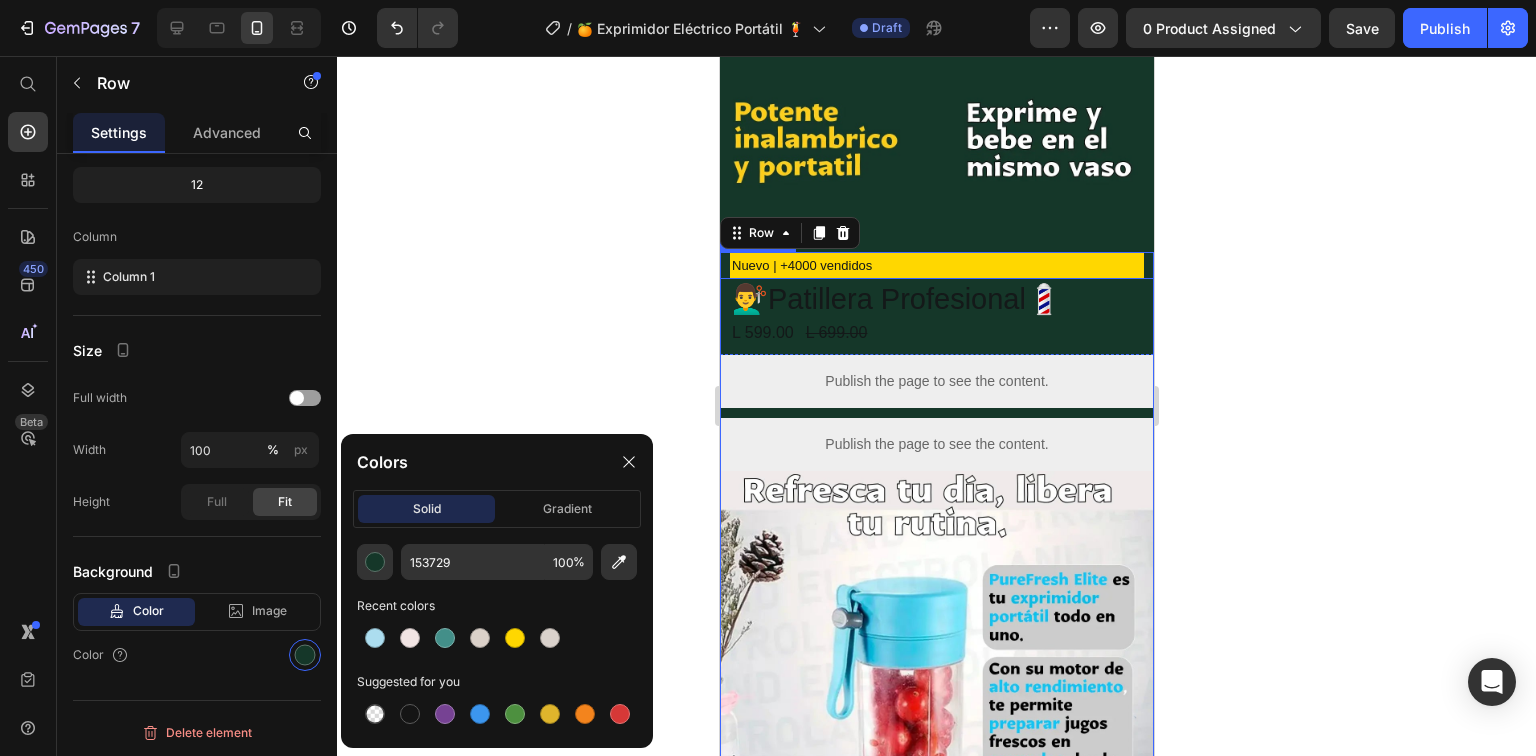 click on "Nuevo | +4000 vendidos" at bounding box center (936, 265) 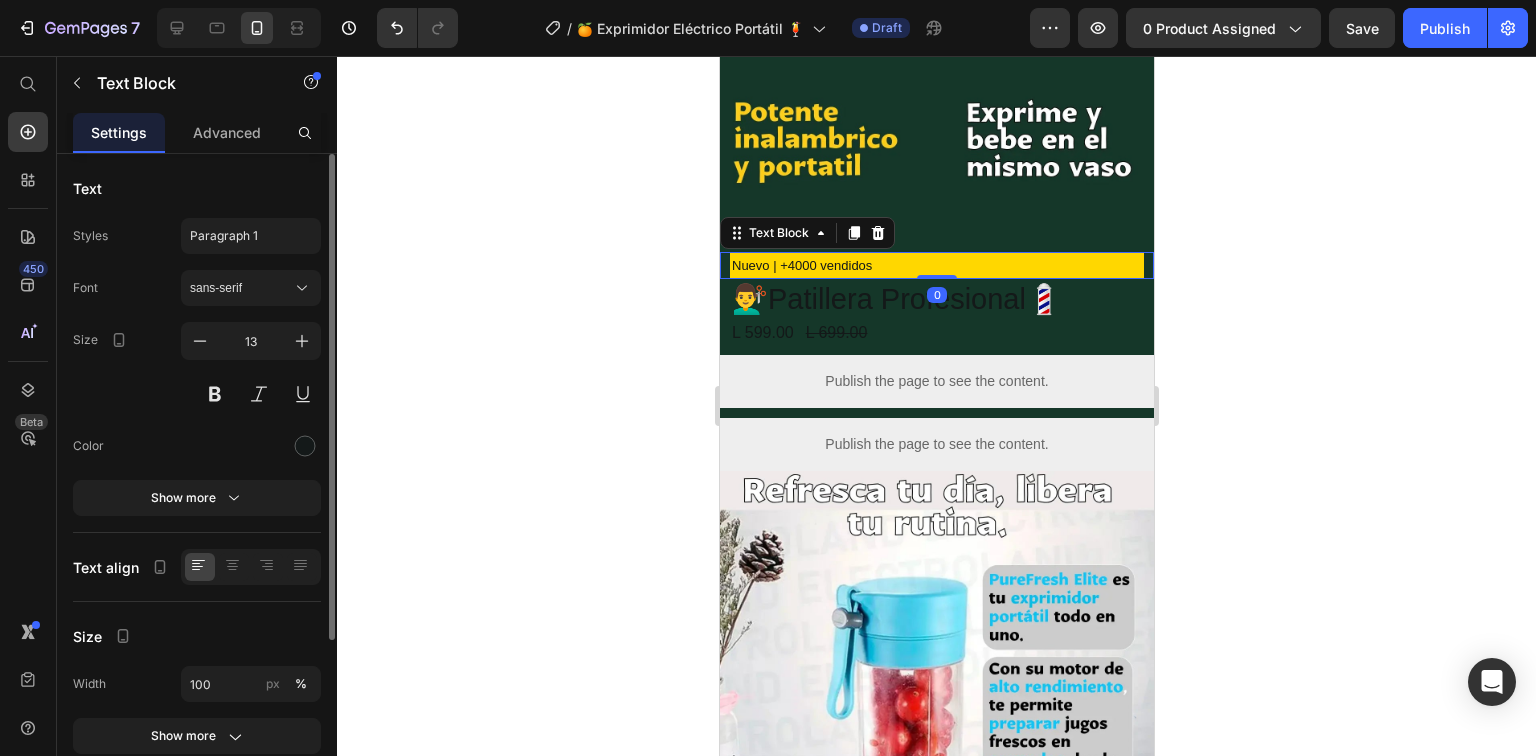 scroll, scrollTop: 233, scrollLeft: 0, axis: vertical 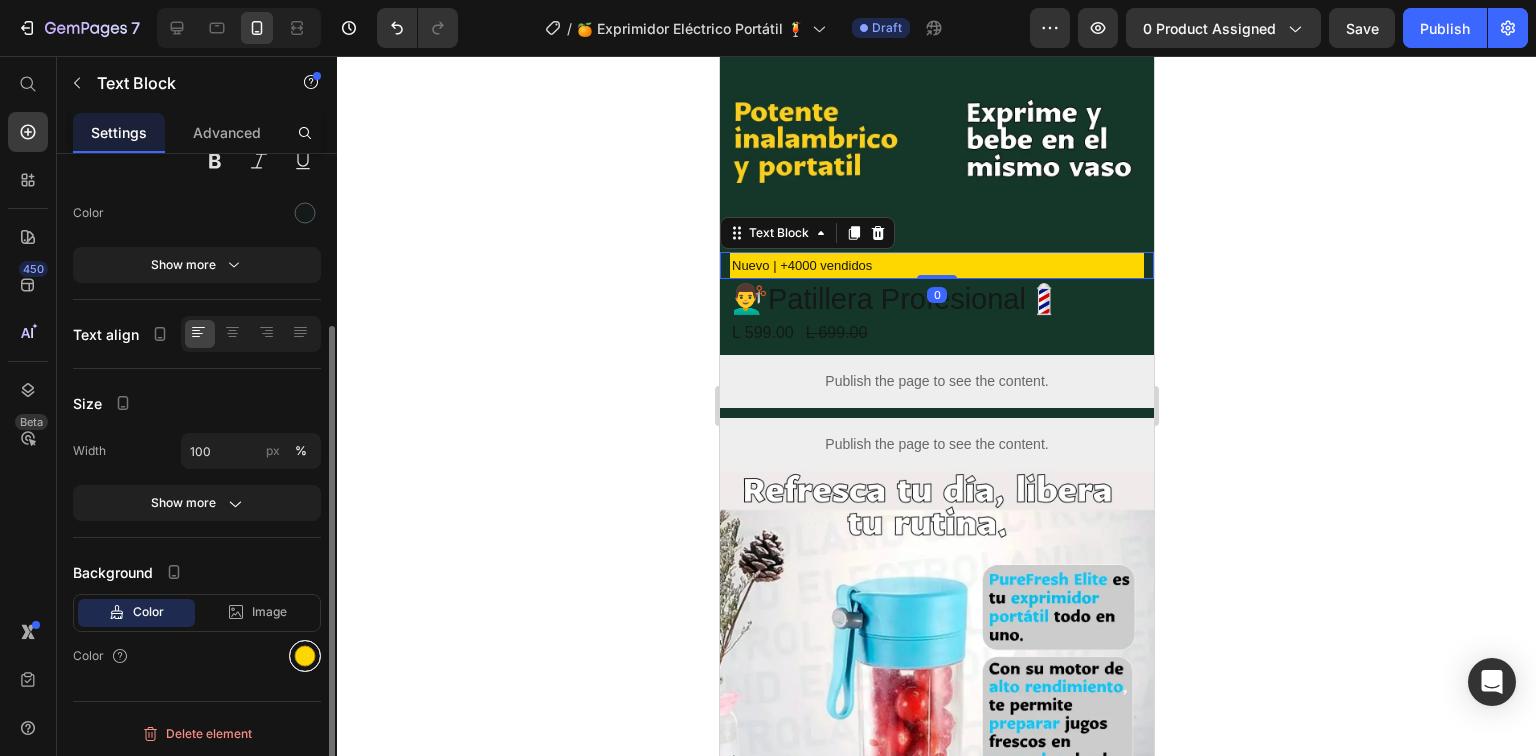 click at bounding box center (305, 656) 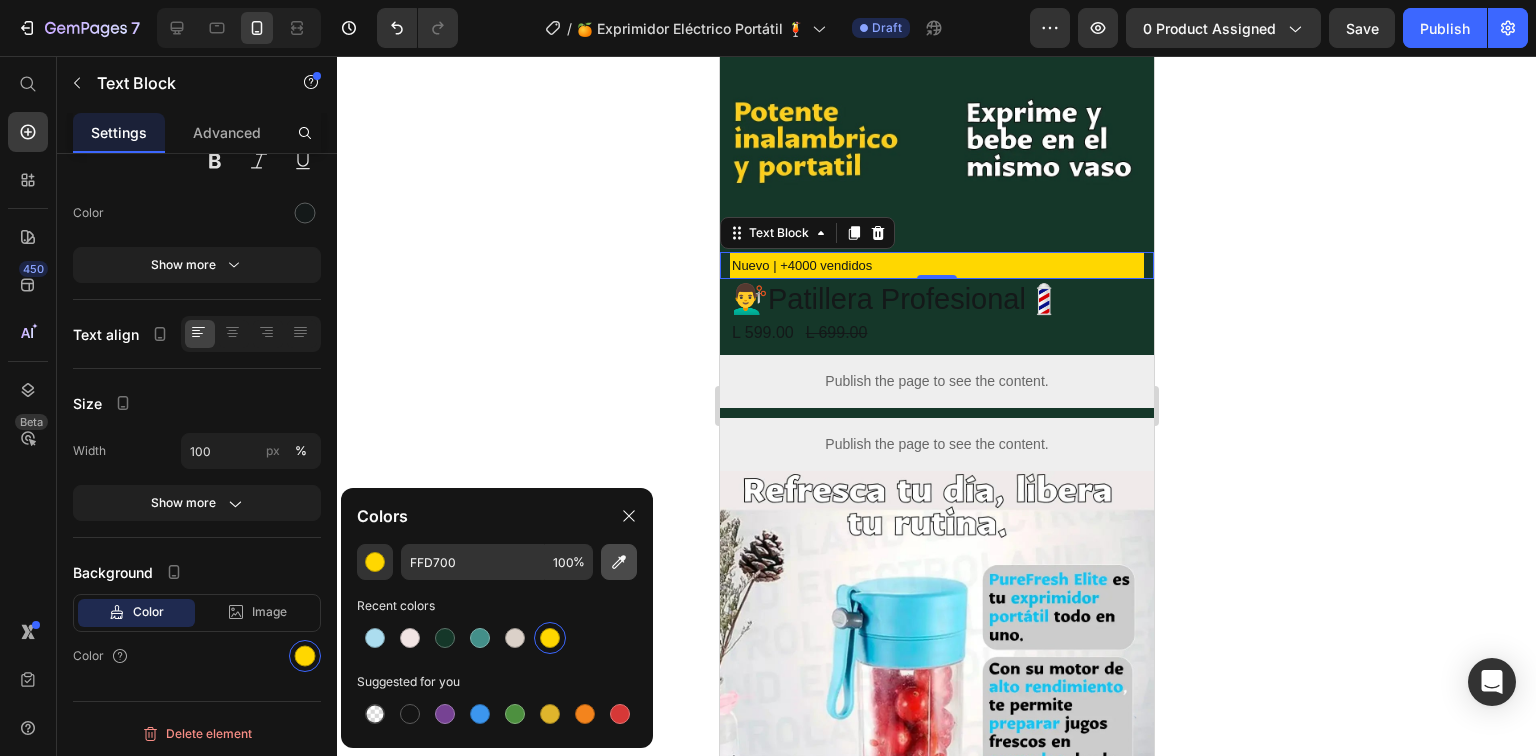 click 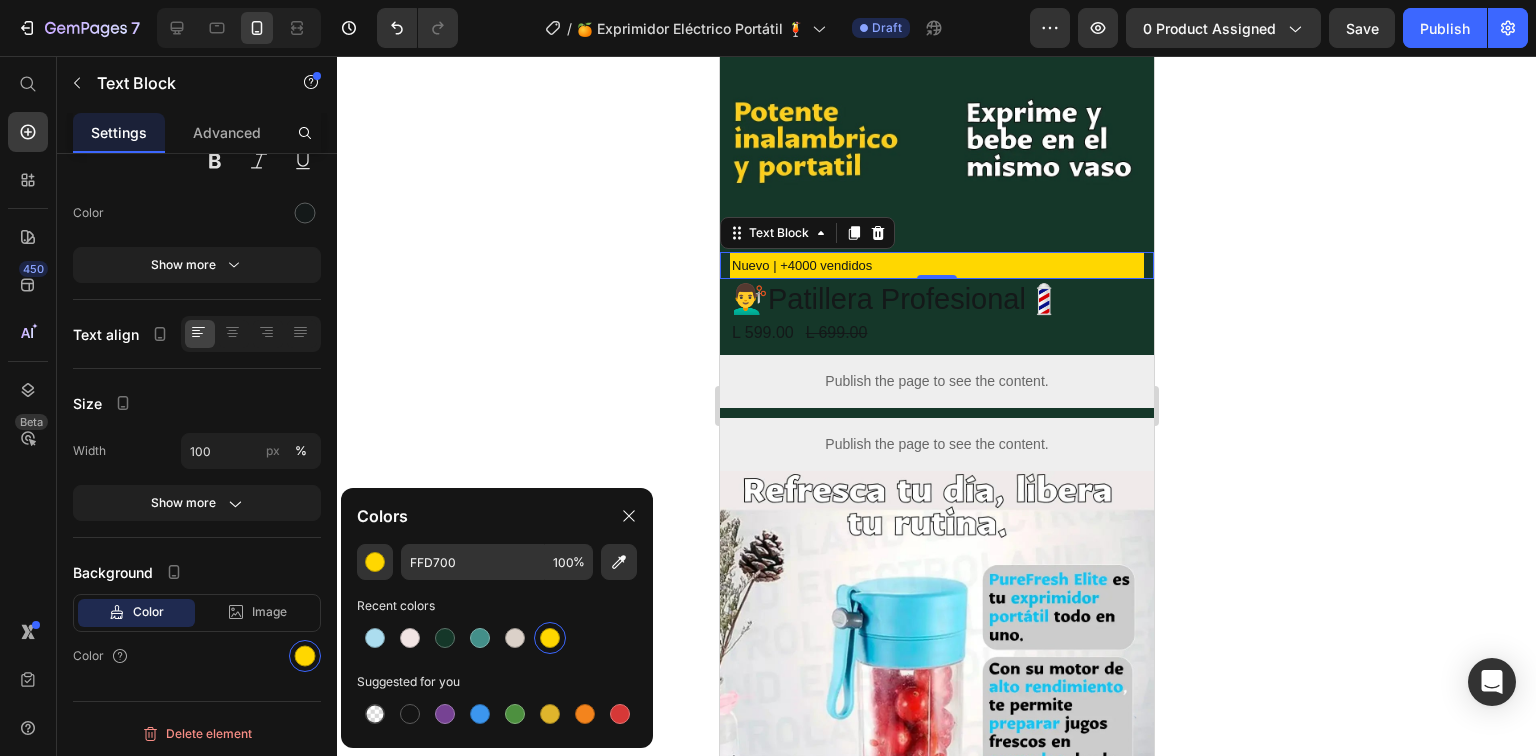 type on "153729" 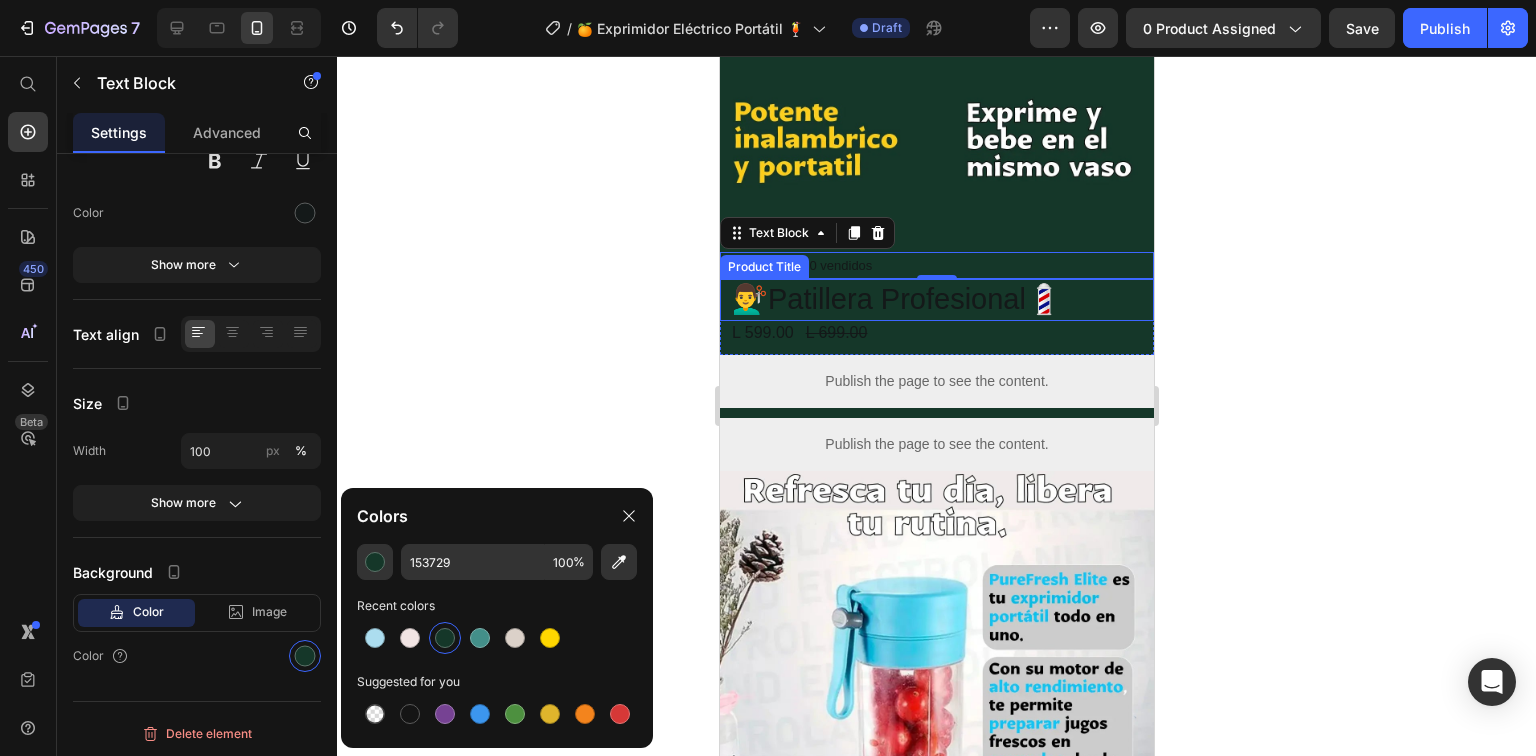 click on "💇‍♂️Patillera Profesional💈" at bounding box center [936, 300] 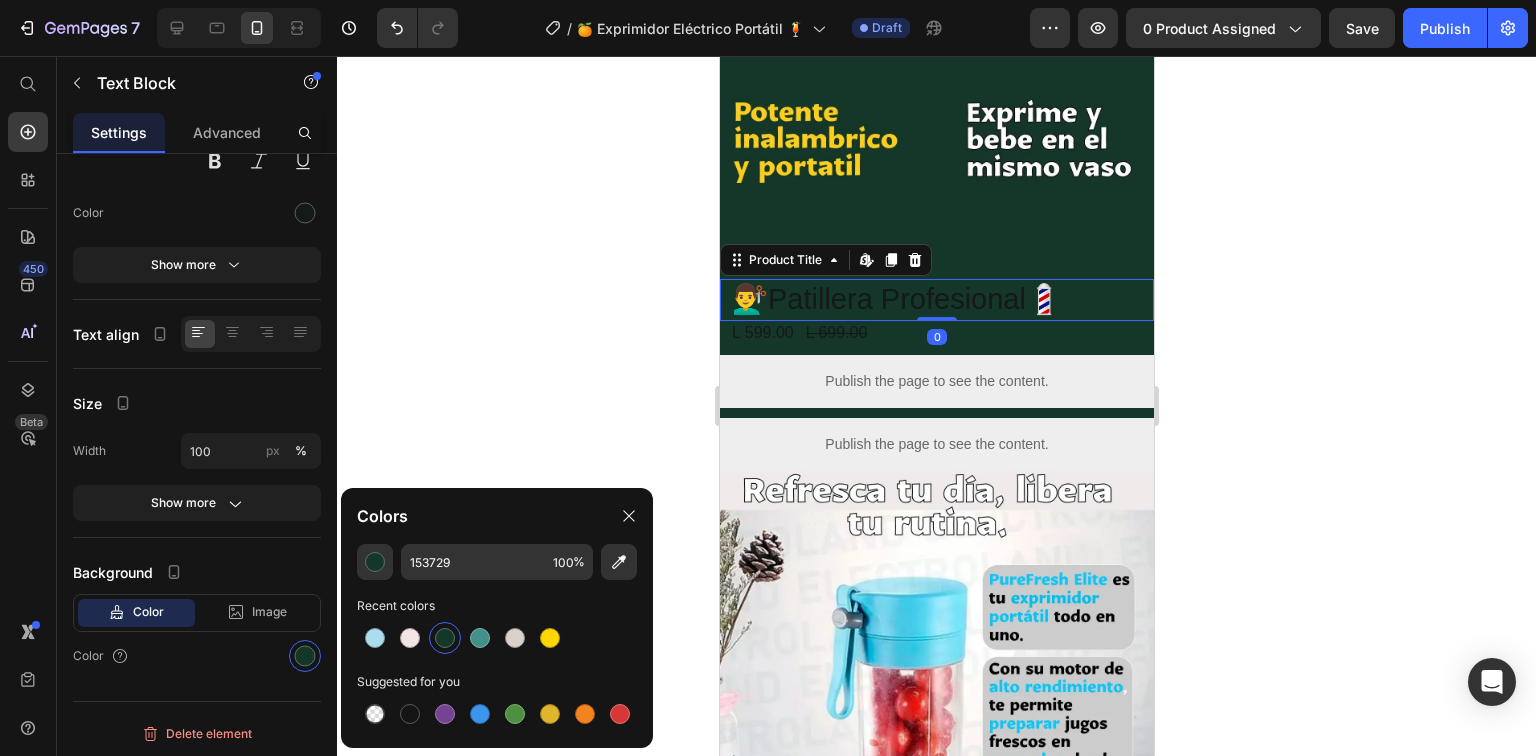 scroll, scrollTop: 0, scrollLeft: 0, axis: both 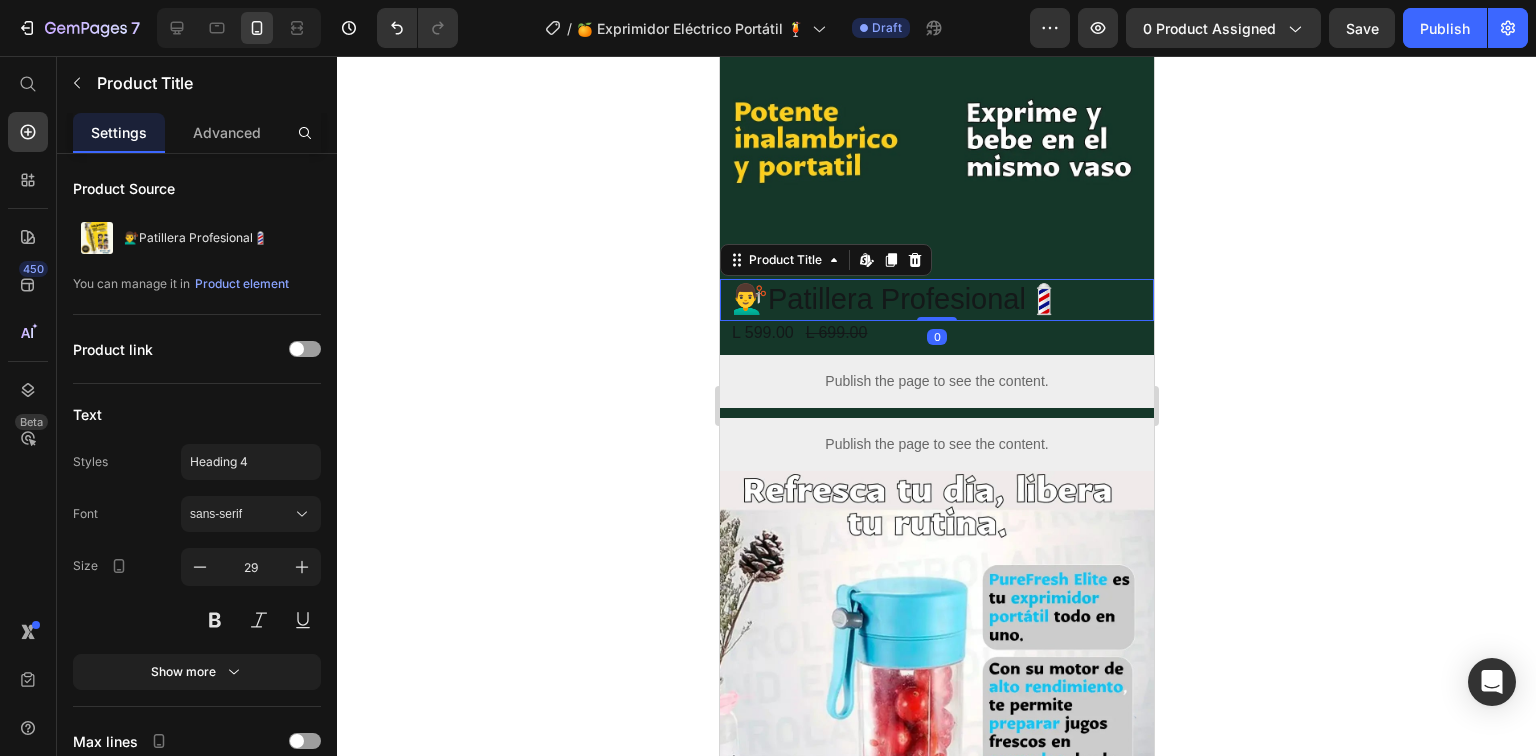 click on "💇‍♂️Patillera Profesional💈" at bounding box center (936, 300) 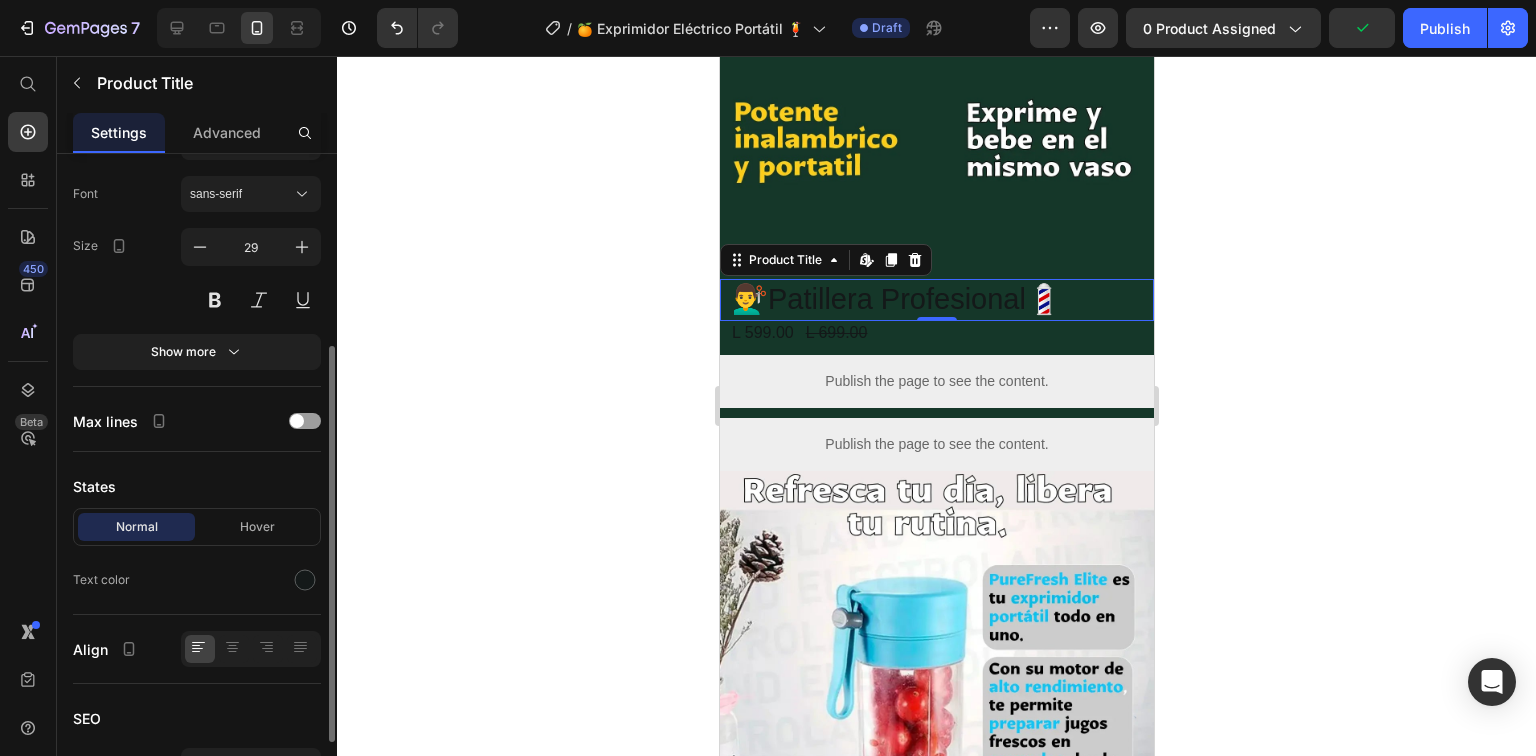 scroll, scrollTop: 436, scrollLeft: 0, axis: vertical 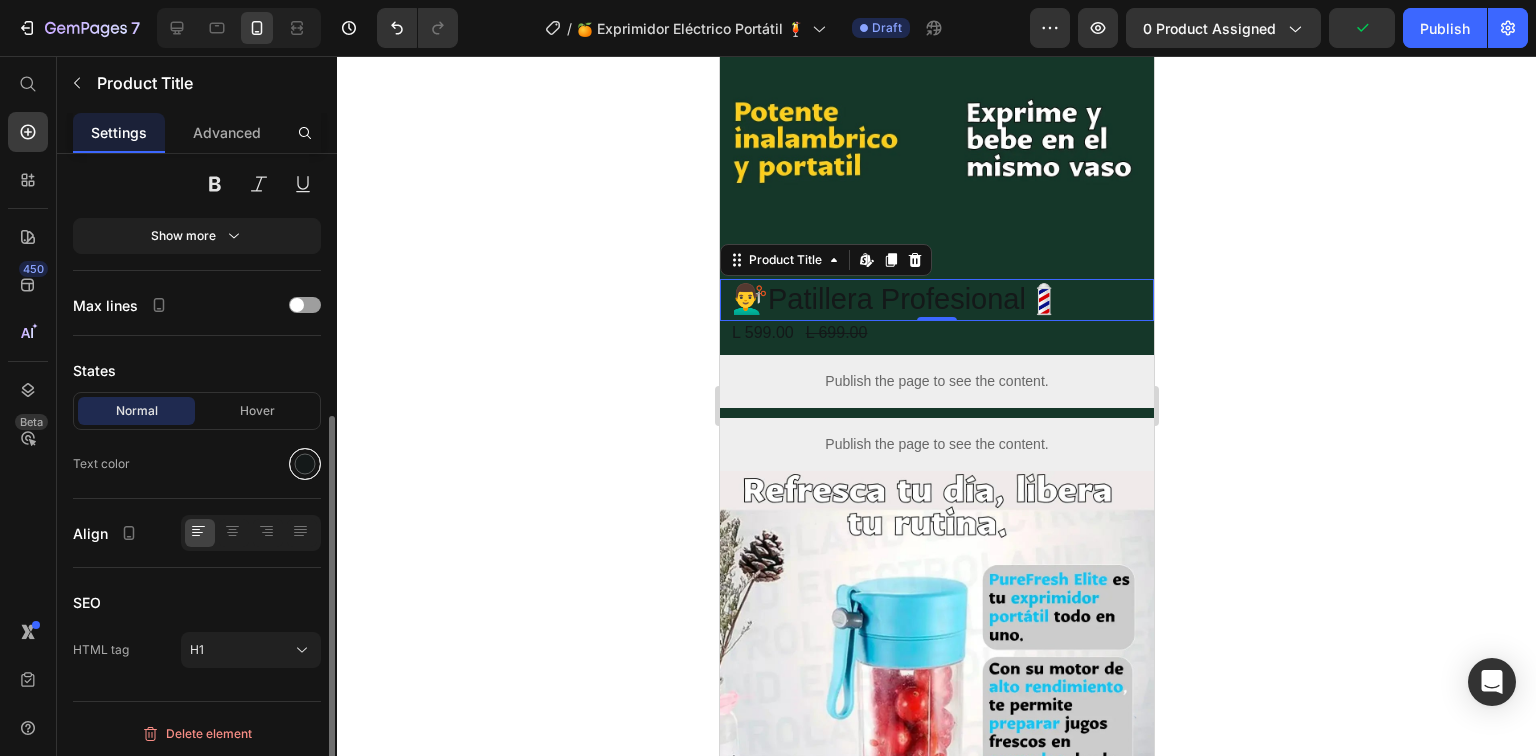 click at bounding box center [305, 464] 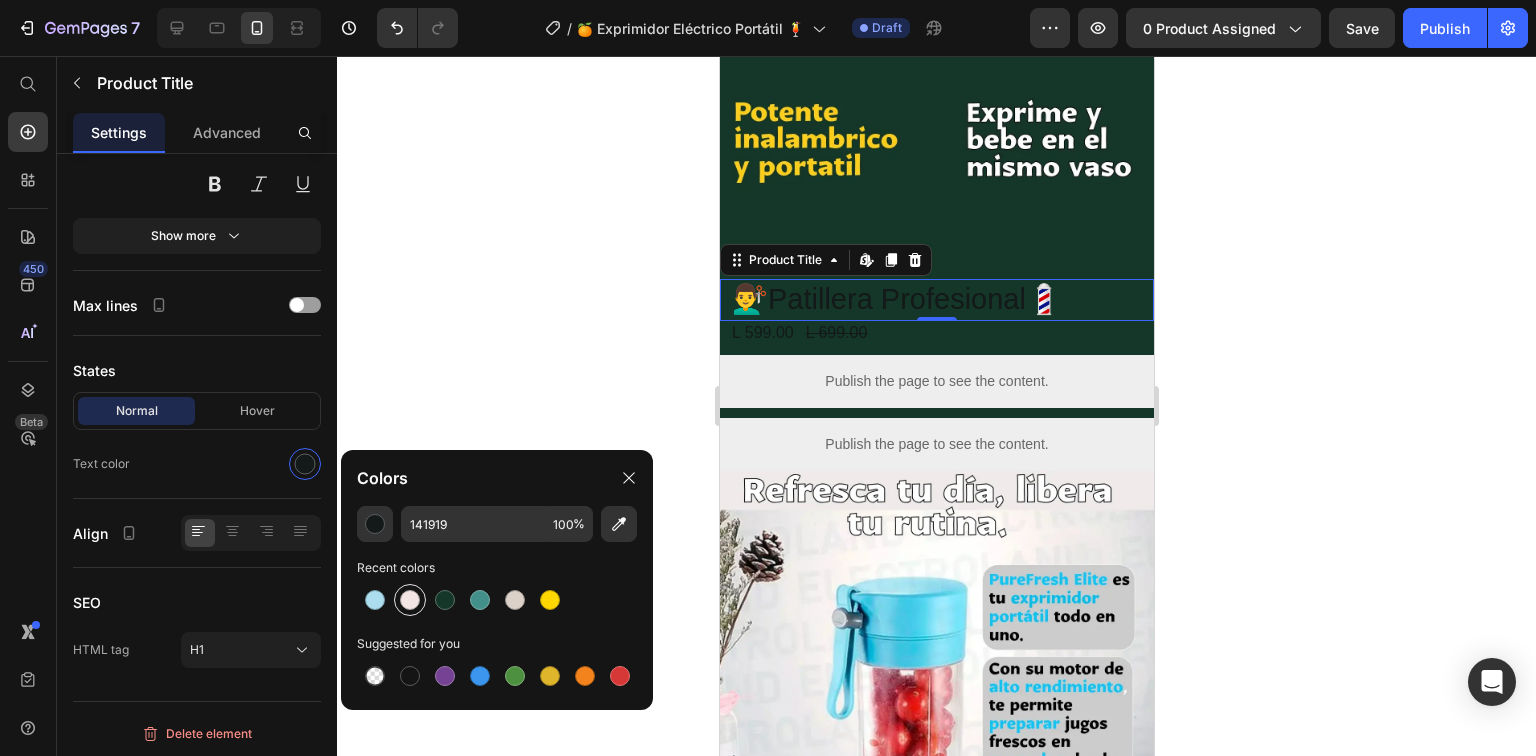 click at bounding box center (410, 600) 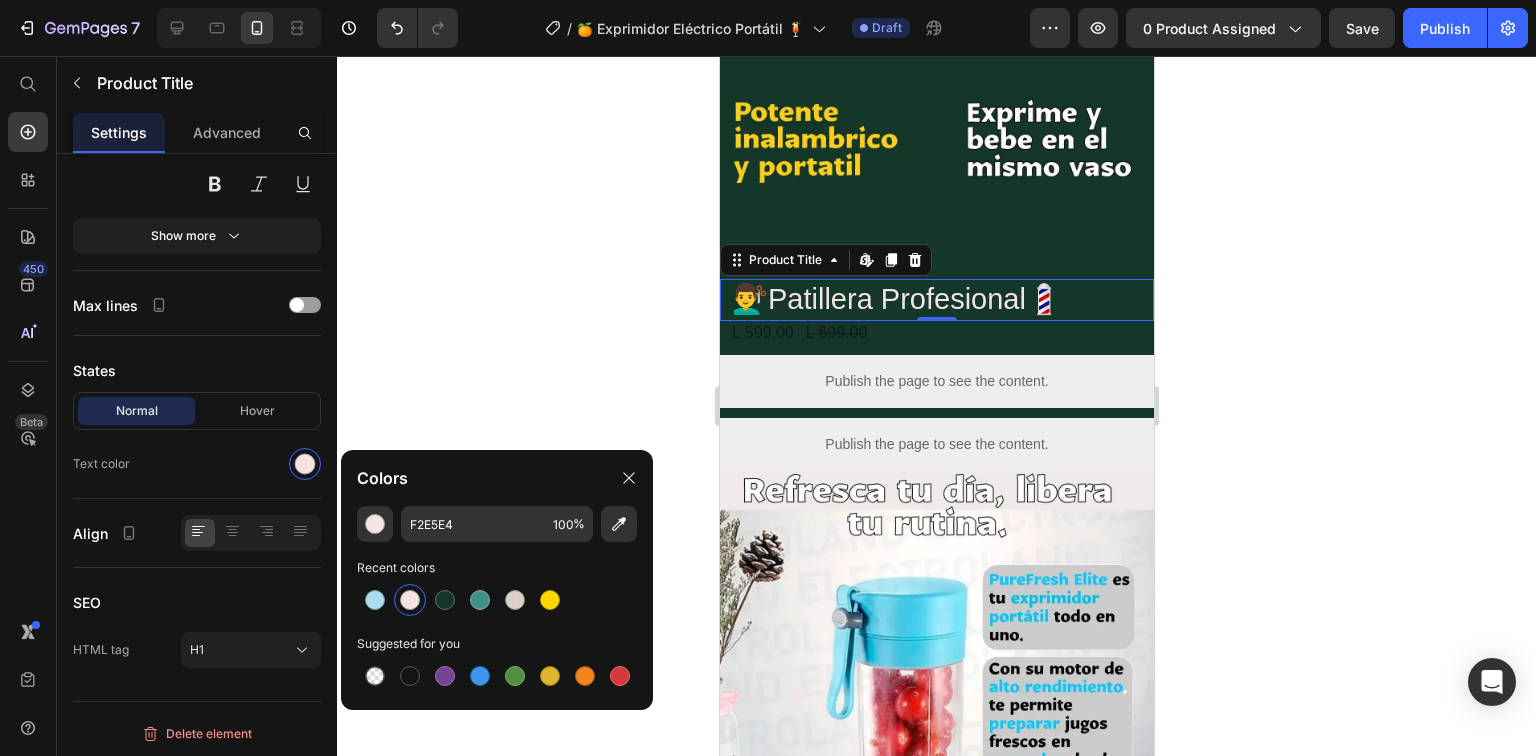 click 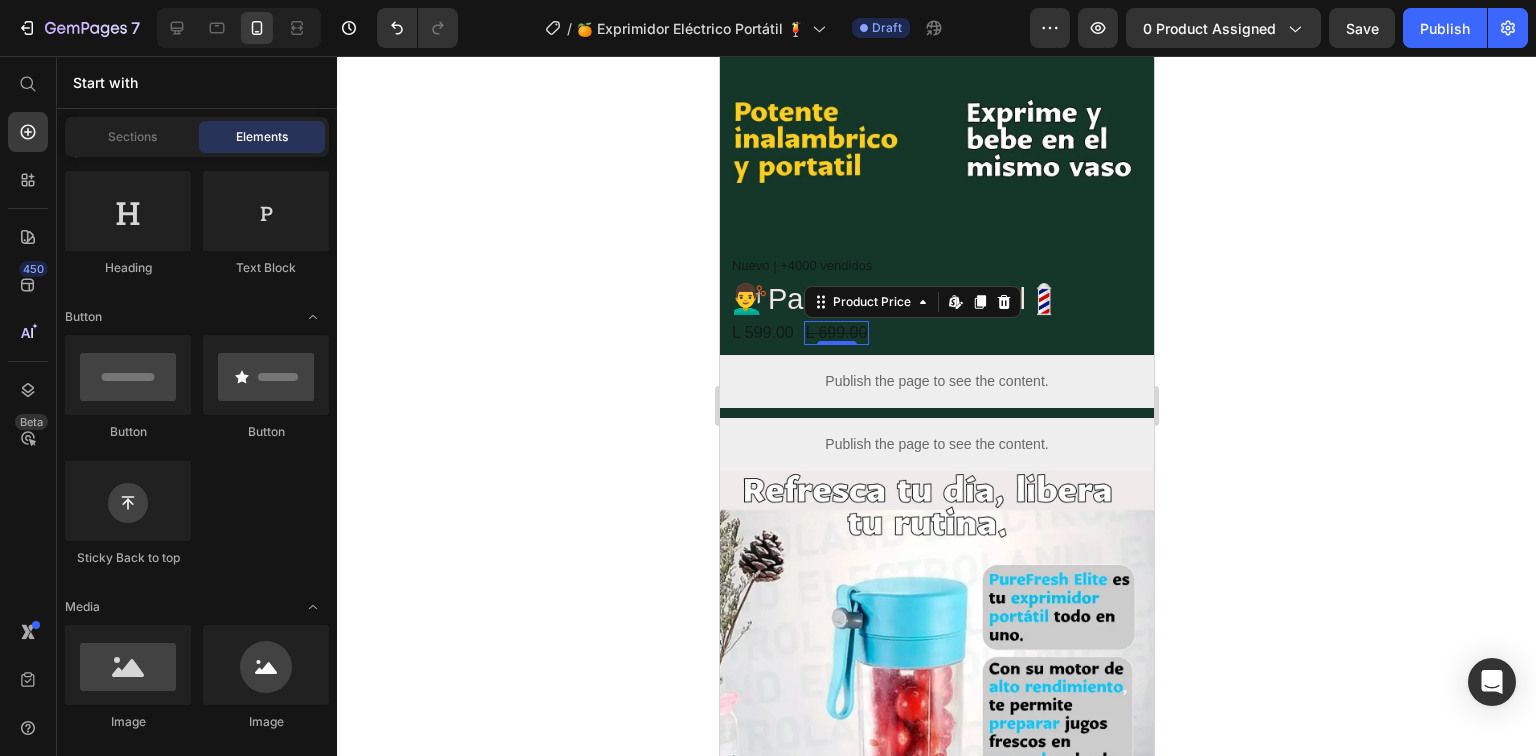 click on "L 699.00 Product Price   Edit content in Shopify 0" at bounding box center (836, 333) 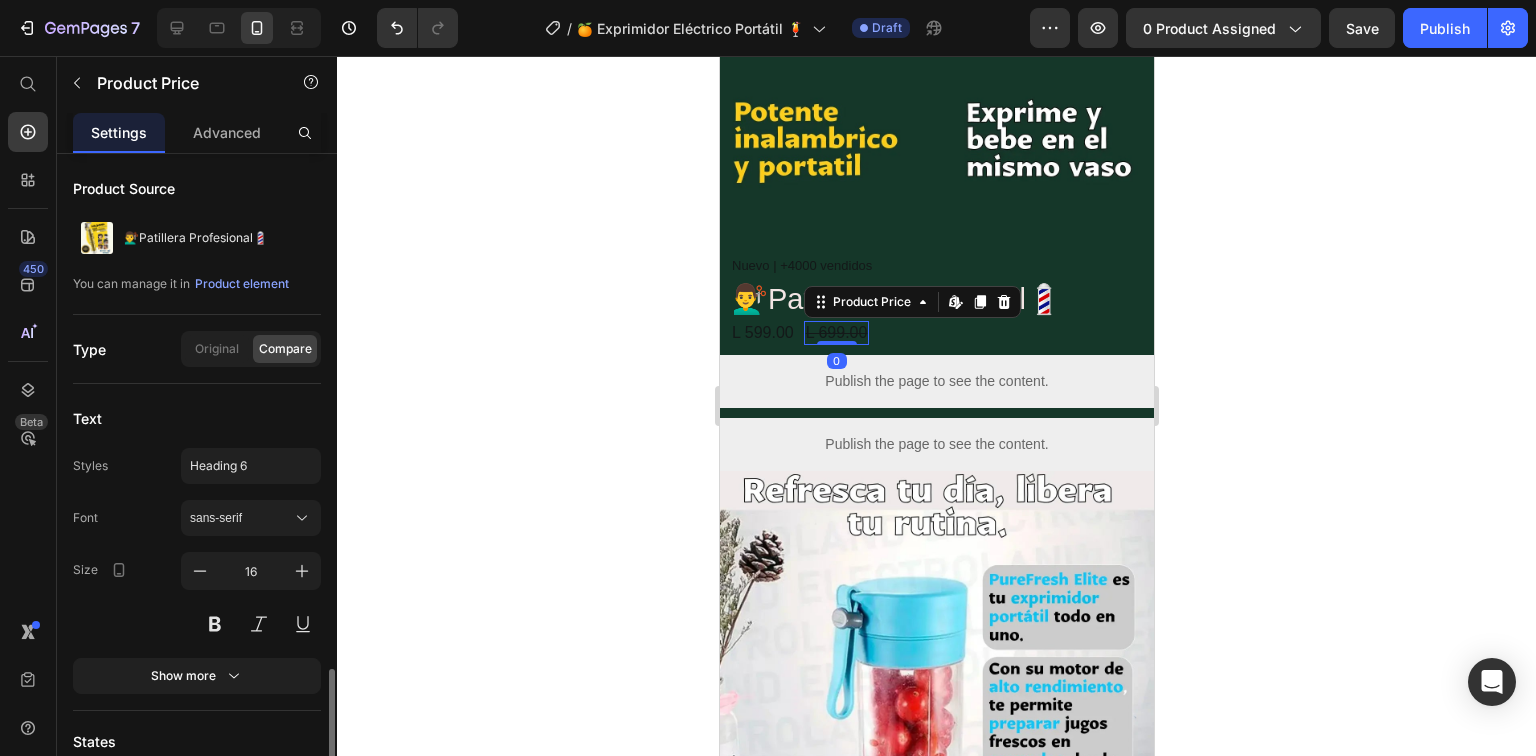 scroll, scrollTop: 320, scrollLeft: 0, axis: vertical 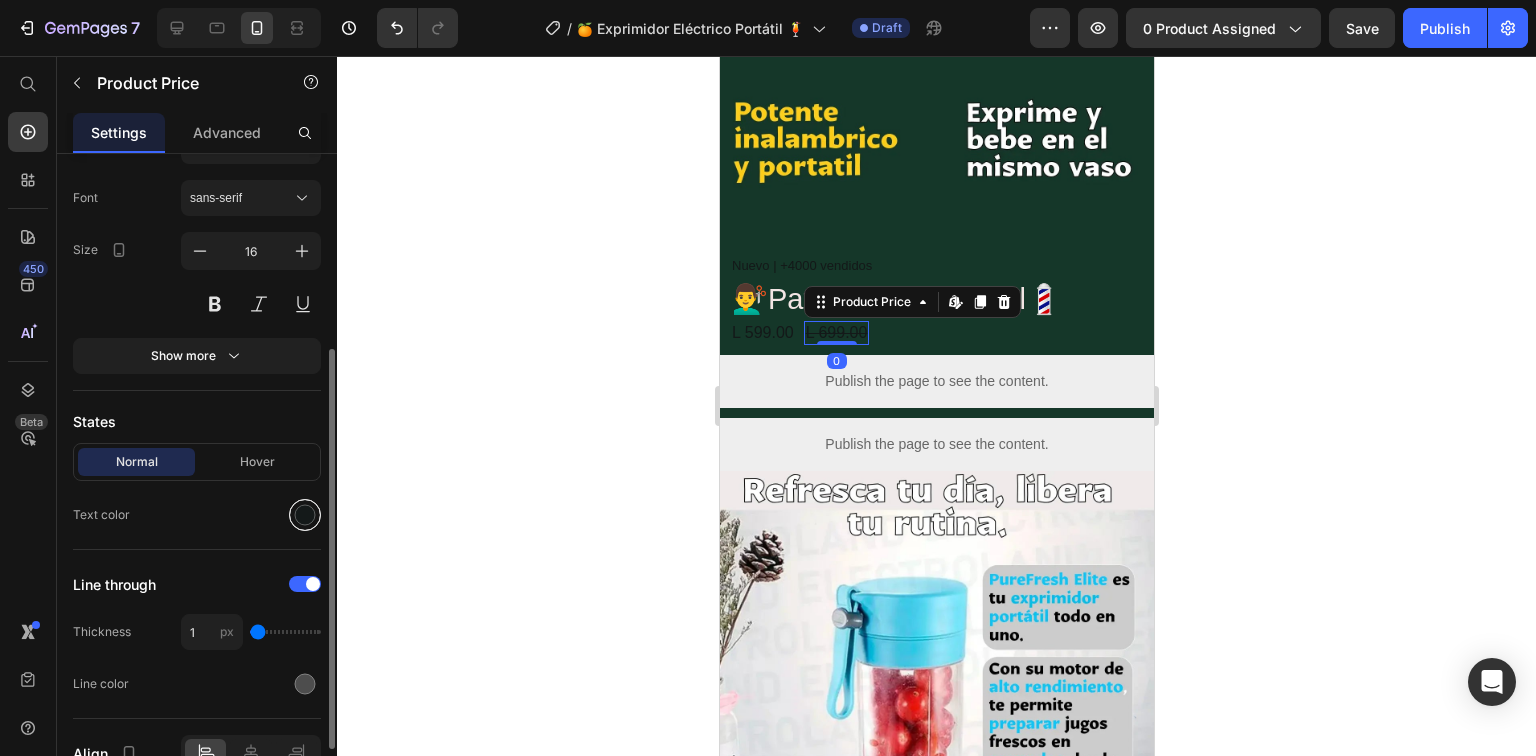 click at bounding box center [305, 515] 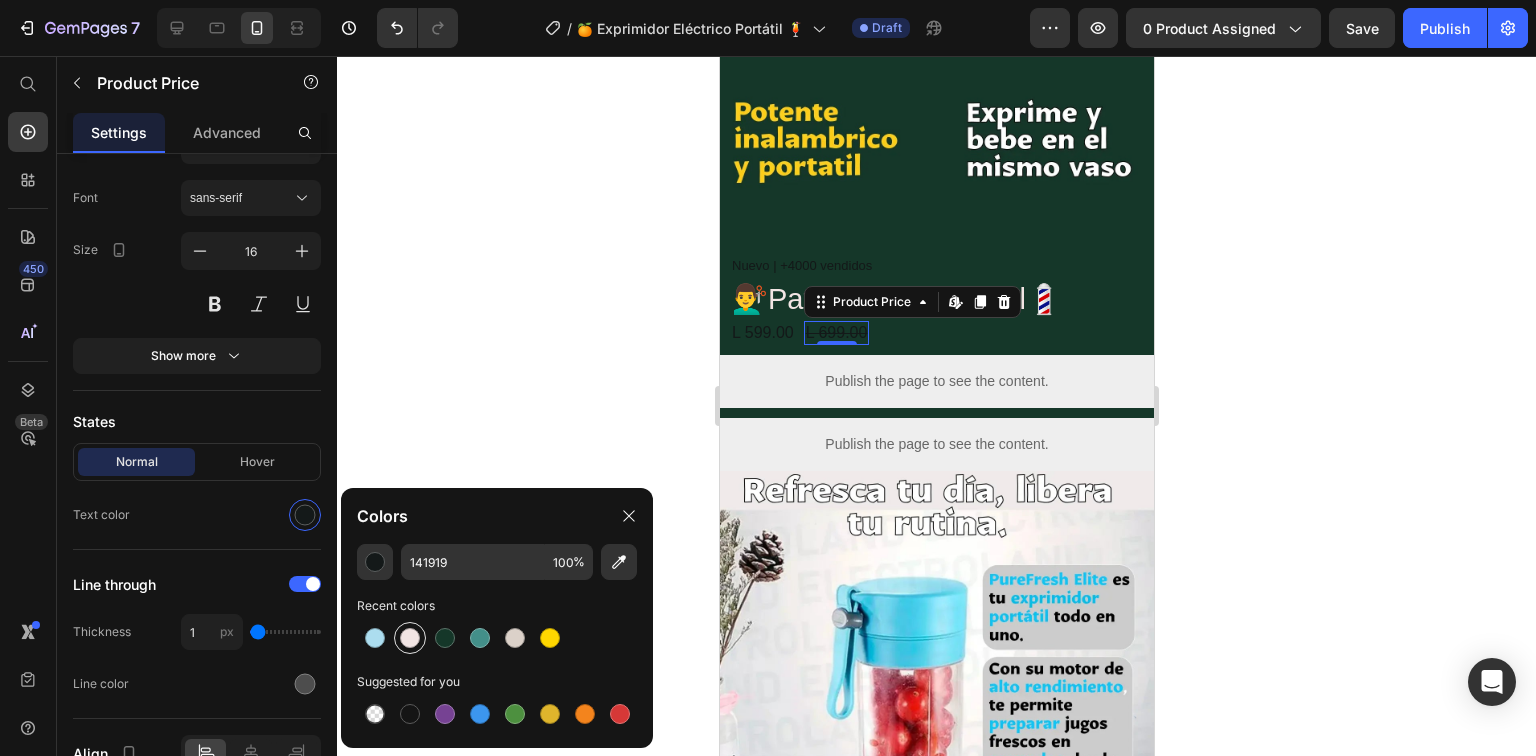 click at bounding box center [410, 638] 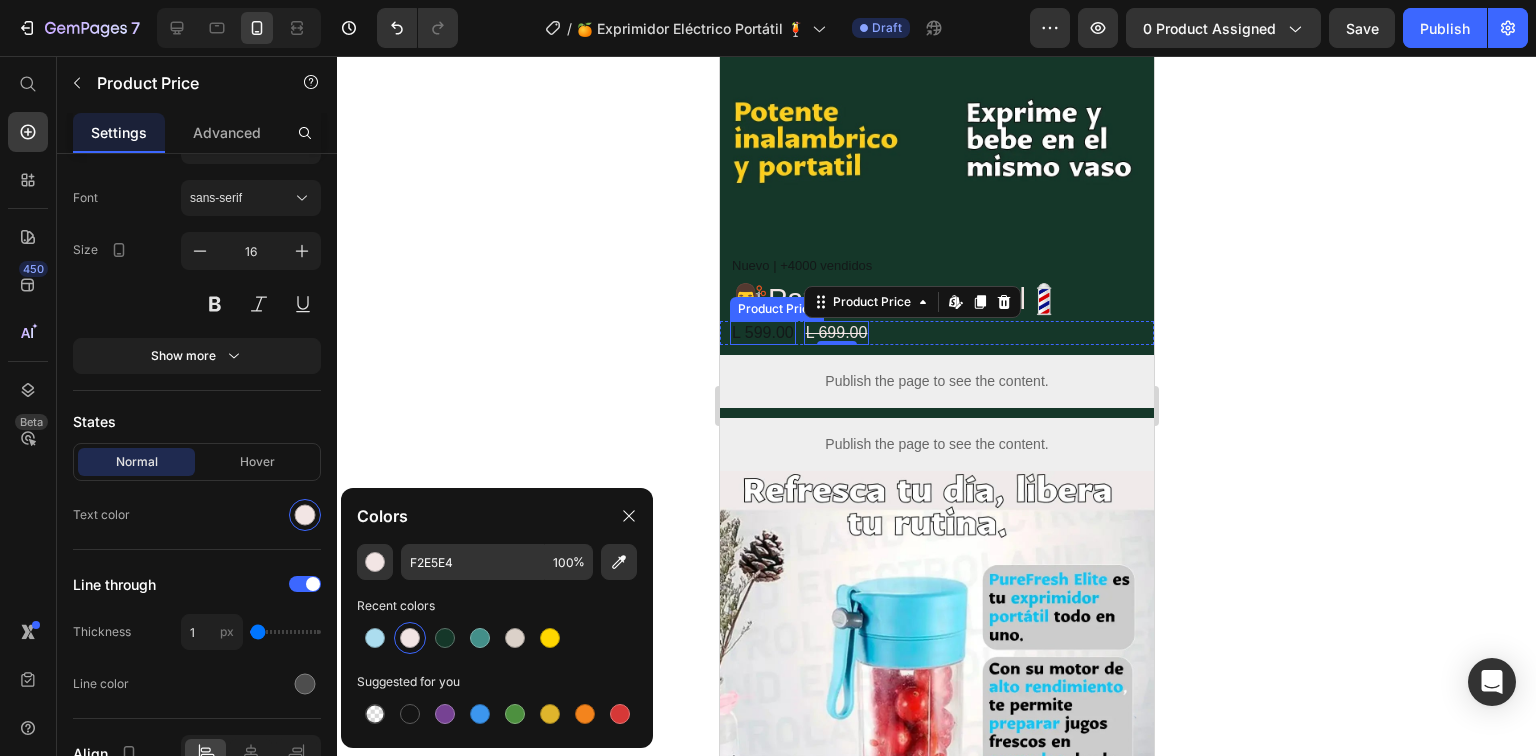 click on "L 599.00" at bounding box center (762, 333) 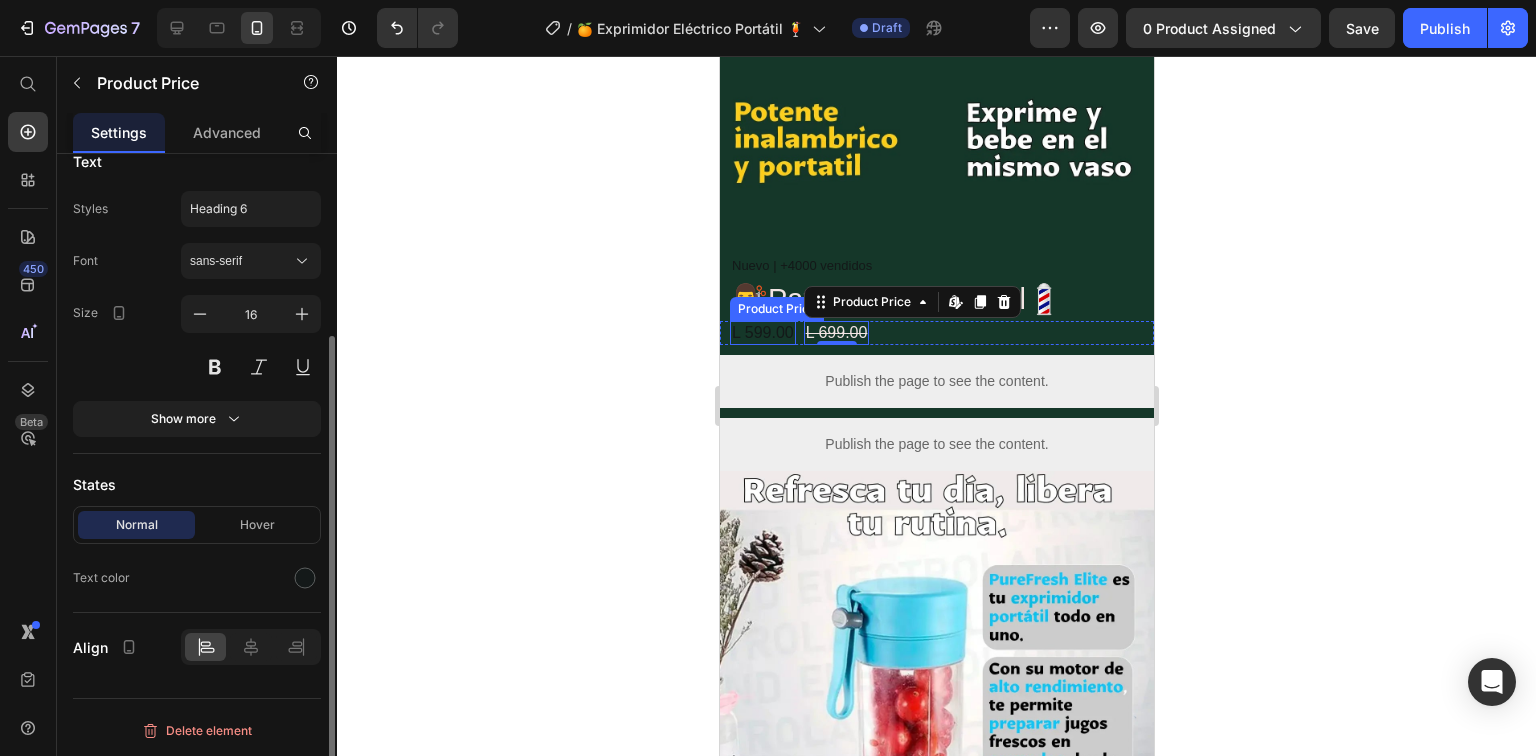 scroll, scrollTop: 255, scrollLeft: 0, axis: vertical 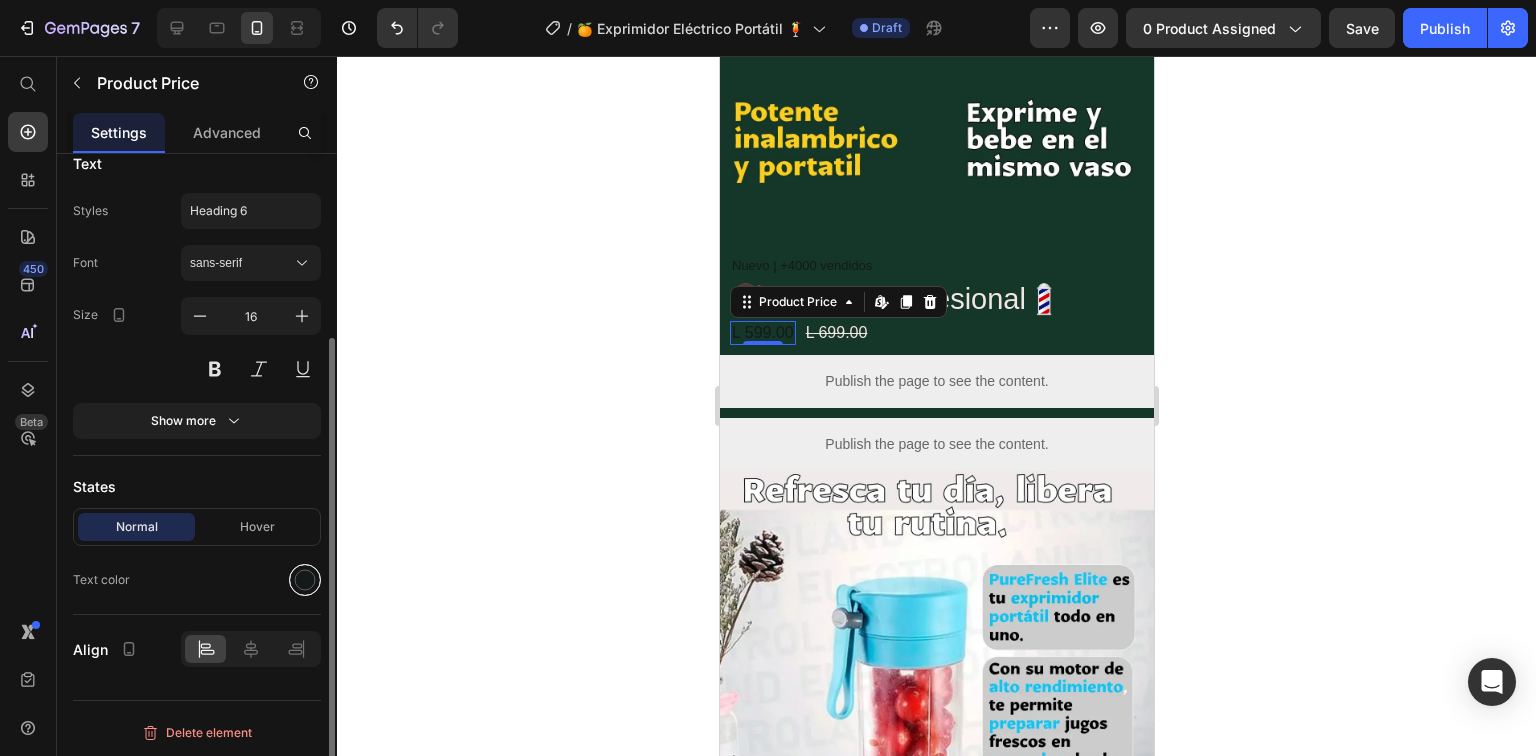 click at bounding box center [305, 580] 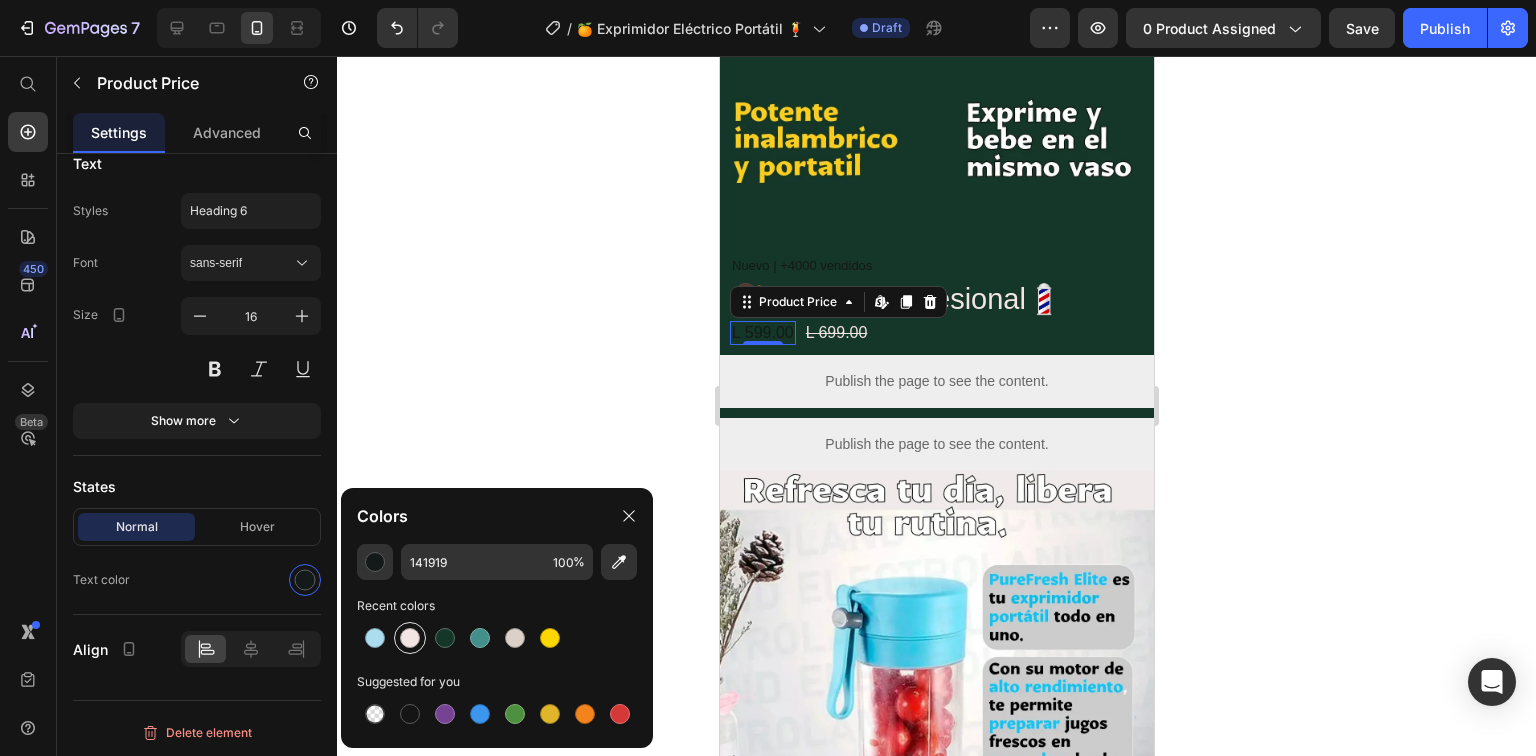 click at bounding box center [410, 638] 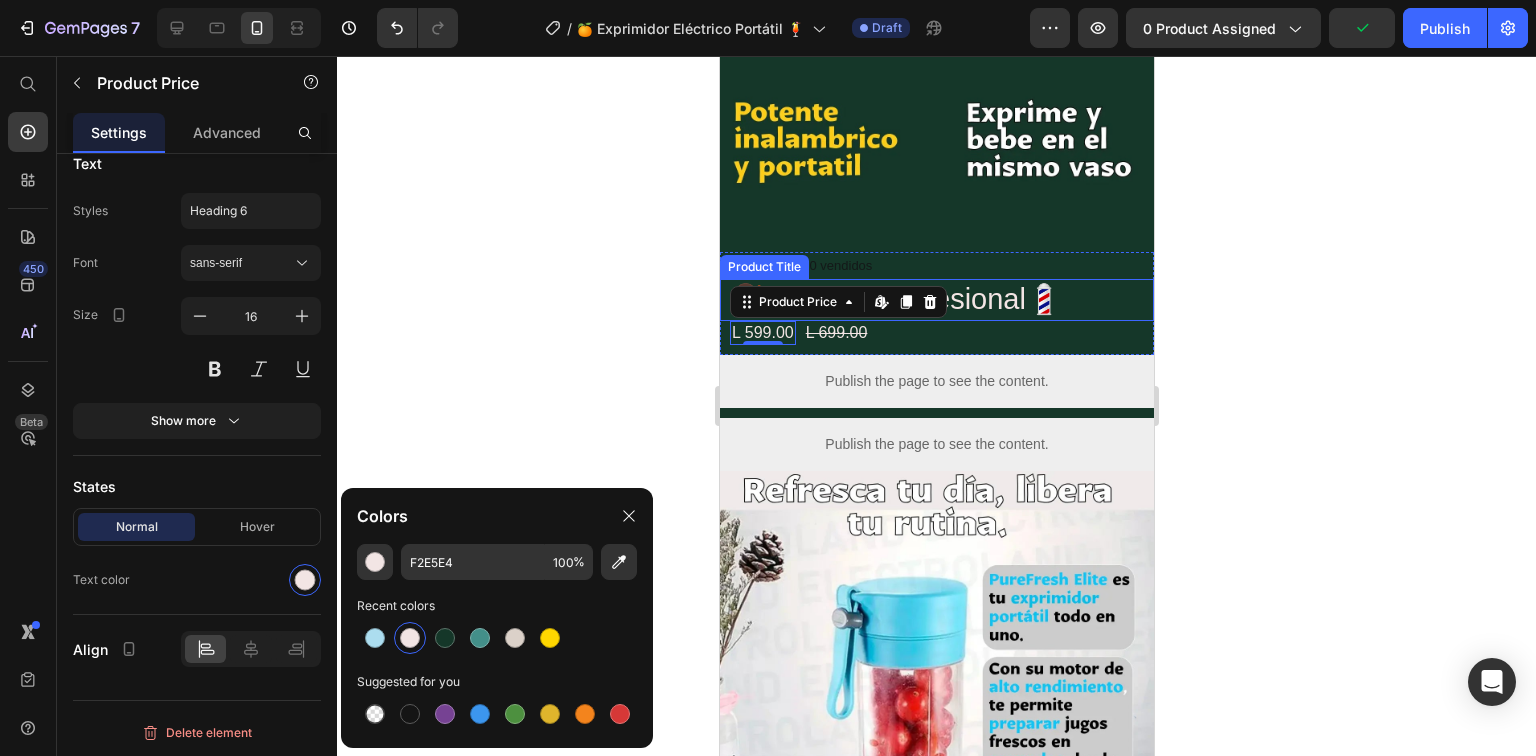 click on "Product Title" at bounding box center (763, 267) 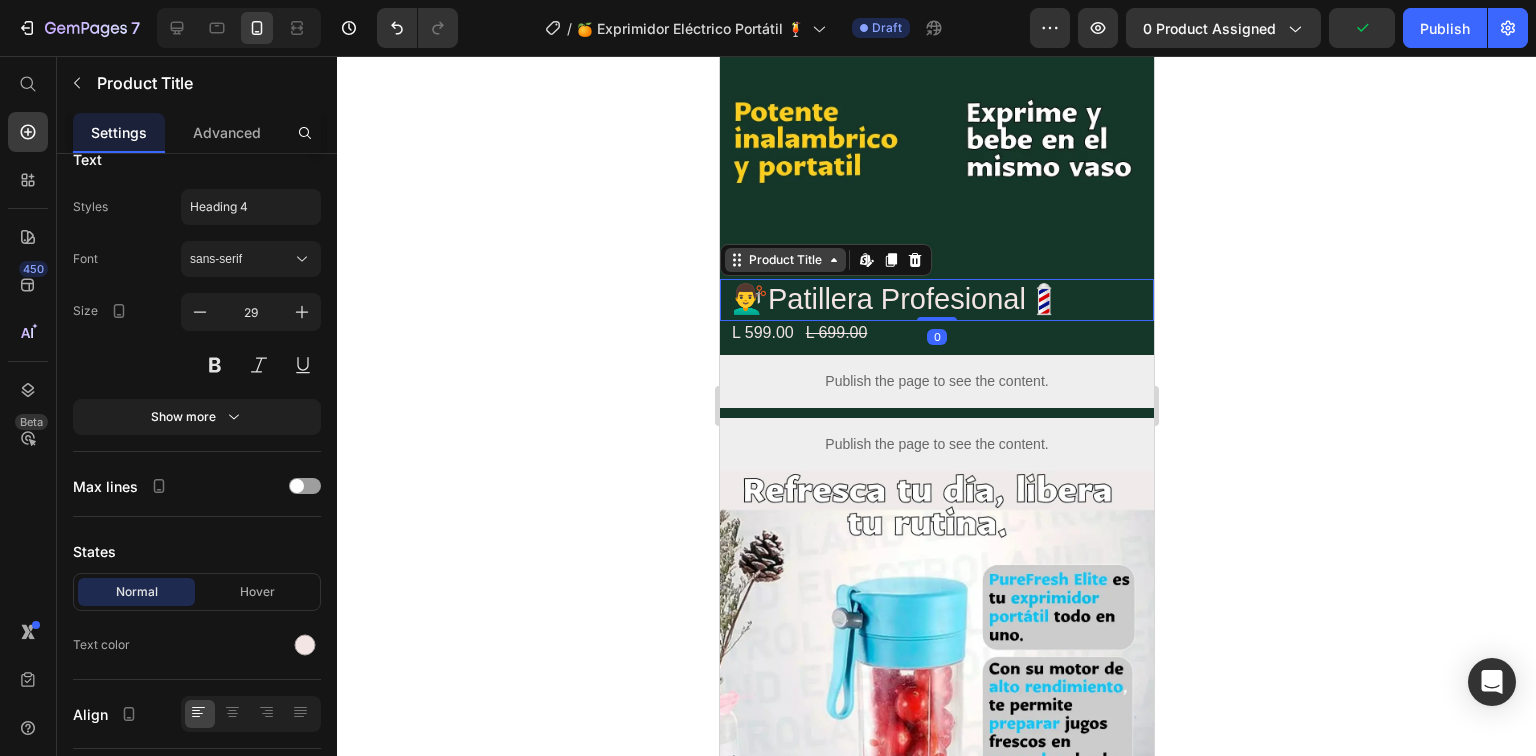 scroll, scrollTop: 0, scrollLeft: 0, axis: both 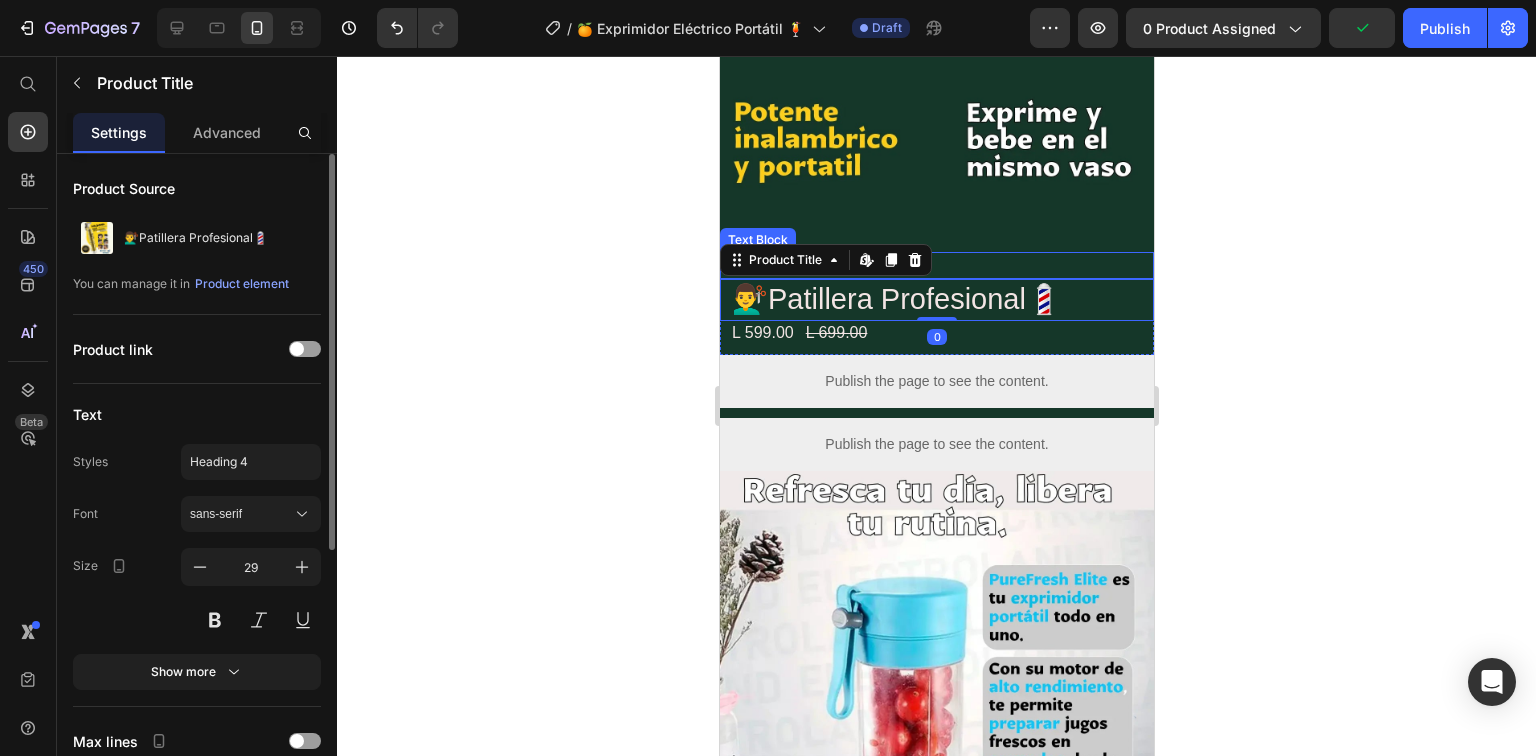 click on "Nuevo | +4000 vendidos" at bounding box center [936, 265] 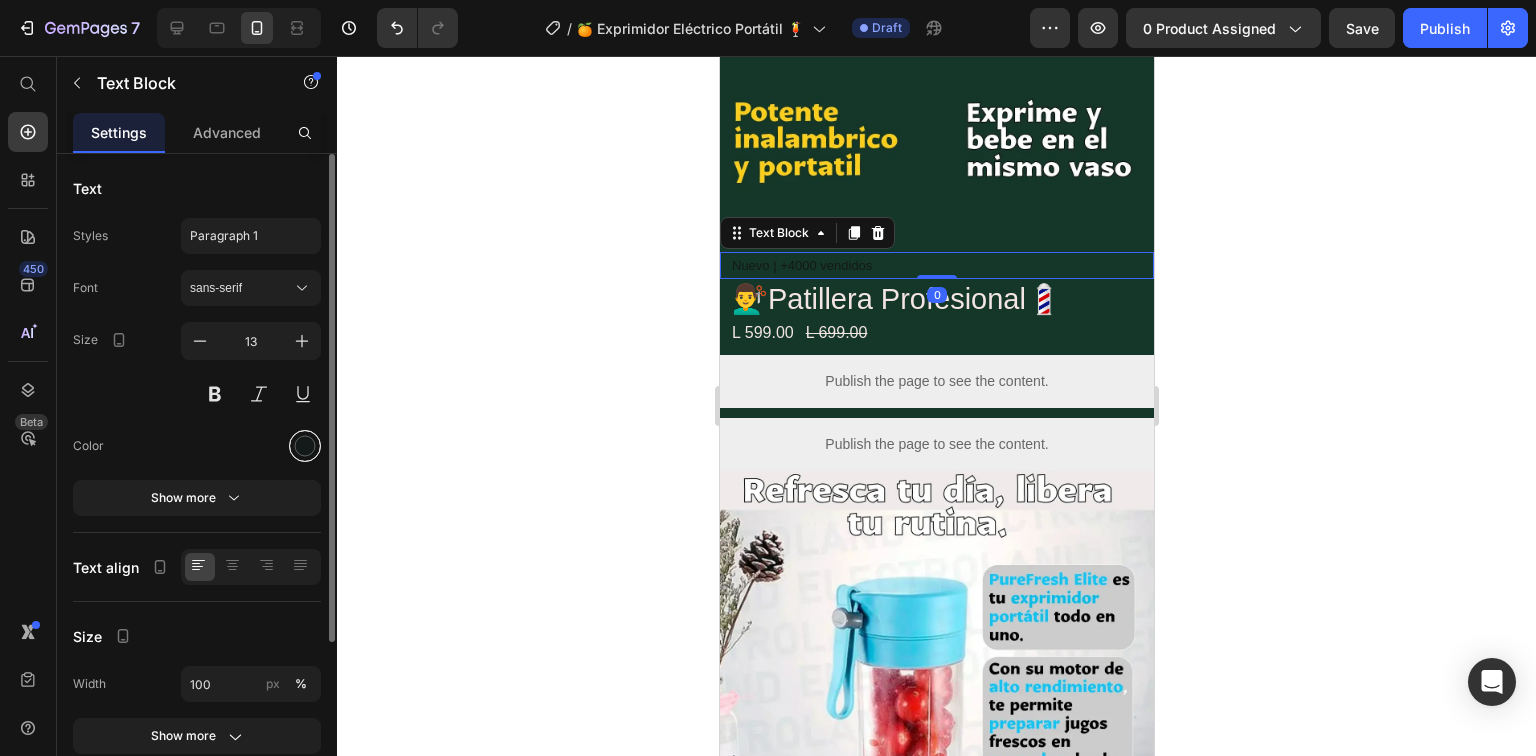 click at bounding box center [305, 446] 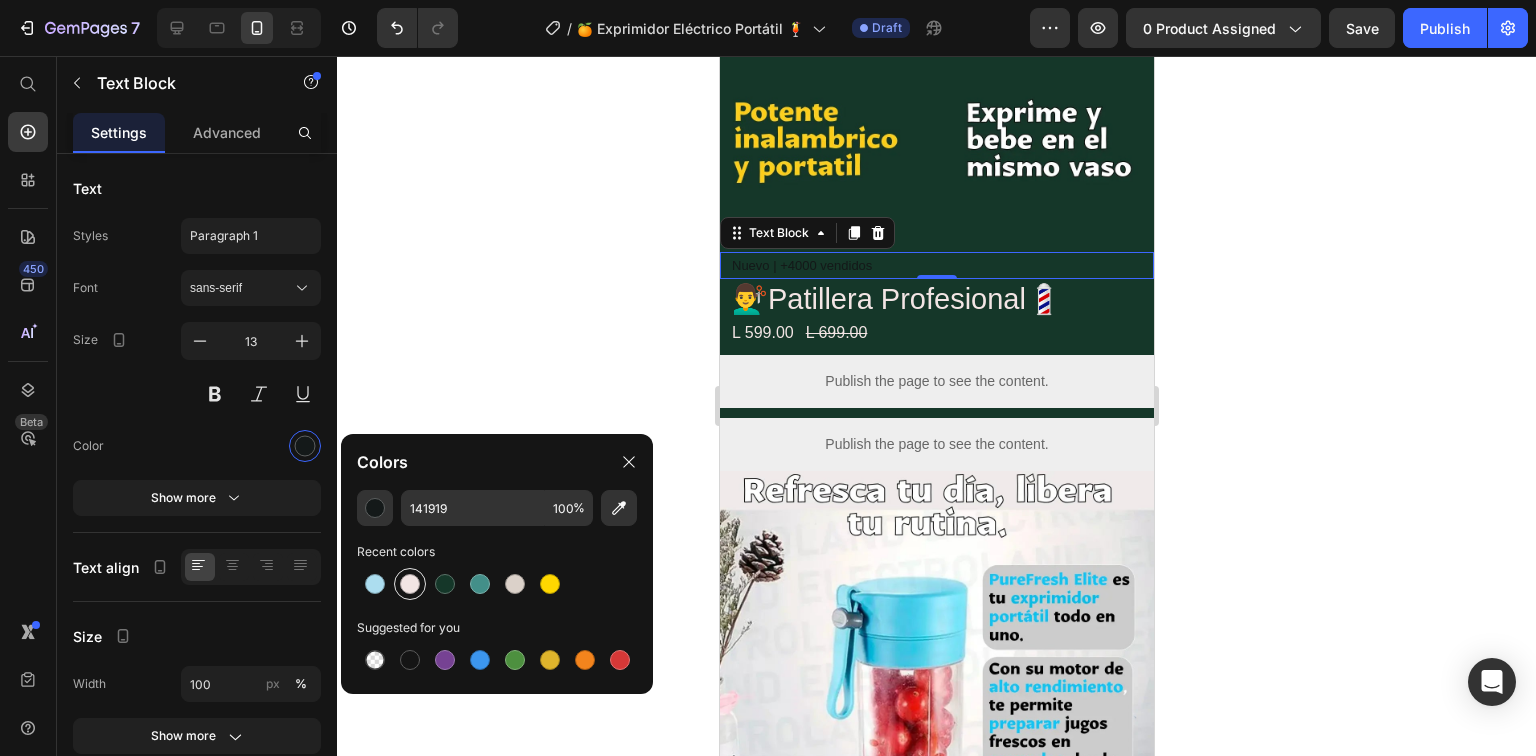 click at bounding box center [410, 584] 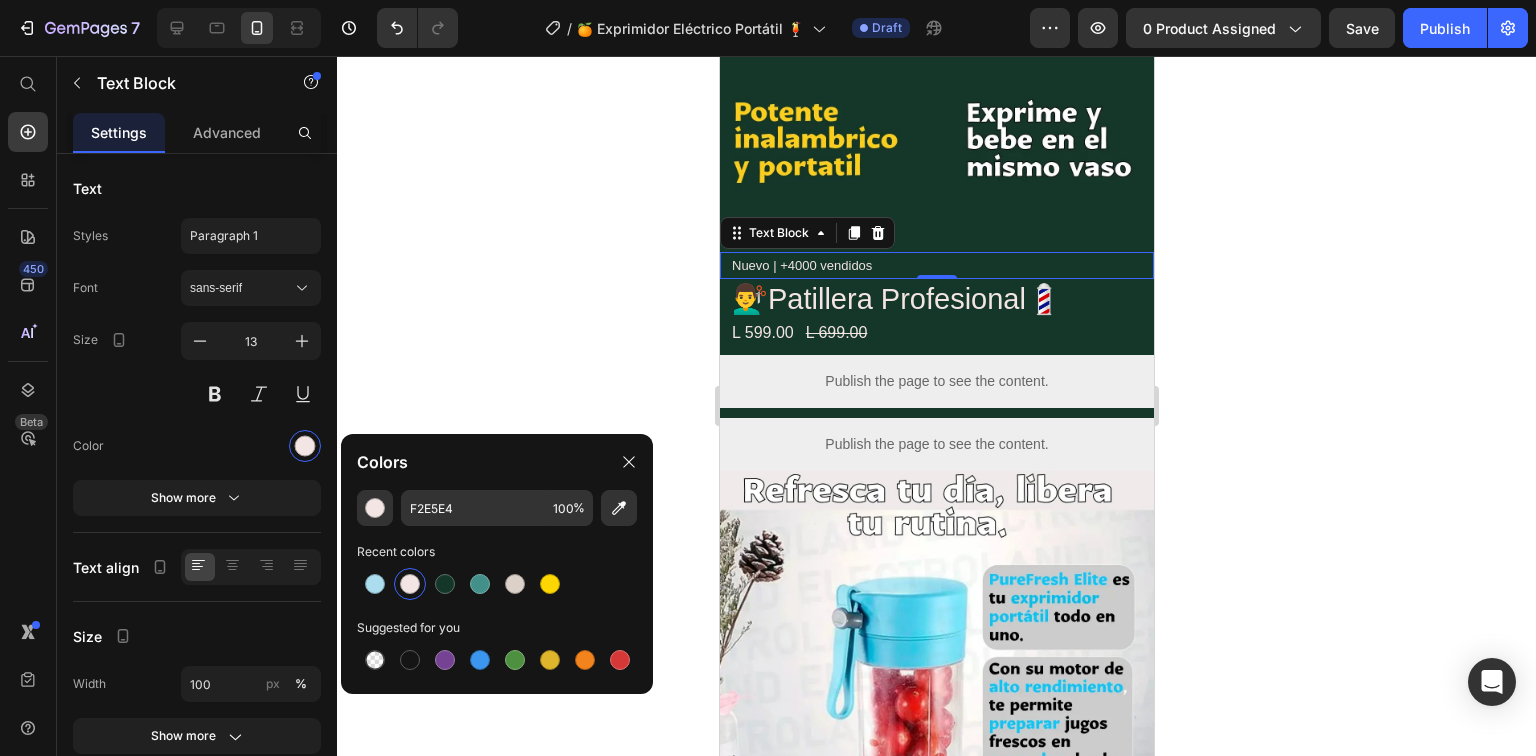 click 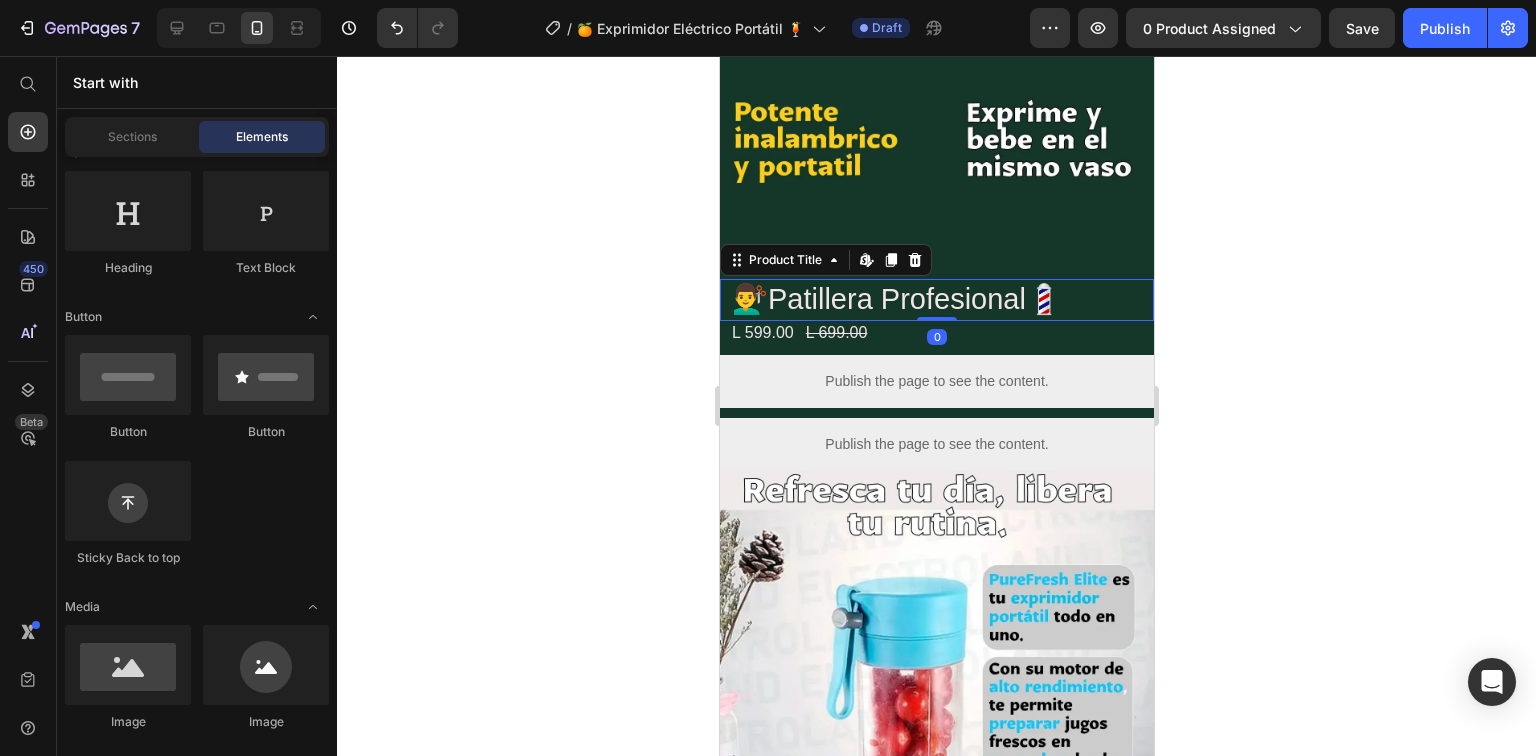 click on "💇‍♂️Patillera Profesional💈 Product Title   Edit content in Shopify 0" at bounding box center [936, 300] 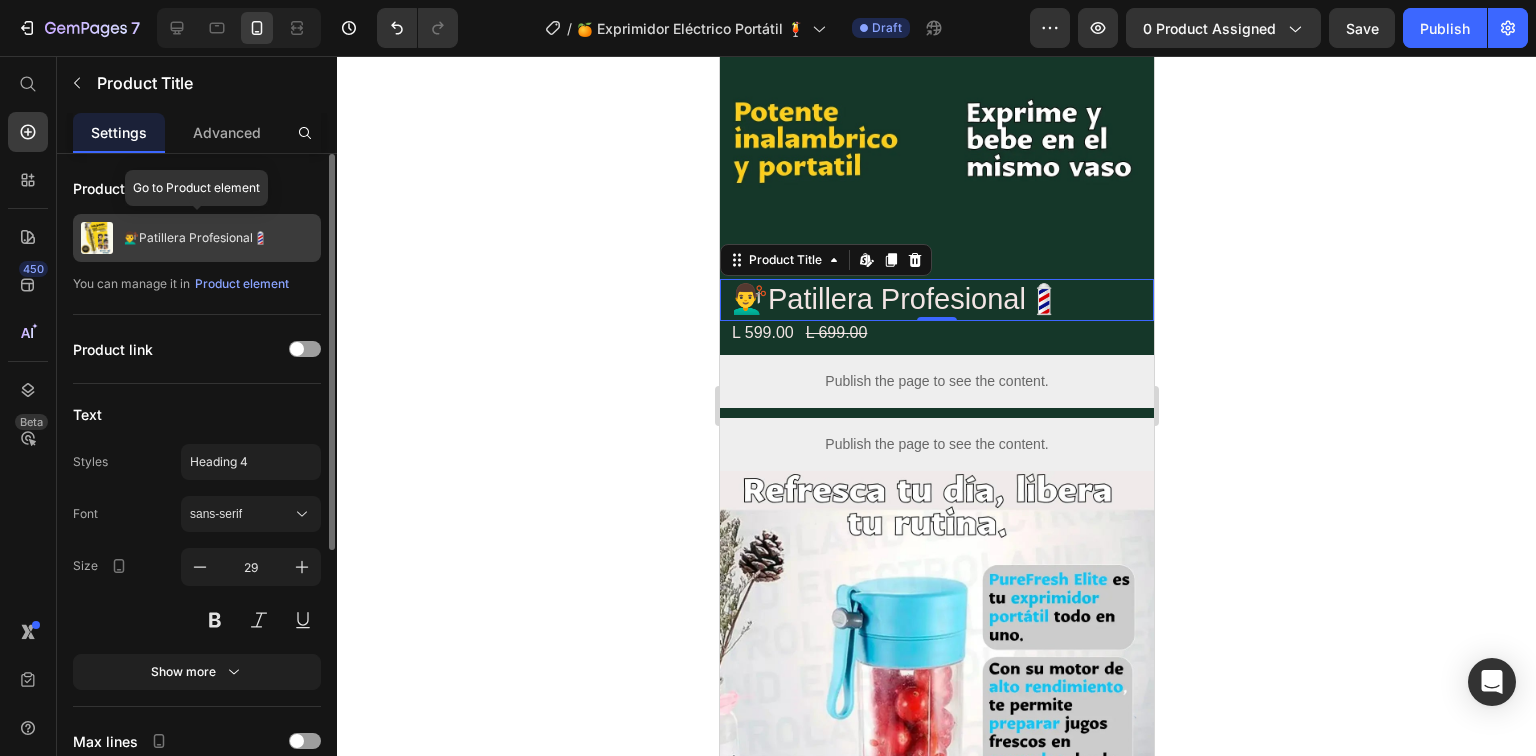 click on "💇‍♂️Patillera Profesional💈" at bounding box center (197, 238) 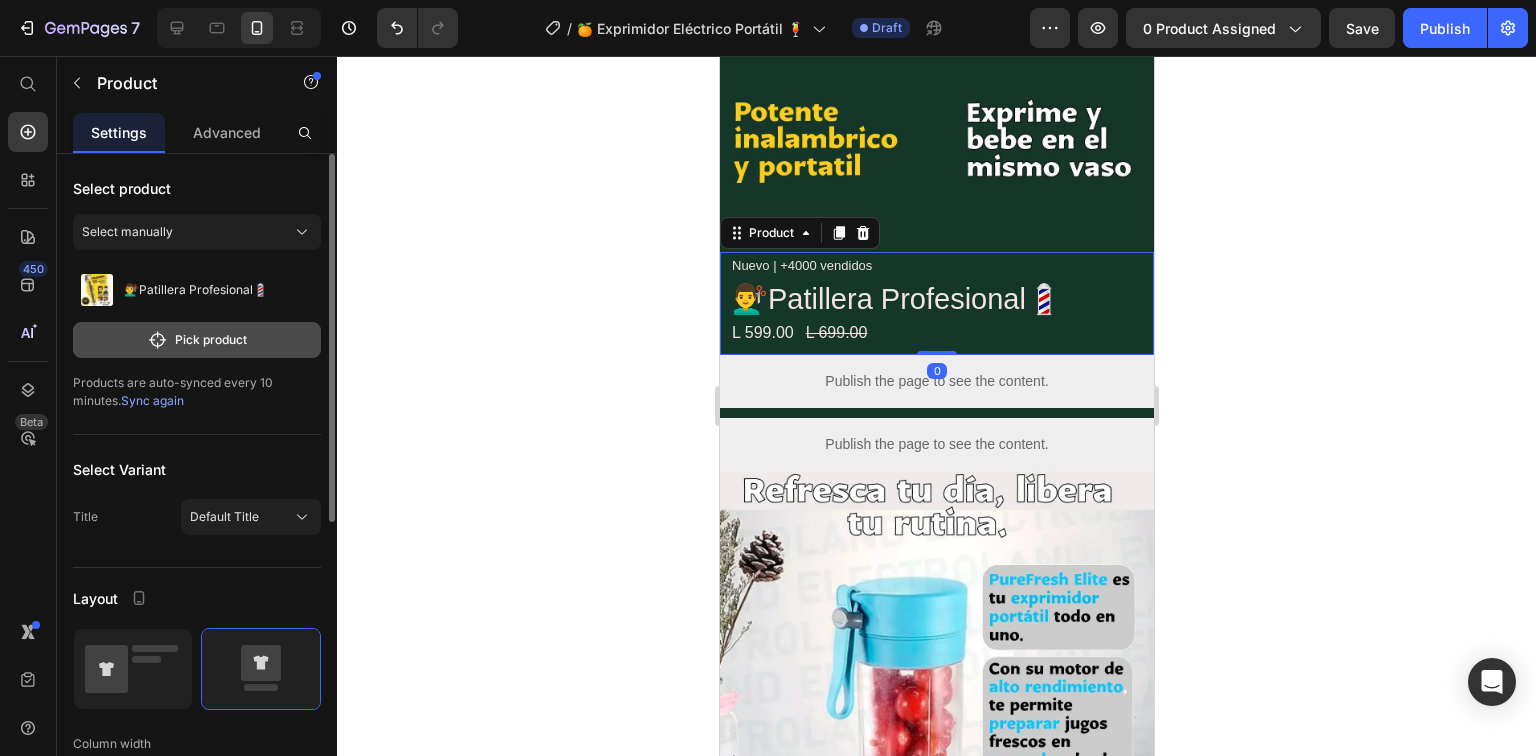 click on "Pick product" at bounding box center (197, 340) 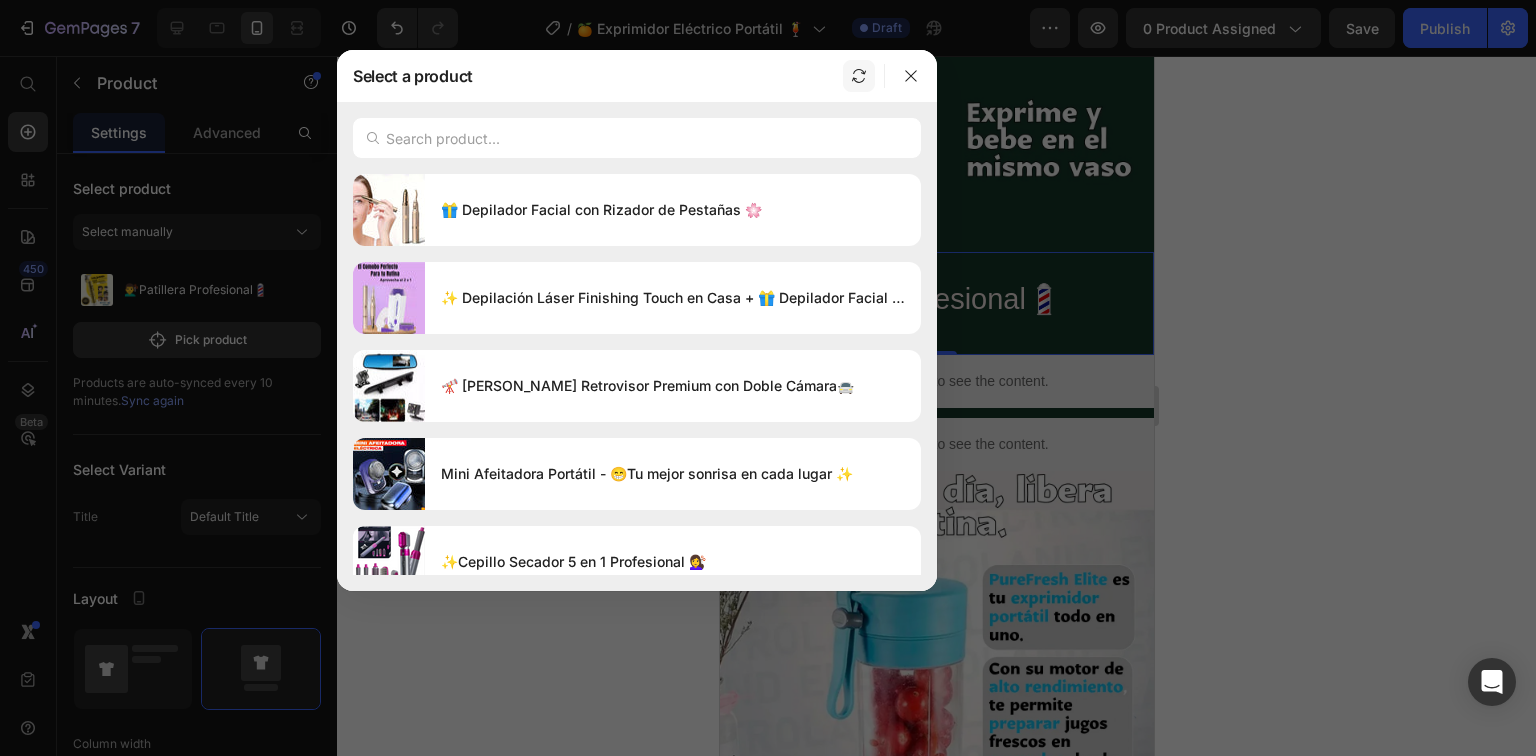 click 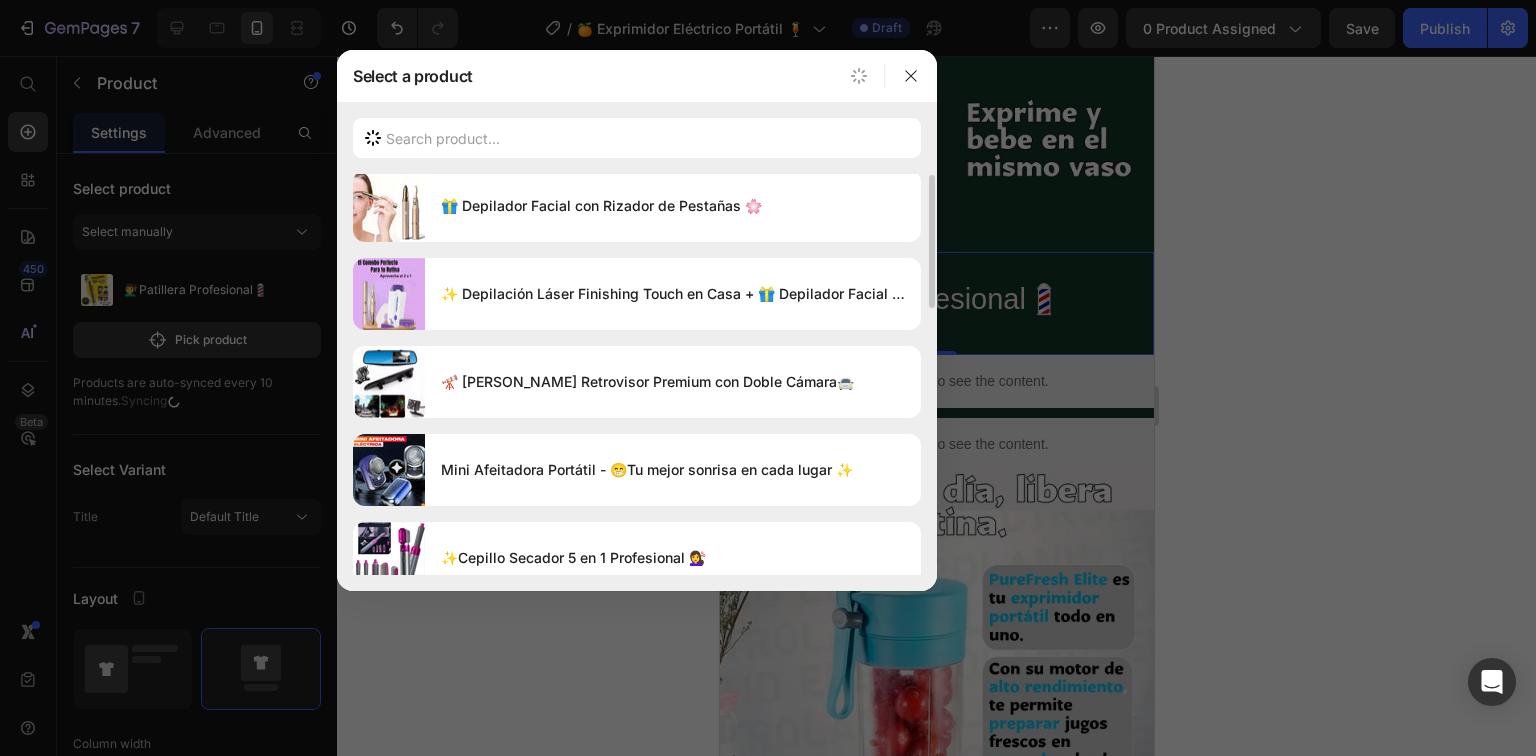 scroll, scrollTop: 0, scrollLeft: 0, axis: both 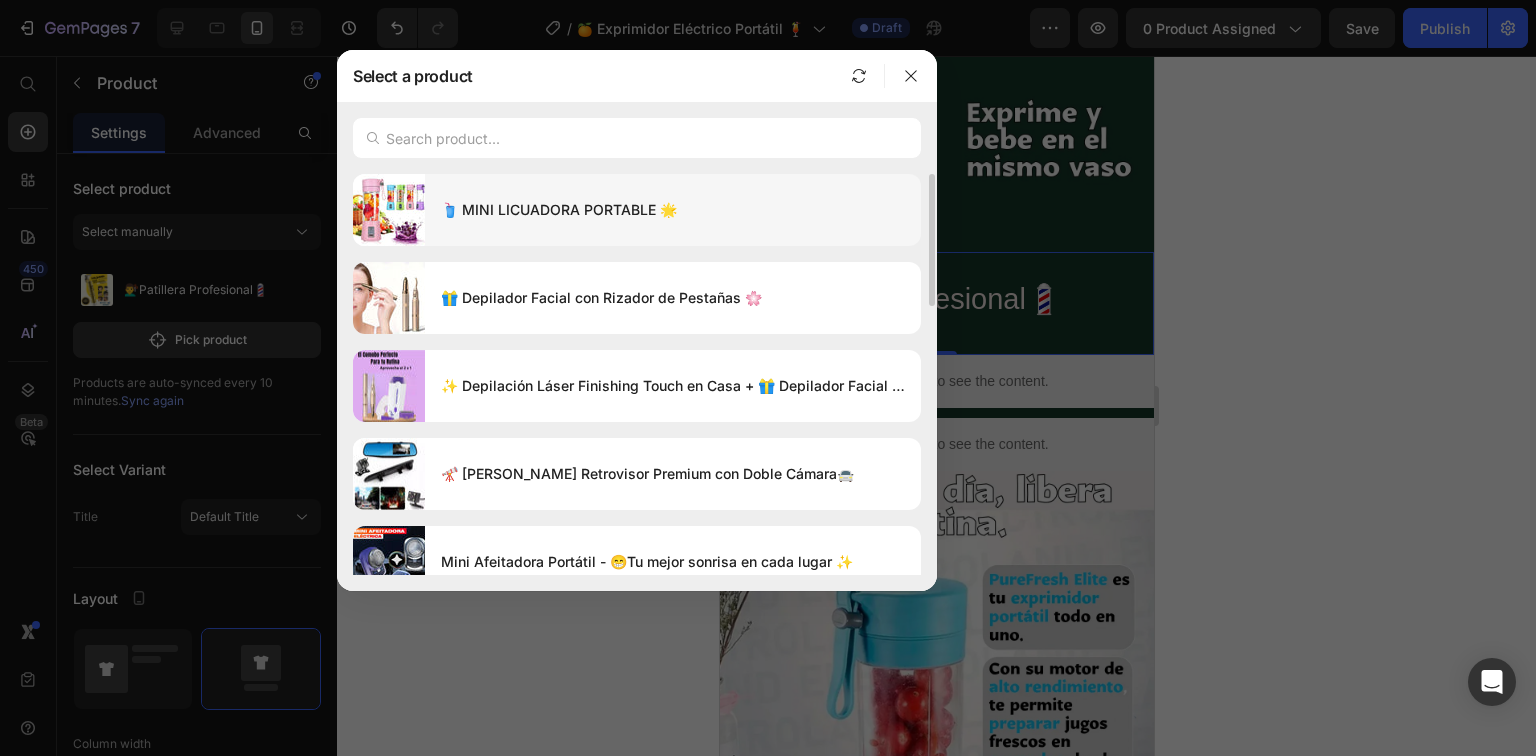 click on "🥤 MINI LICUADORA PORTABLE 🌟" at bounding box center [673, 210] 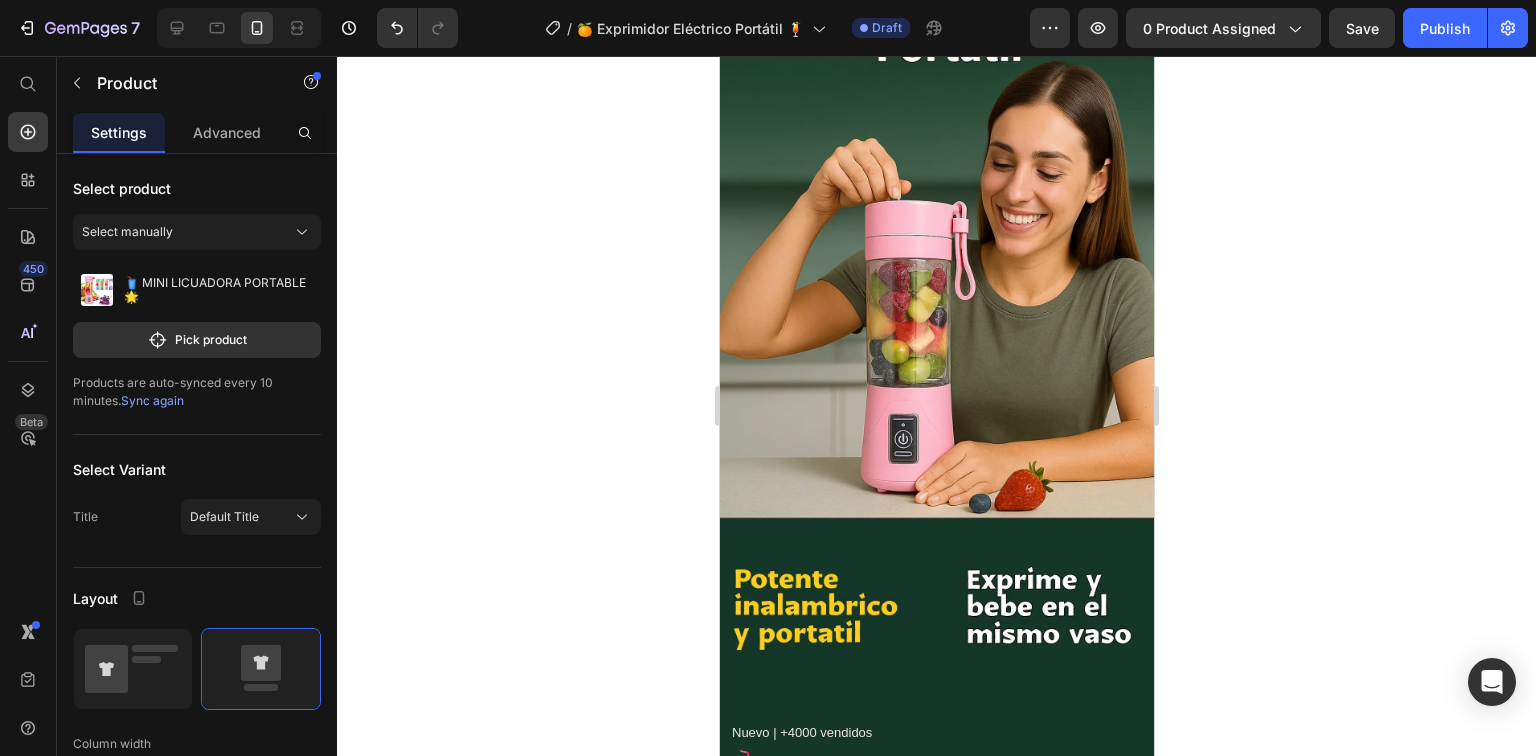 scroll, scrollTop: 400, scrollLeft: 0, axis: vertical 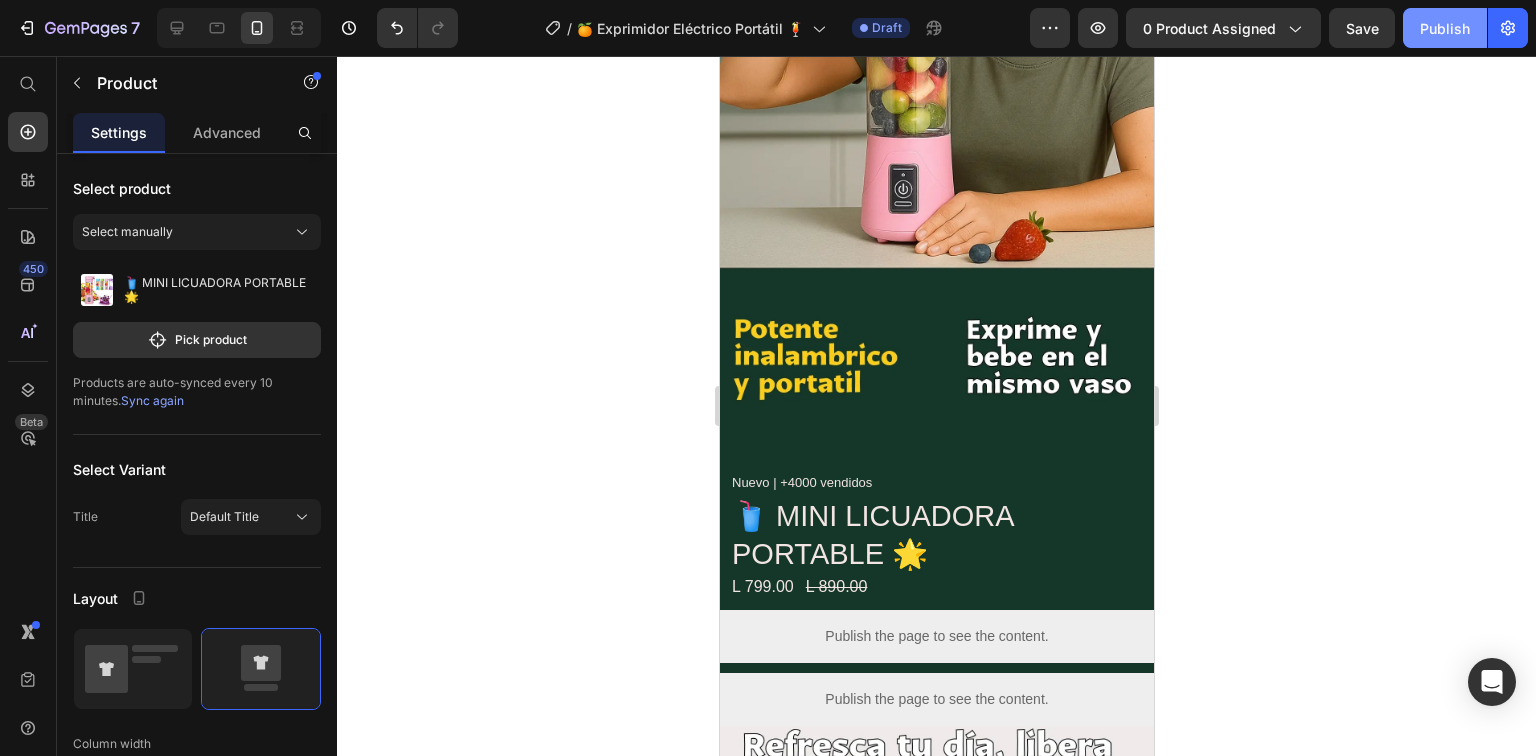 click on "Publish" at bounding box center [1445, 28] 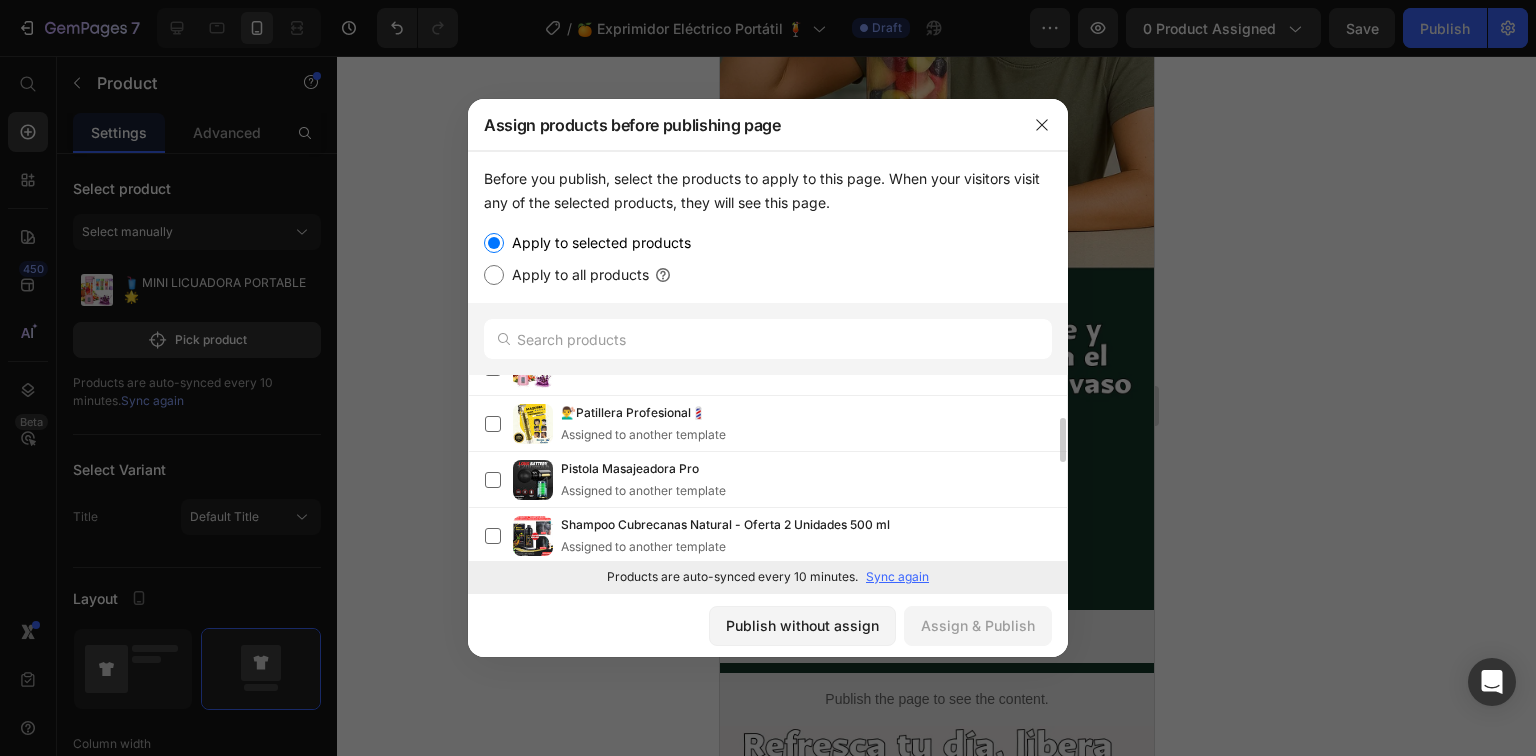 scroll, scrollTop: 436, scrollLeft: 0, axis: vertical 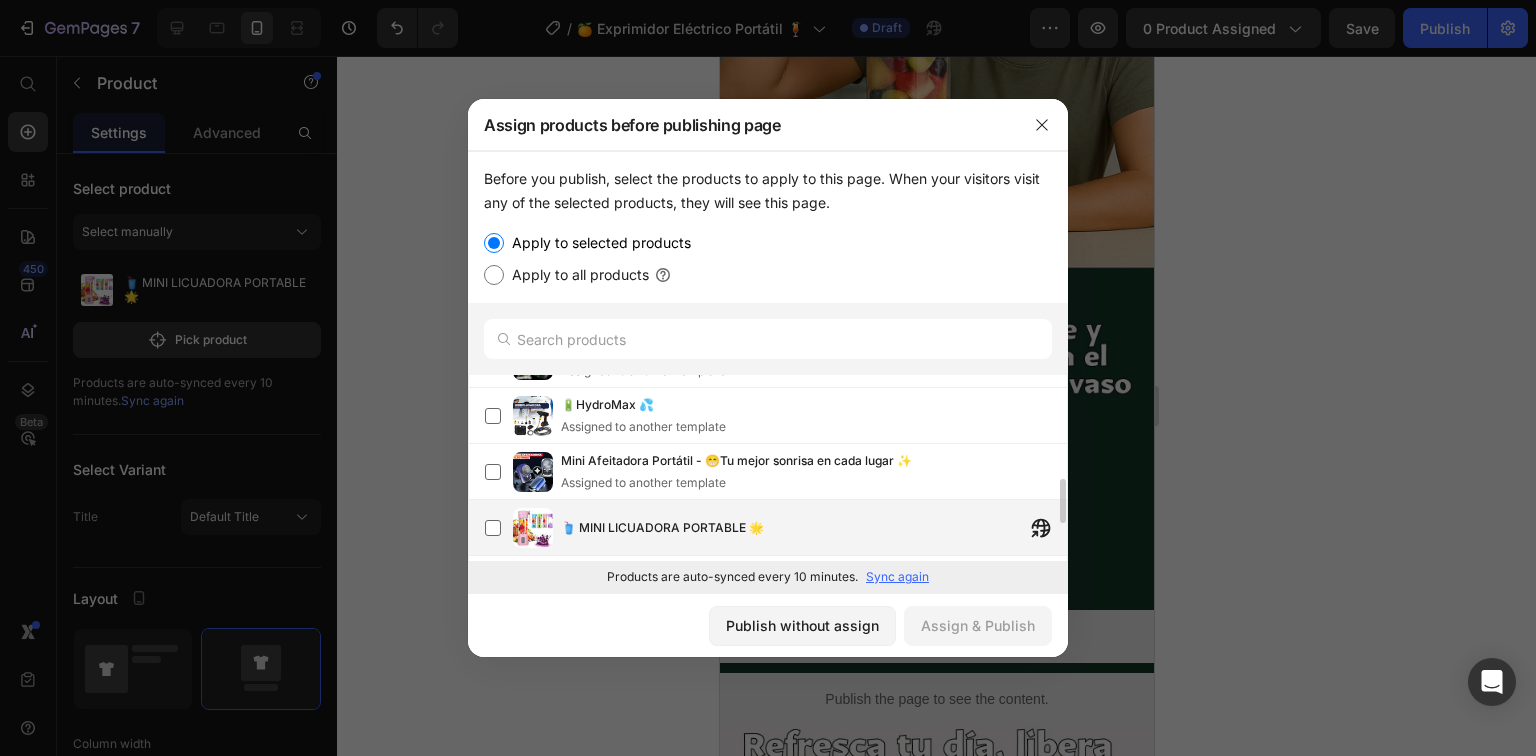 click on "🥤 MINI LICUADORA PORTABLE 🌟" at bounding box center (662, 528) 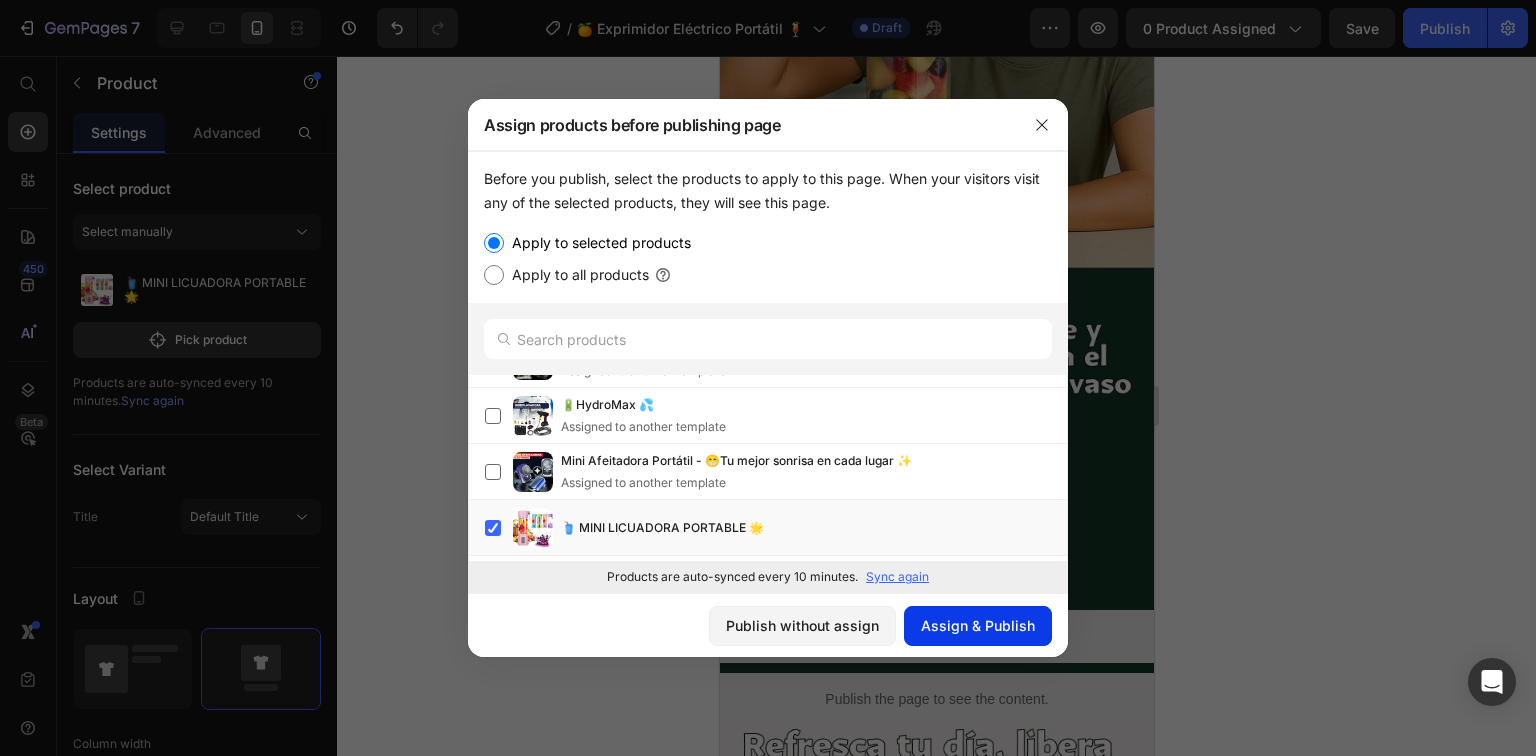 click on "Assign & Publish" at bounding box center (978, 625) 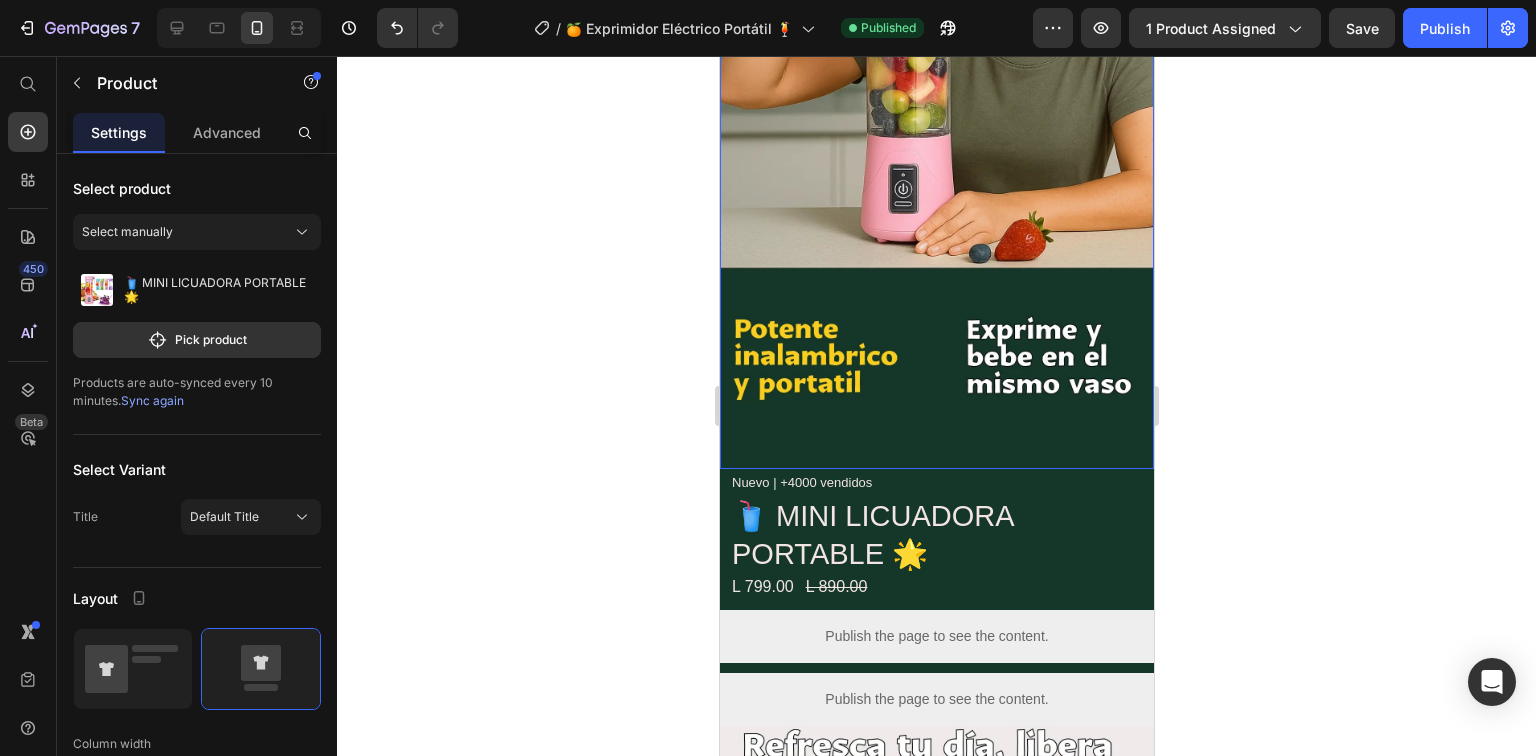 click at bounding box center (936, 83) 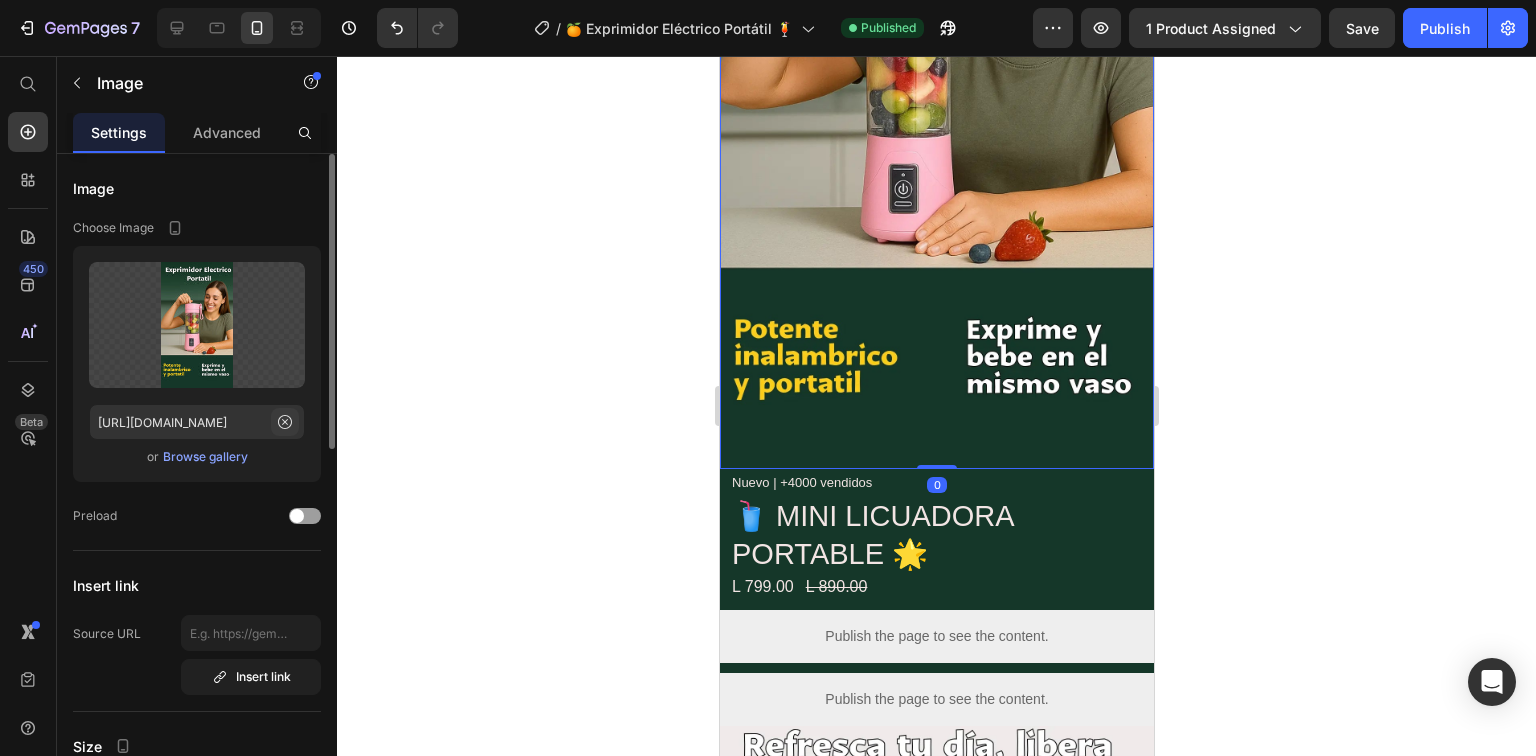 click 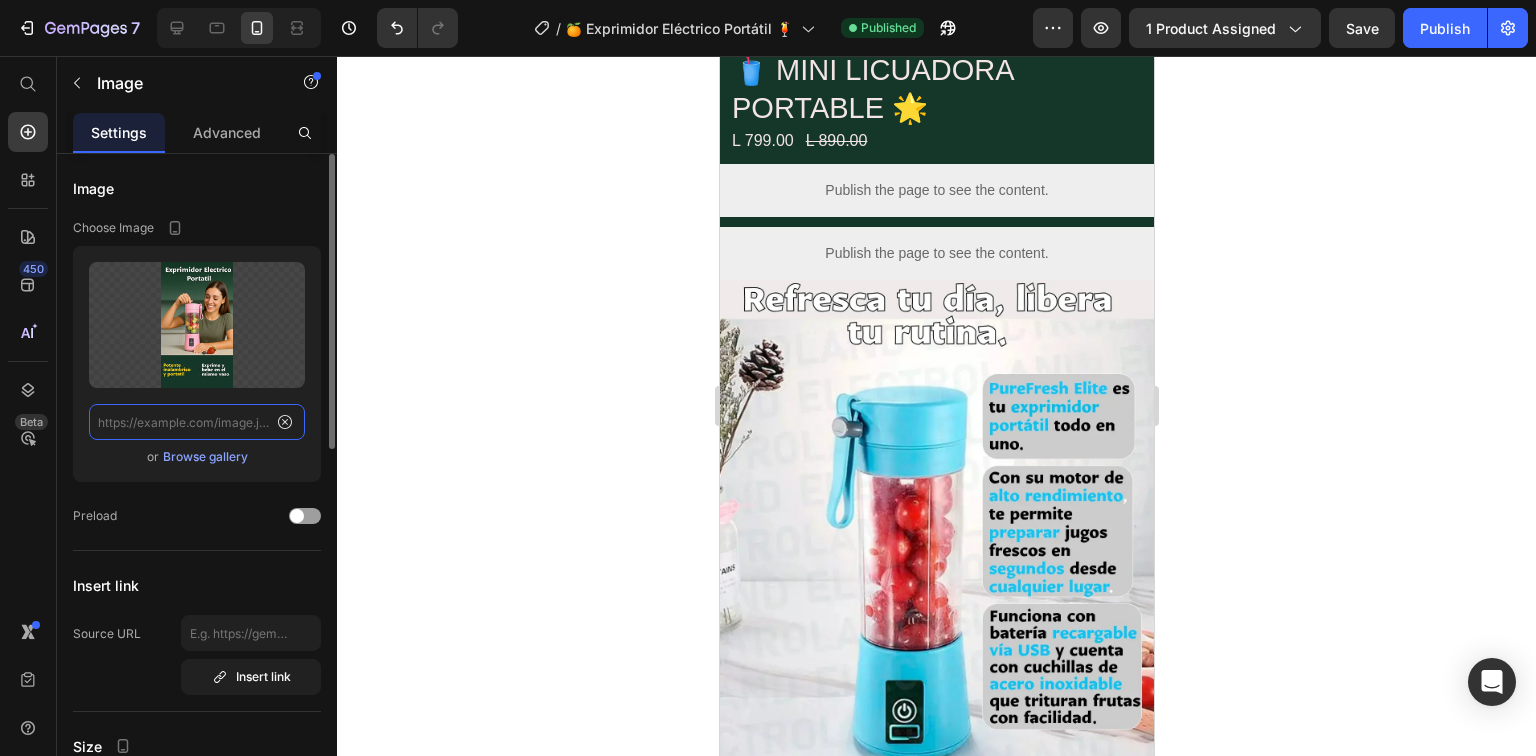 scroll, scrollTop: 0, scrollLeft: 0, axis: both 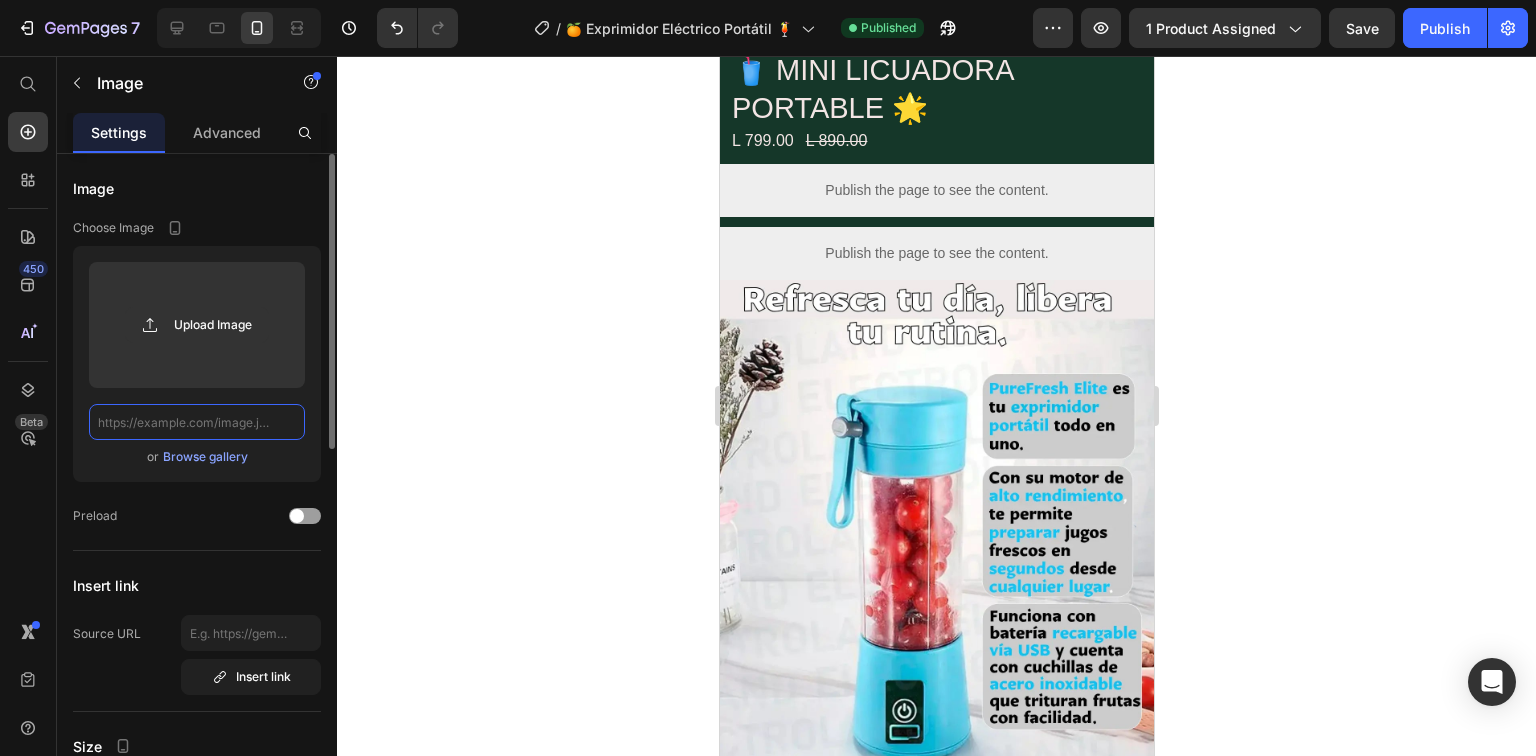 paste on "[URL][DOMAIN_NAME]" 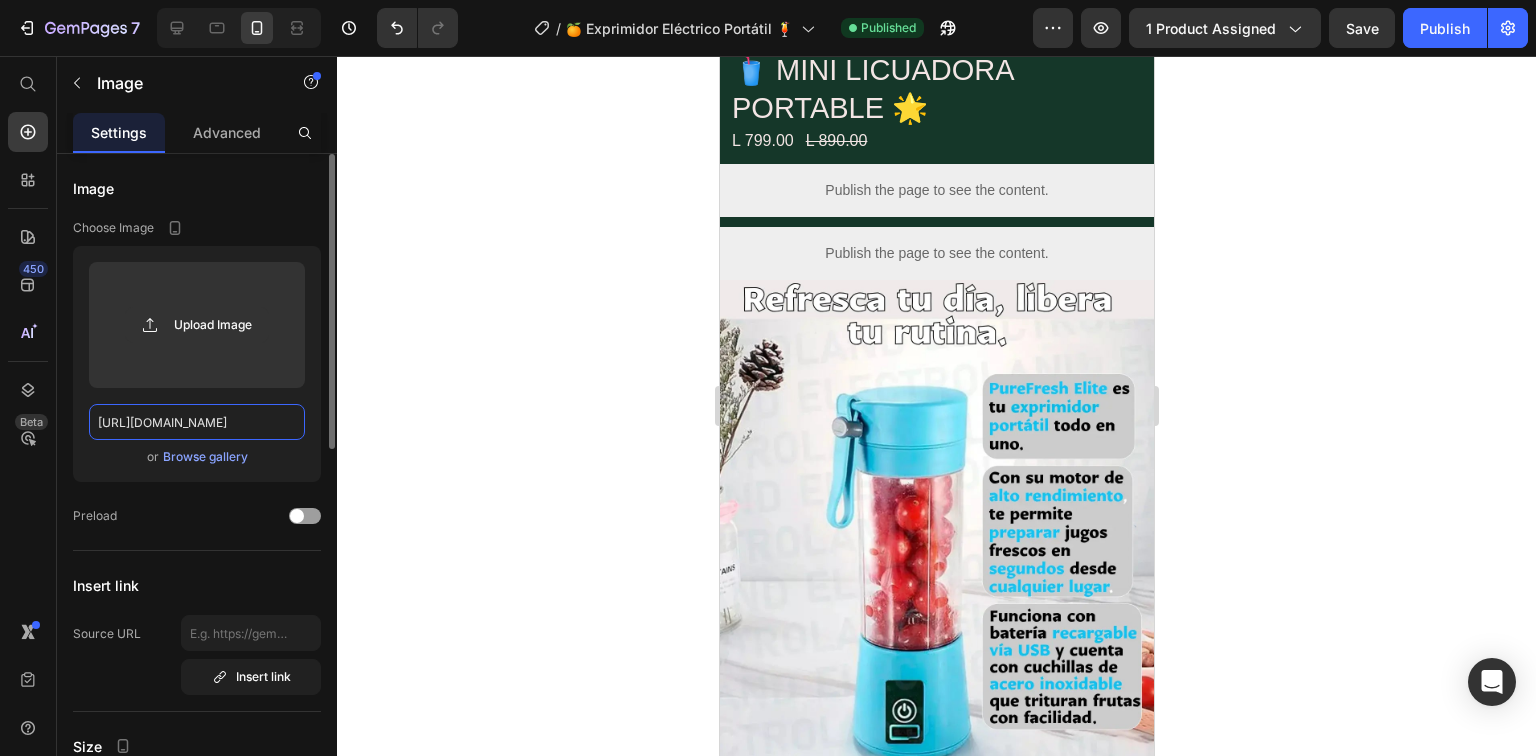 scroll, scrollTop: 0, scrollLeft: 324, axis: horizontal 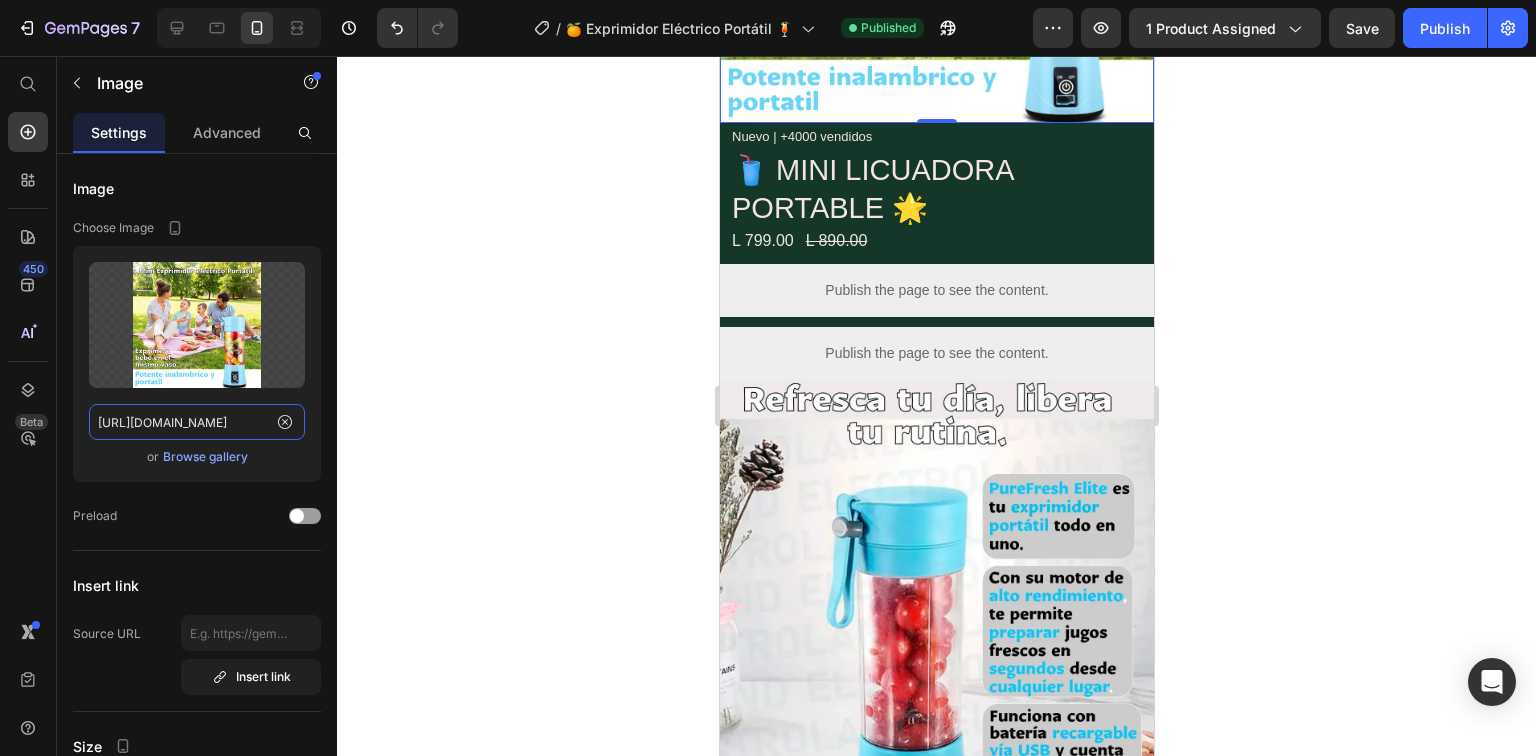 type on "[URL][DOMAIN_NAME]" 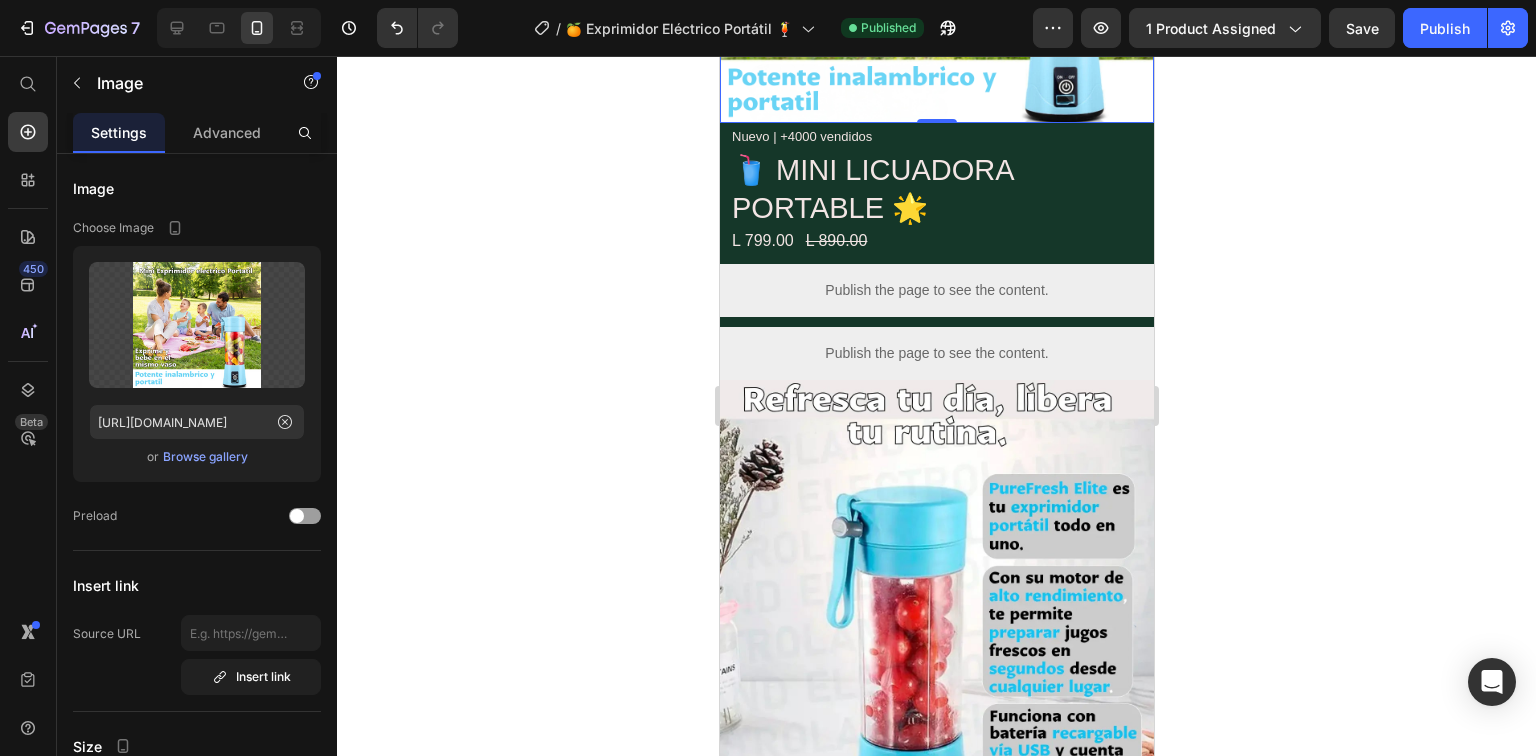 scroll, scrollTop: 0, scrollLeft: 0, axis: both 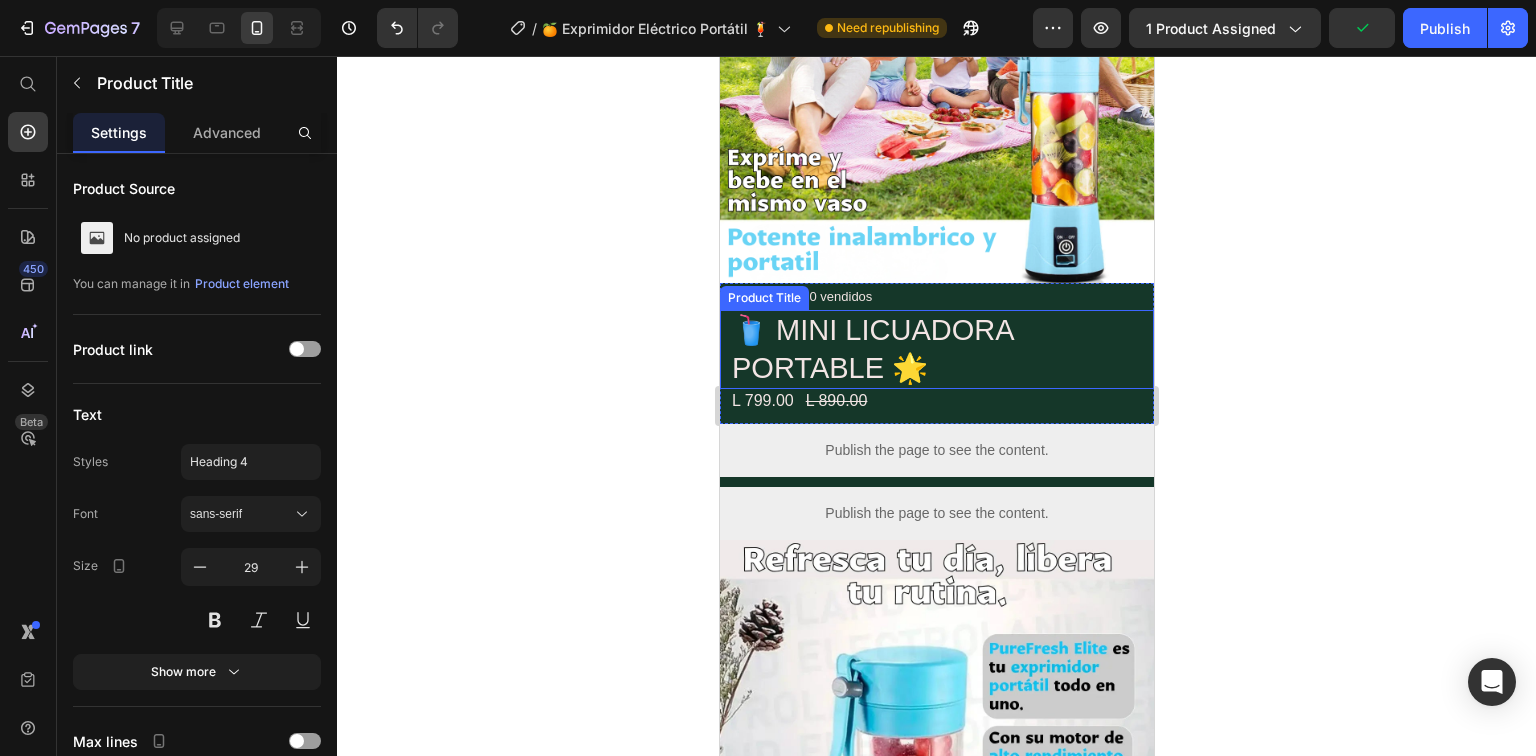 click on "🥤 MINI LICUADORA PORTABLE 🌟" at bounding box center (936, 349) 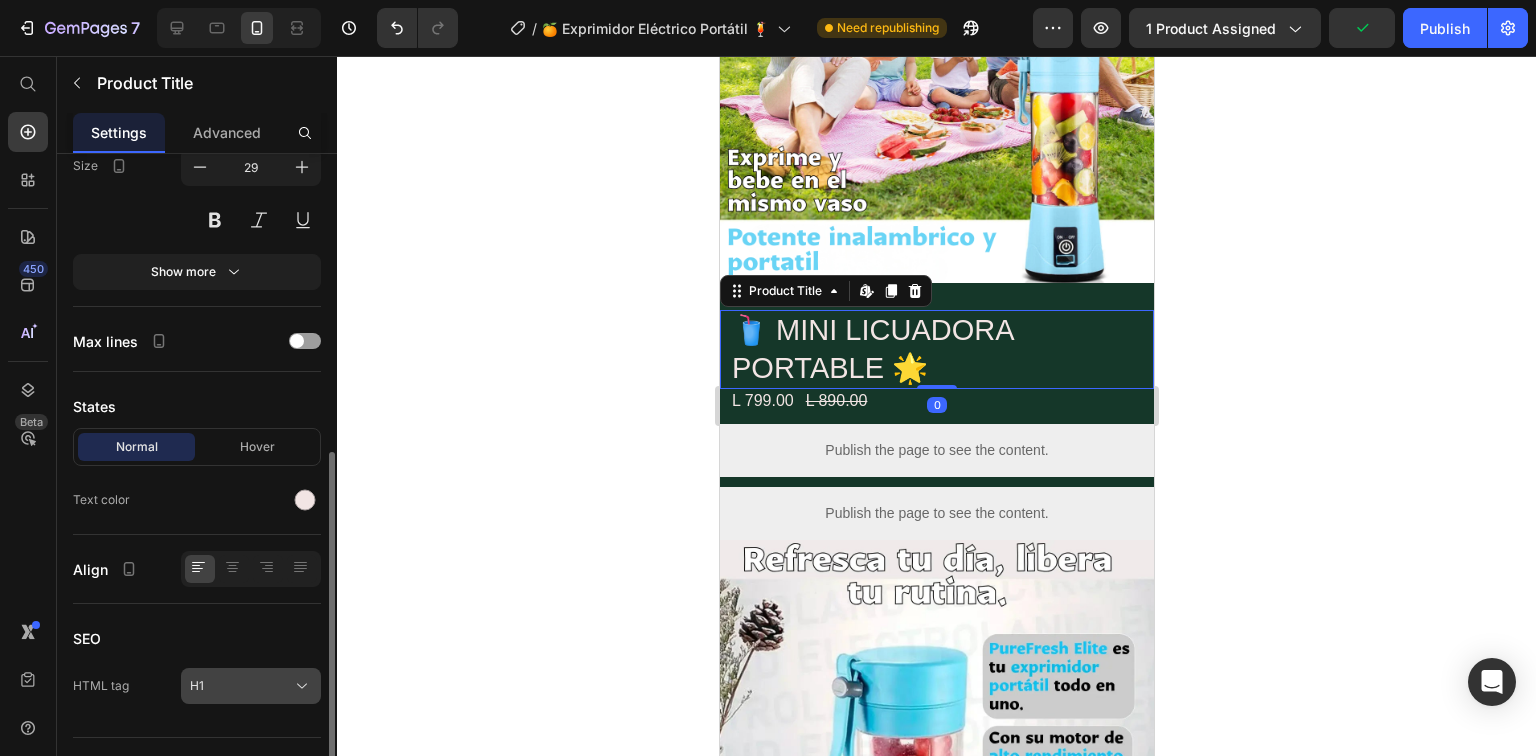 scroll, scrollTop: 436, scrollLeft: 0, axis: vertical 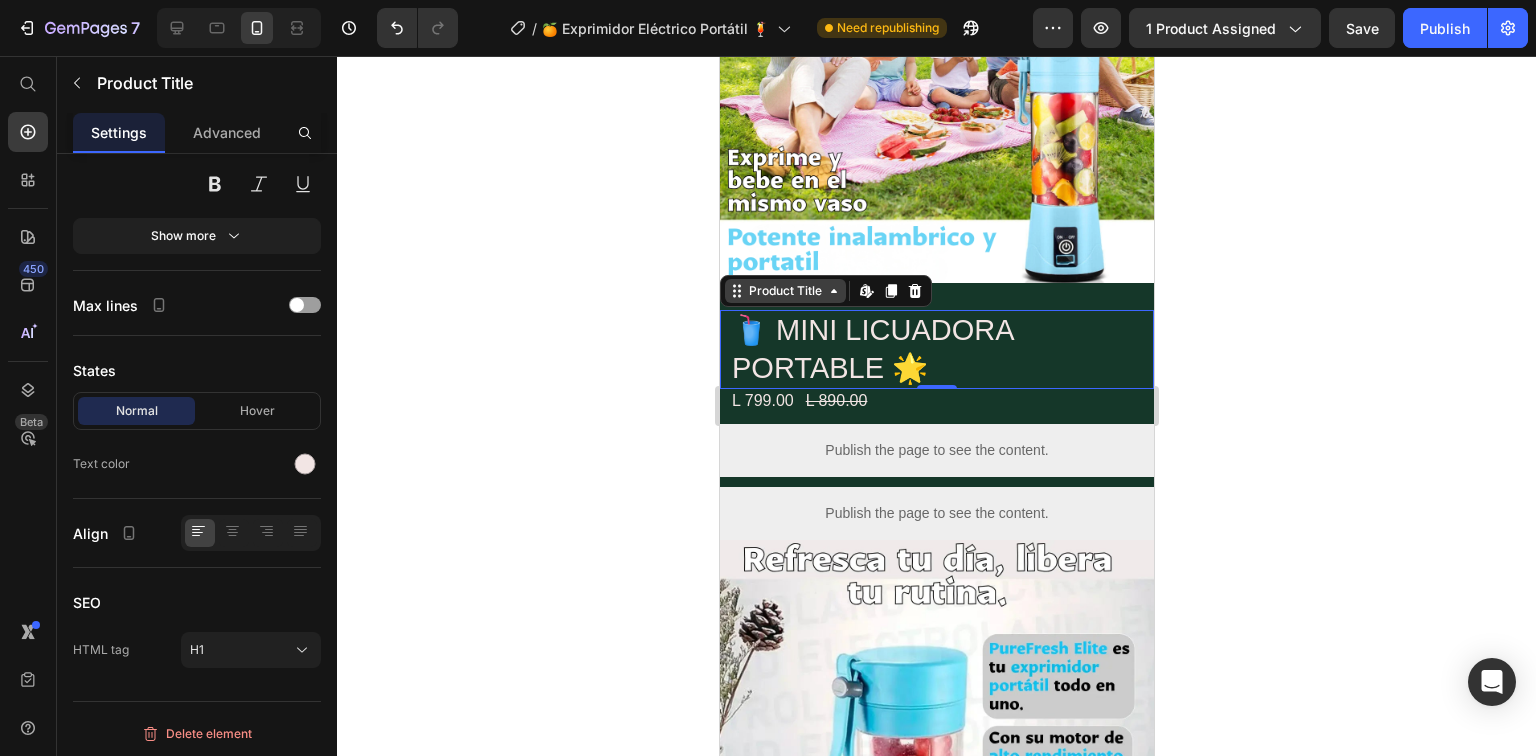 click on "Product Title" at bounding box center (784, 291) 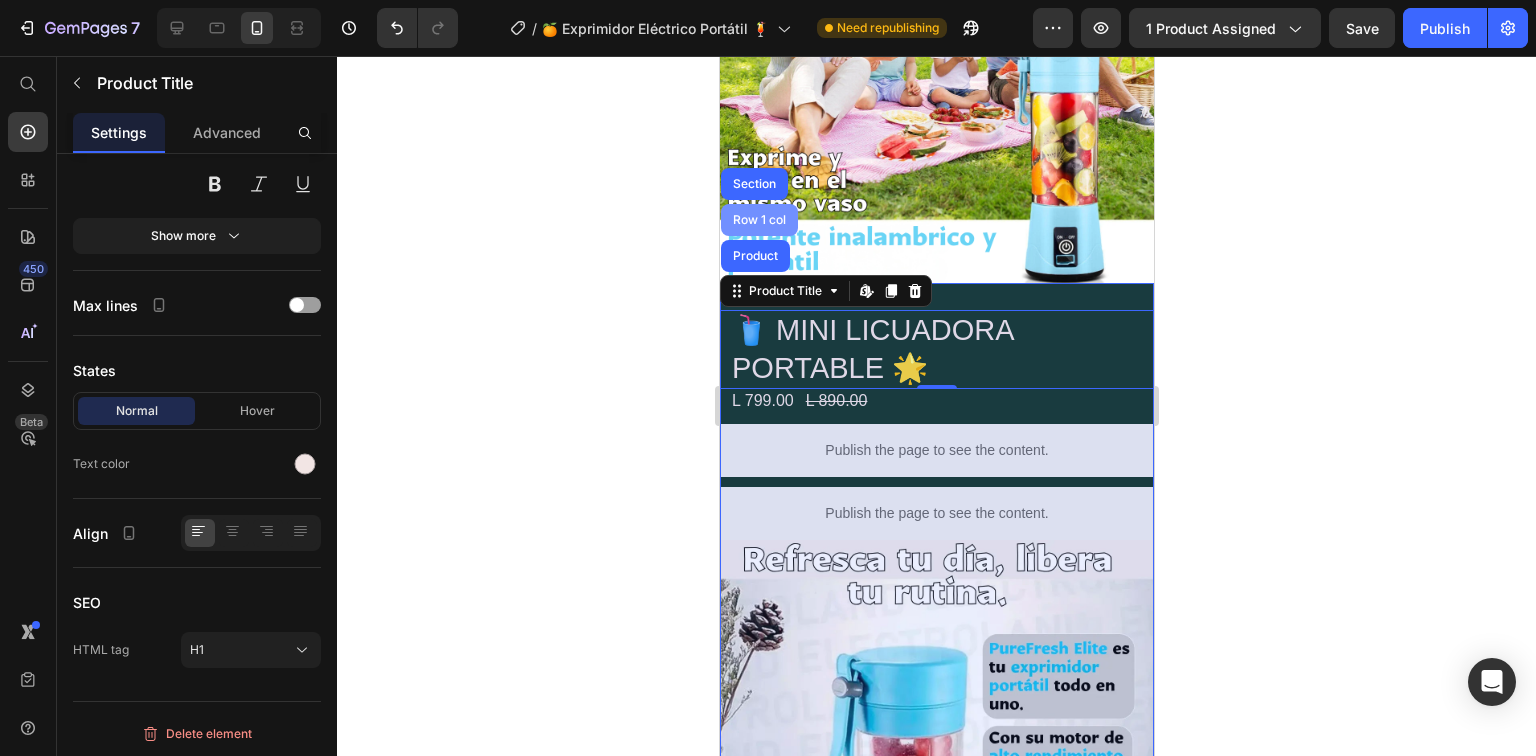 click on "Row 1 col" at bounding box center [758, 220] 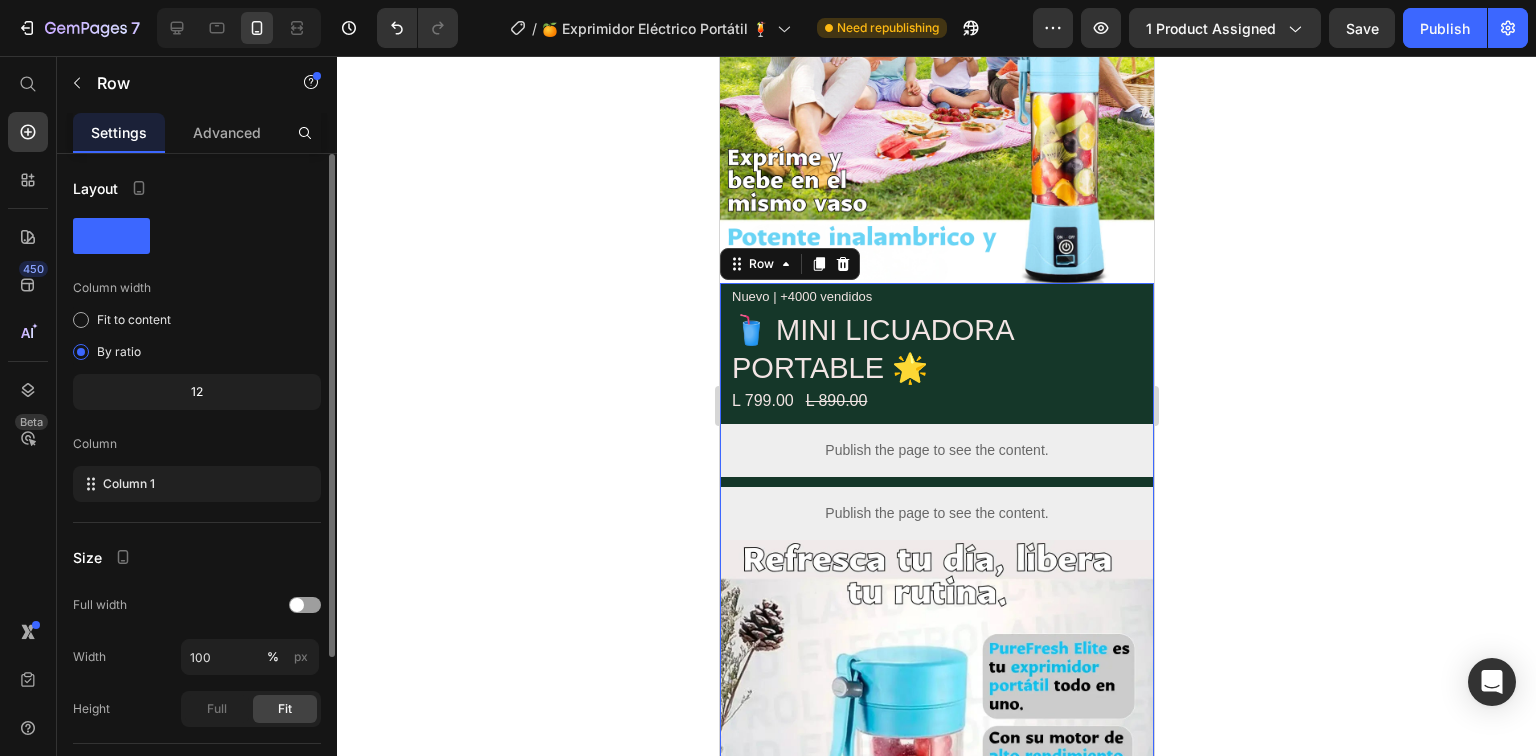 scroll, scrollTop: 207, scrollLeft: 0, axis: vertical 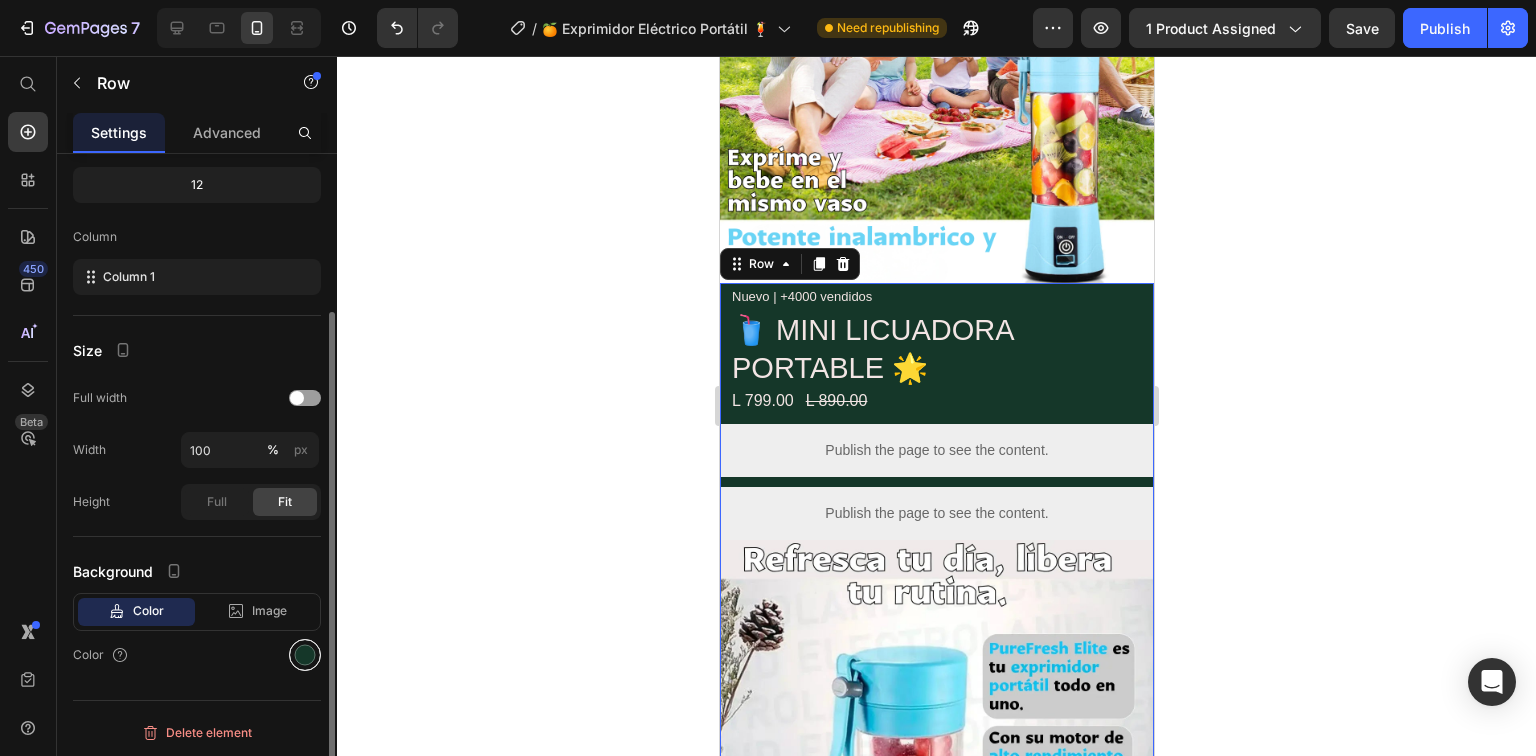 click at bounding box center [305, 655] 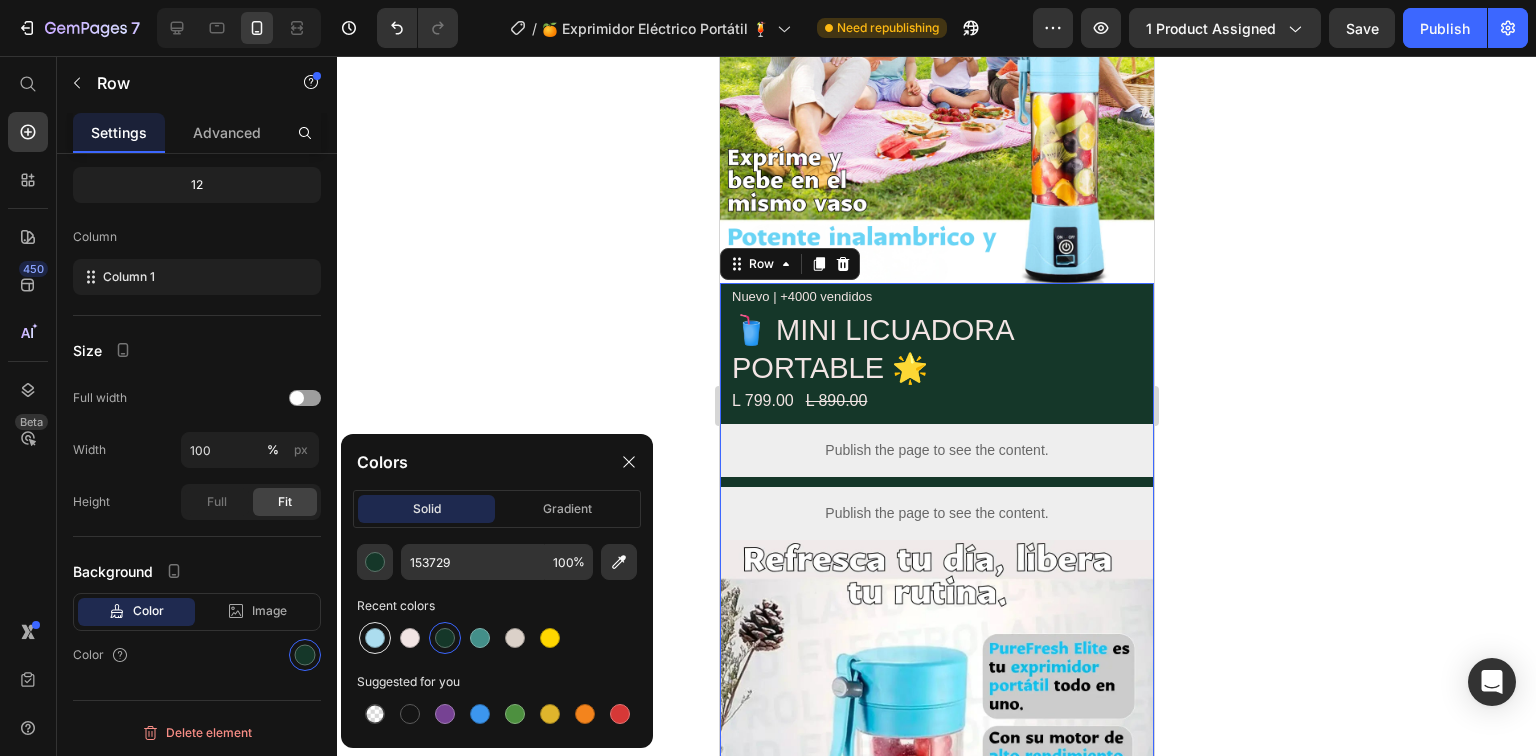click at bounding box center [375, 638] 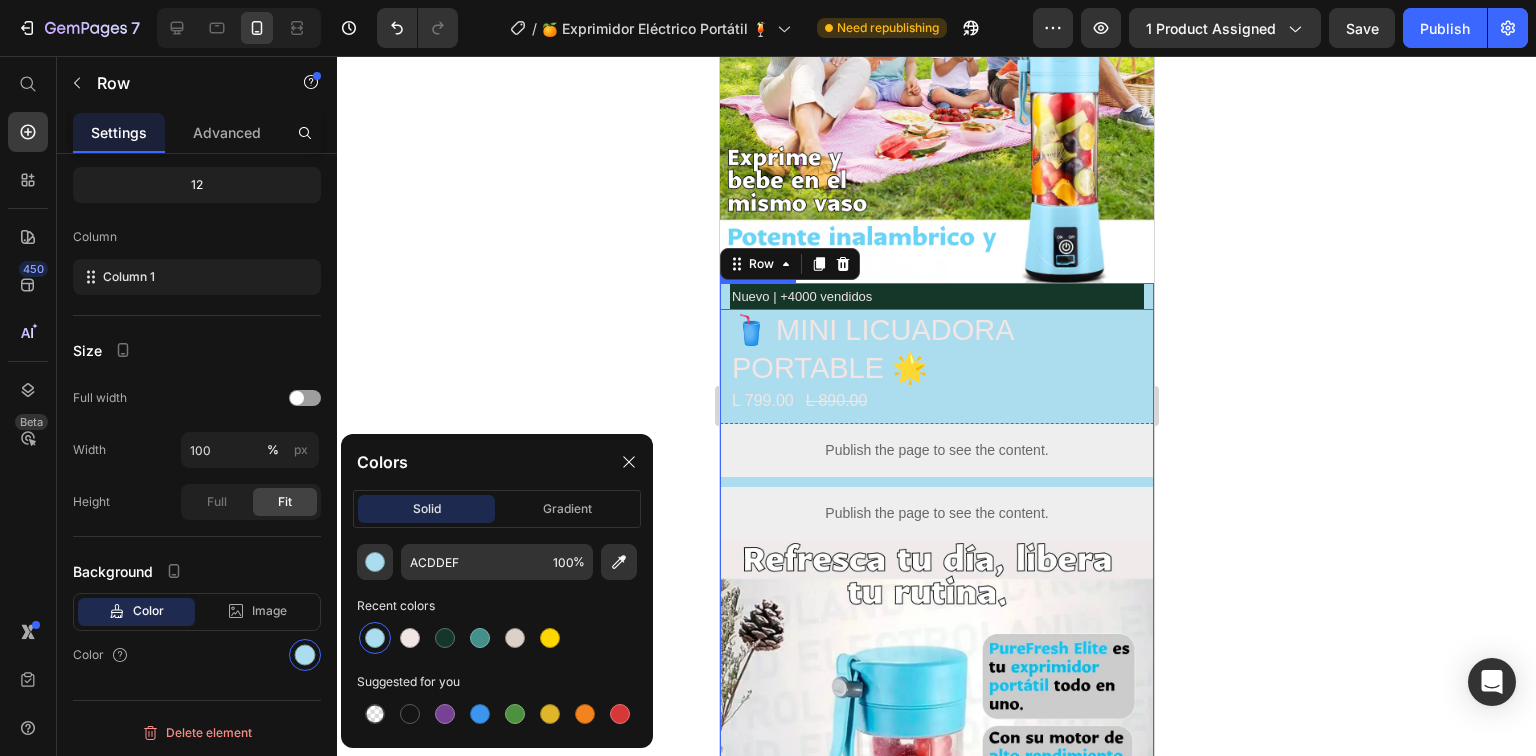 click on "Nuevo | +4000 vendidos" at bounding box center (936, 296) 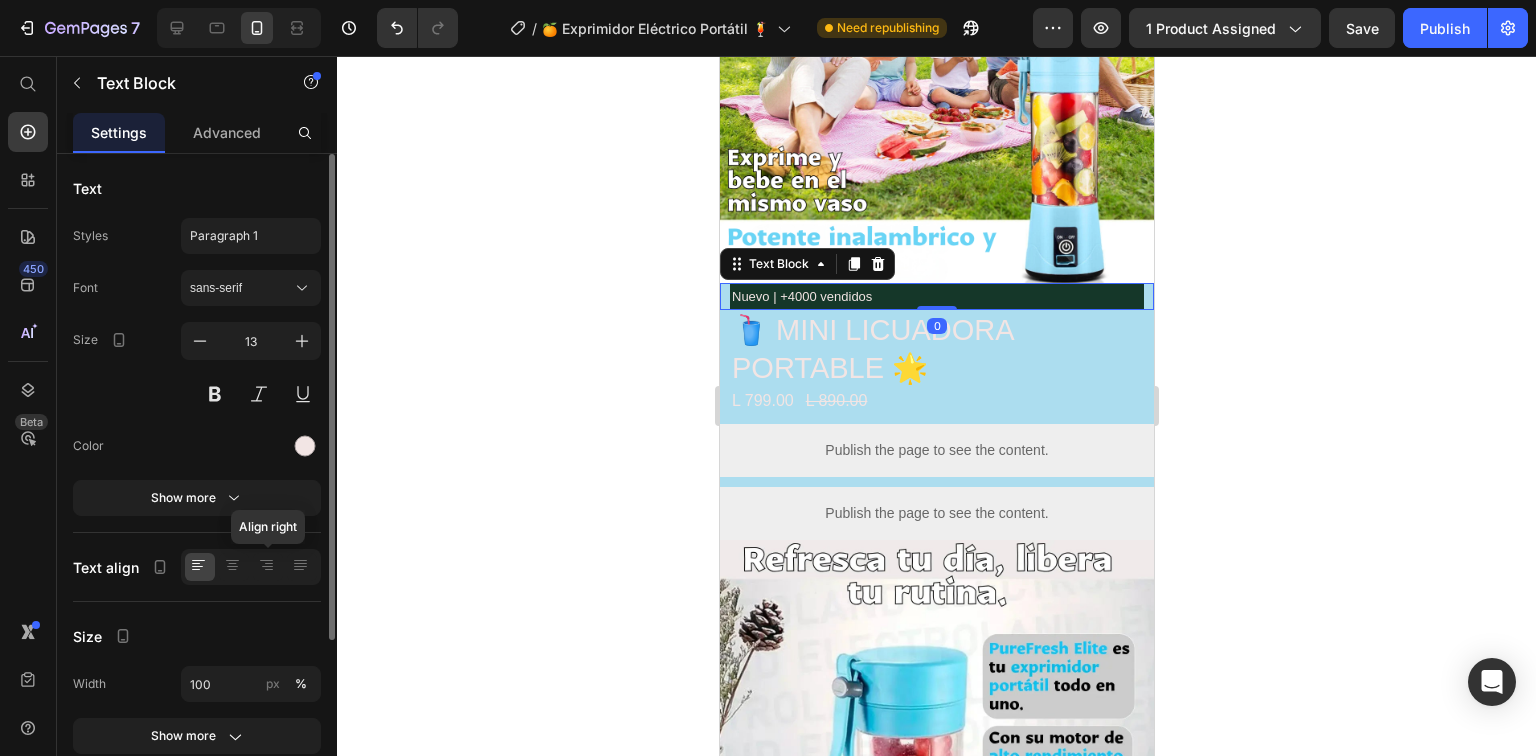 scroll, scrollTop: 233, scrollLeft: 0, axis: vertical 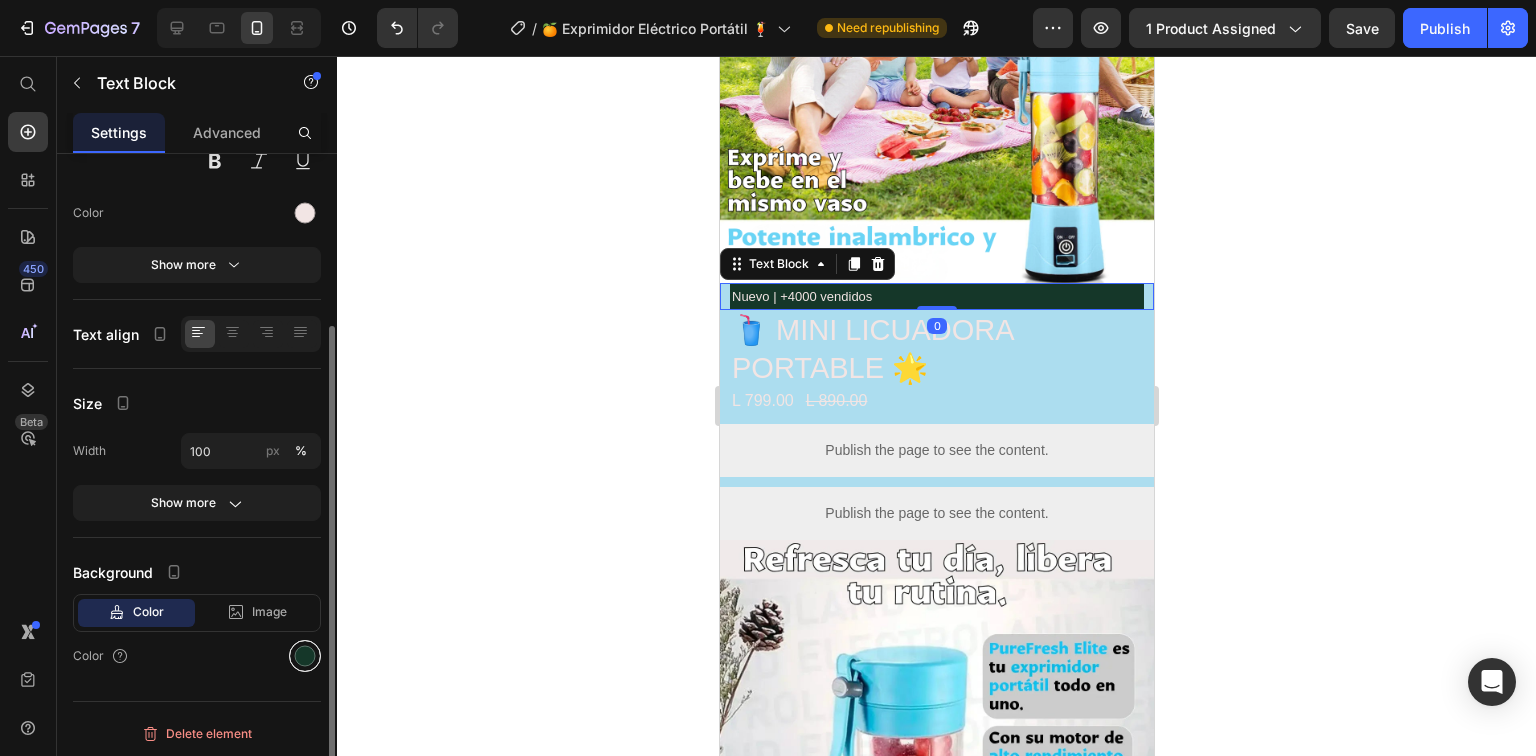click at bounding box center [305, 656] 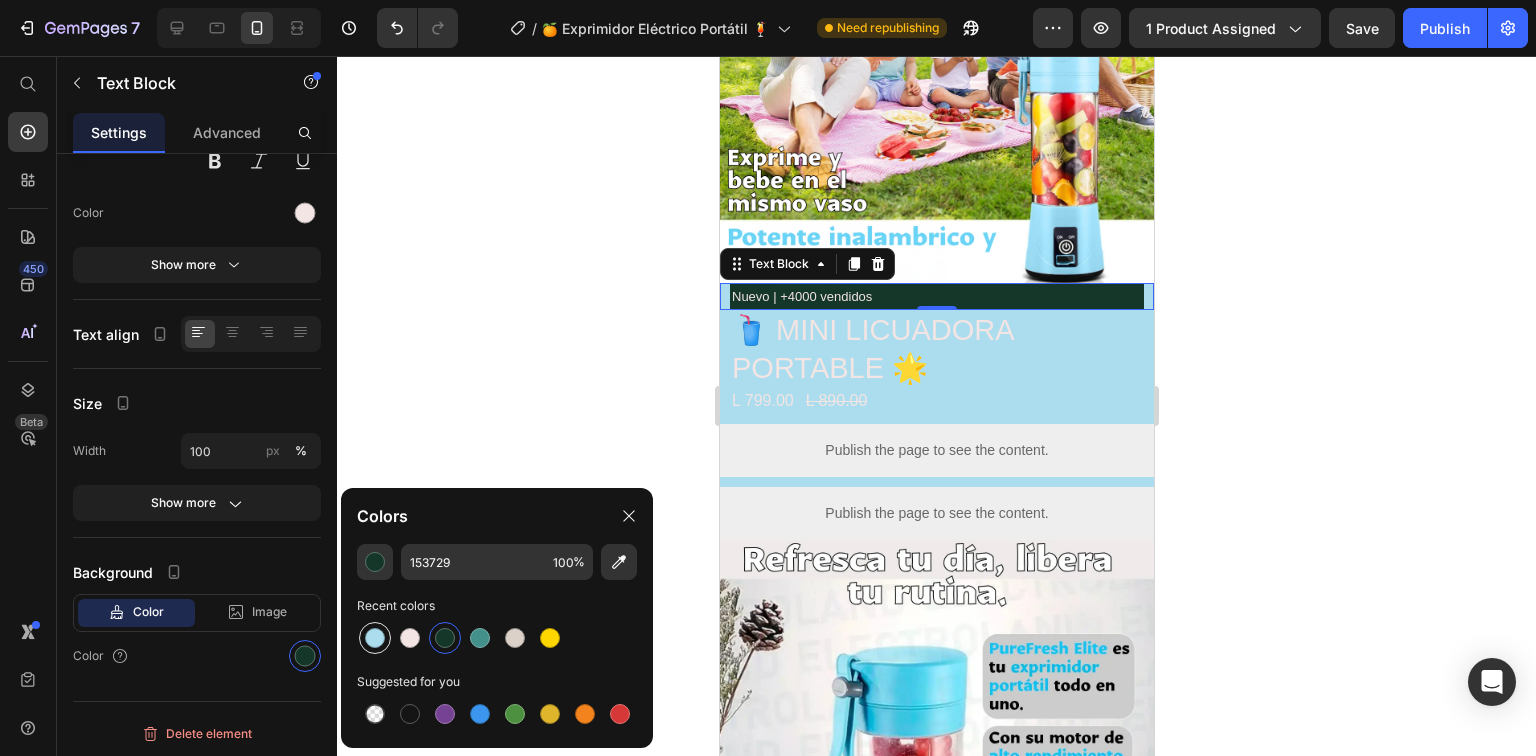 click at bounding box center [375, 638] 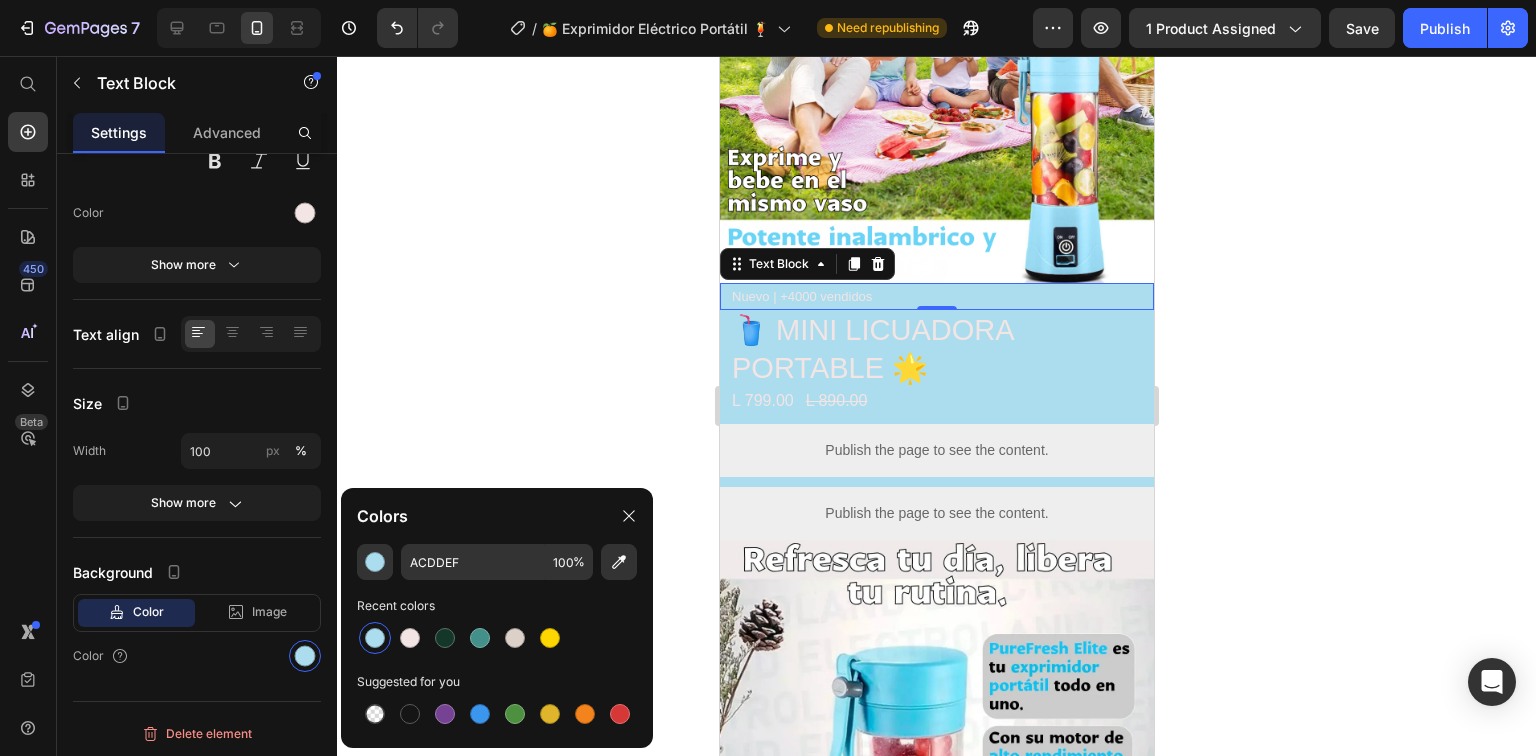 click 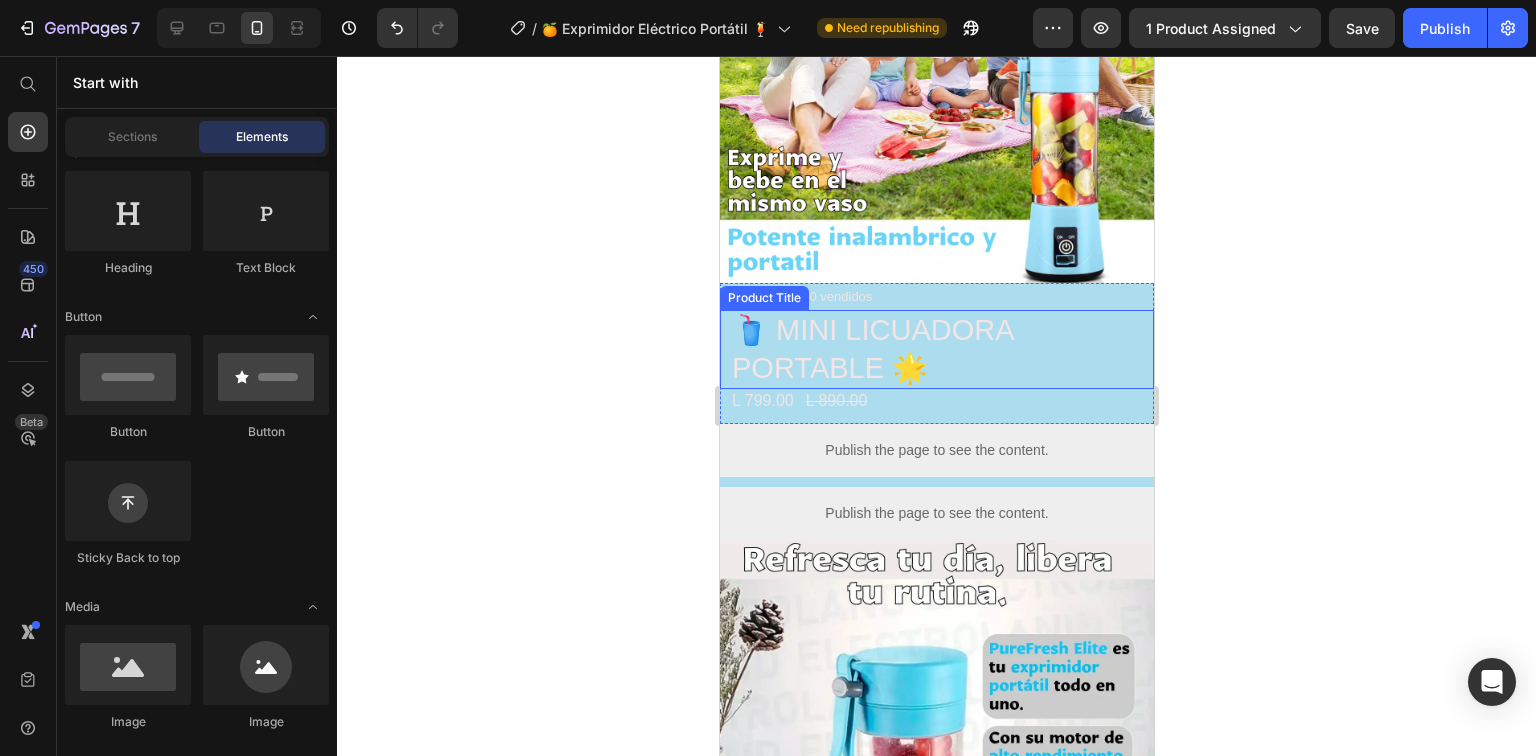 click on "🥤 MINI LICUADORA PORTABLE 🌟" at bounding box center [936, 349] 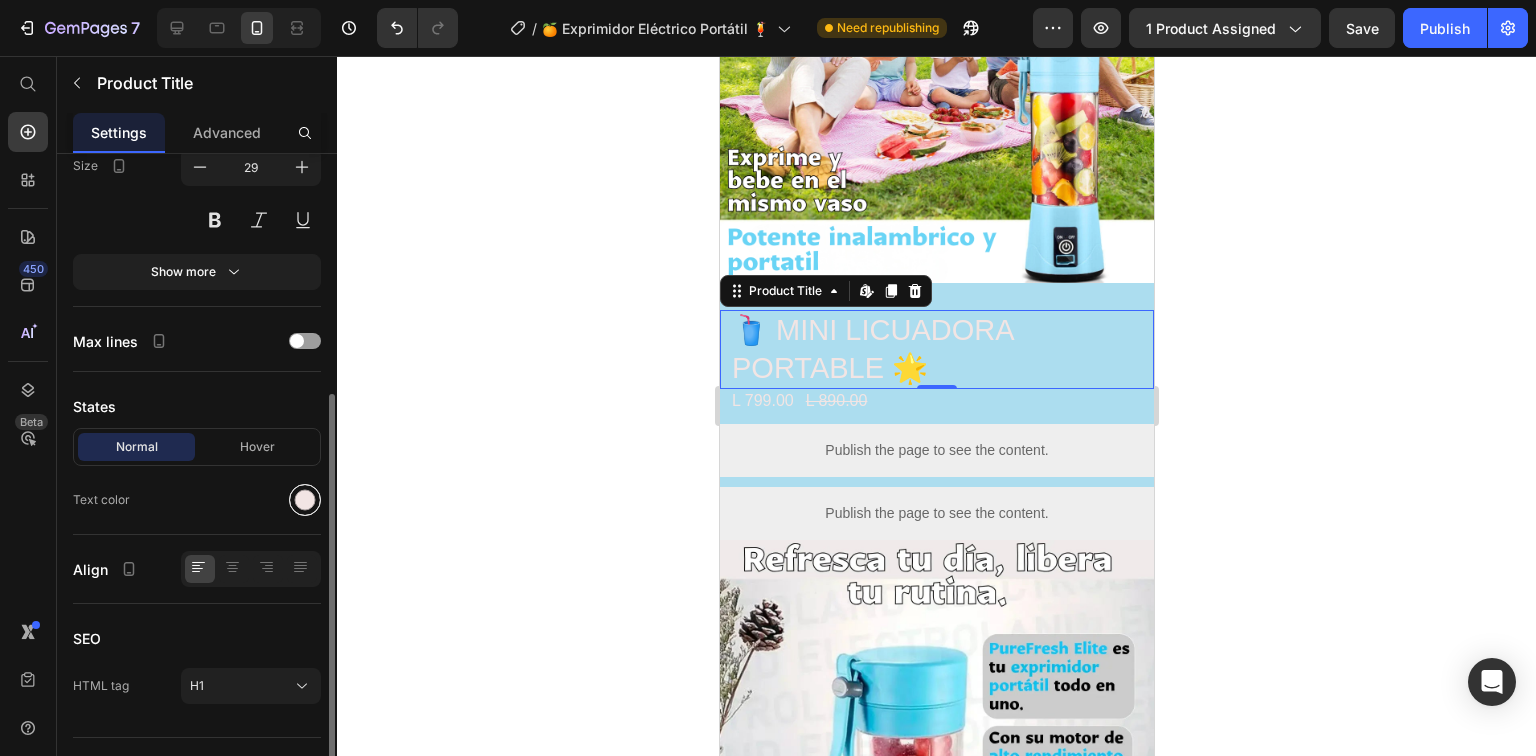 scroll, scrollTop: 436, scrollLeft: 0, axis: vertical 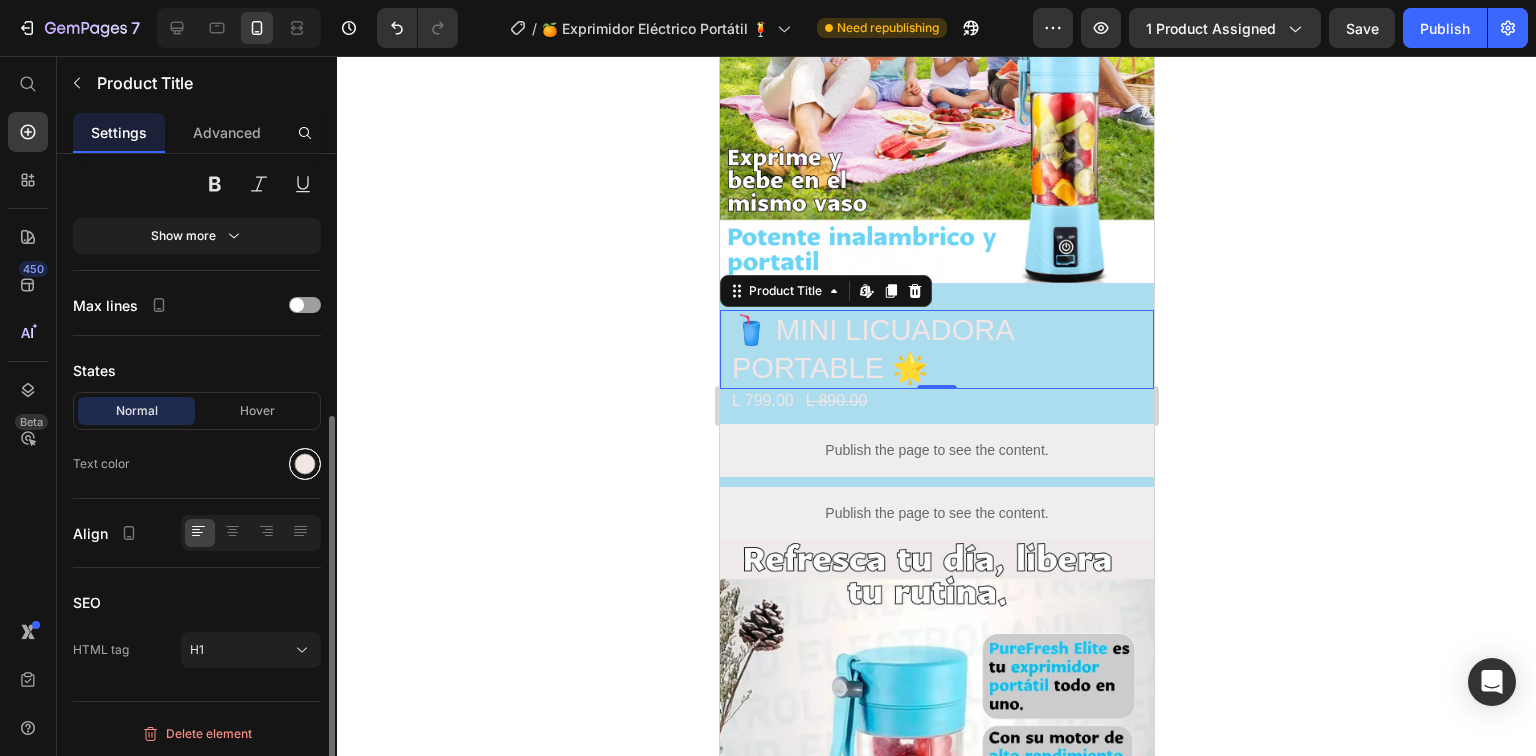 click at bounding box center (305, 464) 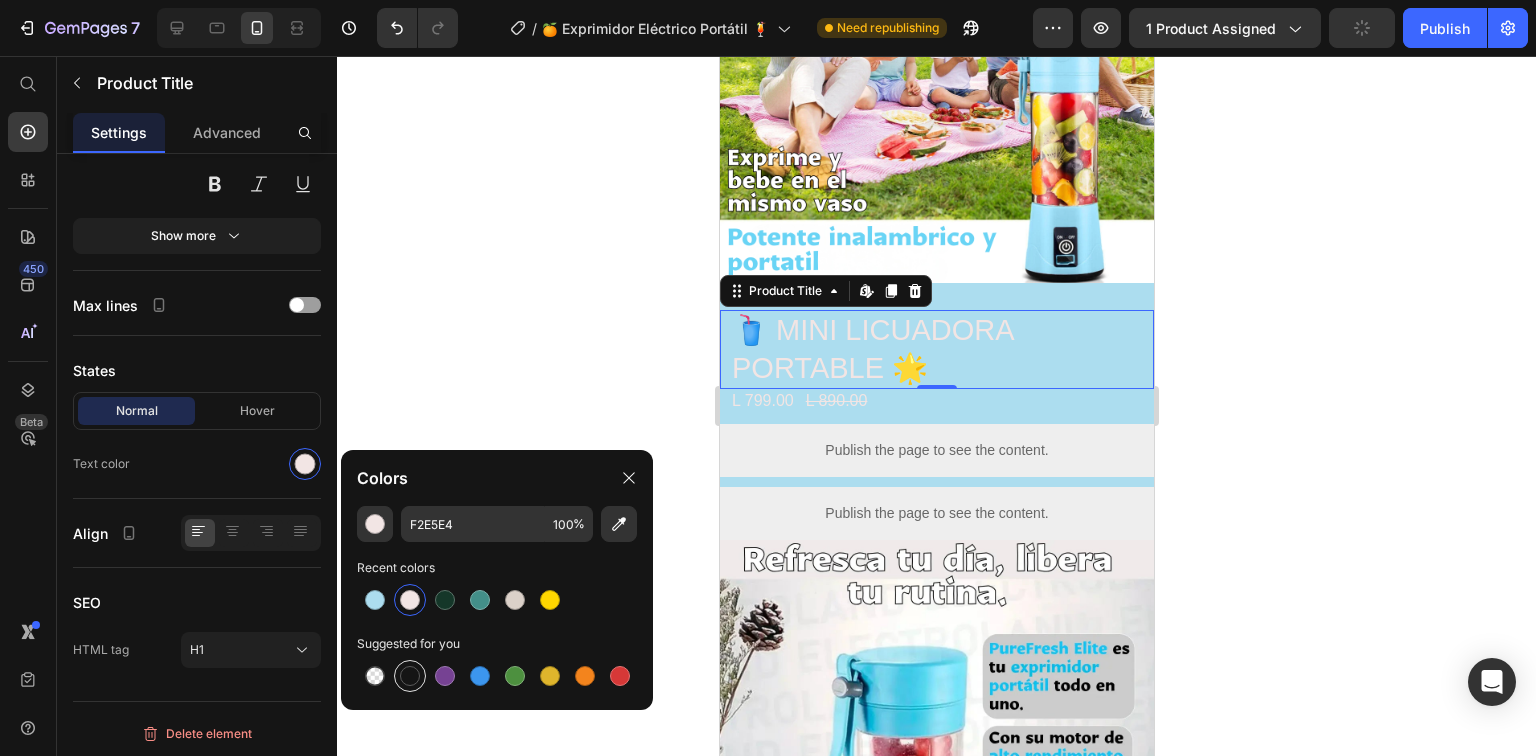 click at bounding box center [410, 676] 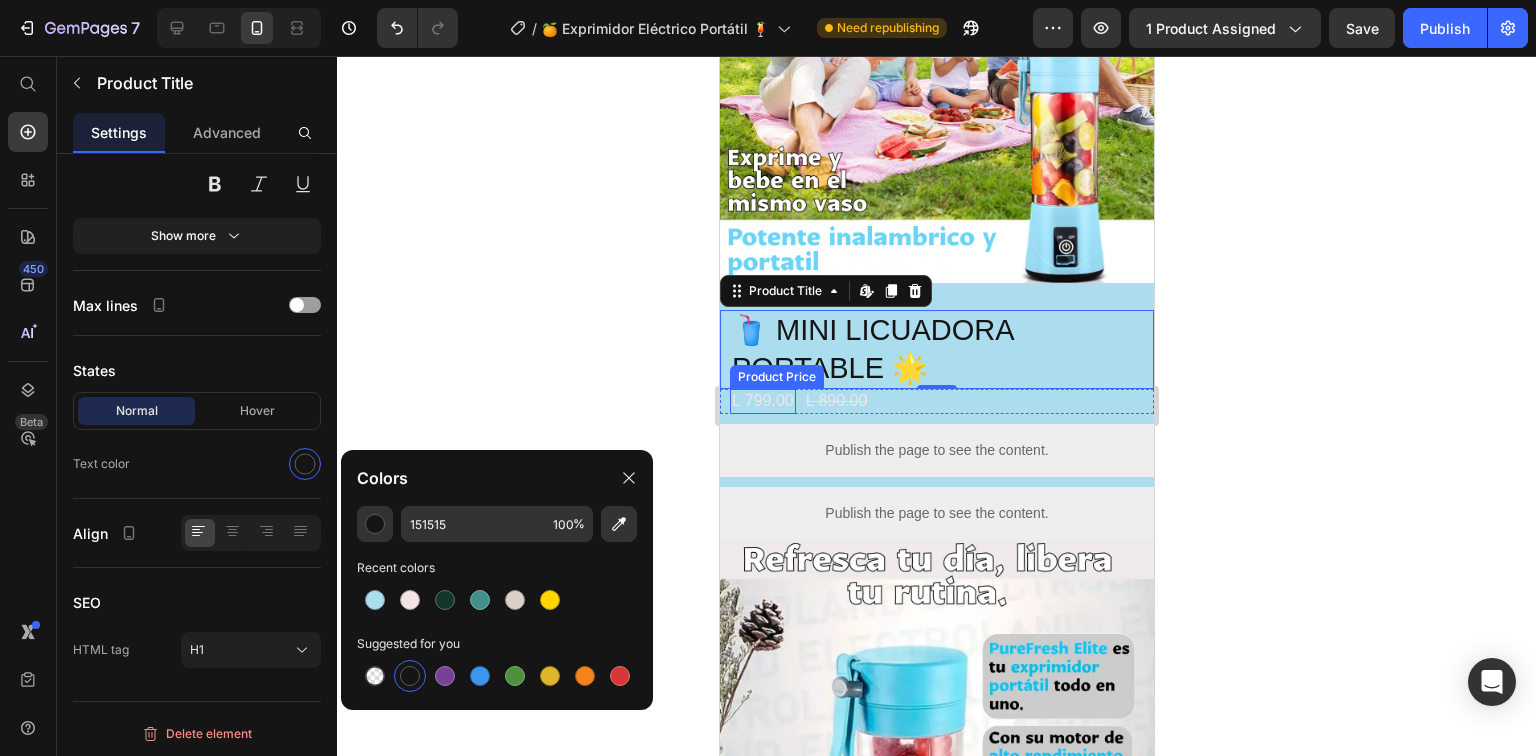 click on "L 799.00" at bounding box center [762, 401] 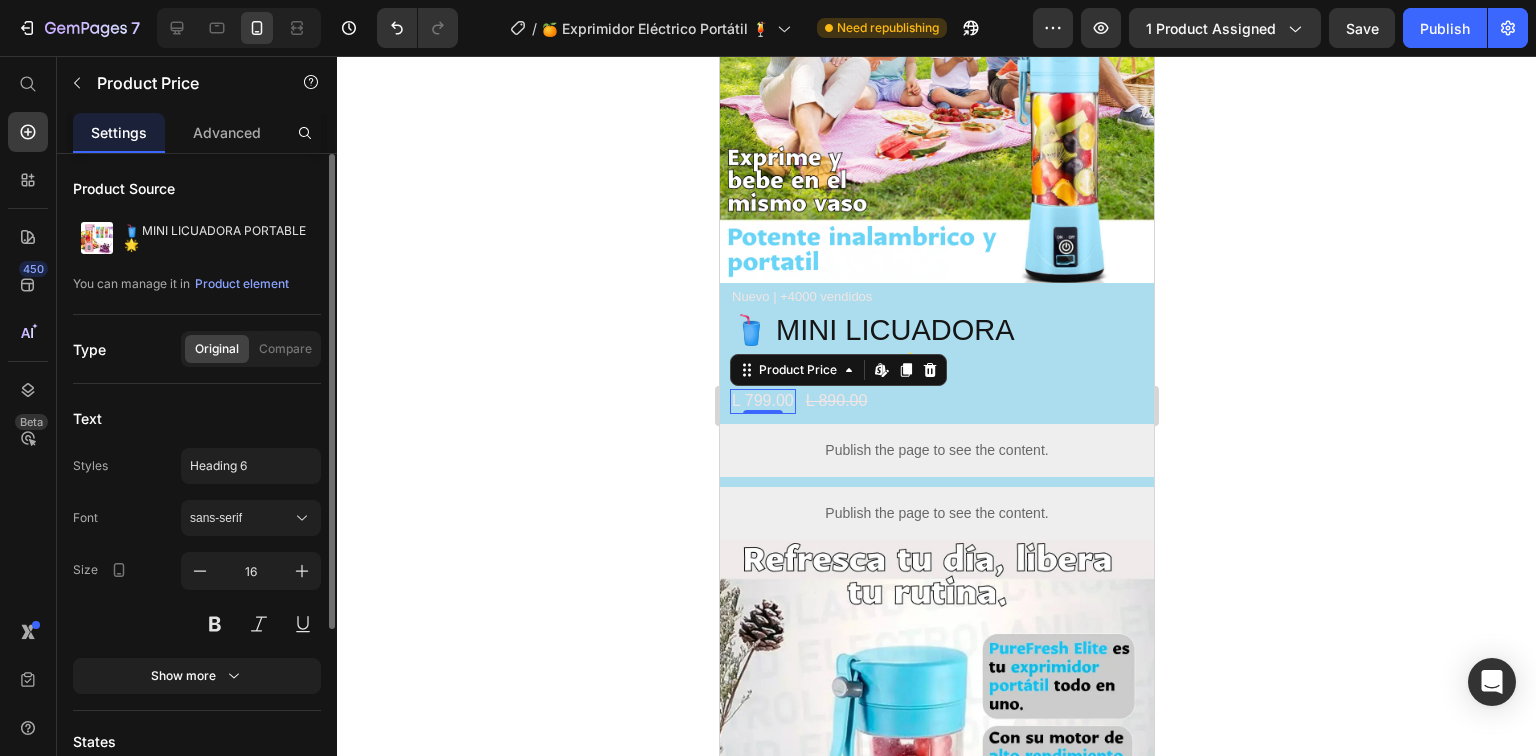 scroll, scrollTop: 255, scrollLeft: 0, axis: vertical 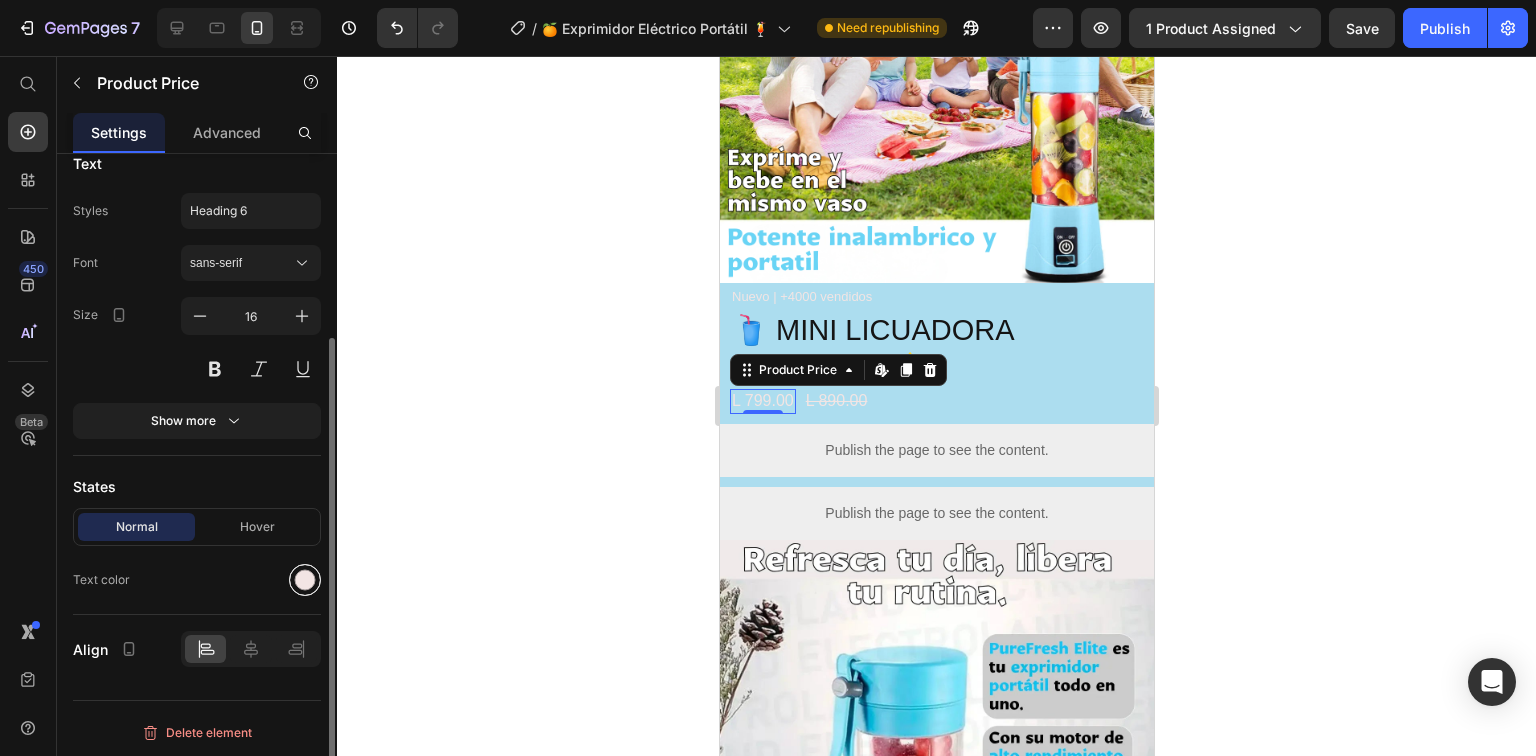 click at bounding box center (305, 580) 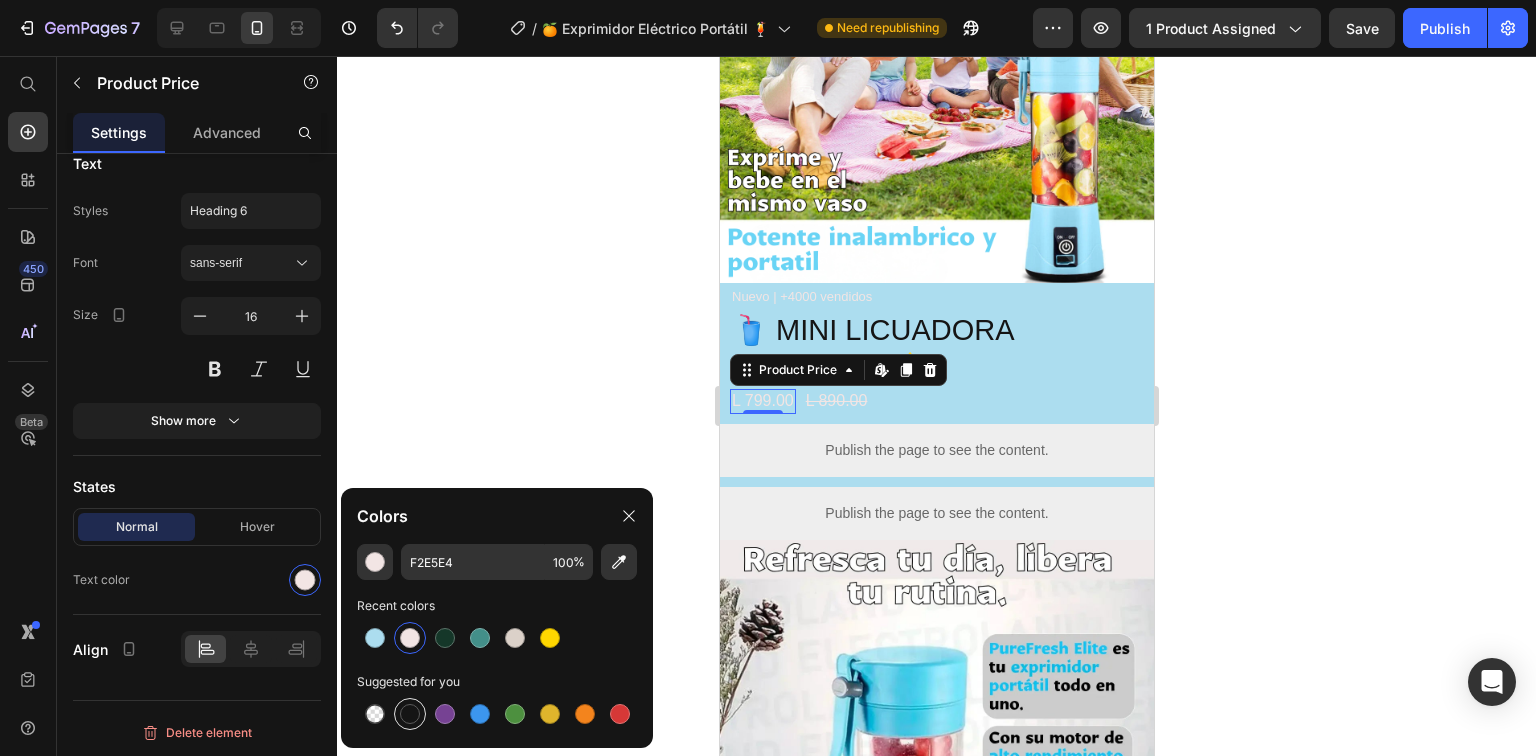 click at bounding box center [410, 714] 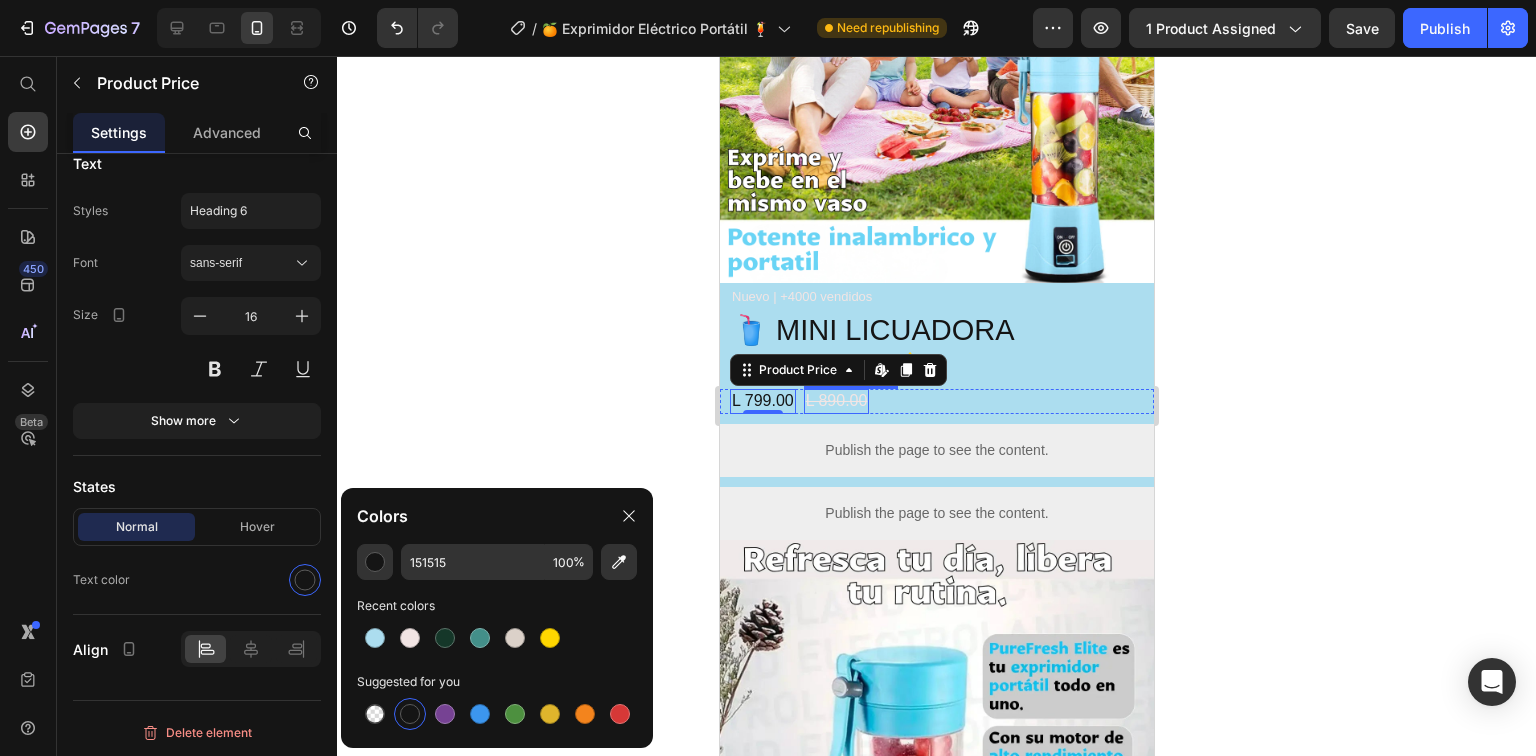 click on "L 890.00" at bounding box center [836, 401] 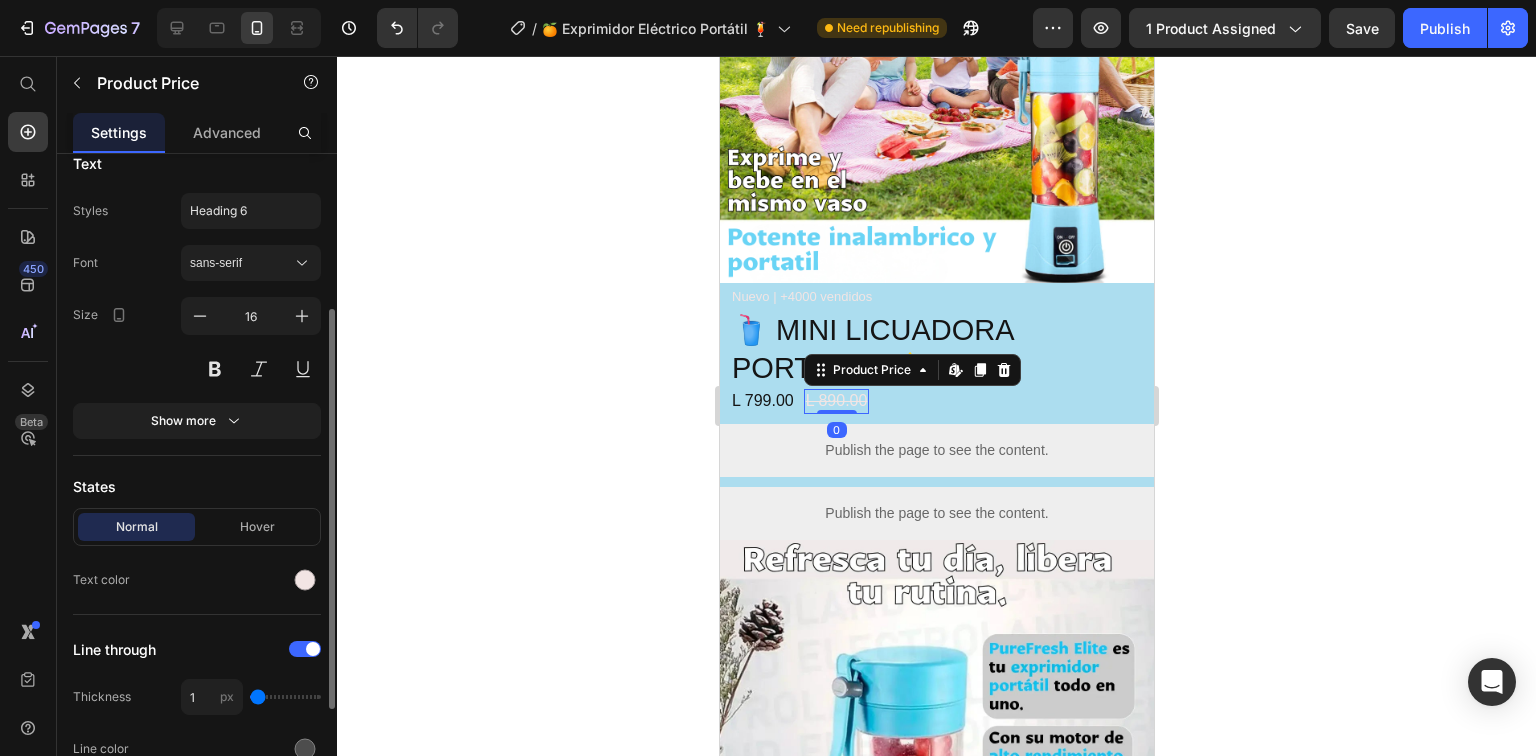 scroll, scrollTop: 424, scrollLeft: 0, axis: vertical 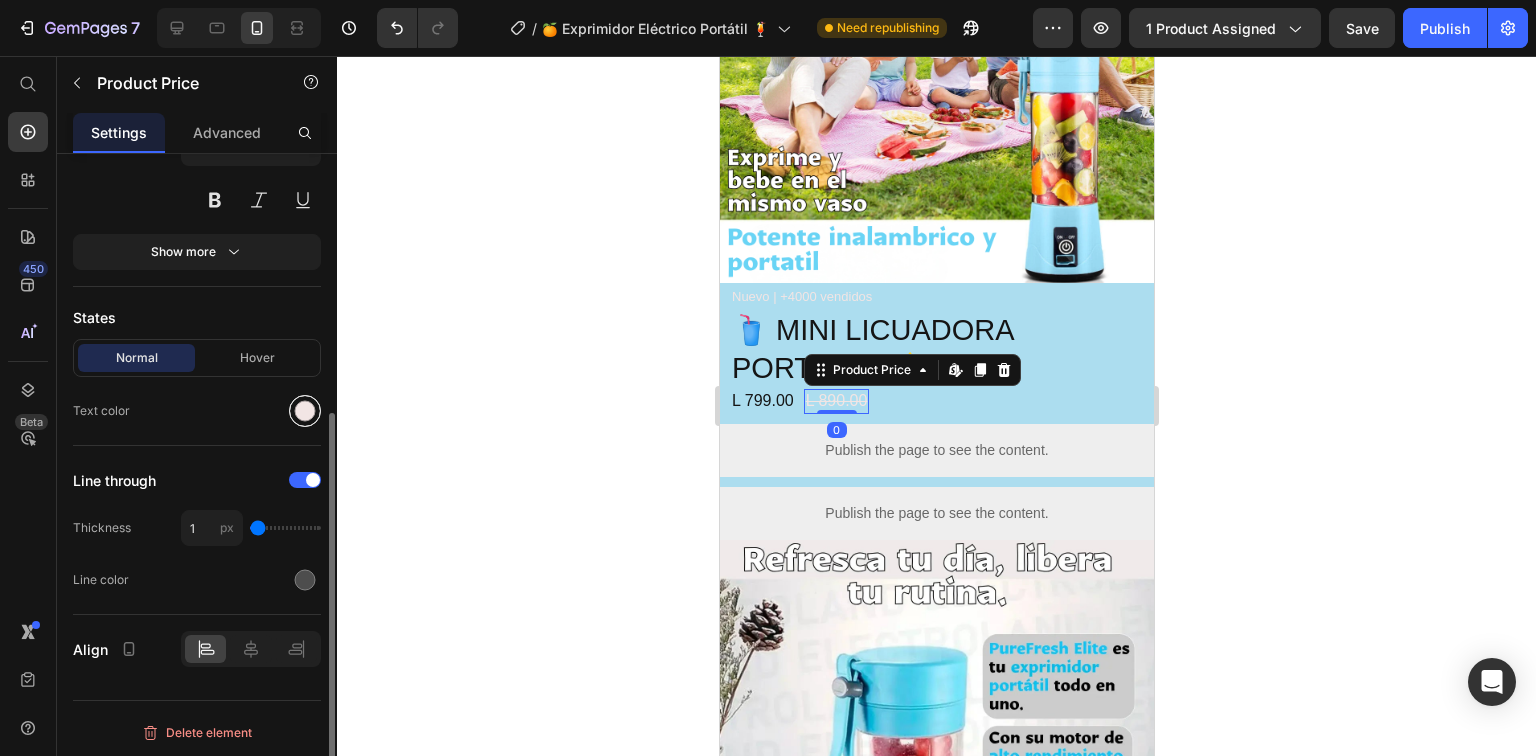 click at bounding box center [305, 411] 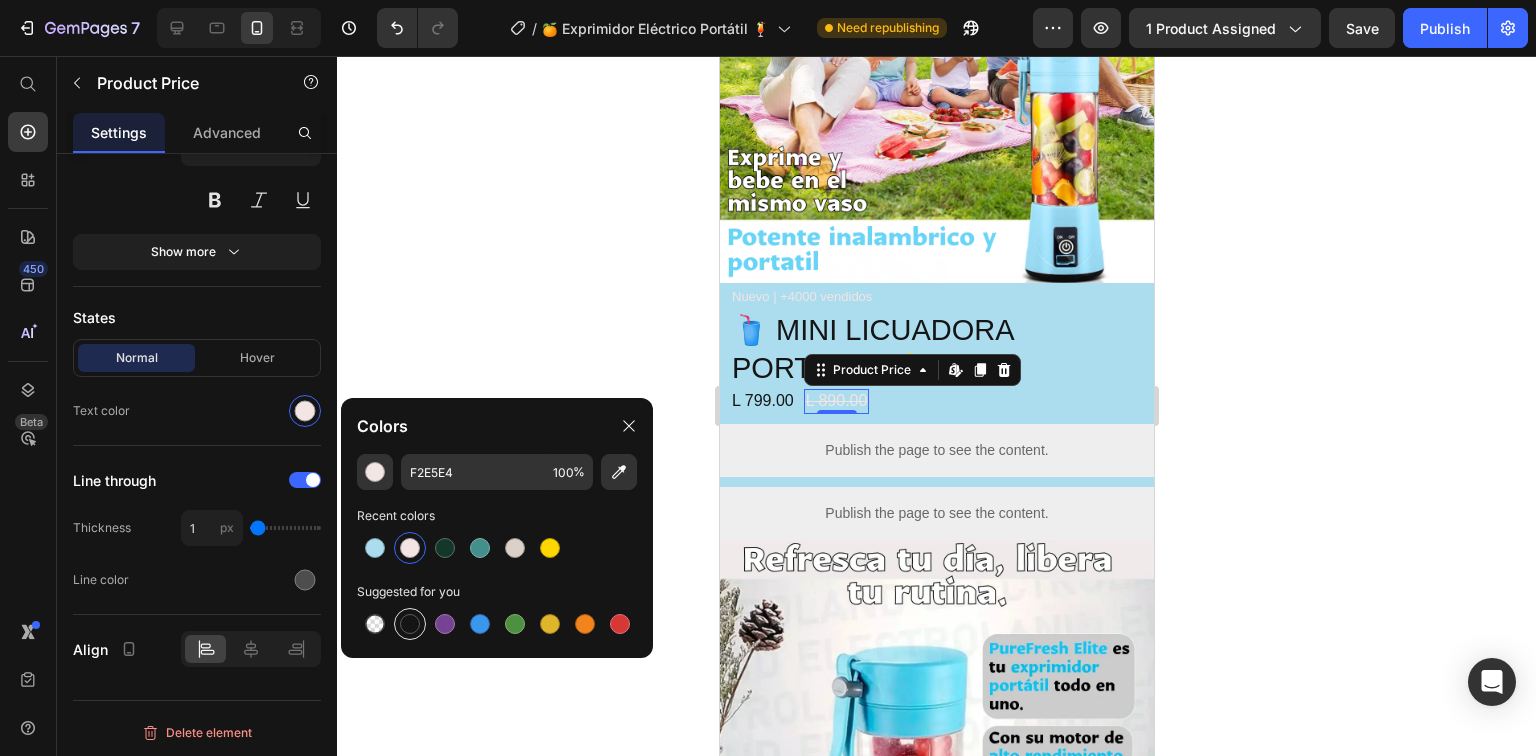 click at bounding box center (410, 624) 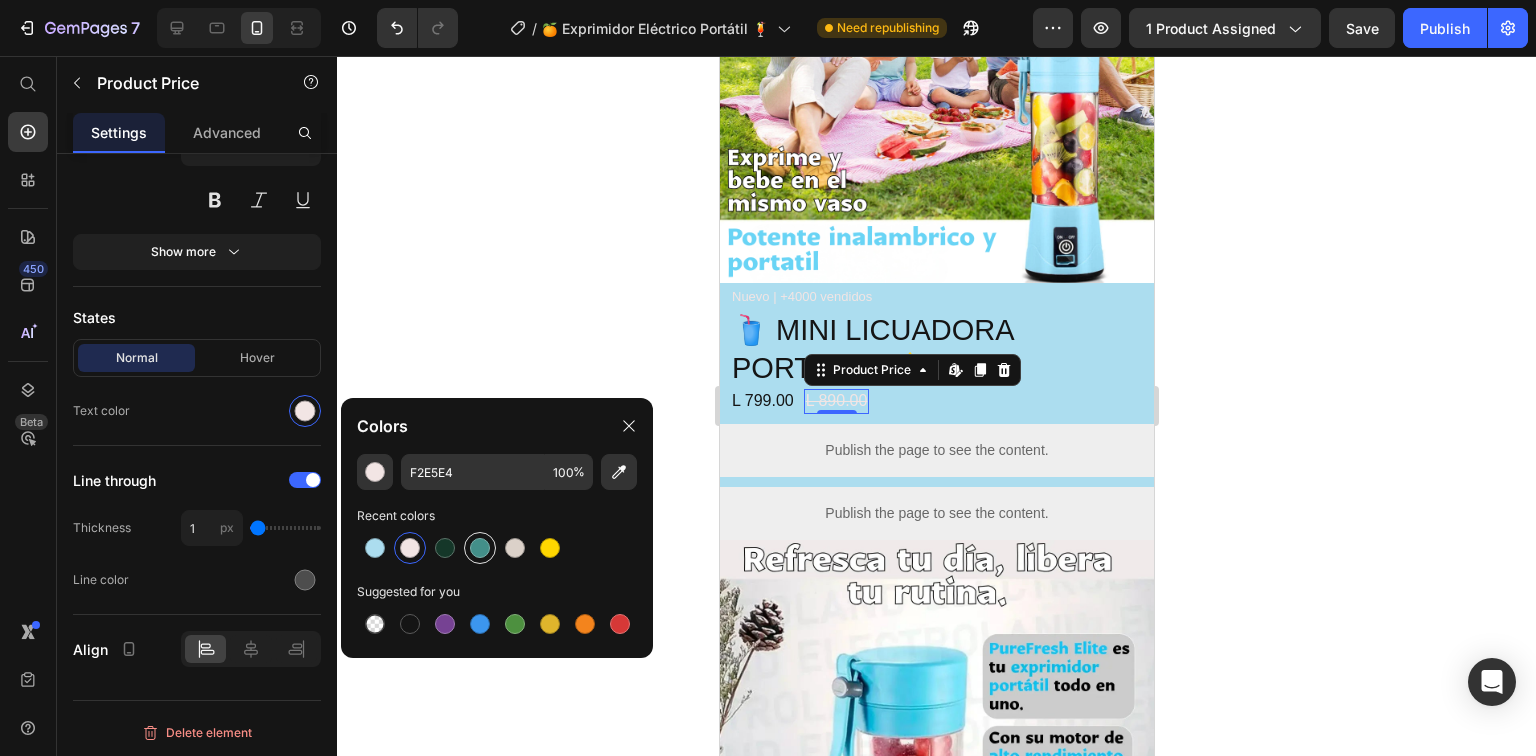 type on "151515" 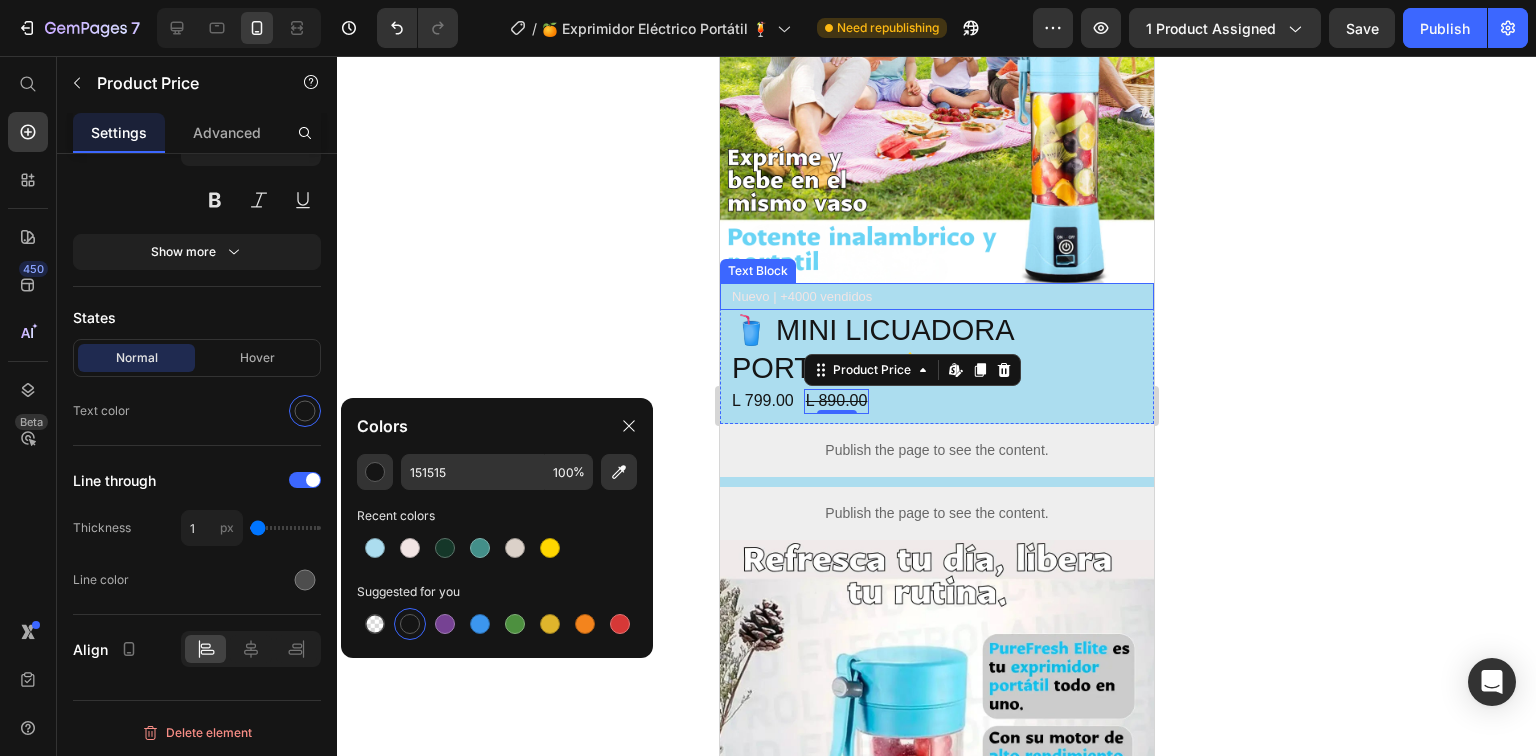 click on "Nuevo | +4000 vendidos" at bounding box center [936, 296] 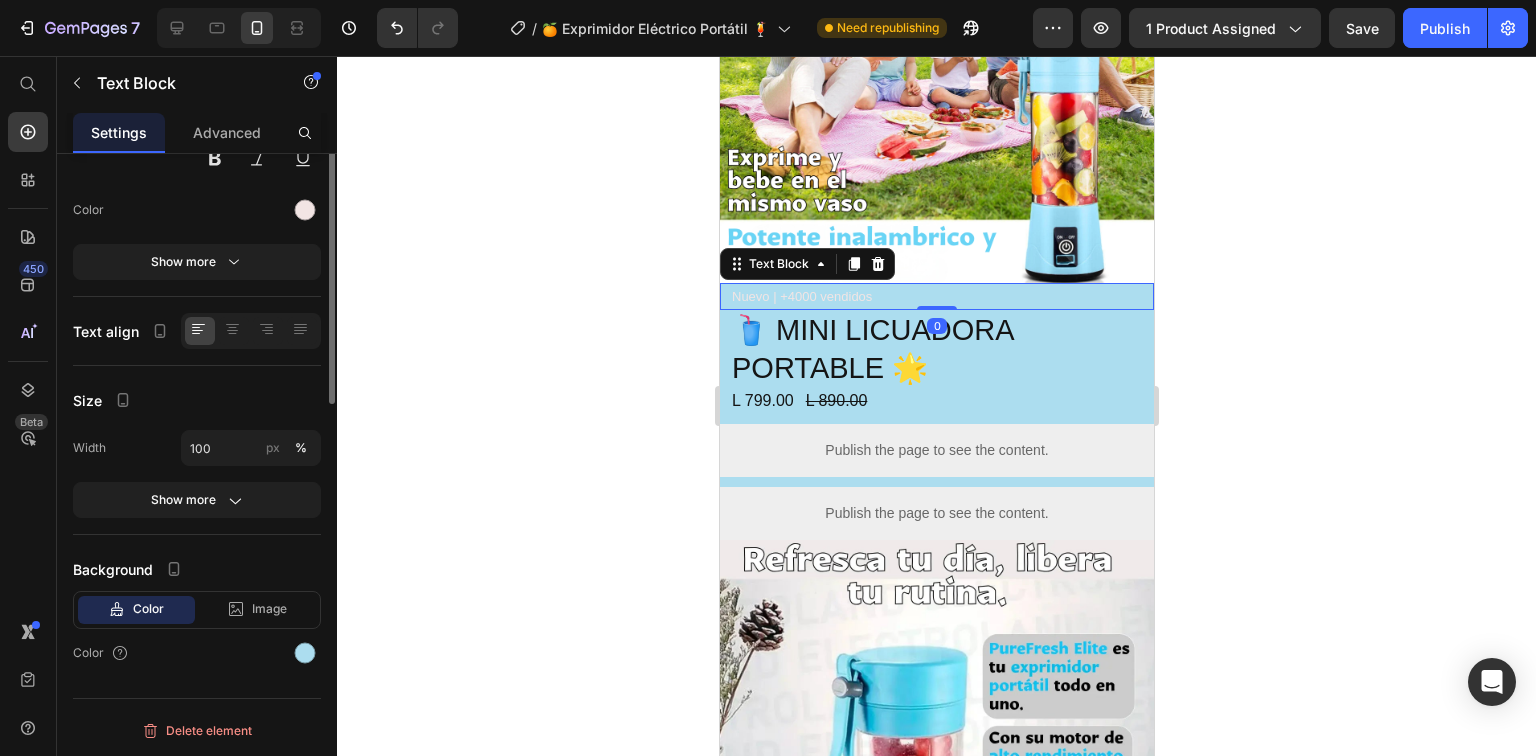 scroll, scrollTop: 0, scrollLeft: 0, axis: both 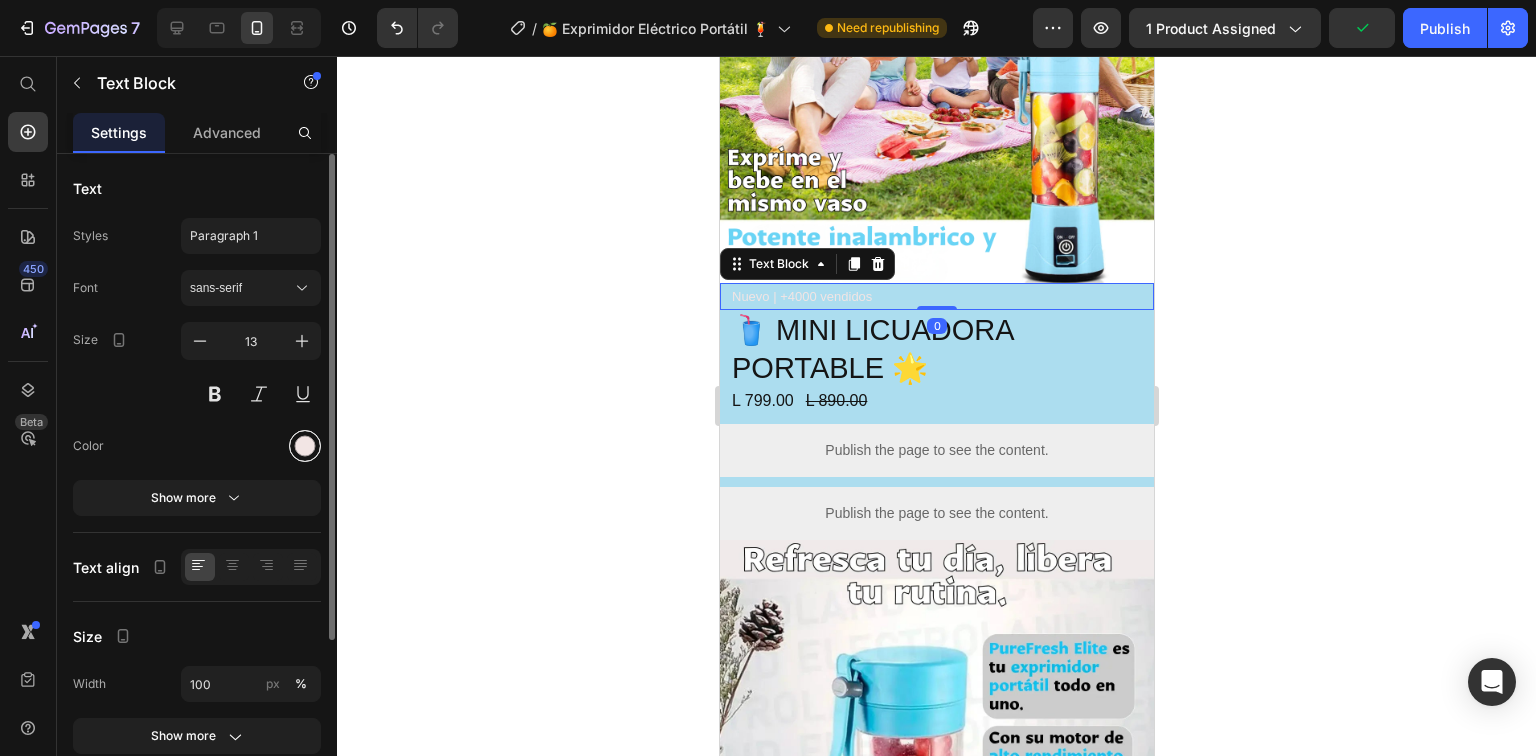 click at bounding box center (305, 446) 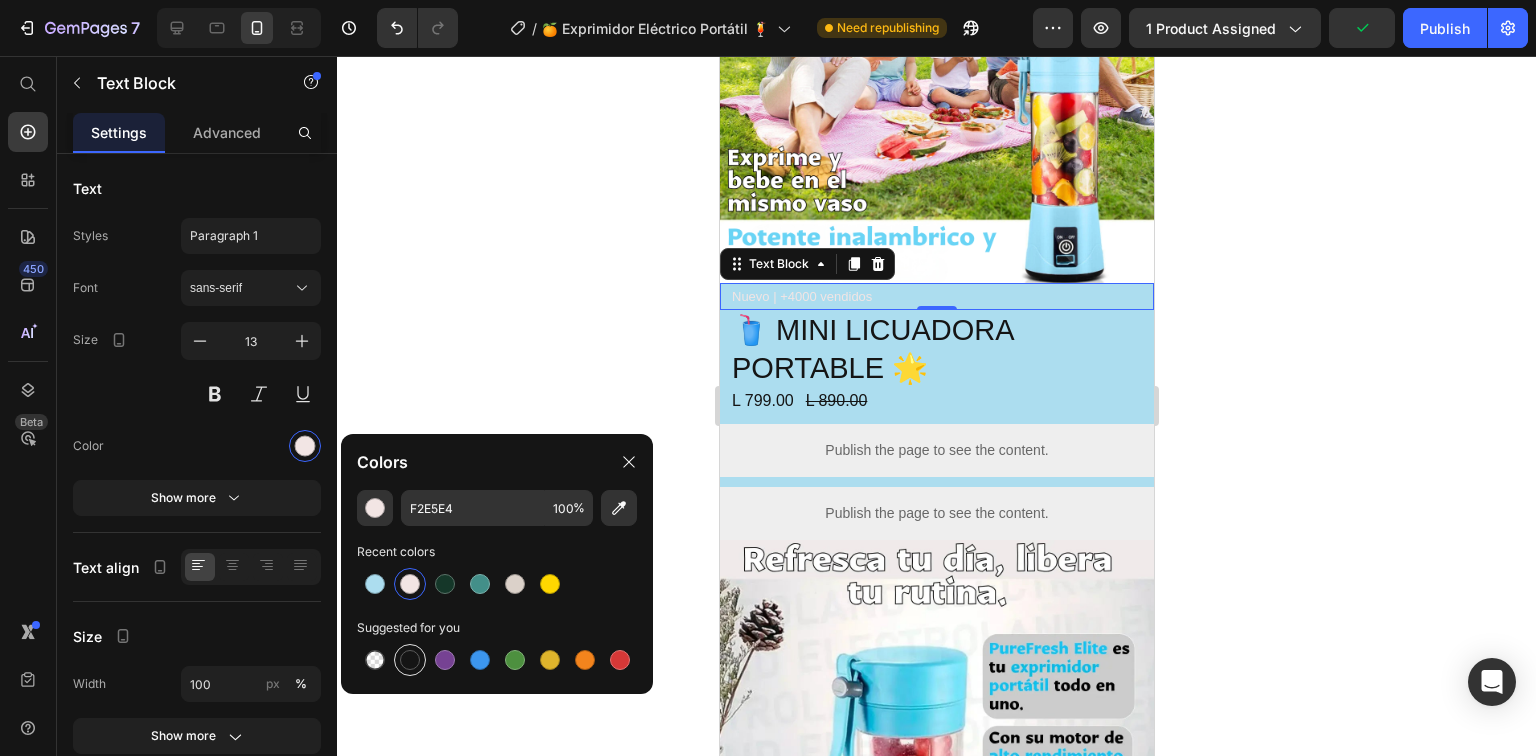 click at bounding box center (410, 660) 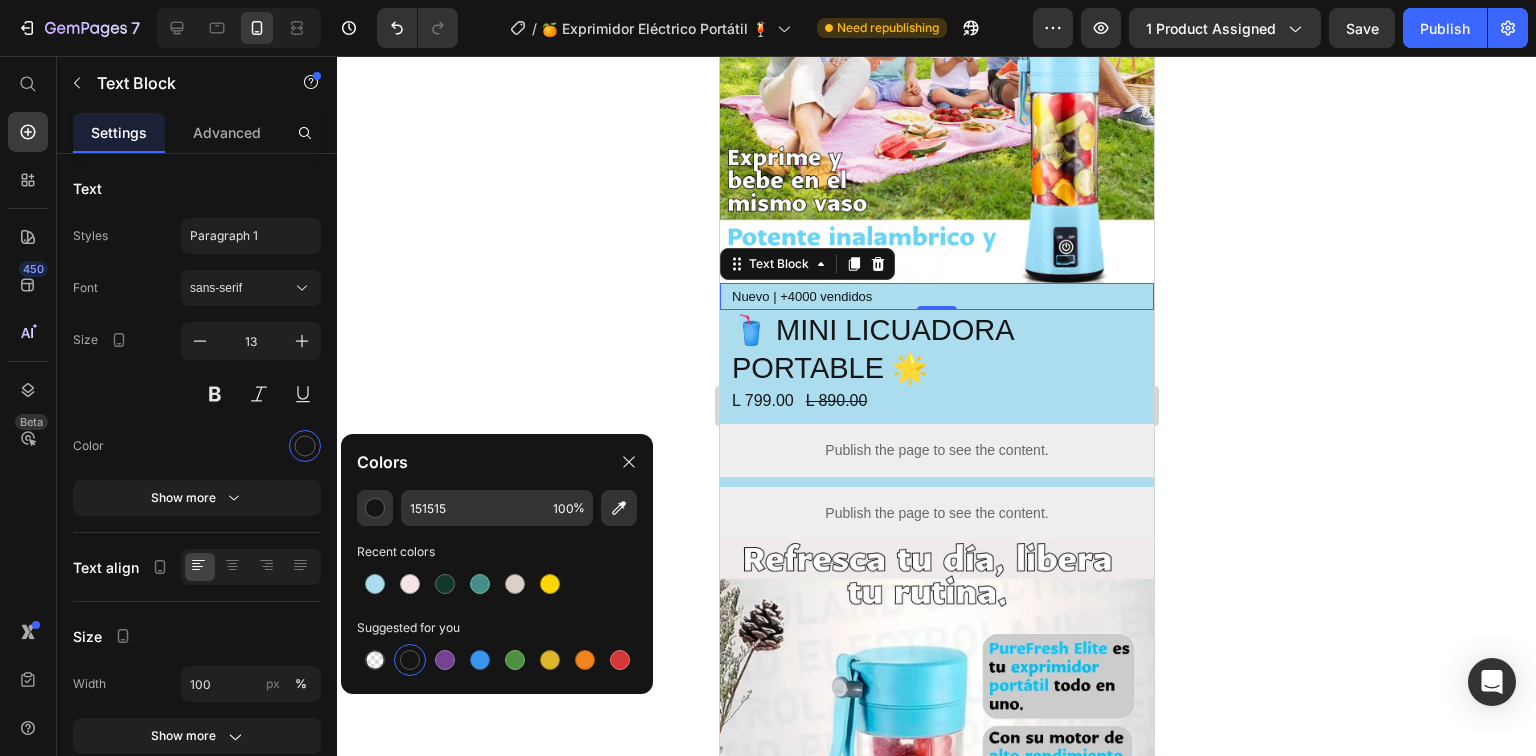 click 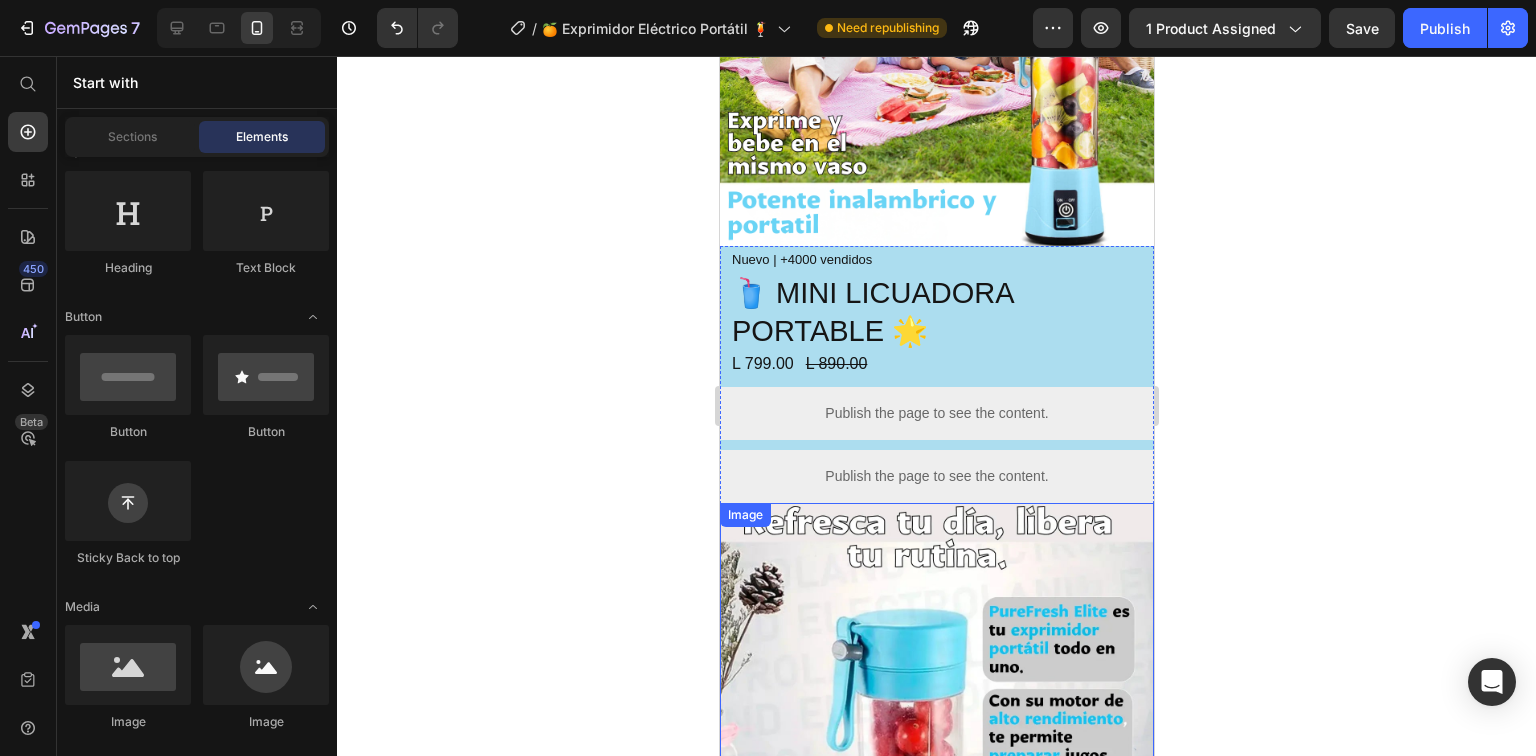 scroll, scrollTop: 0, scrollLeft: 0, axis: both 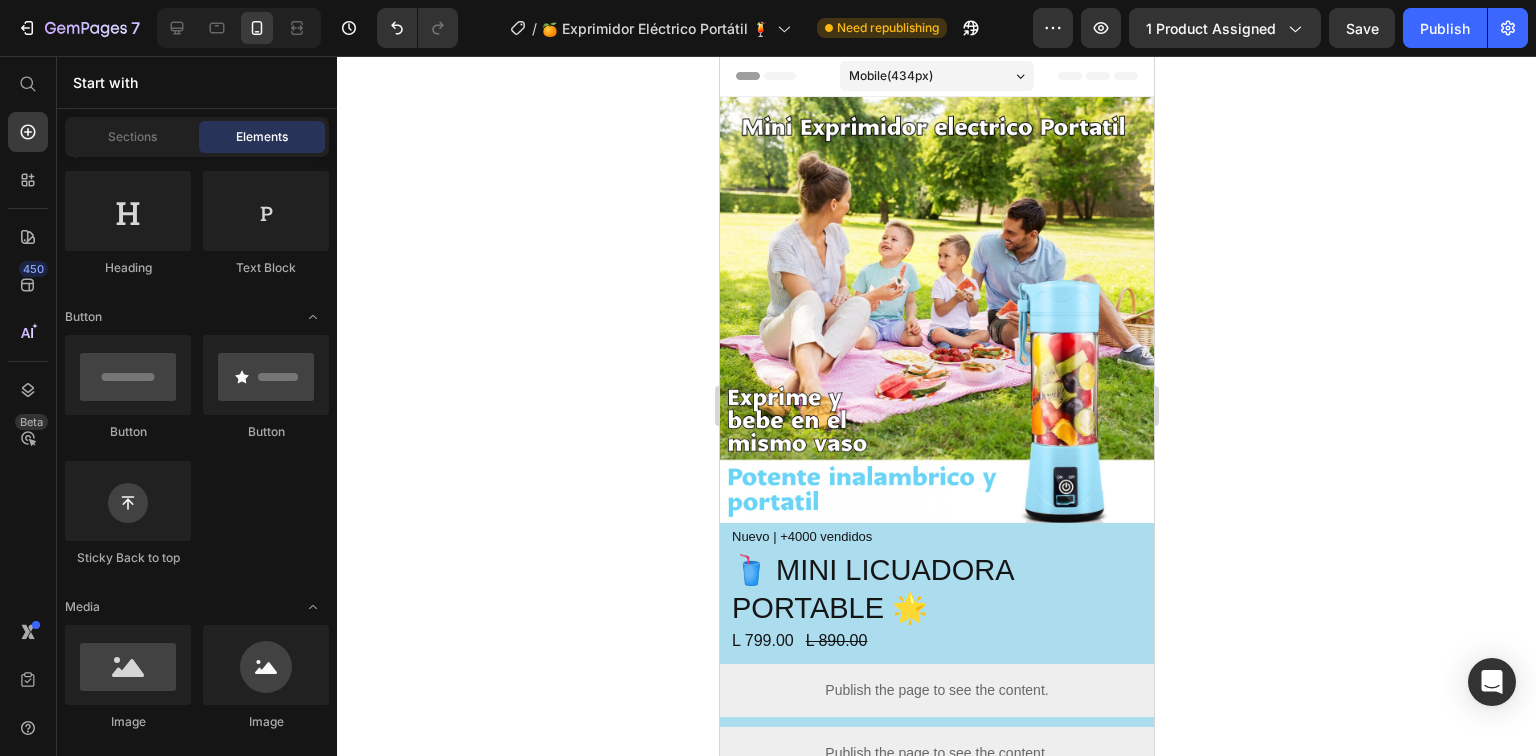 click 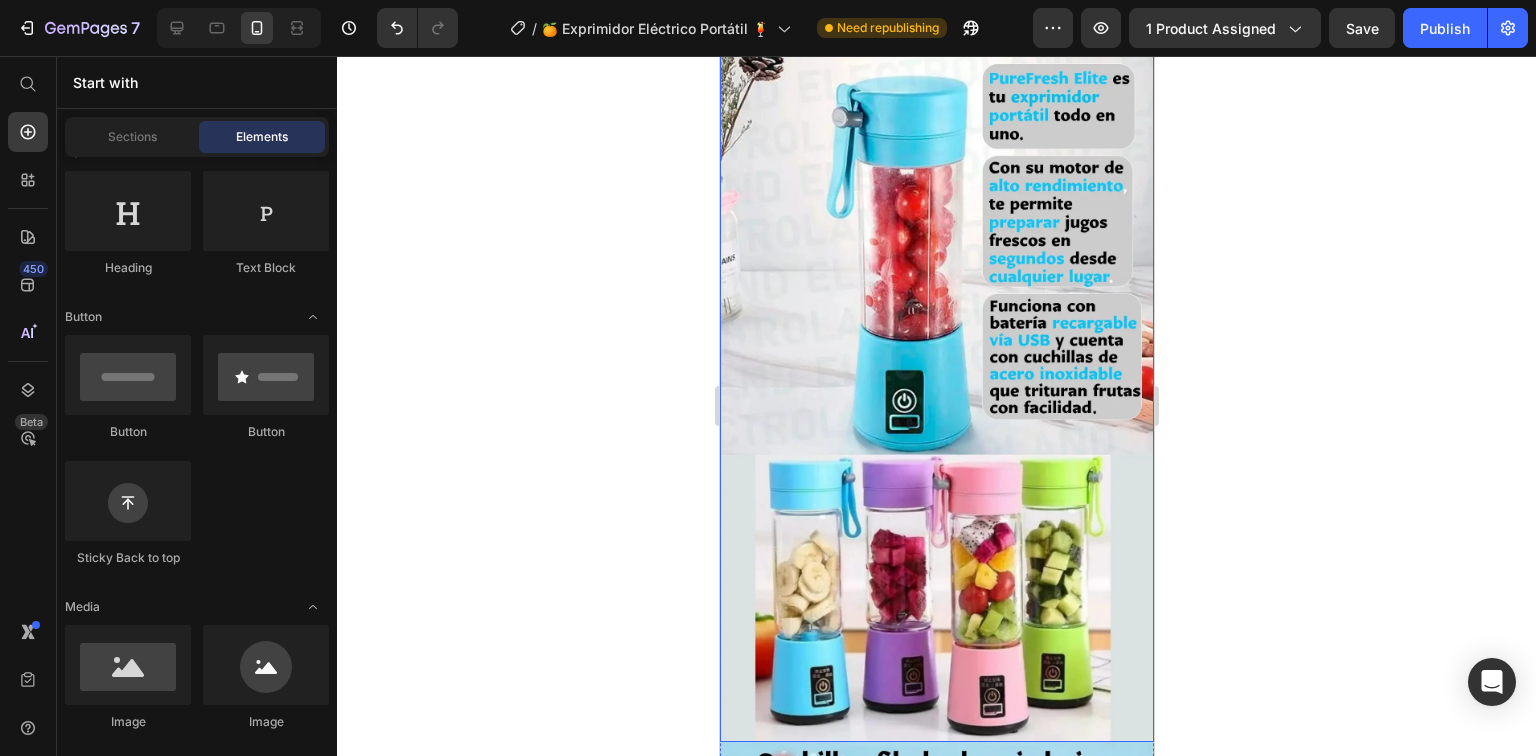 scroll, scrollTop: 880, scrollLeft: 0, axis: vertical 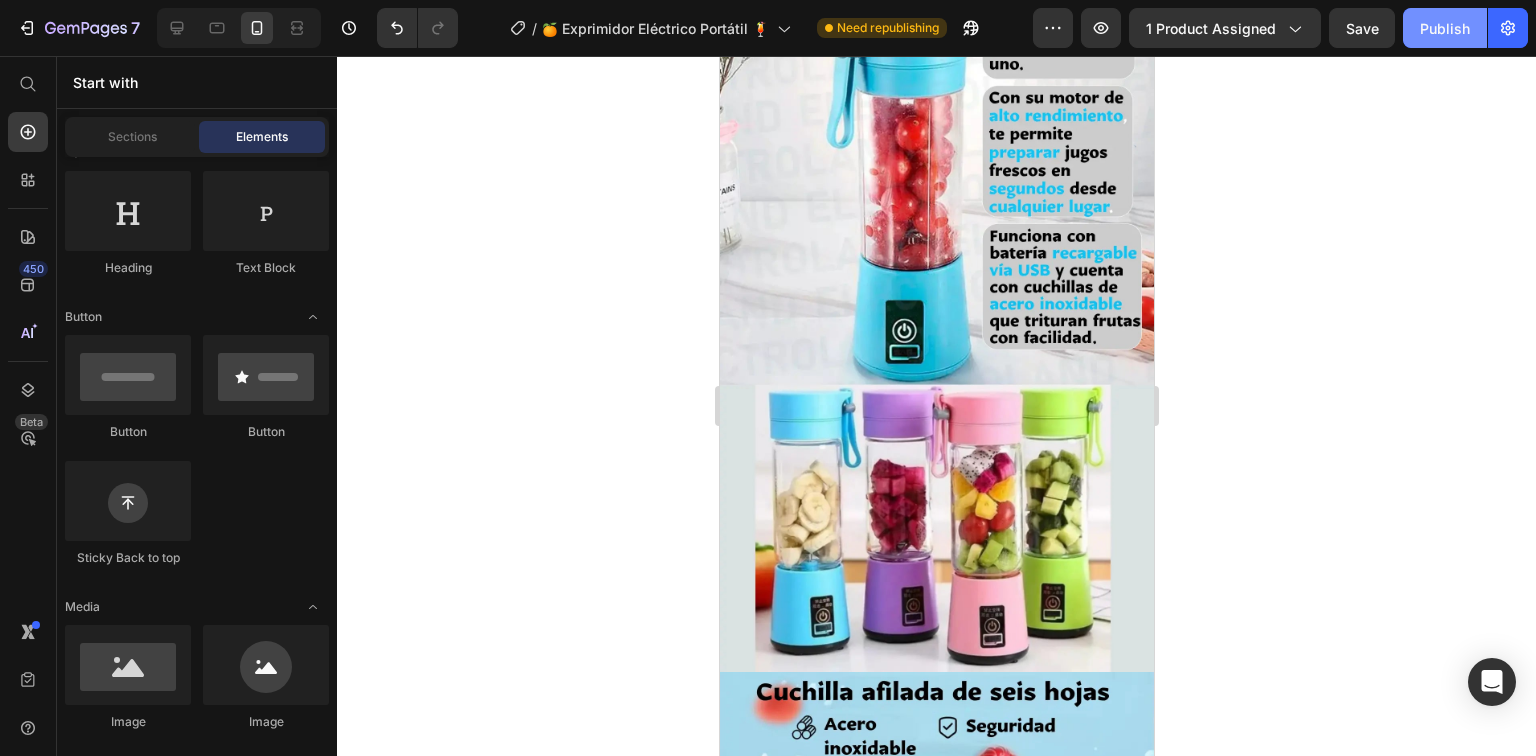 click on "Publish" at bounding box center [1445, 28] 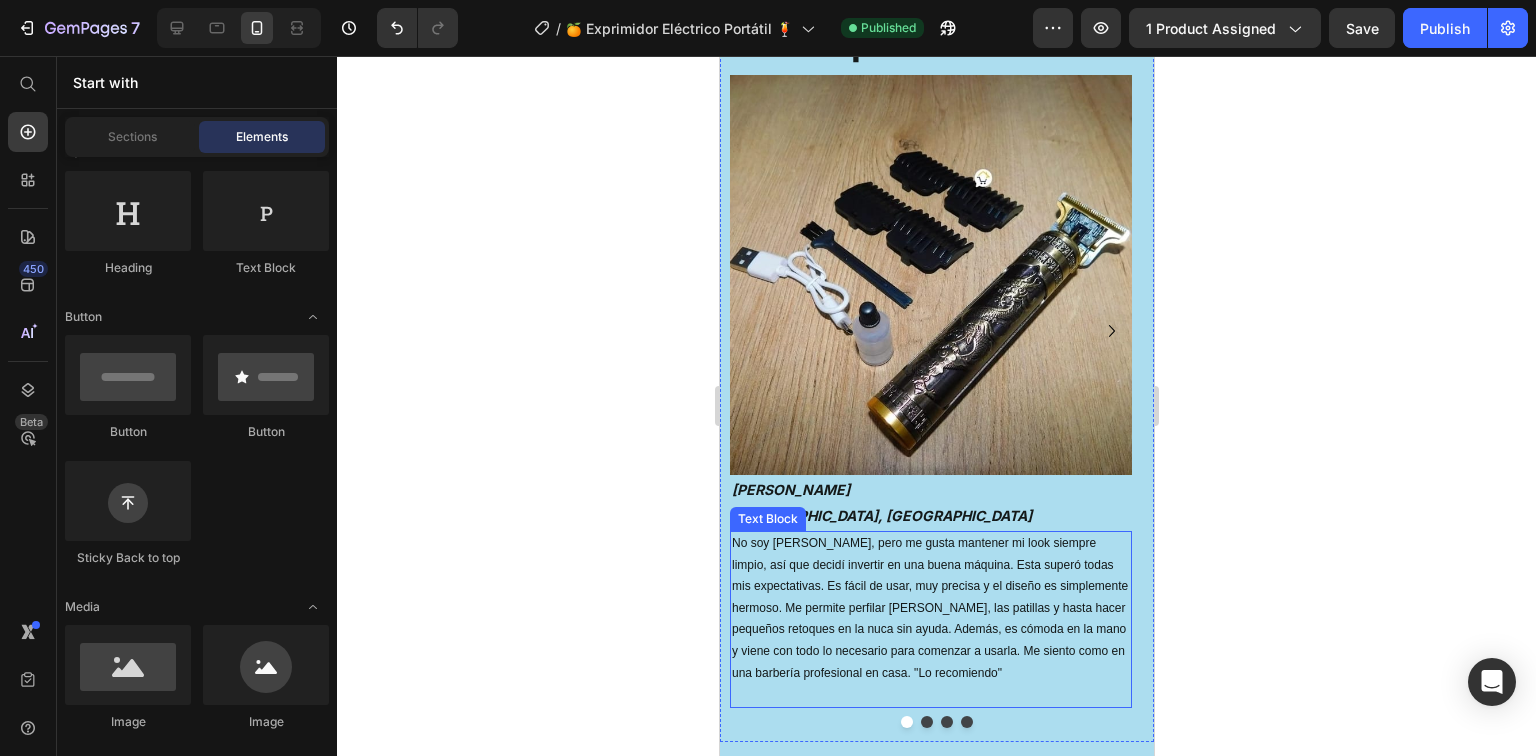 scroll, scrollTop: 4480, scrollLeft: 0, axis: vertical 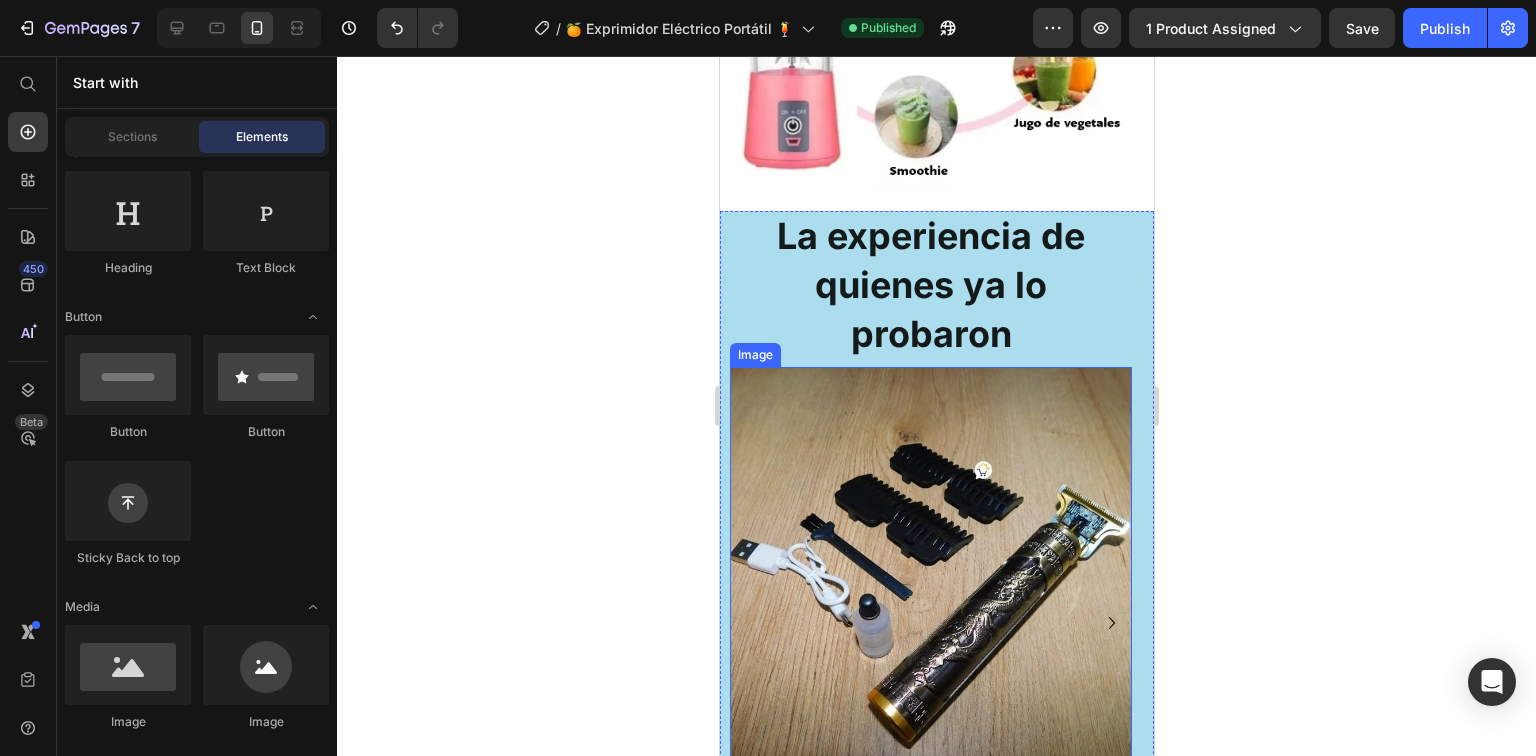 click at bounding box center [930, 567] 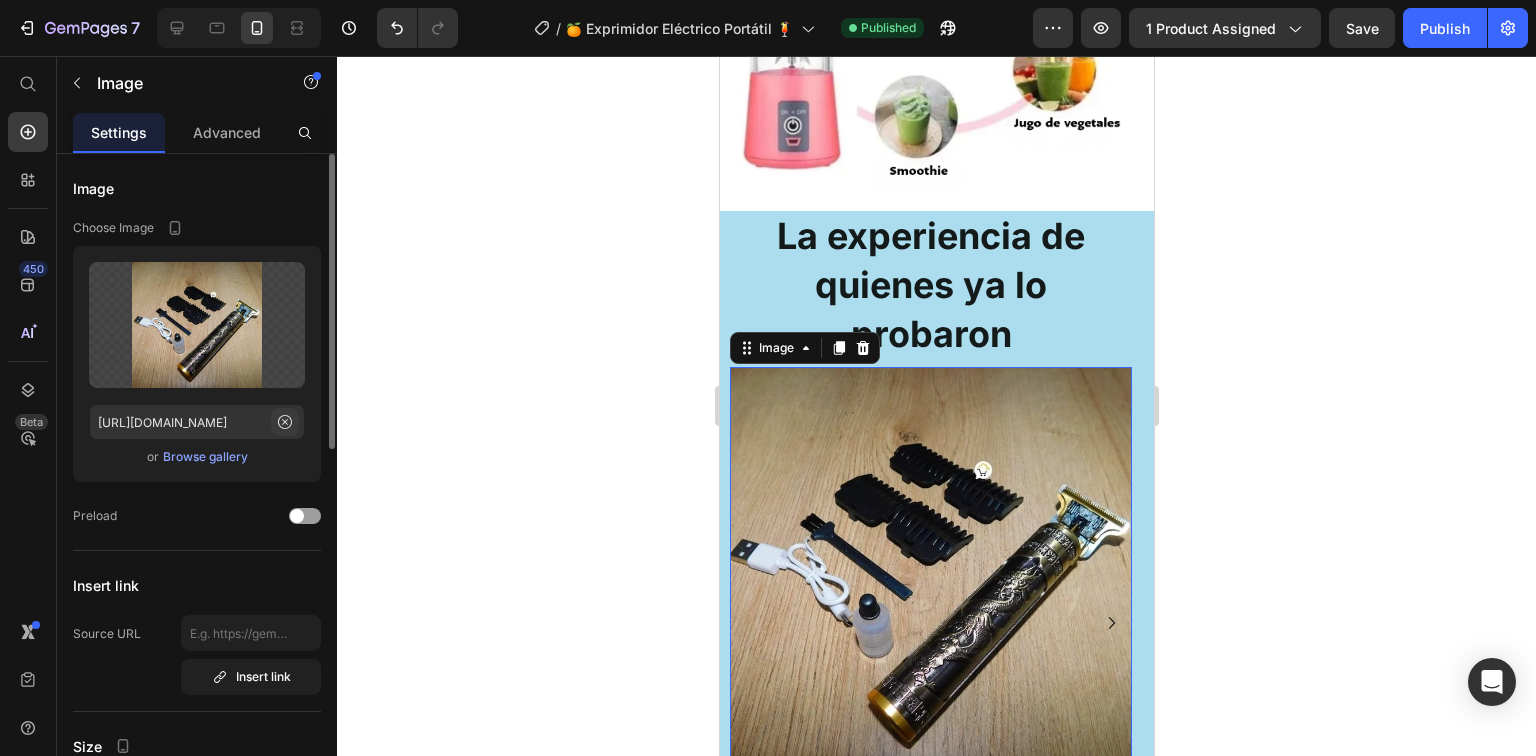 click 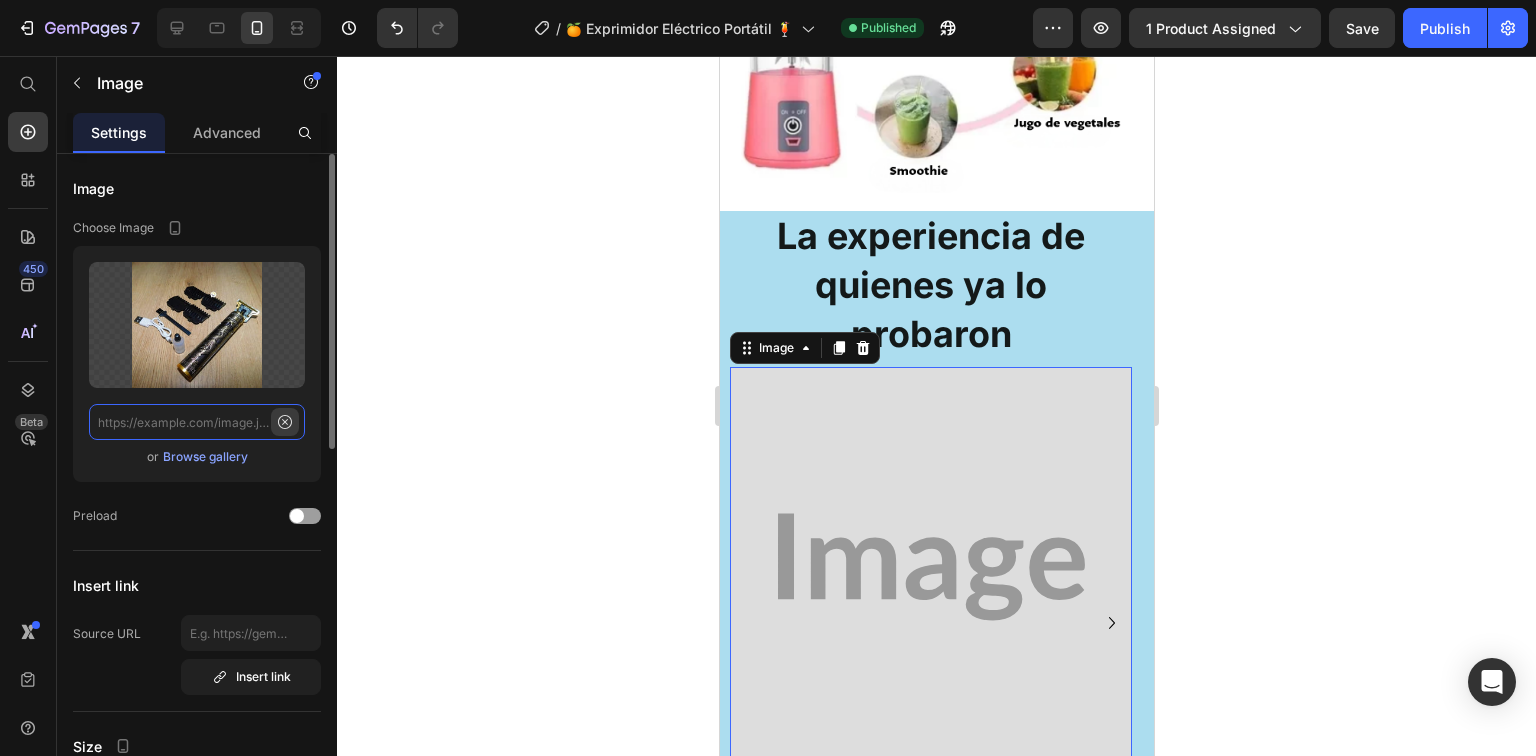 scroll, scrollTop: 0, scrollLeft: 0, axis: both 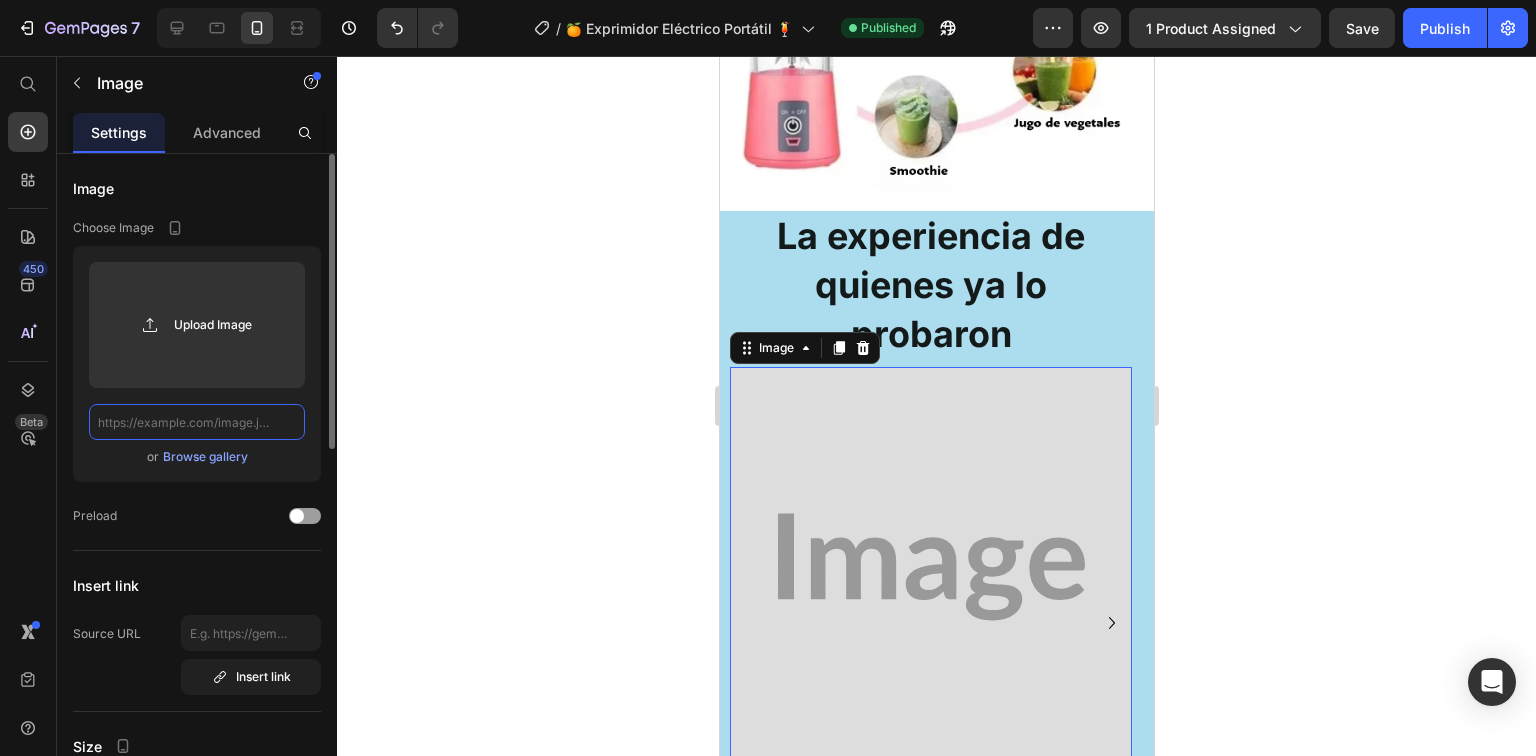 paste on "[URL][DOMAIN_NAME]" 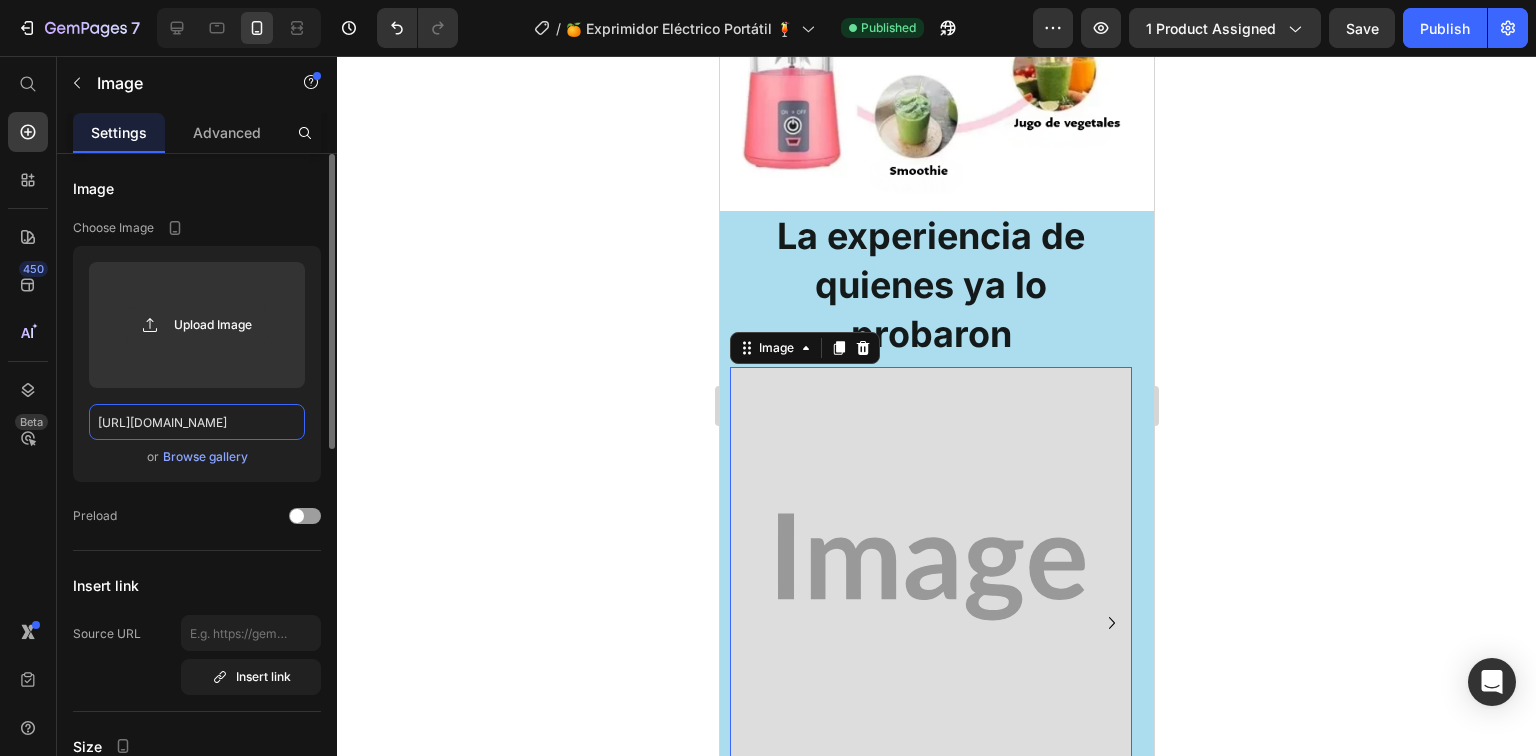 scroll, scrollTop: 0, scrollLeft: 498, axis: horizontal 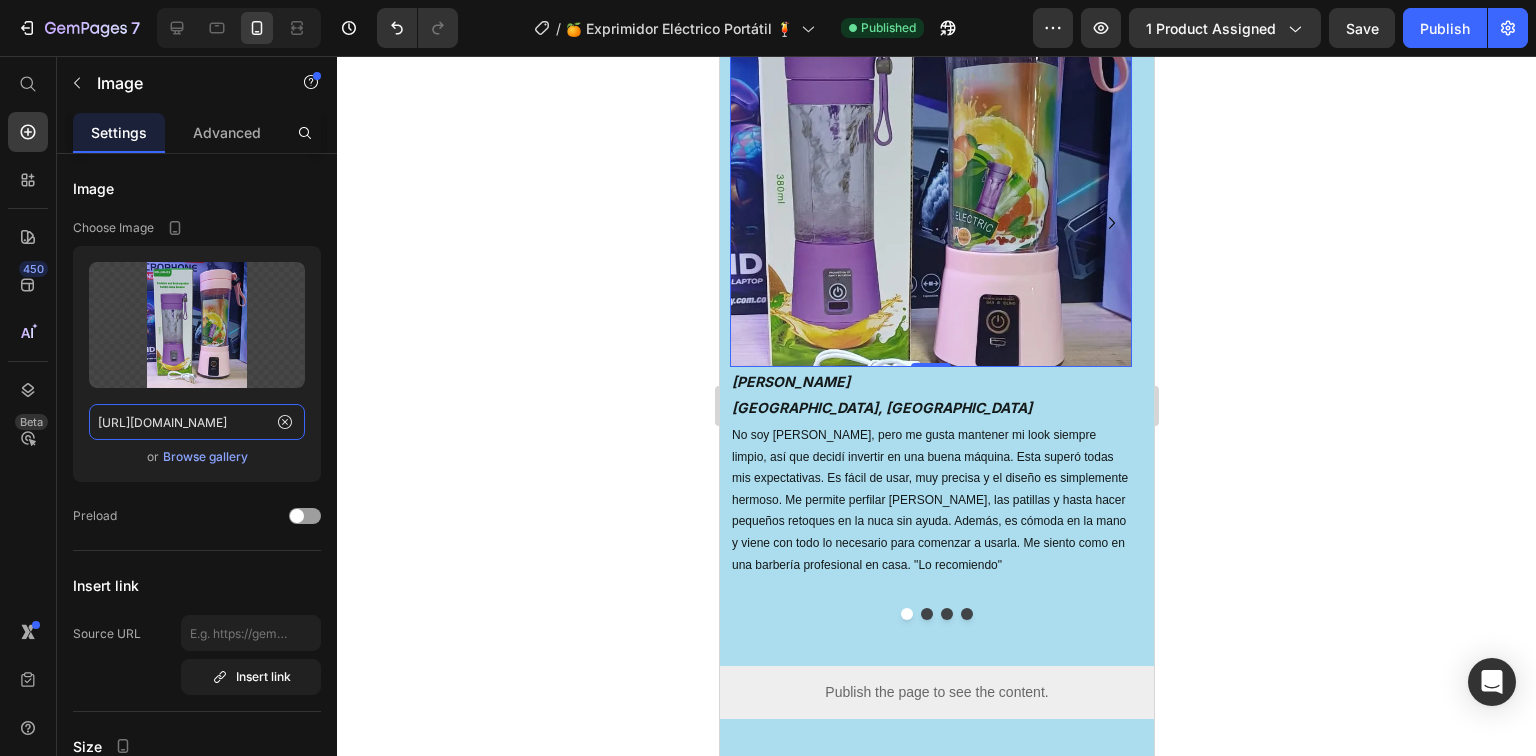 type on "[URL][DOMAIN_NAME]" 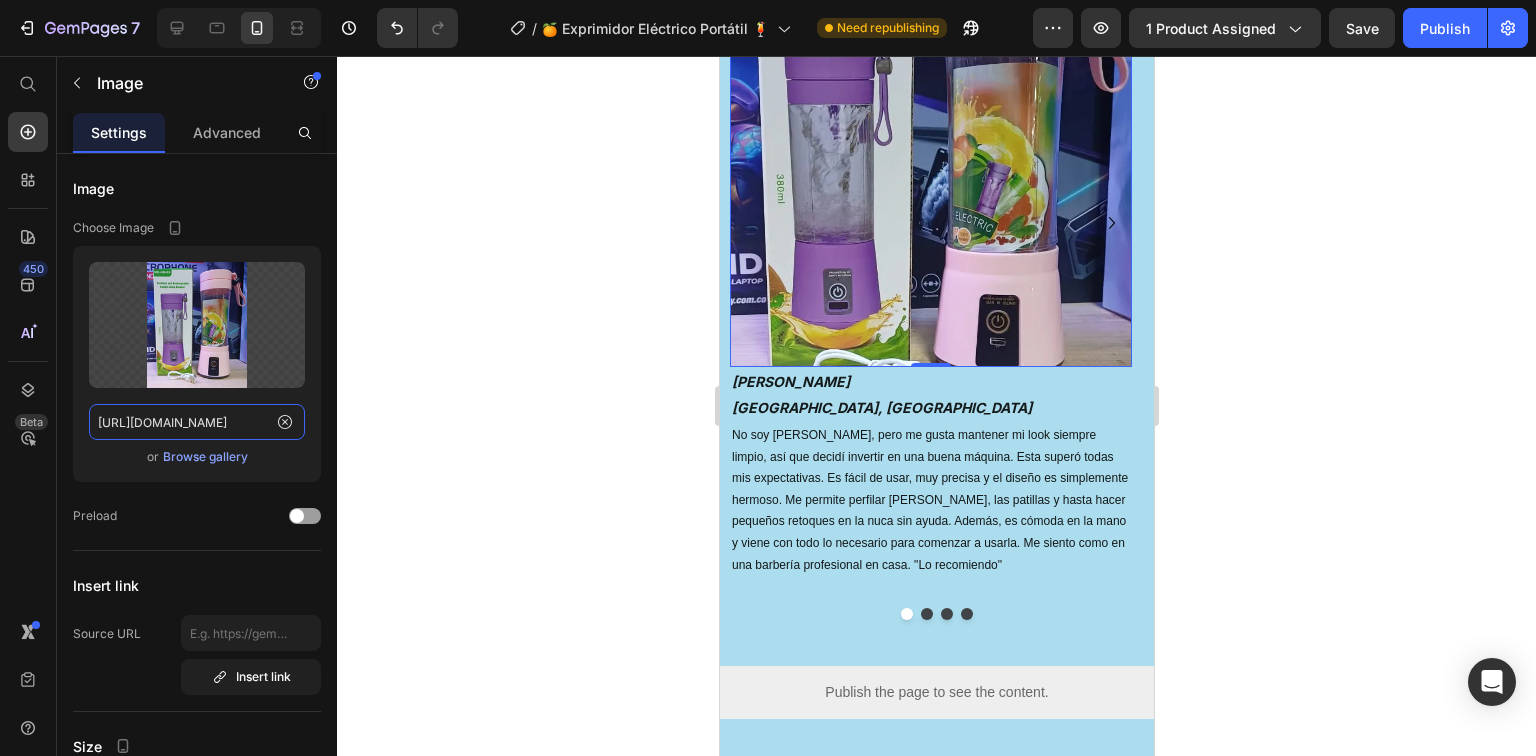 scroll, scrollTop: 0, scrollLeft: 0, axis: both 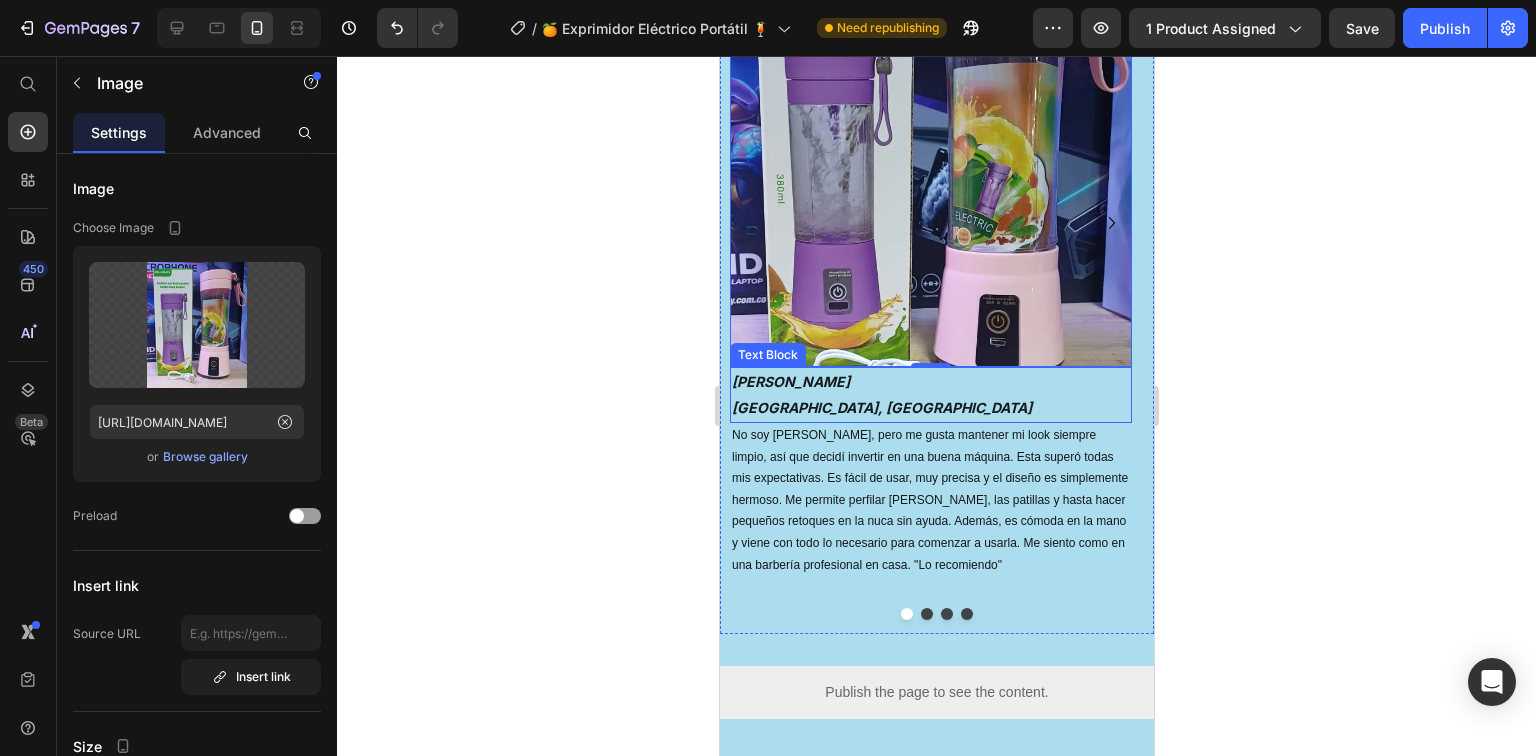 click on "[PERSON_NAME] [PERSON_NAME], [GEOGRAPHIC_DATA]" at bounding box center (930, 395) 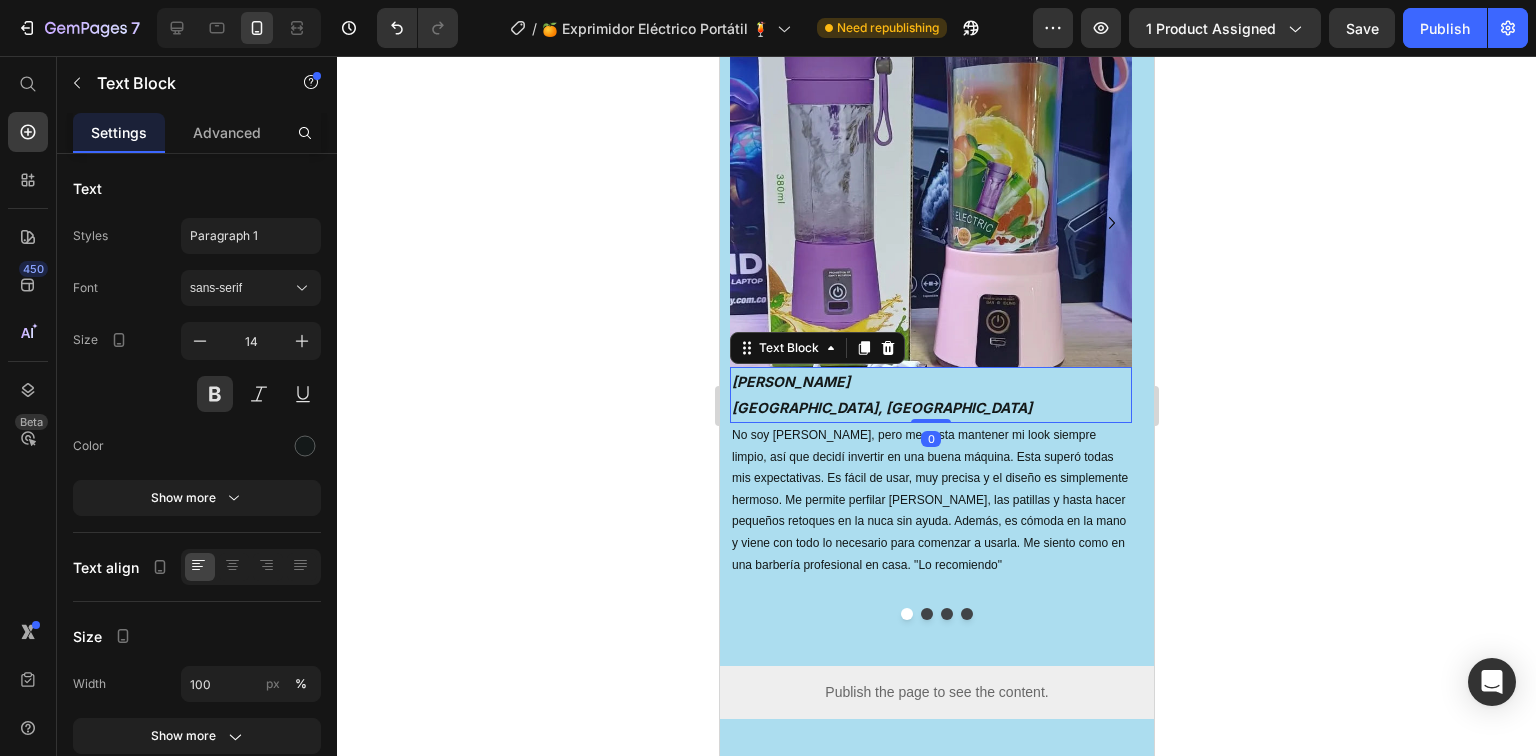 click on "[GEOGRAPHIC_DATA], [GEOGRAPHIC_DATA]" at bounding box center [881, 407] 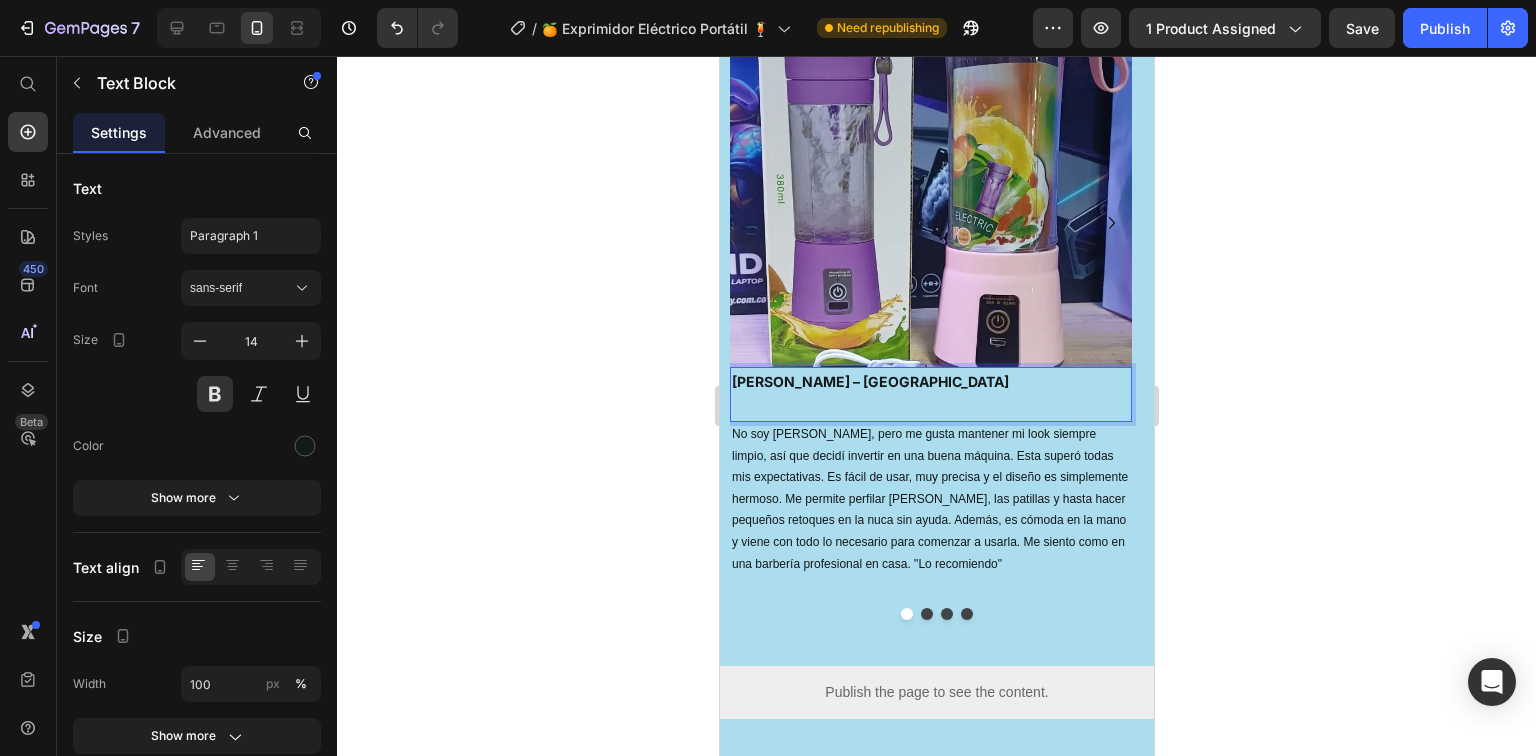 click on "[PERSON_NAME] – [GEOGRAPHIC_DATA]" at bounding box center [869, 381] 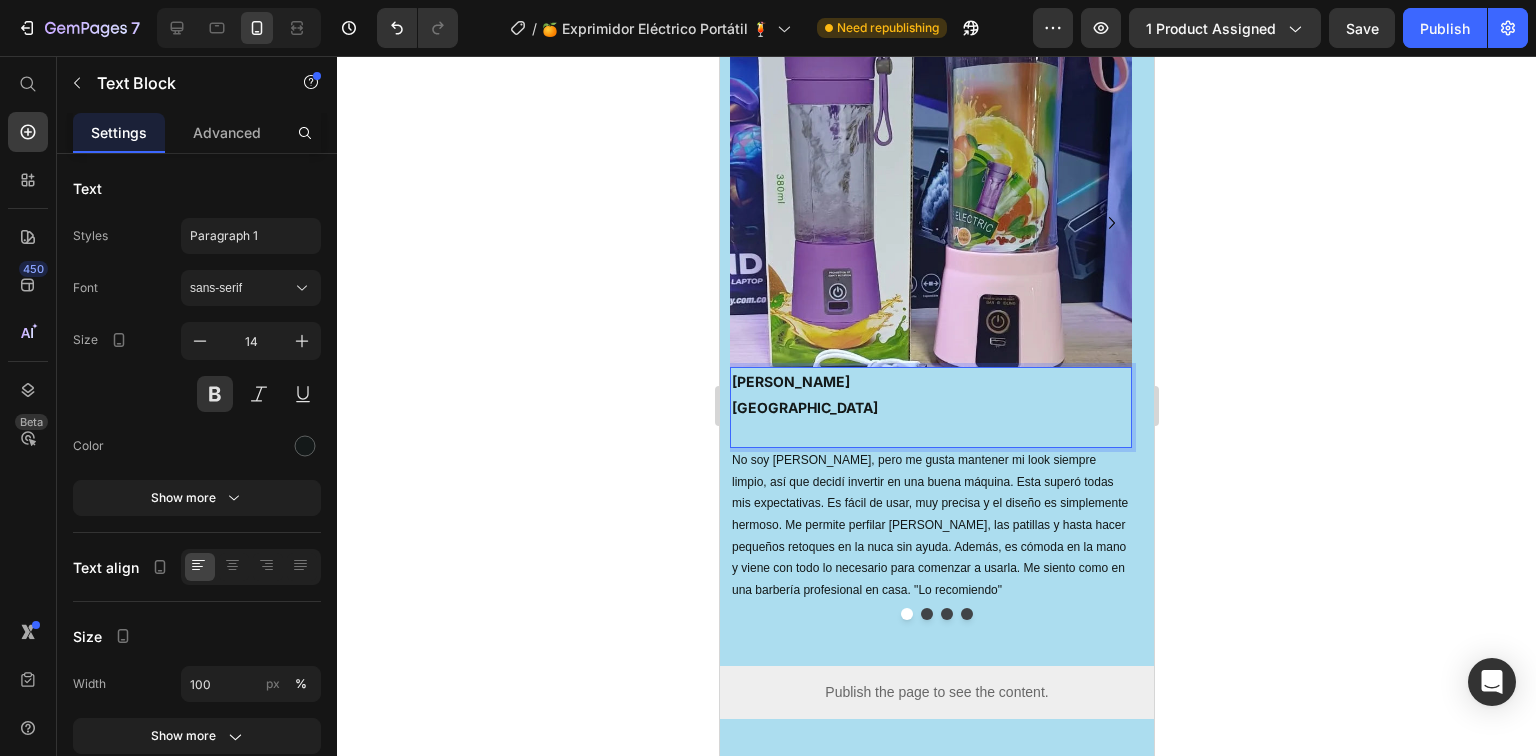 click on "[PERSON_NAME]   [GEOGRAPHIC_DATA]" at bounding box center (930, 408) 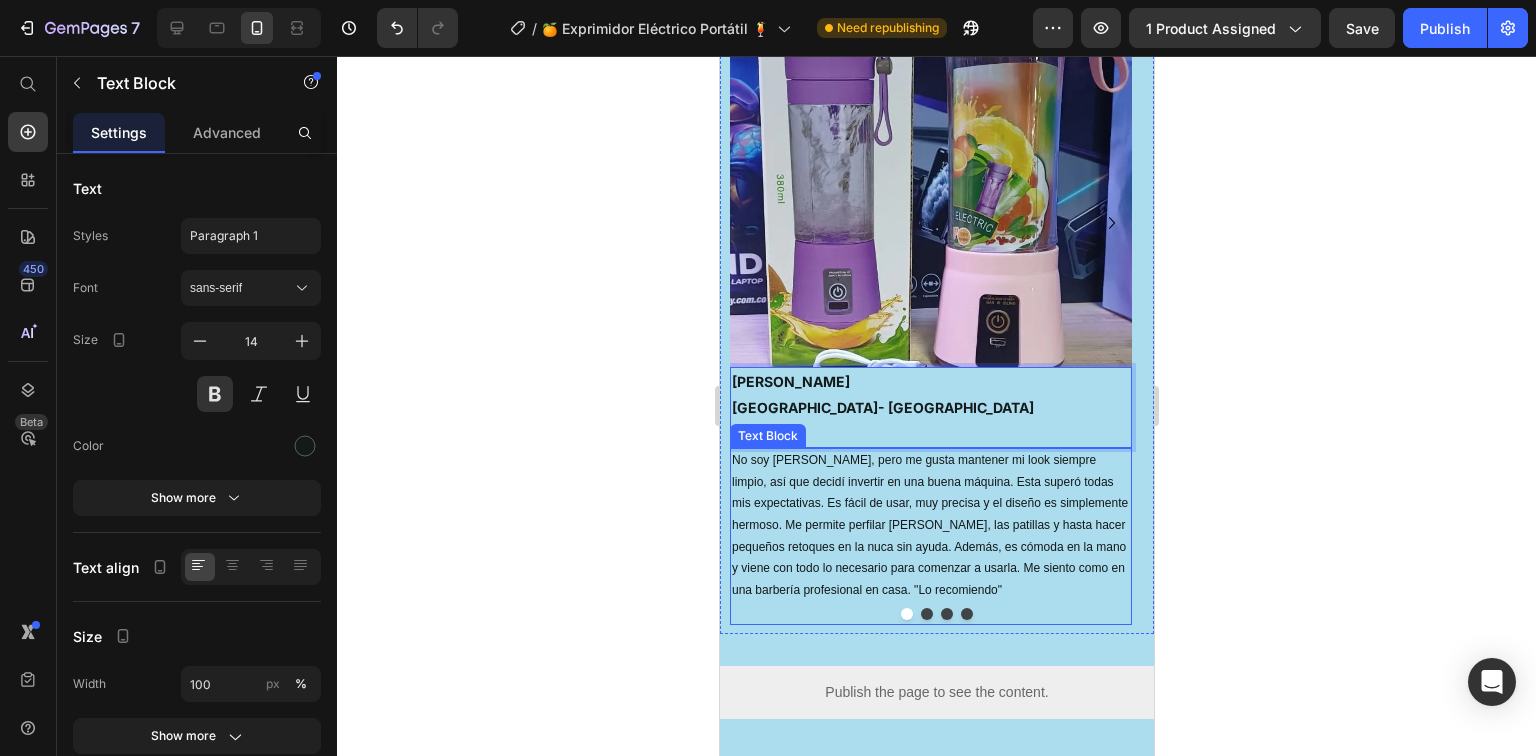 drag, startPoint x: 855, startPoint y: 396, endPoint x: 892, endPoint y: 464, distance: 77.41447 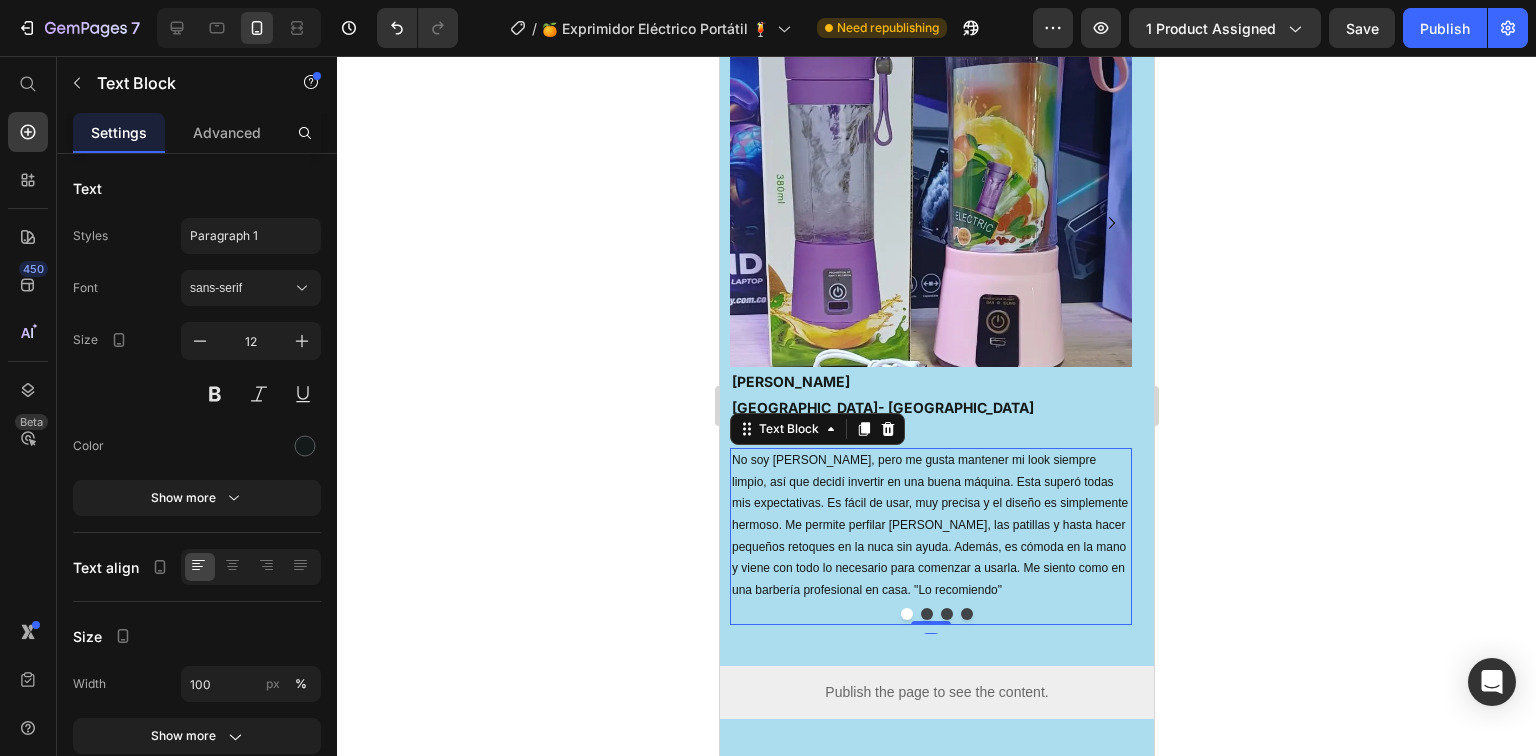 click on "No soy [PERSON_NAME], pero me gusta mantener mi look siempre limpio, así que decidí invertir en una buena máquina. Esta superó todas mis expectativas. Es fácil de usar, muy precisa y el diseño es simplemente hermoso. Me permite perfilar [PERSON_NAME], las patillas y hasta hacer pequeños retoques en la nuca sin ayuda. Además, es cómoda en la mano y viene con todo lo necesario para comenzar a usarla. Me siento como en una barbería profesional en casa. "Lo recomiendo"" at bounding box center [930, 525] 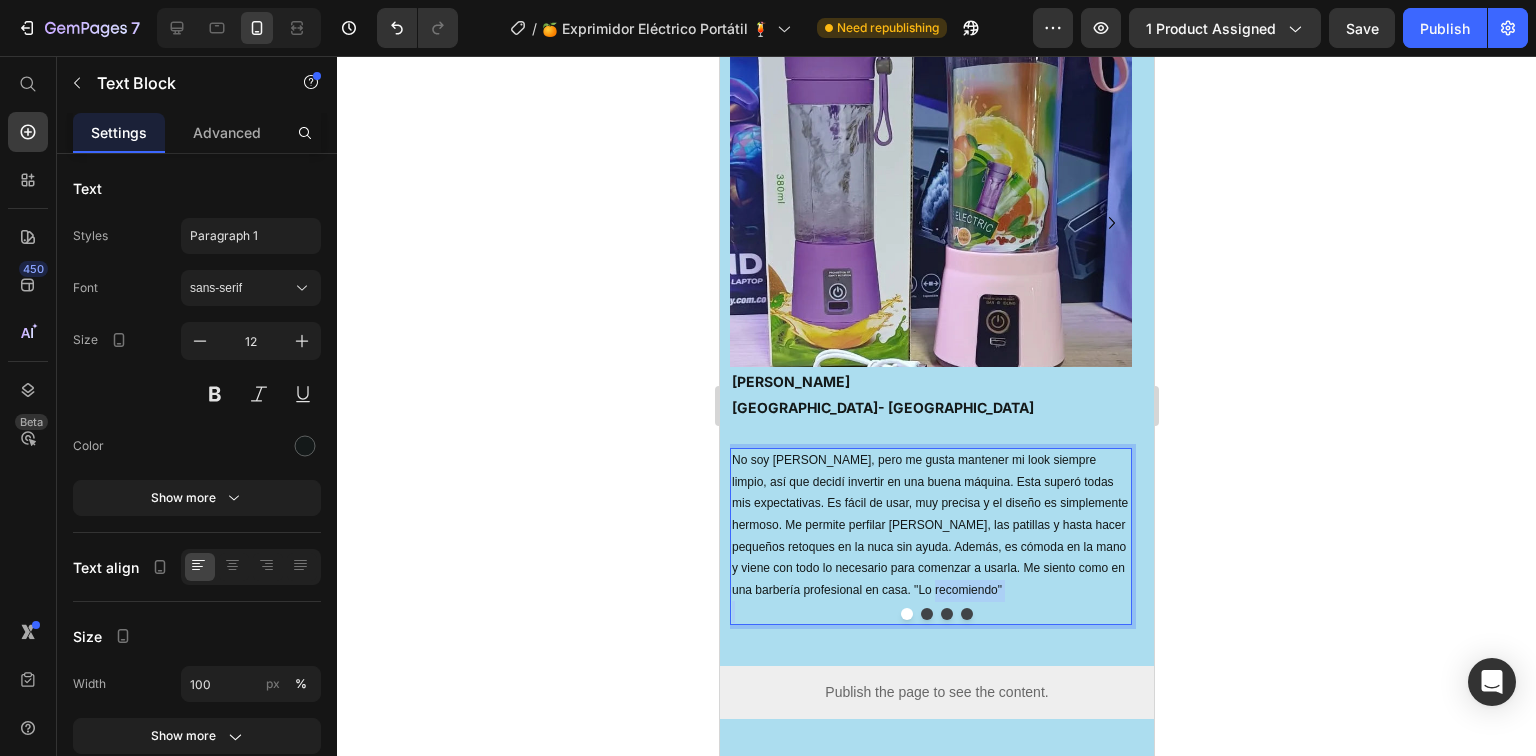 click on "No soy [PERSON_NAME], pero me gusta mantener mi look siempre limpio, así que decidí invertir en una buena máquina. Esta superó todas mis expectativas. Es fácil de usar, muy precisa y el diseño es simplemente hermoso. Me permite perfilar [PERSON_NAME], las patillas y hasta hacer pequeños retoques en la nuca sin ayuda. Además, es cómoda en la mano y viene con todo lo necesario para comenzar a usarla. Me siento como en una barbería profesional en casa. "Lo recomiendo"" at bounding box center [930, 525] 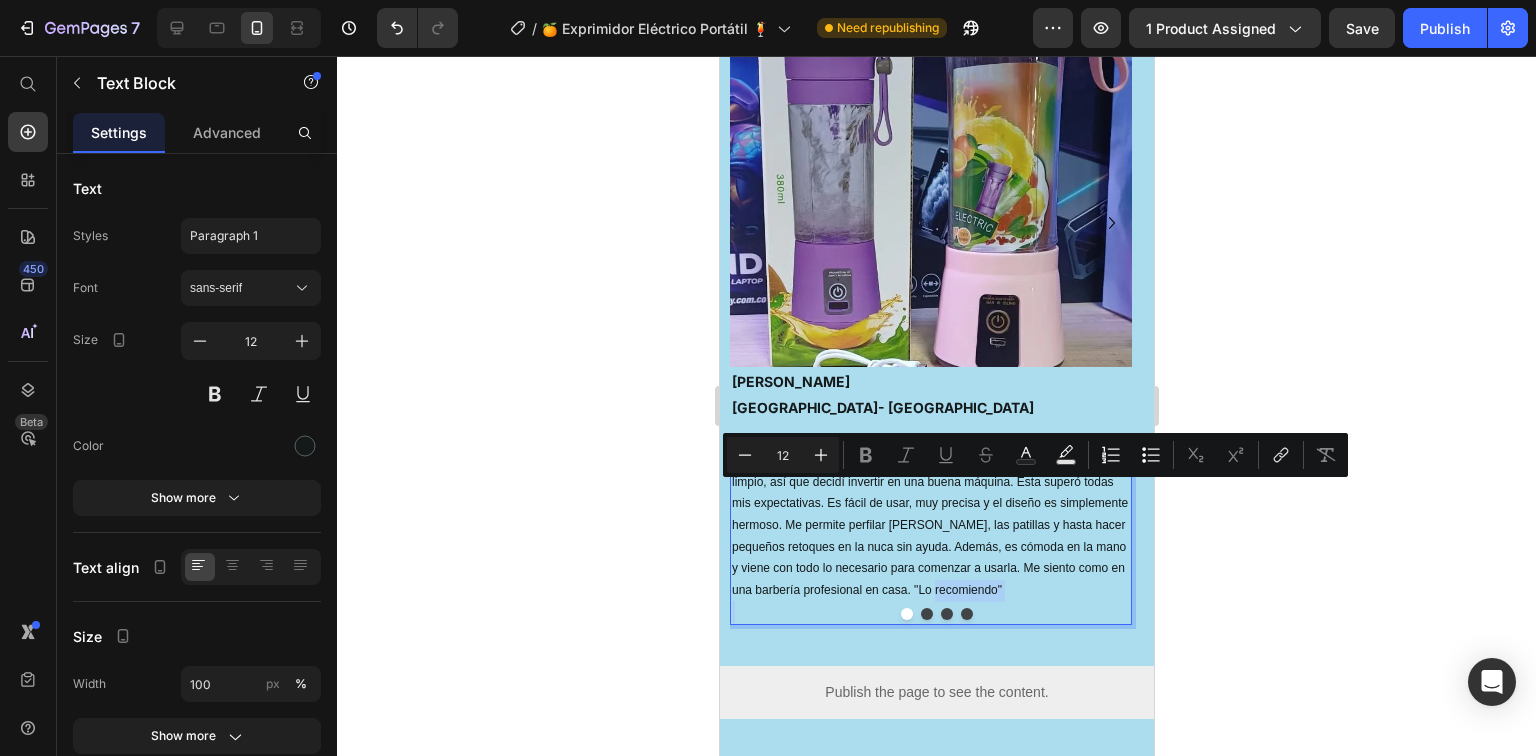 click on "No soy [PERSON_NAME], pero me gusta mantener mi look siempre limpio, así que decidí invertir en una buena máquina. Esta superó todas mis expectativas. Es fácil de usar, muy precisa y el diseño es simplemente hermoso. Me permite perfilar [PERSON_NAME], las patillas y hasta hacer pequeños retoques en la nuca sin ayuda. Además, es cómoda en la mano y viene con todo lo necesario para comenzar a usarla. Me siento como en una barbería profesional en casa. "Lo recomiendo"" at bounding box center (930, 525) 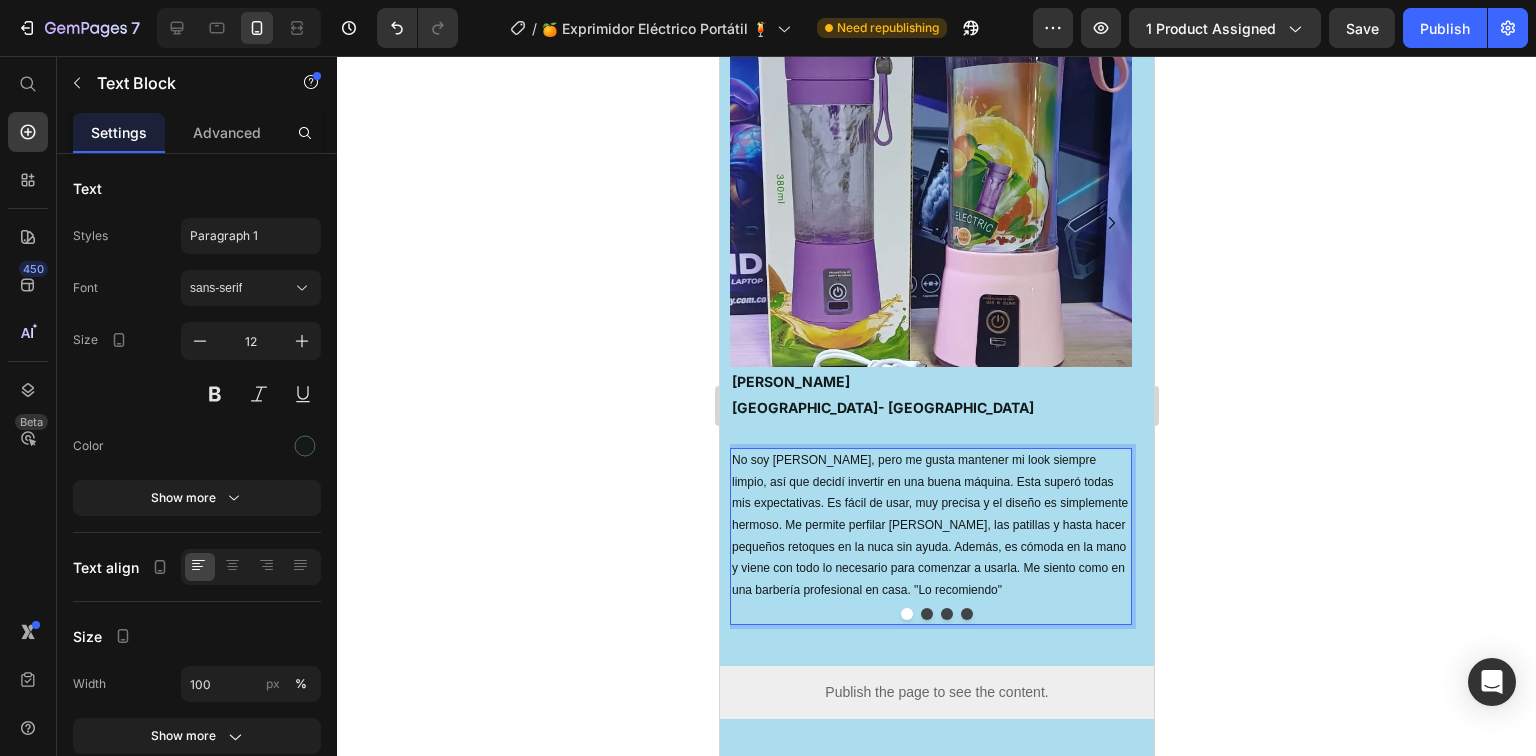 click on "No soy [PERSON_NAME], pero me gusta mantener mi look siempre limpio, así que decidí invertir en una buena máquina. Esta superó todas mis expectativas. Es fácil de usar, muy precisa y el diseño es simplemente hermoso. Me permite perfilar [PERSON_NAME], las patillas y hasta hacer pequeños retoques en la nuca sin ayuda. Además, es cómoda en la mano y viene con todo lo necesario para comenzar a usarla. Me siento como en una barbería profesional en casa. "Lo recomiendo"" at bounding box center (930, 525) 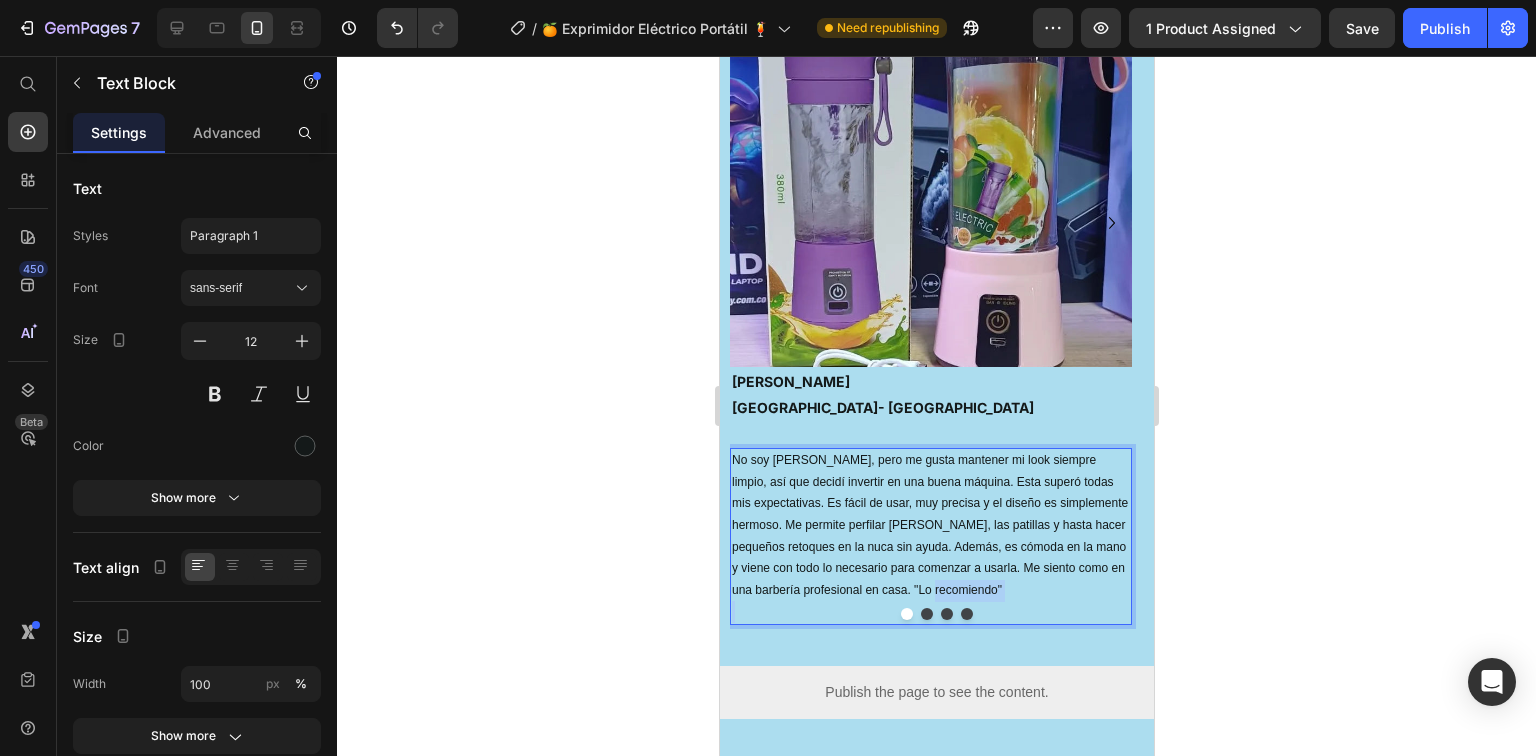 click on "No soy [PERSON_NAME], pero me gusta mantener mi look siempre limpio, así que decidí invertir en una buena máquina. Esta superó todas mis expectativas. Es fácil de usar, muy precisa y el diseño es simplemente hermoso. Me permite perfilar [PERSON_NAME], las patillas y hasta hacer pequeños retoques en la nuca sin ayuda. Además, es cómoda en la mano y viene con todo lo necesario para comenzar a usarla. Me siento como en una barbería profesional en casa. "Lo recomiendo"" at bounding box center (930, 525) 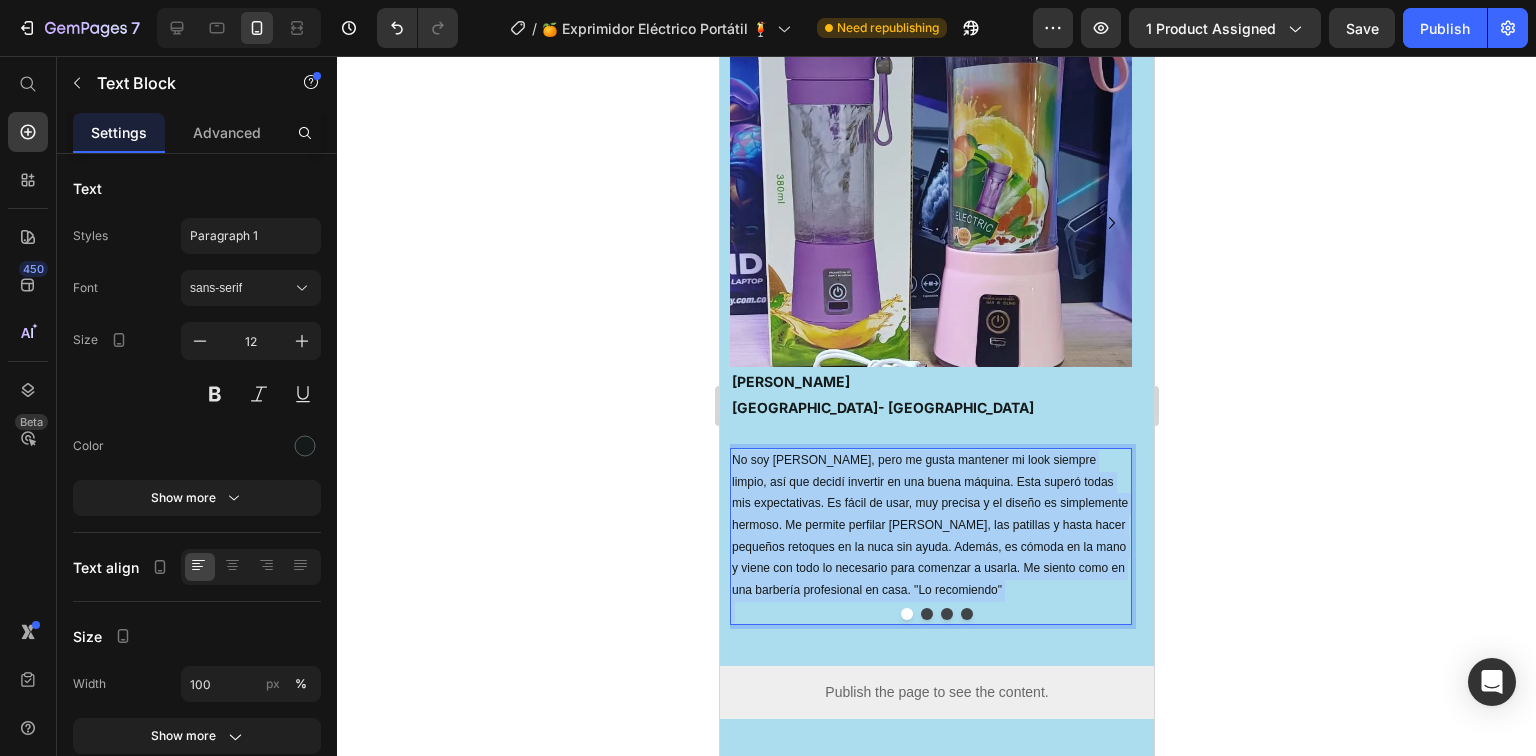click on "No soy [PERSON_NAME], pero me gusta mantener mi look siempre limpio, así que decidí invertir en una buena máquina. Esta superó todas mis expectativas. Es fácil de usar, muy precisa y el diseño es simplemente hermoso. Me permite perfilar [PERSON_NAME], las patillas y hasta hacer pequeños retoques en la nuca sin ayuda. Además, es cómoda en la mano y viene con todo lo necesario para comenzar a usarla. Me siento como en una barbería profesional en casa. "Lo recomiendo"" at bounding box center [930, 525] 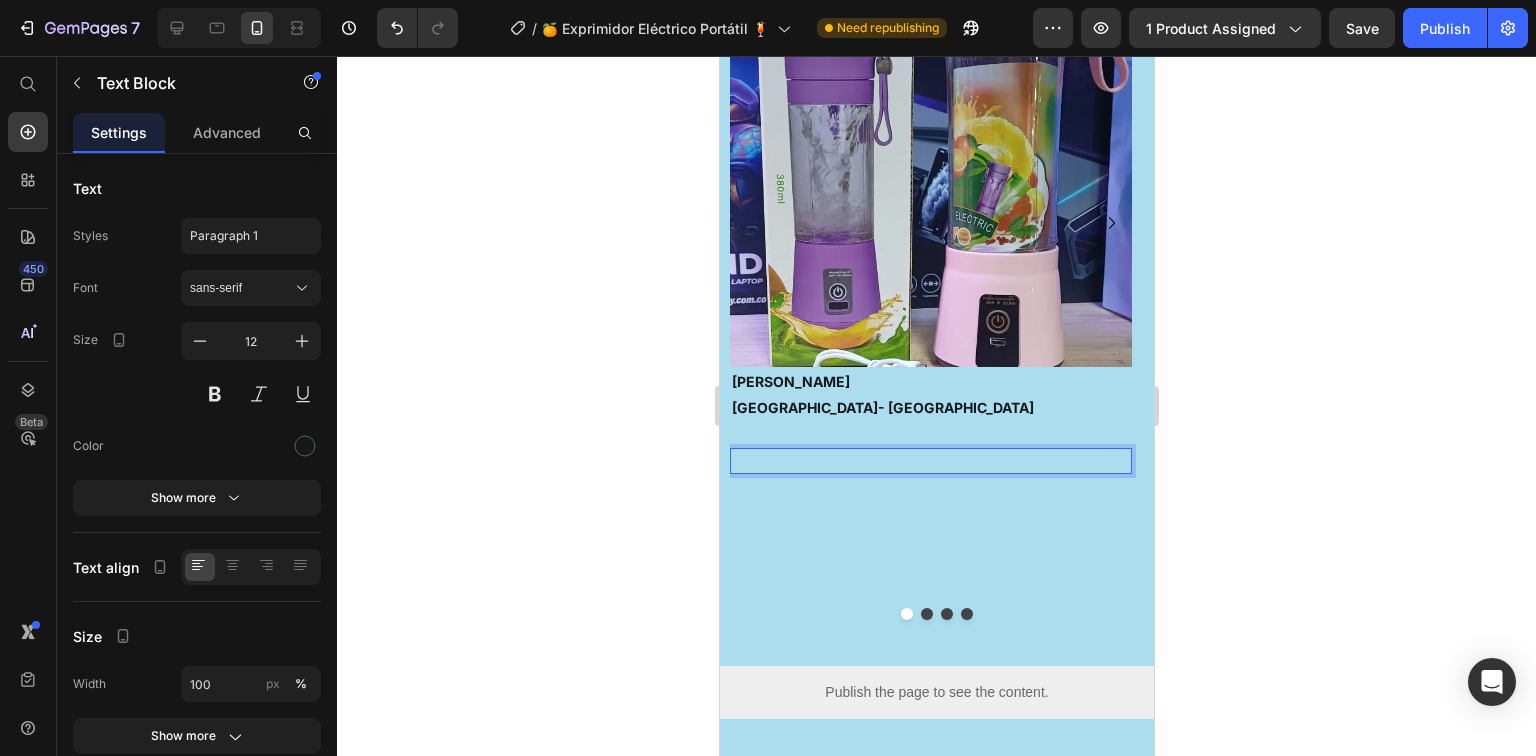 click at bounding box center [930, 461] 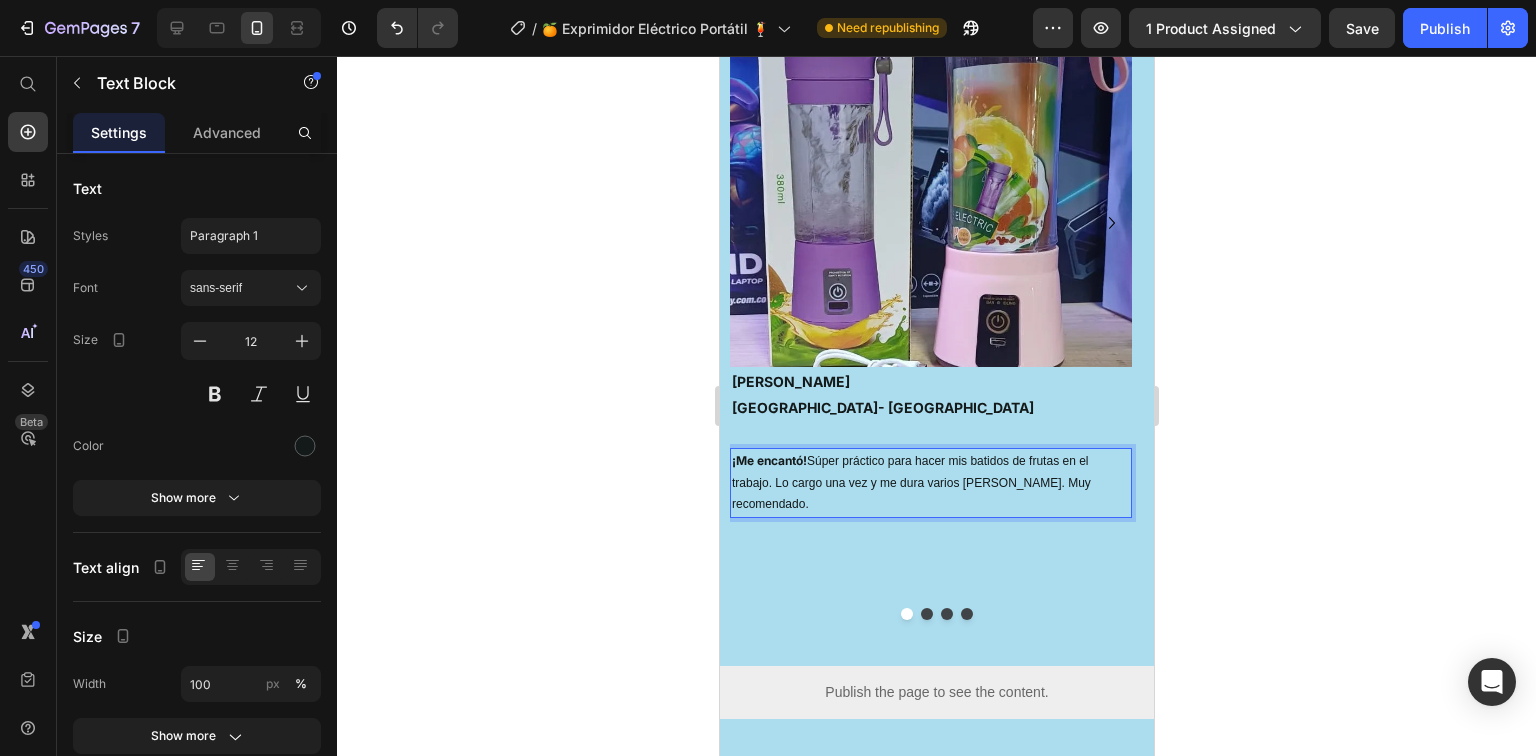 click on "¡Me encantó!  Súper práctico para hacer mis batidos de frutas en el trabajo. Lo cargo una vez y me dura varios [PERSON_NAME]. Muy recomendado." at bounding box center [930, 483] 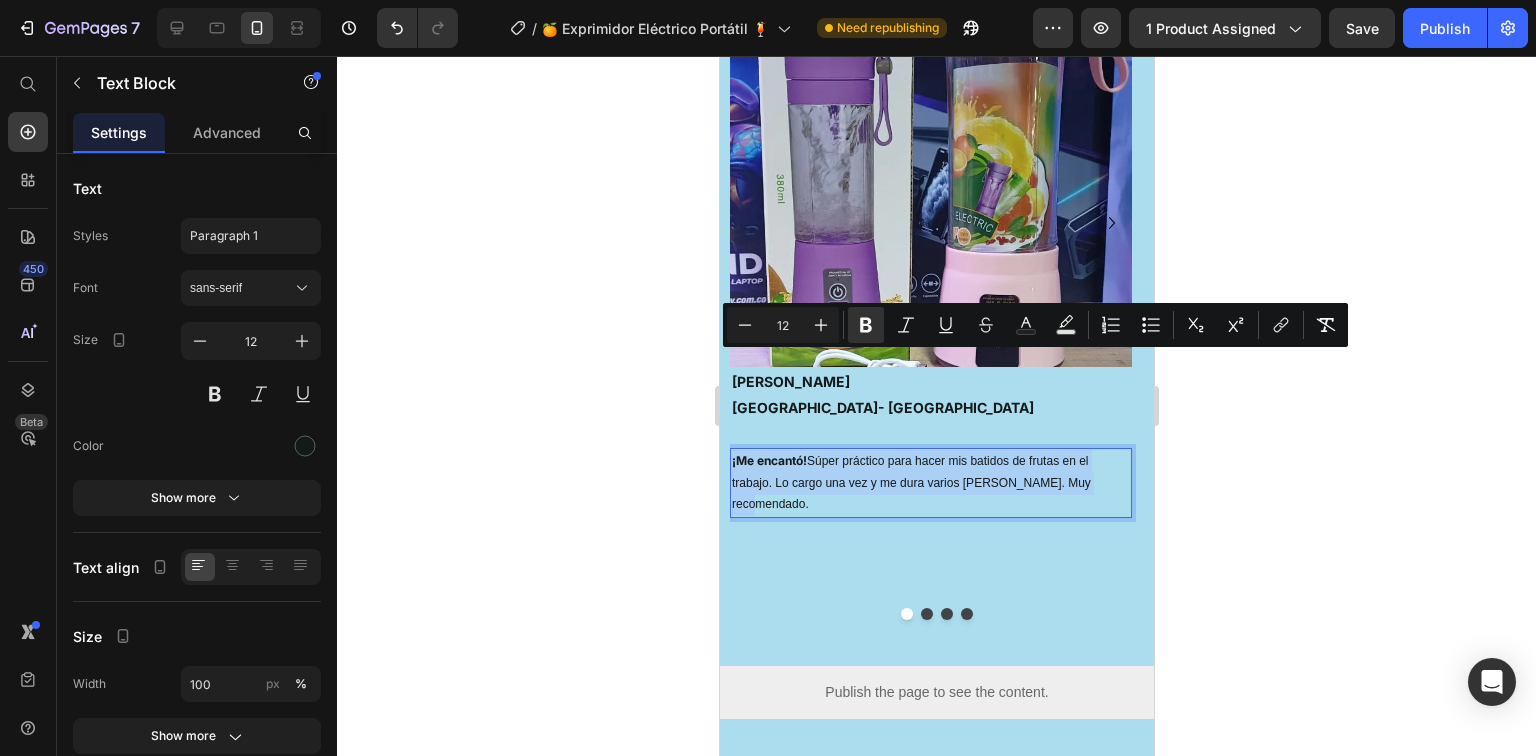 drag, startPoint x: 1097, startPoint y: 387, endPoint x: 730, endPoint y: 360, distance: 367.99185 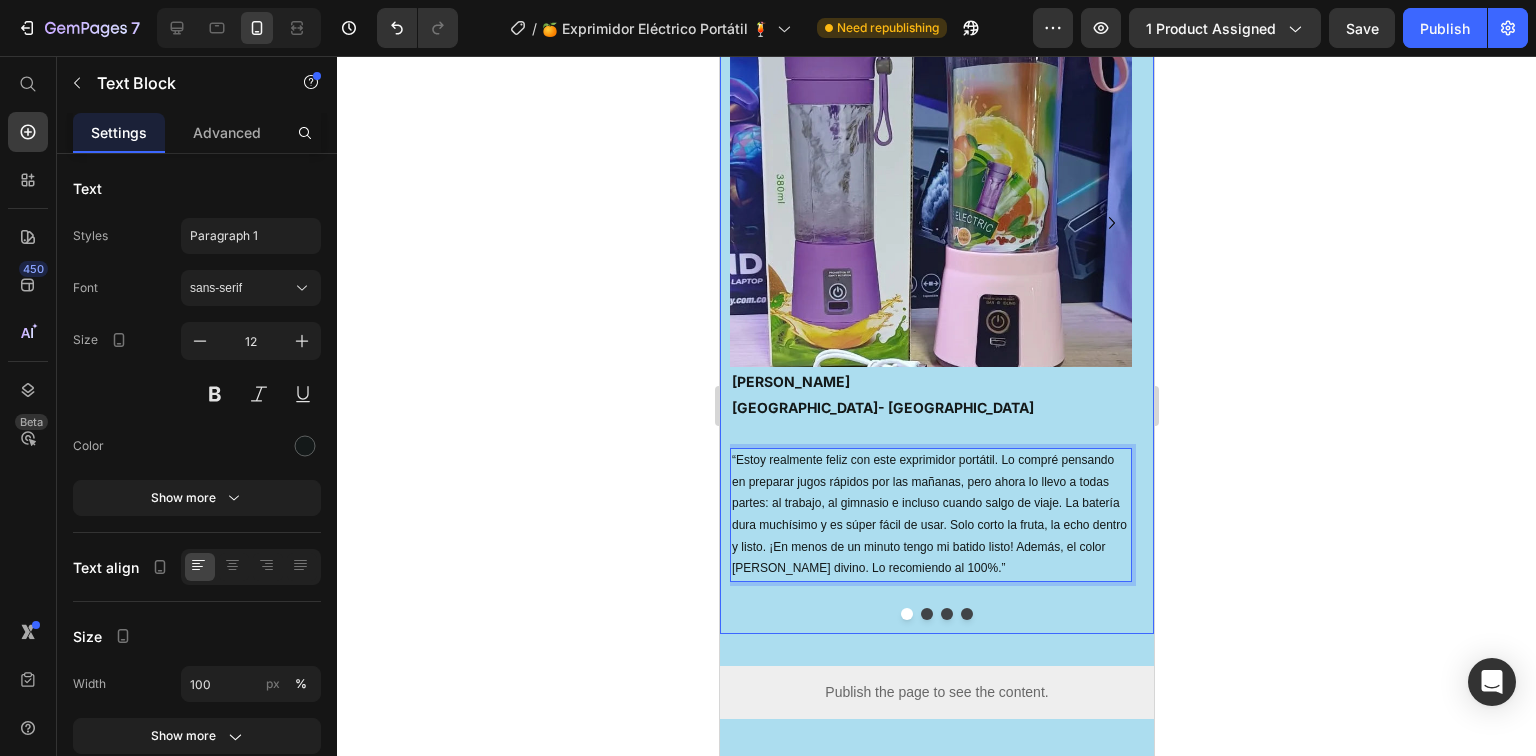 click at bounding box center (926, 614) 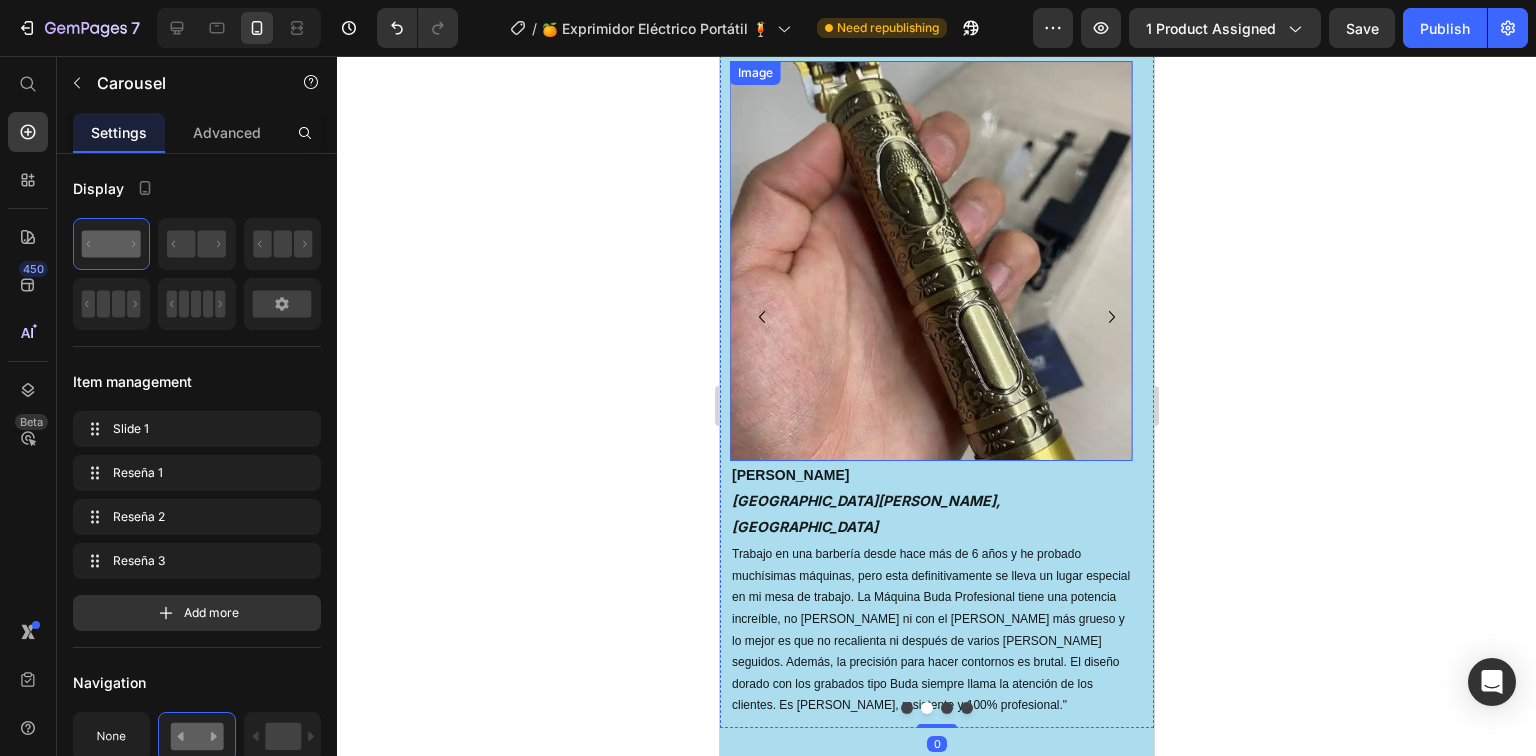 scroll, scrollTop: 4239, scrollLeft: 0, axis: vertical 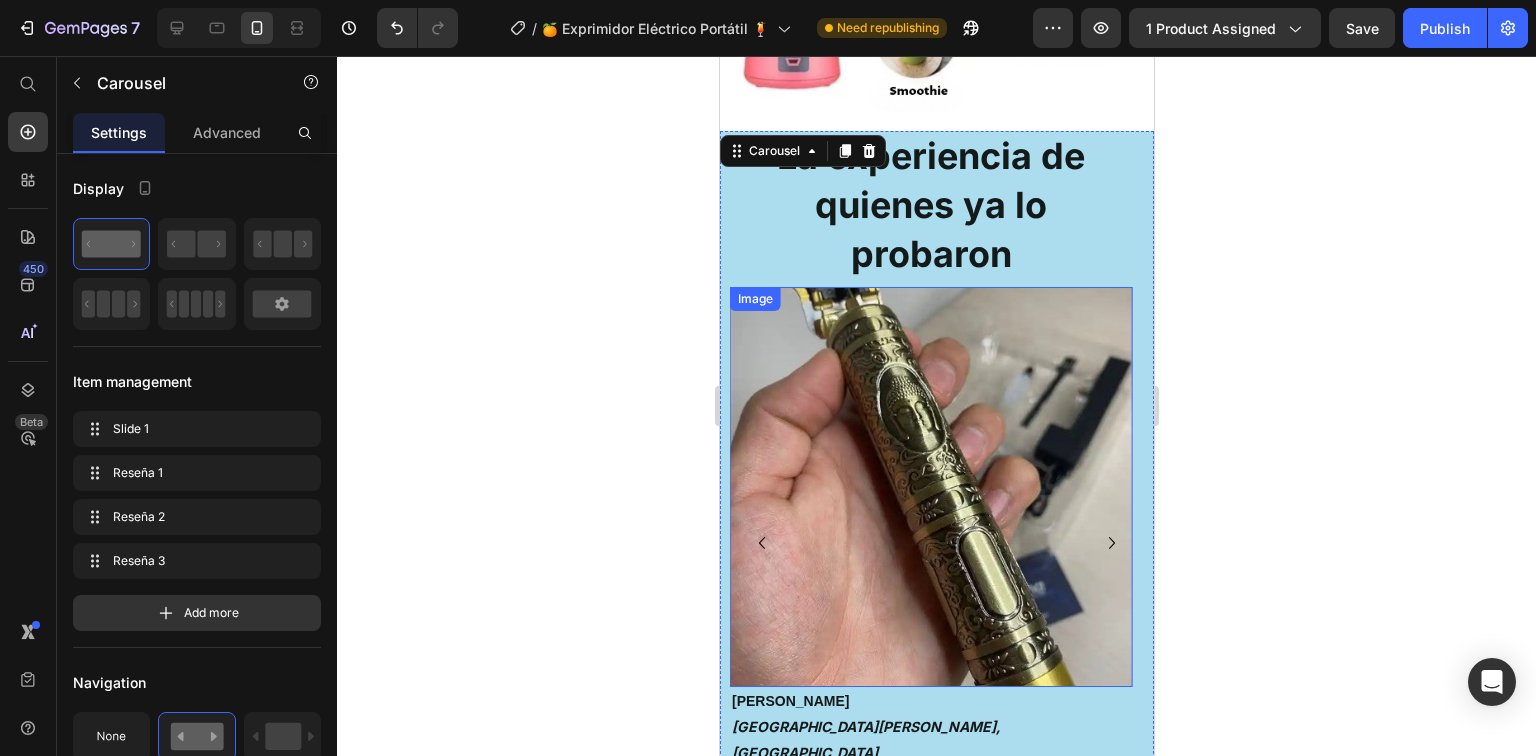 click at bounding box center [930, 487] 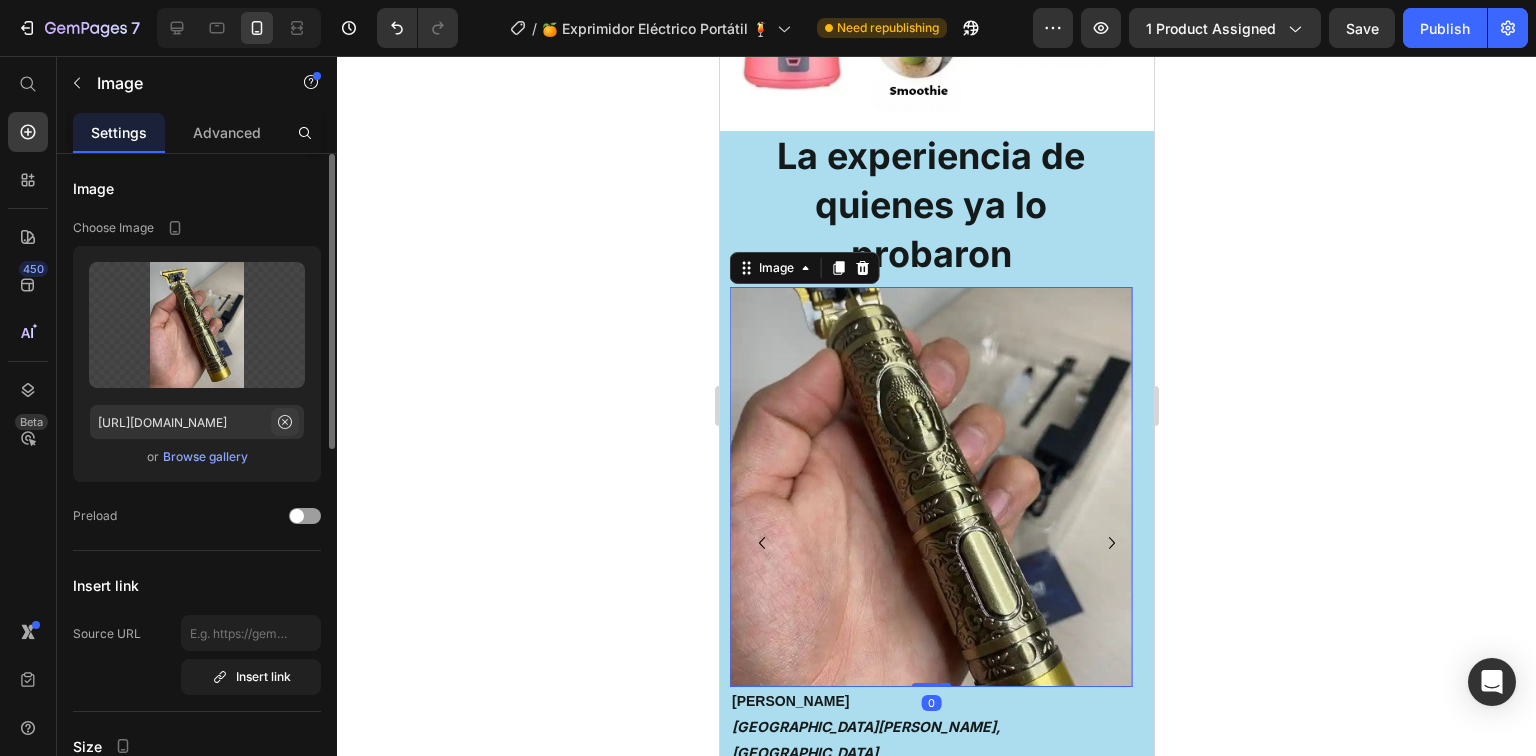 click 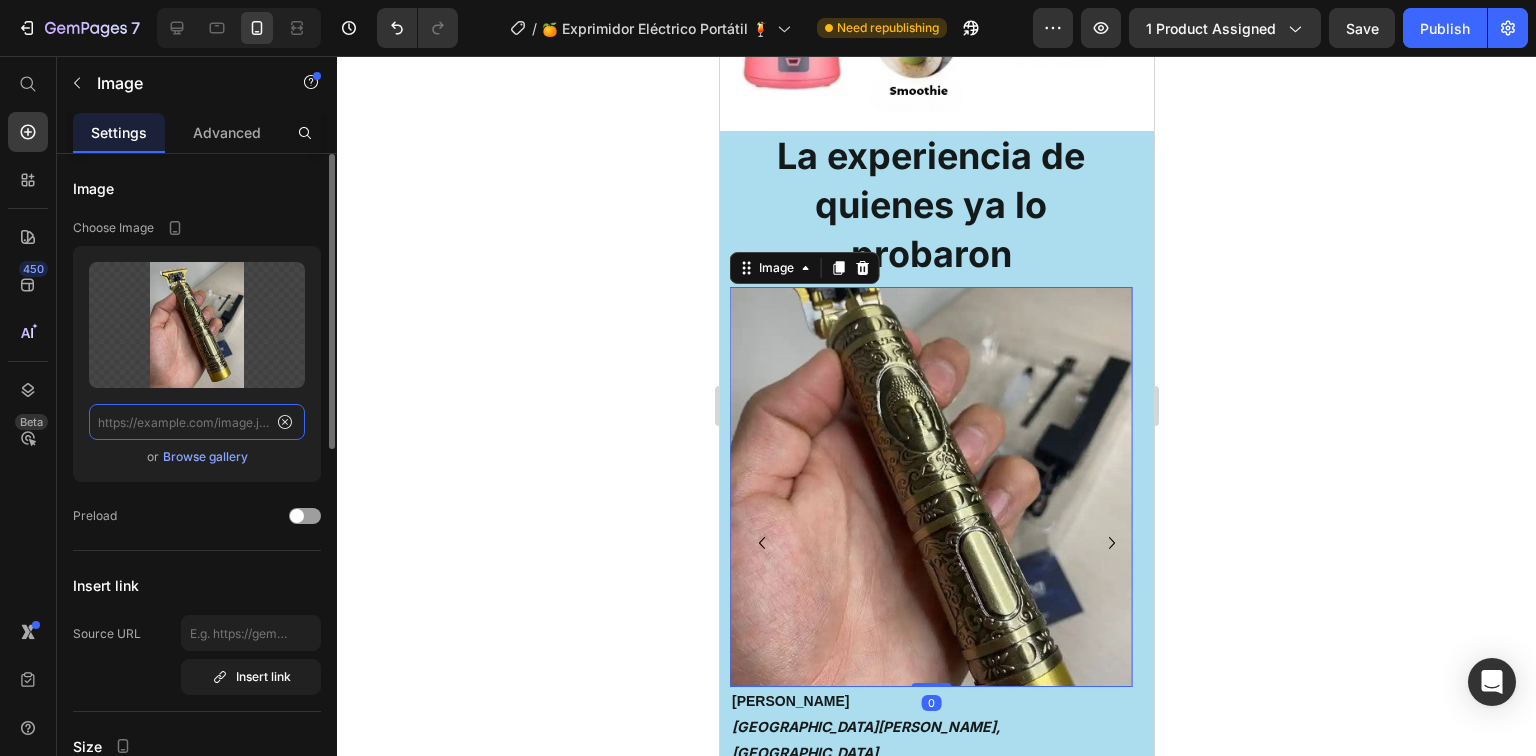 scroll, scrollTop: 0, scrollLeft: 0, axis: both 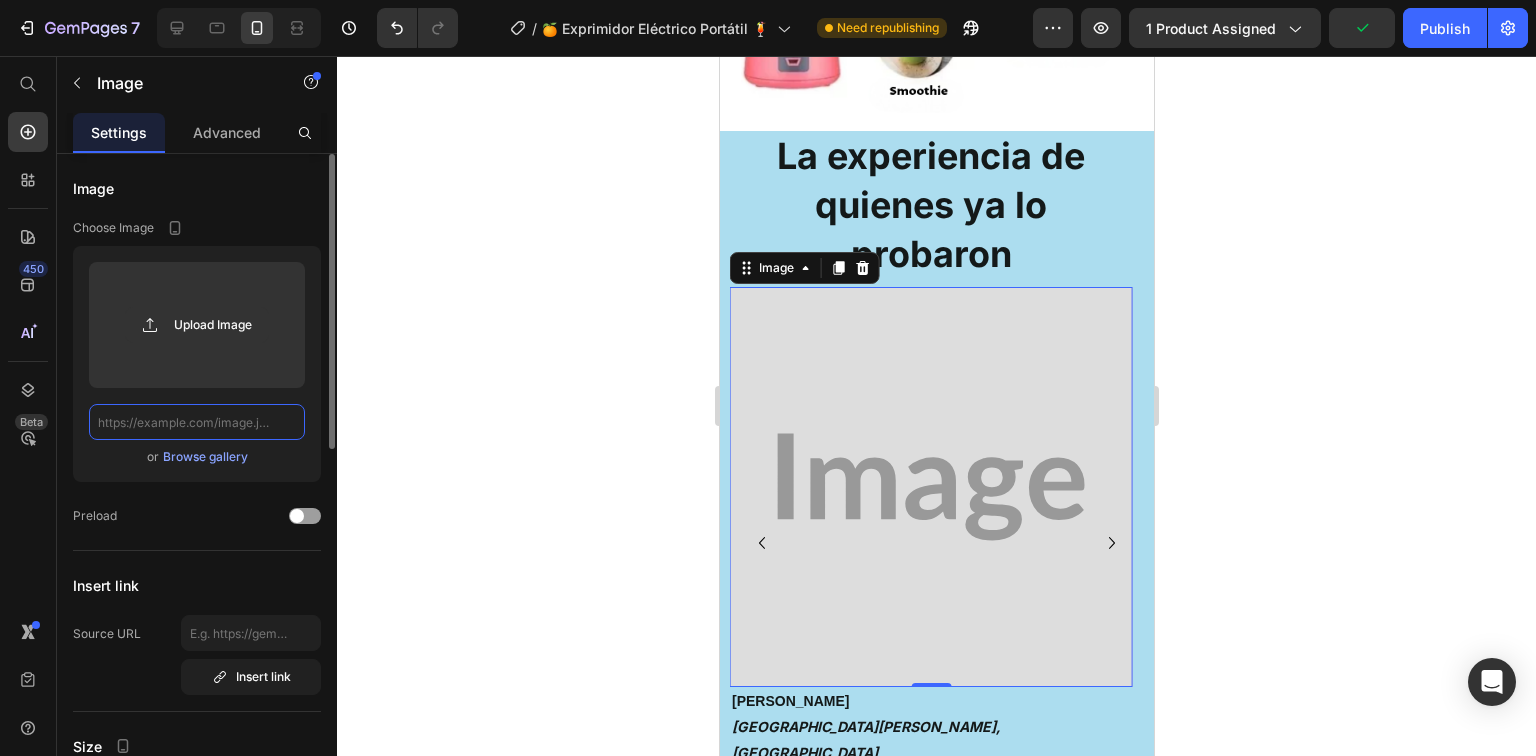 click 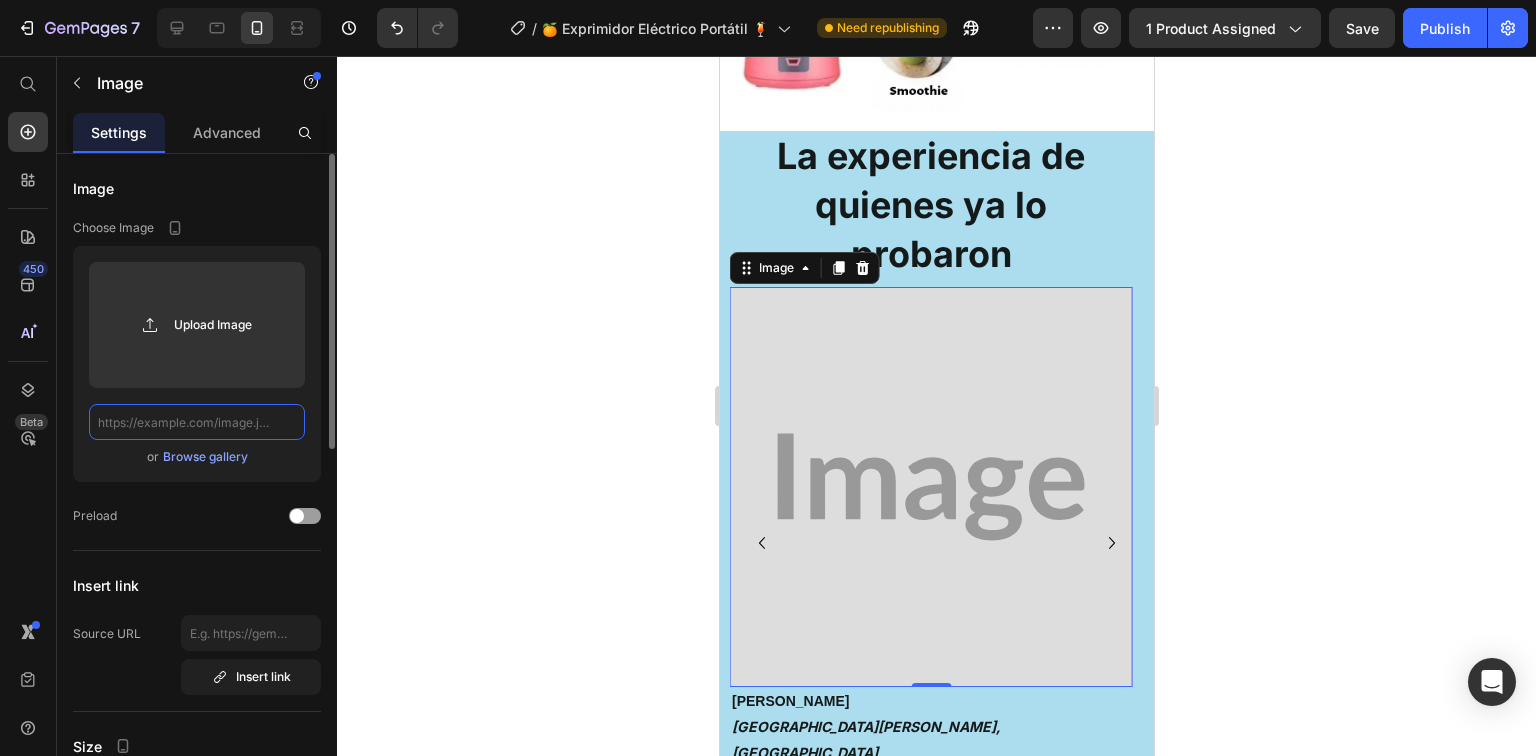 paste on "[URL][DOMAIN_NAME]" 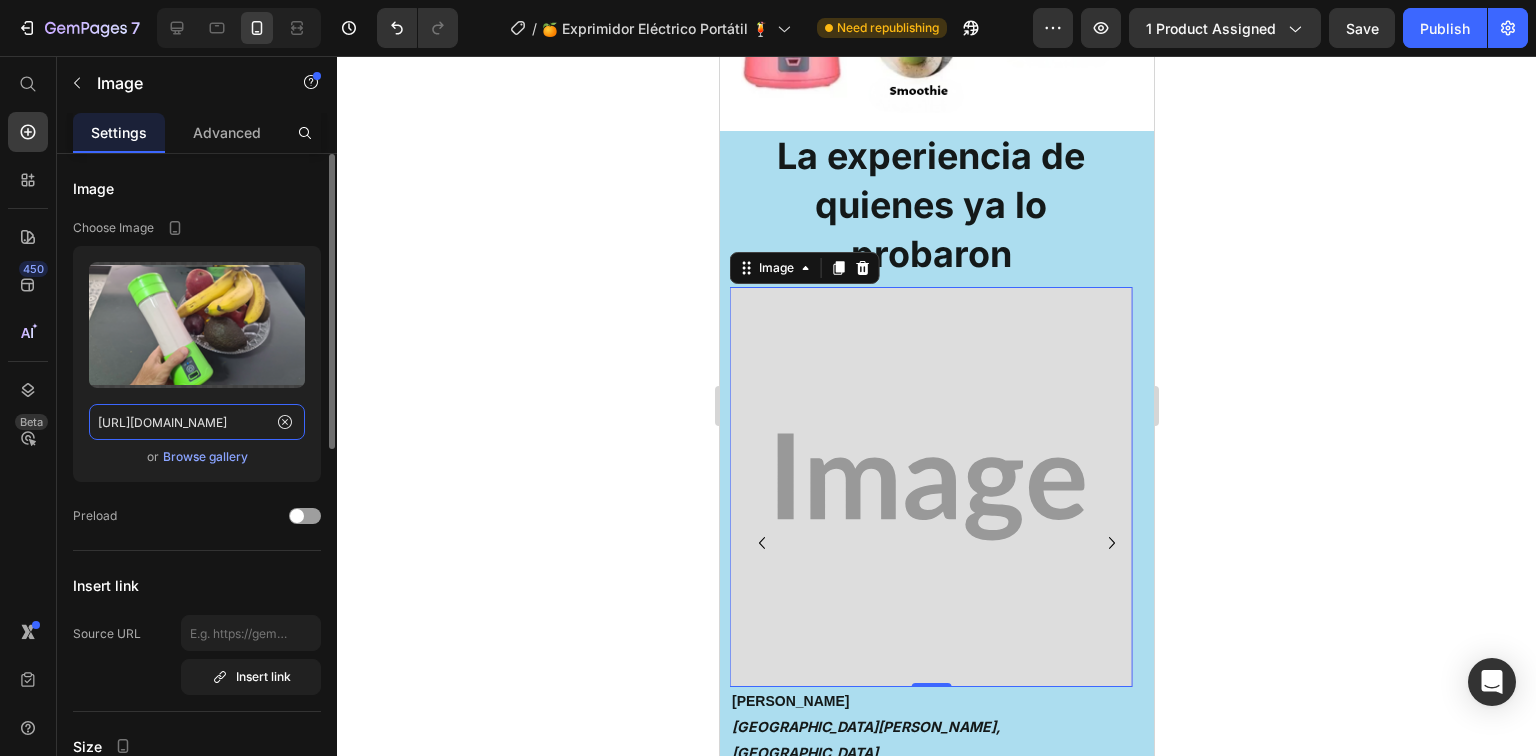scroll, scrollTop: 0, scrollLeft: 316, axis: horizontal 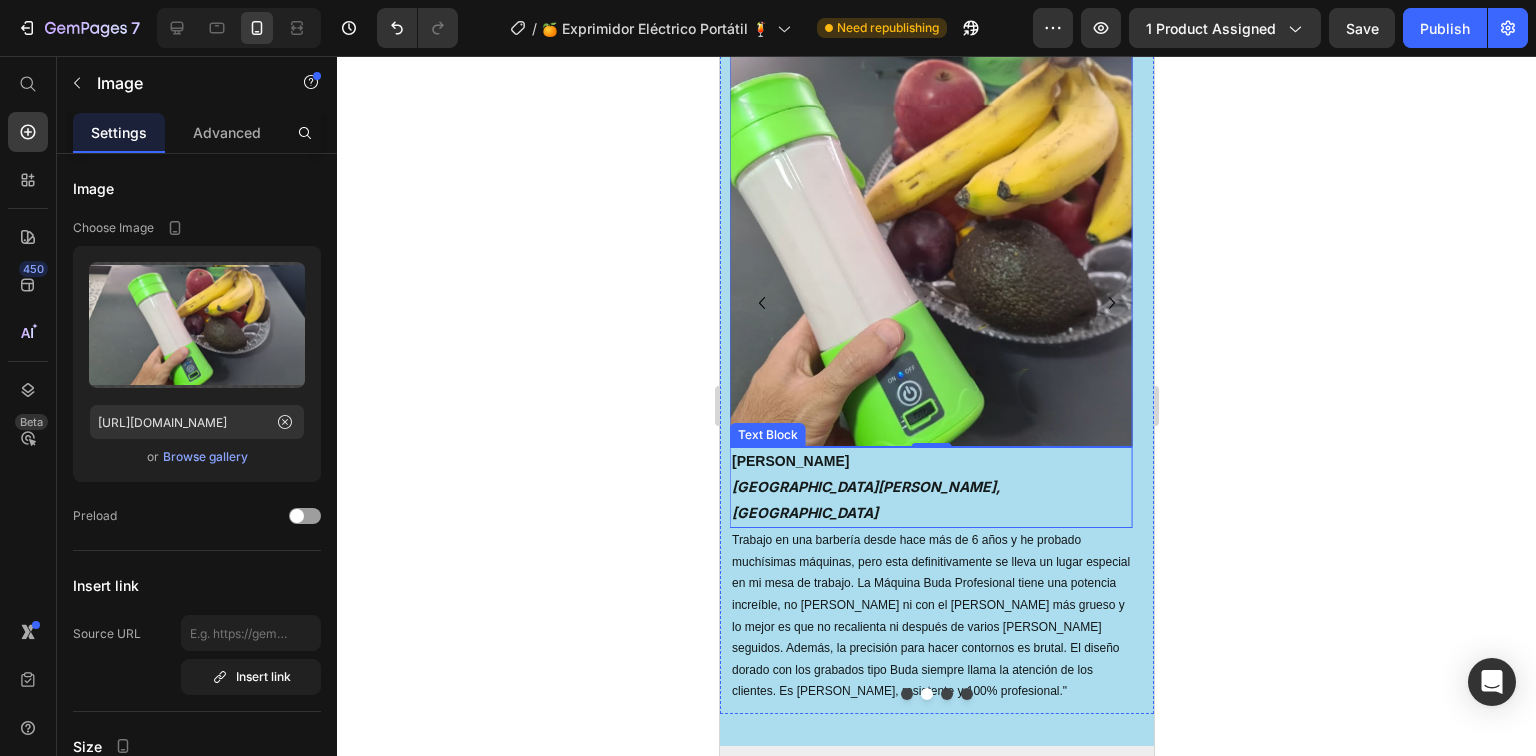 click on "[GEOGRAPHIC_DATA][PERSON_NAME], [GEOGRAPHIC_DATA]" at bounding box center [865, 499] 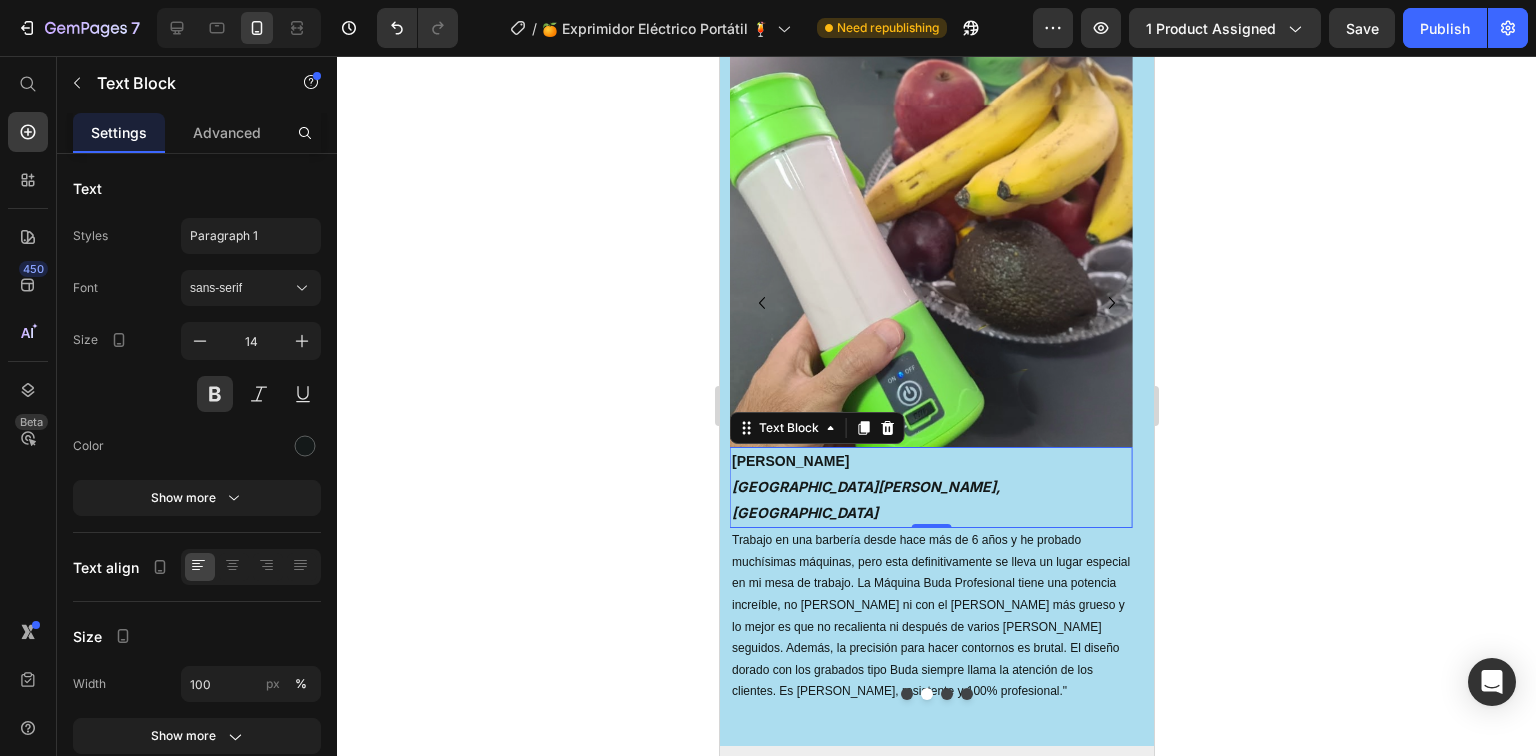 click on "[PERSON_NAME] [GEOGRAPHIC_DATA][PERSON_NAME], [GEOGRAPHIC_DATA]" at bounding box center [930, 488] 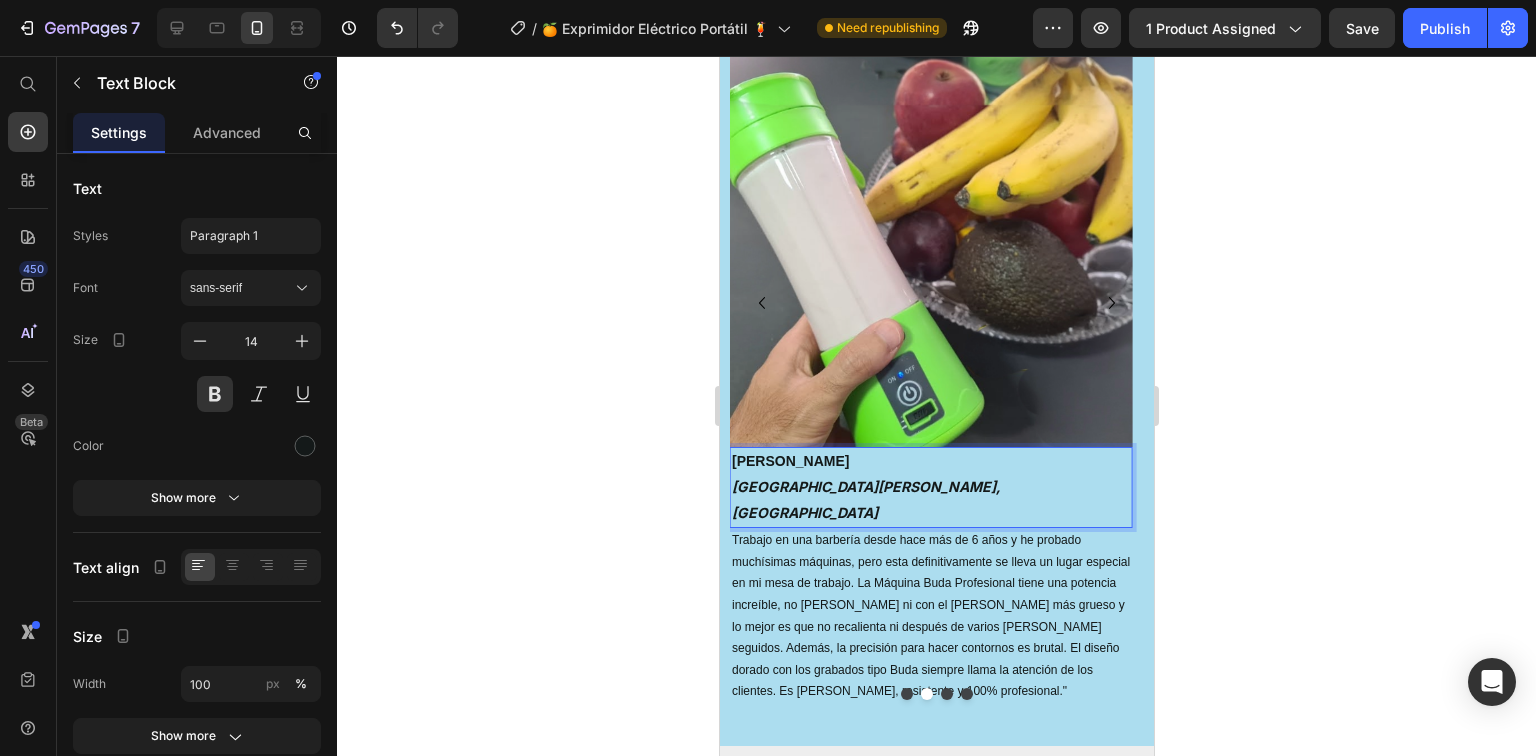 click on "[PERSON_NAME] [GEOGRAPHIC_DATA][PERSON_NAME], [GEOGRAPHIC_DATA]" at bounding box center [930, 488] 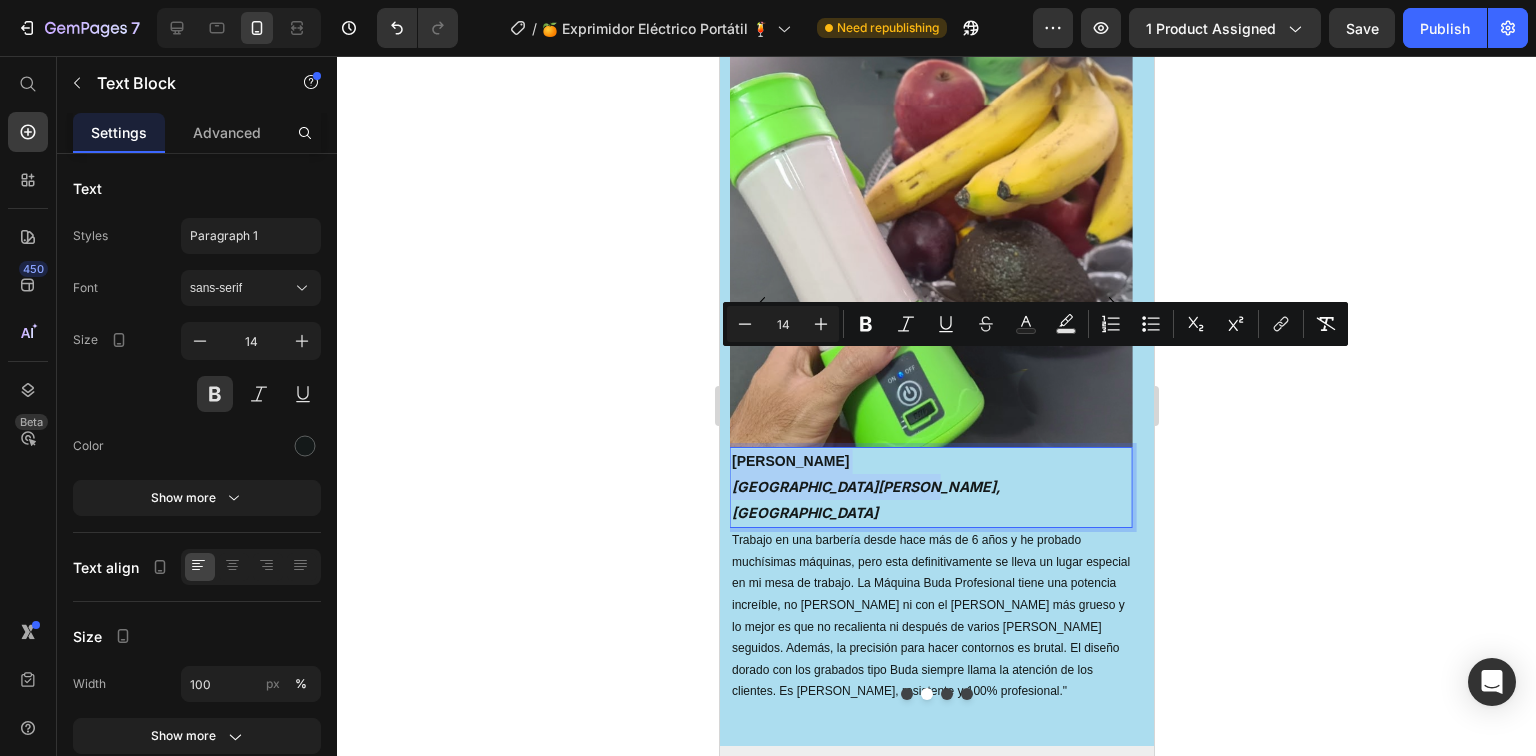 drag, startPoint x: 910, startPoint y: 388, endPoint x: 732, endPoint y: 352, distance: 181.60396 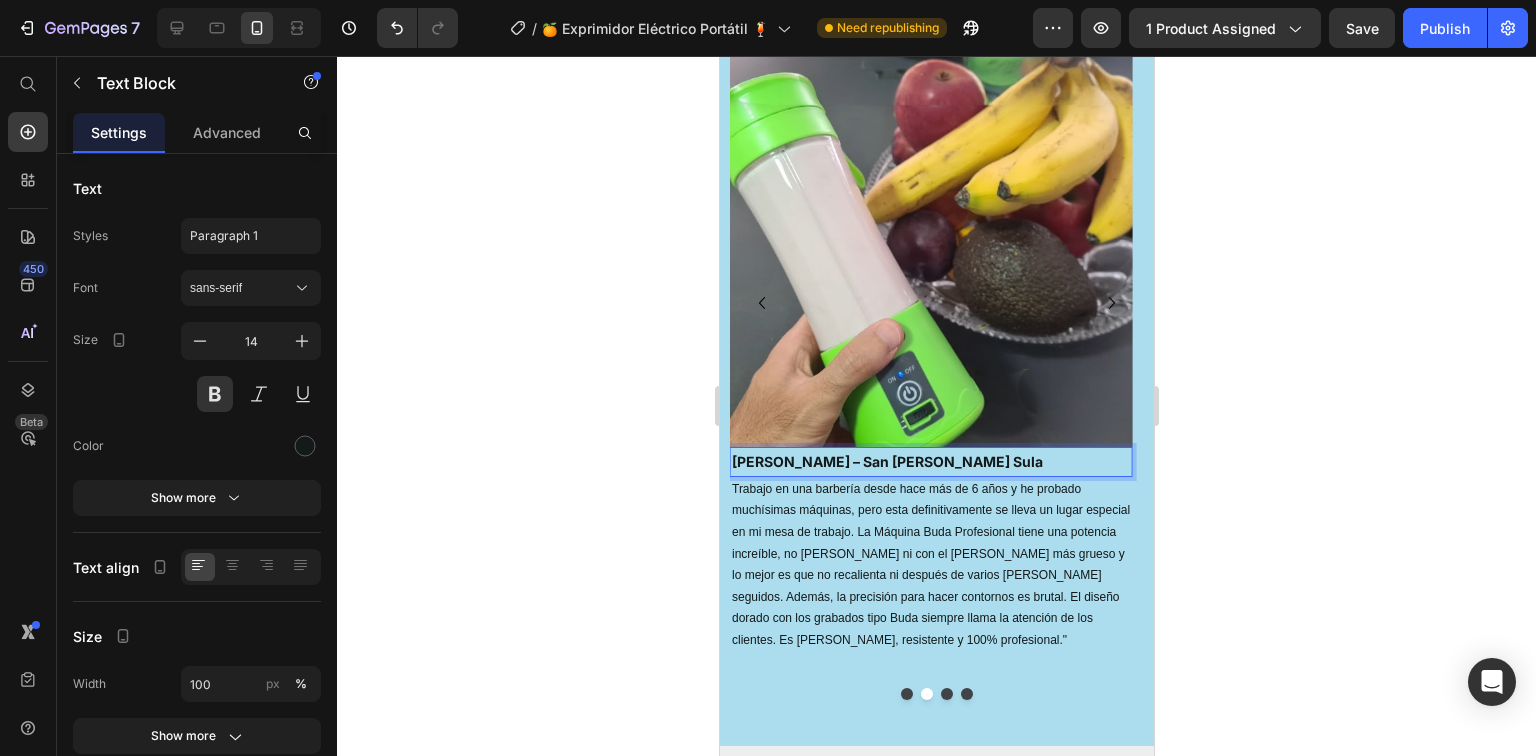 click on "[PERSON_NAME] – San [PERSON_NAME] Sula" at bounding box center [886, 461] 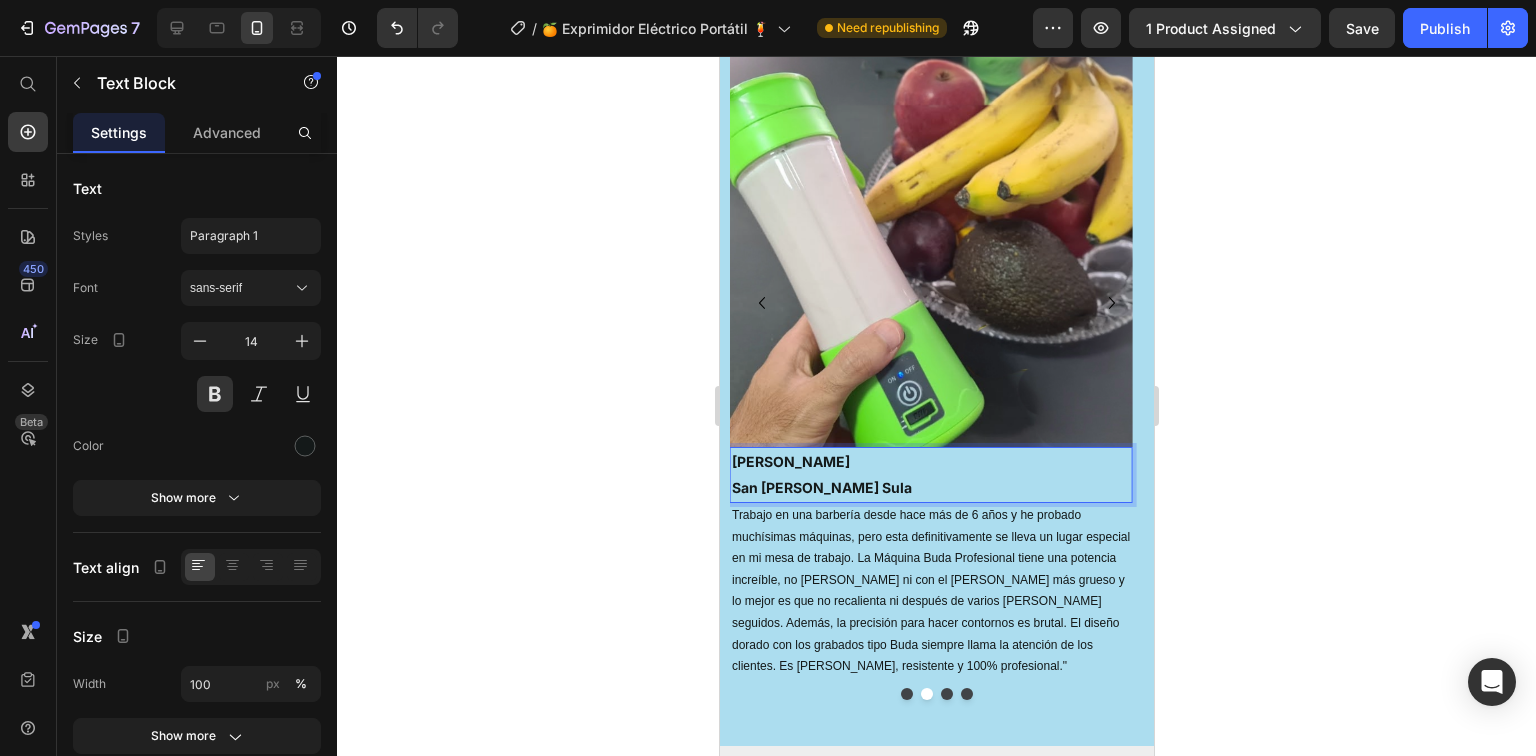 click on "[PERSON_NAME]   San [PERSON_NAME] Sula" at bounding box center (930, 475) 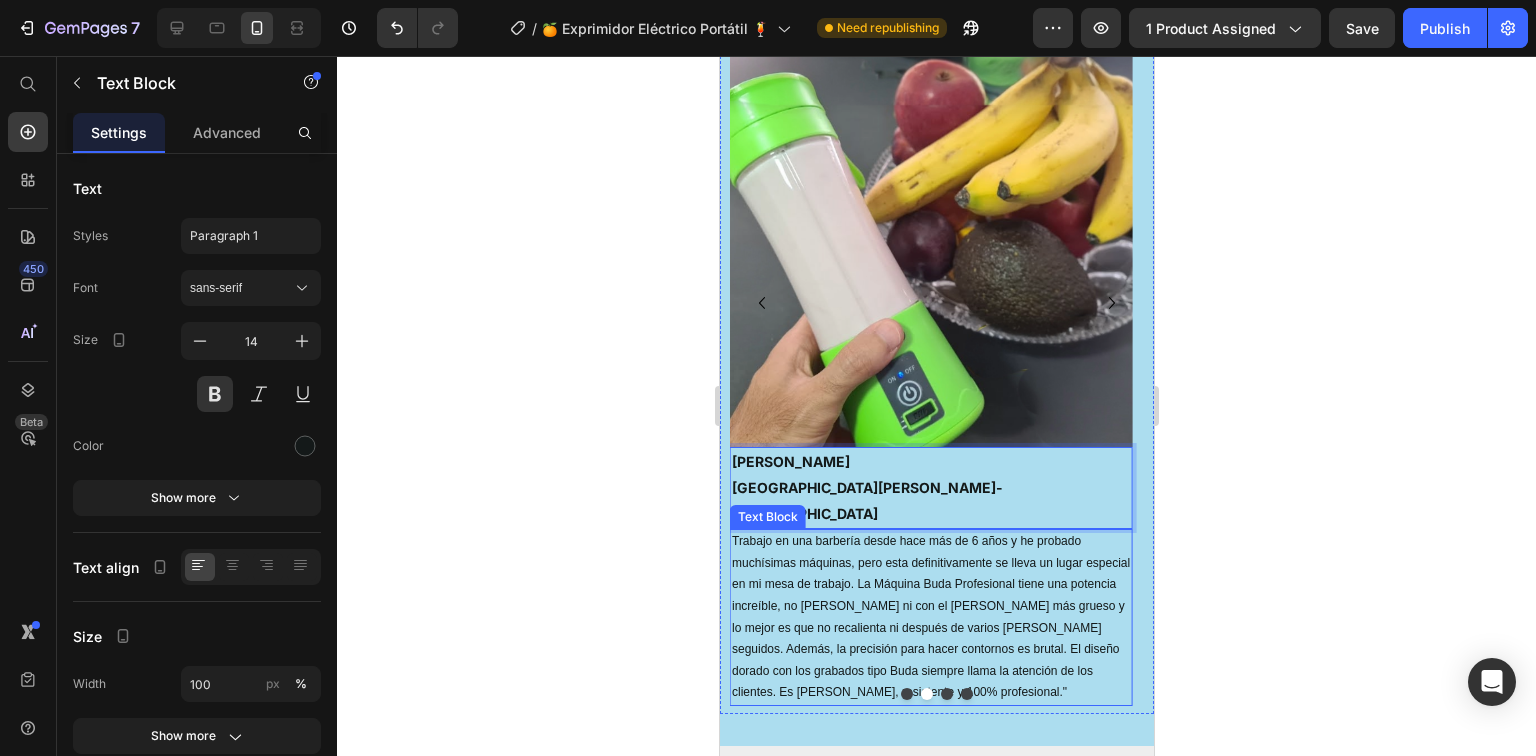 drag, startPoint x: 814, startPoint y: 455, endPoint x: 823, endPoint y: 479, distance: 25.632011 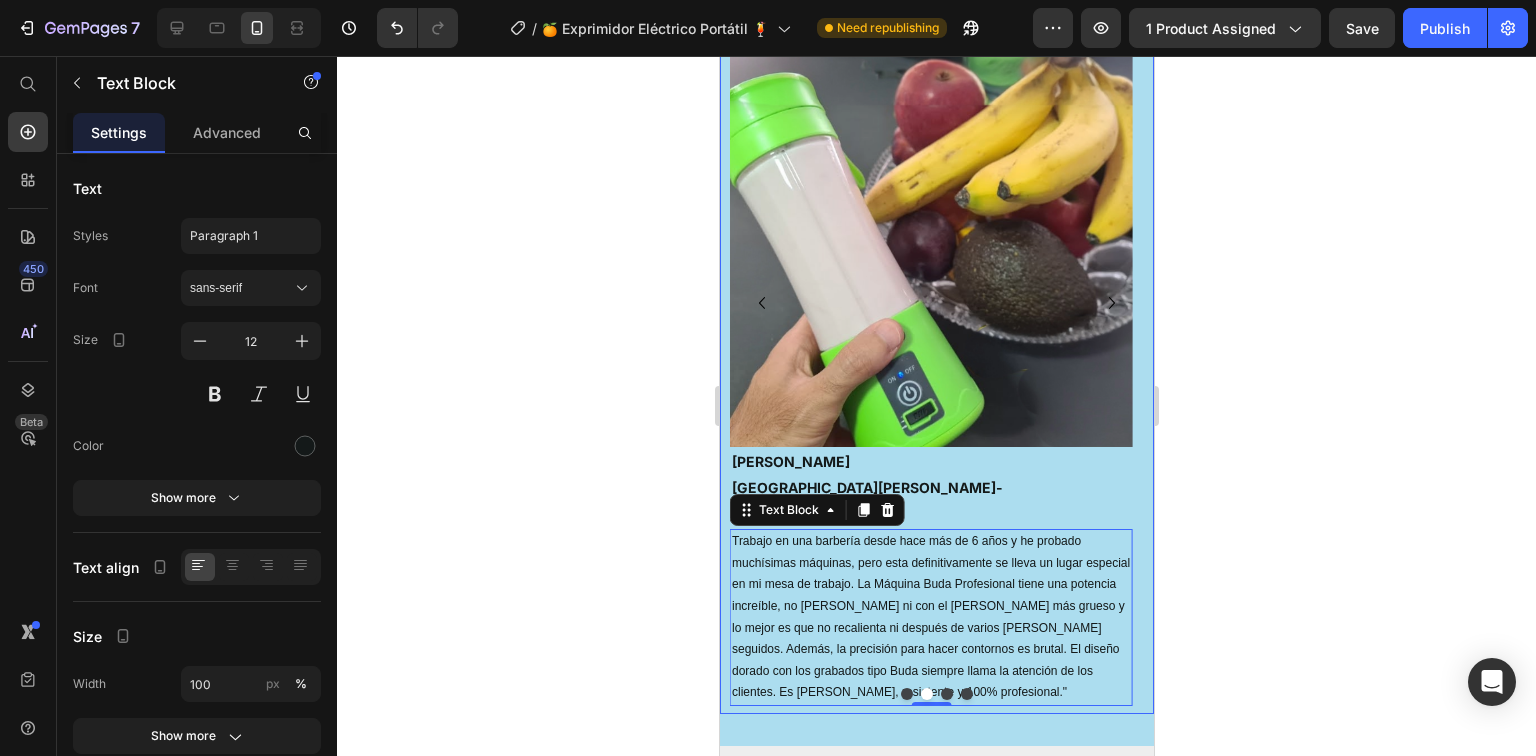 click at bounding box center [936, 694] 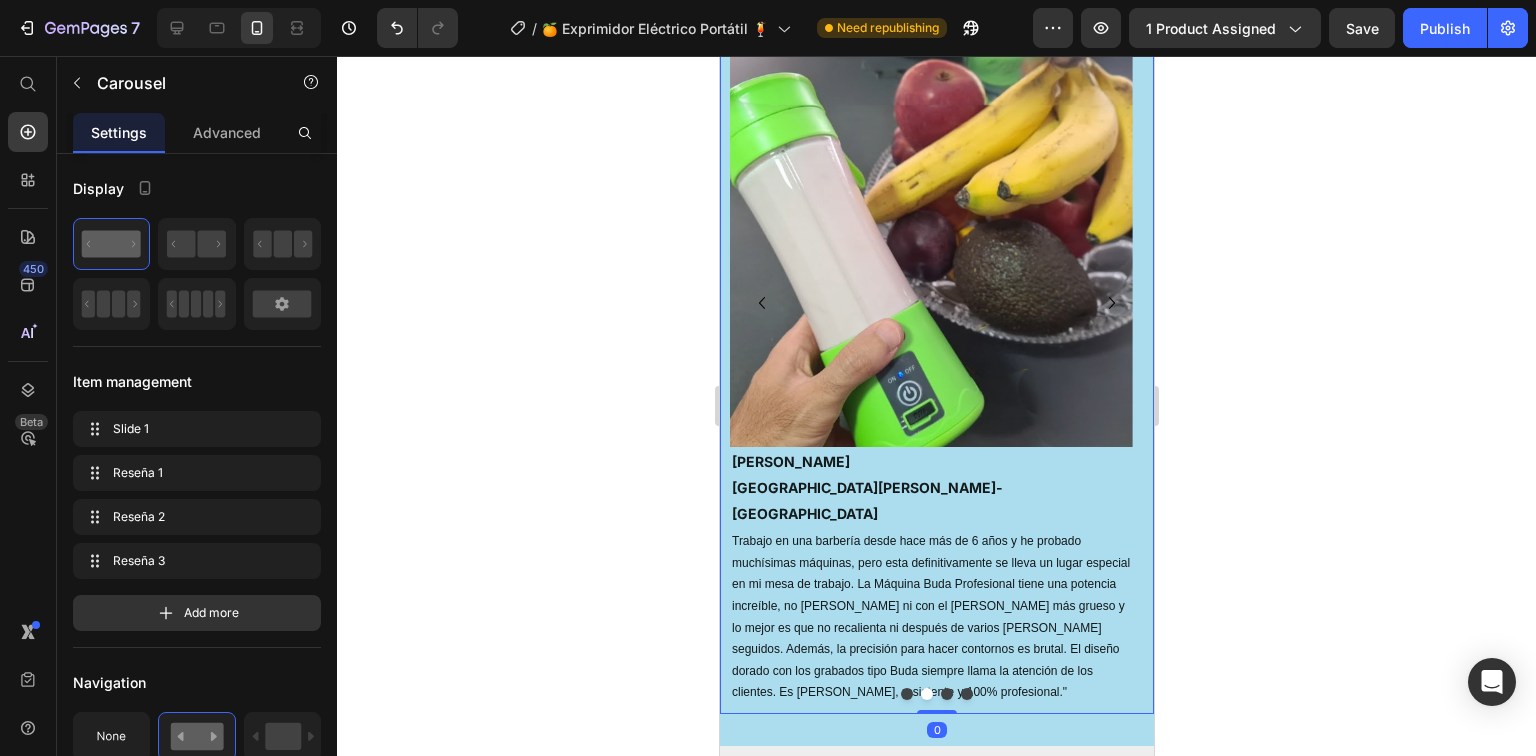 click at bounding box center (936, 694) 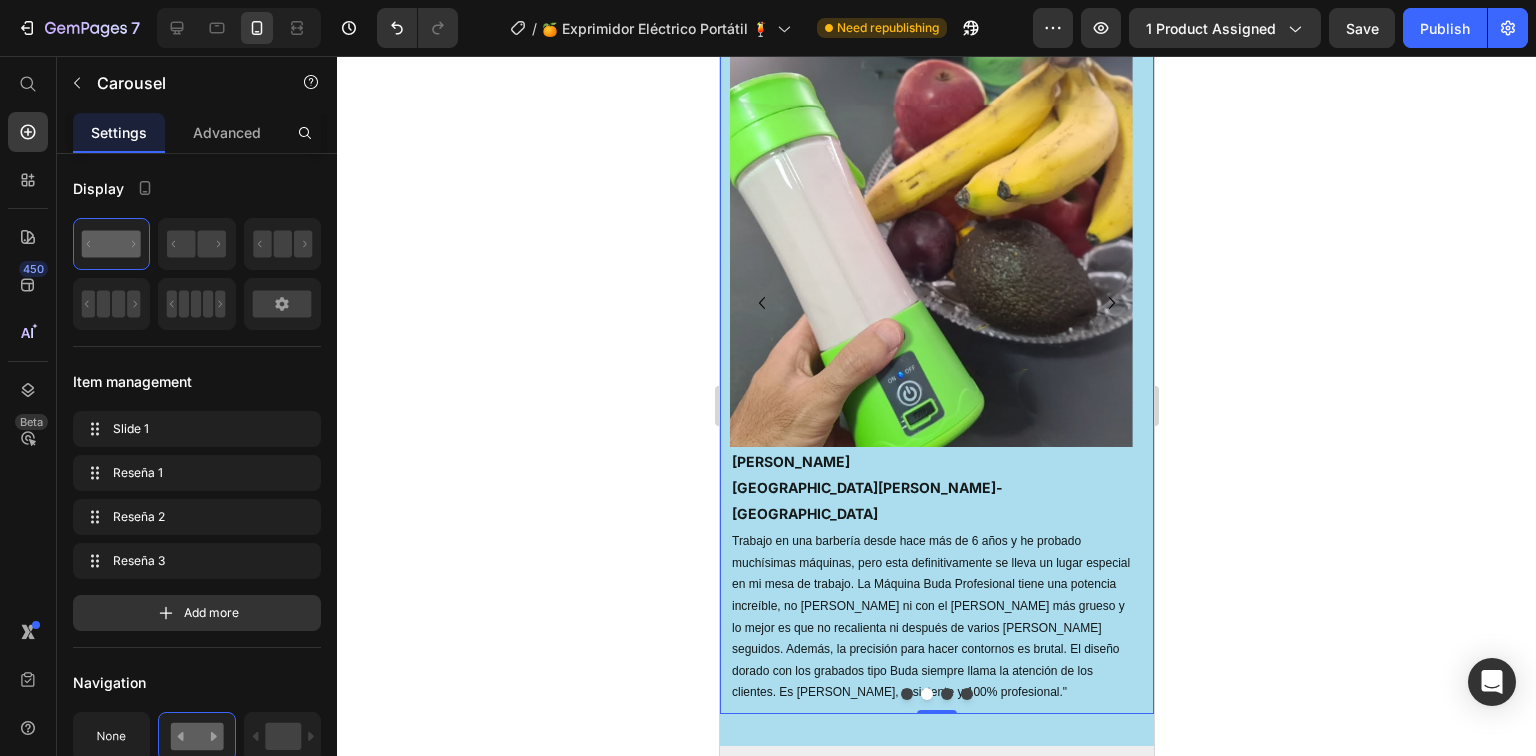 click at bounding box center (936, 694) 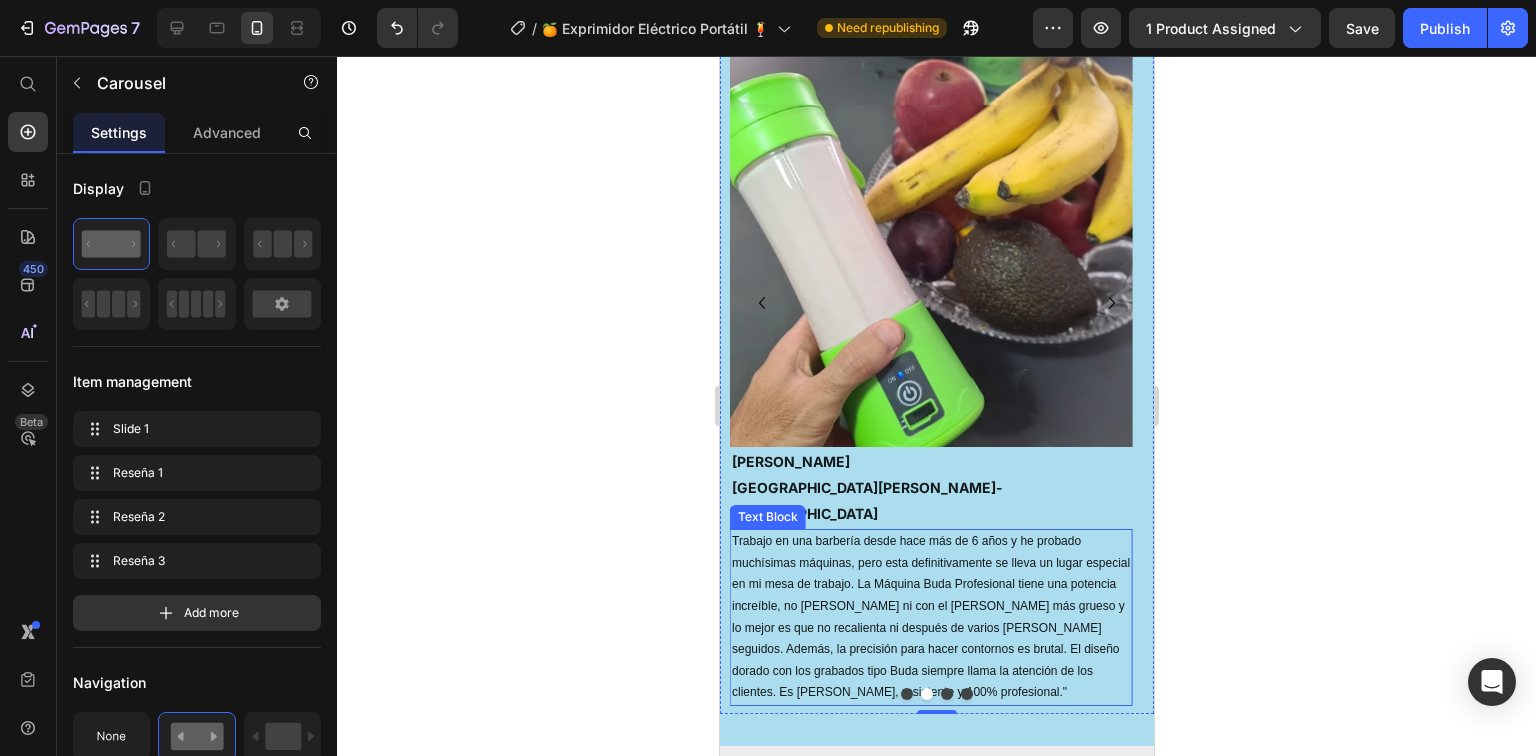 click on "Trabajo en una barbería desde hace más de 6 años y he probado muchísimas máquinas, pero esta definitivamente se lleva un lugar especial en mi mesa de trabajo. La Máquina Buda Profesional tiene una potencia increíble, no [PERSON_NAME] ni con el [PERSON_NAME] más grueso y lo mejor es que no recalienta ni después de varios [PERSON_NAME] seguidos. Además, la precisión para hacer contornos es brutal. El diseño dorado con los grabados tipo Buda siempre llama la atención de los clientes. Es [PERSON_NAME], resistente y 100% profesional."" at bounding box center (930, 617) 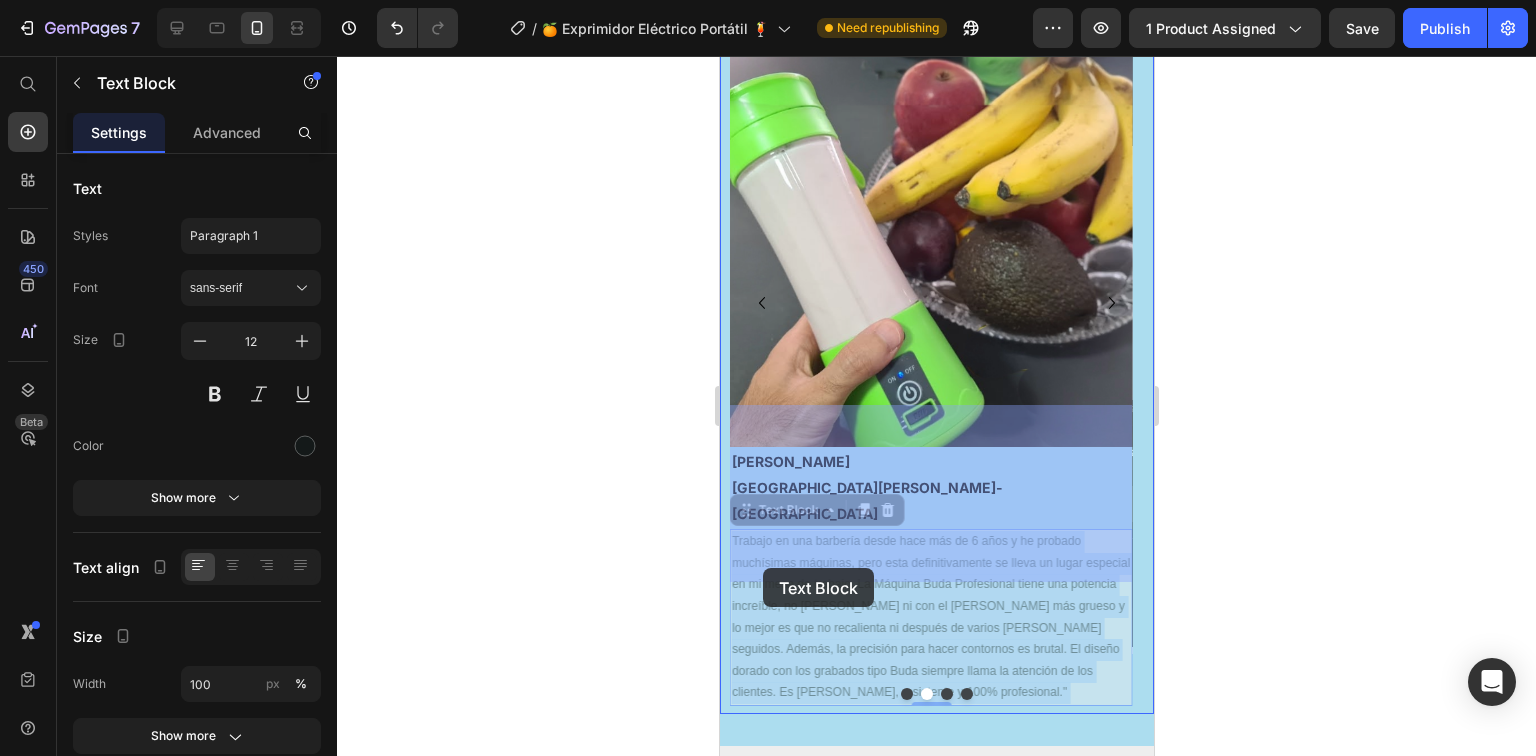 scroll, scrollTop: 4391, scrollLeft: 0, axis: vertical 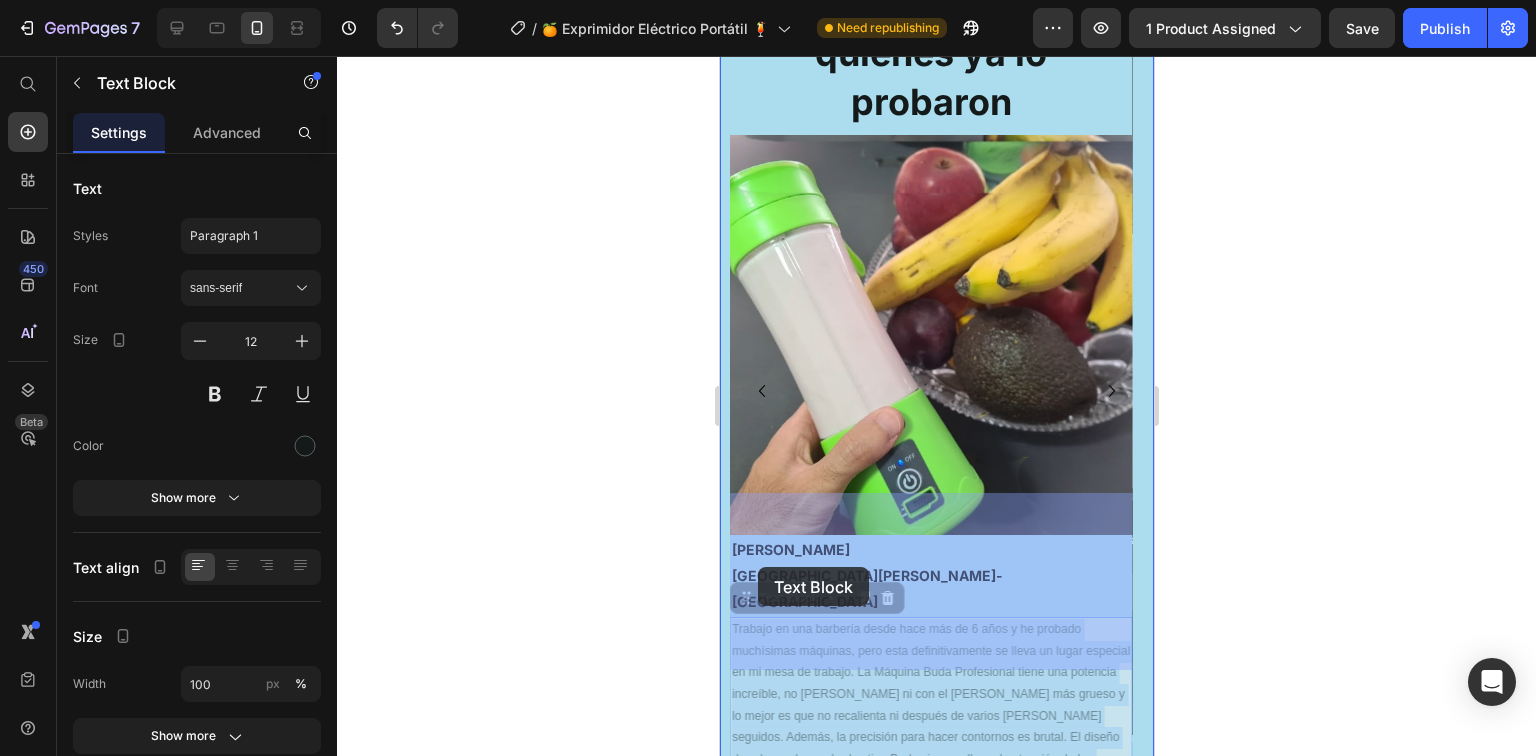 drag, startPoint x: 801, startPoint y: 568, endPoint x: 755, endPoint y: 566, distance: 46.043457 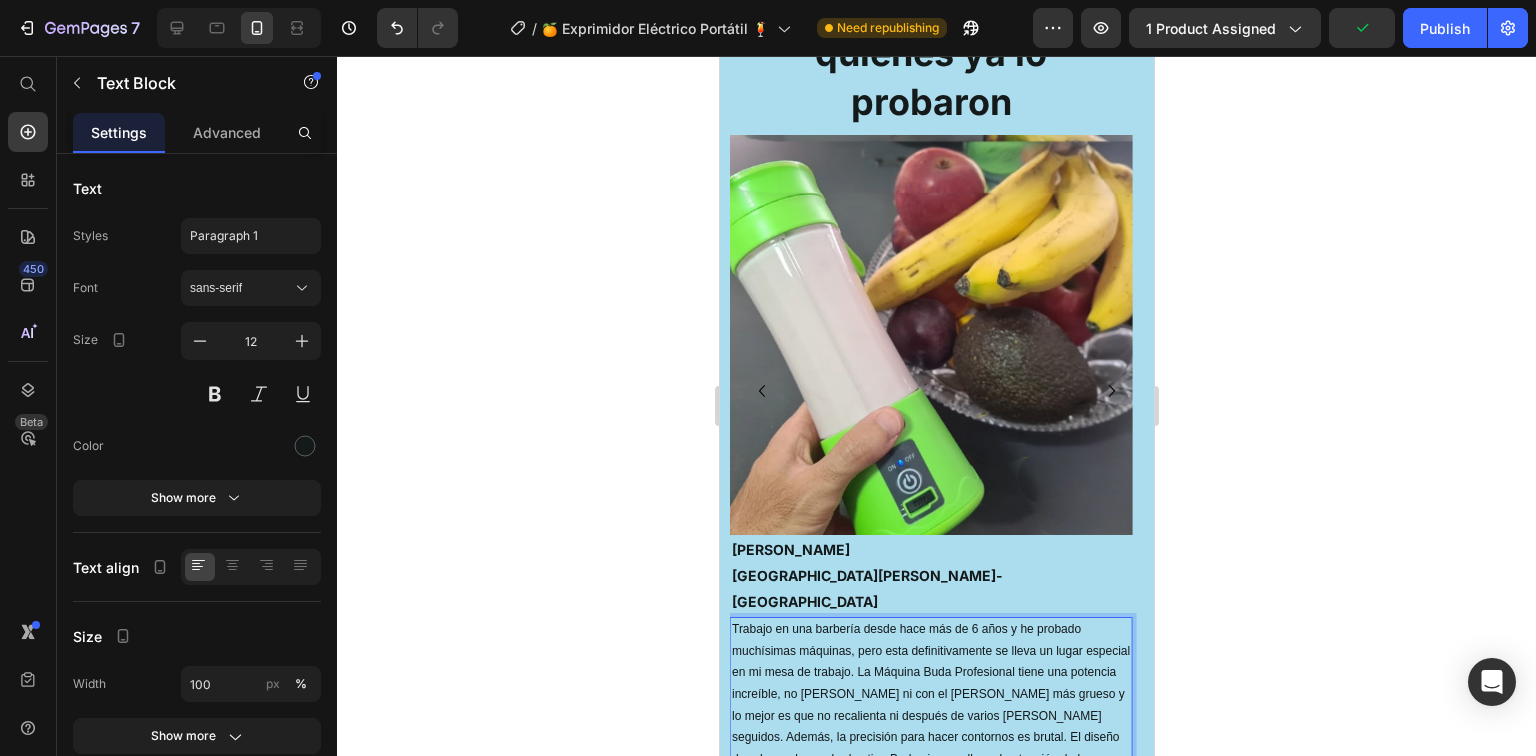 click on "Trabajo en una barbería desde hace más de 6 años y he probado muchísimas máquinas, pero esta definitivamente se lleva un lugar especial en mi mesa de trabajo. La Máquina Buda Profesional tiene una potencia increíble, no [PERSON_NAME] ni con el [PERSON_NAME] más grueso y lo mejor es que no recalienta ni después de varios [PERSON_NAME] seguidos. Además, la precisión para hacer contornos es brutal. El diseño dorado con los grabados tipo Buda siempre llama la atención de los clientes. Es [PERSON_NAME], resistente y 100% profesional."" at bounding box center (930, 705) 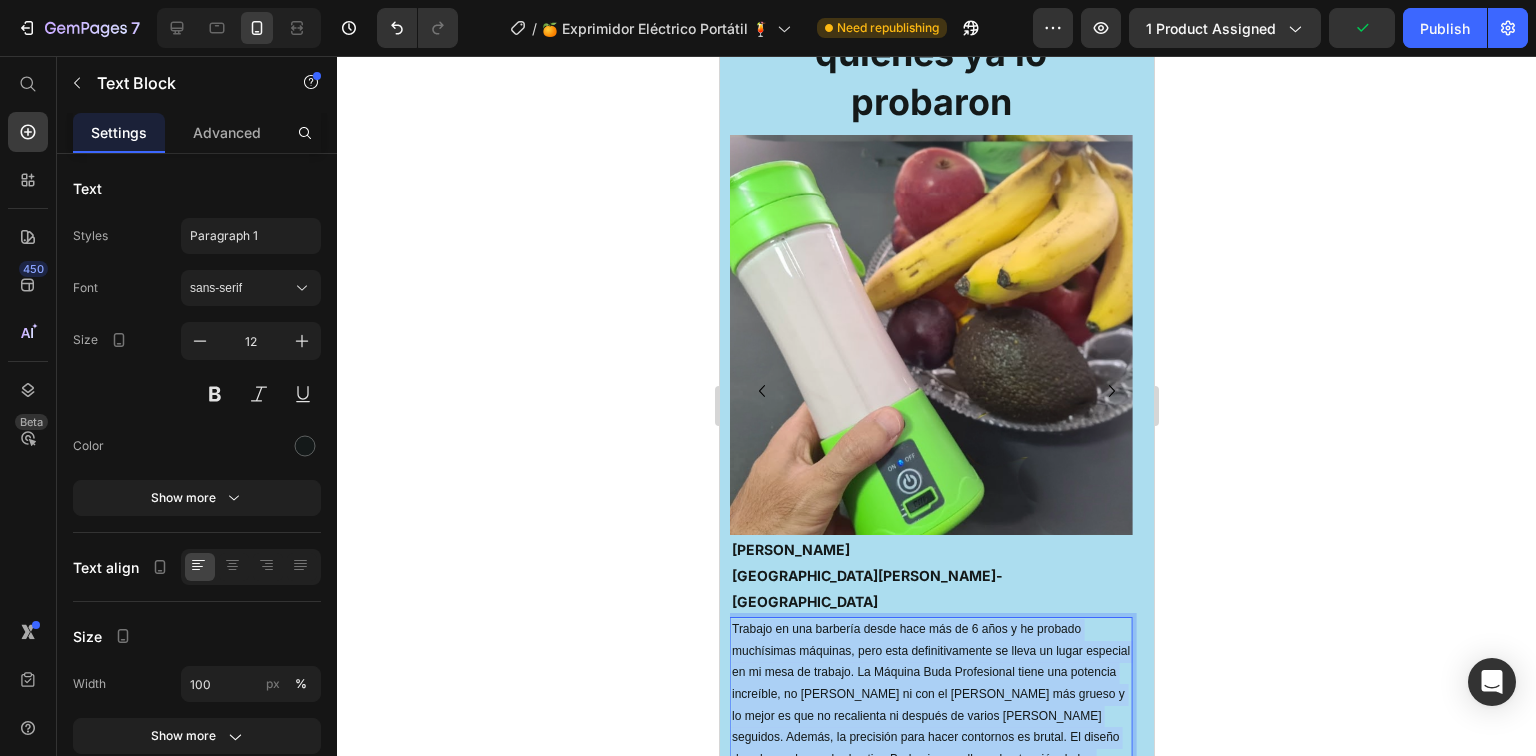 click on "Trabajo en una barbería desde hace más de 6 años y he probado muchísimas máquinas, pero esta definitivamente se lleva un lugar especial en mi mesa de trabajo. La Máquina Buda Profesional tiene una potencia increíble, no [PERSON_NAME] ni con el [PERSON_NAME] más grueso y lo mejor es que no recalienta ni después de varios [PERSON_NAME] seguidos. Además, la precisión para hacer contornos es brutal. El diseño dorado con los grabados tipo Buda siempre llama la atención de los clientes. Es [PERSON_NAME], resistente y 100% profesional."" at bounding box center (930, 705) 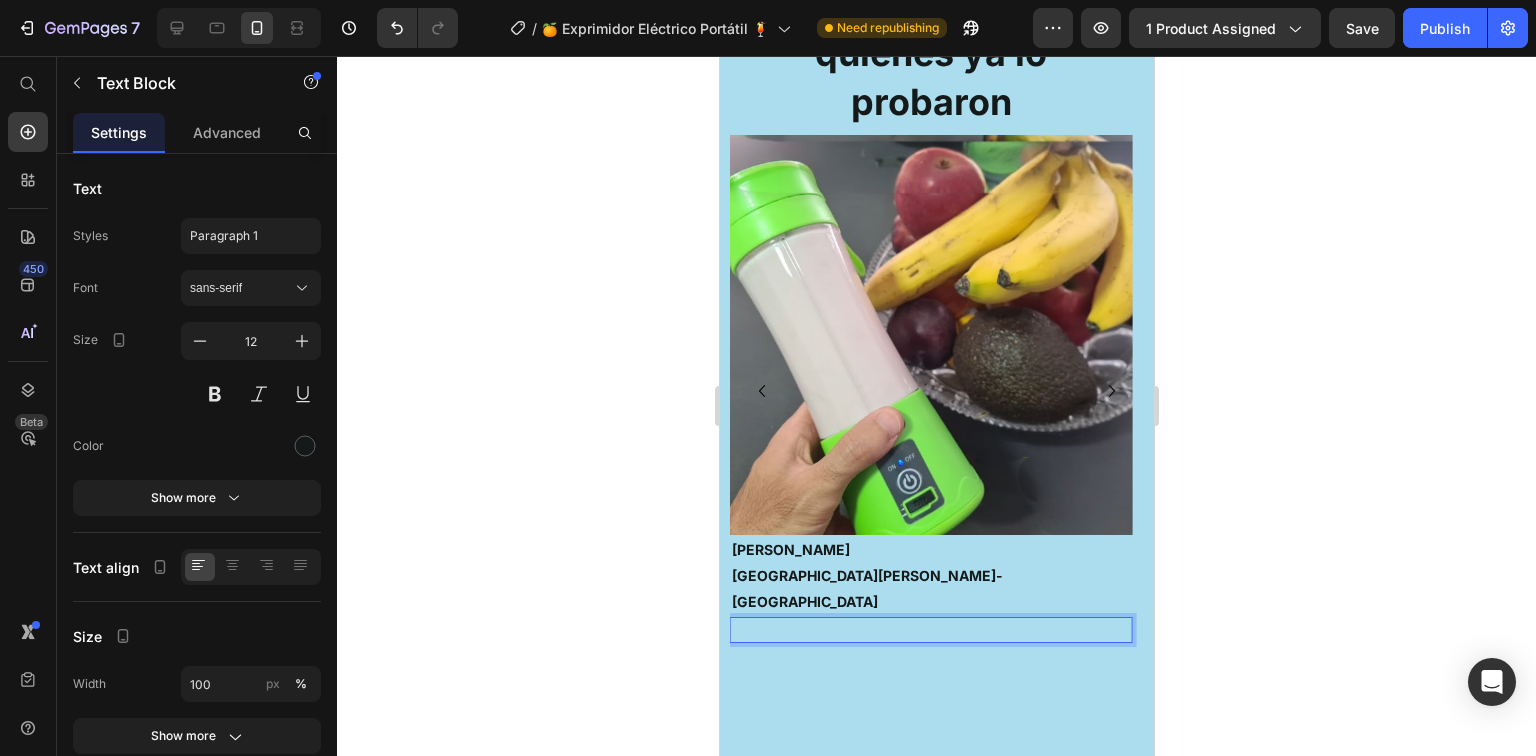 click at bounding box center (930, 630) 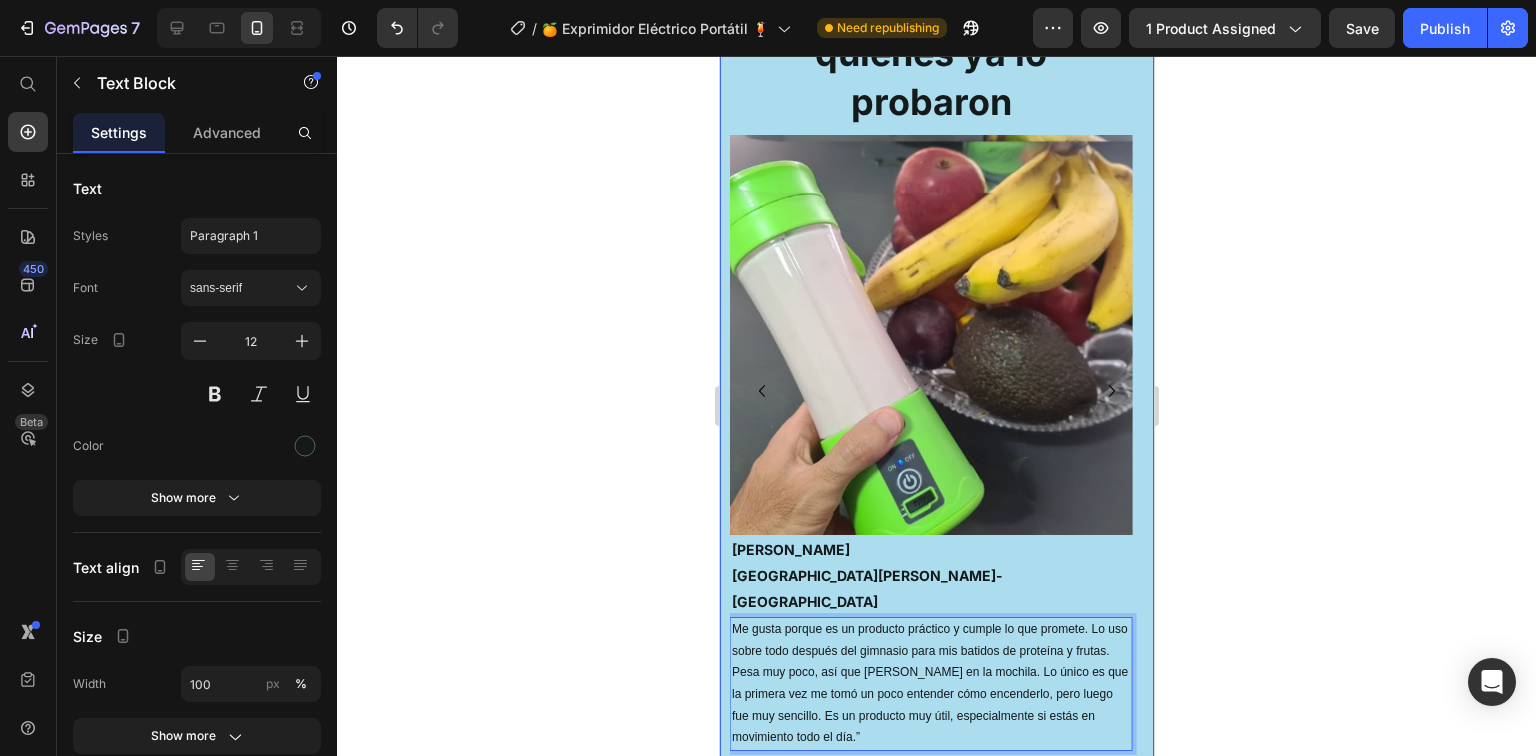 click at bounding box center (946, 782) 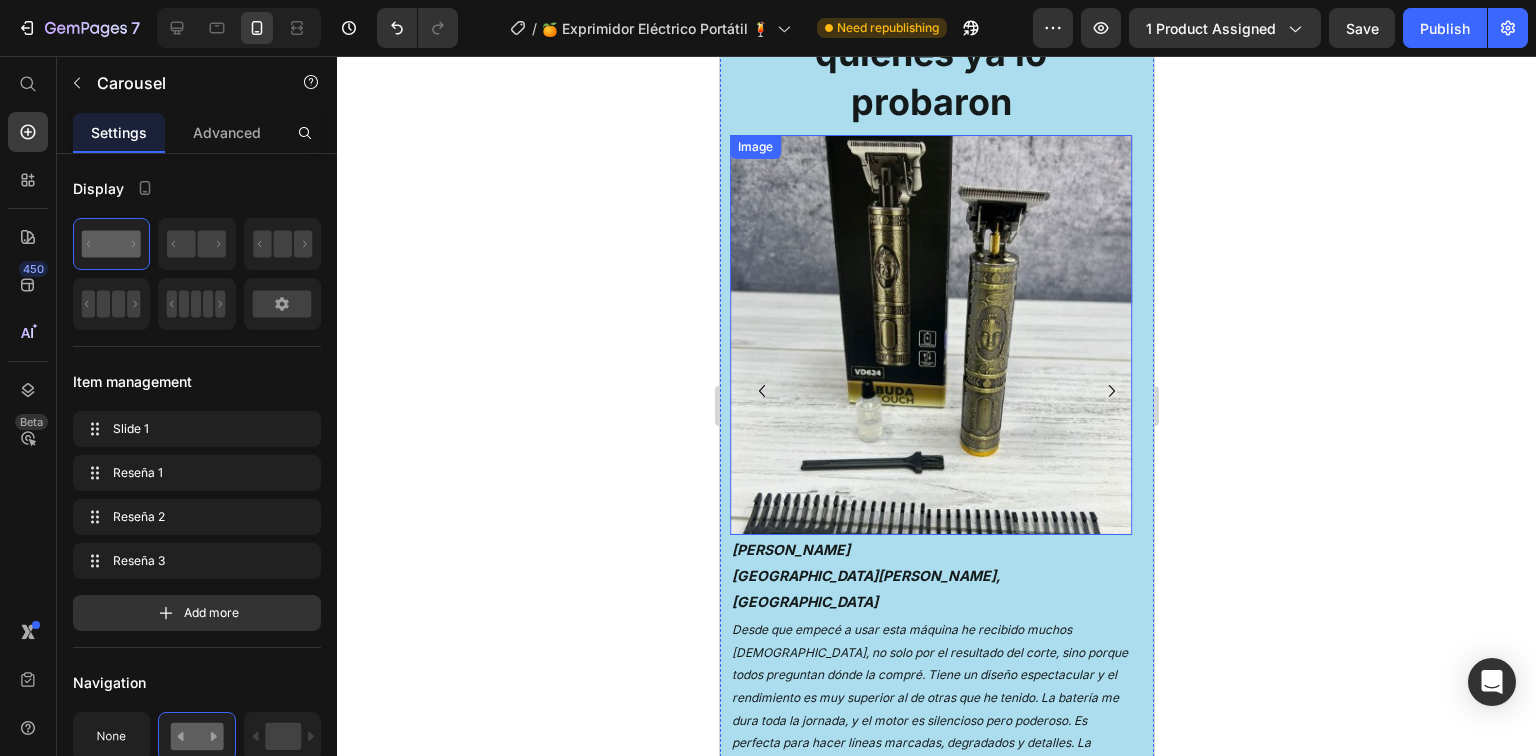 click at bounding box center [930, 335] 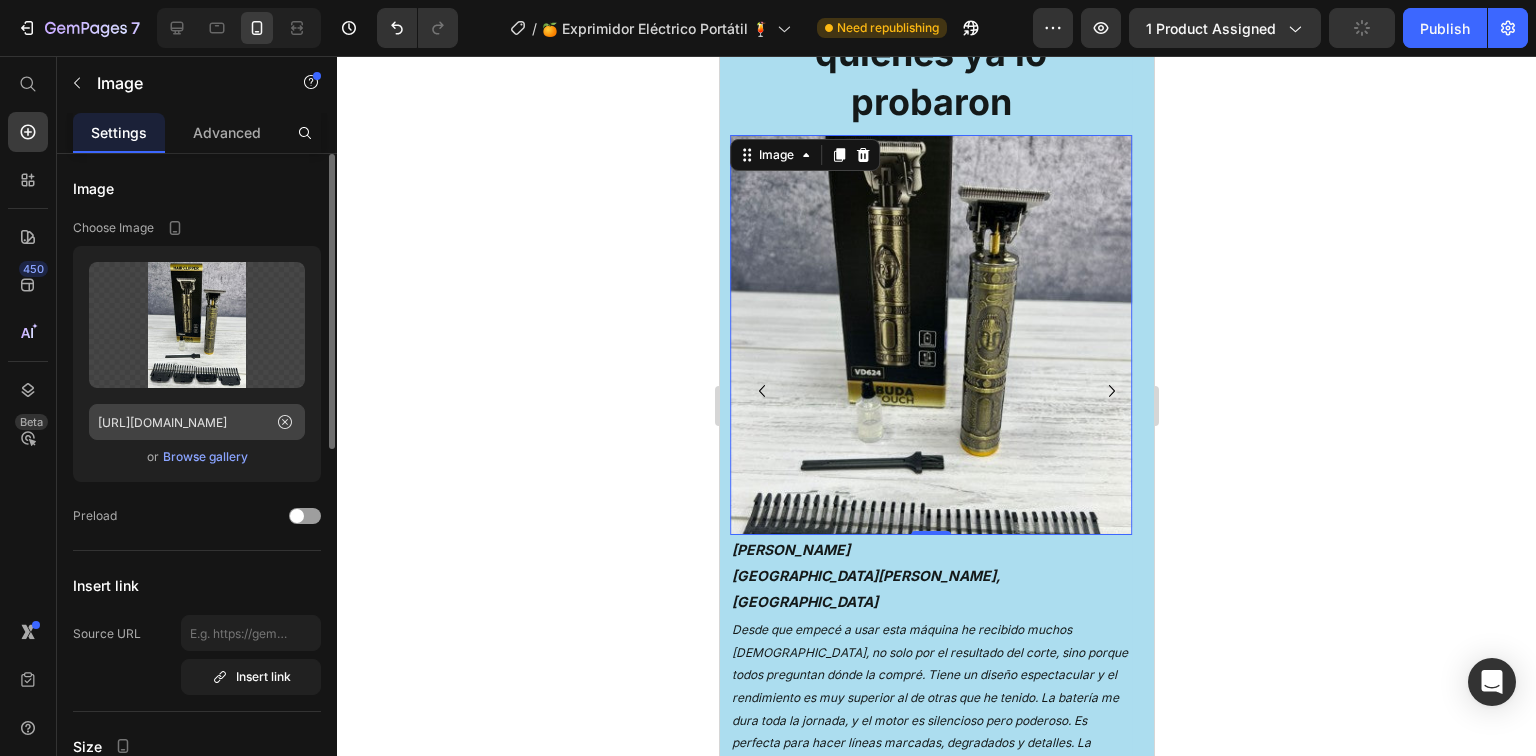 click 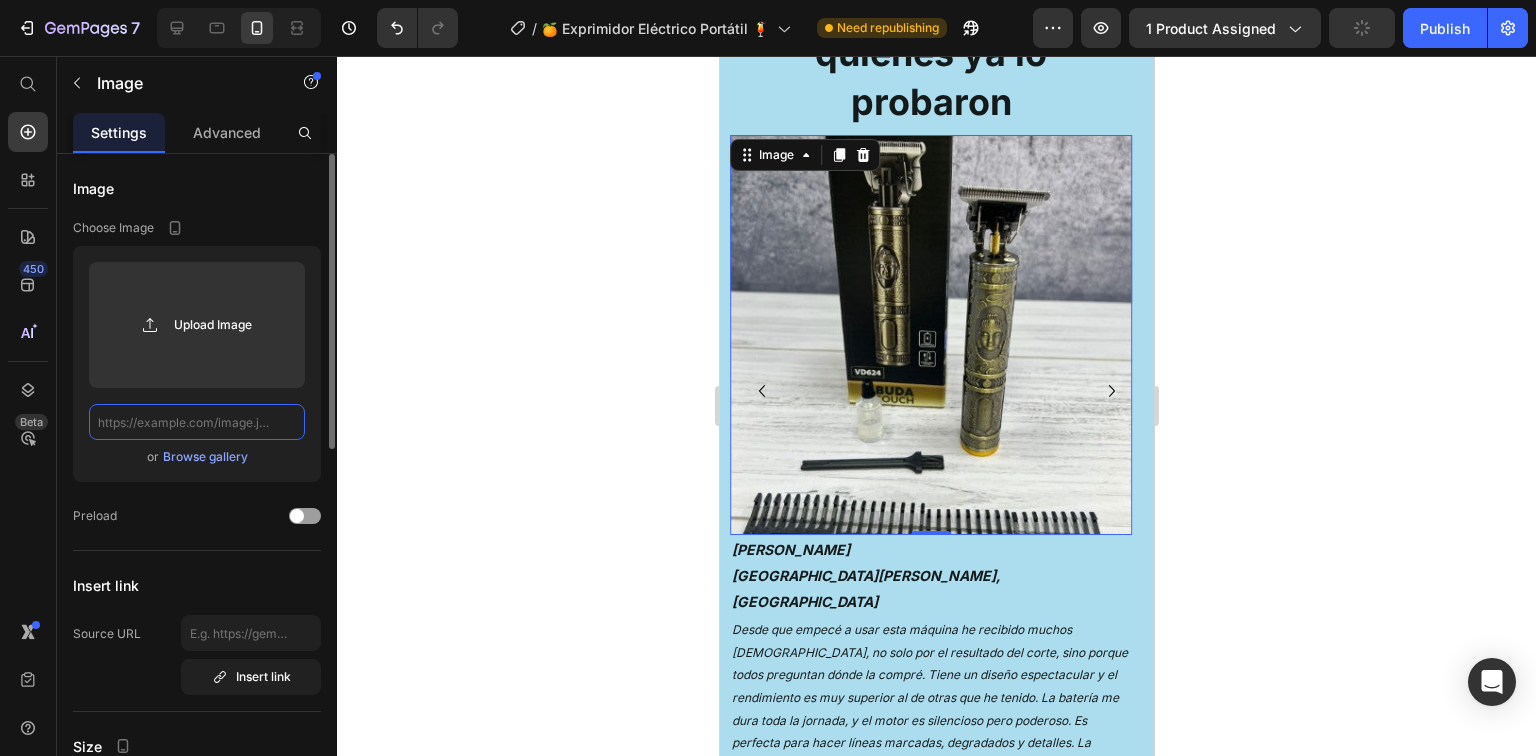 scroll, scrollTop: 0, scrollLeft: 0, axis: both 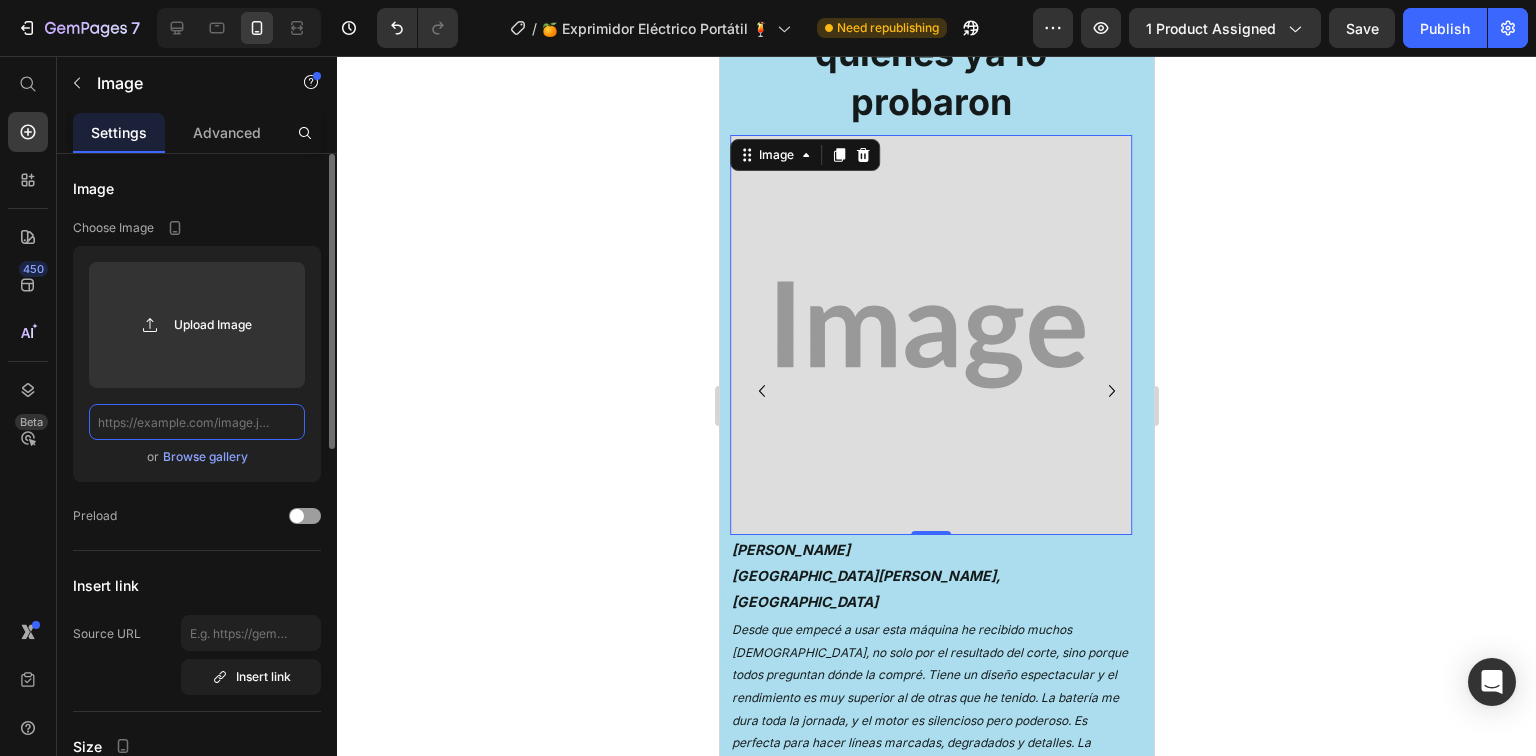 click 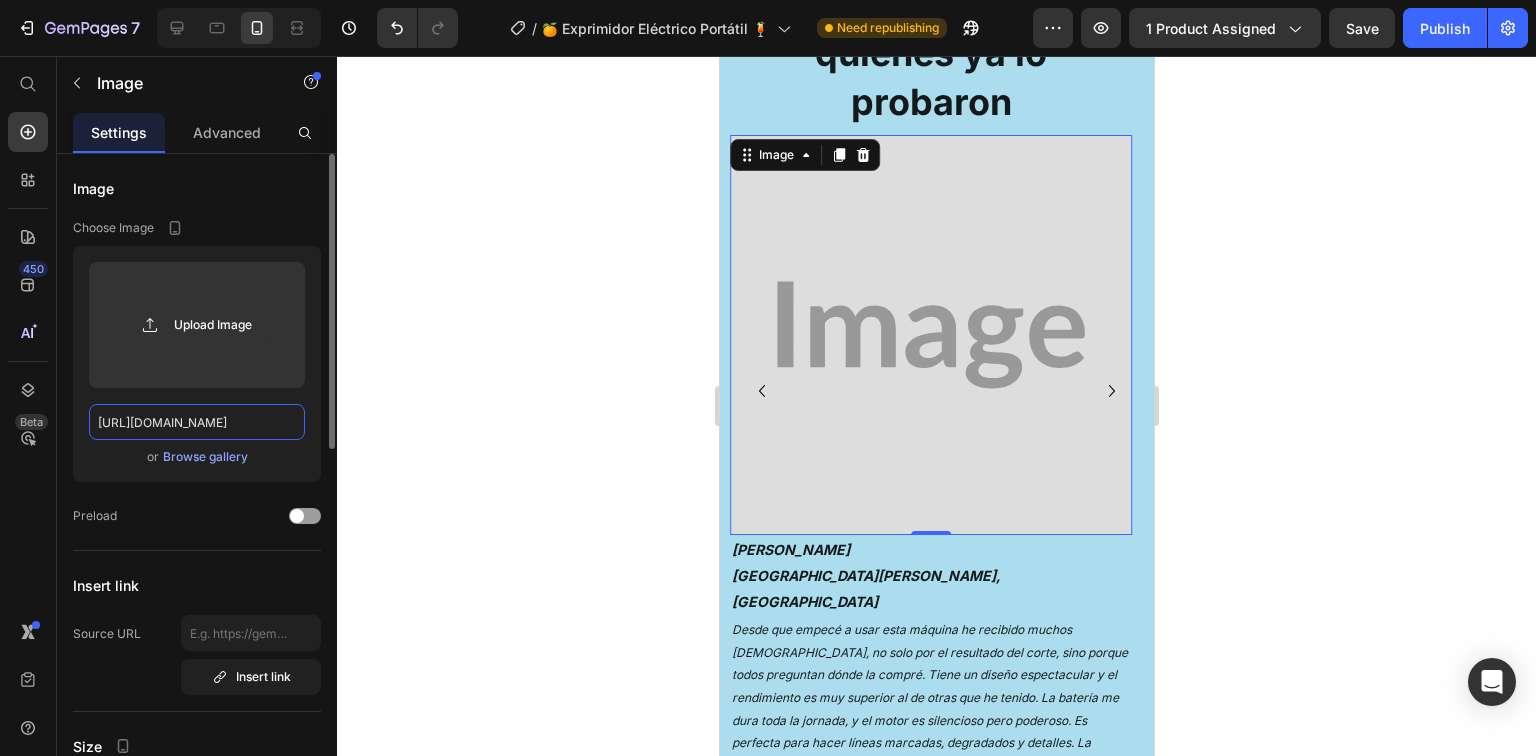 scroll, scrollTop: 0, scrollLeft: 333, axis: horizontal 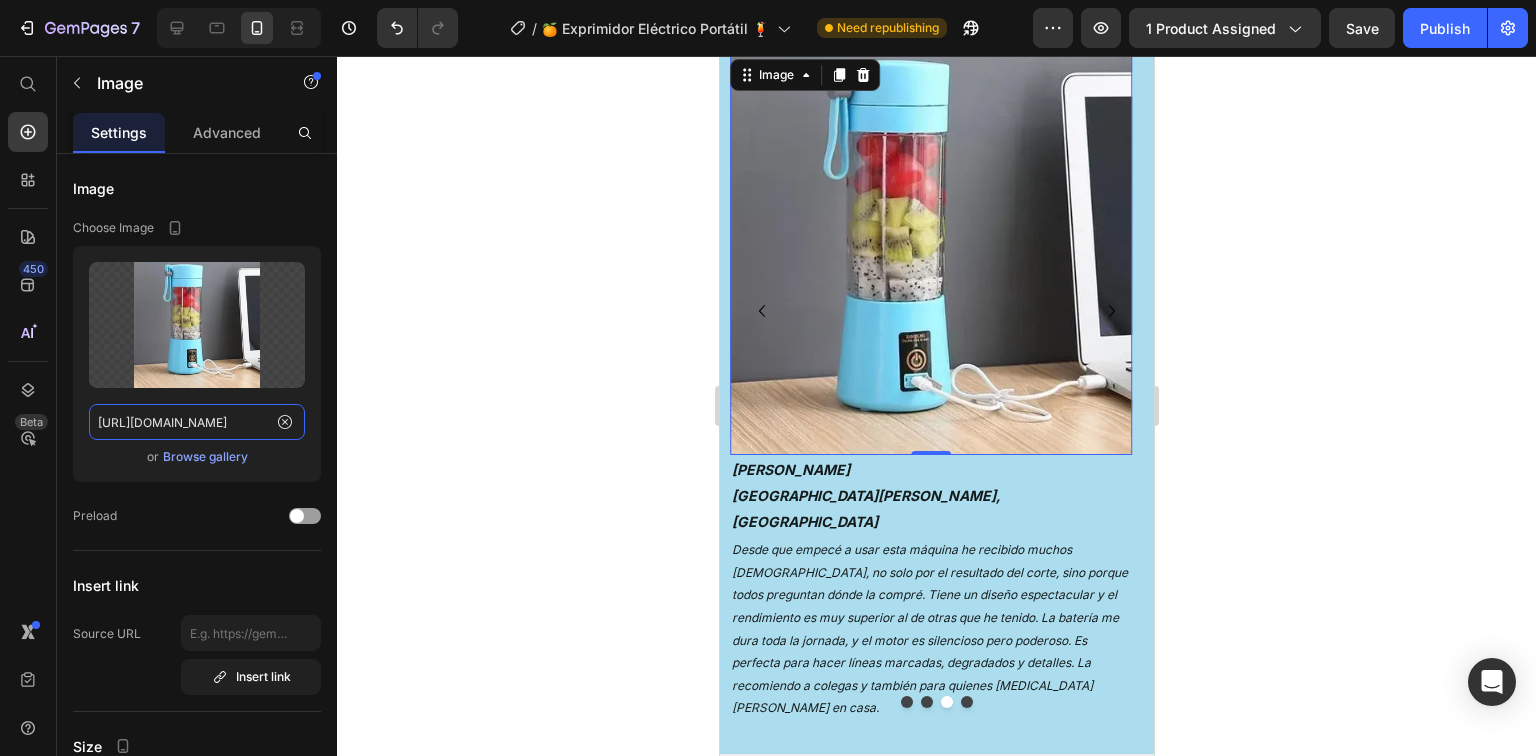type on "[URL][DOMAIN_NAME]" 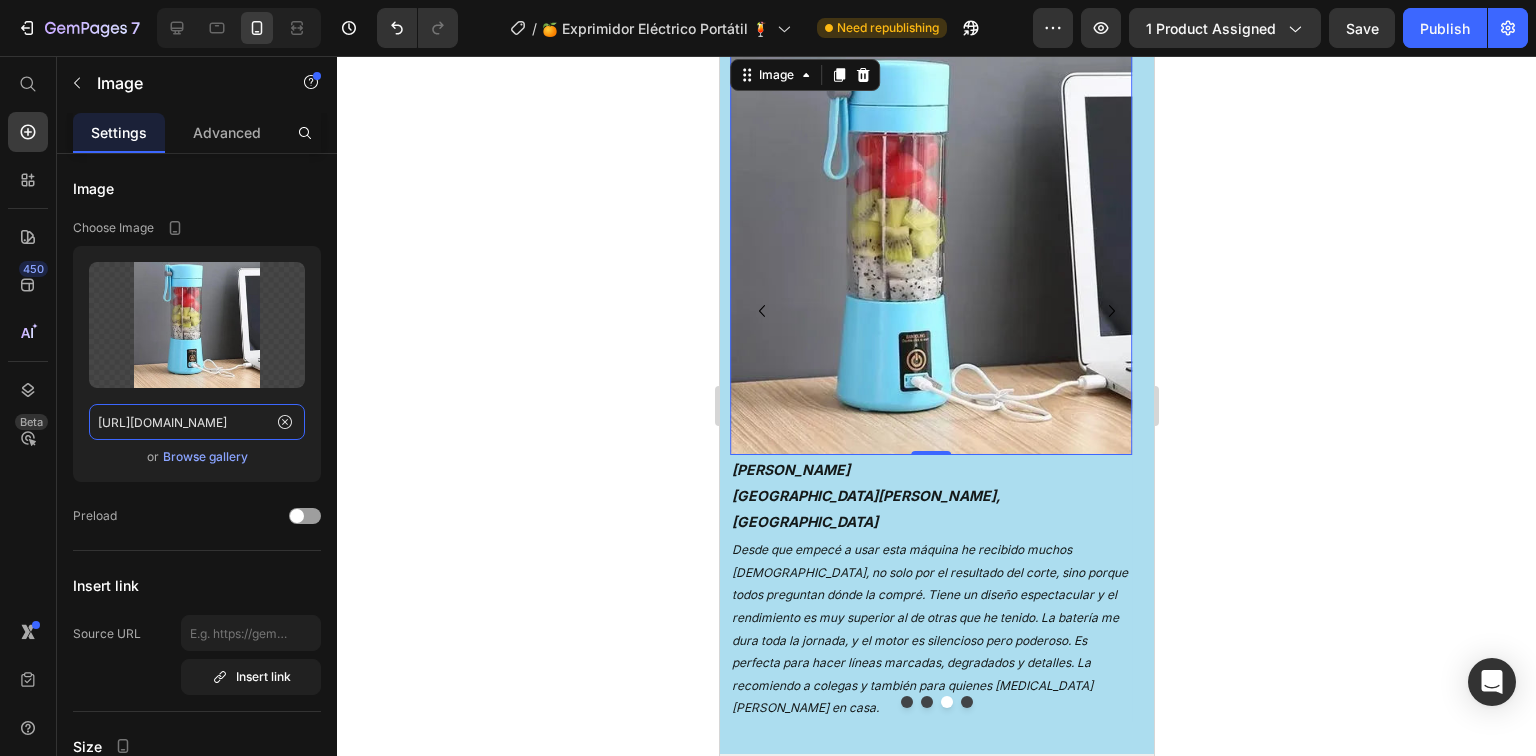 scroll, scrollTop: 0, scrollLeft: 0, axis: both 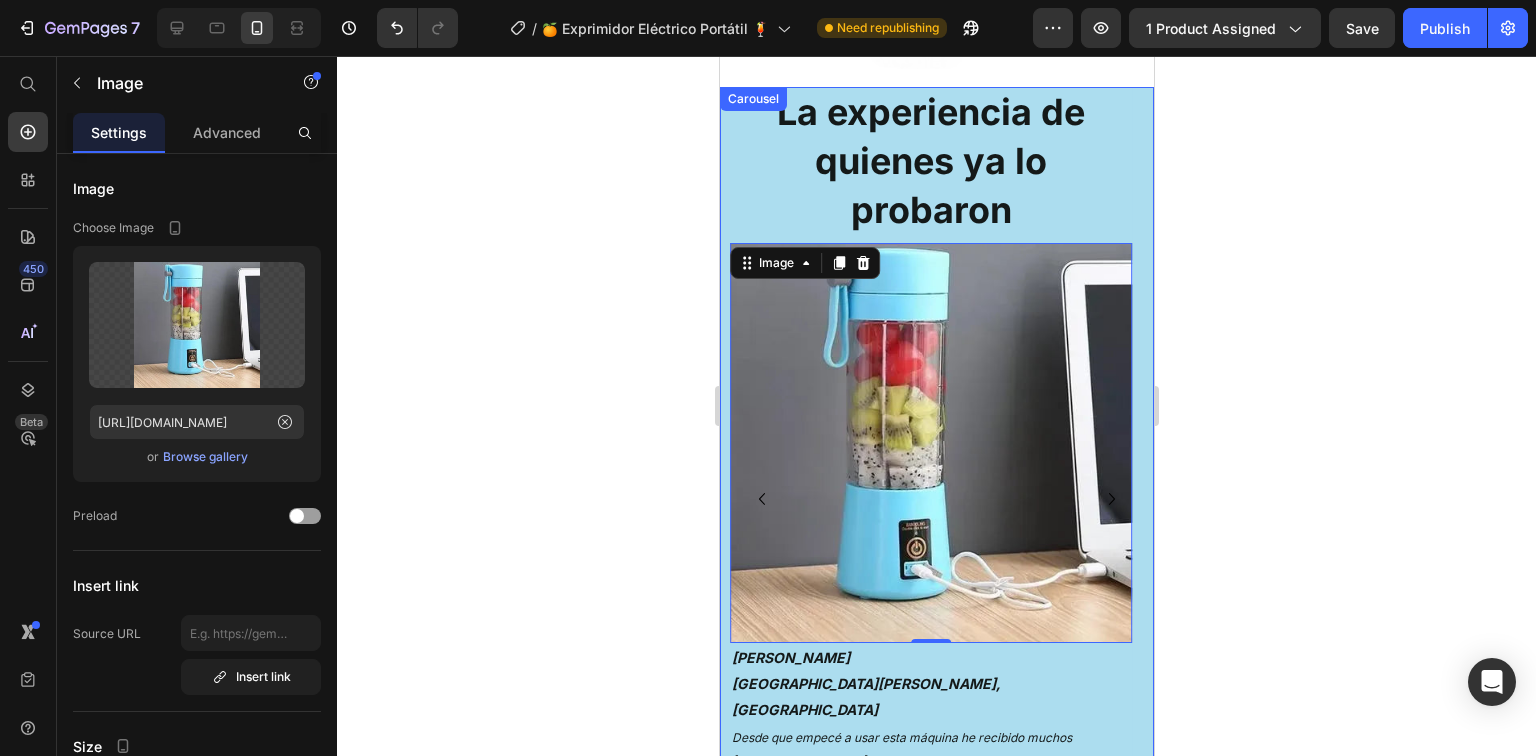 click at bounding box center [906, 890] 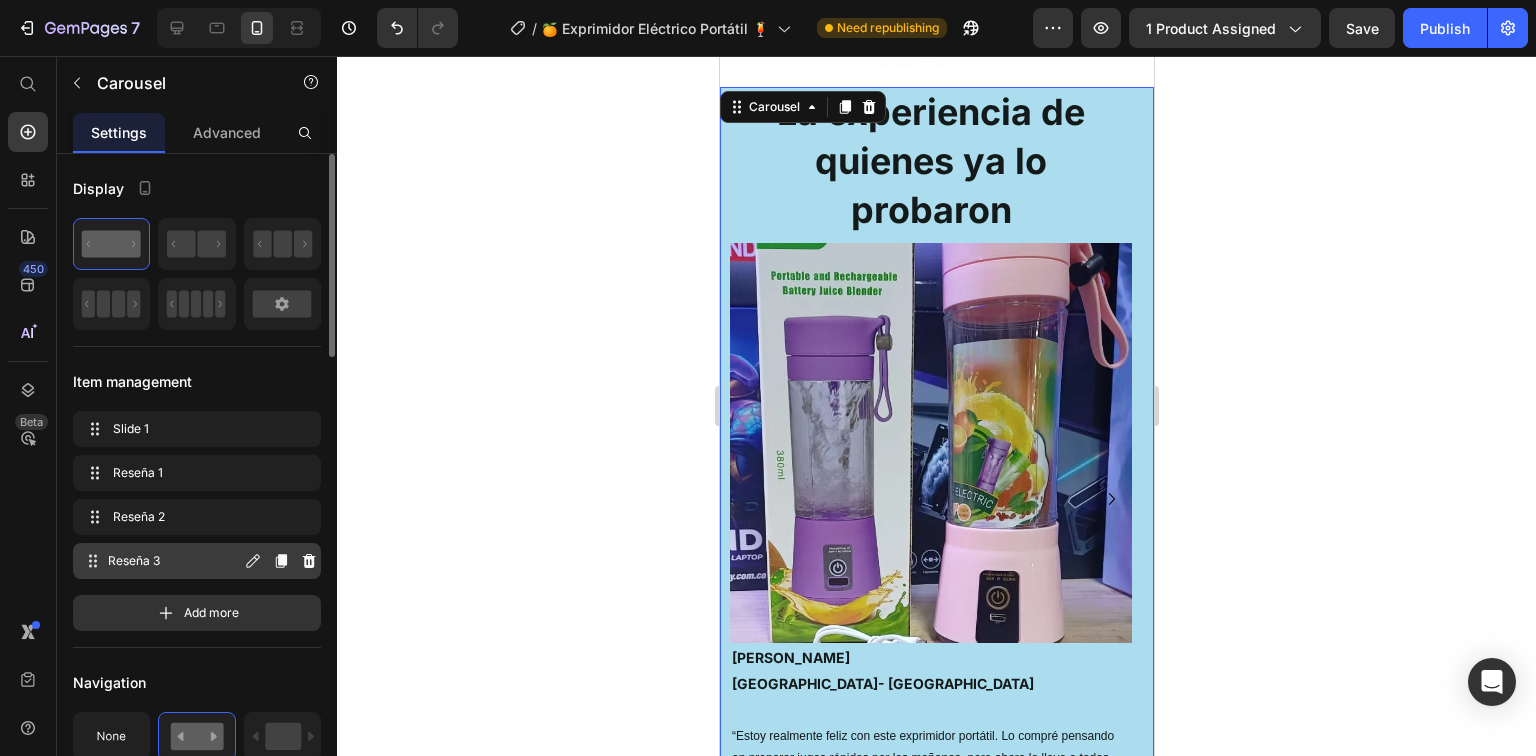 click on "Reseña 3" at bounding box center [174, 561] 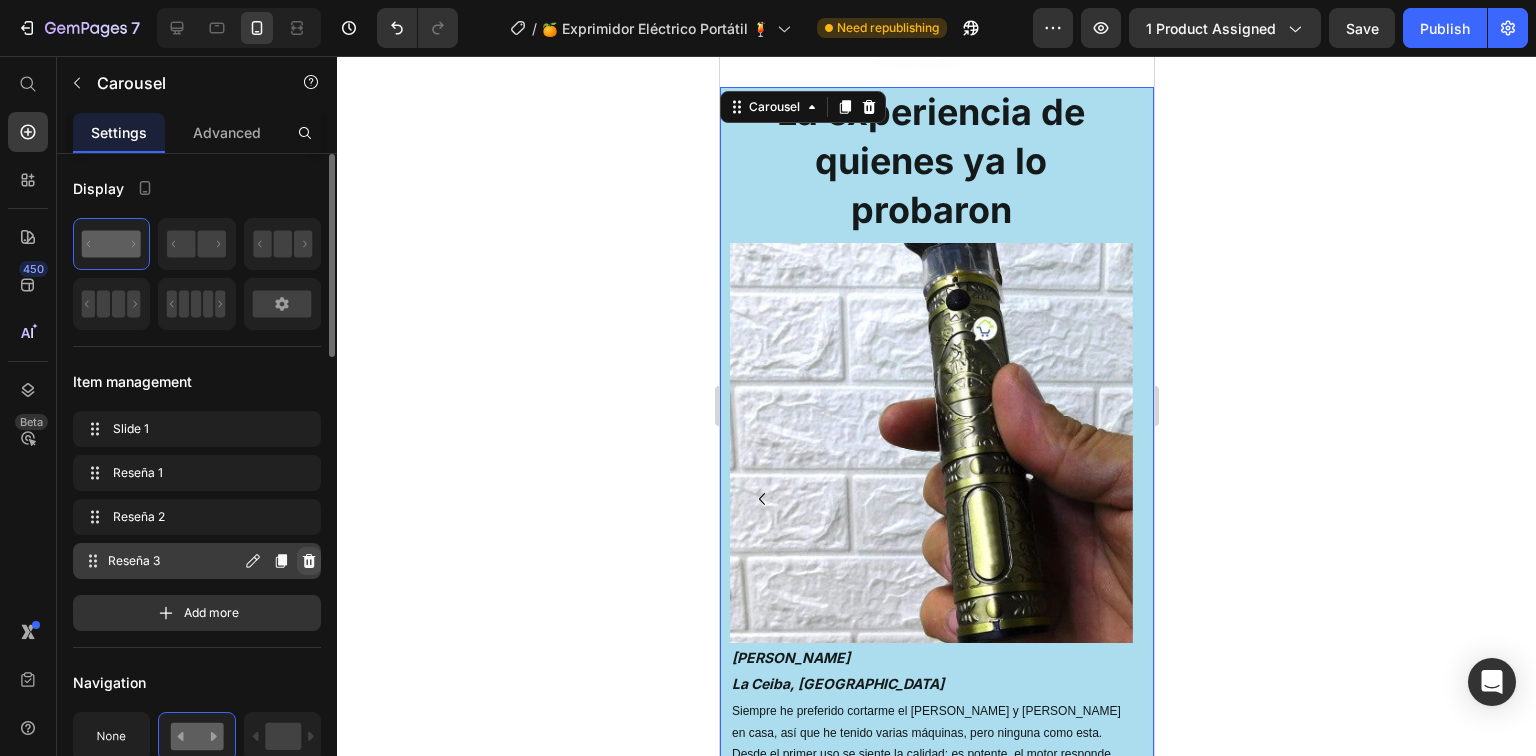 click 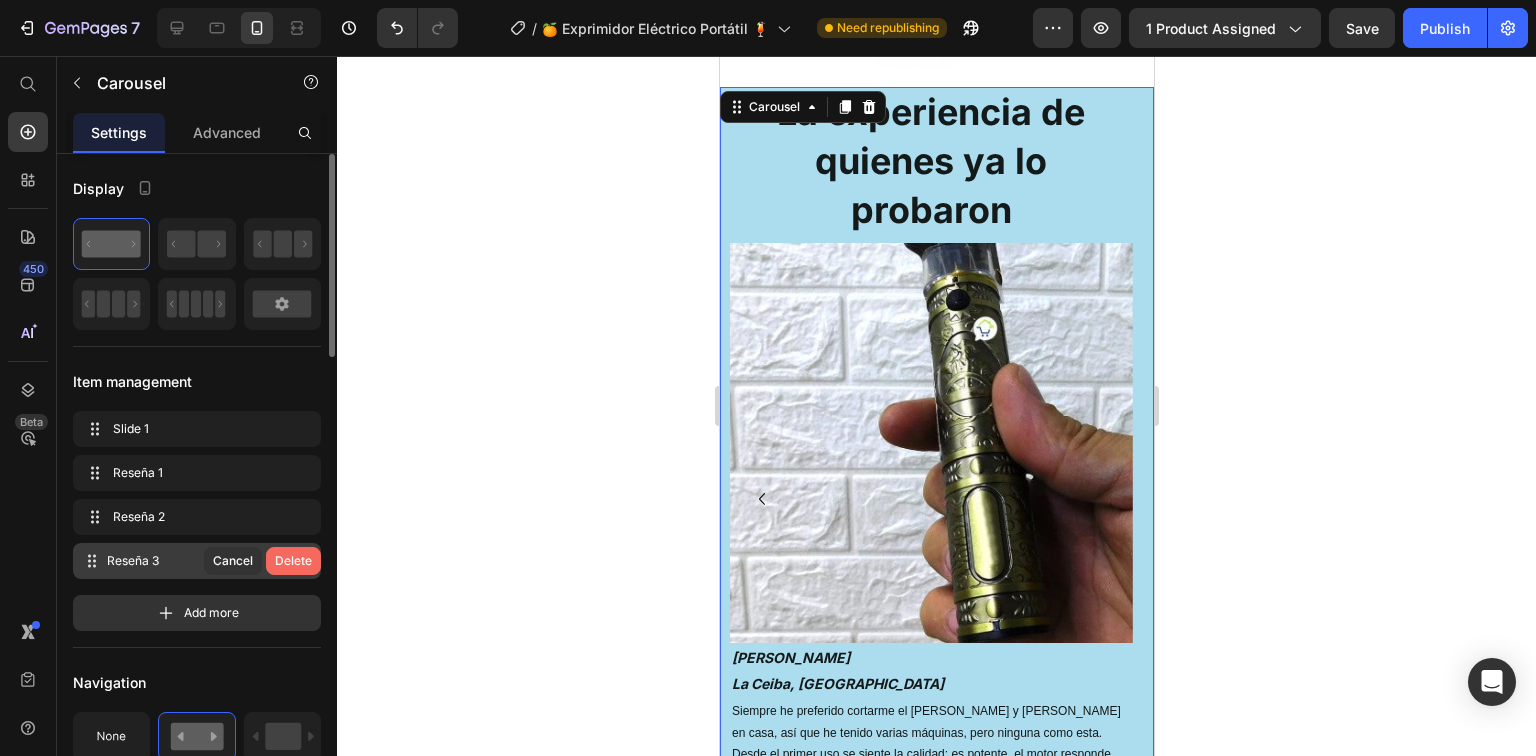 click on "Delete" at bounding box center (293, 561) 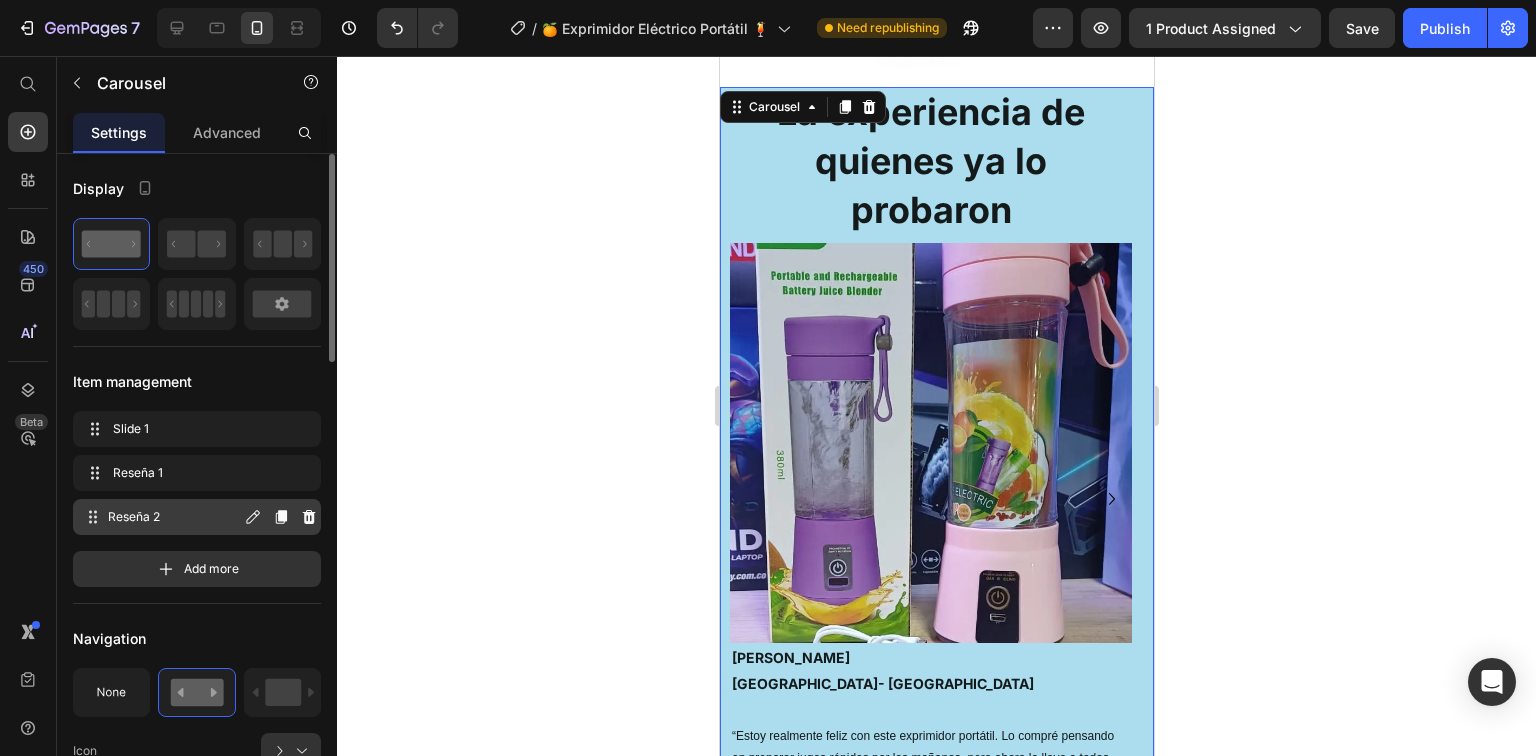 click on "Reseña 2" at bounding box center (174, 517) 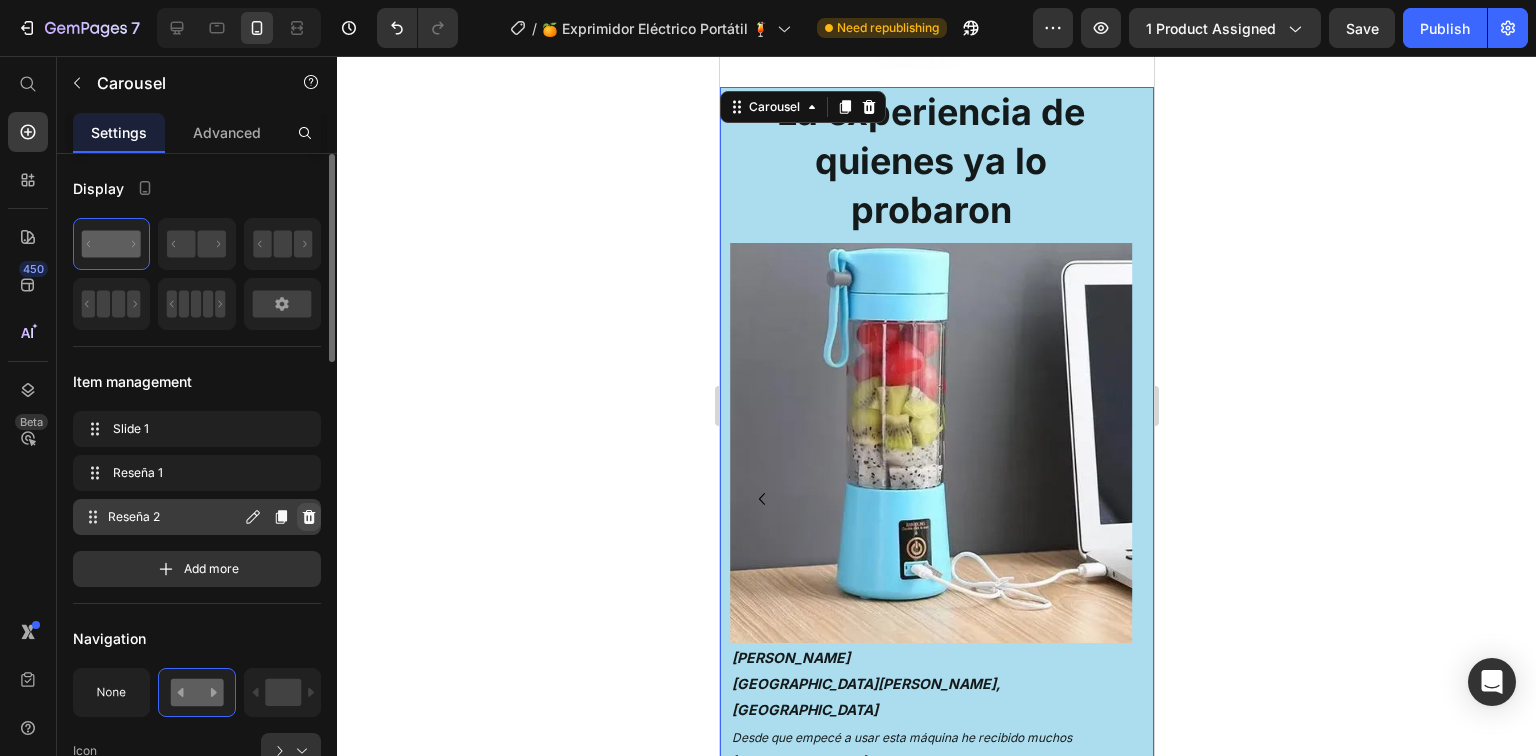 click 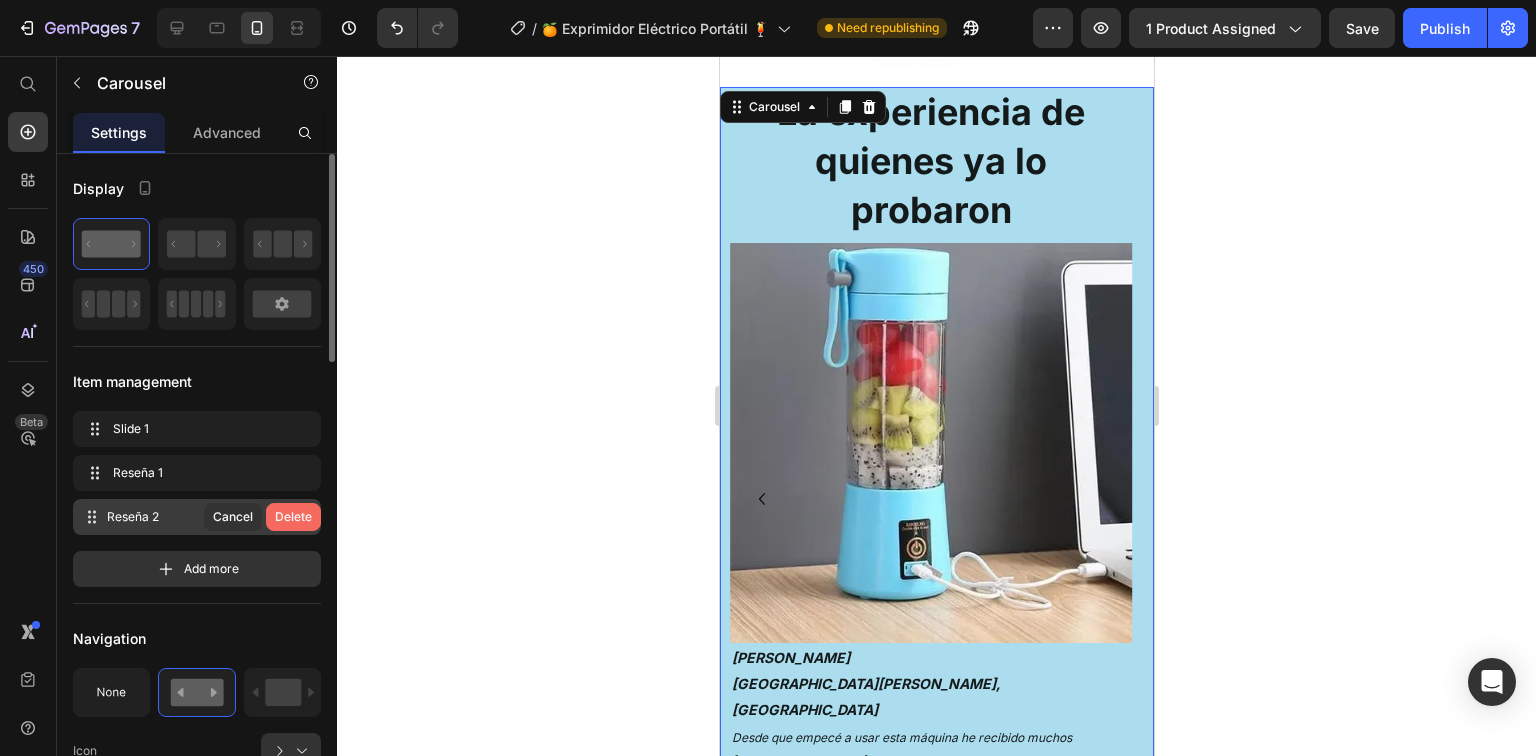 click on "Delete" at bounding box center [293, 517] 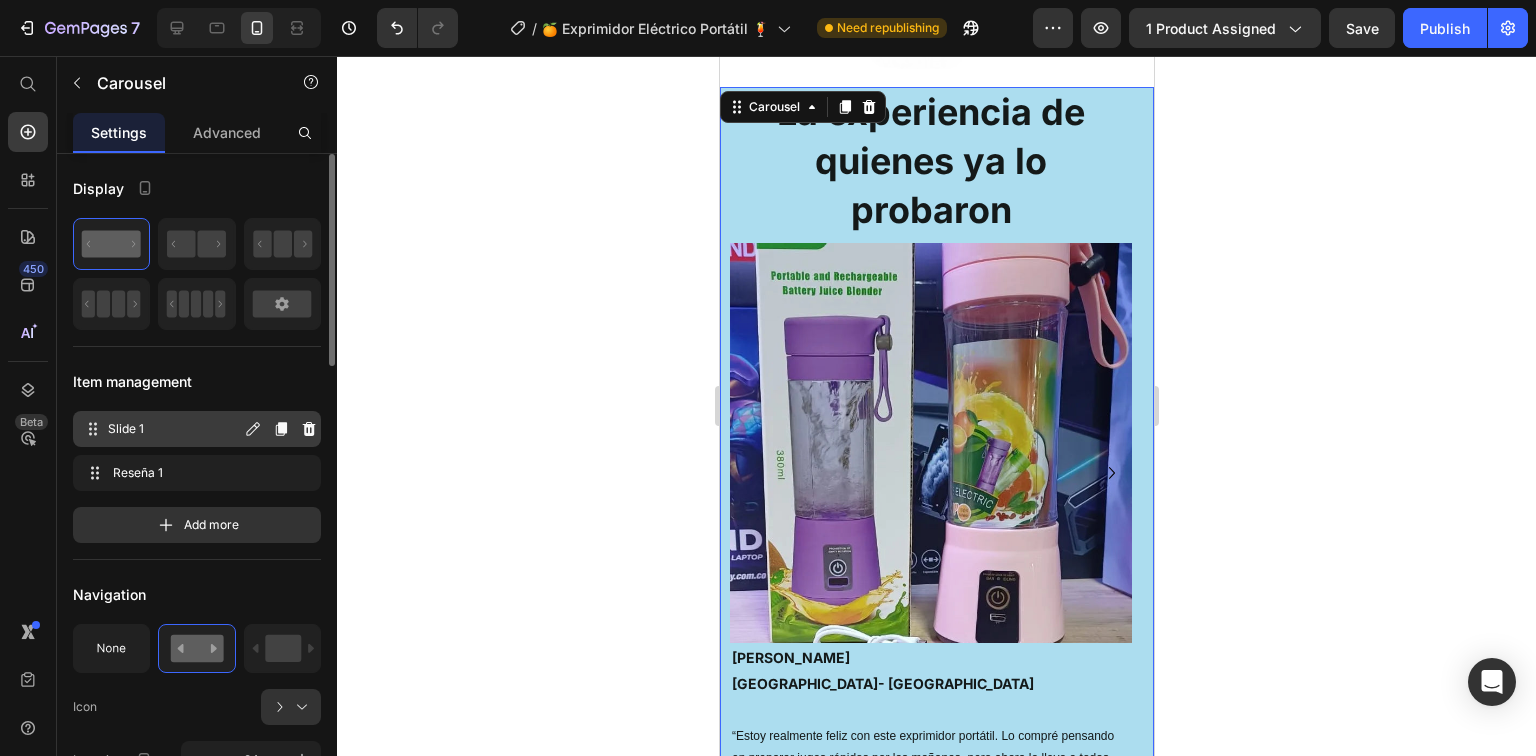click on "Slide 1" at bounding box center (174, 429) 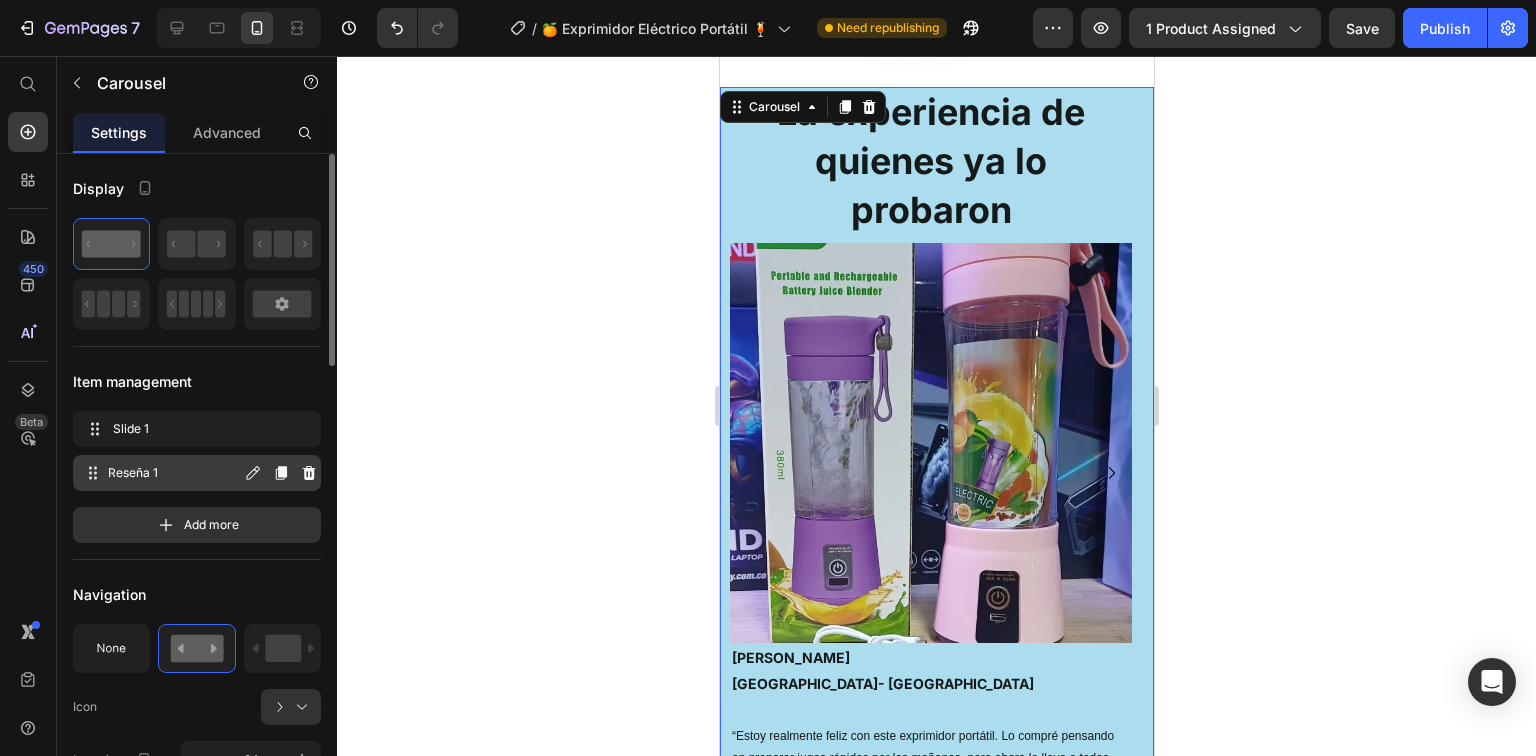 click on "Reseña 1" at bounding box center [174, 473] 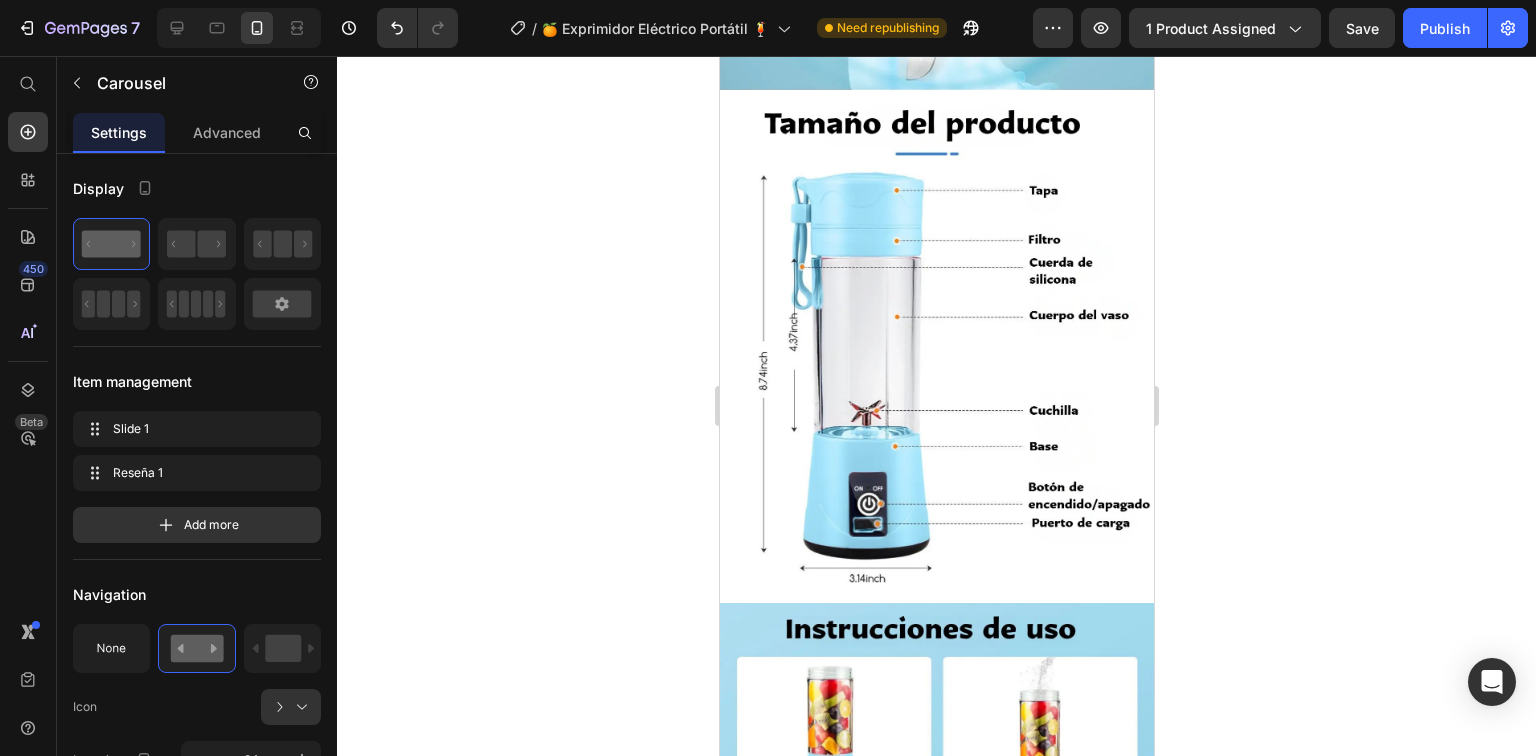 scroll, scrollTop: 1883, scrollLeft: 0, axis: vertical 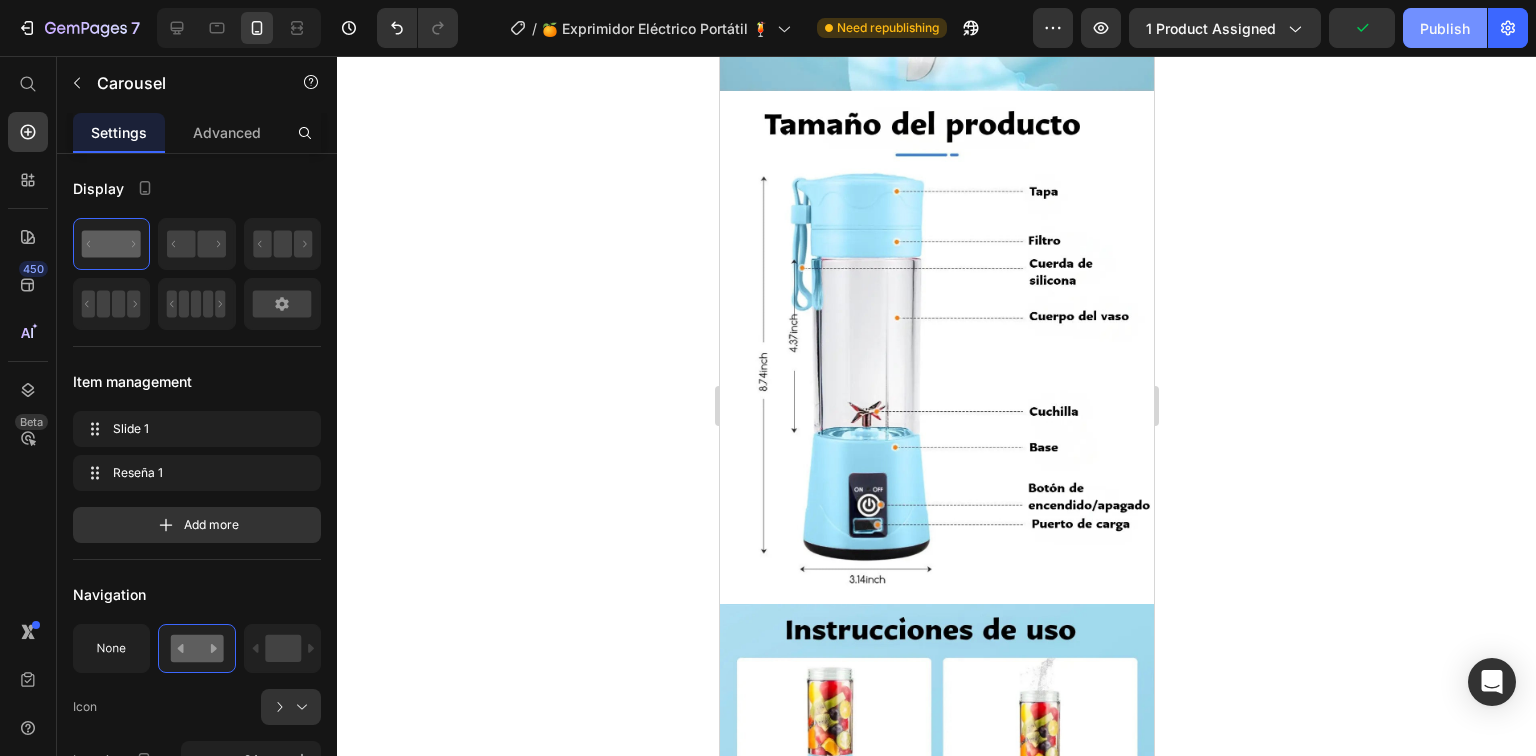 click on "Publish" at bounding box center (1445, 28) 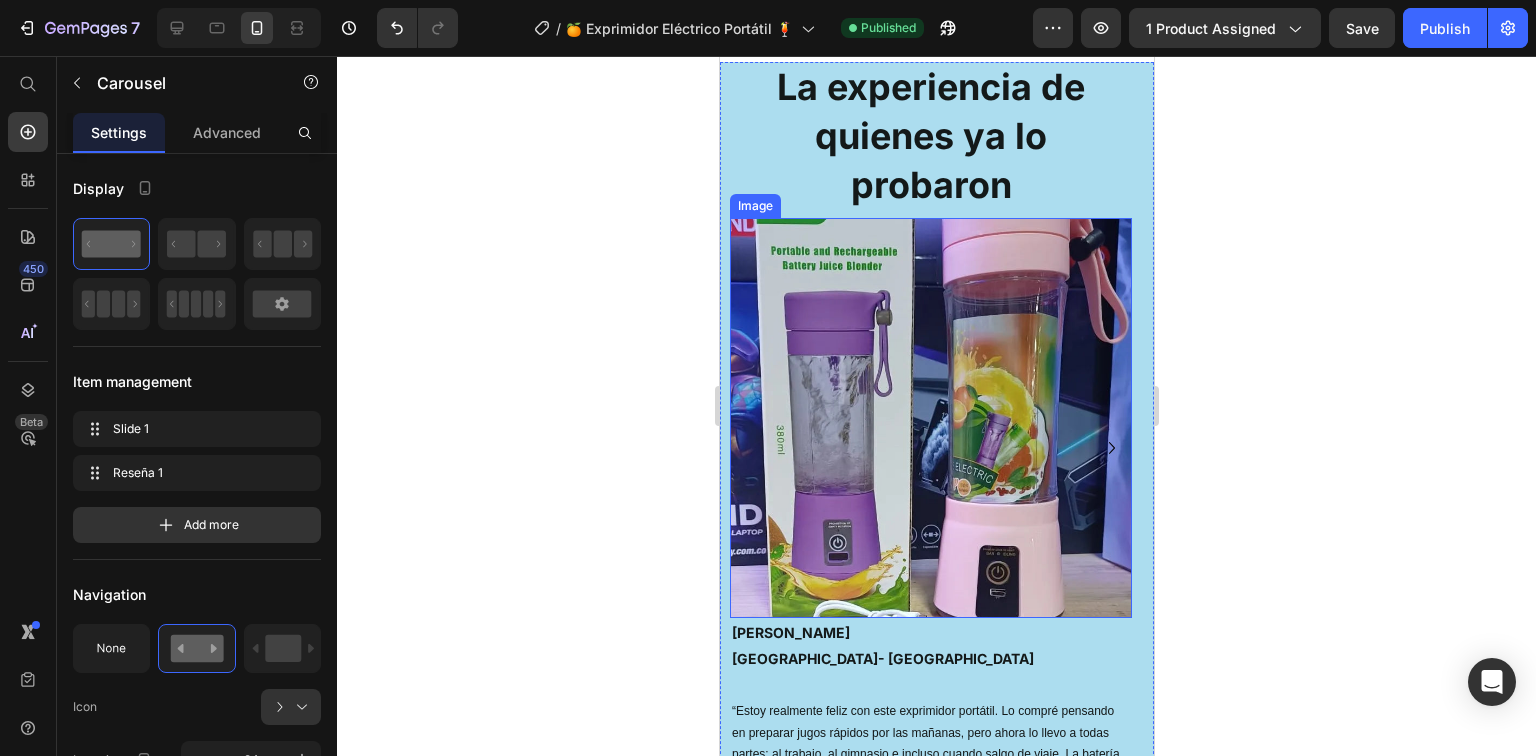 scroll, scrollTop: 4098, scrollLeft: 0, axis: vertical 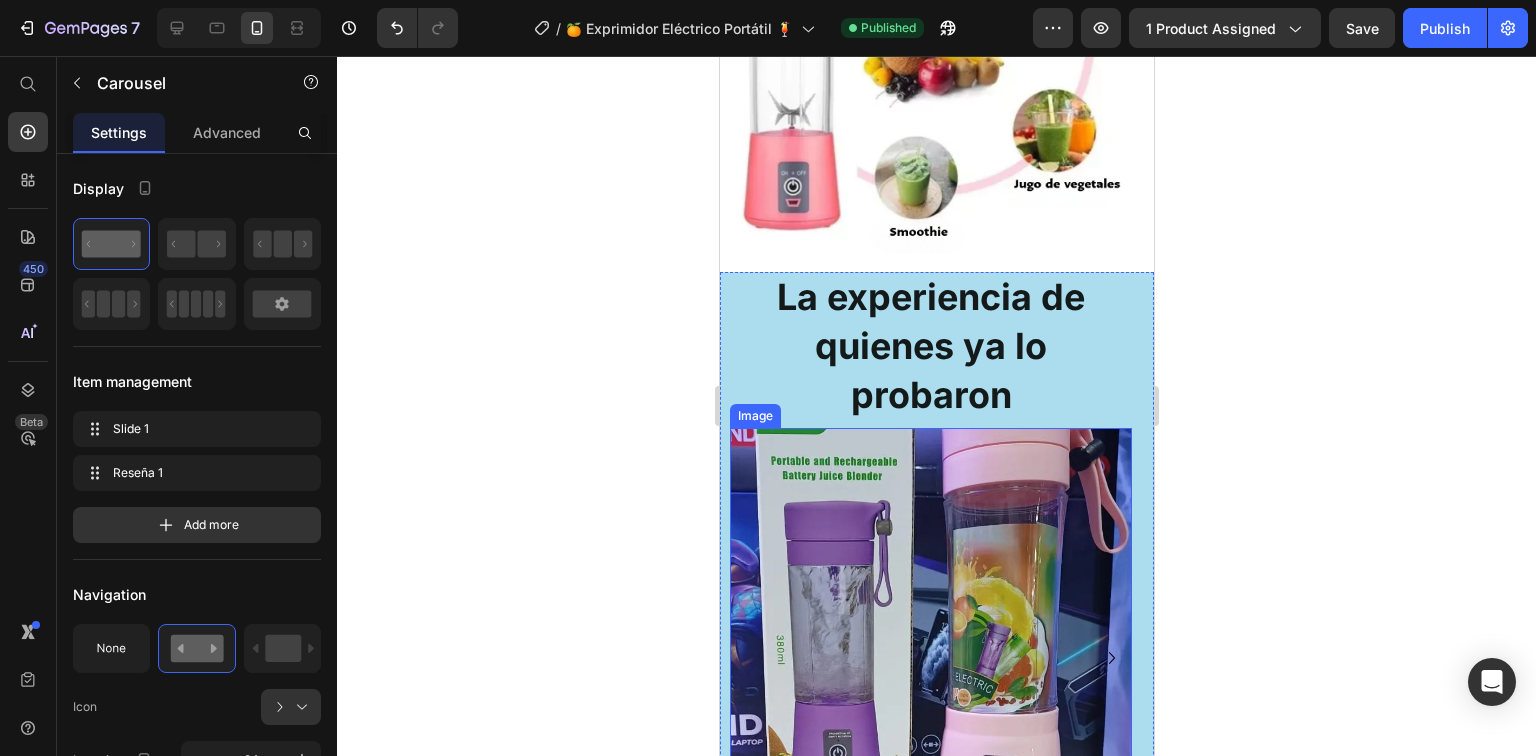 click at bounding box center [930, 628] 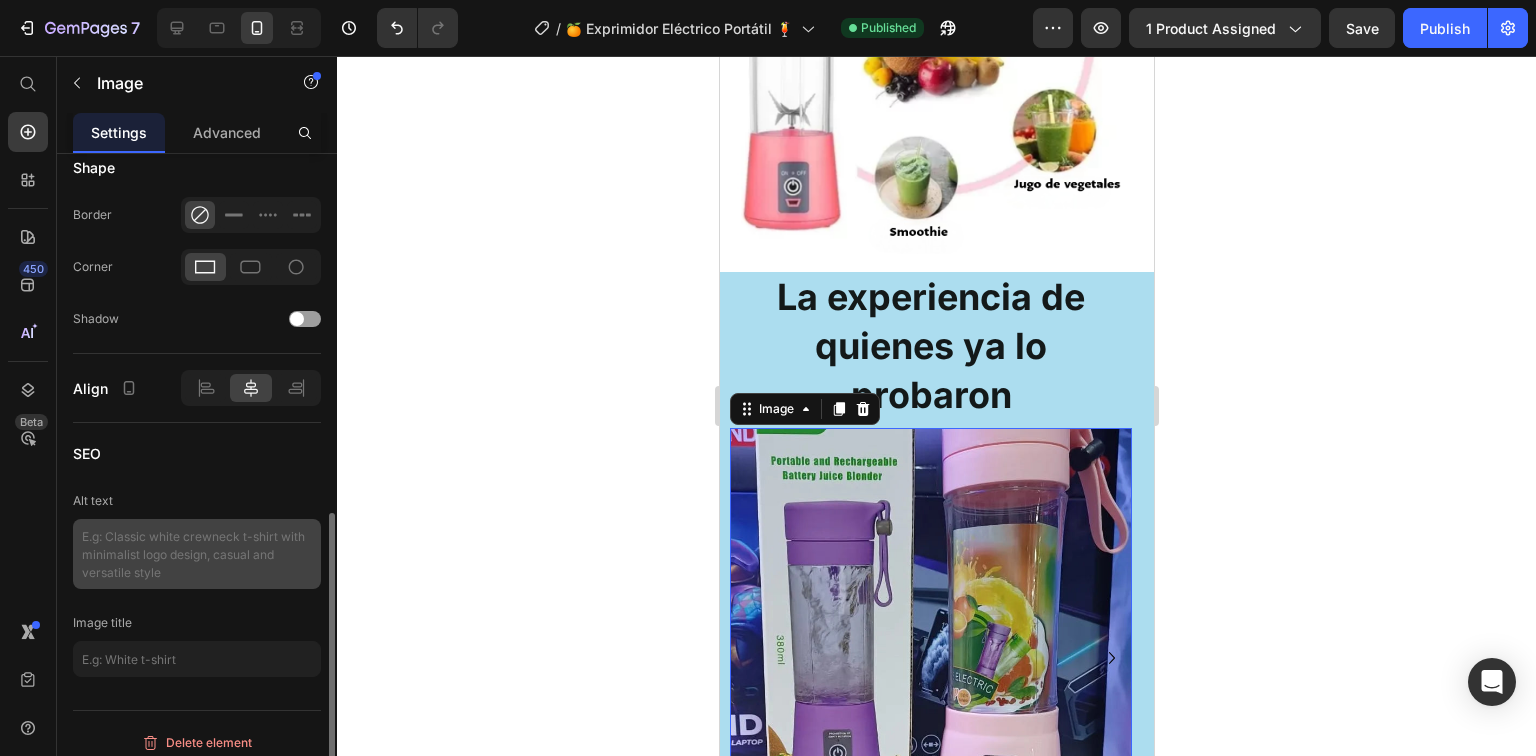 scroll, scrollTop: 810, scrollLeft: 0, axis: vertical 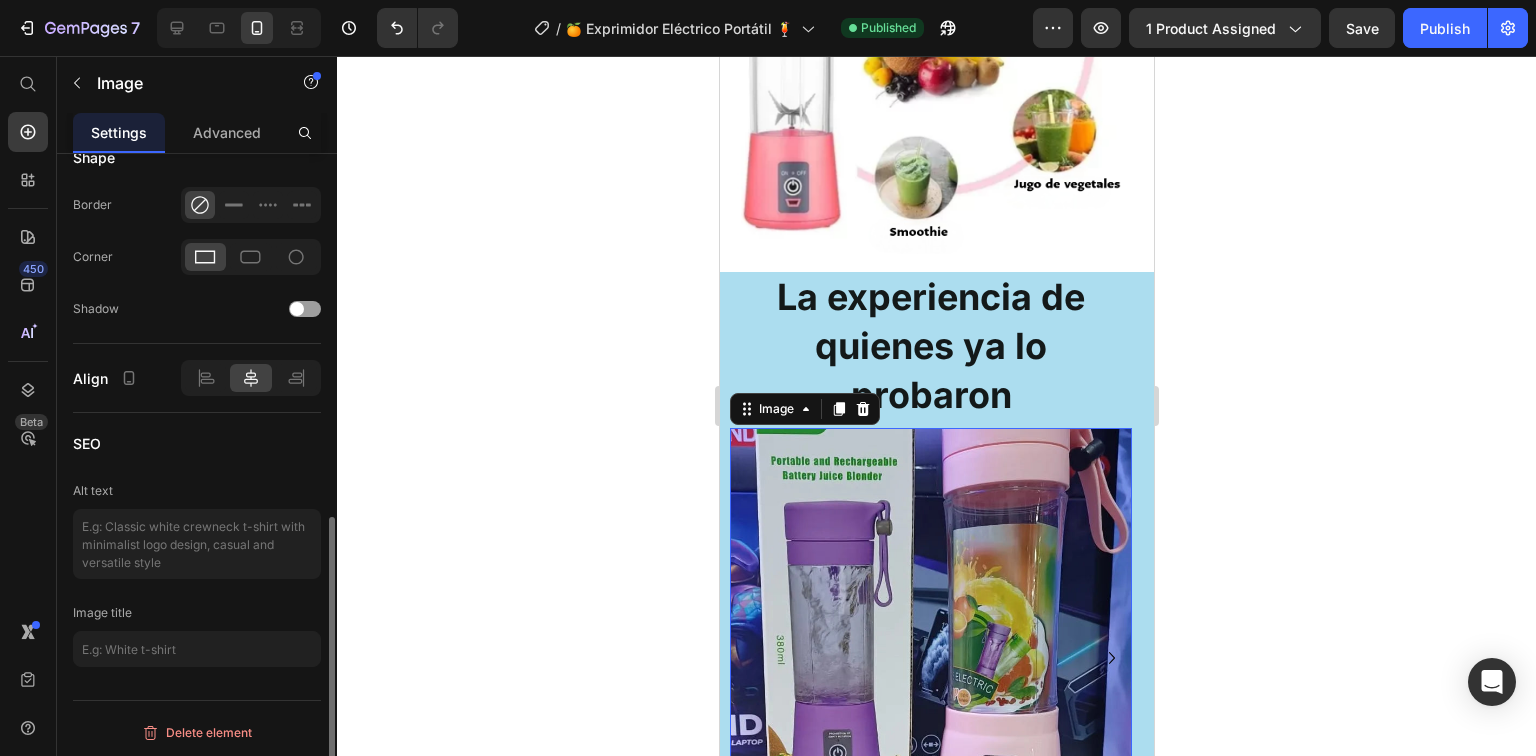 click at bounding box center [930, 628] 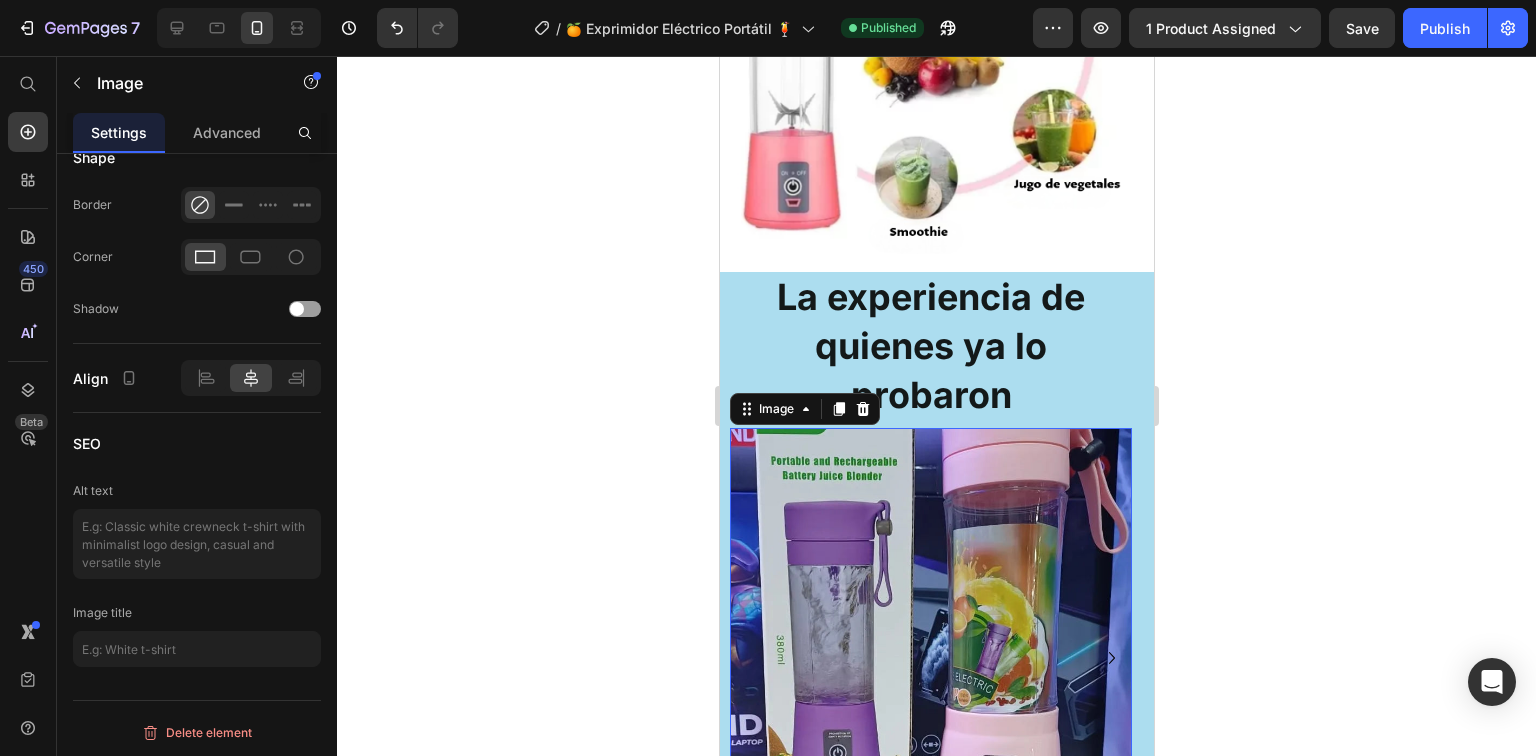 scroll, scrollTop: 4498, scrollLeft: 0, axis: vertical 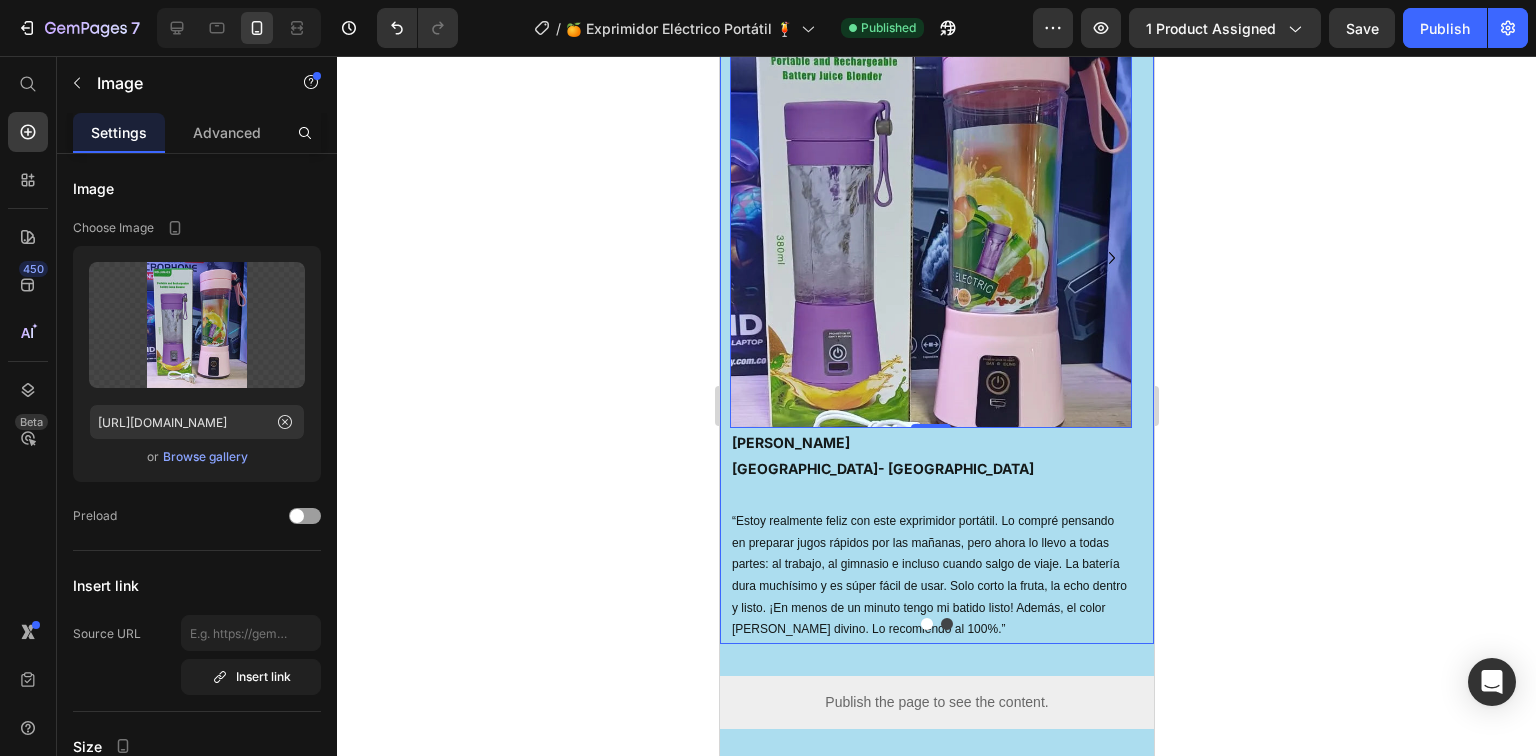 click at bounding box center [946, 624] 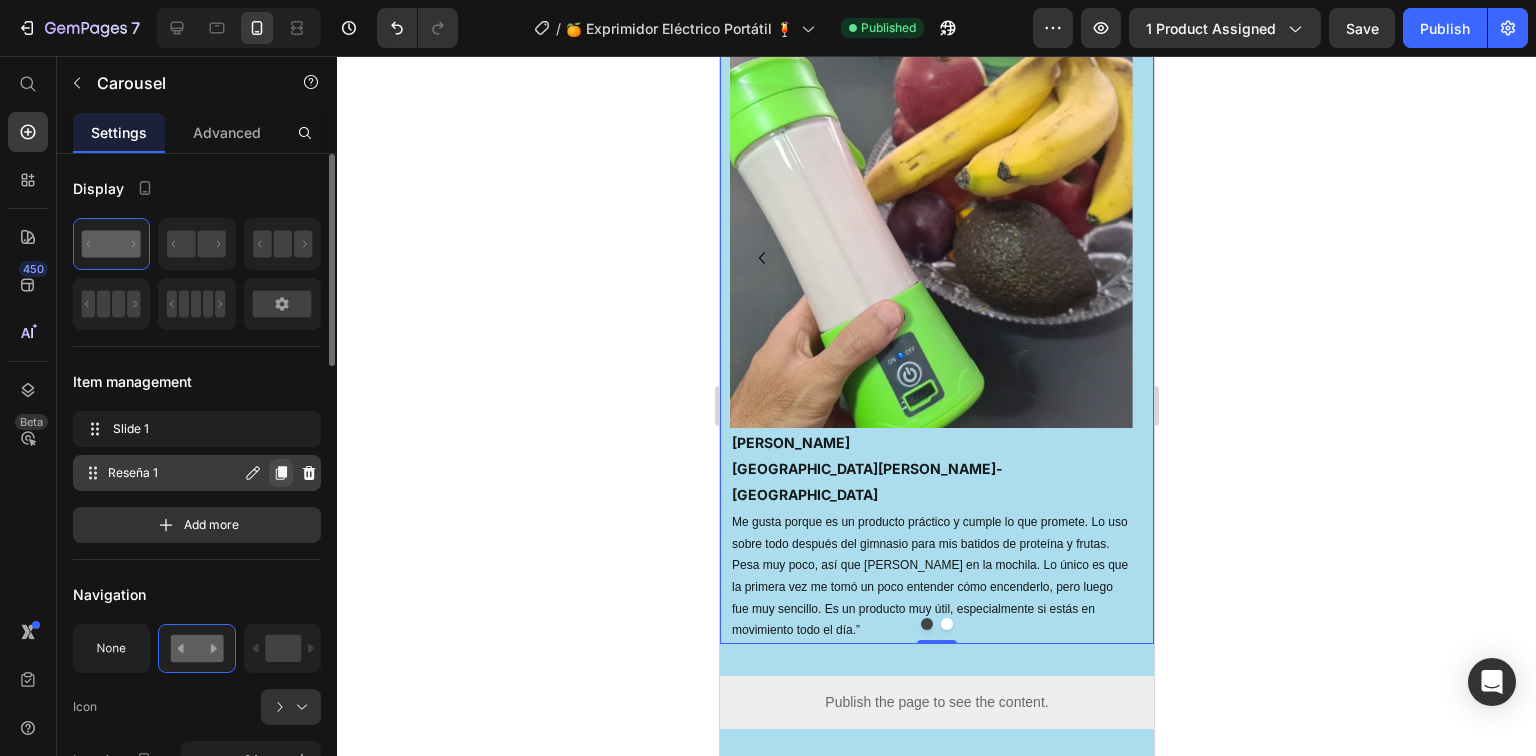 click 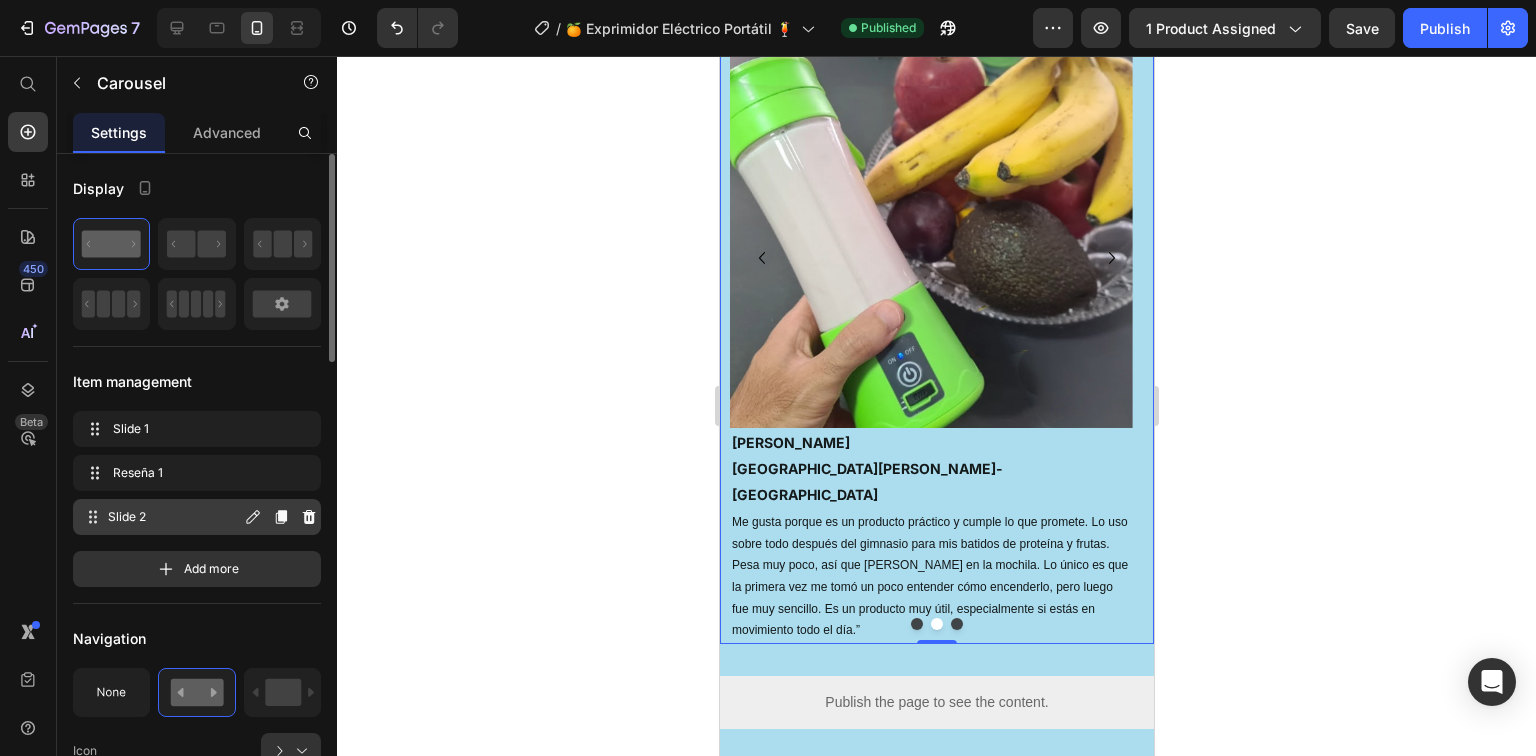 click on "Slide 2" at bounding box center [174, 517] 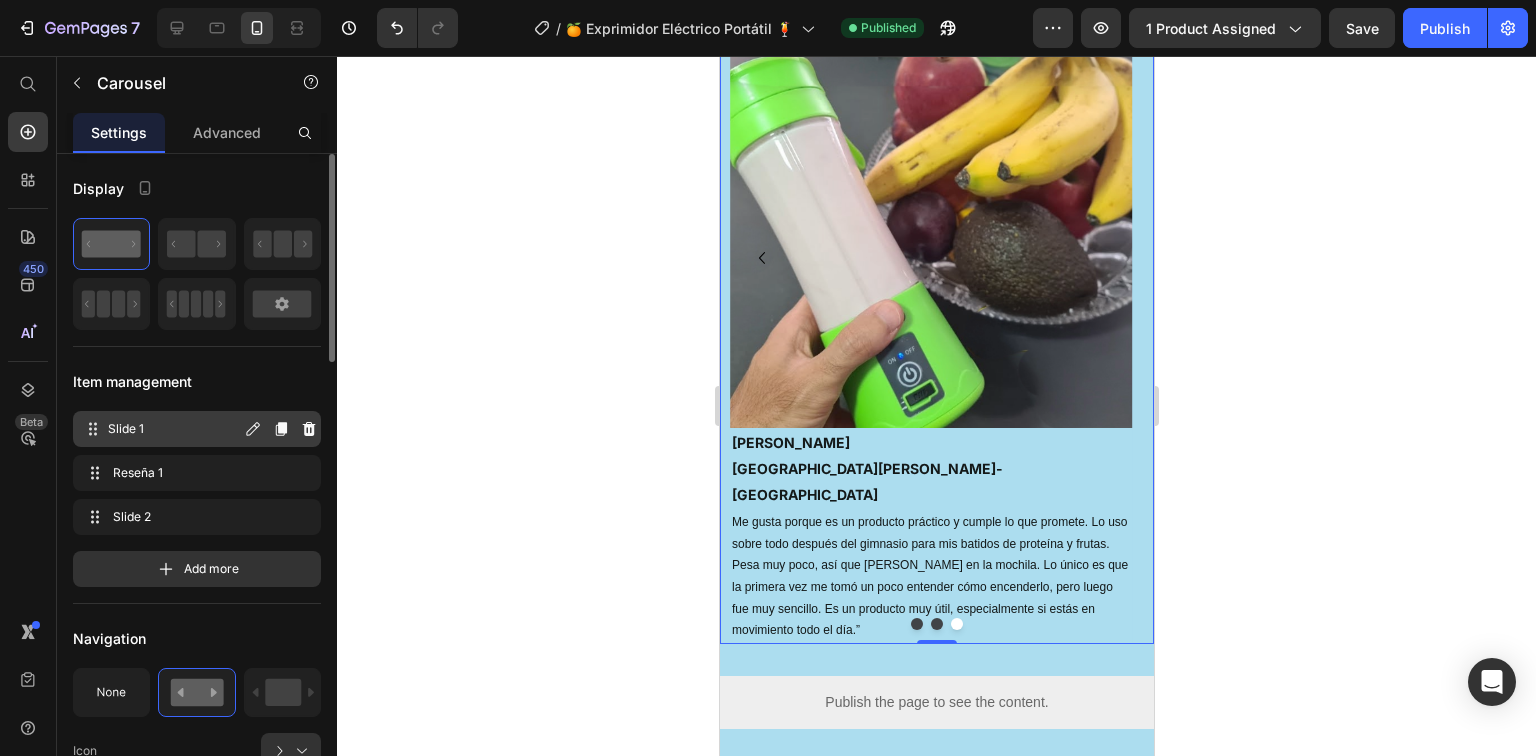 click on "Slide 1" at bounding box center (174, 429) 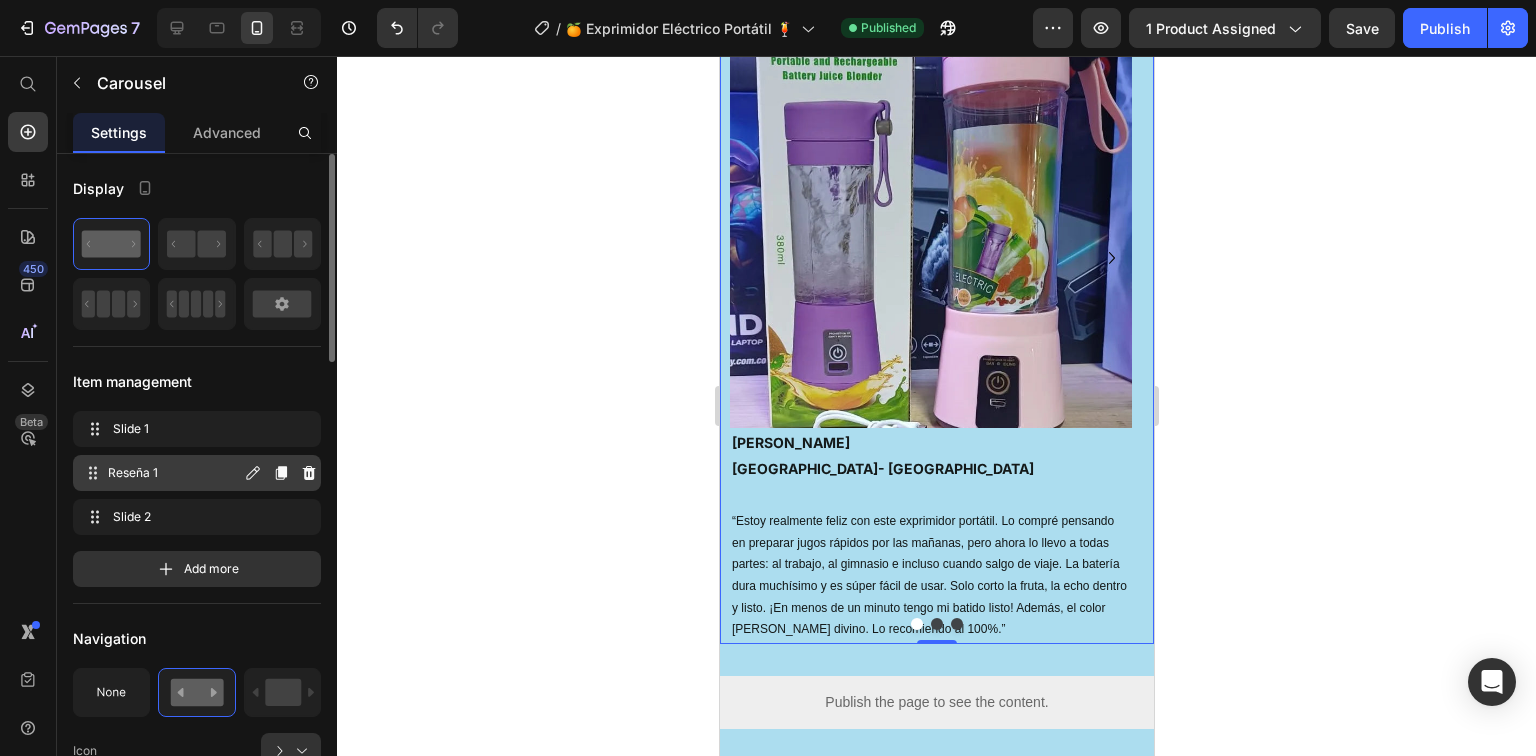 click on "Reseña 1" at bounding box center [174, 473] 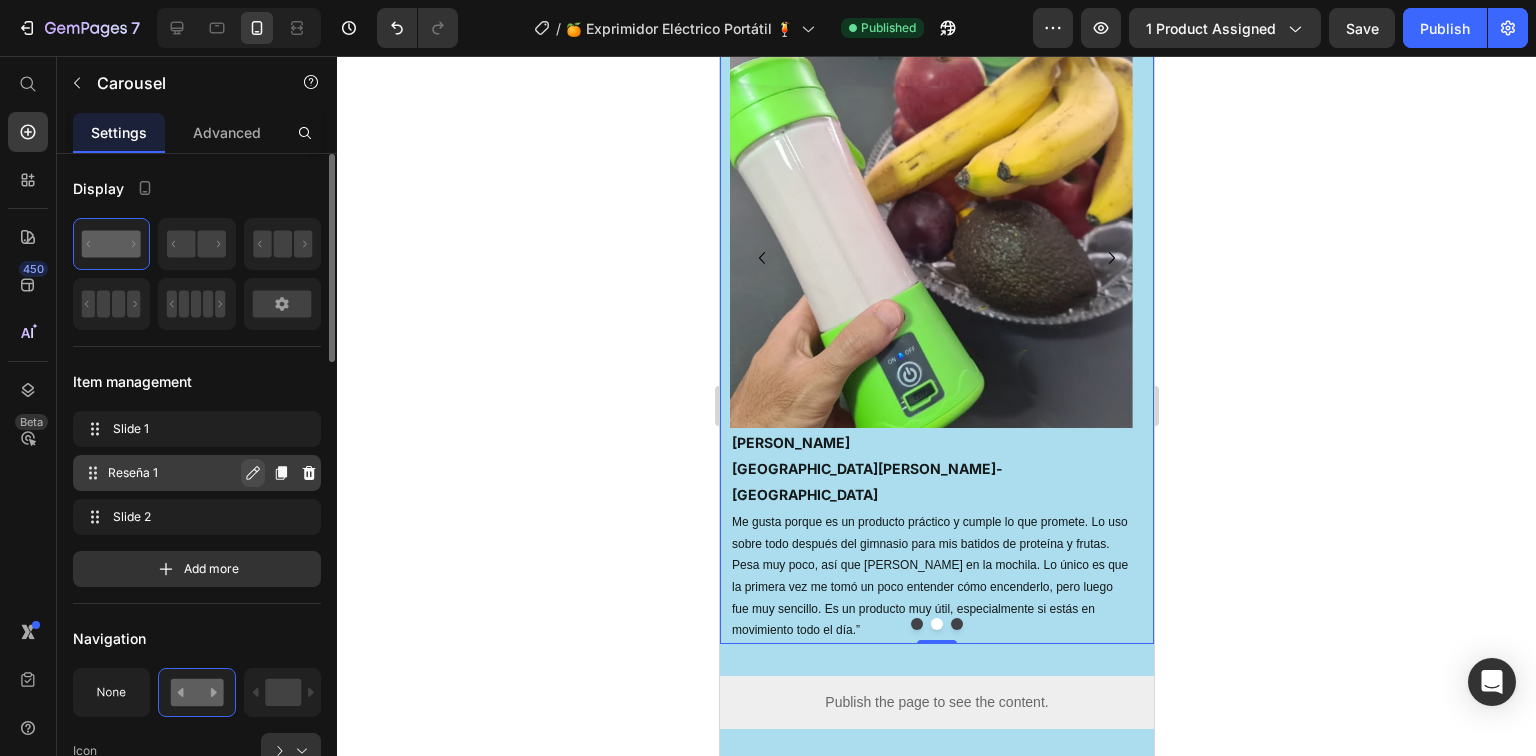 click 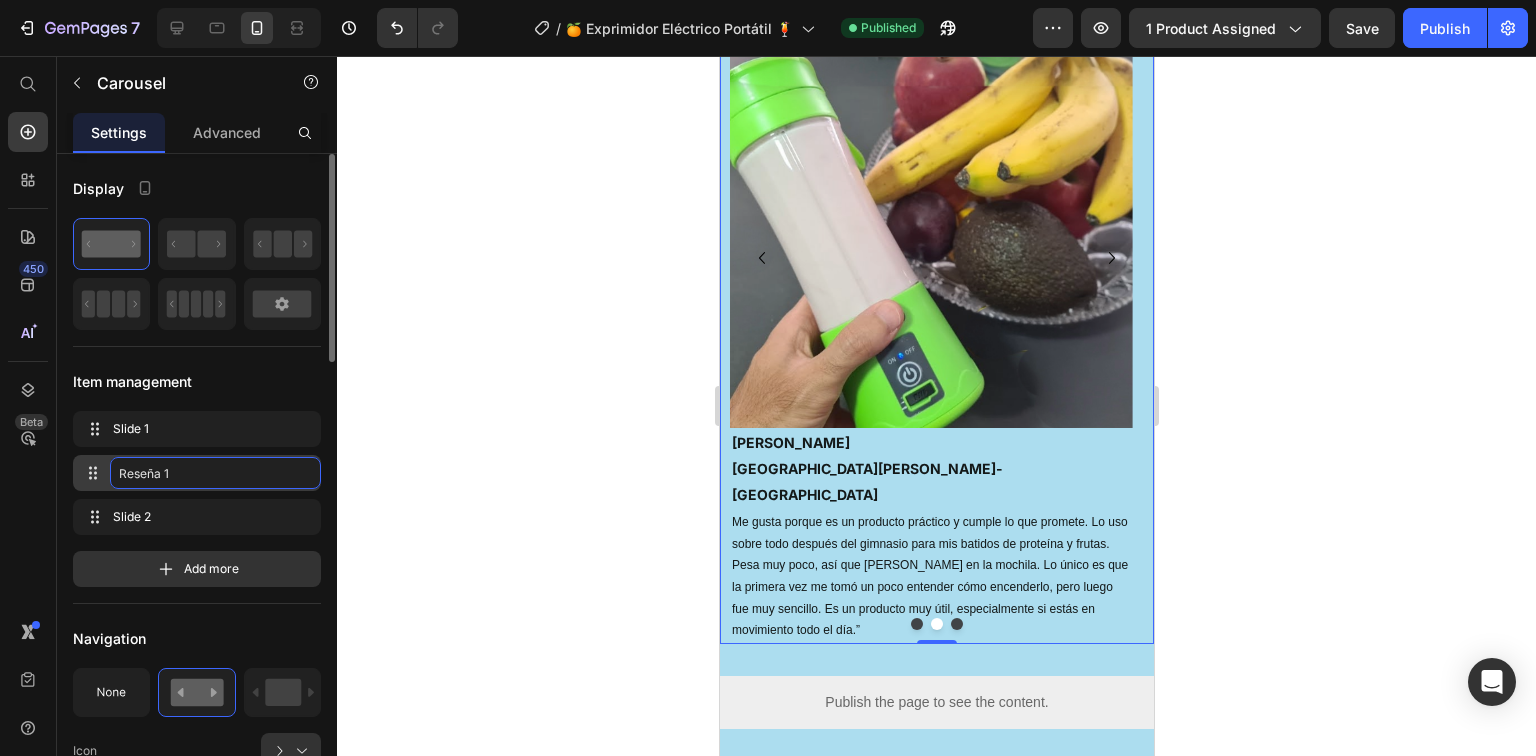 click on "Reseña 1" 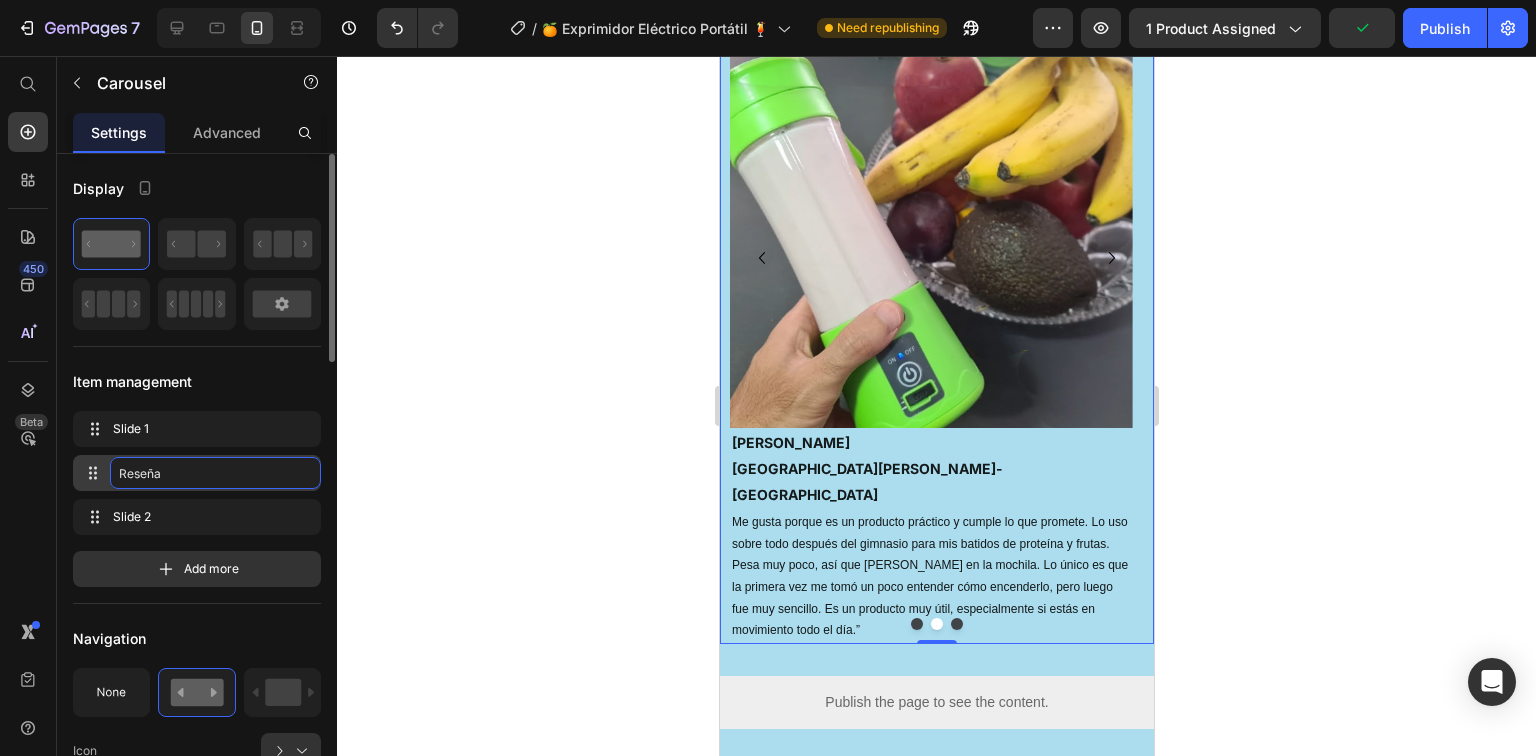 type on "Reseña 2" 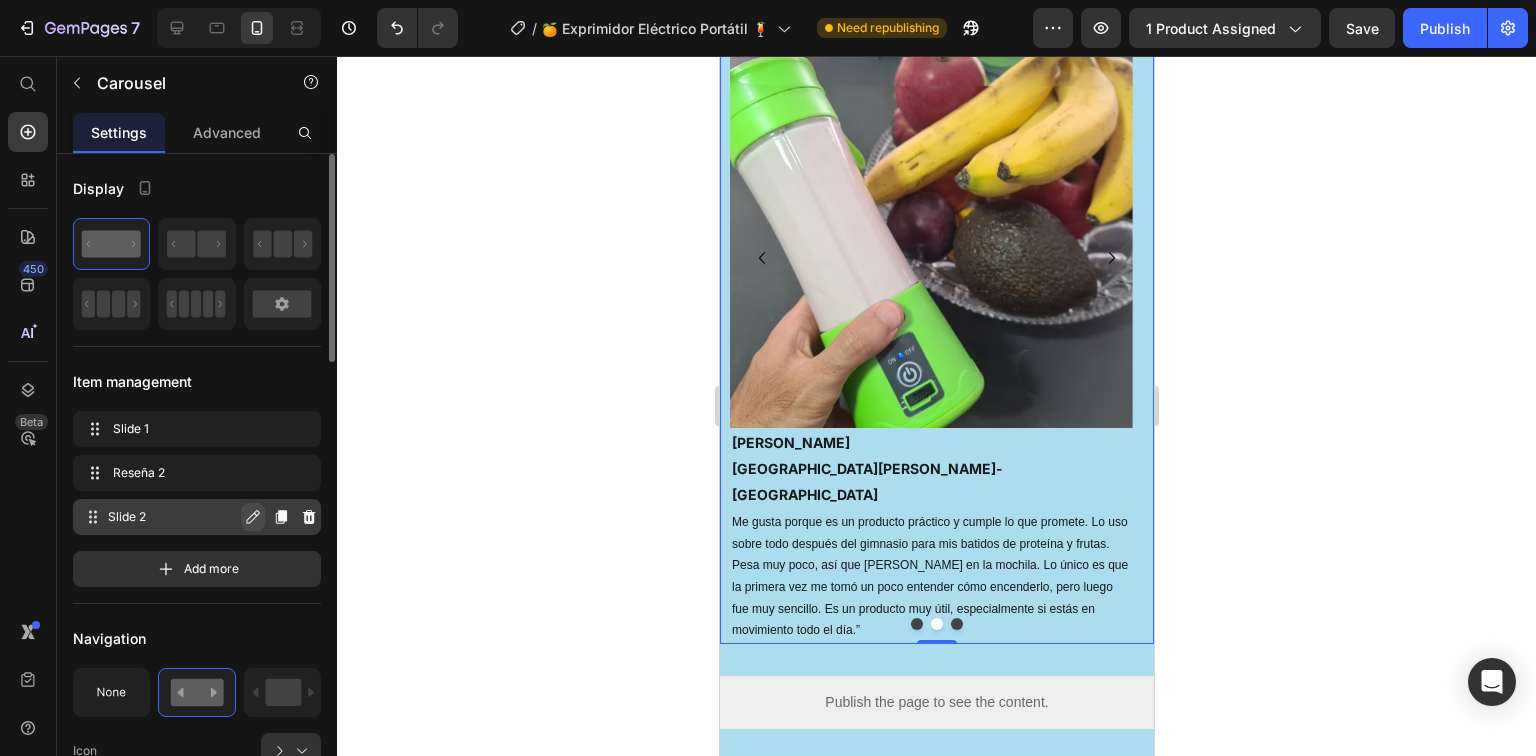 click 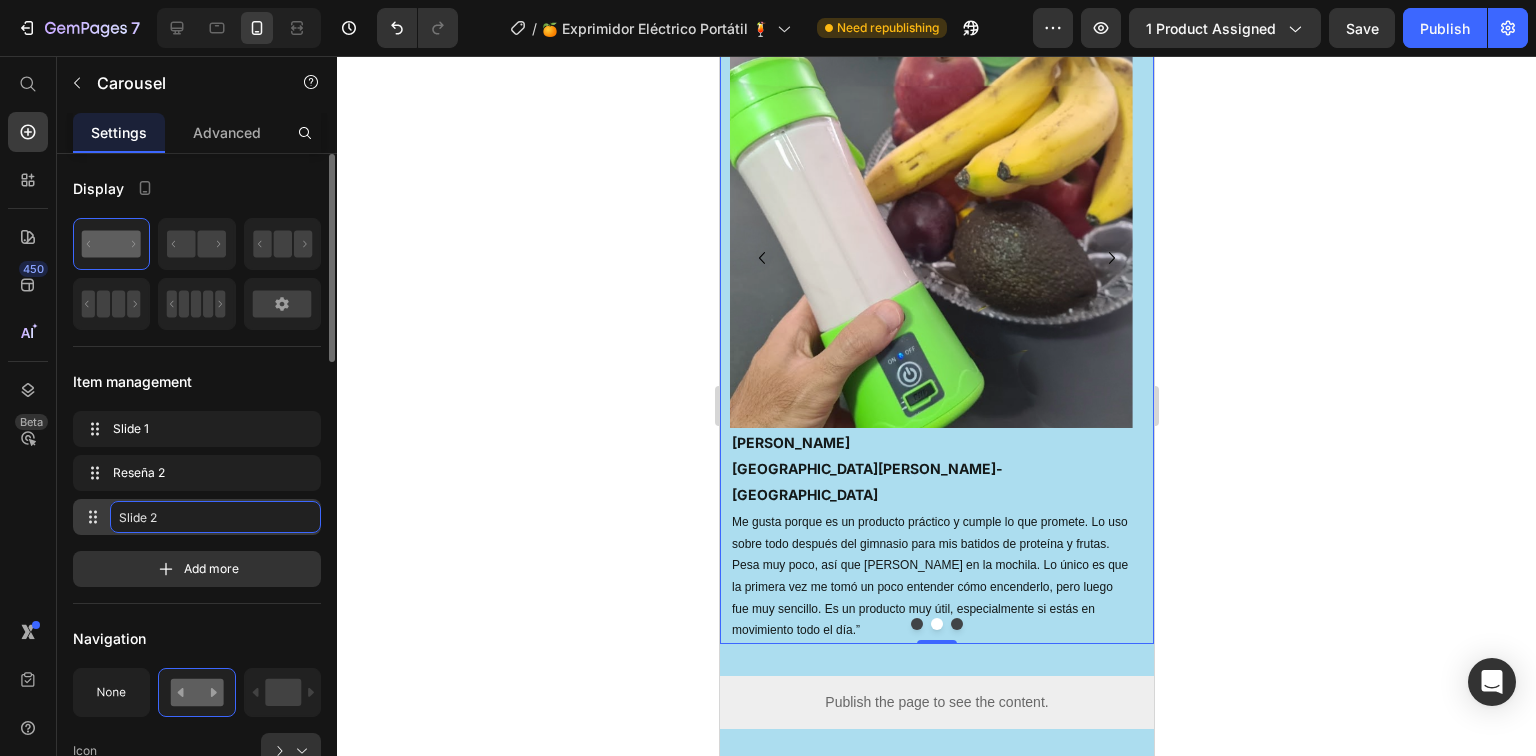 click on "Slide 2" 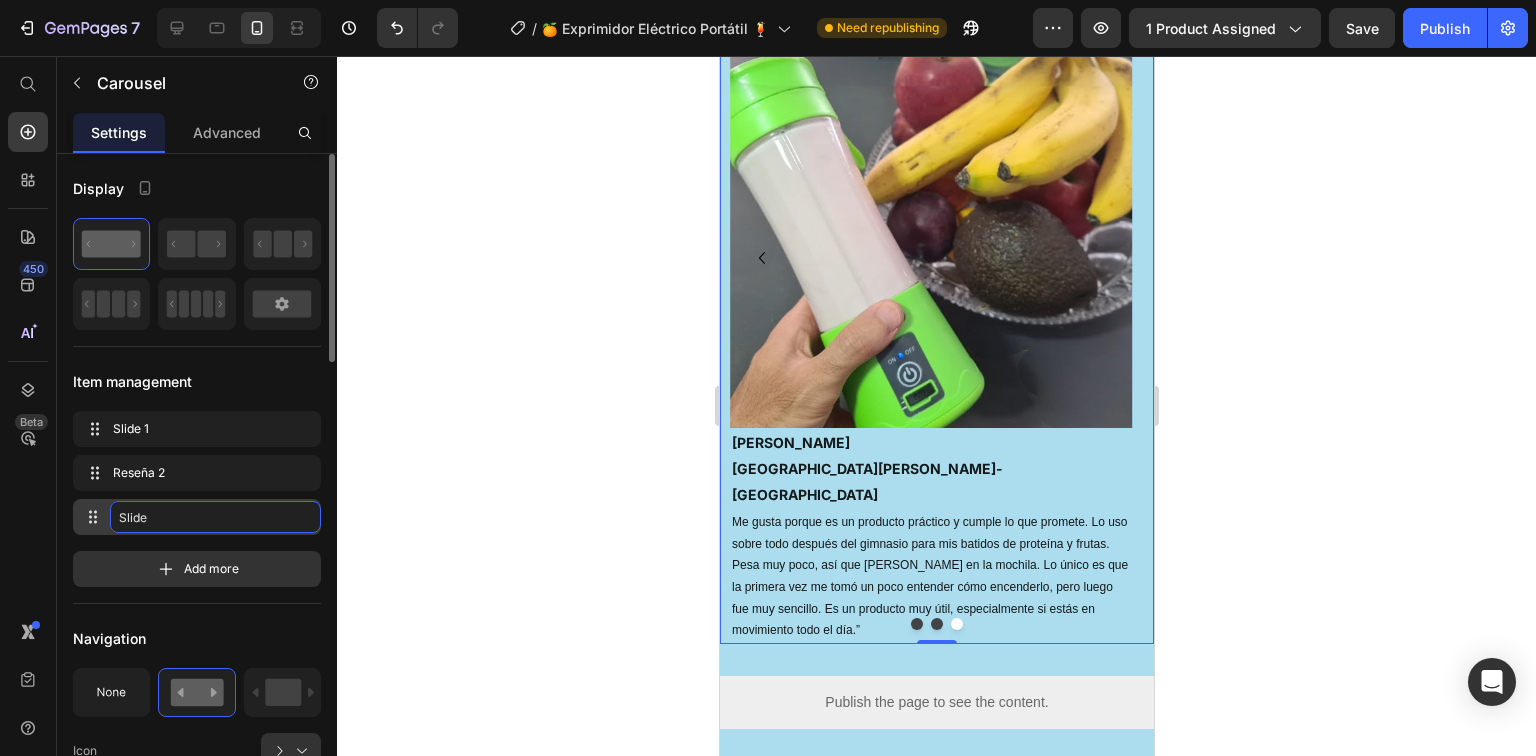 type on "Slide 3" 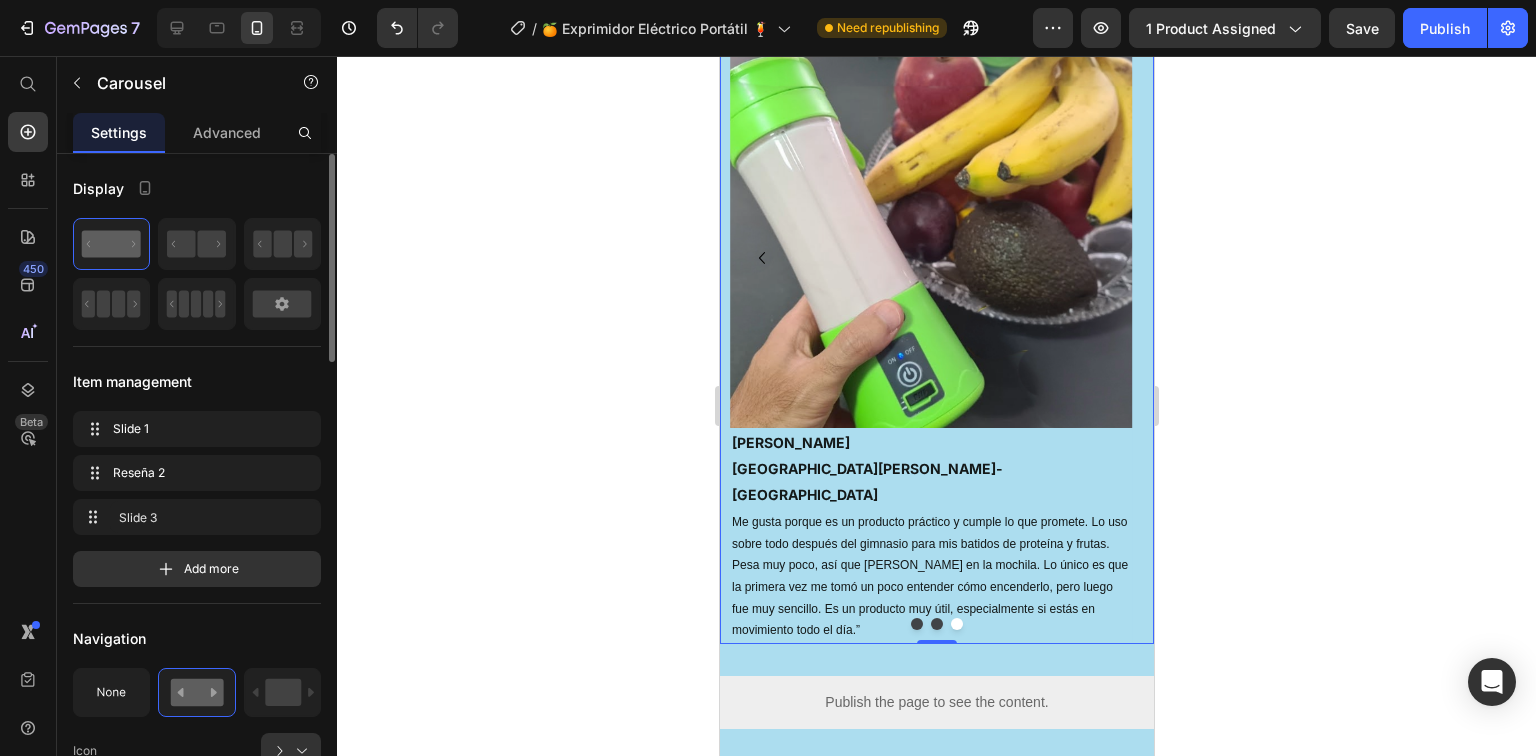 click on "Slide 1 Slide 1 Reseña 2 Reseña 2 Slide 3 Slide 3 Add more" 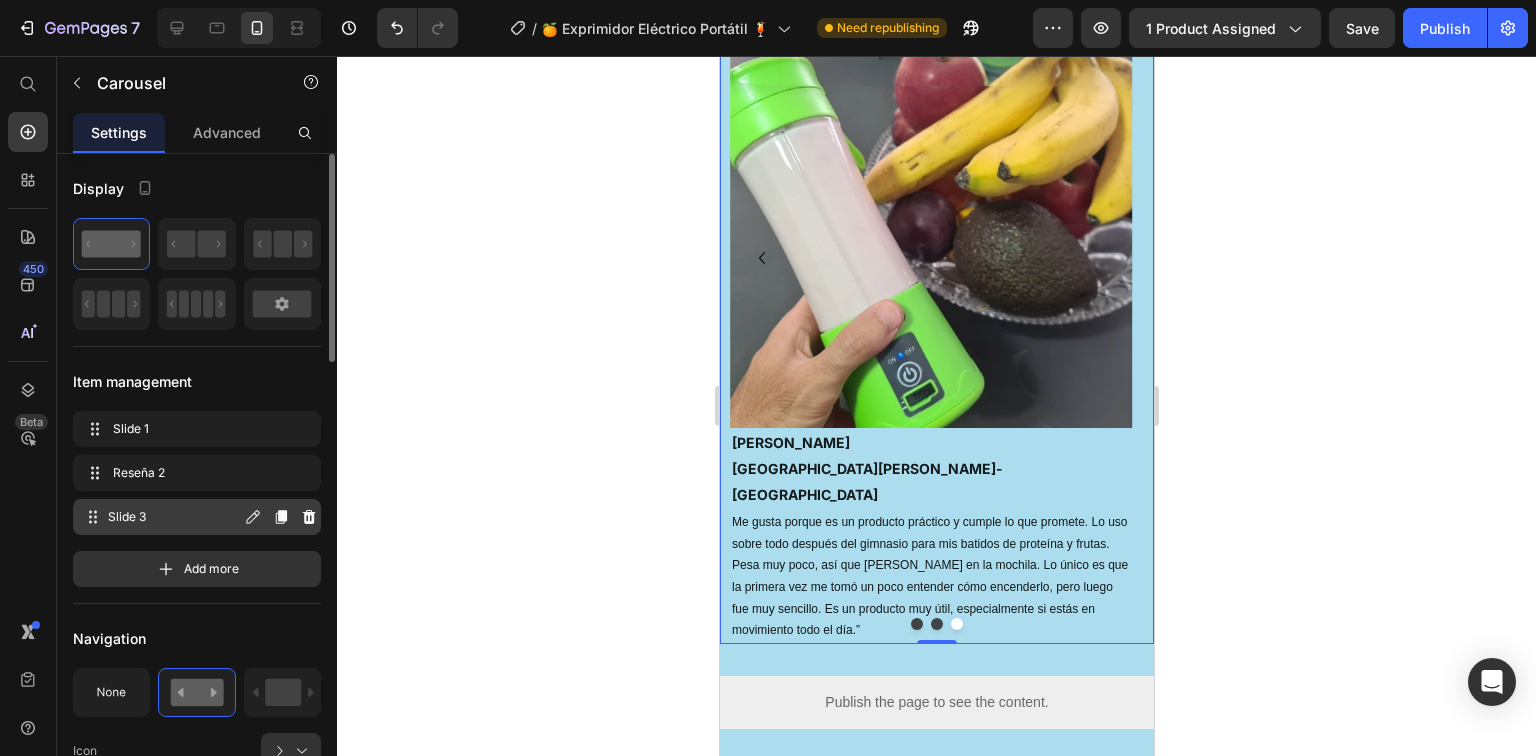 click on "Slide 3" at bounding box center [174, 517] 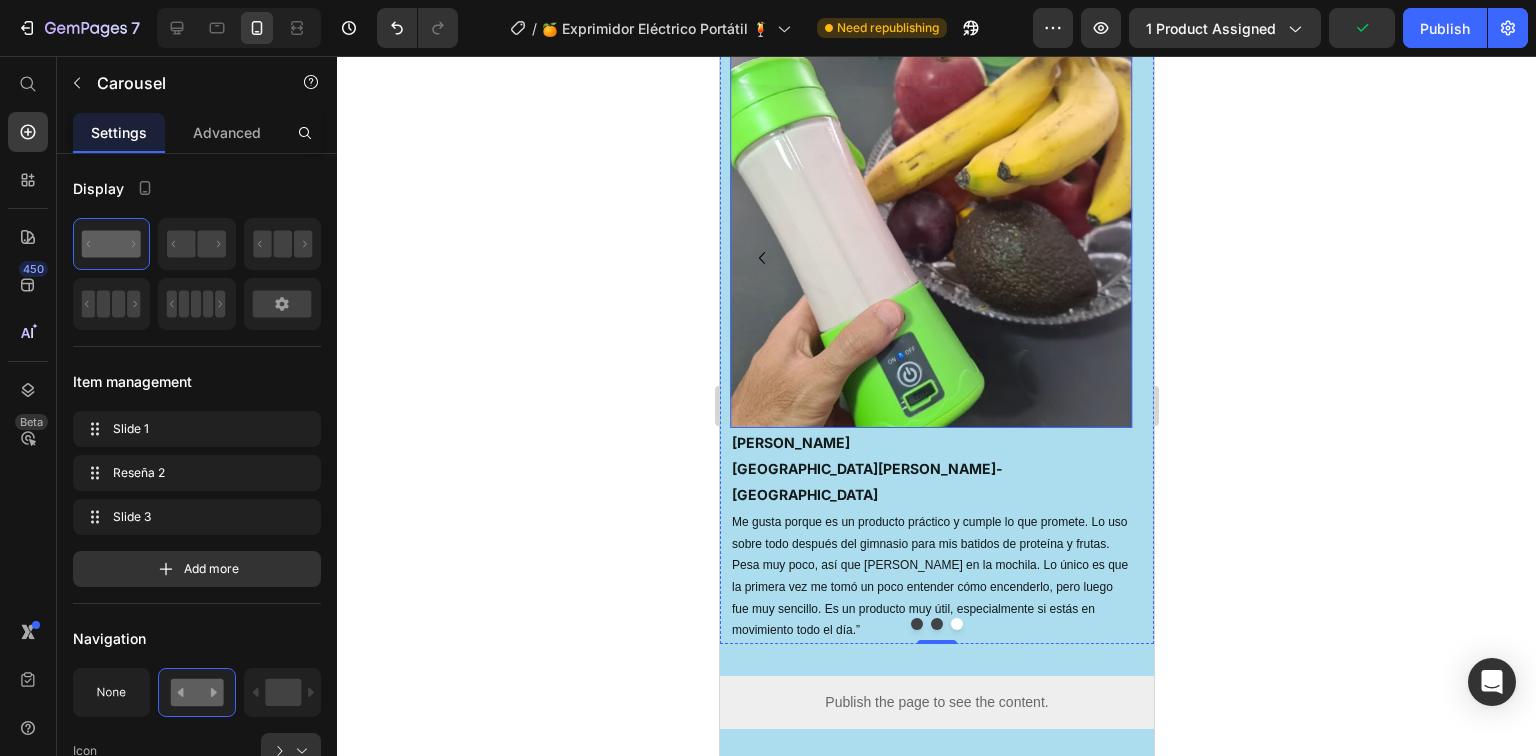 click at bounding box center (930, 228) 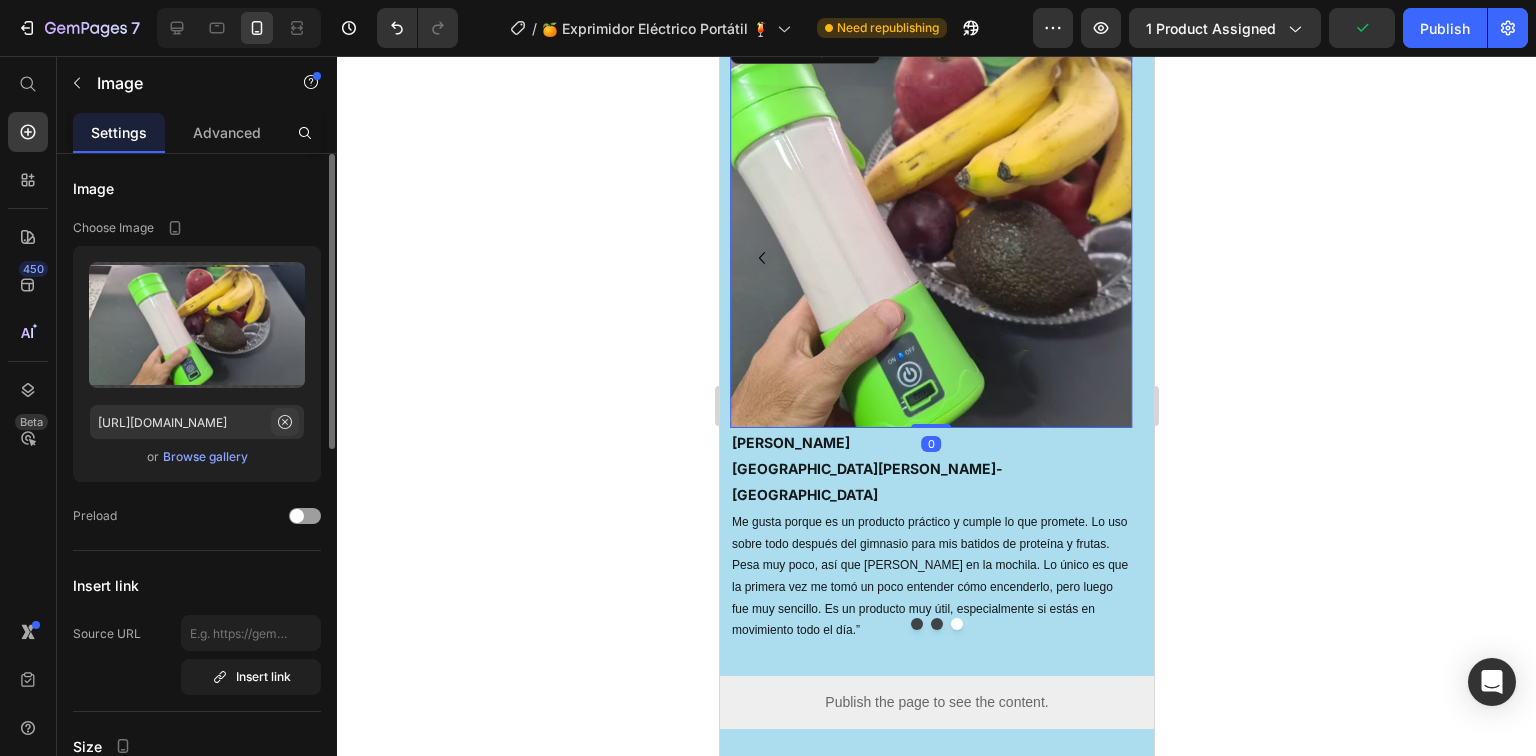 click 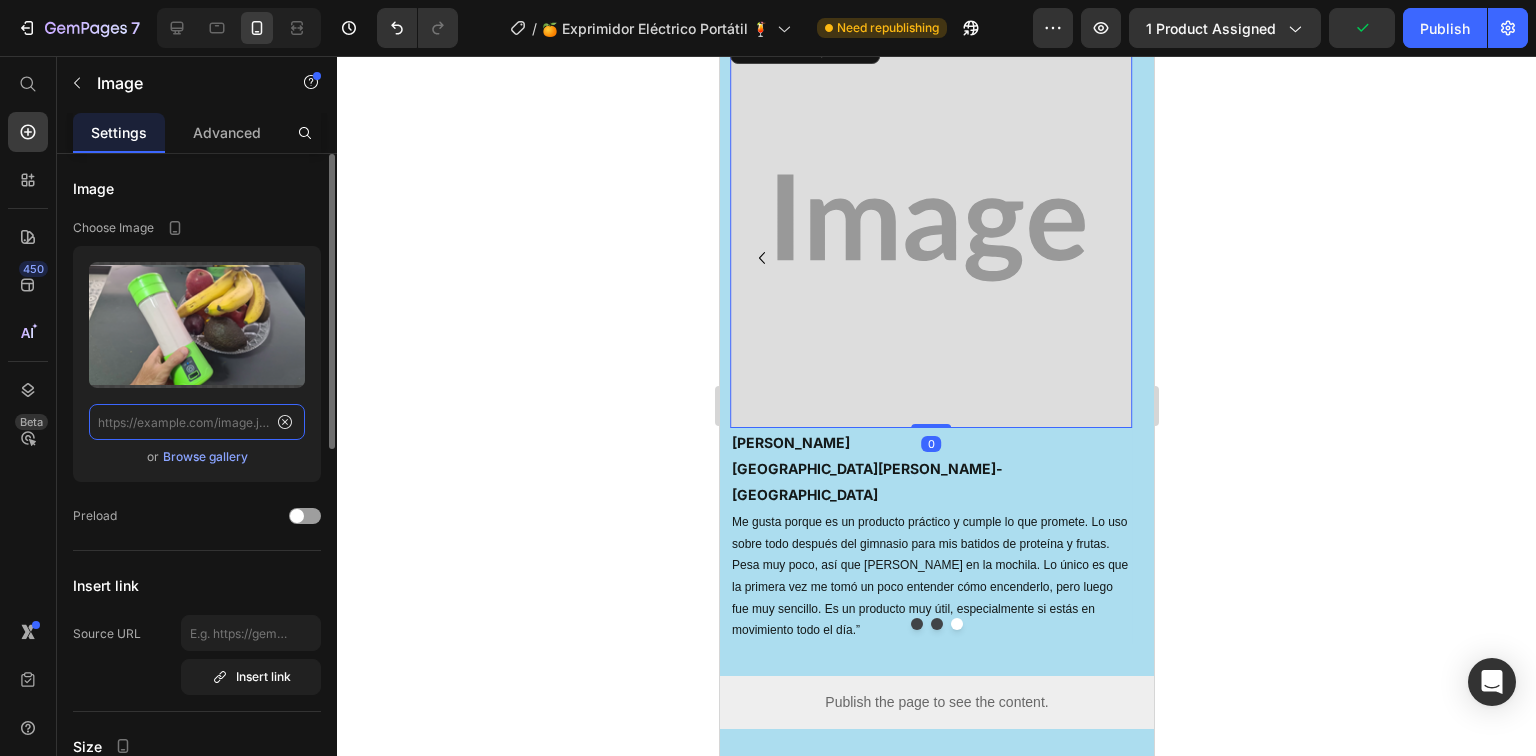 scroll, scrollTop: 0, scrollLeft: 0, axis: both 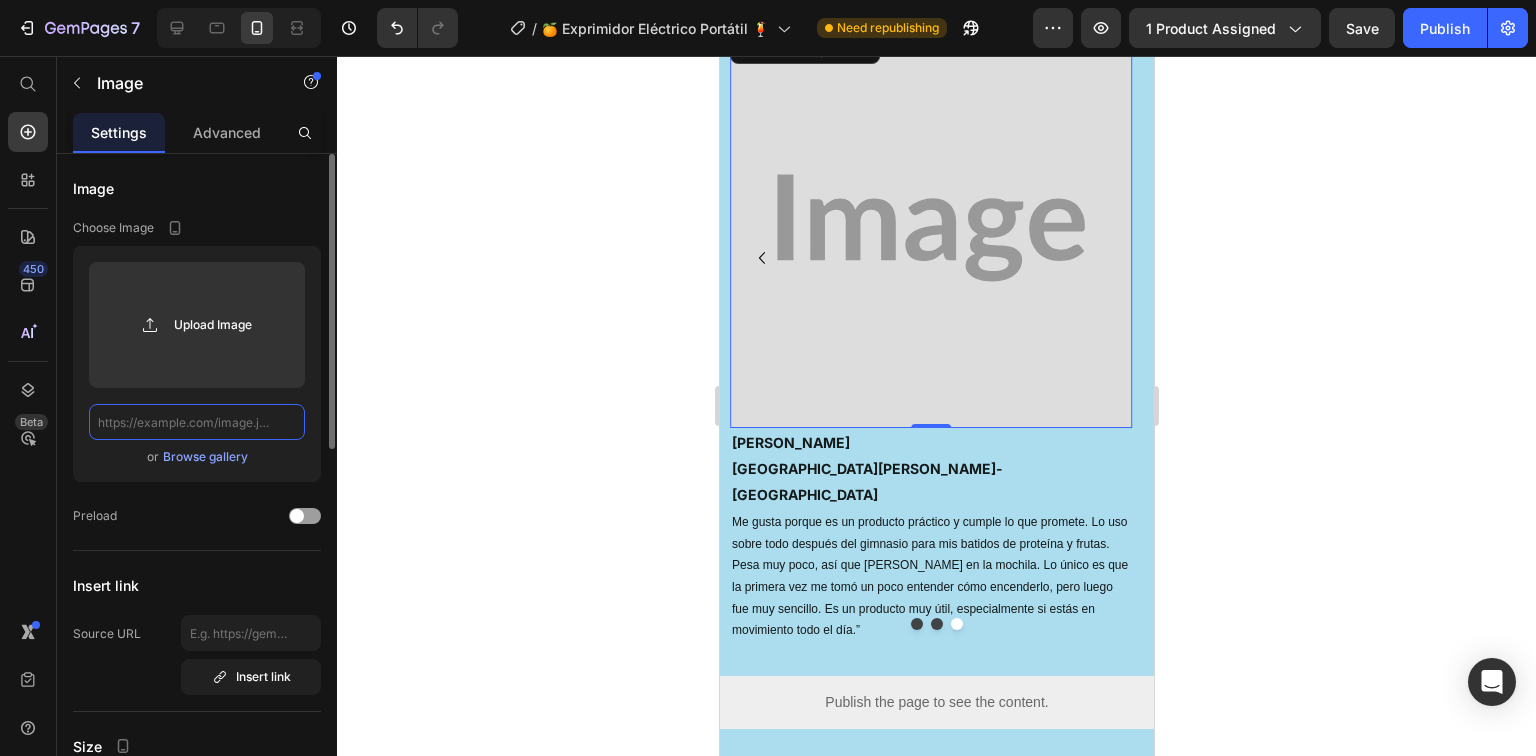 paste on "[URL][DOMAIN_NAME]" 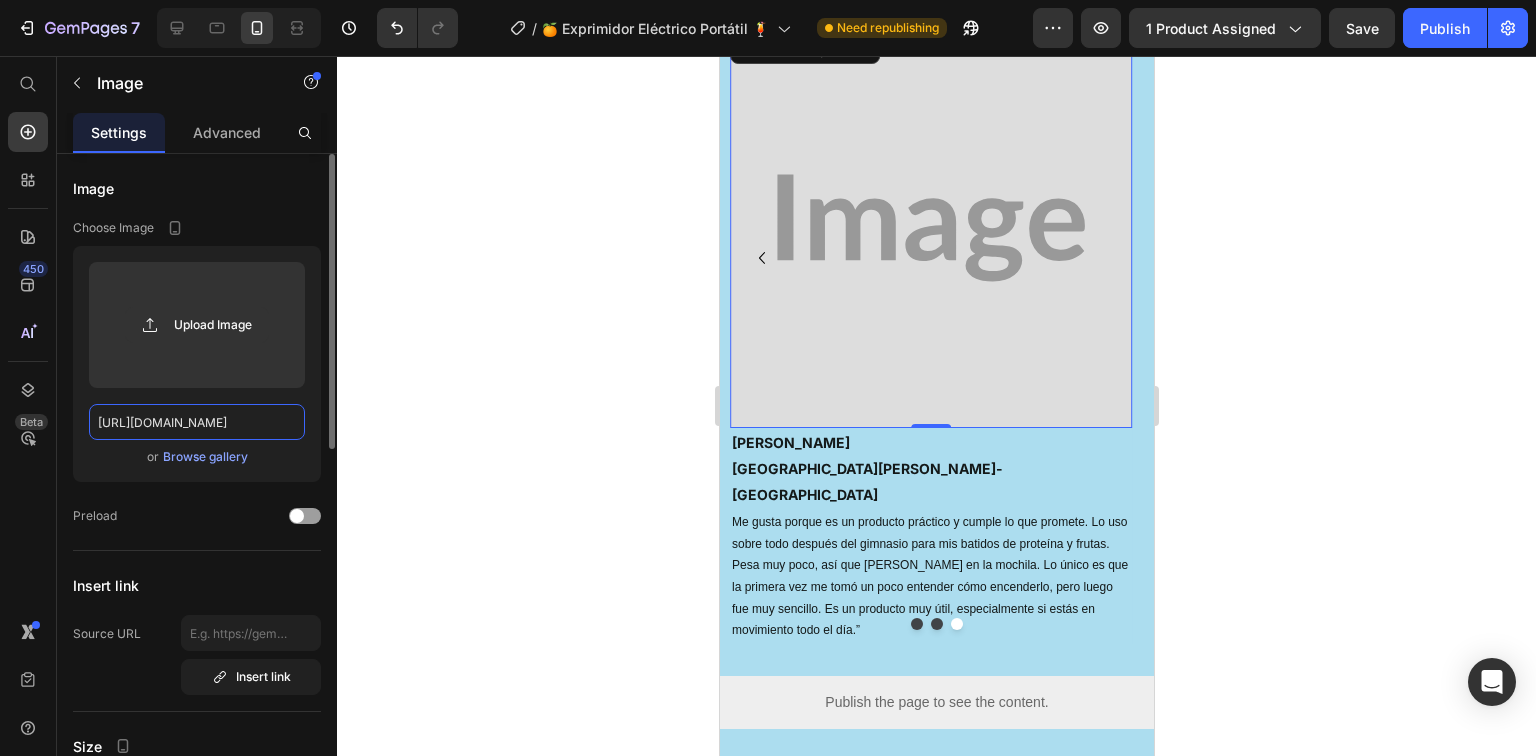 scroll, scrollTop: 0, scrollLeft: 281, axis: horizontal 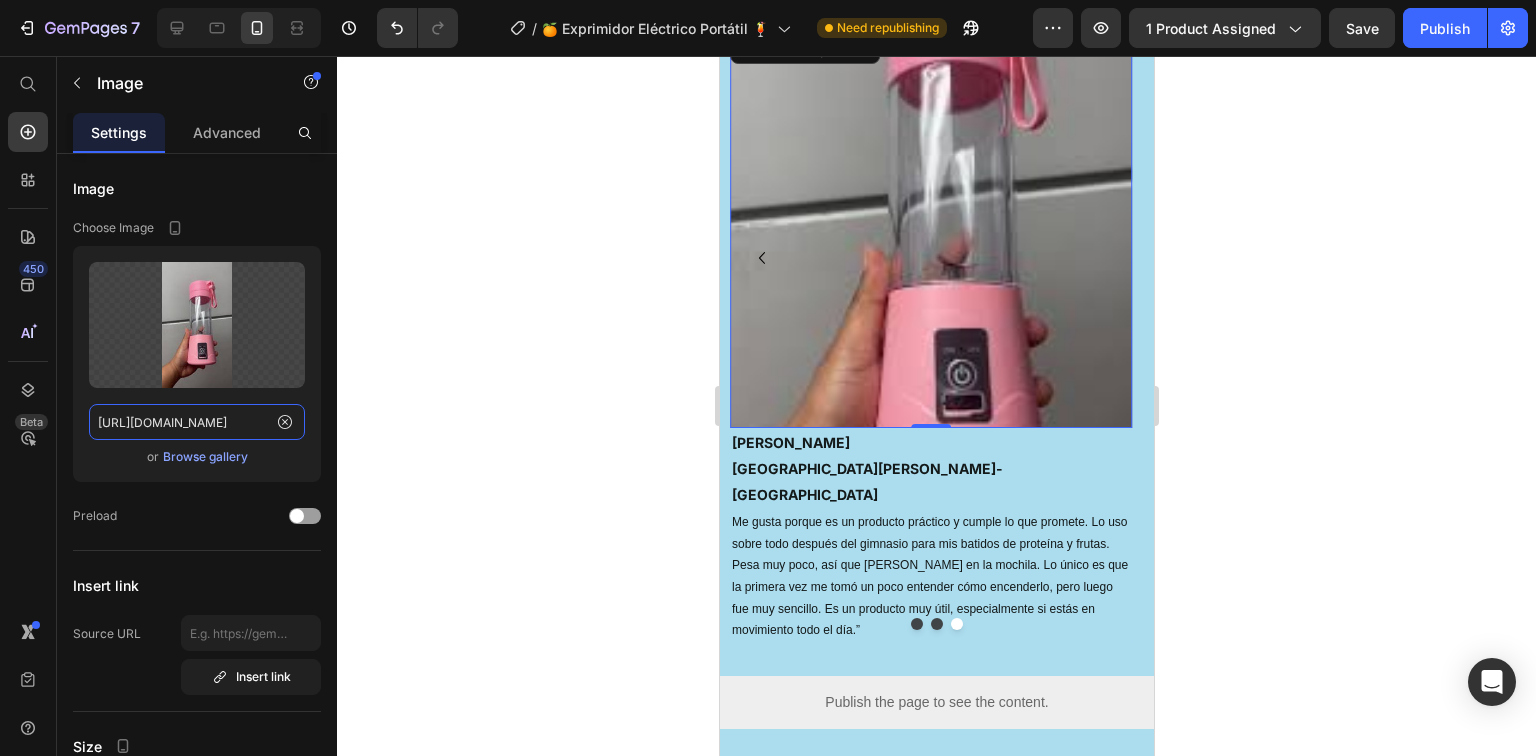type on "[URL][DOMAIN_NAME]" 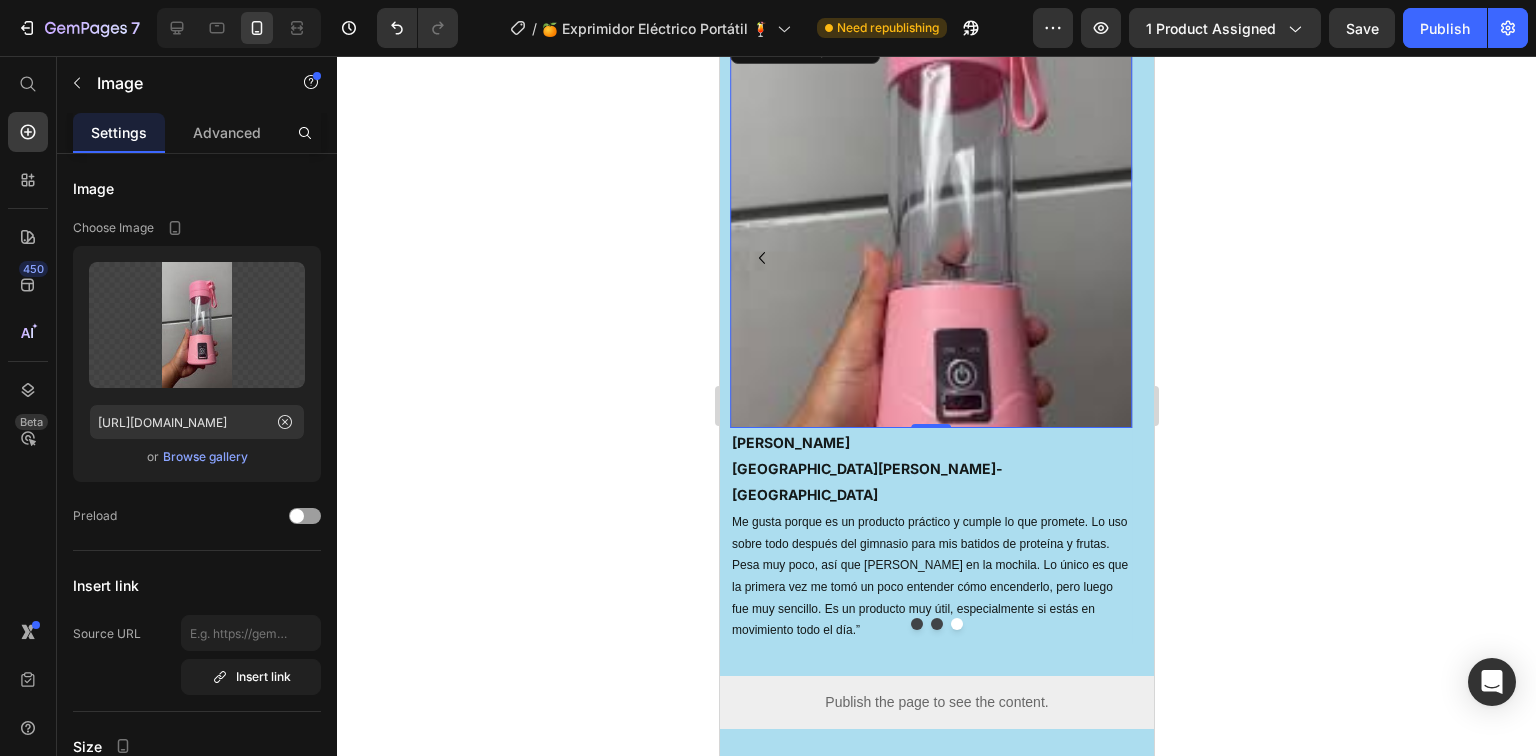 scroll, scrollTop: 0, scrollLeft: 0, axis: both 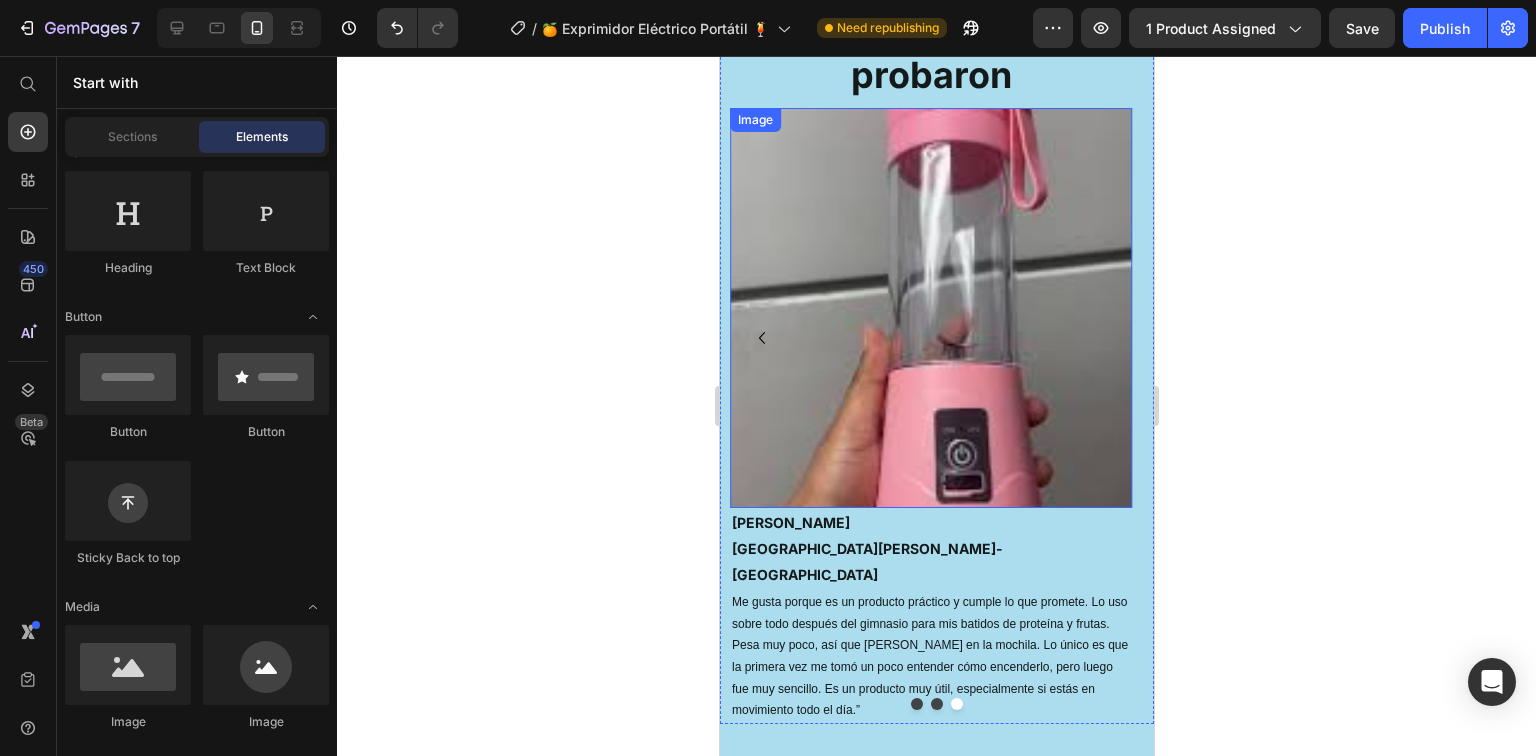 click at bounding box center (930, 308) 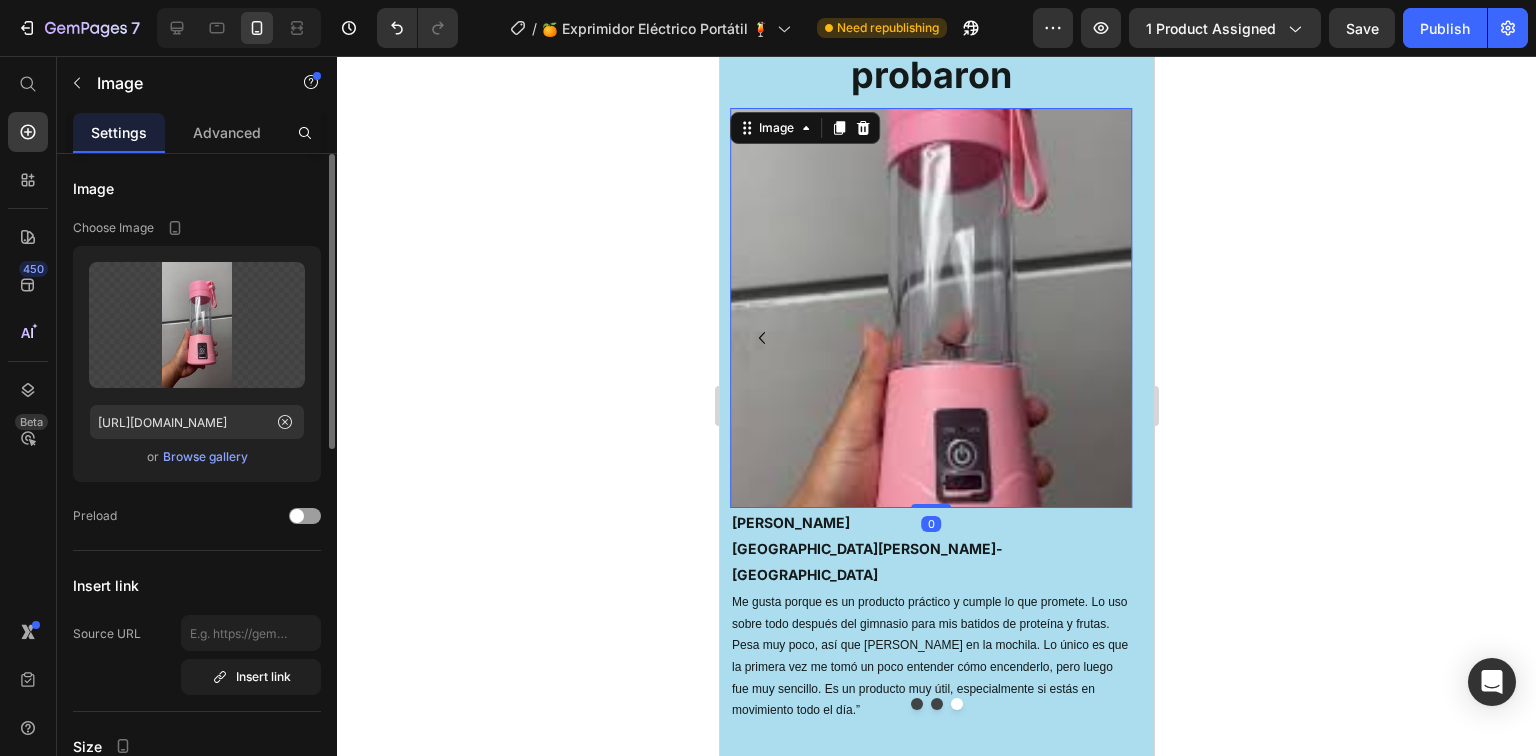 scroll, scrollTop: 320, scrollLeft: 0, axis: vertical 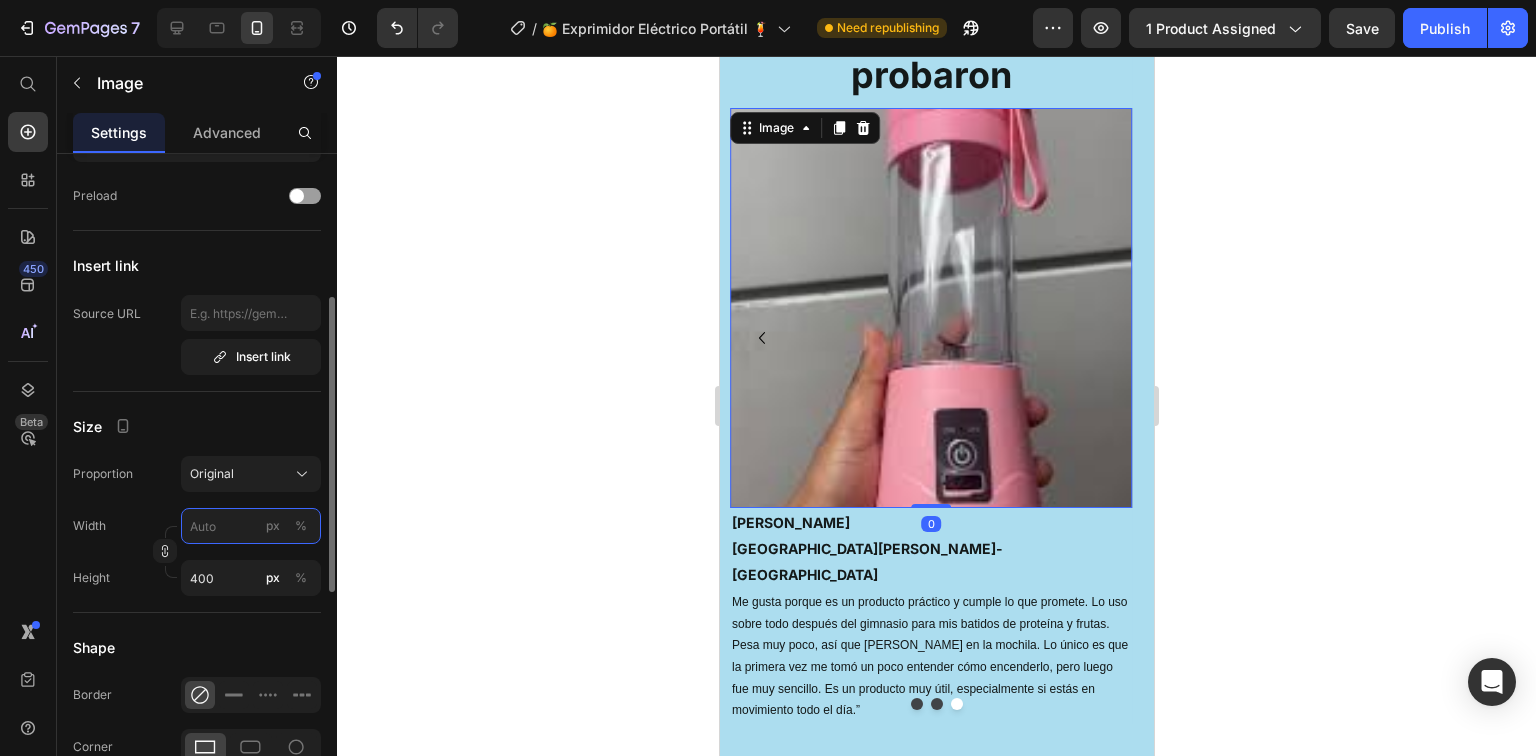 click on "px %" at bounding box center [251, 526] 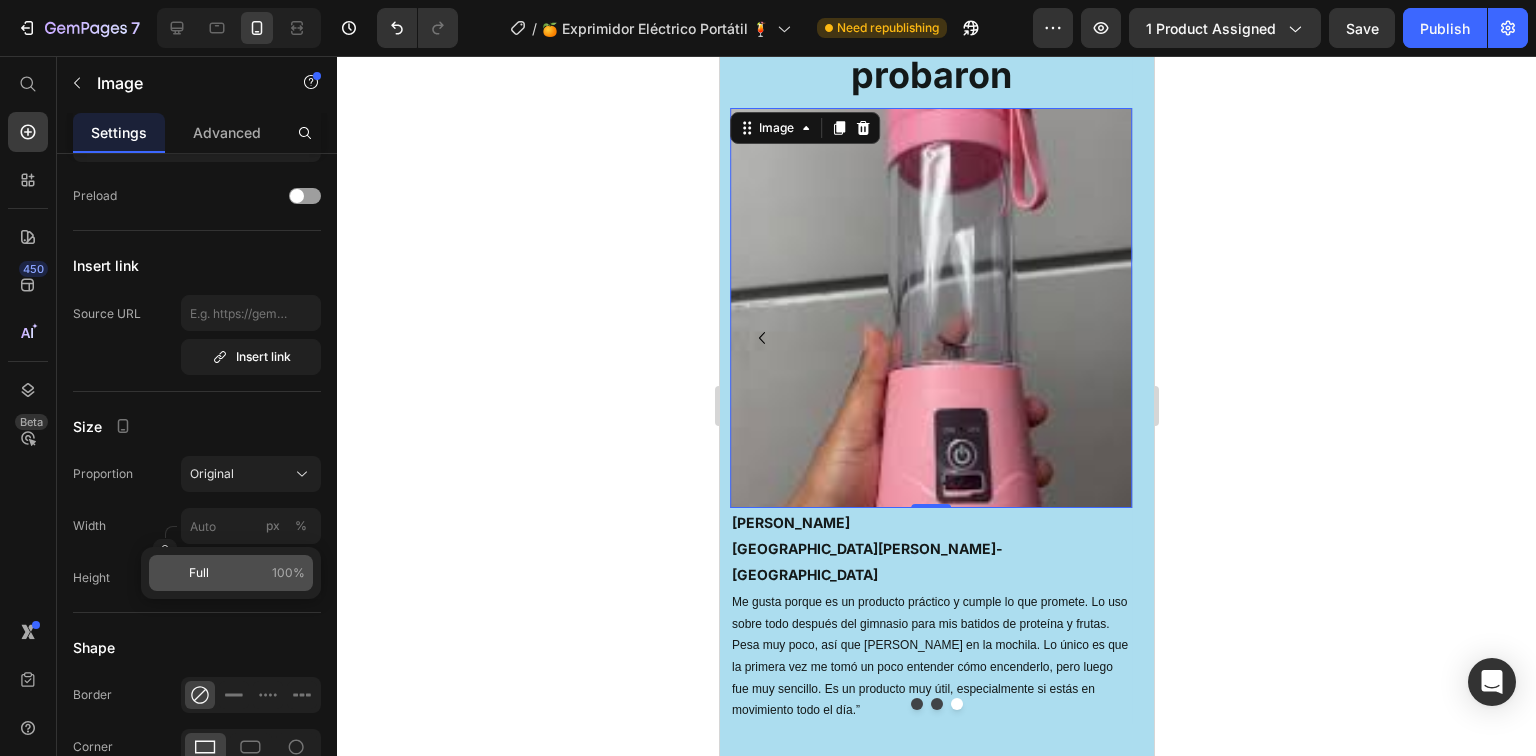click on "Full" at bounding box center (199, 573) 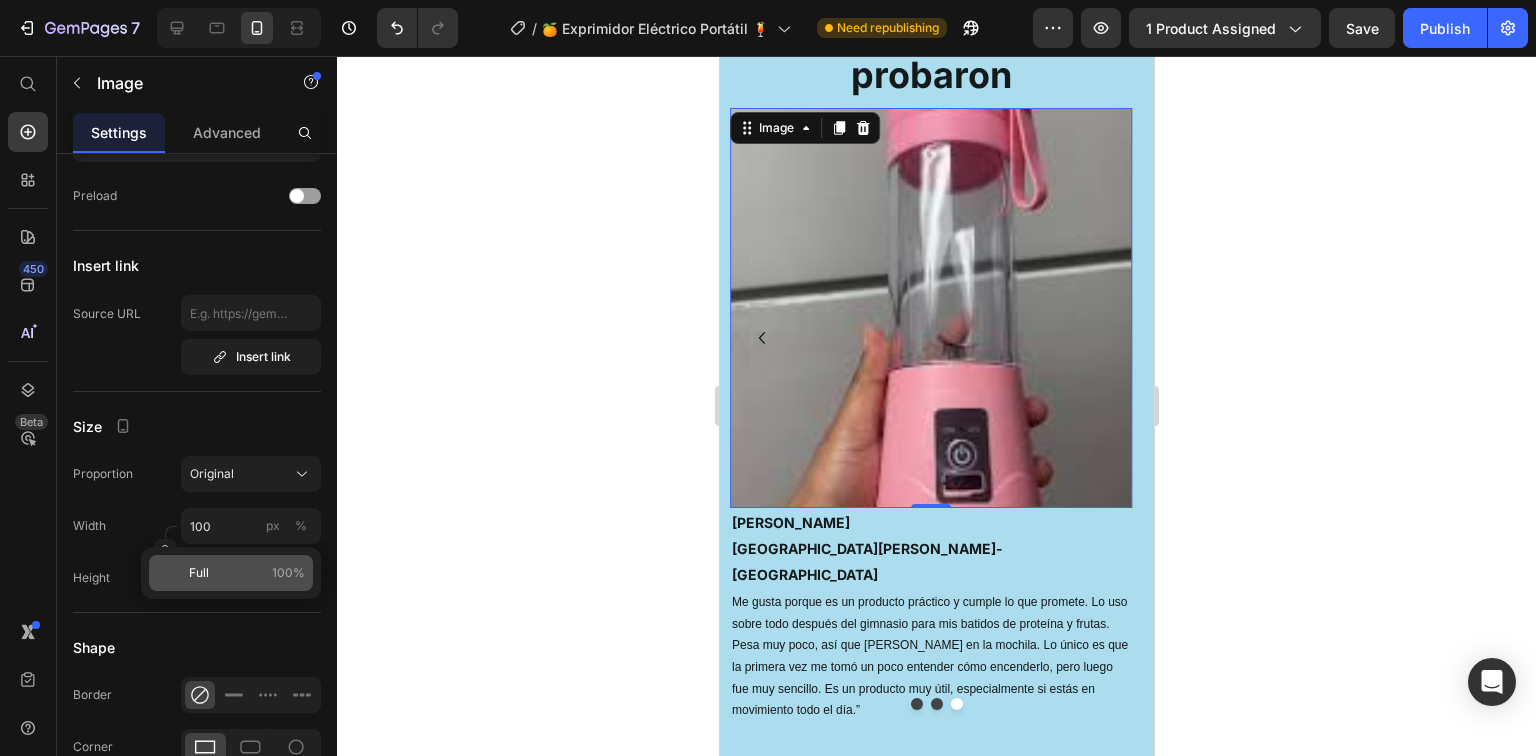 scroll, scrollTop: 4564, scrollLeft: 0, axis: vertical 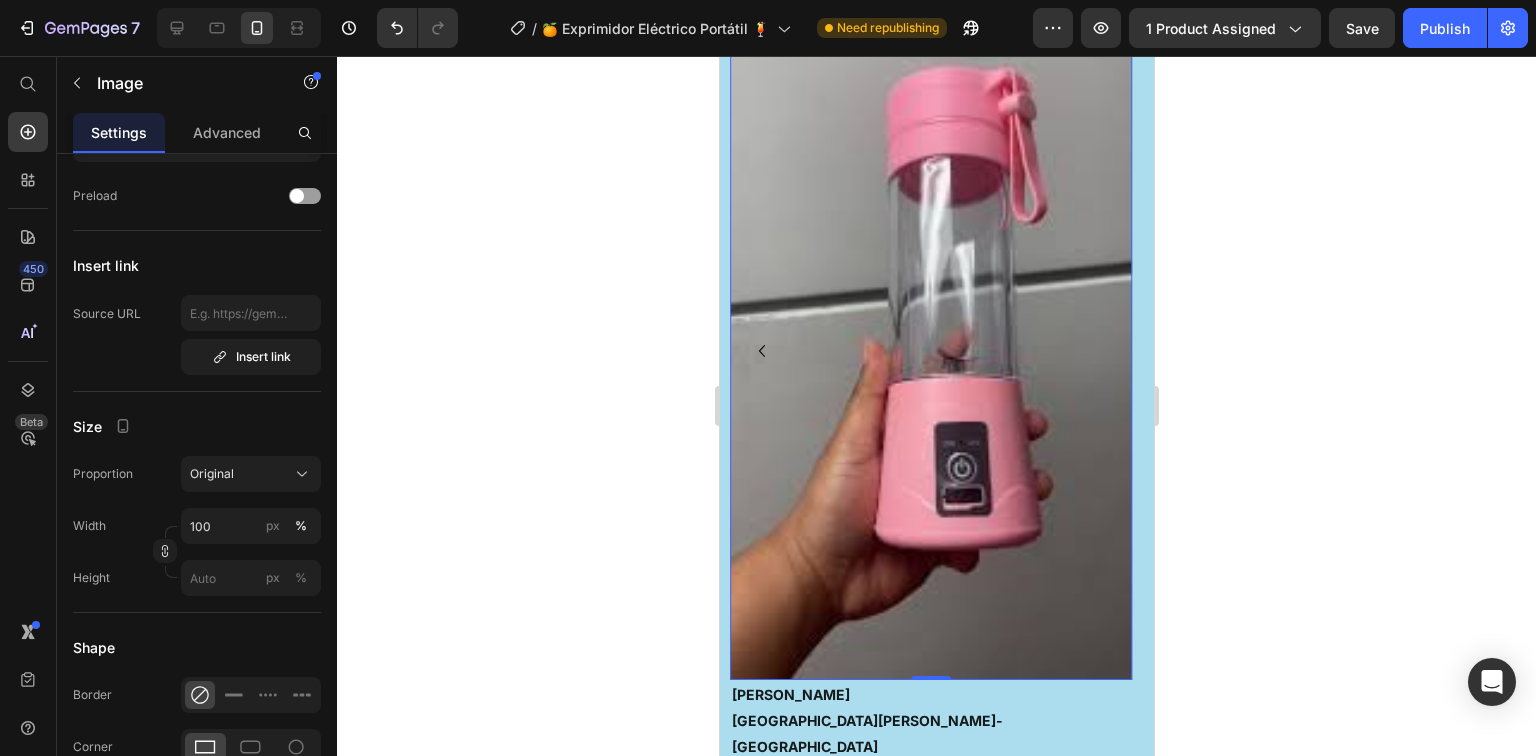 click 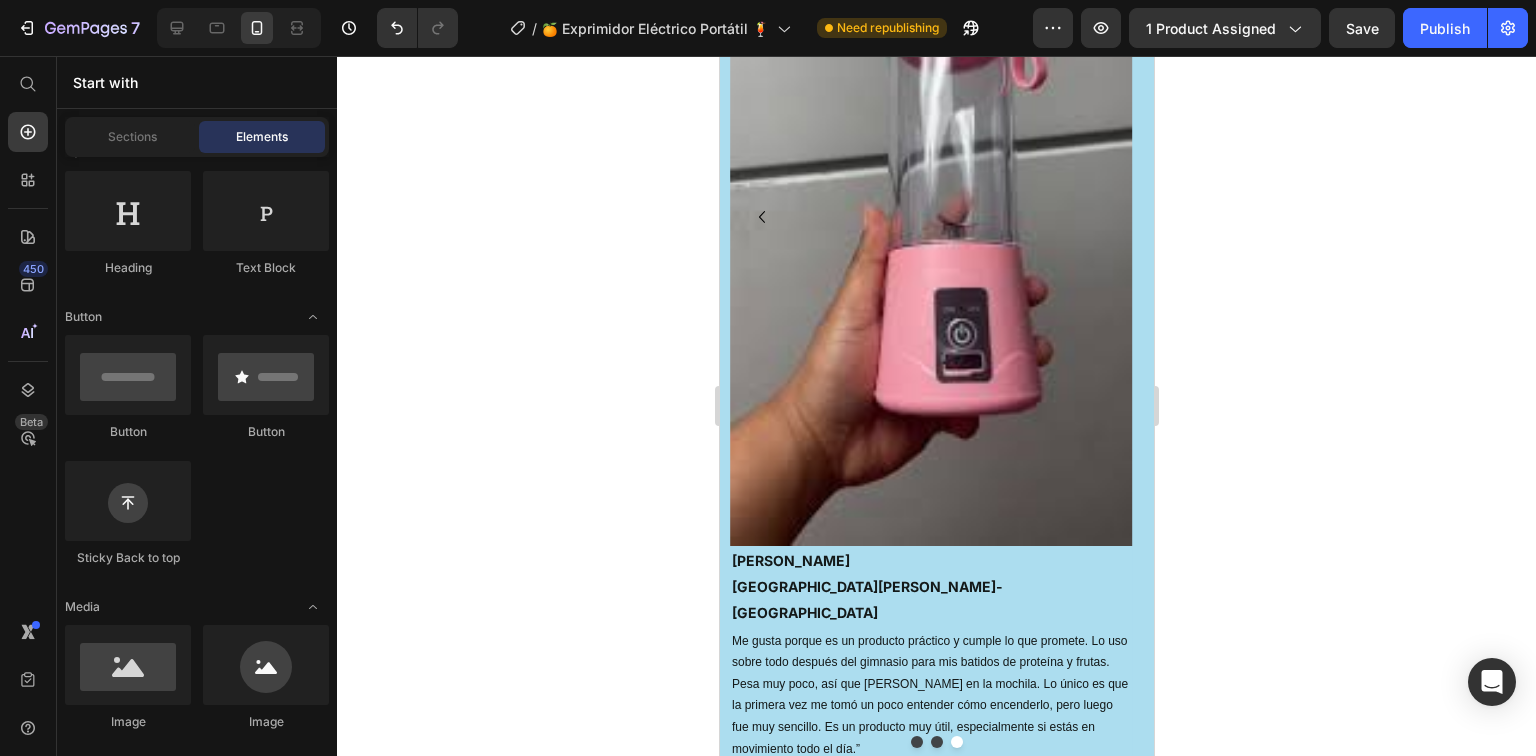 scroll, scrollTop: 4724, scrollLeft: 0, axis: vertical 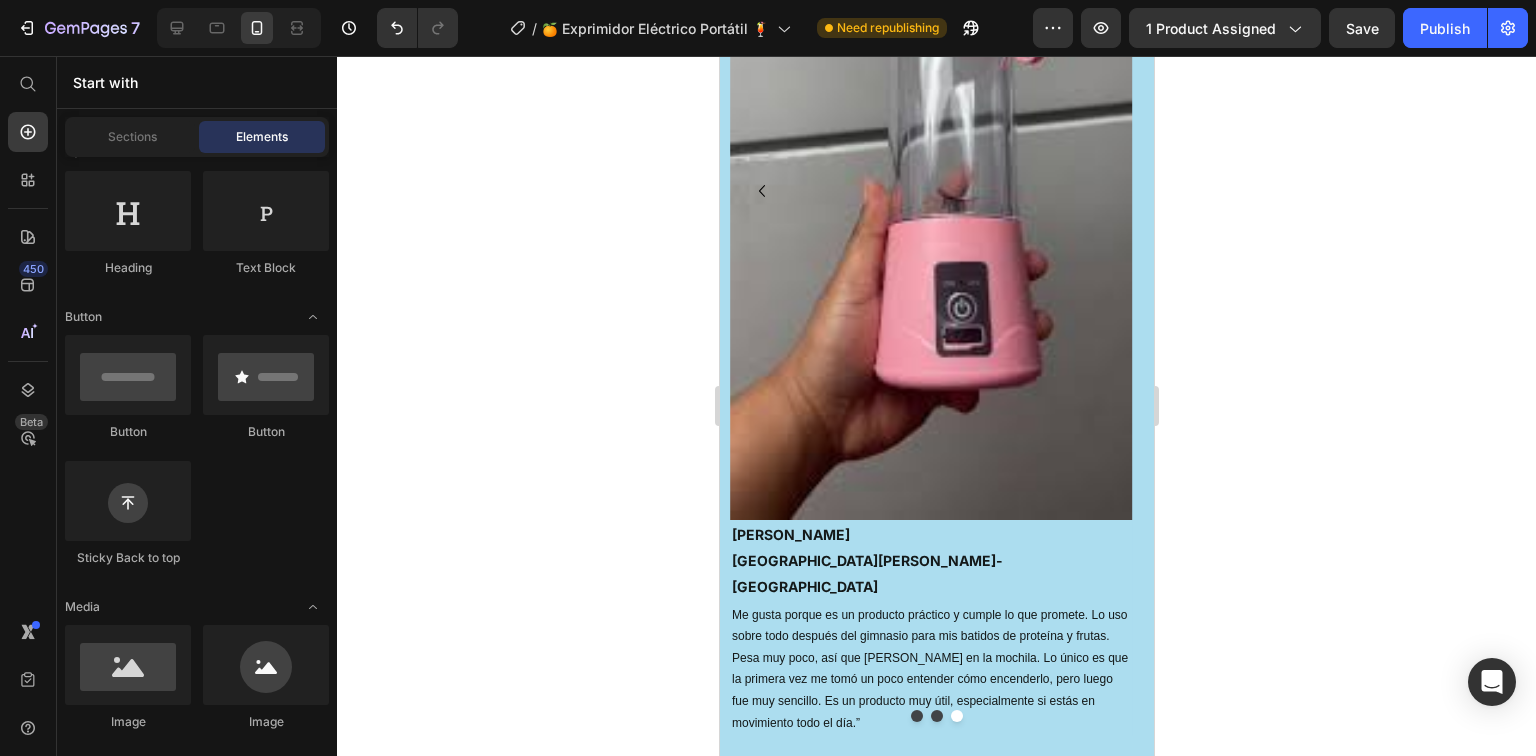 click 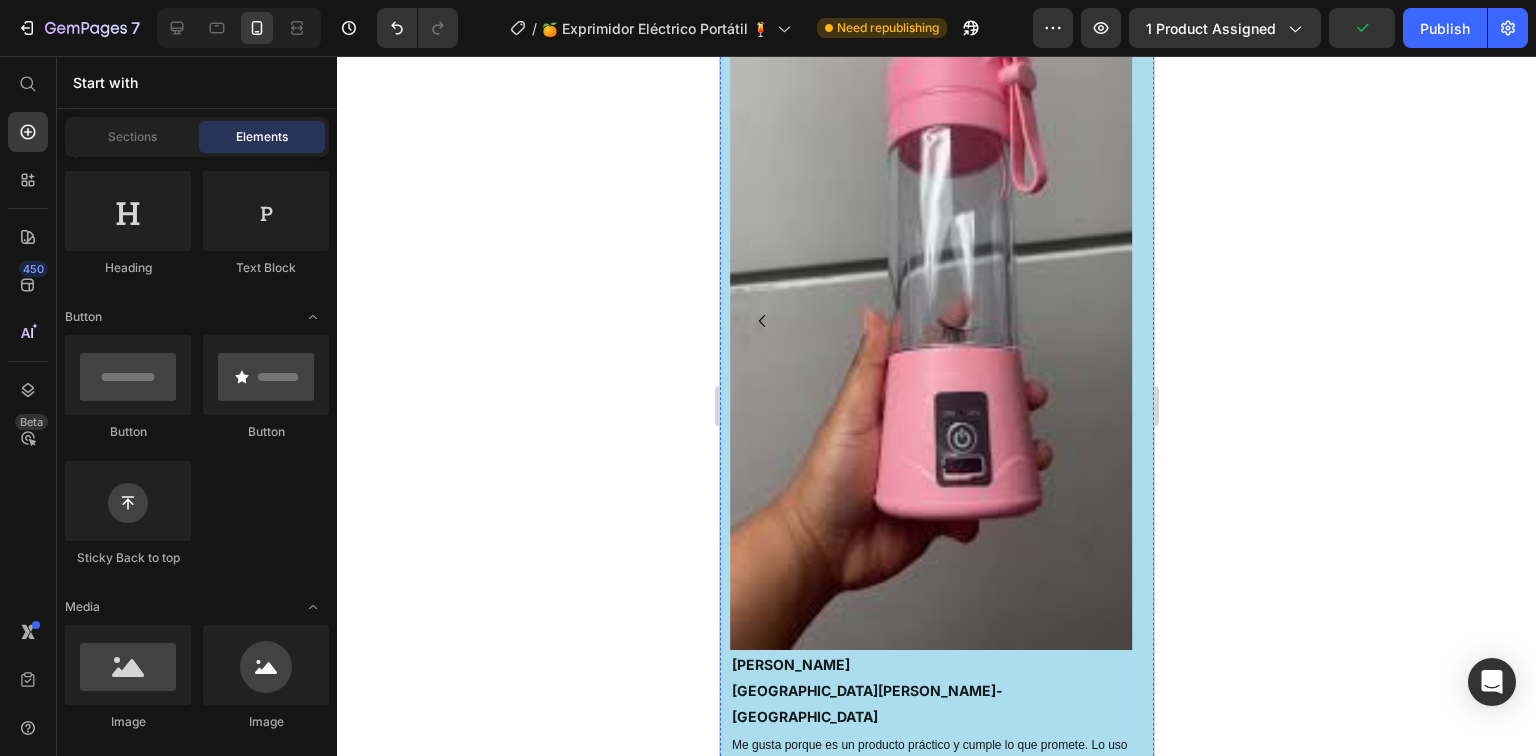 scroll, scrollTop: 4644, scrollLeft: 0, axis: vertical 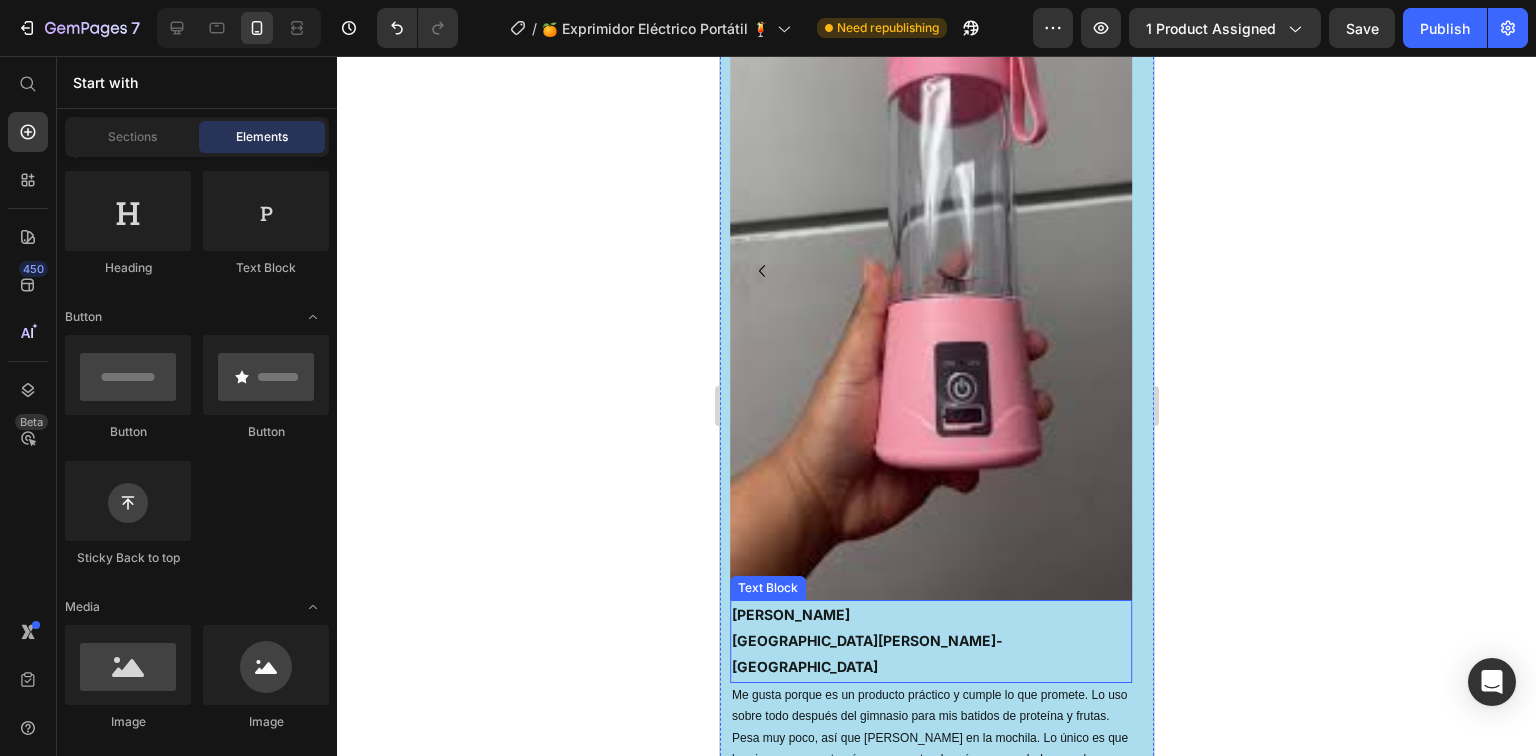 click on "[GEOGRAPHIC_DATA][PERSON_NAME]-[GEOGRAPHIC_DATA]" at bounding box center (866, 653) 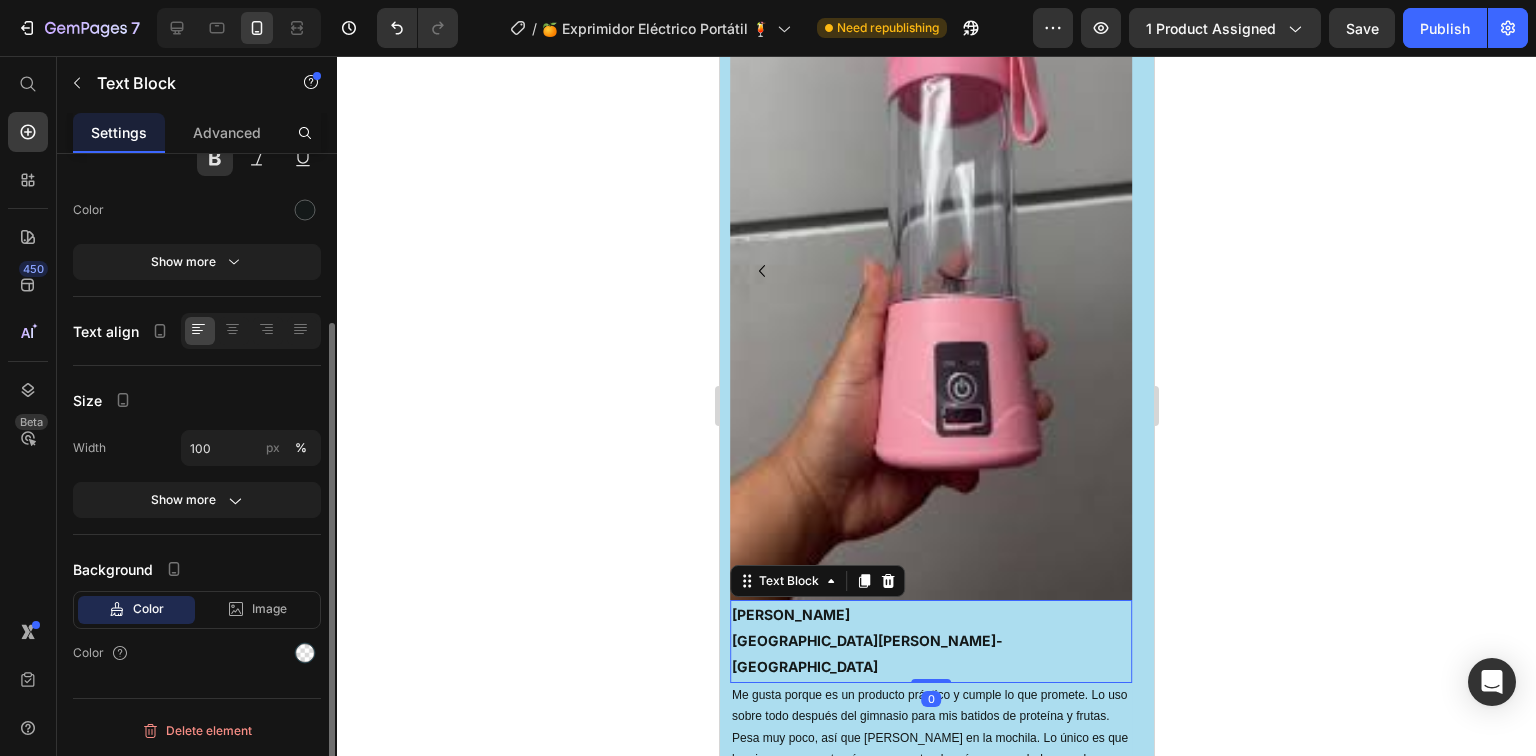 scroll, scrollTop: 0, scrollLeft: 0, axis: both 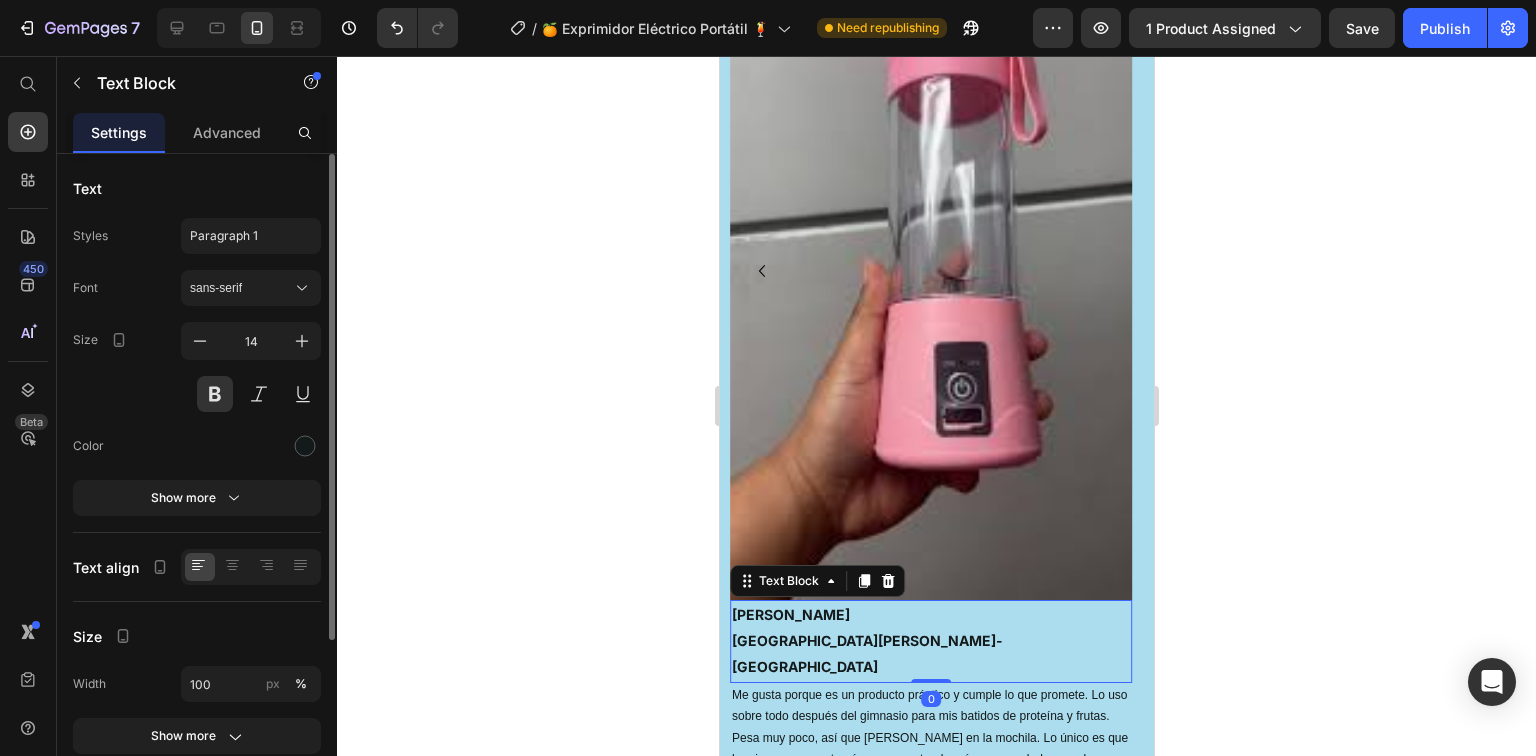 click on "[GEOGRAPHIC_DATA][PERSON_NAME]-[GEOGRAPHIC_DATA]" at bounding box center [866, 653] 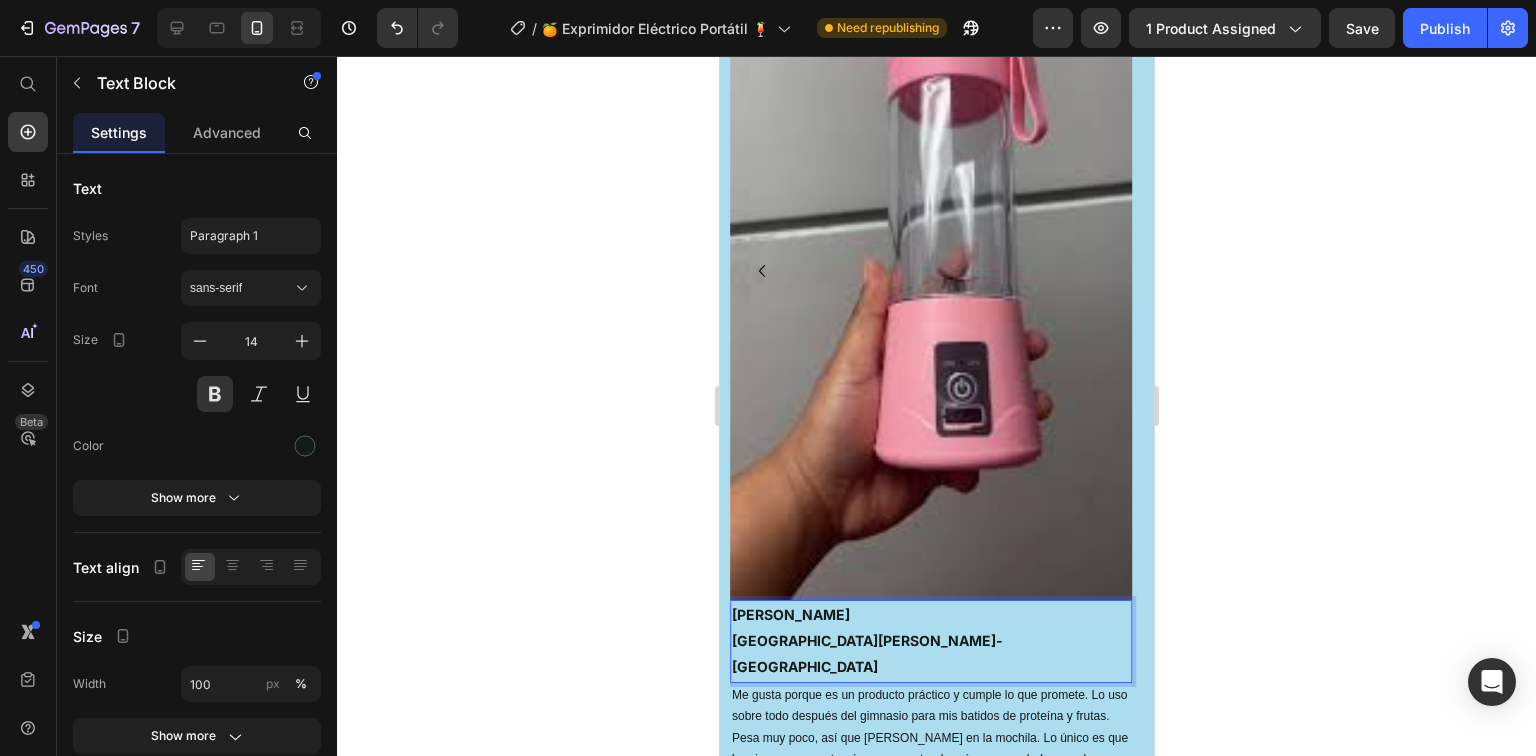 click on "[GEOGRAPHIC_DATA][PERSON_NAME]-[GEOGRAPHIC_DATA]" at bounding box center [866, 653] 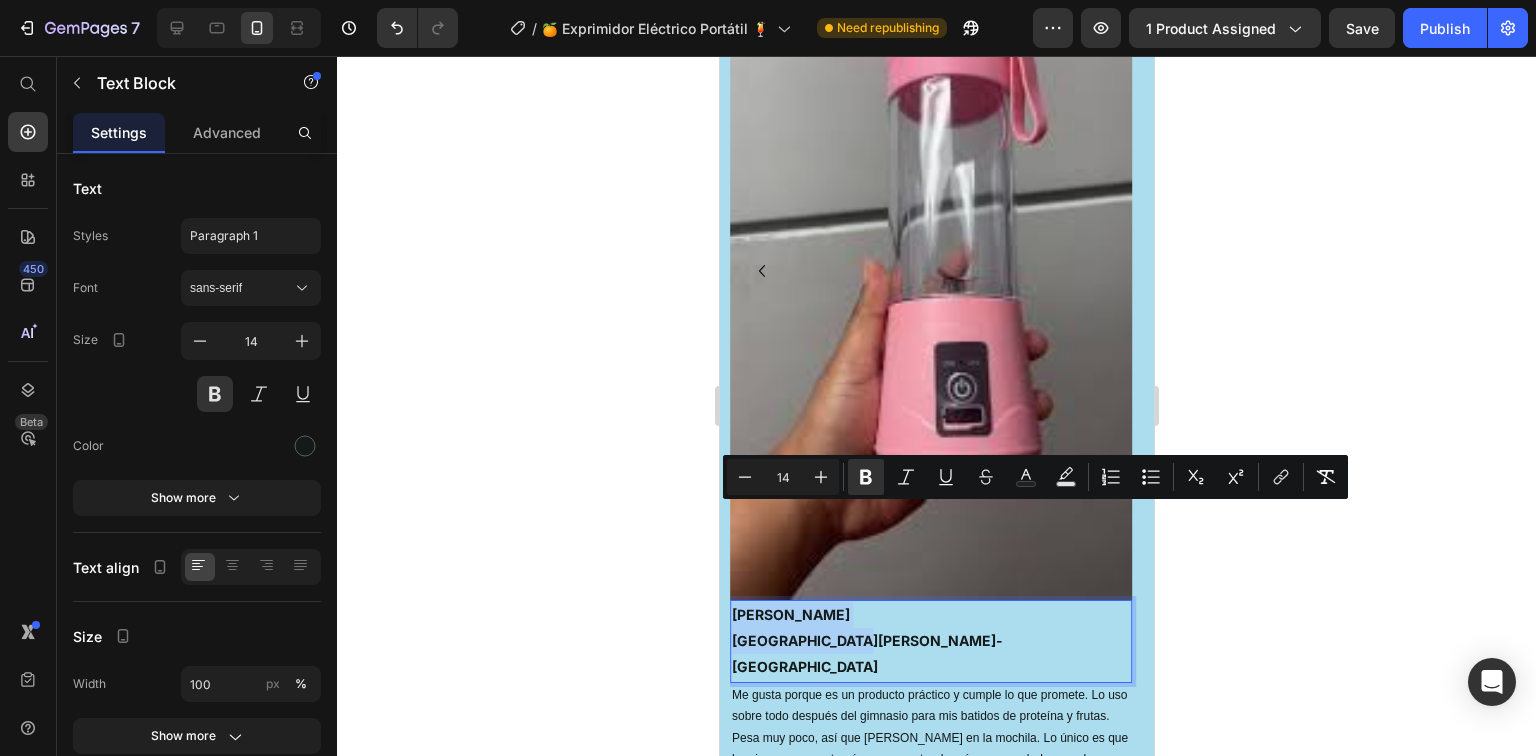 drag, startPoint x: 839, startPoint y: 542, endPoint x: 738, endPoint y: 505, distance: 107.563934 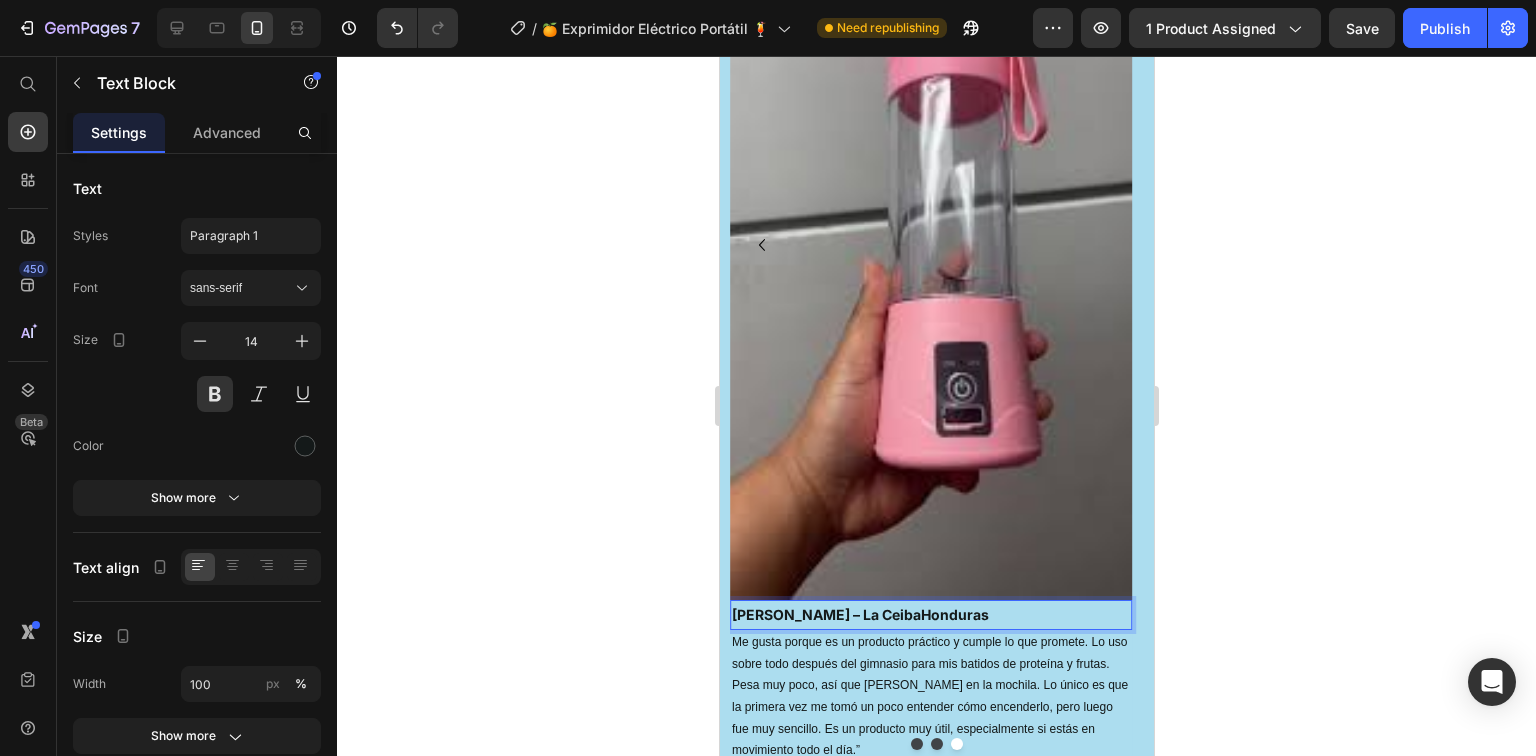 click on "[PERSON_NAME] – La CeibaHonduras" at bounding box center [859, 614] 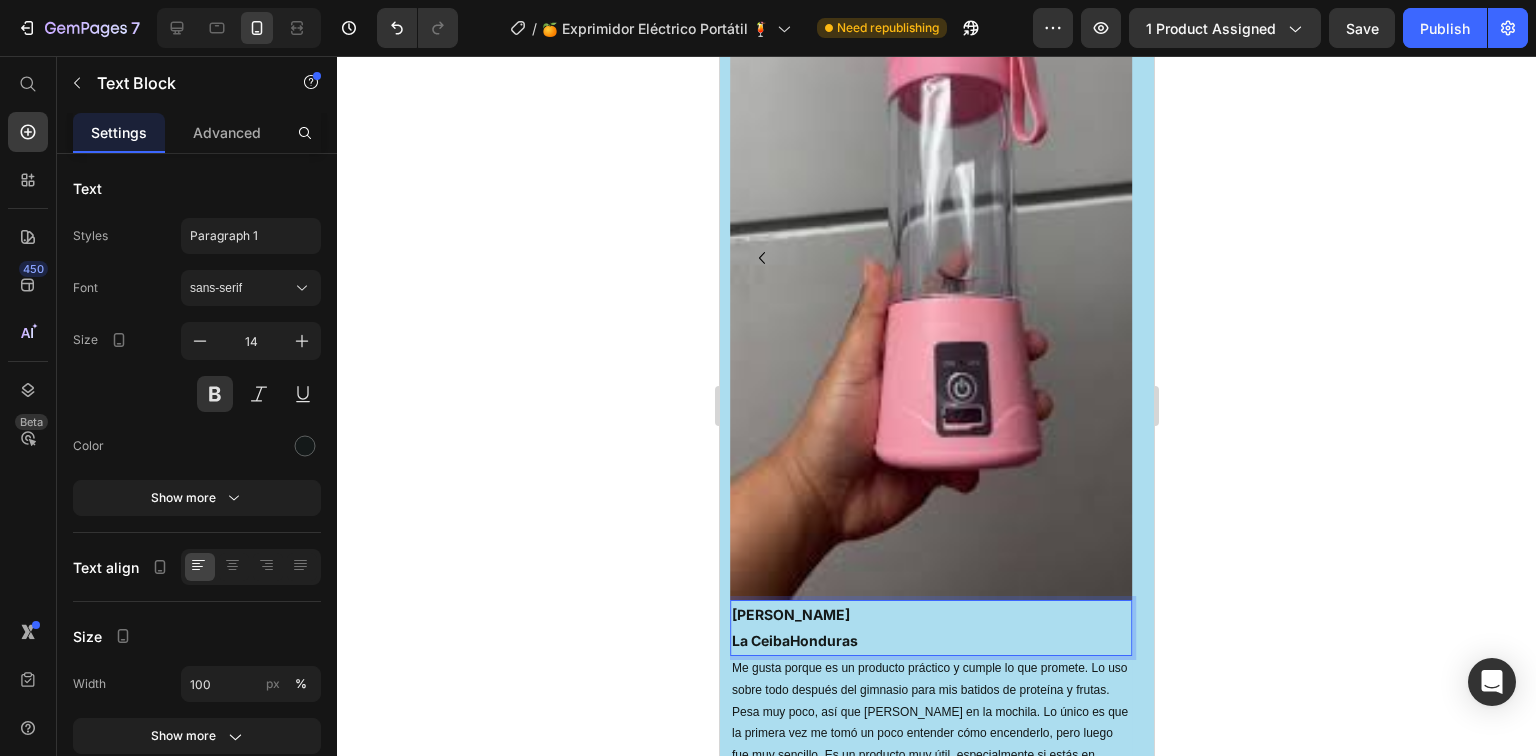 click on "La CeibaHonduras" at bounding box center [794, 640] 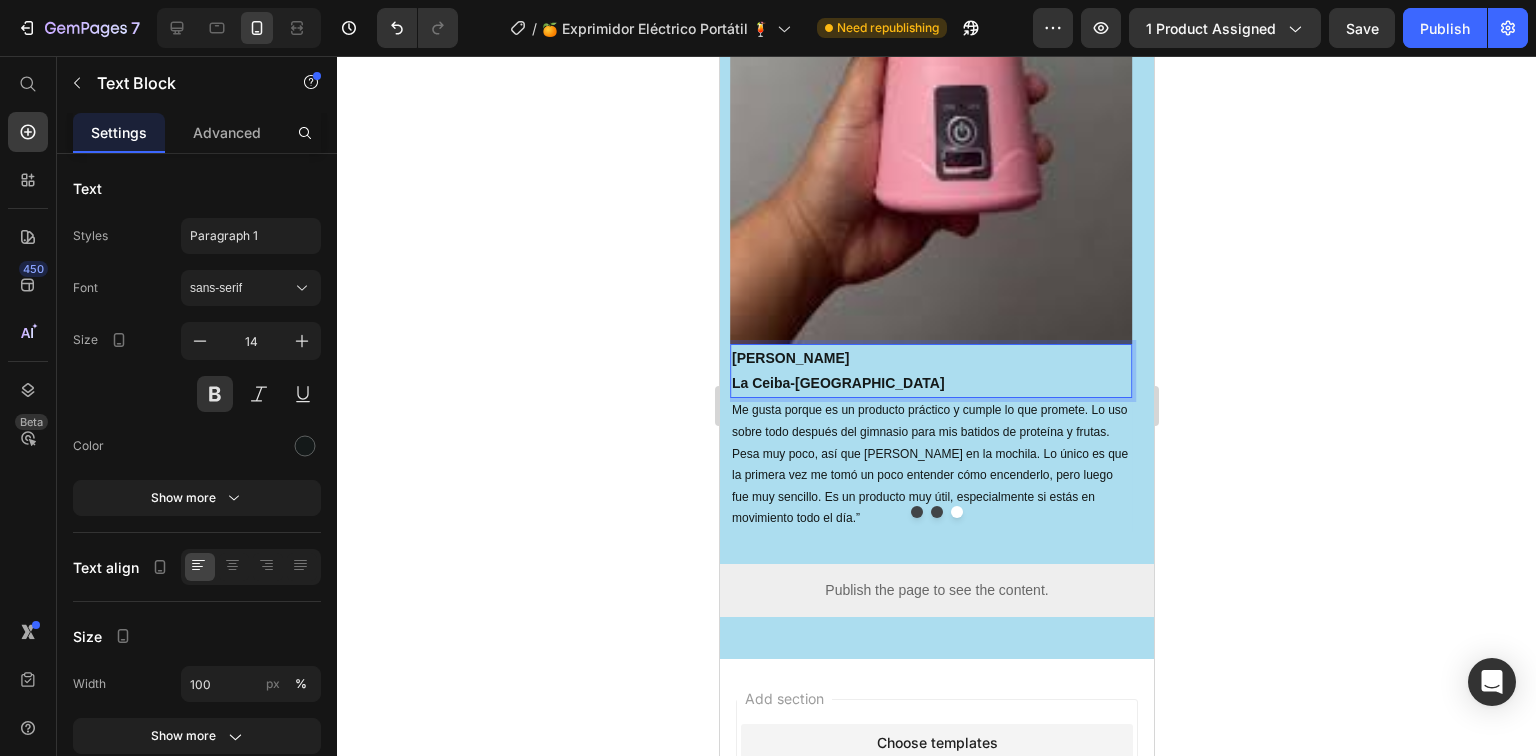 scroll, scrollTop: 4833, scrollLeft: 0, axis: vertical 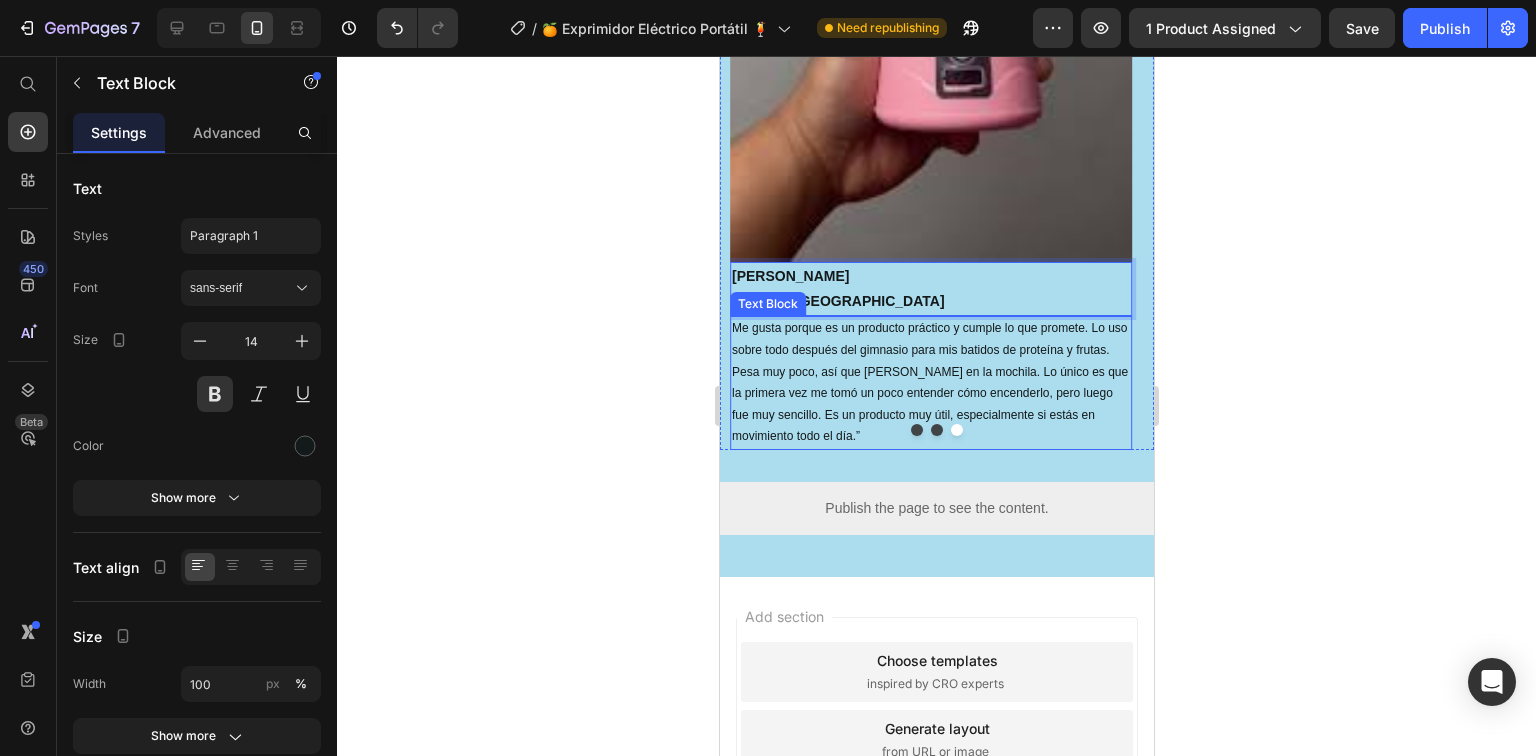 click on "Me gusta porque es un producto práctico y cumple lo que promete. Lo uso sobre todo después del gimnasio para mis batidos de proteína y frutas. Pesa muy poco, así que [PERSON_NAME] en la mochila. Lo único es que la primera vez me tomó un poco entender cómo encenderlo, pero luego fue muy sencillo. Es un producto muy útil, especialmente si estás en movimiento todo el día.”" at bounding box center [930, 383] 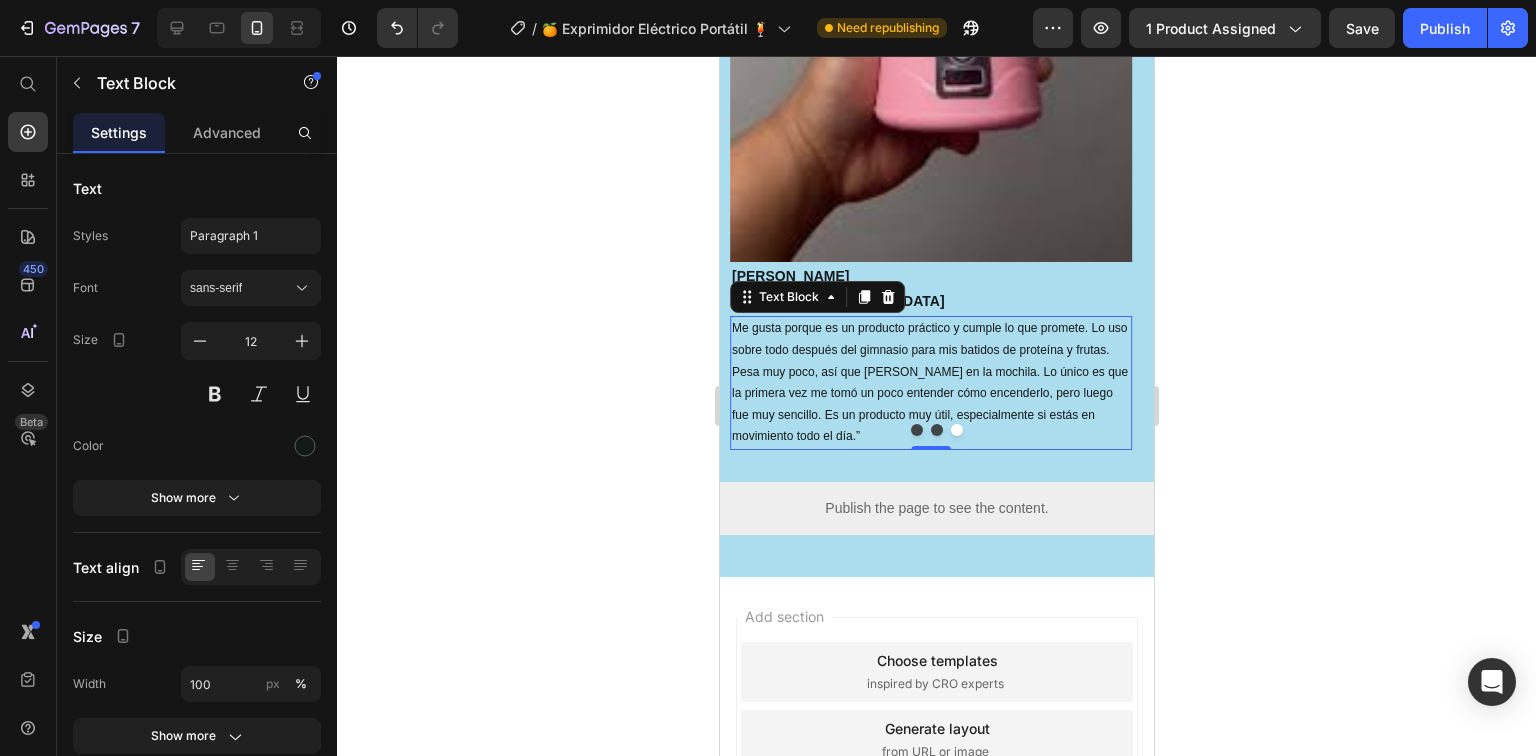 click on "Me gusta porque es un producto práctico y cumple lo que promete. Lo uso sobre todo después del gimnasio para mis batidos de proteína y frutas. Pesa muy poco, así que [PERSON_NAME] en la mochila. Lo único es que la primera vez me tomó un poco entender cómo encenderlo, pero luego fue muy sencillo. Es un producto muy útil, especialmente si estás en movimiento todo el día.”" at bounding box center [930, 383] 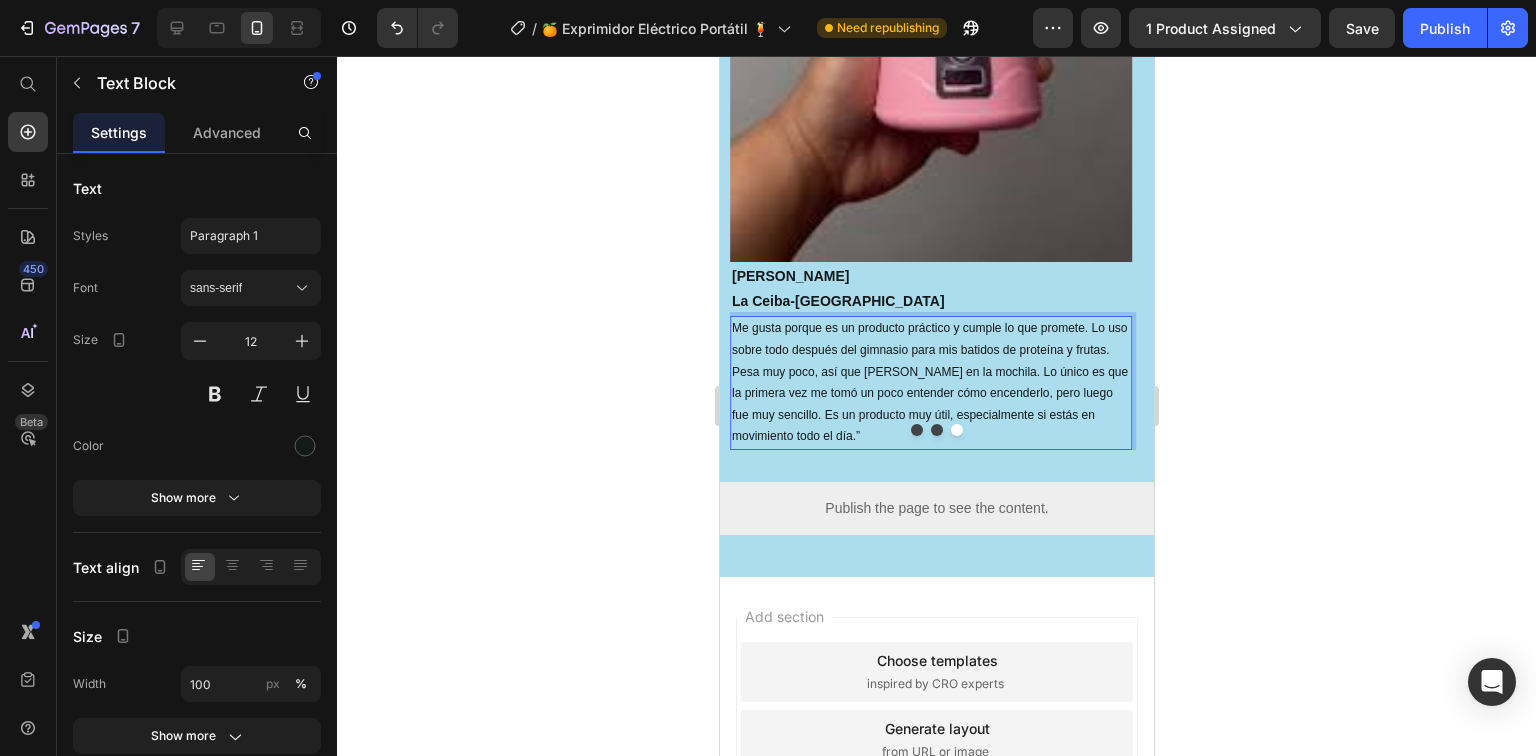 click on "Me gusta porque es un producto práctico y cumple lo que promete. Lo uso sobre todo después del gimnasio para mis batidos de proteína y frutas. Pesa muy poco, así que [PERSON_NAME] en la mochila. Lo único es que la primera vez me tomó un poco entender cómo encenderlo, pero luego fue muy sencillo. Es un producto muy útil, especialmente si estás en movimiento todo el día.”" at bounding box center [930, 383] 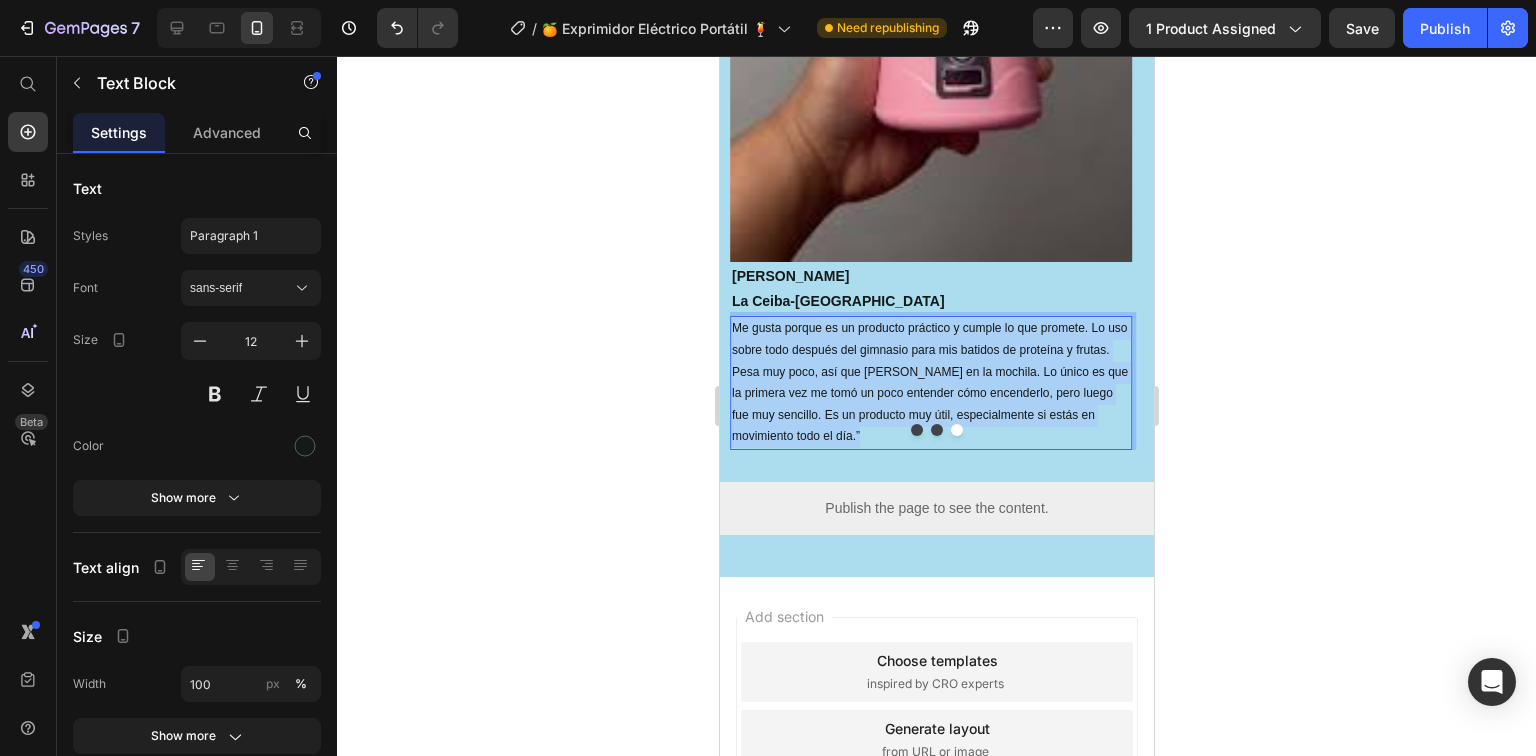 click on "Me gusta porque es un producto práctico y cumple lo que promete. Lo uso sobre todo después del gimnasio para mis batidos de proteína y frutas. Pesa muy poco, así que [PERSON_NAME] en la mochila. Lo único es que la primera vez me tomó un poco entender cómo encenderlo, pero luego fue muy sencillo. Es un producto muy útil, especialmente si estás en movimiento todo el día.”" at bounding box center (930, 383) 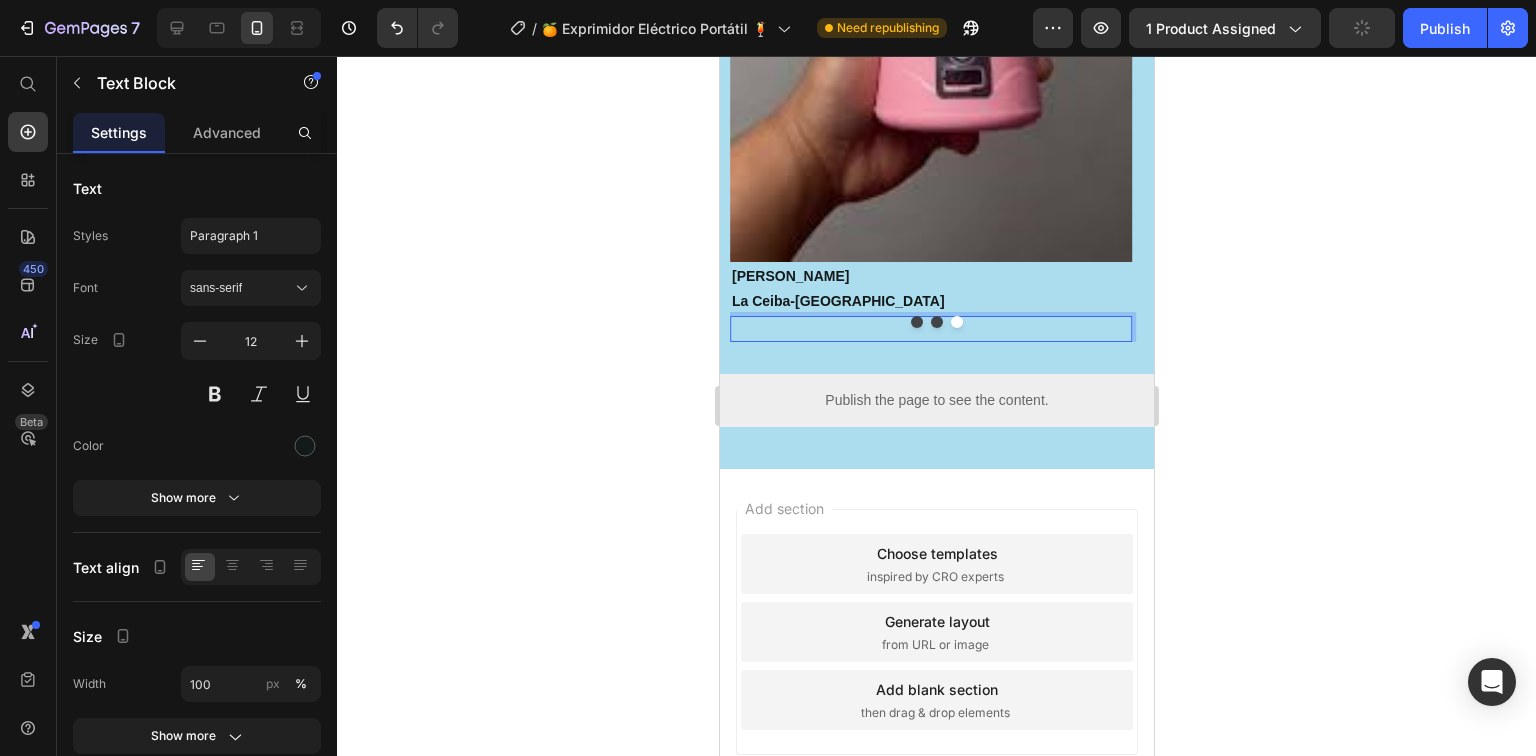click at bounding box center (930, 329) 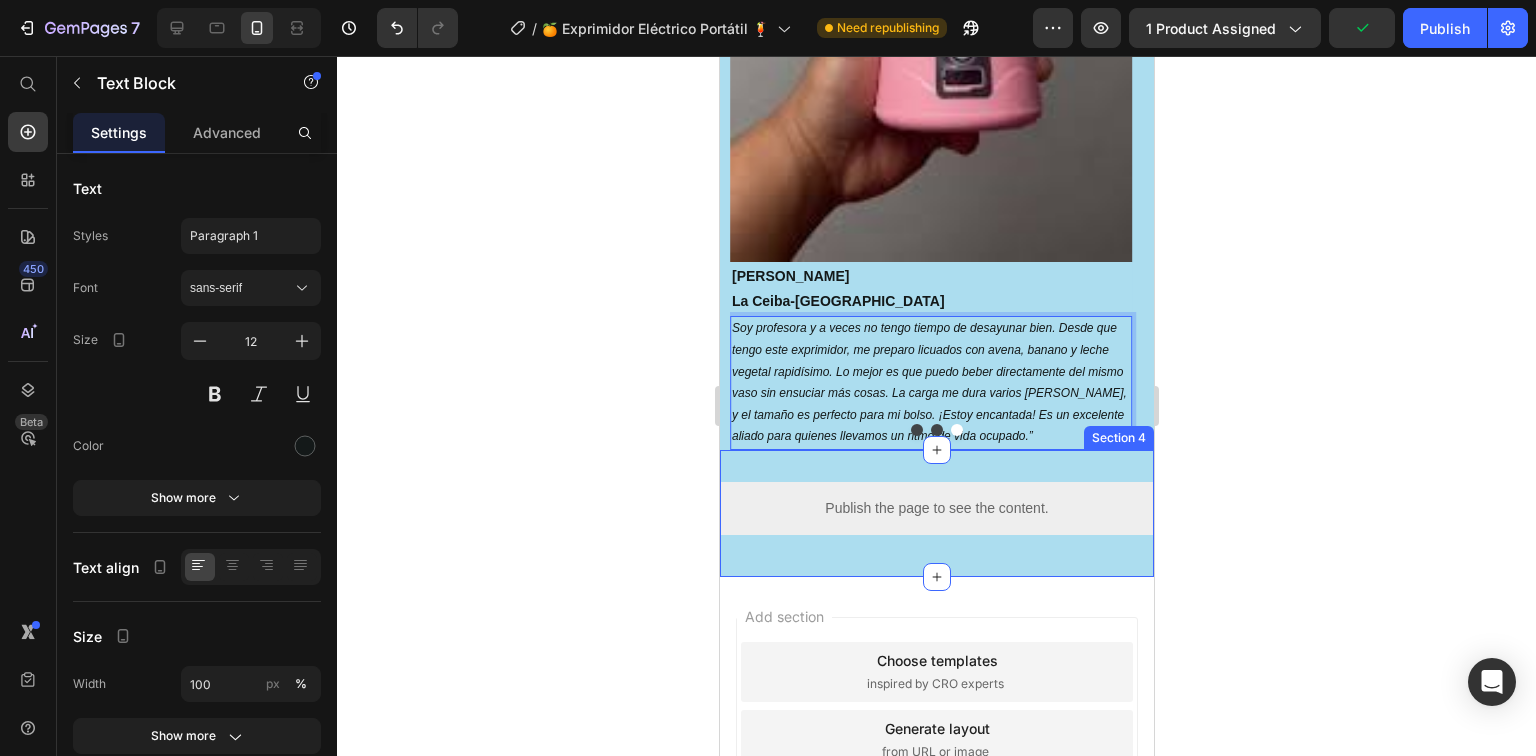 click on "Publish the page to see the content.
Custom Code Section 4" at bounding box center [936, 513] 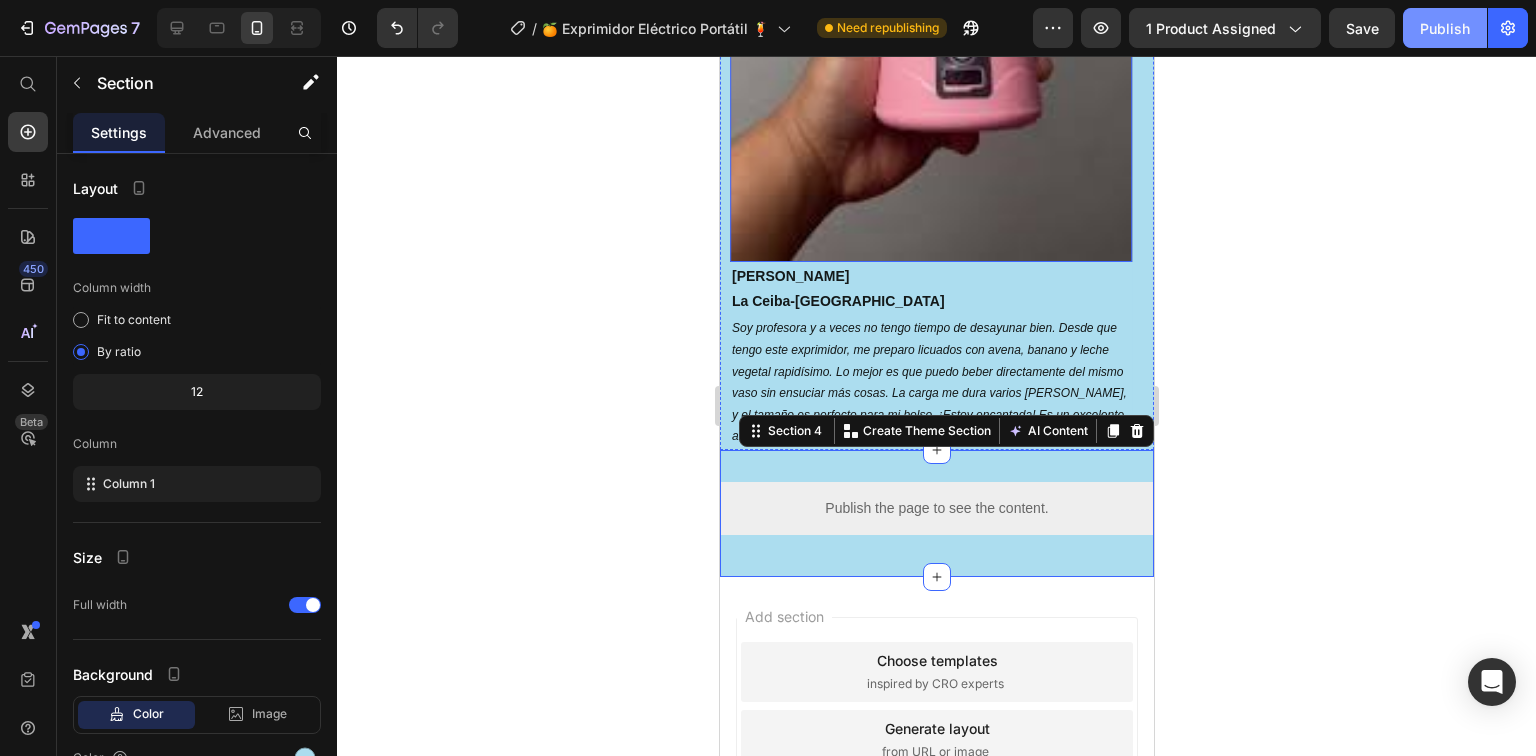 click on "Publish" at bounding box center [1445, 28] 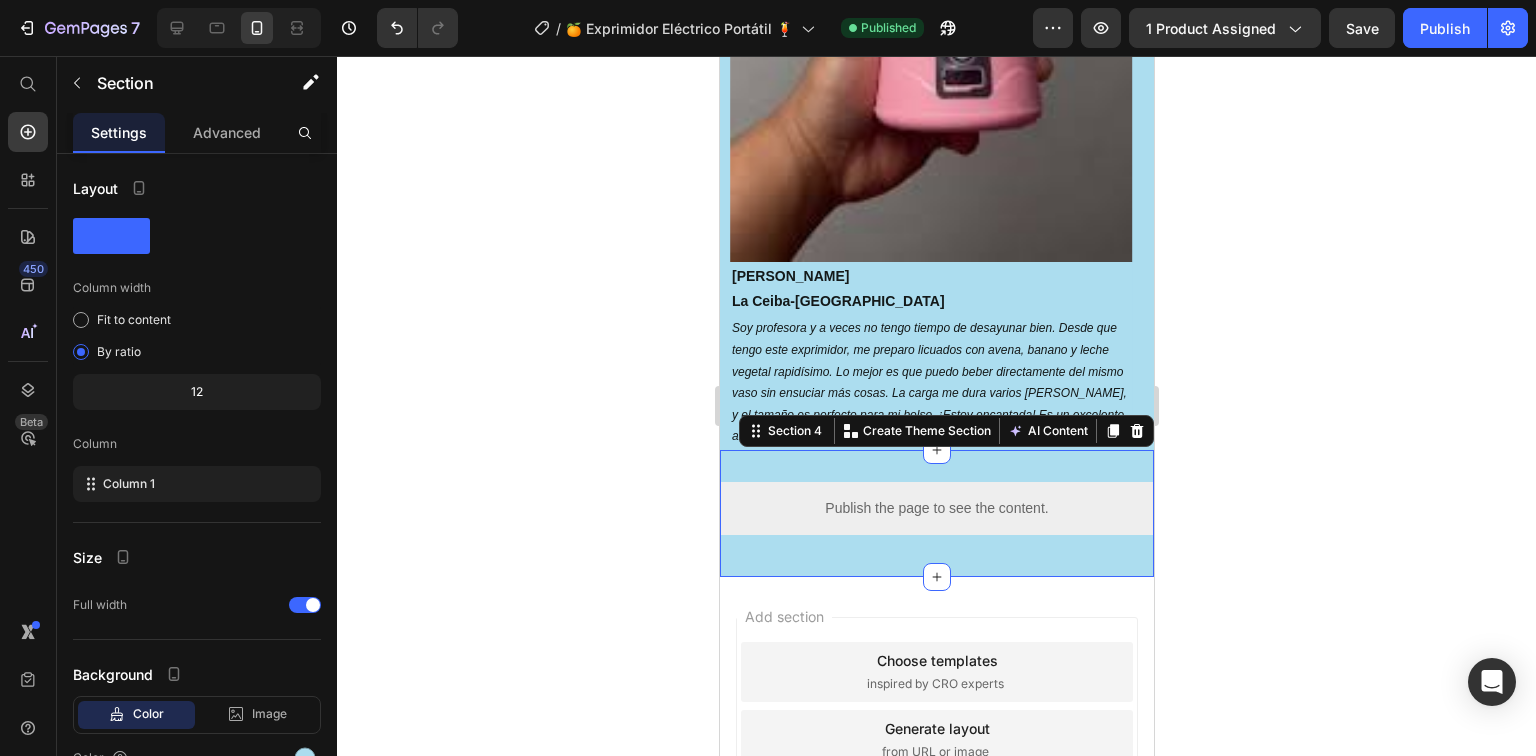 click 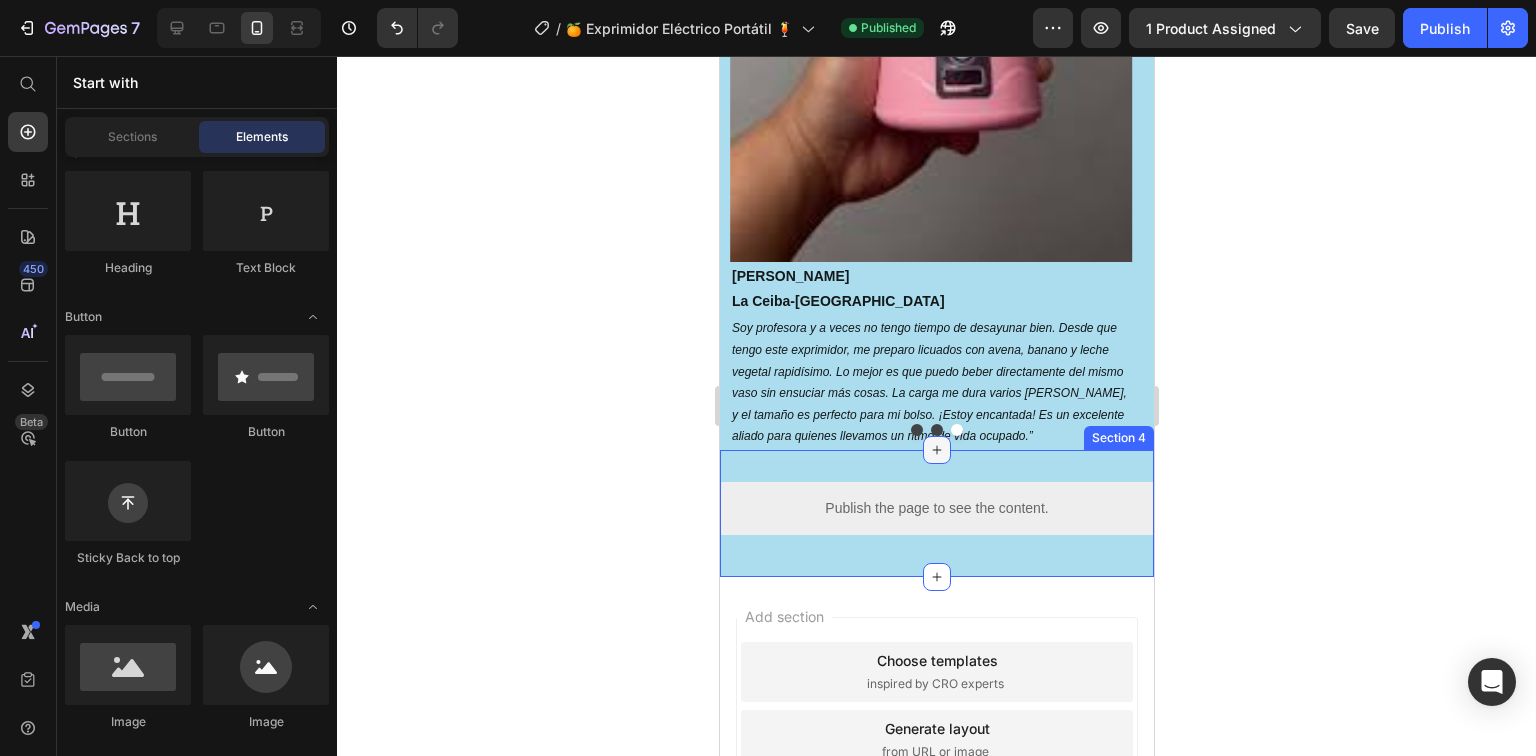 click at bounding box center [936, 450] 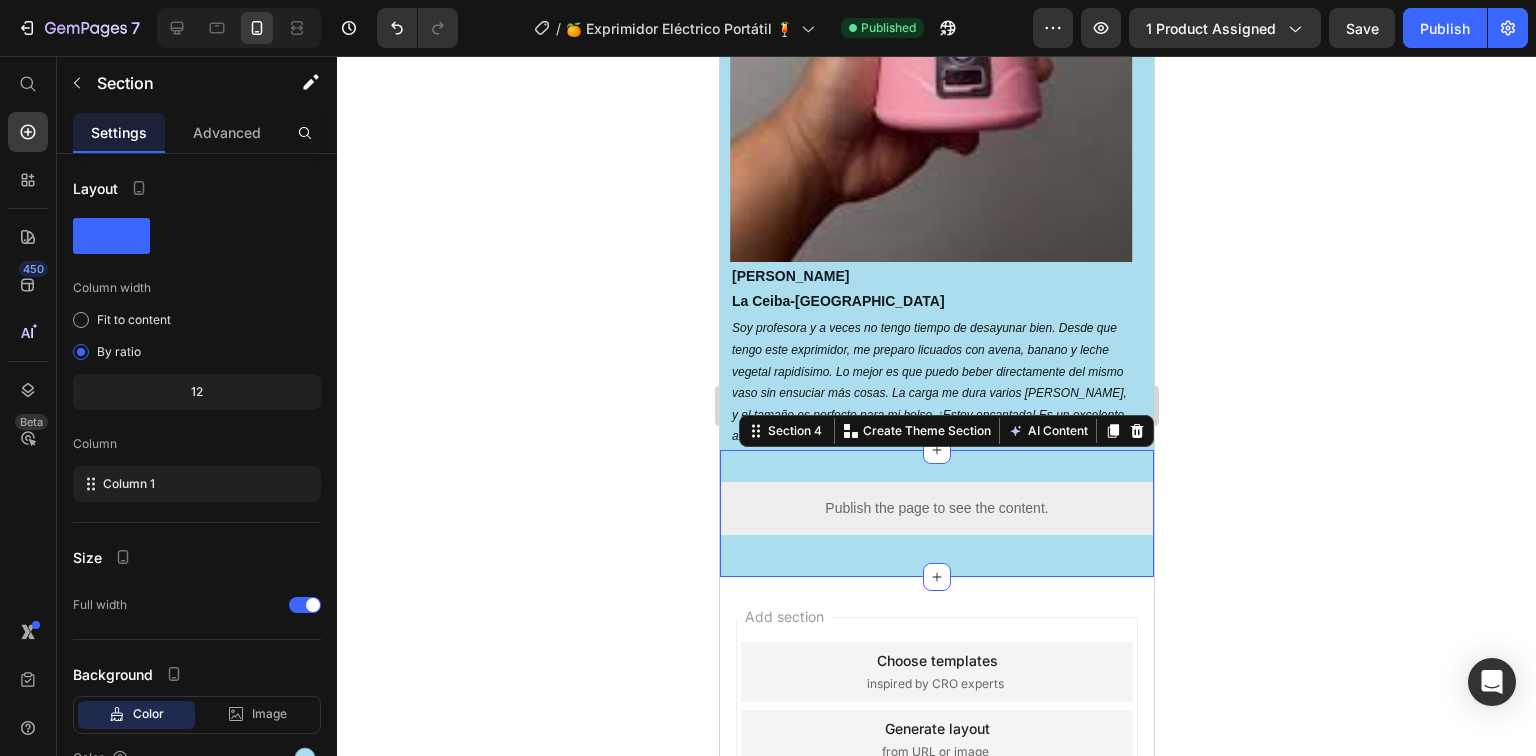 click on "Publish the page to see the content.
Custom Code Section 4   You can create reusable sections Create Theme Section AI Content Write with GemAI What would you like to describe here? Tone and Voice Persuasive Product 🎁 Depilador Facial con Rizador de Pestañas 🌸 Show more Generate" at bounding box center [936, 513] 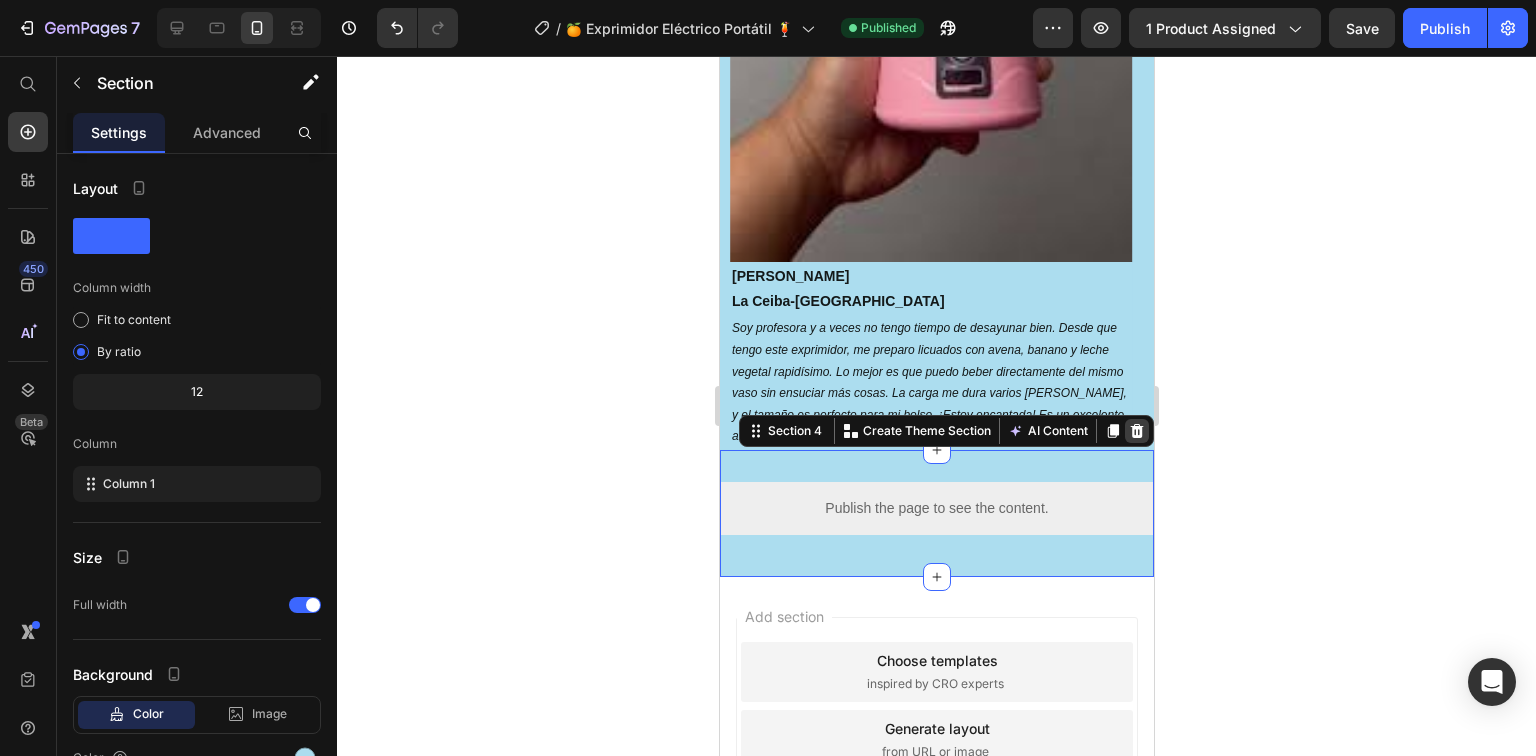 click 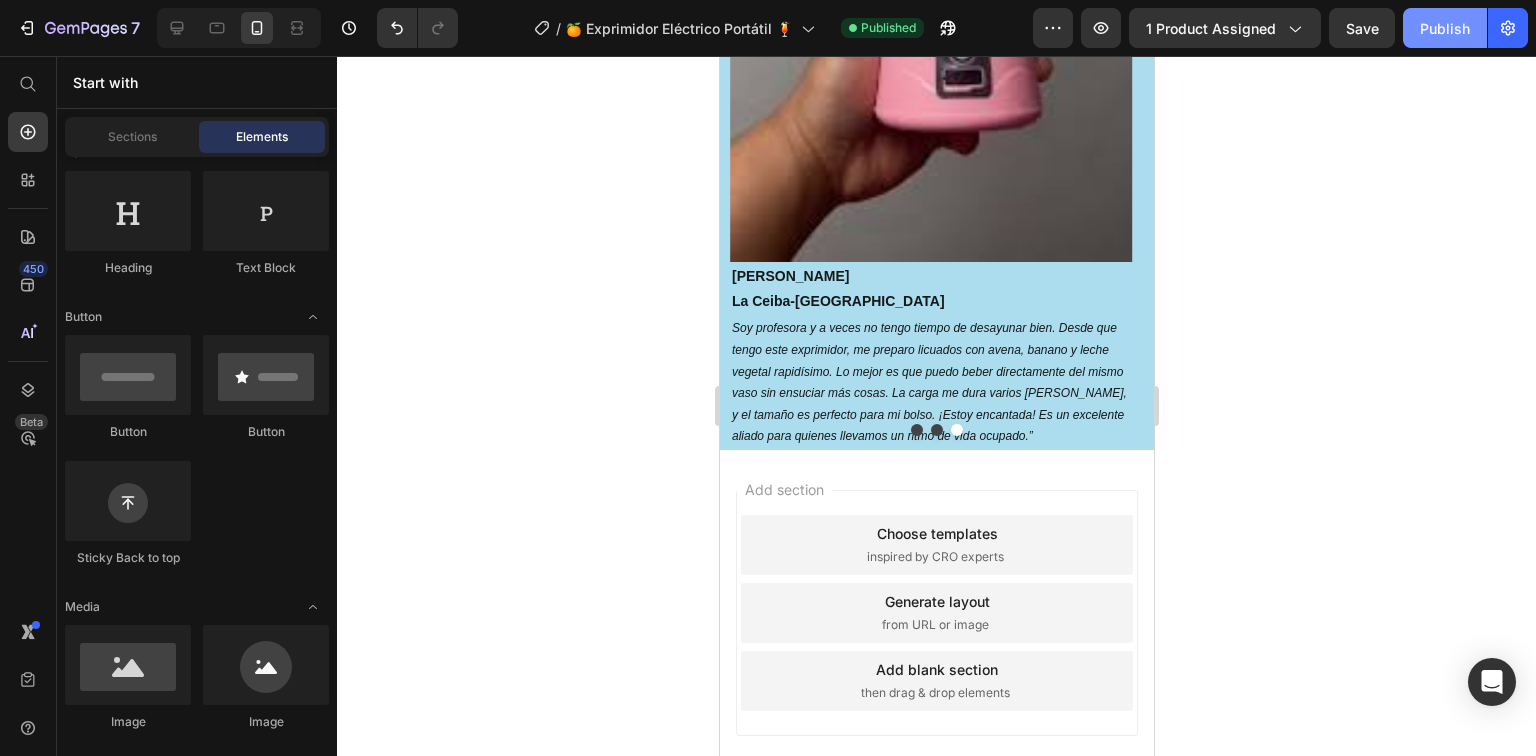 click on "Publish" at bounding box center [1445, 28] 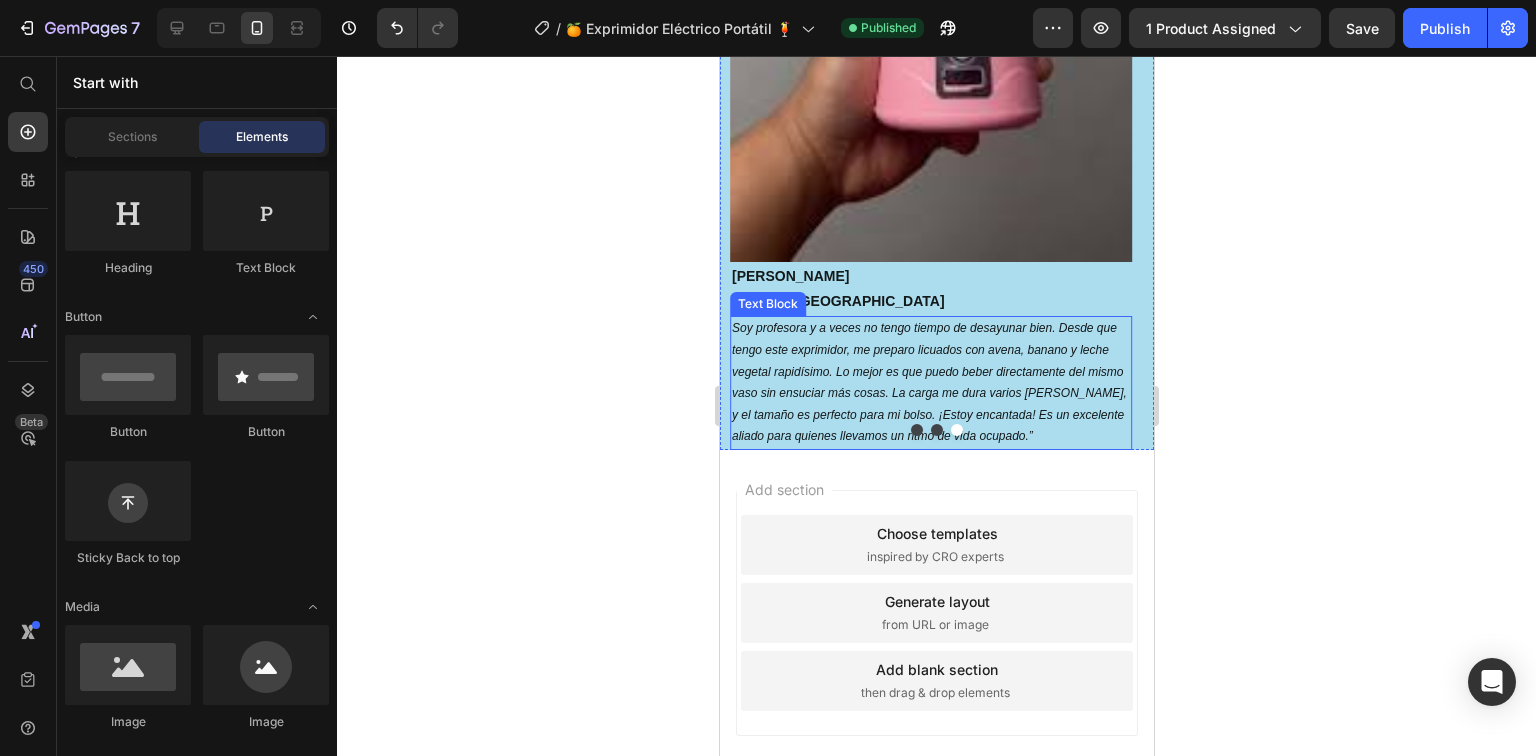 click on "Soy profesora y a veces no tengo tiempo de desayunar bien. Desde que tengo este exprimidor, me preparo licuados con avena, banano y leche vegetal rapidísimo. Lo mejor es que puedo beber directamente del mismo vaso sin ensuciar más cosas. La carga me dura varios [PERSON_NAME], y el tamaño es perfecto para mi bolso. ¡Estoy encantada! Es un excelente aliado para quienes llevamos un ritmo de vida ocupado.”" at bounding box center (930, 383) 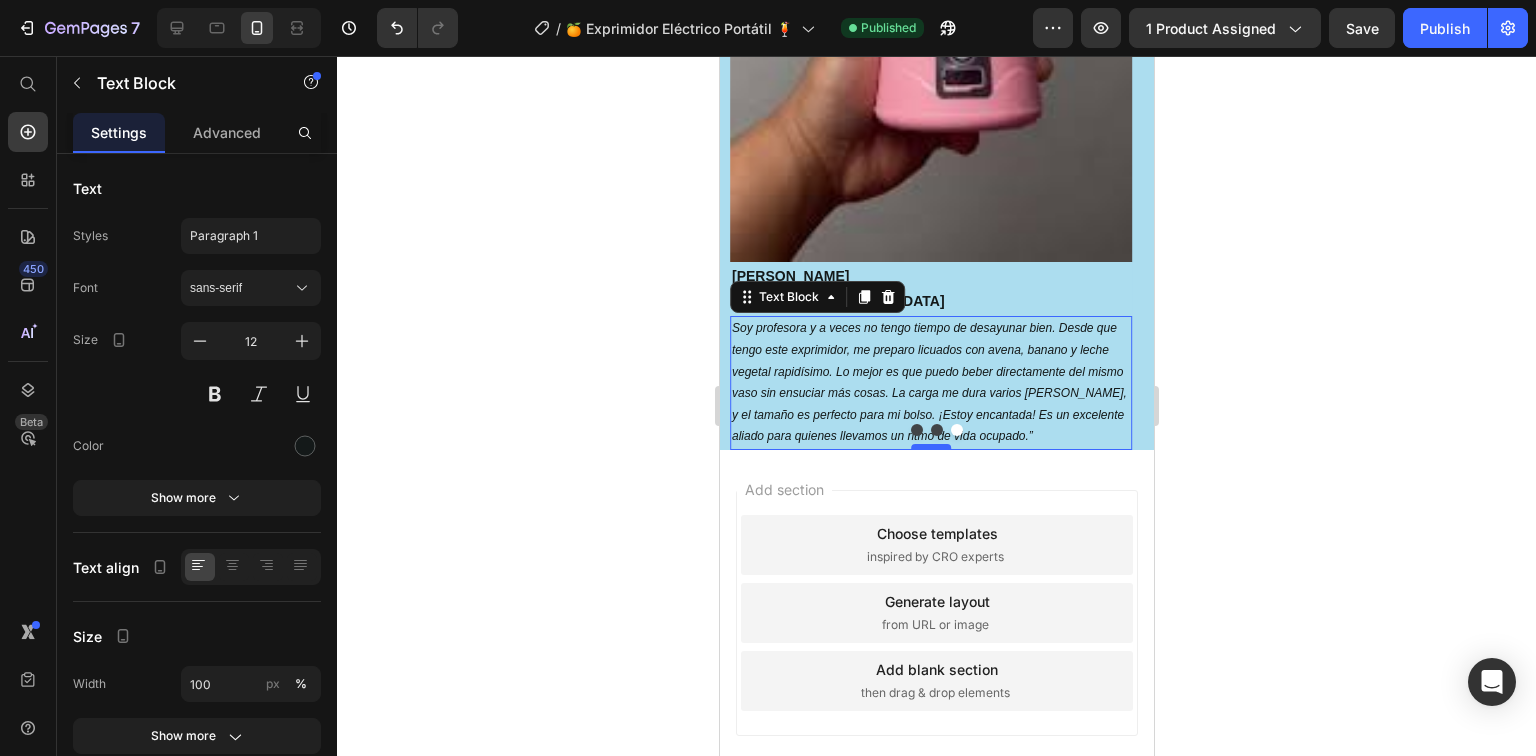 click at bounding box center [930, 447] 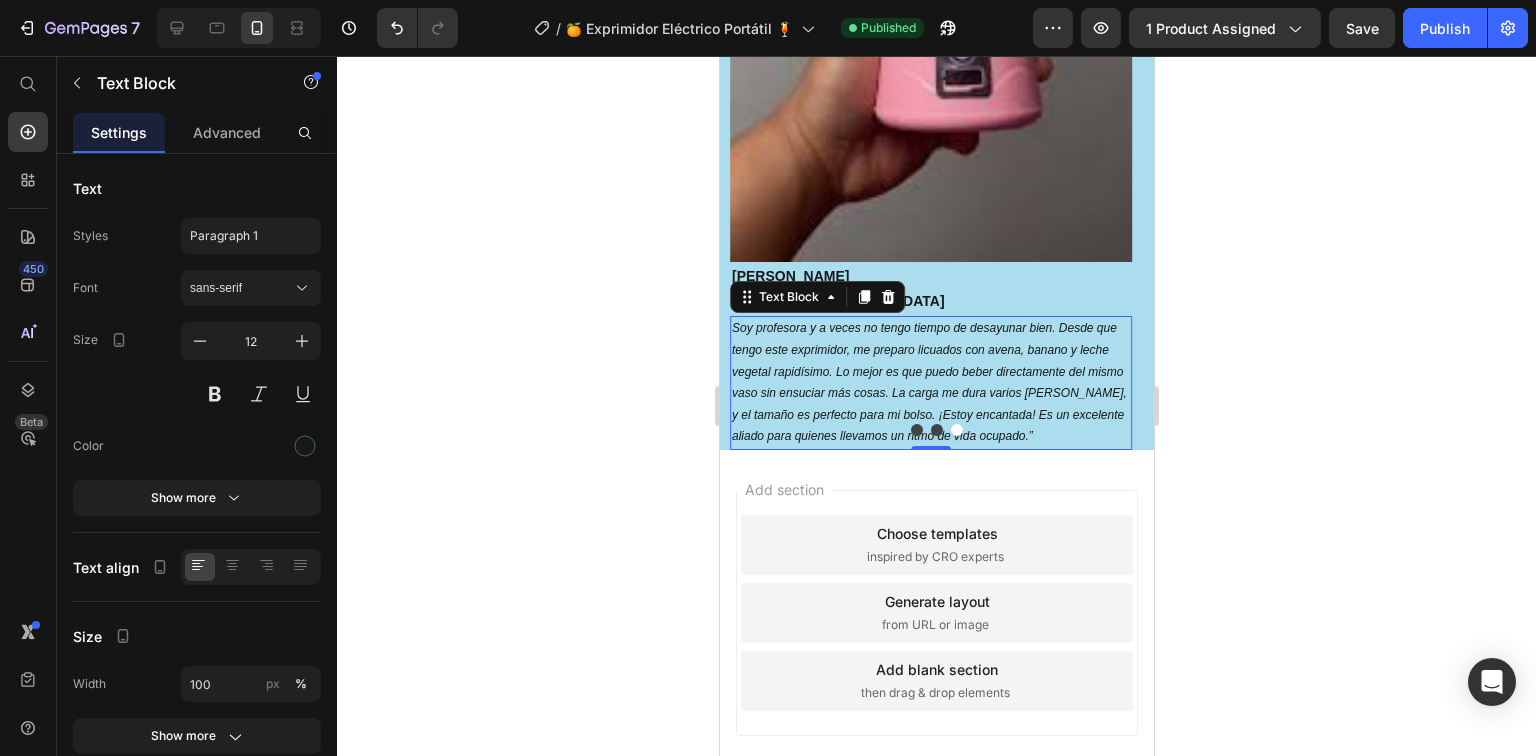 drag, startPoint x: 922, startPoint y: 446, endPoint x: 904, endPoint y: 449, distance: 18.248287 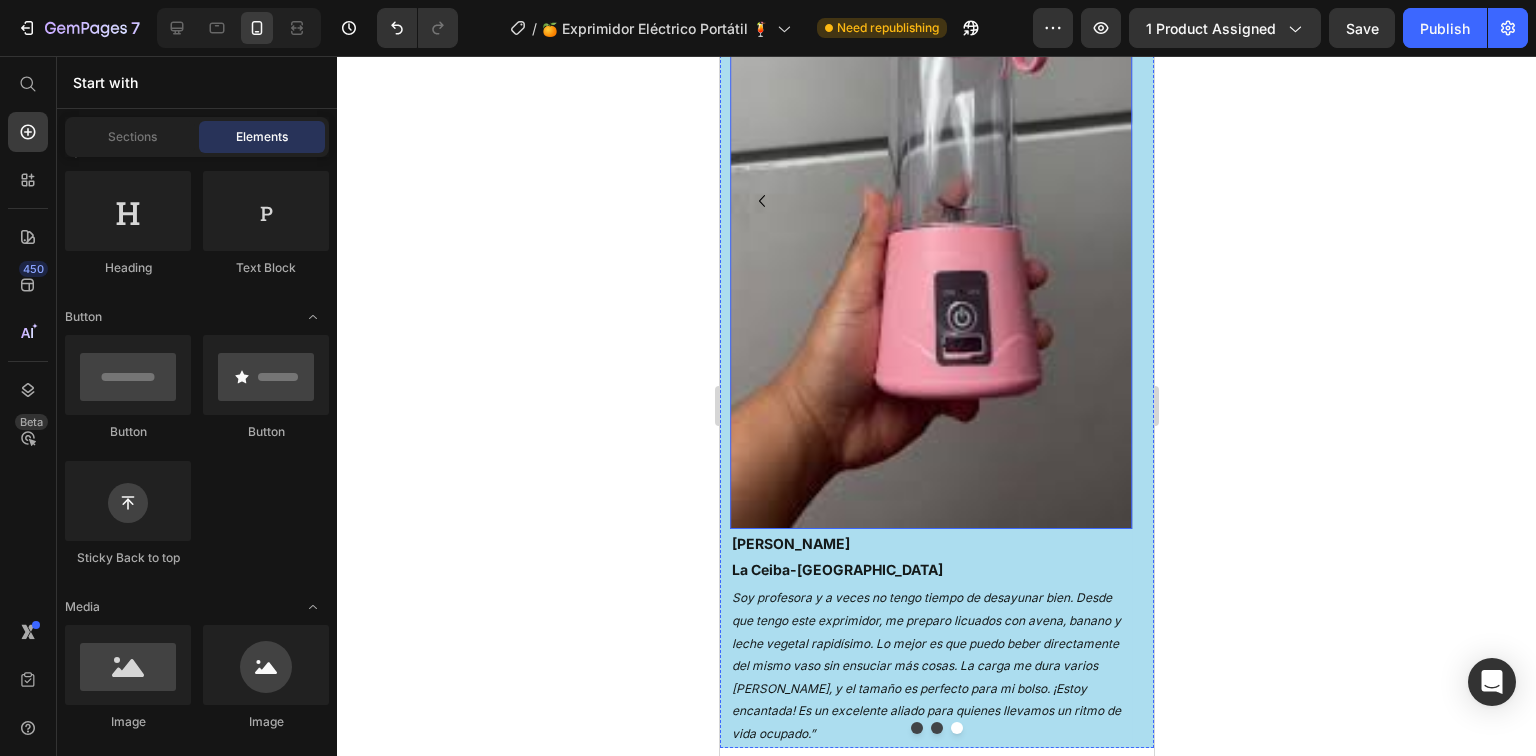 scroll, scrollTop: 3446, scrollLeft: 0, axis: vertical 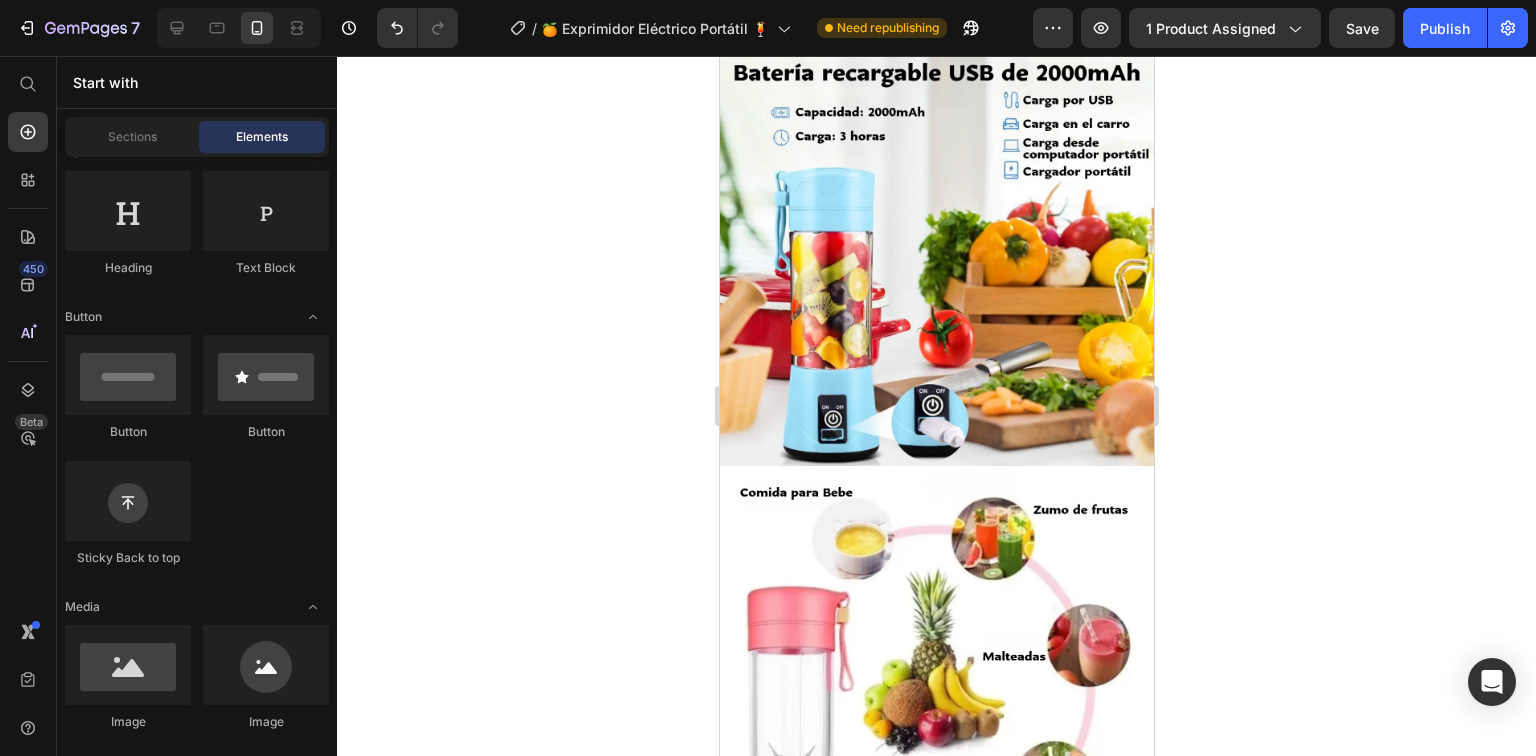 click at bounding box center (930, 1439) 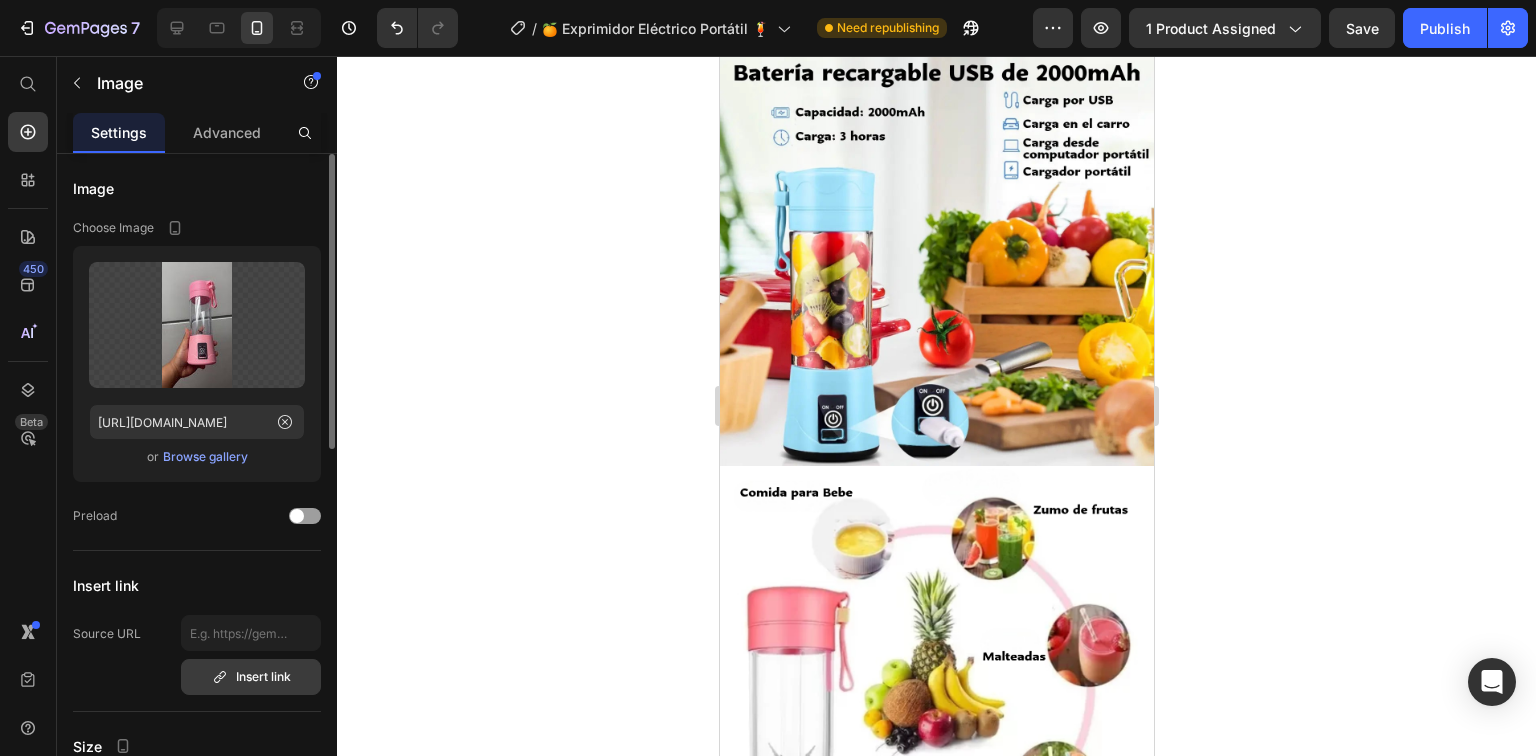 scroll, scrollTop: 240, scrollLeft: 0, axis: vertical 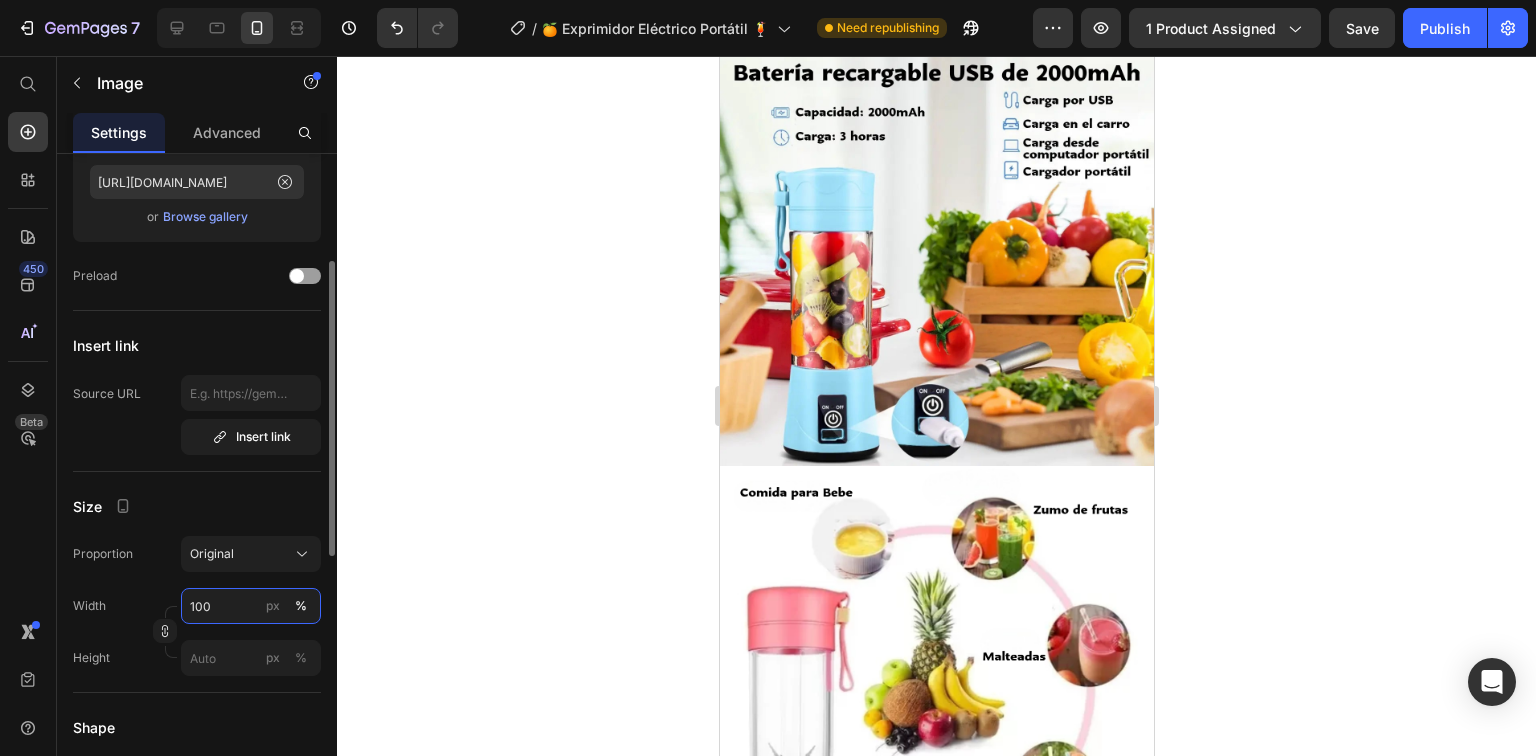 click on "100" at bounding box center (251, 606) 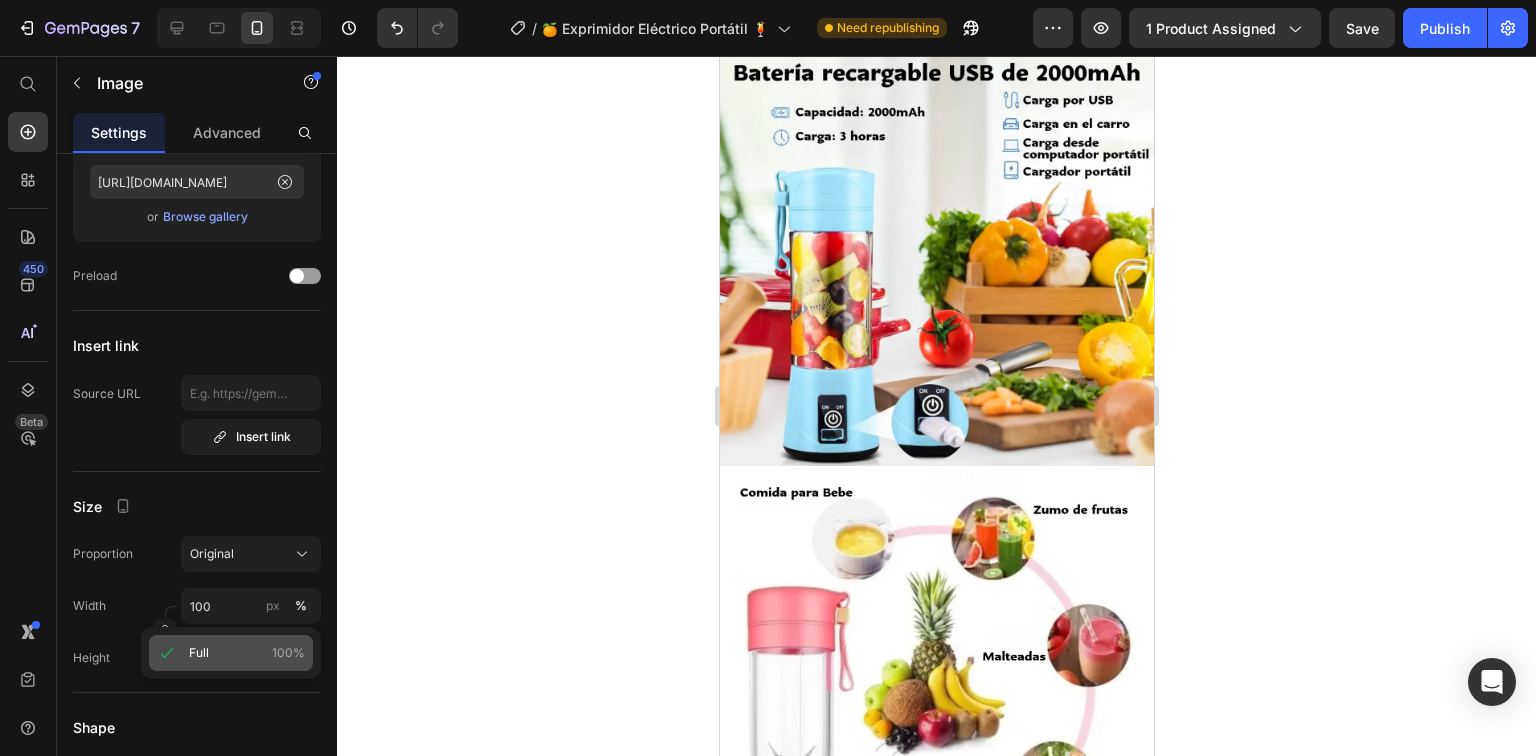 click on "Full" at bounding box center (199, 653) 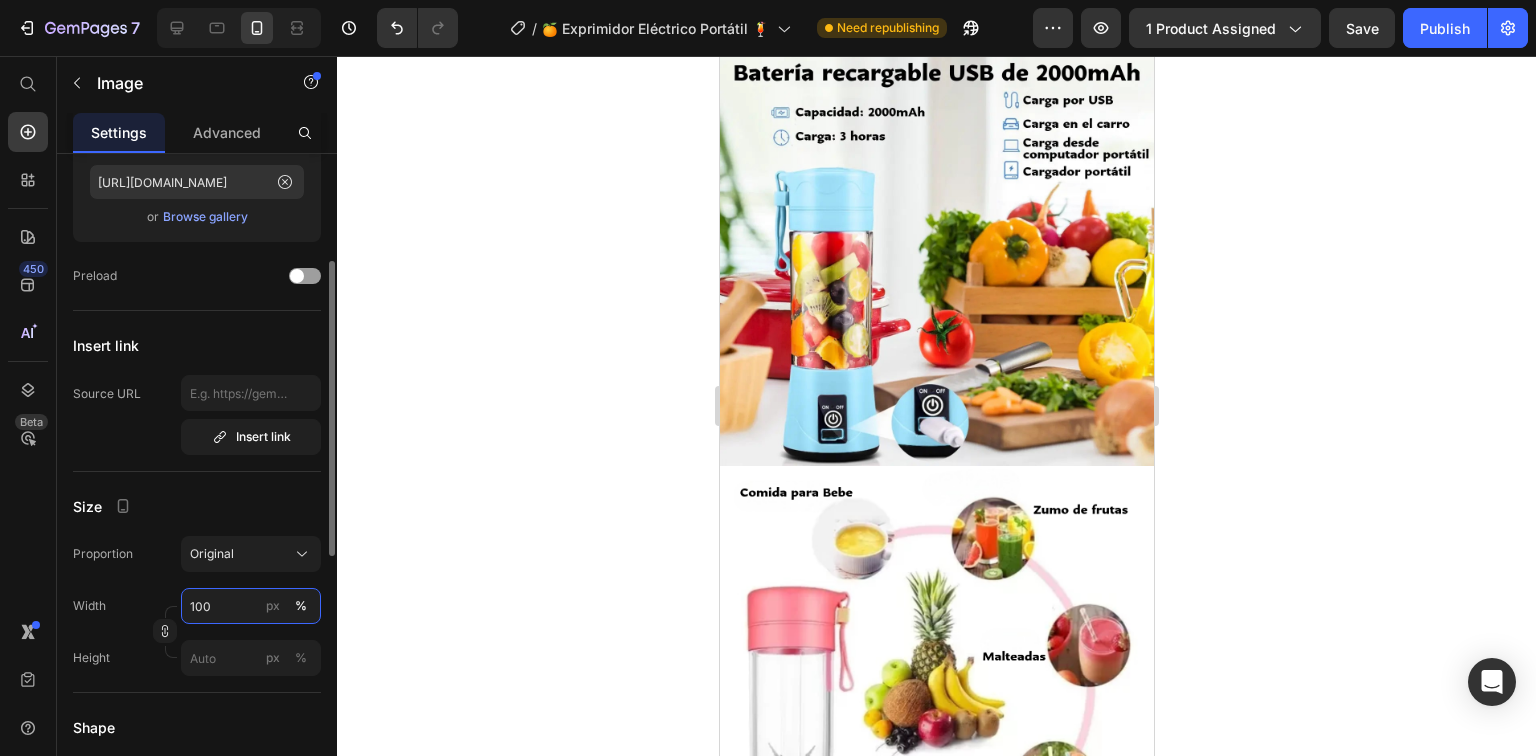 click on "100" at bounding box center (251, 606) 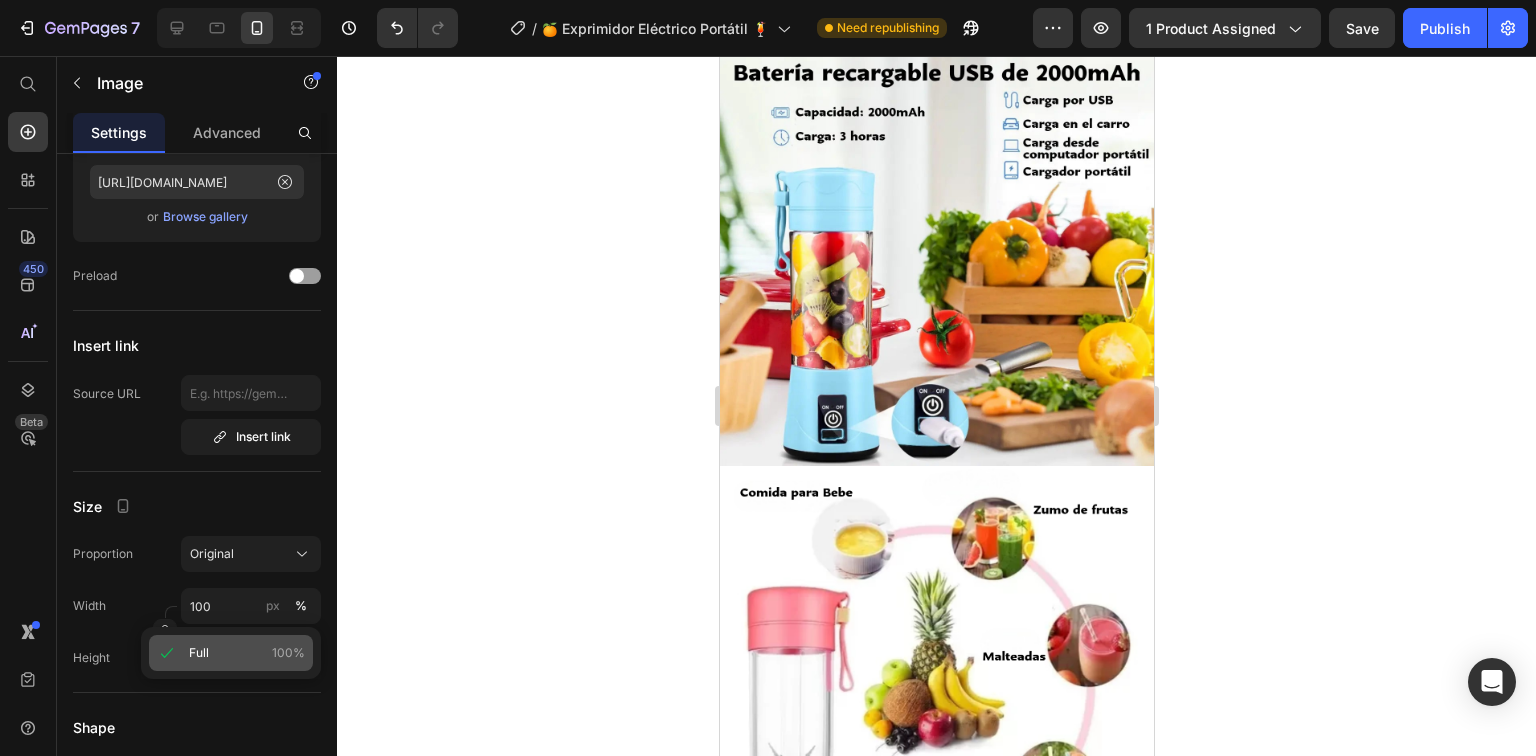 click on "Full 100%" 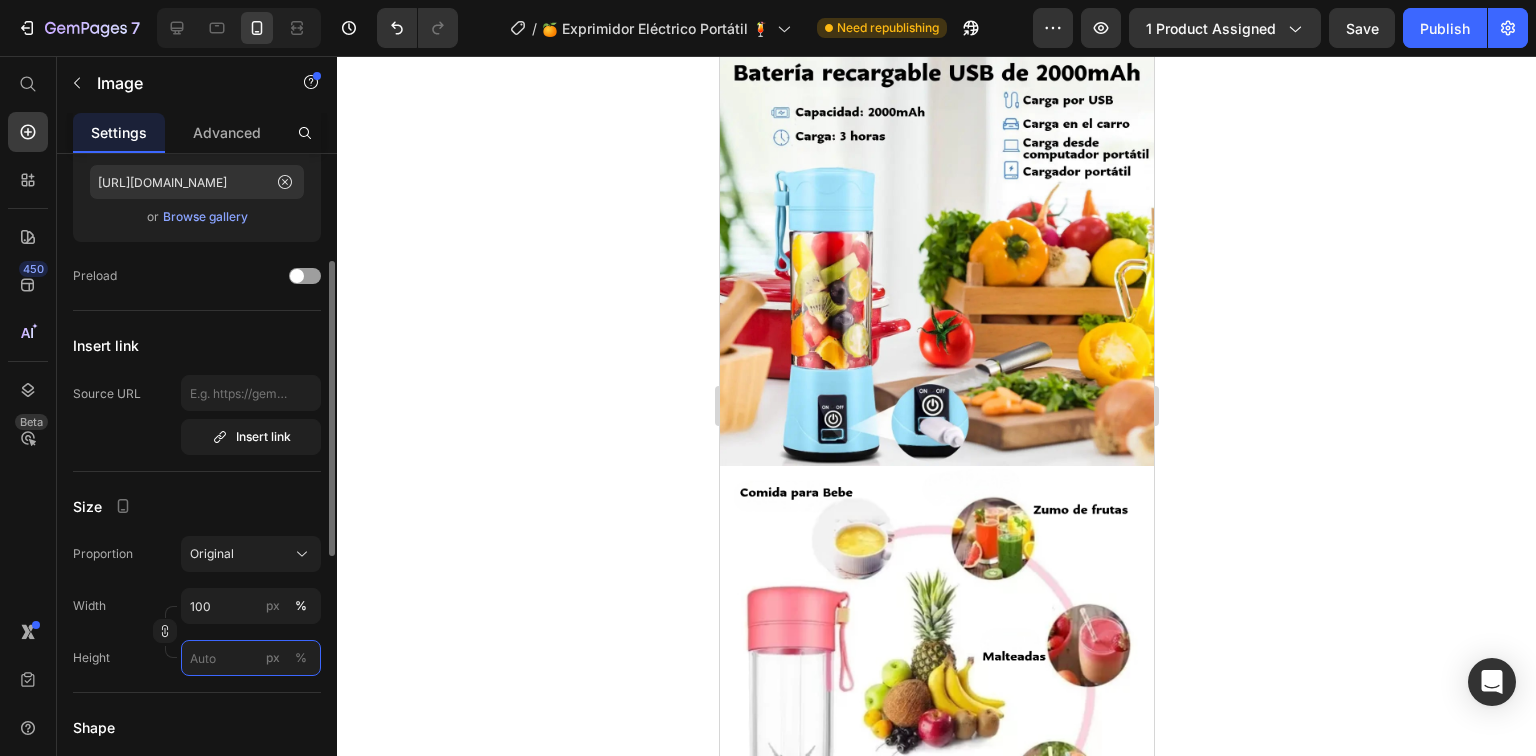 click on "px %" at bounding box center [251, 658] 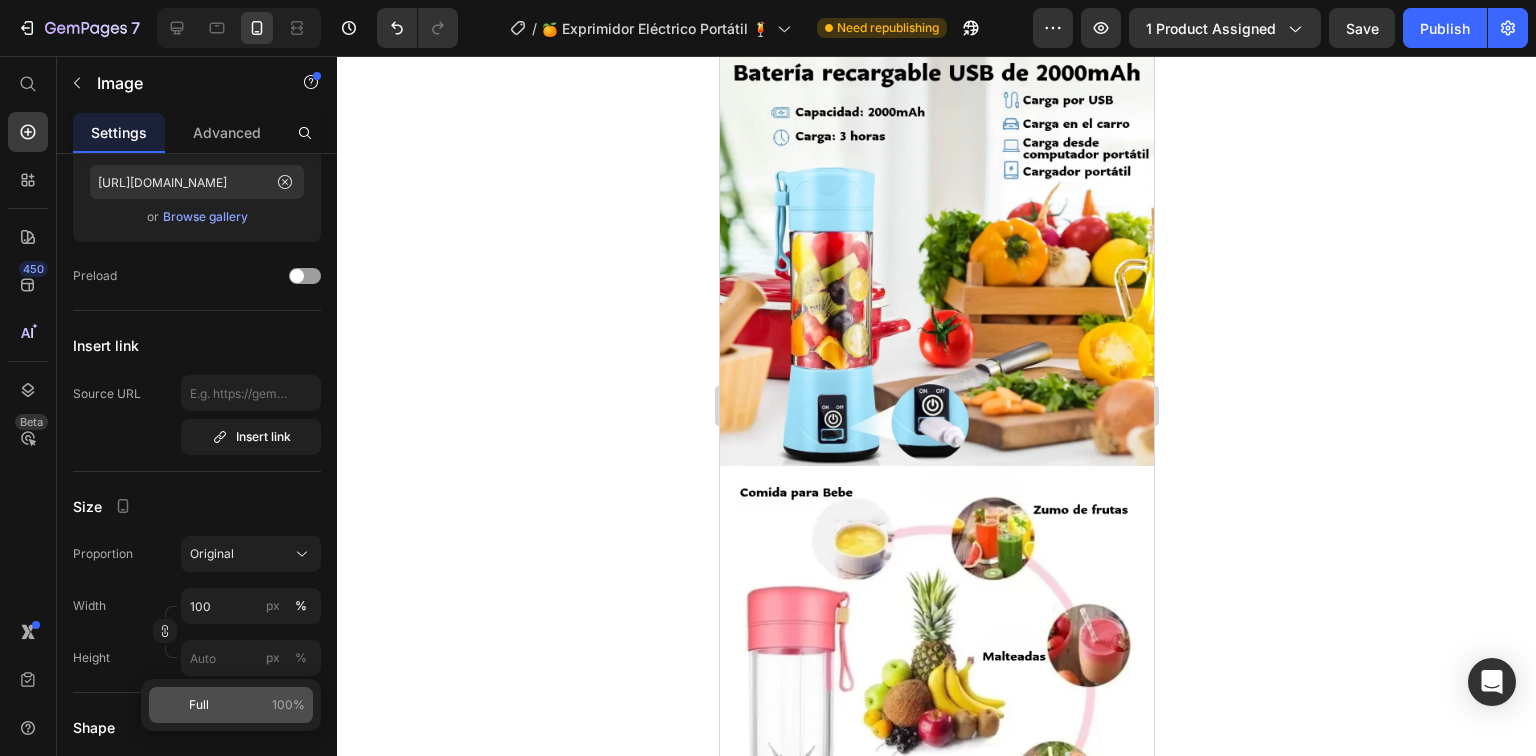 click on "Full" at bounding box center (199, 705) 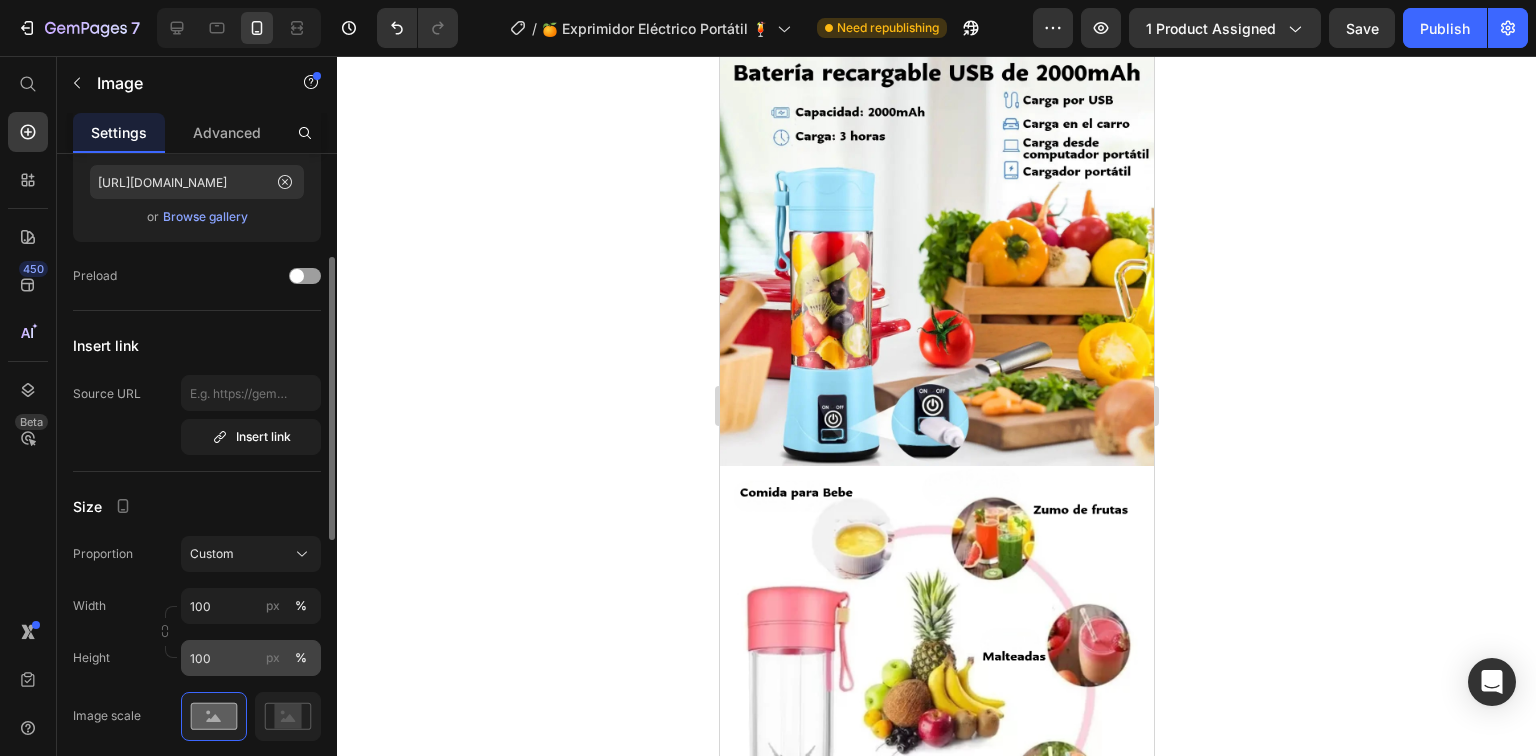 type 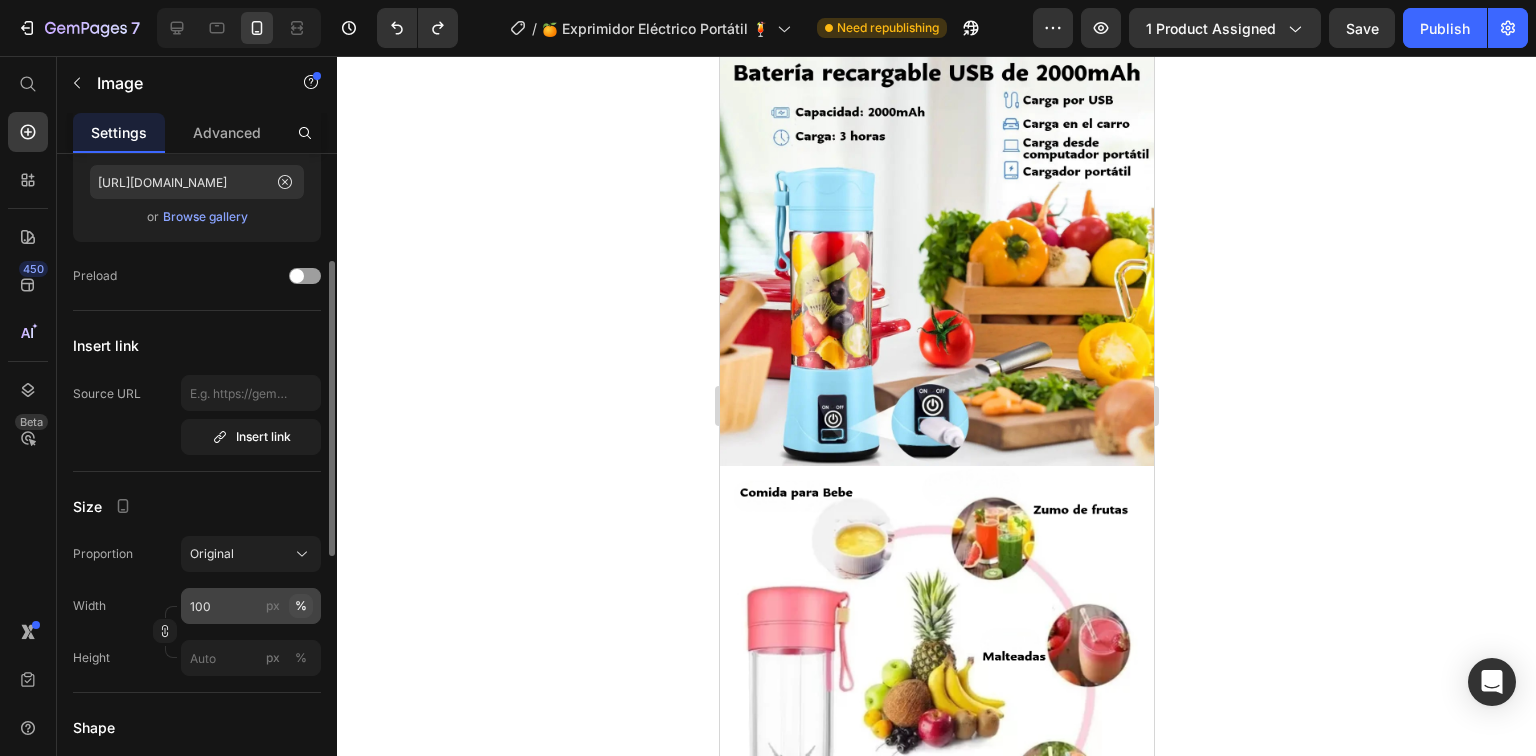 click on "%" at bounding box center (301, 606) 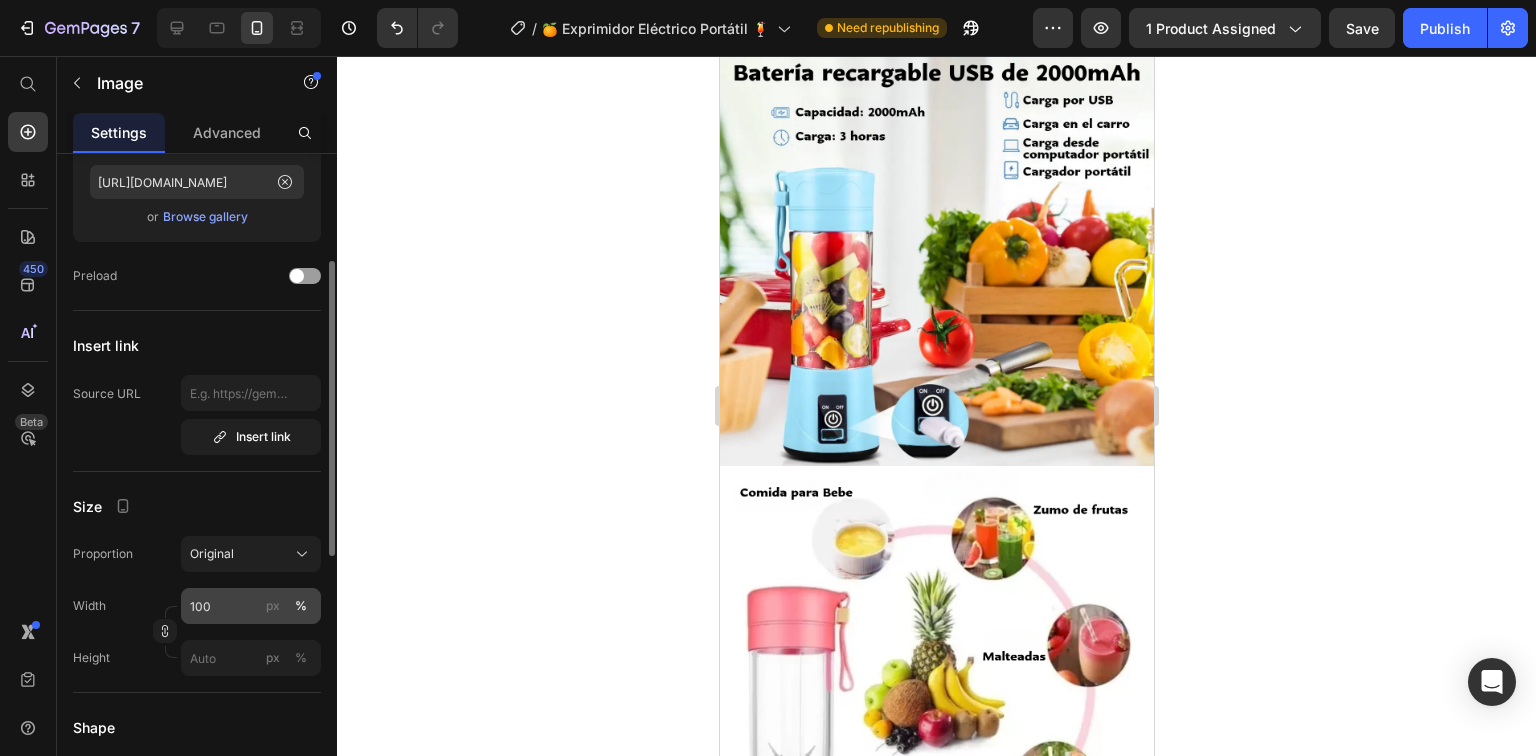 click on "px" at bounding box center (273, 606) 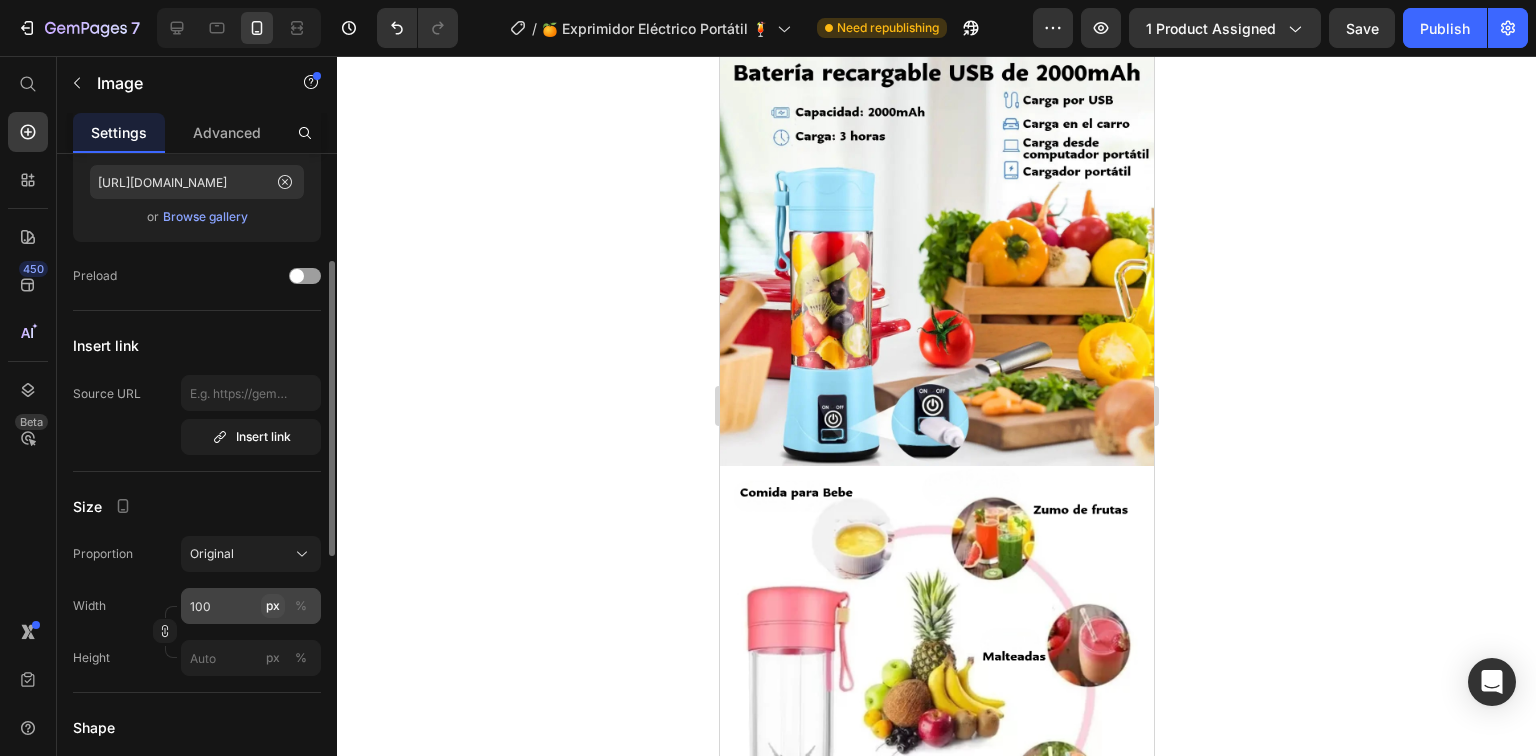 scroll, scrollTop: 3300, scrollLeft: 0, axis: vertical 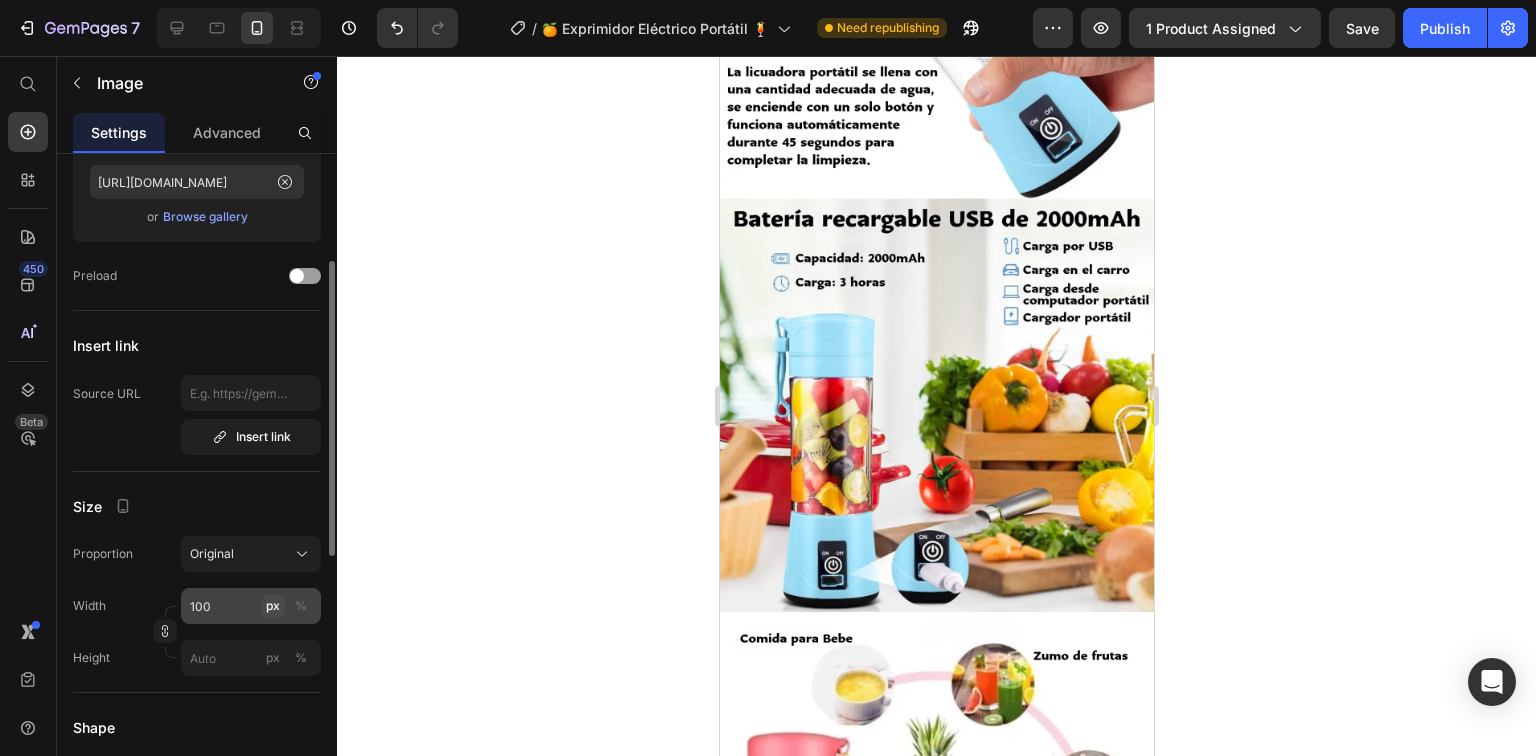 click on "px" at bounding box center (273, 606) 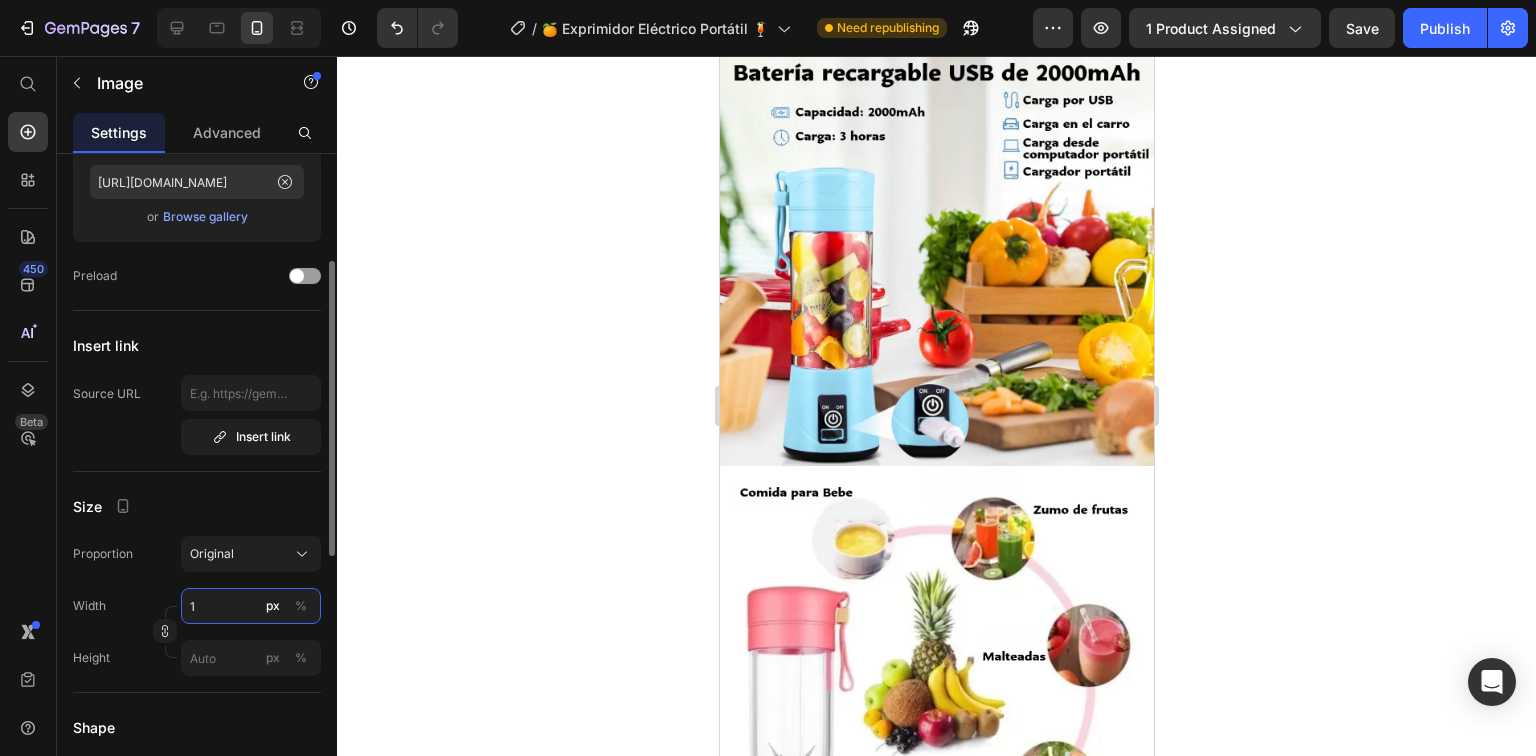 scroll, scrollTop: 3300, scrollLeft: 0, axis: vertical 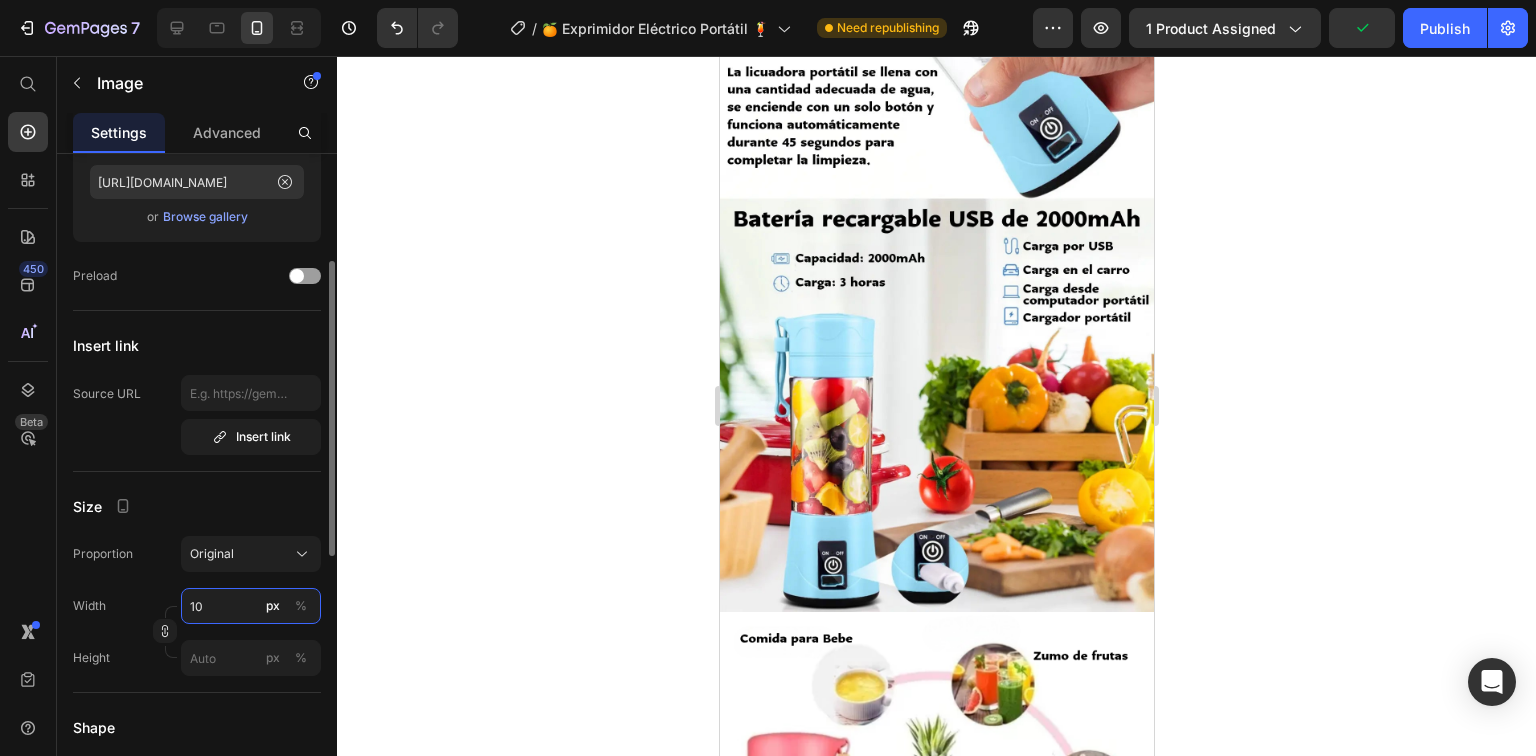 type on "1" 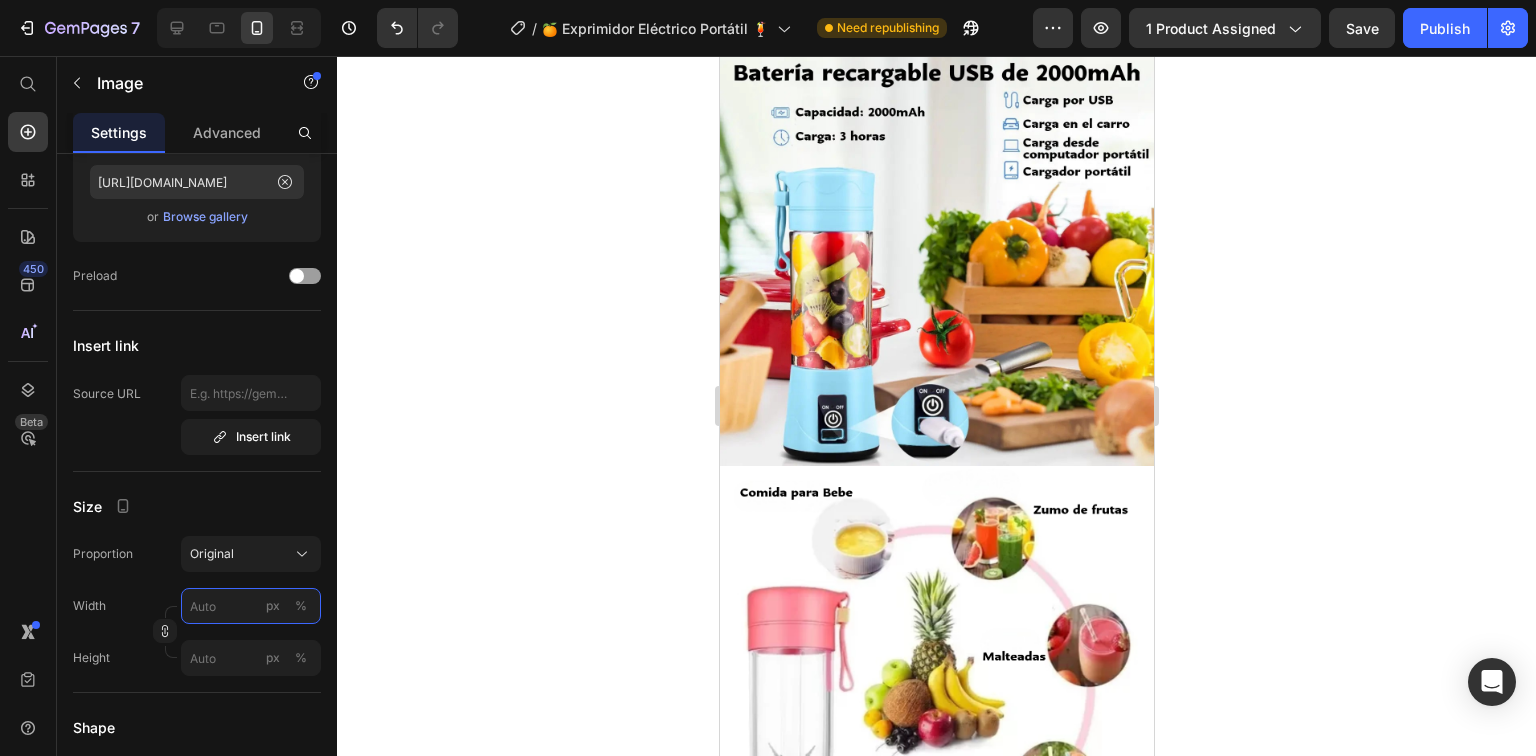 type on "1" 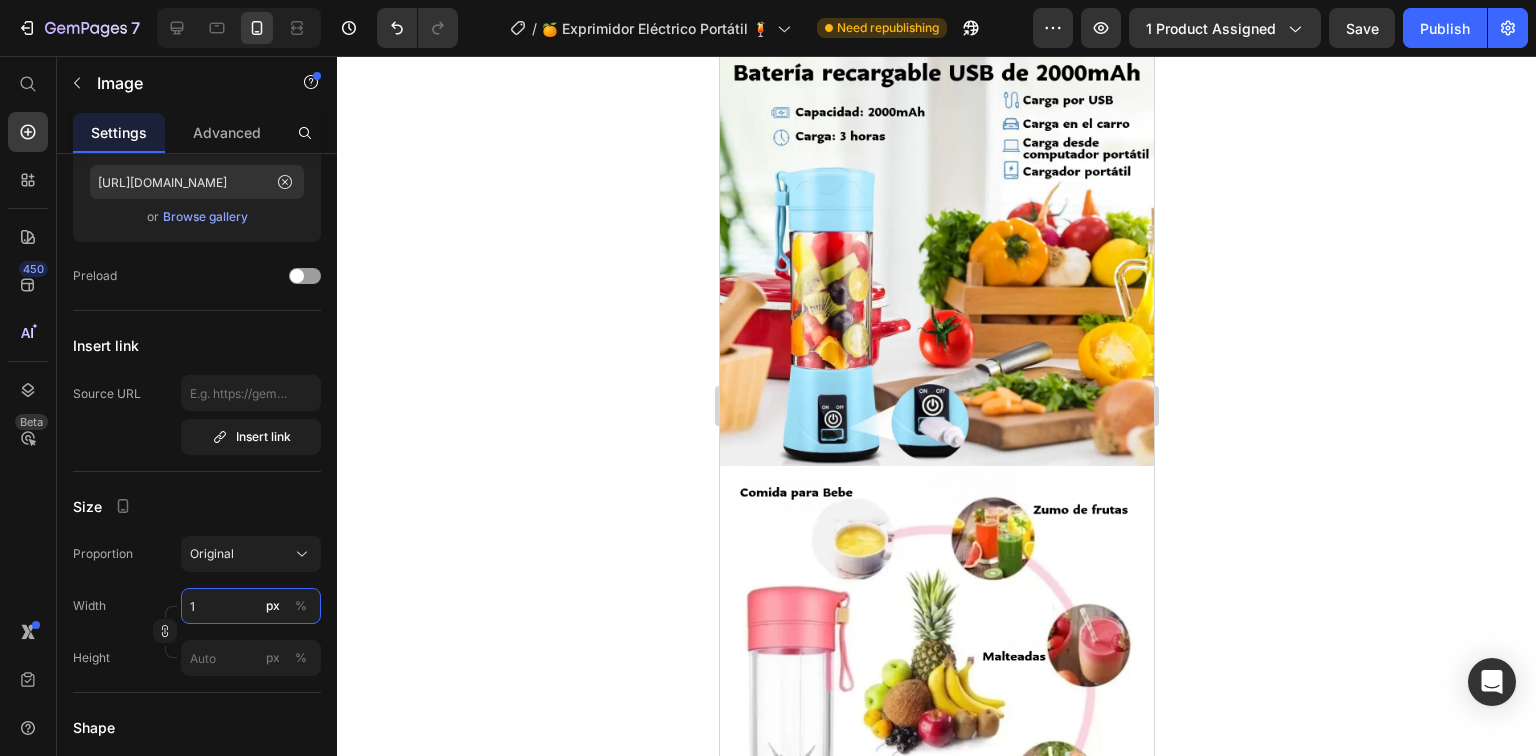 scroll, scrollTop: 3300, scrollLeft: 0, axis: vertical 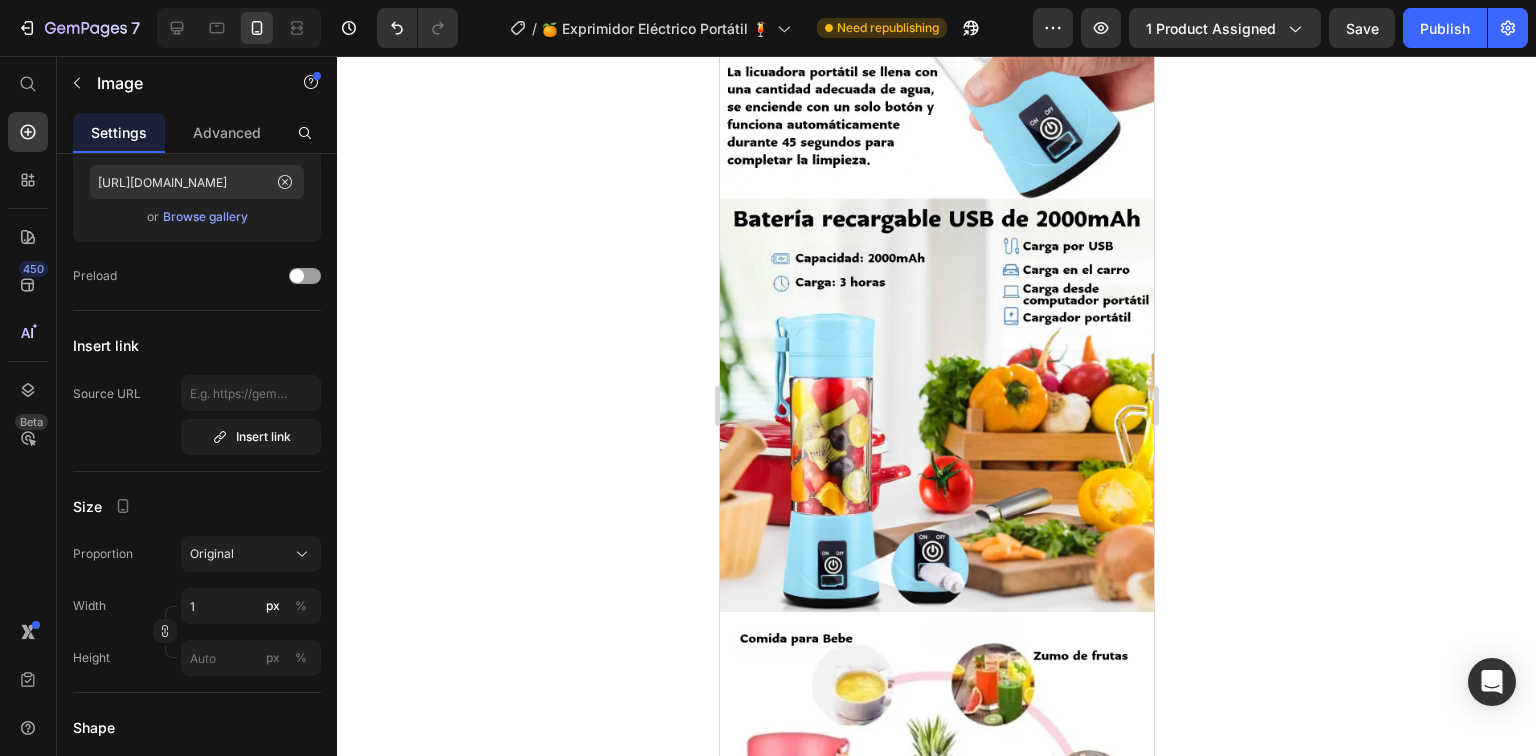 click at bounding box center (936, 1822) 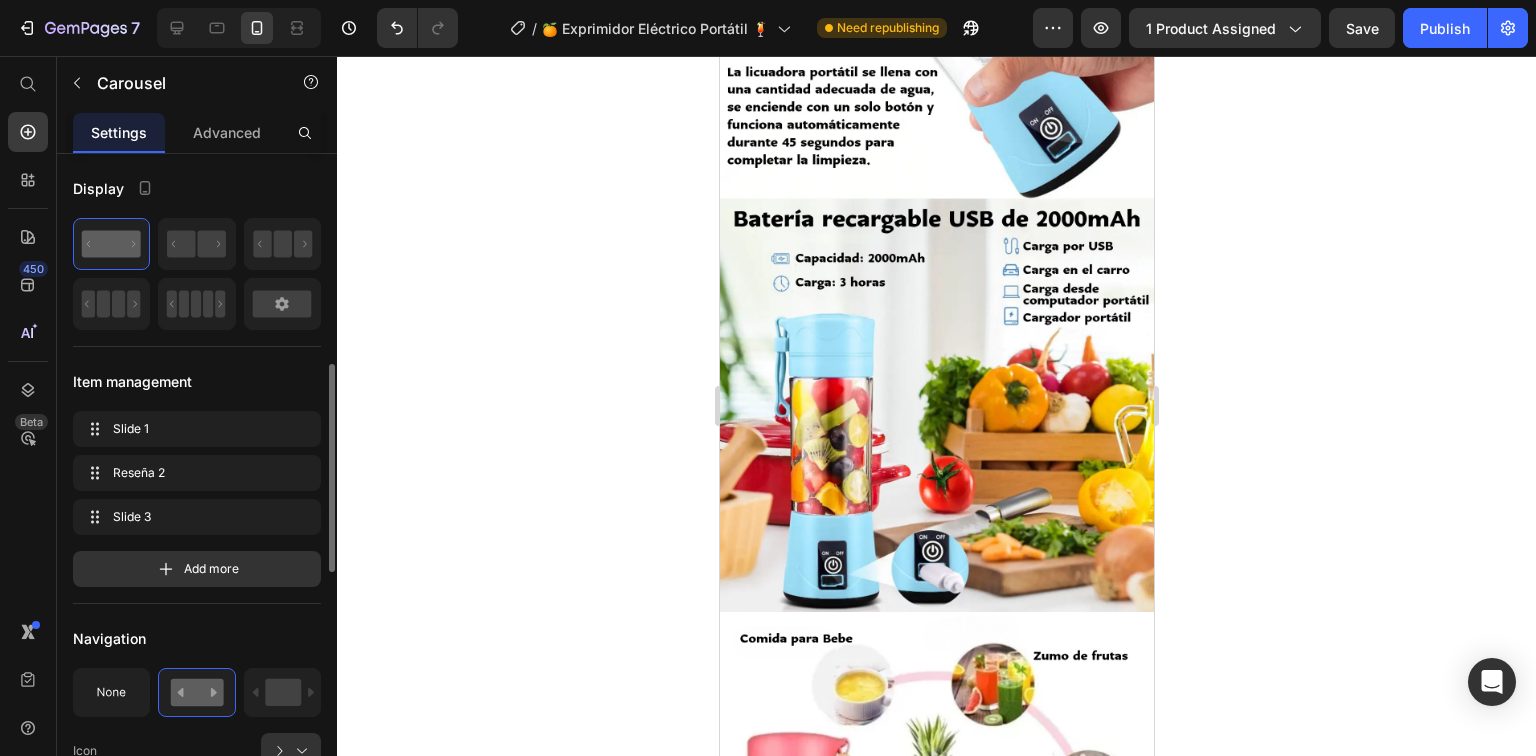 scroll, scrollTop: 240, scrollLeft: 0, axis: vertical 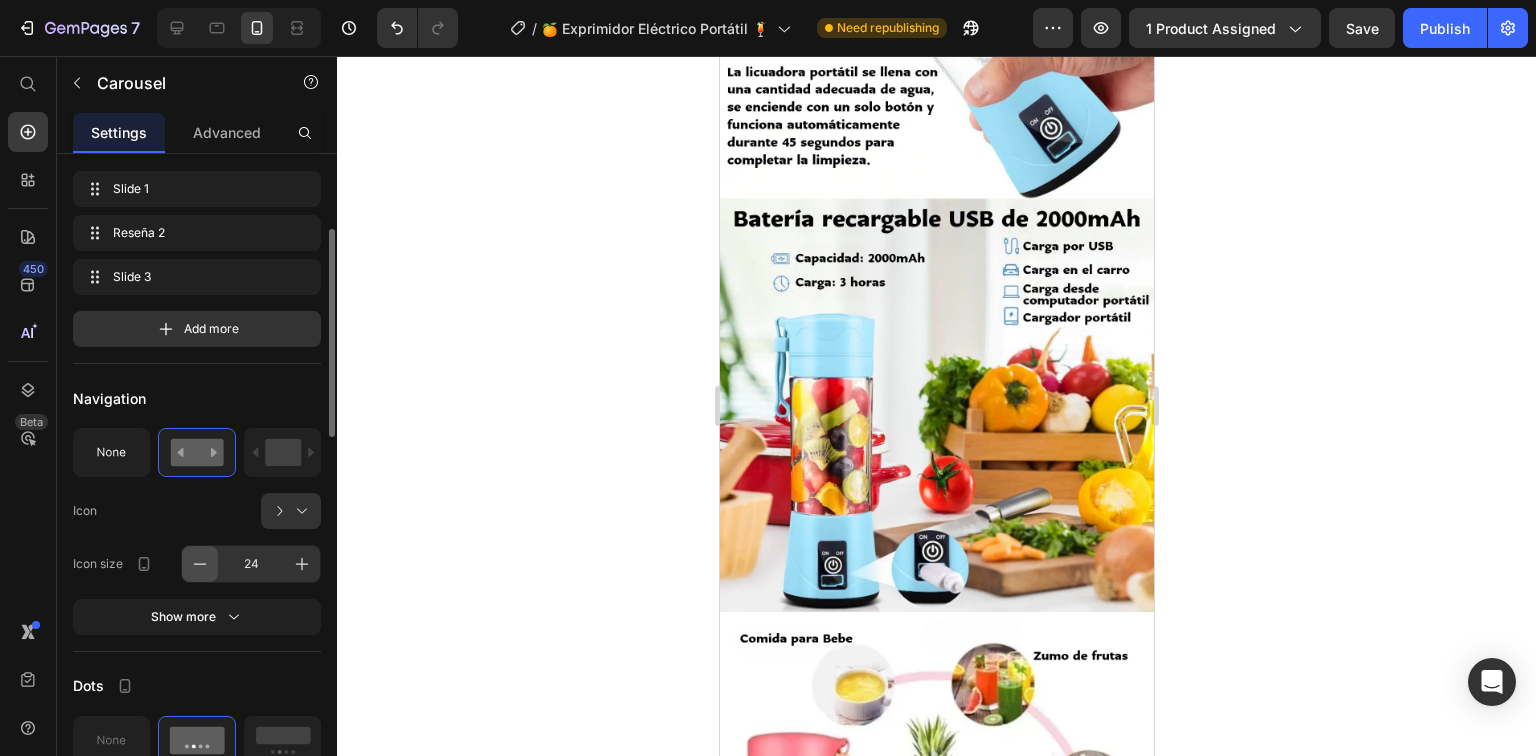click 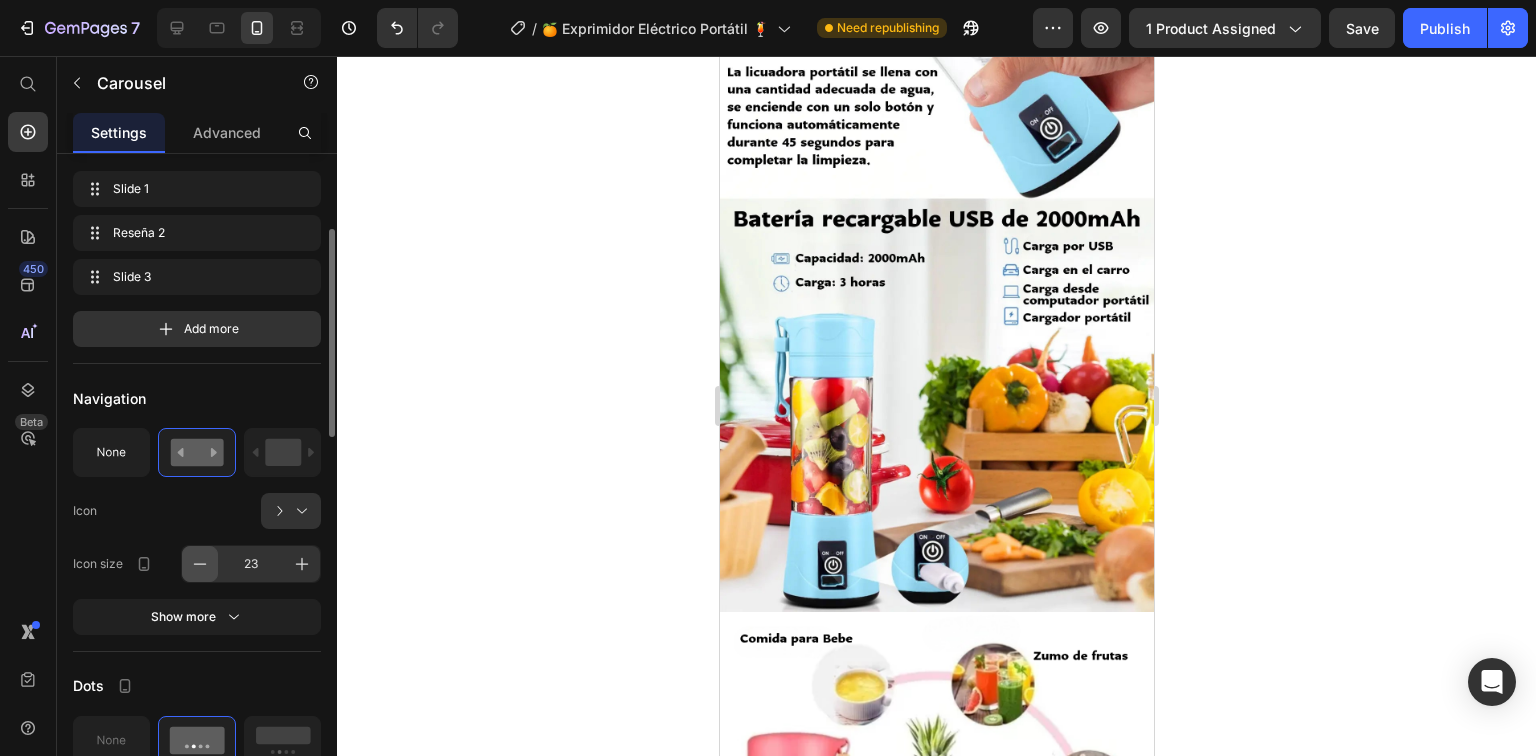 click 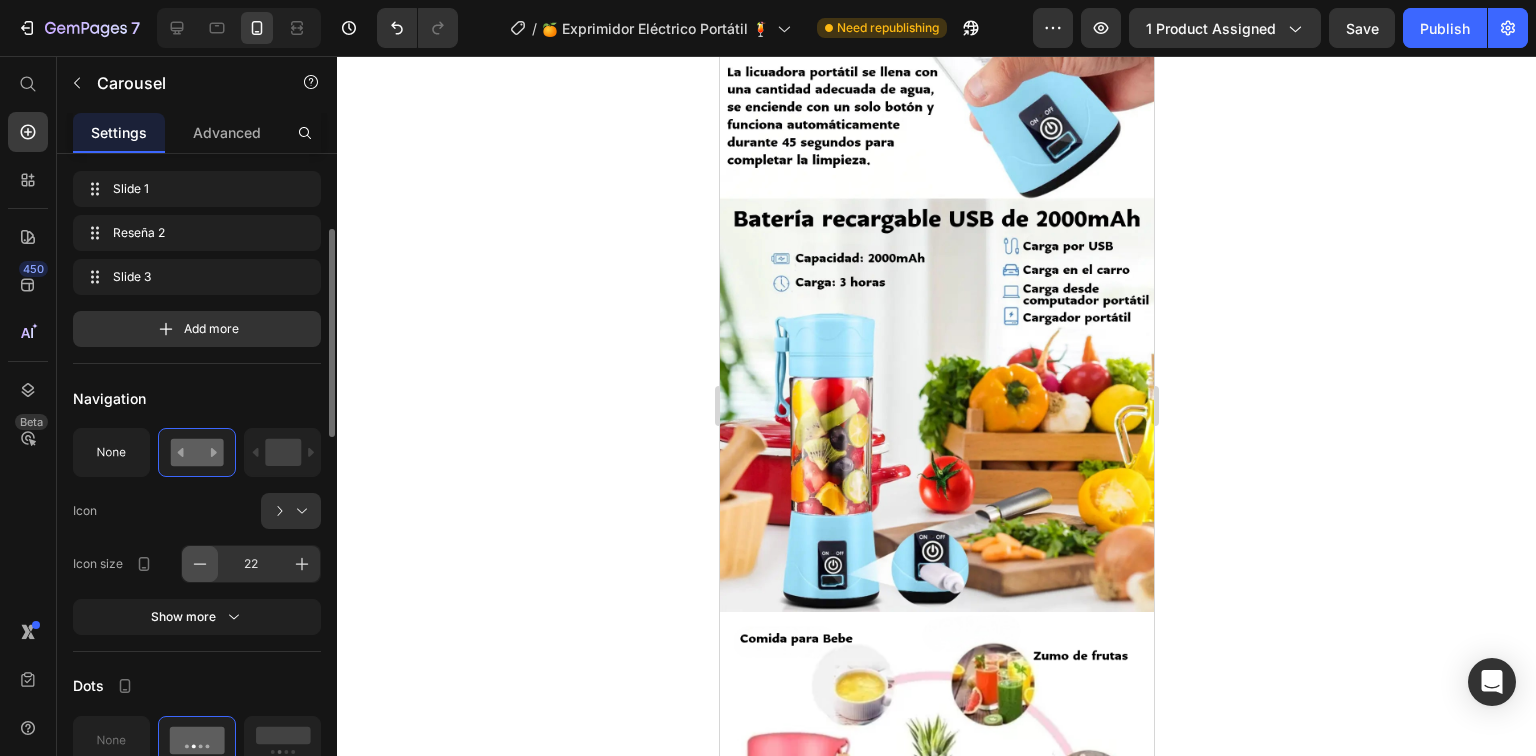 click 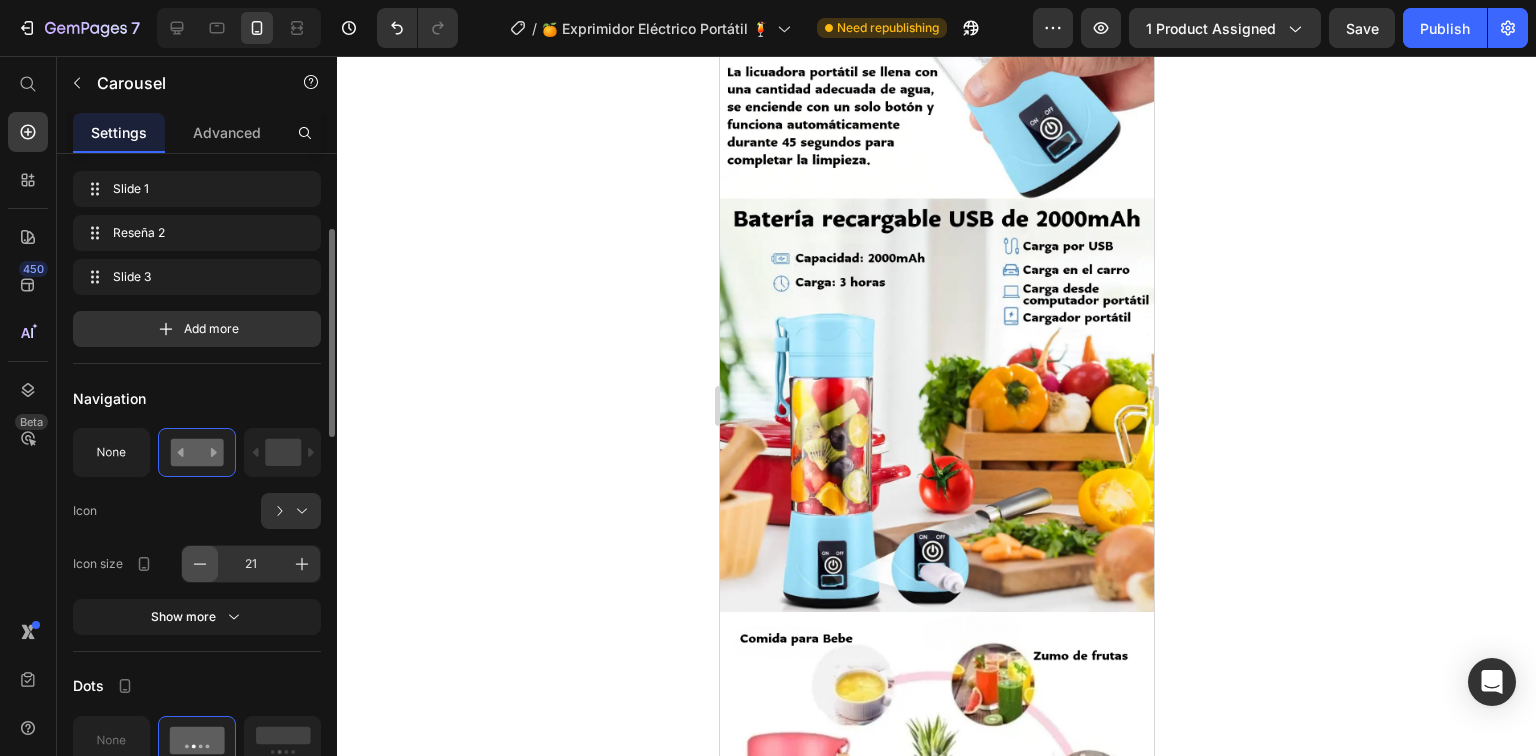click 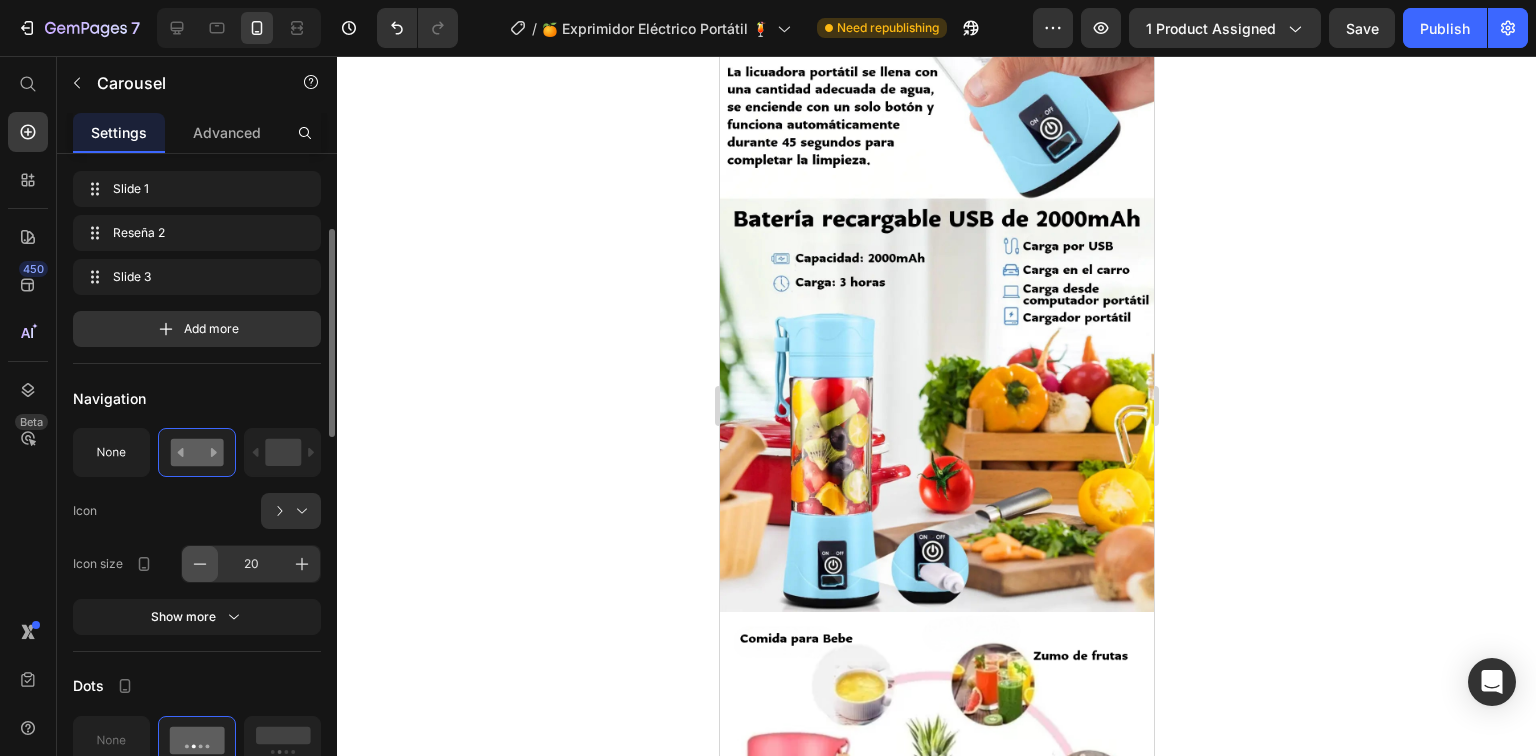 click 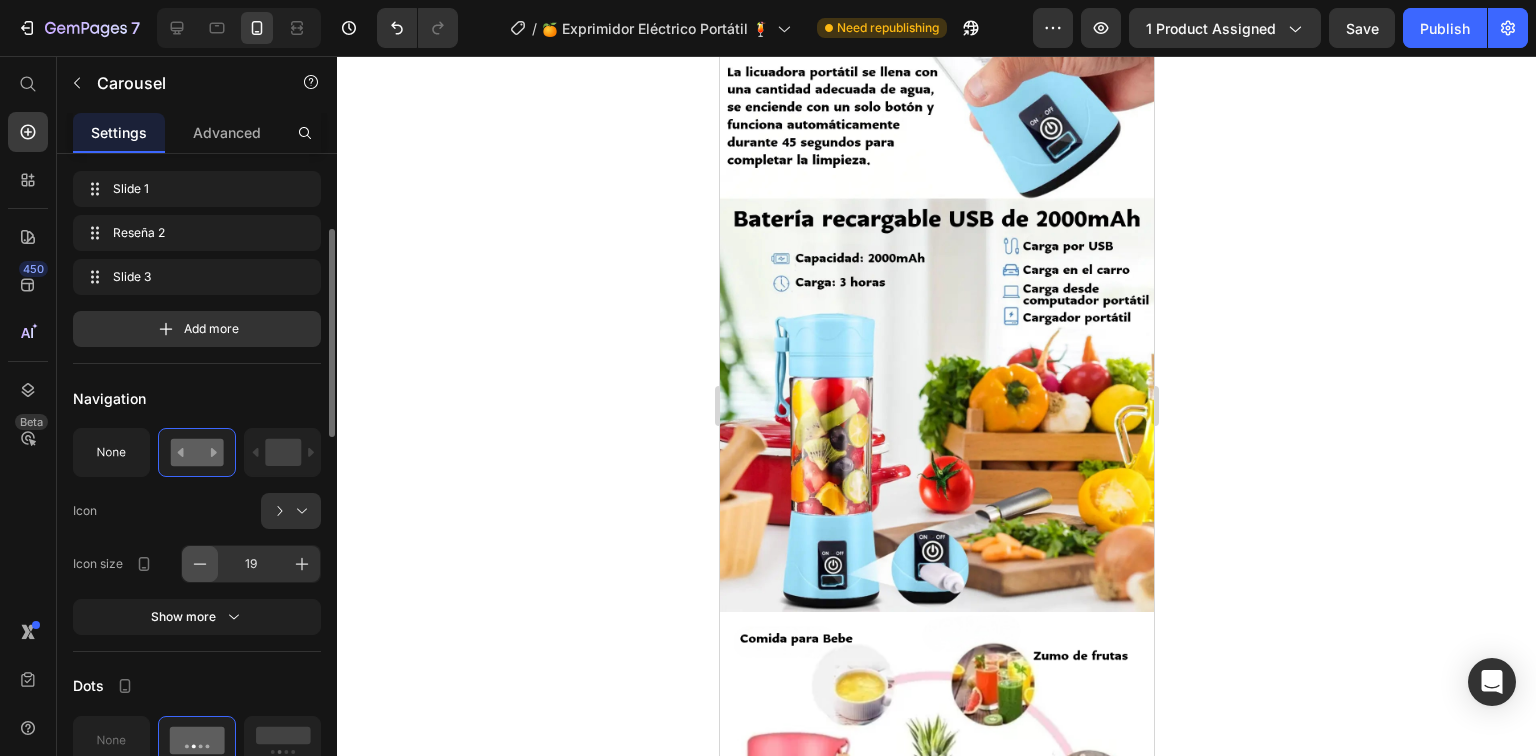 click 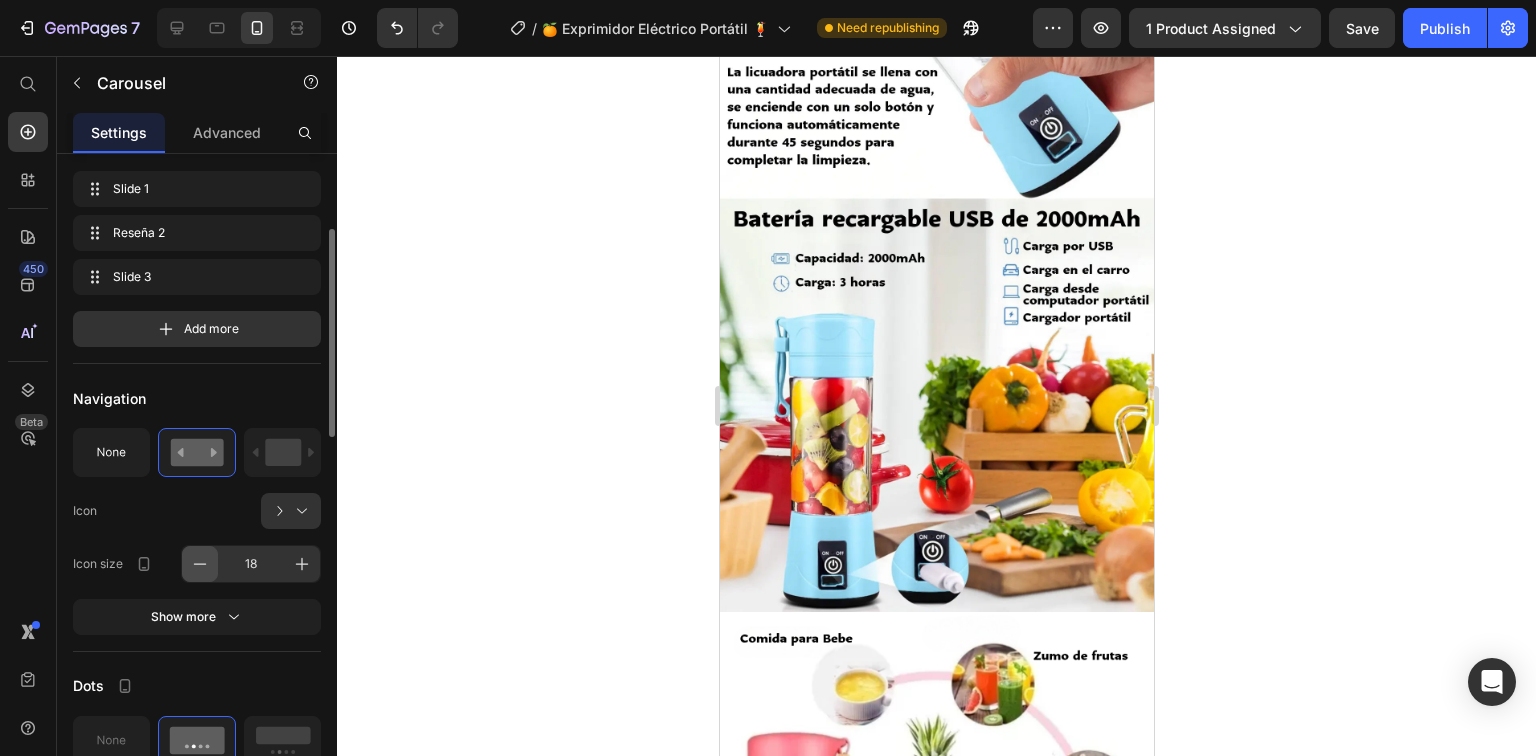 click 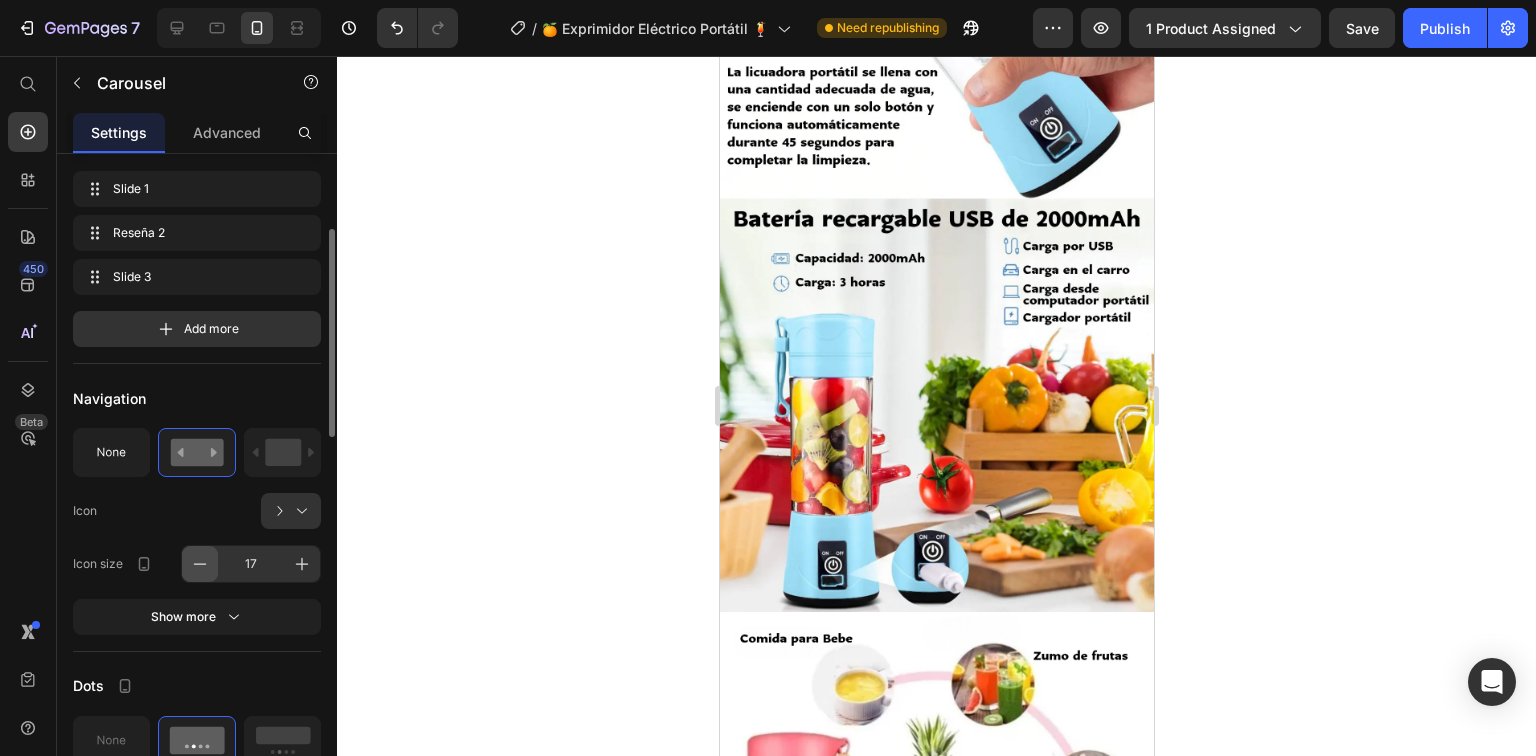 click 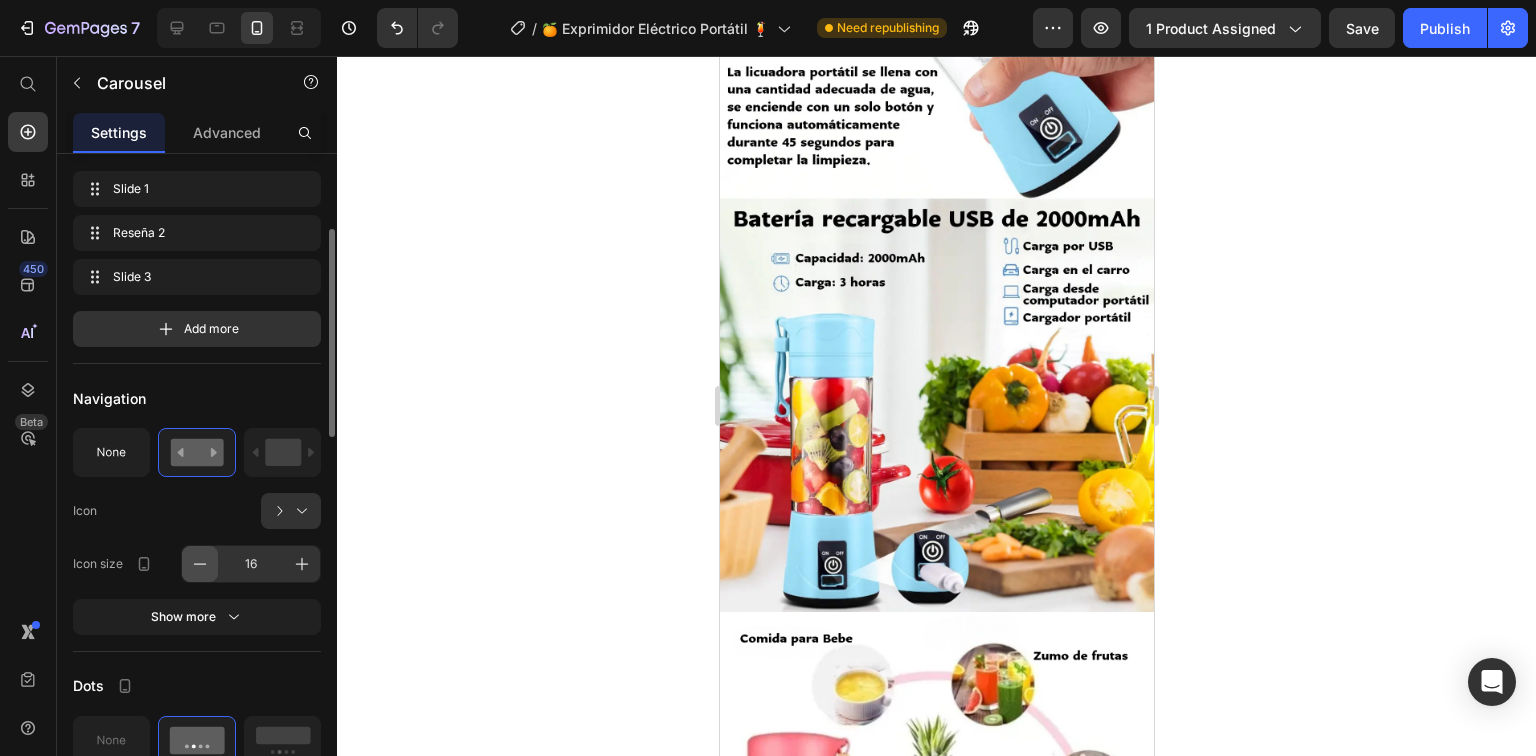 click 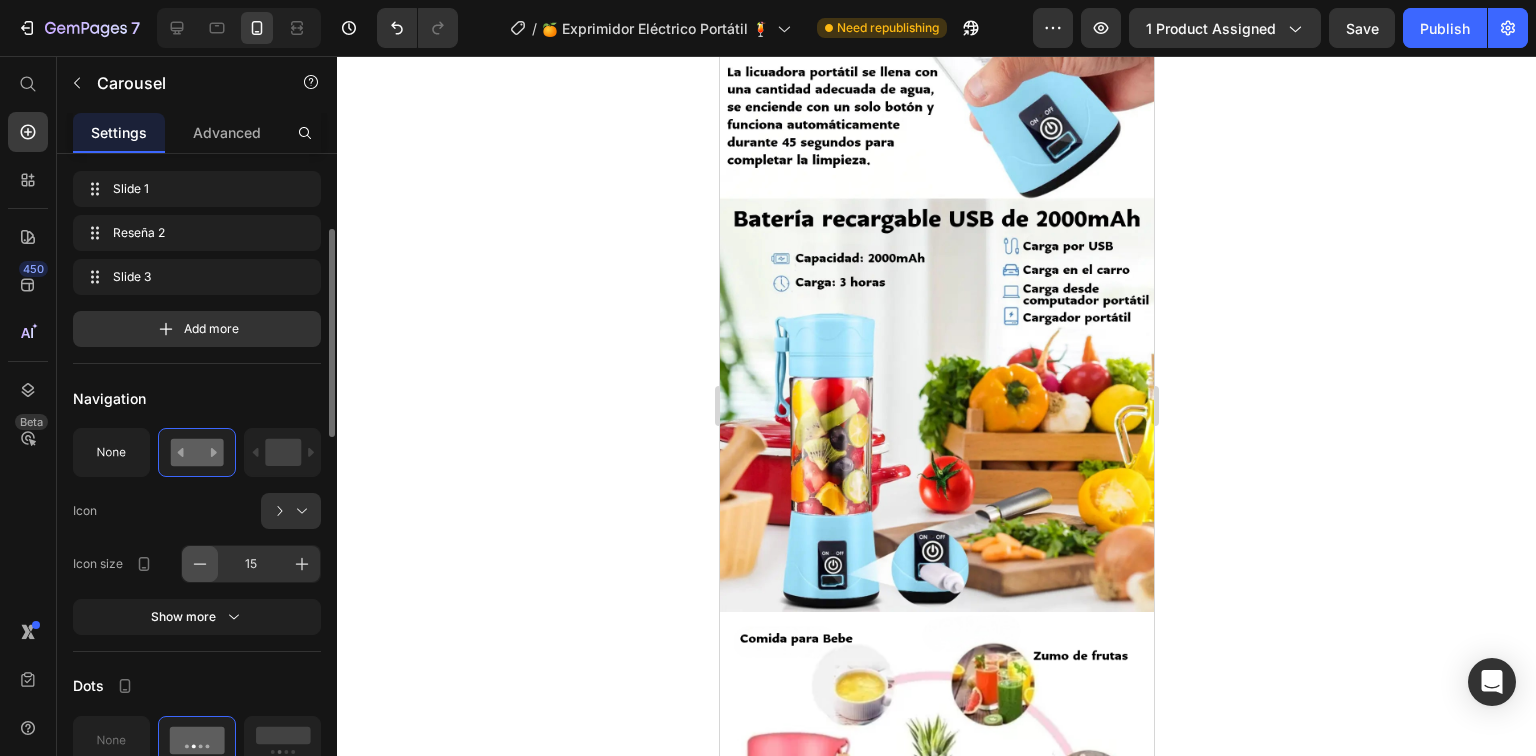 click 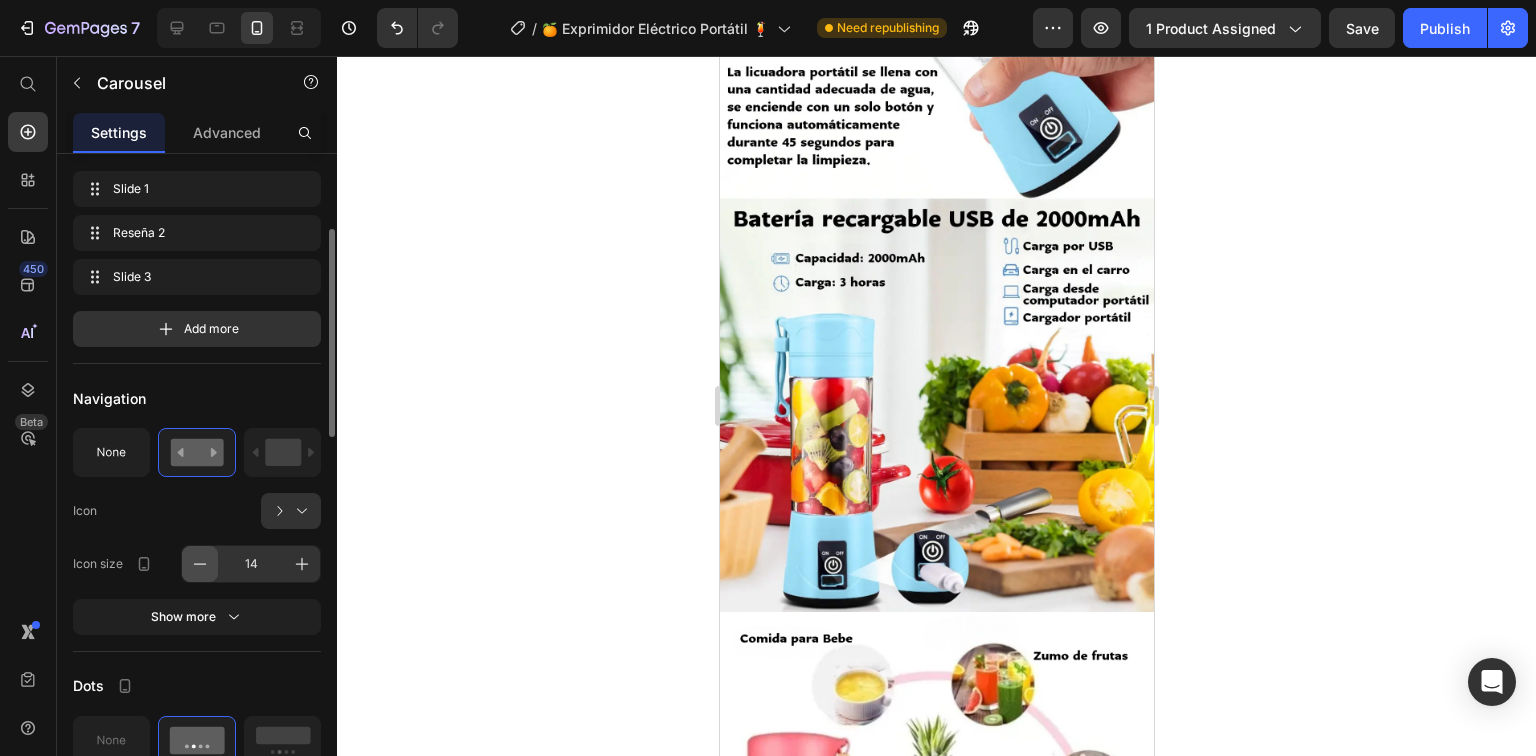 click 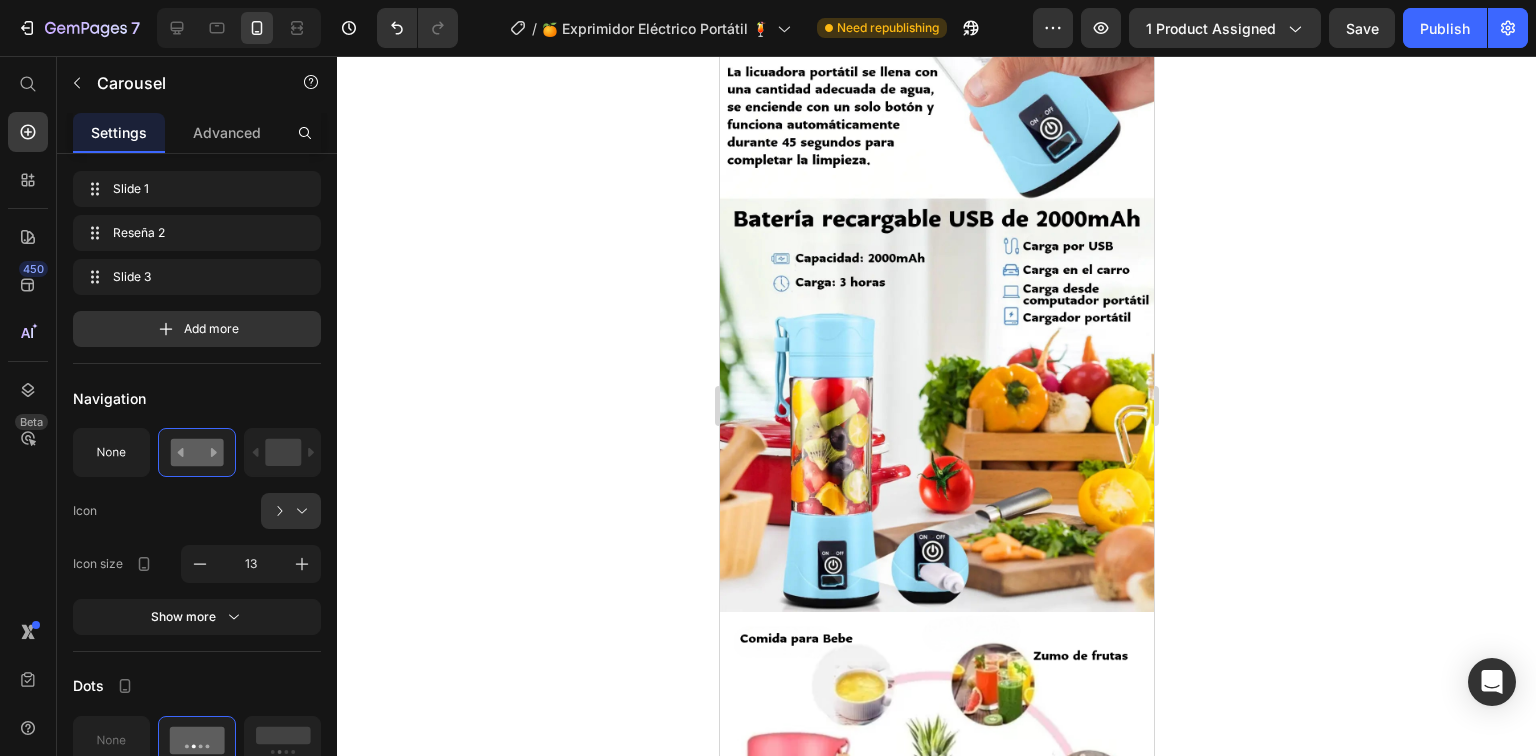 click on "La experiencia de quienes ya lo probaron Heading Image [PERSON_NAME]   La Ceiba-Honduras Text Block Soy profesora y a veces no tengo tiempo de desayunar bien. Desde que tengo este exprimidor, me preparo licuados con avena, banano y leche vegetal rapidísimo. Lo mejor es que puedo beber directamente del mismo vaso sin ensuciar más cosas. La carga me dura varios [PERSON_NAME], y el tamaño es perfecto para mi bolso. ¡Estoy encantada! Es un excelente aliado para quienes llevamos un ritmo de vida ocupado.” Text Block" at bounding box center (930, 1456) 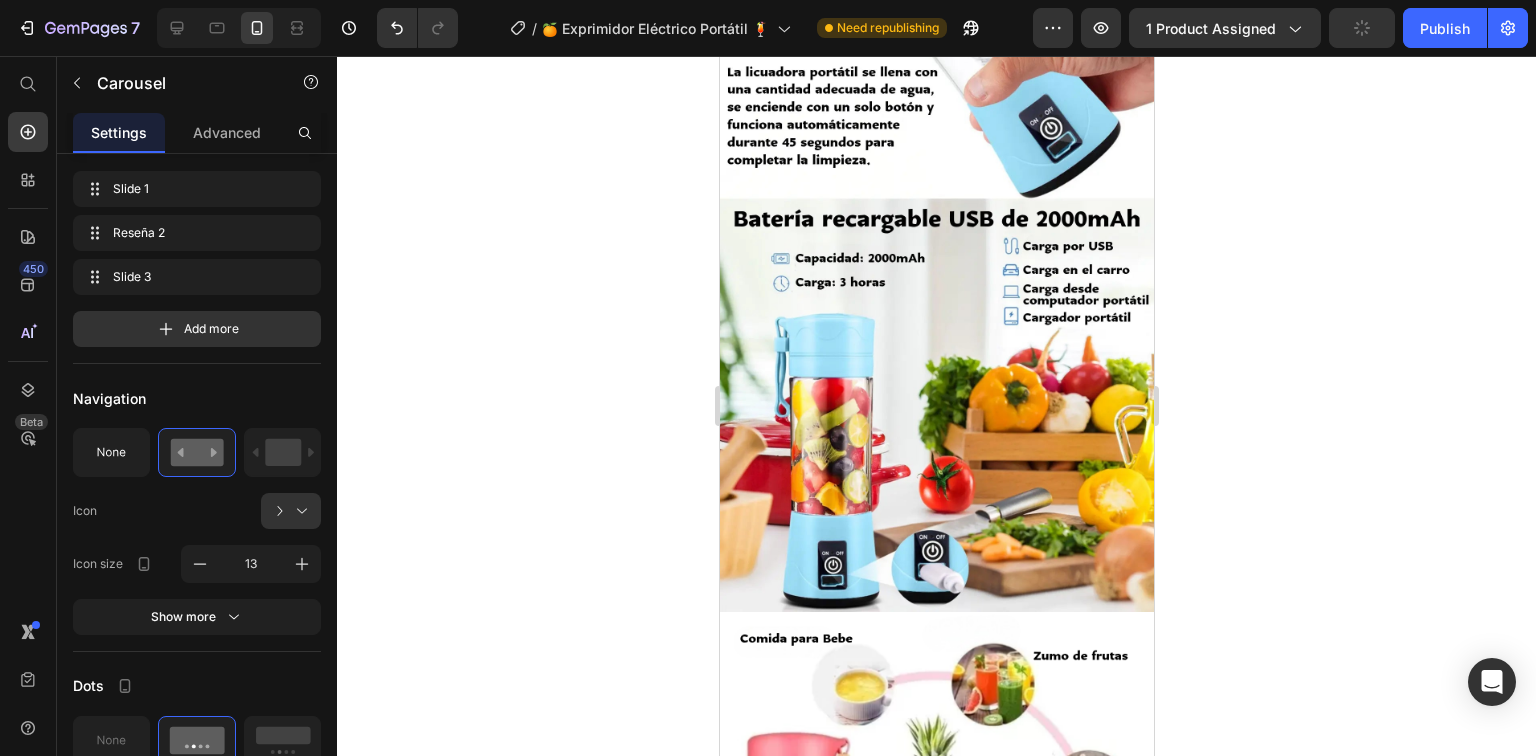 click on "La experiencia de quienes ya lo probaron Heading Image [PERSON_NAME]   La Ceiba-Honduras Text Block Soy profesora y a veces no tengo tiempo de desayunar bien. Desde que tengo este exprimidor, me preparo licuados con avena, banano y leche vegetal rapidísimo. Lo mejor es que puedo beber directamente del mismo vaso sin ensuciar más cosas. La carga me dura varios [PERSON_NAME], y el tamaño es perfecto para mi bolso. ¡Estoy encantada! Es un excelente aliado para quienes llevamos un ritmo de vida ocupado.” Text Block" at bounding box center (930, 1456) 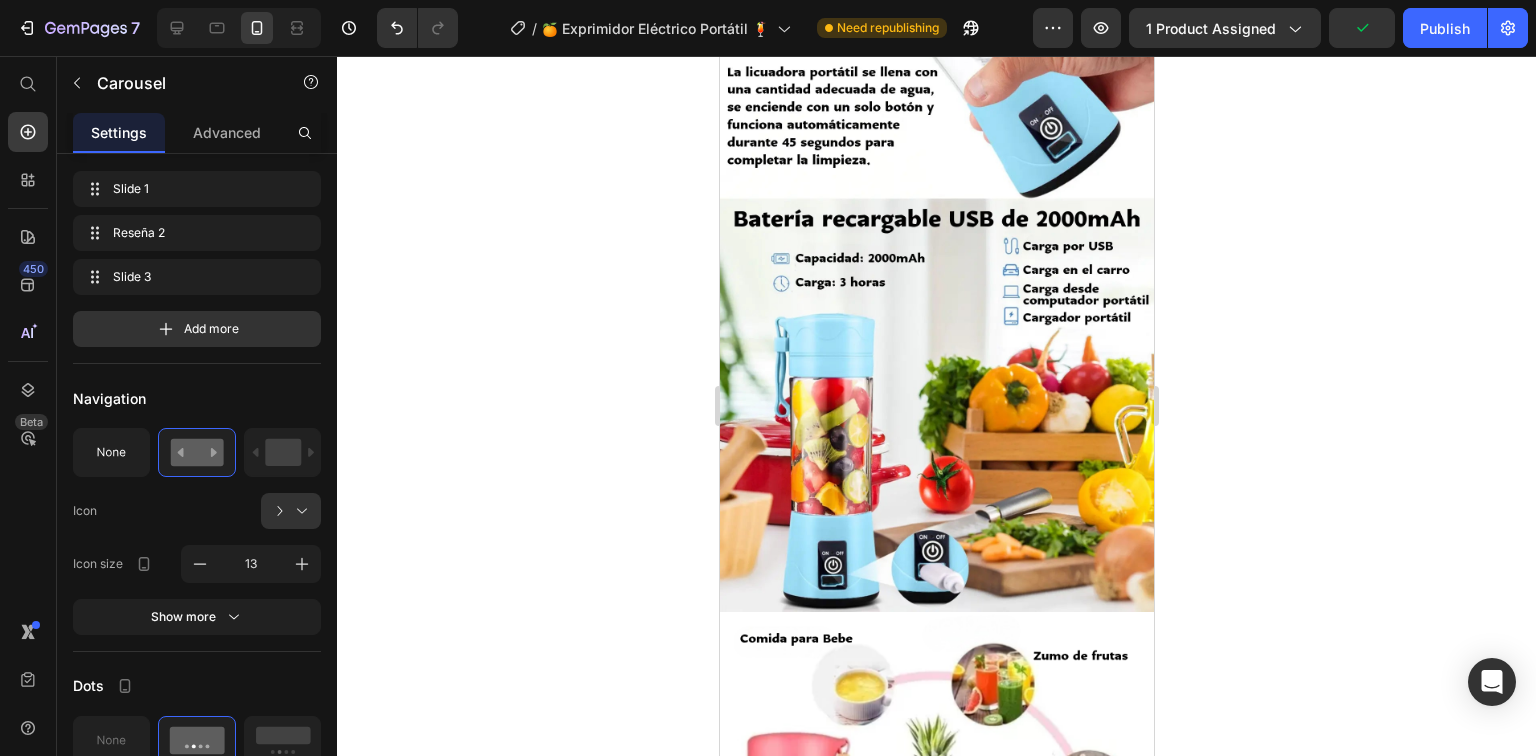 click at bounding box center [936, 1822] 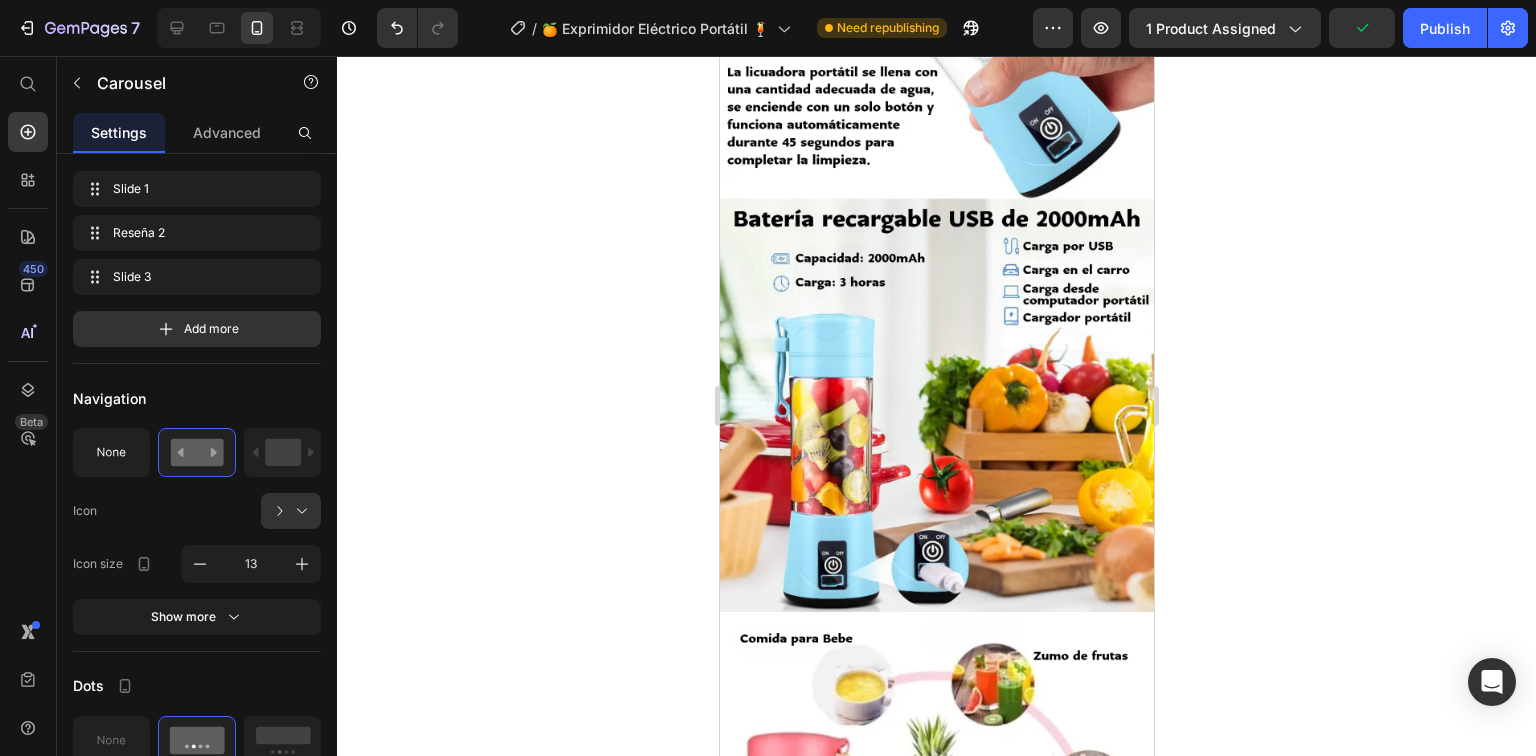 click 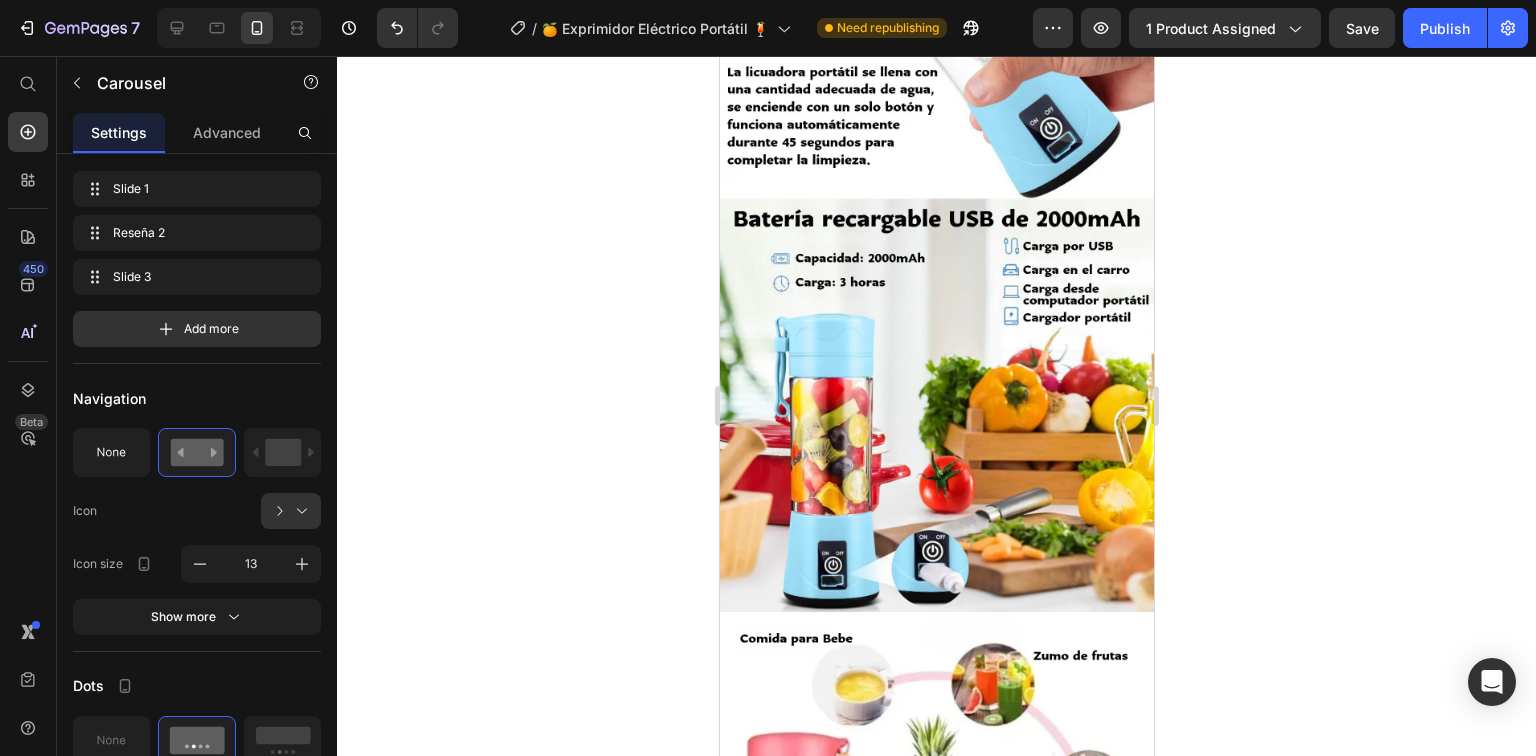 click on "La experiencia de quienes ya lo probaron Heading Image [PERSON_NAME]   La Ceiba-Honduras Text Block Soy profesora y a veces no tengo tiempo de desayunar bien. Desde que tengo este exprimidor, me preparo licuados con avena, banano y leche vegetal rapidísimo. Lo mejor es que puedo beber directamente del mismo vaso sin ensuciar más cosas. La carga me dura varios [PERSON_NAME], y el tamaño es perfecto para mi bolso. ¡Estoy encantada! Es un excelente aliado para quienes llevamos un ritmo de vida ocupado.” Text Block" at bounding box center [930, 1456] 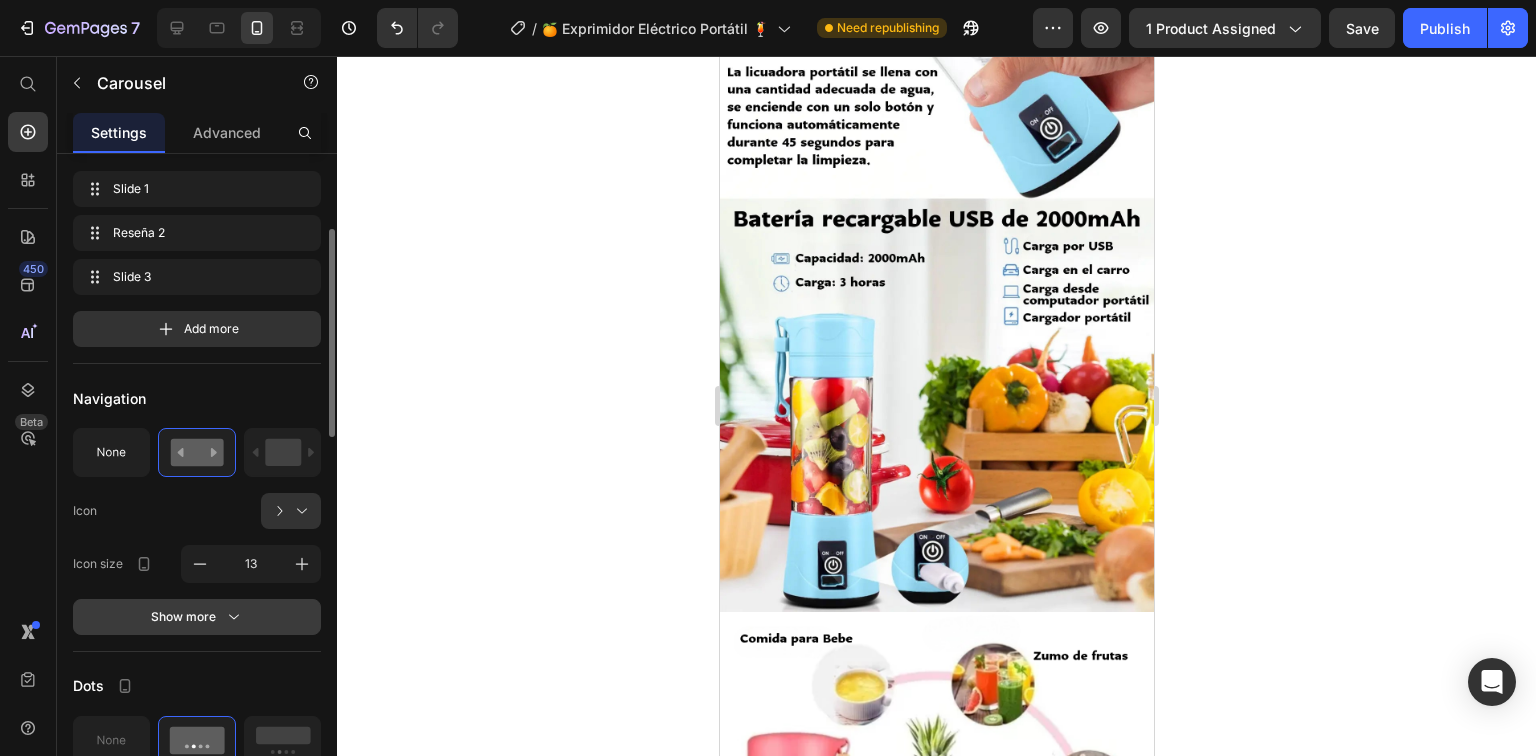 click on "Show more" at bounding box center (197, 617) 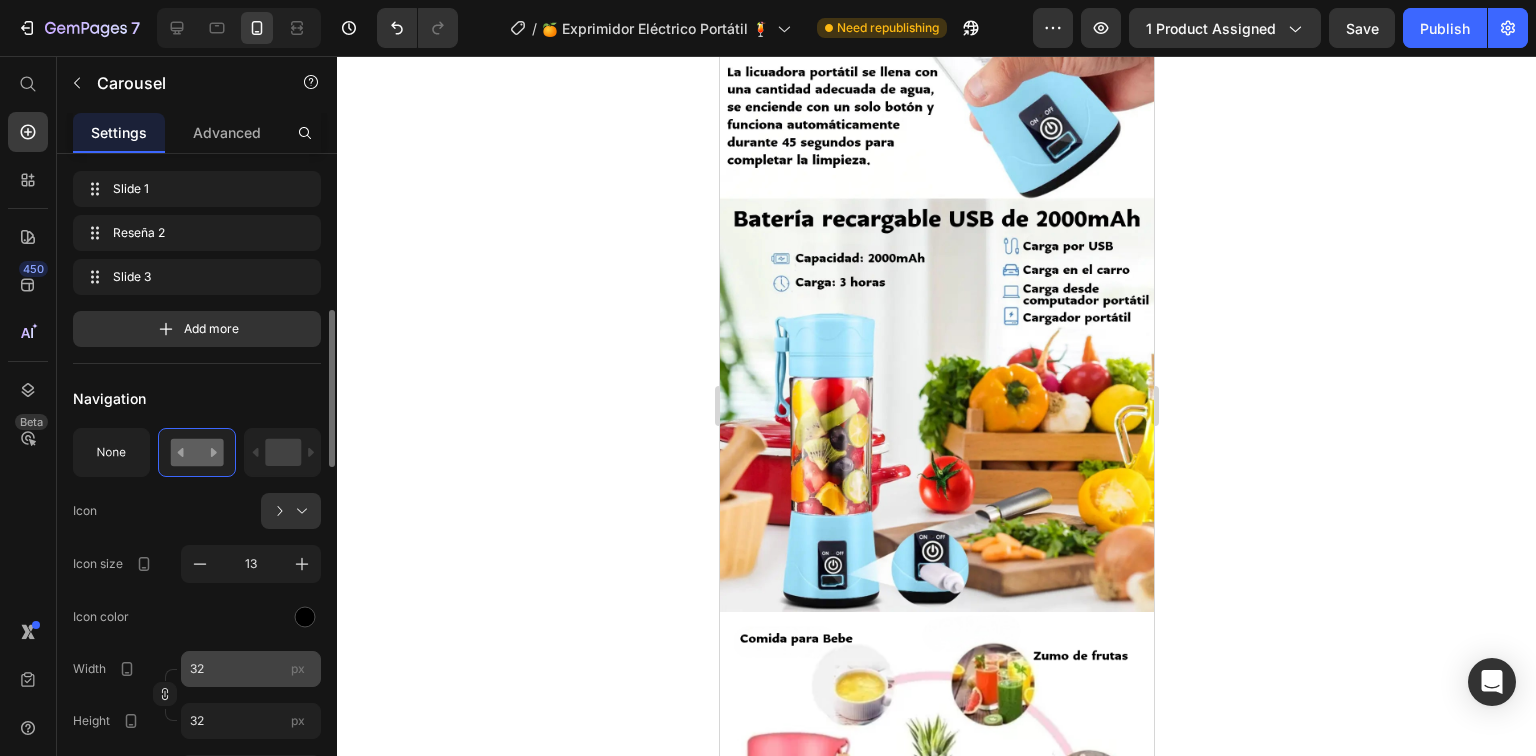 scroll, scrollTop: 400, scrollLeft: 0, axis: vertical 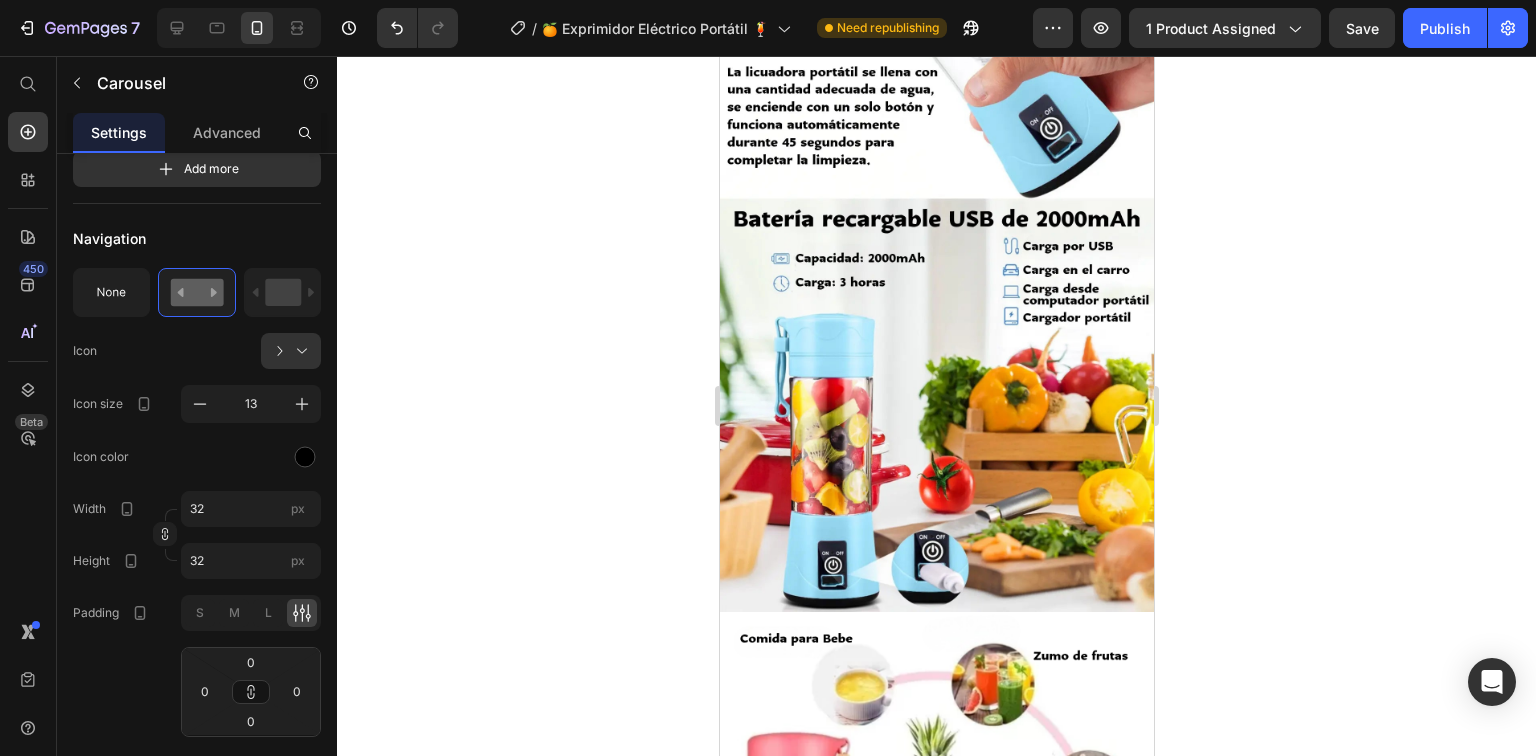 click 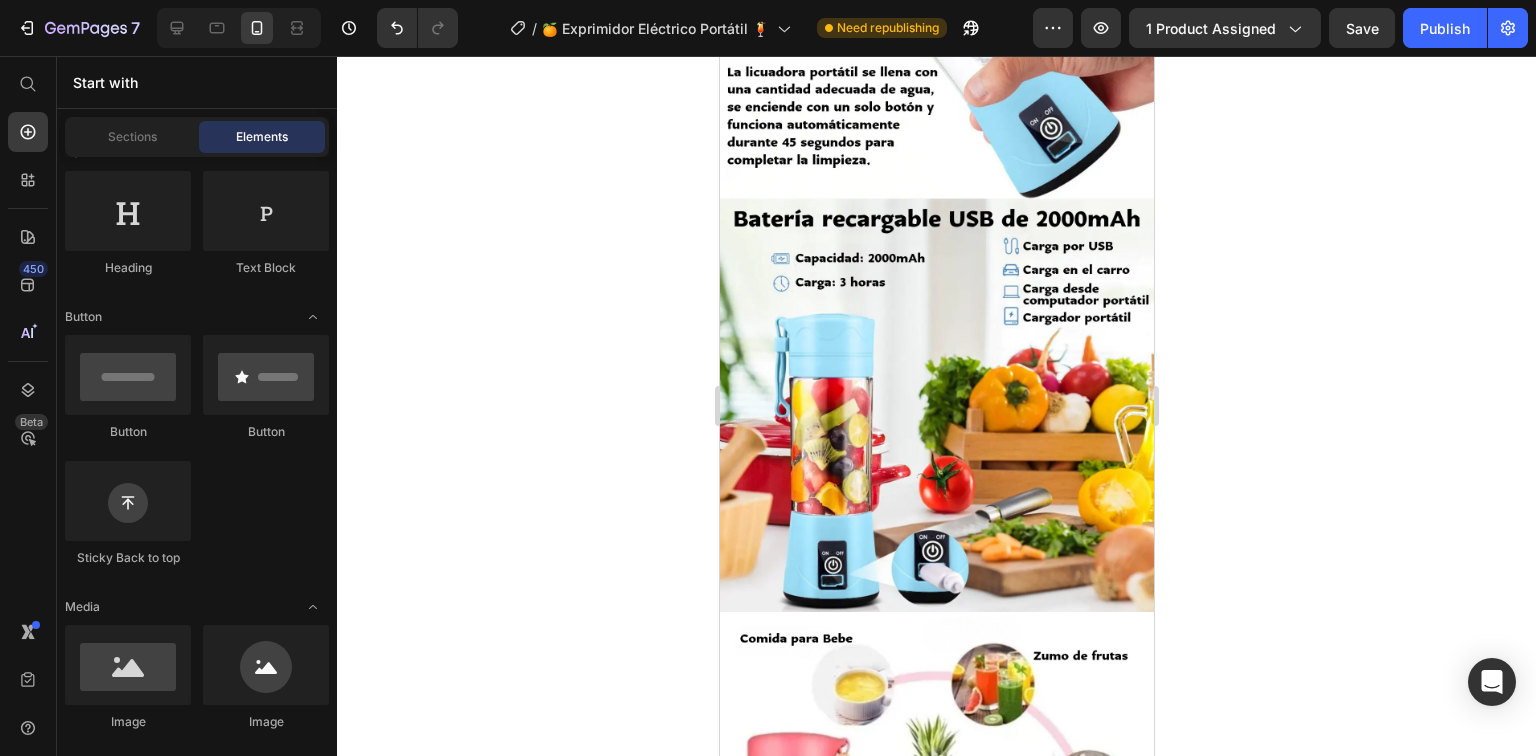 click on "La experiencia de quienes ya lo probaron Heading Image [PERSON_NAME]   La Ceiba-Honduras Text Block Soy profesora y a veces no tengo tiempo de desayunar bien. Desde que tengo este exprimidor, me preparo licuados con avena, banano y leche vegetal rapidísimo. Lo mejor es que puedo beber directamente del mismo vaso sin ensuciar más cosas. La carga me dura varios [PERSON_NAME], y el tamaño es perfecto para mi bolso. ¡Estoy encantada! Es un excelente aliado para quienes llevamos un ritmo de vida ocupado.” Text Block" at bounding box center [930, 1456] 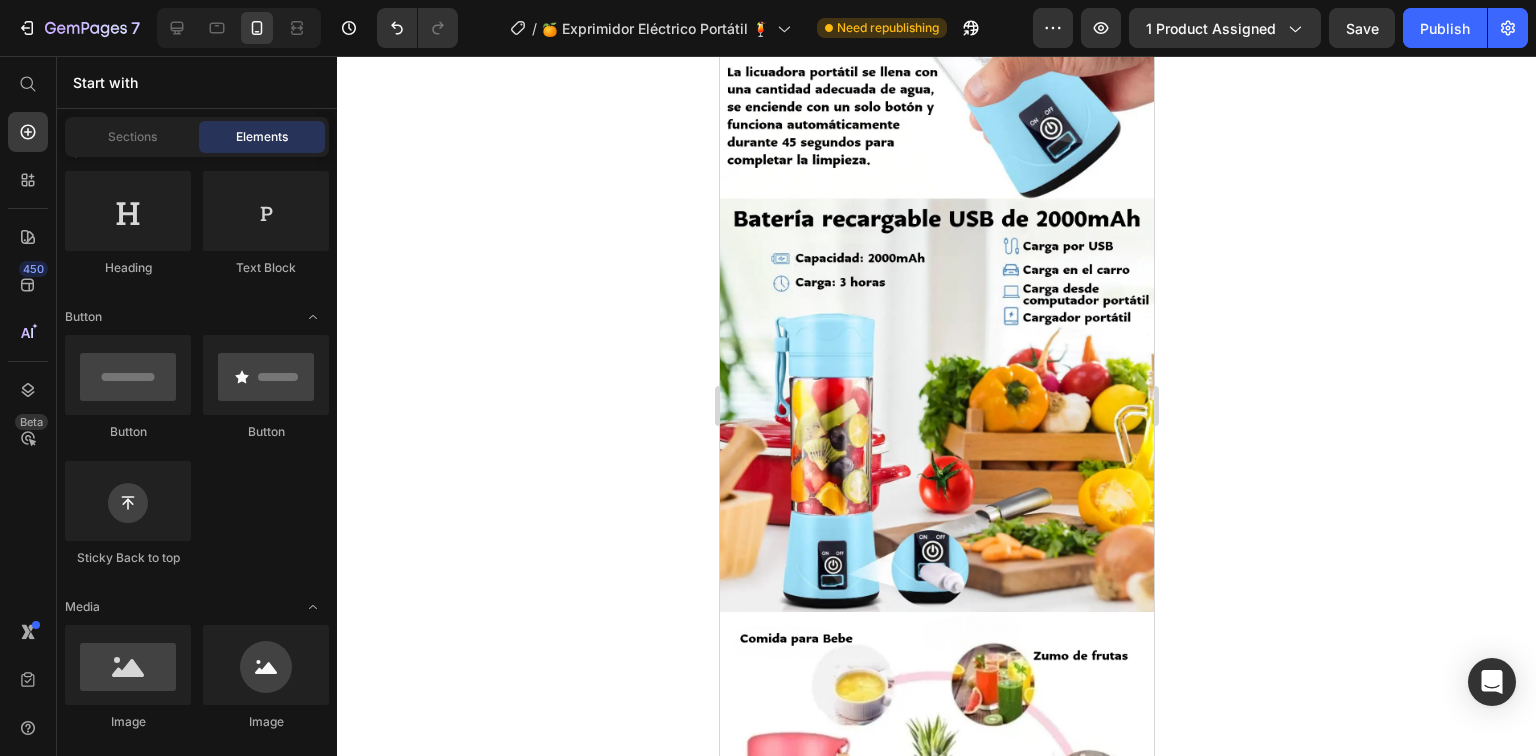 drag, startPoint x: 937, startPoint y: 570, endPoint x: 937, endPoint y: 548, distance: 22 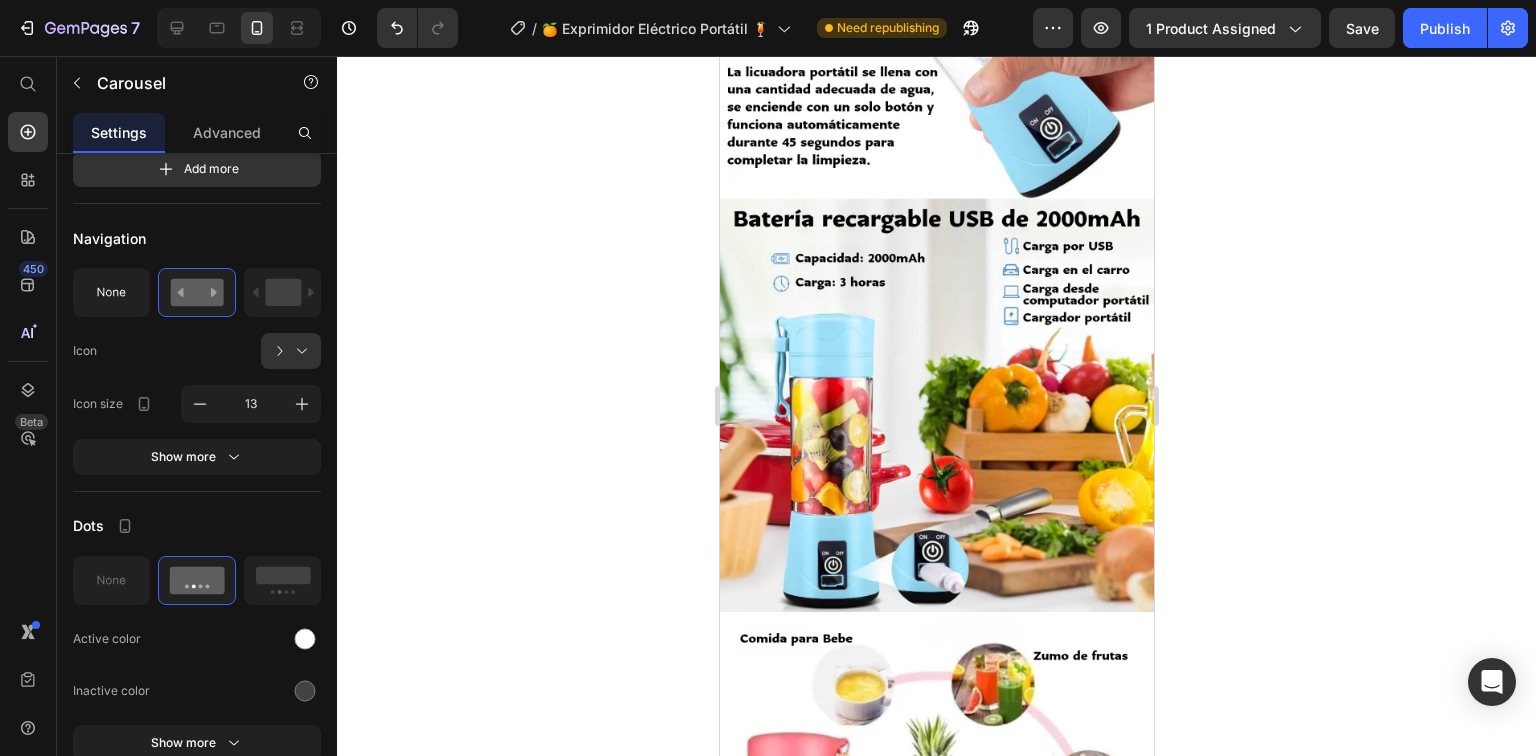 click on "La experiencia de quienes ya lo probaron Heading Image [PERSON_NAME]   [GEOGRAPHIC_DATA]- [GEOGRAPHIC_DATA]   Text Block “Estoy realmente feliz con este exprimidor portátil. Lo compré pensando en preparar jugos rápidos por las mañanas, pero ahora lo llevo a todas partes: al trabajo, al gimnasio e incluso cuando salgo de viaje. La batería dura muchísimo y es súper fácil de usar. Solo corto la fruta, la echo dentro y listo. ¡En menos de un minuto tengo mi batido listo! Además, el color [PERSON_NAME] divino. Lo recomiendo al 100%.” Text Block La experiencia de quienes ya lo probaron Heading Image [PERSON_NAME]   San [PERSON_NAME] Sula-[GEOGRAPHIC_DATA] Text Block Text Block La experiencia de quienes ya lo probaron Heading Image [PERSON_NAME]   La Ceiba-Honduras Text Block Text Block
Carousel   0" at bounding box center [936, 1456] 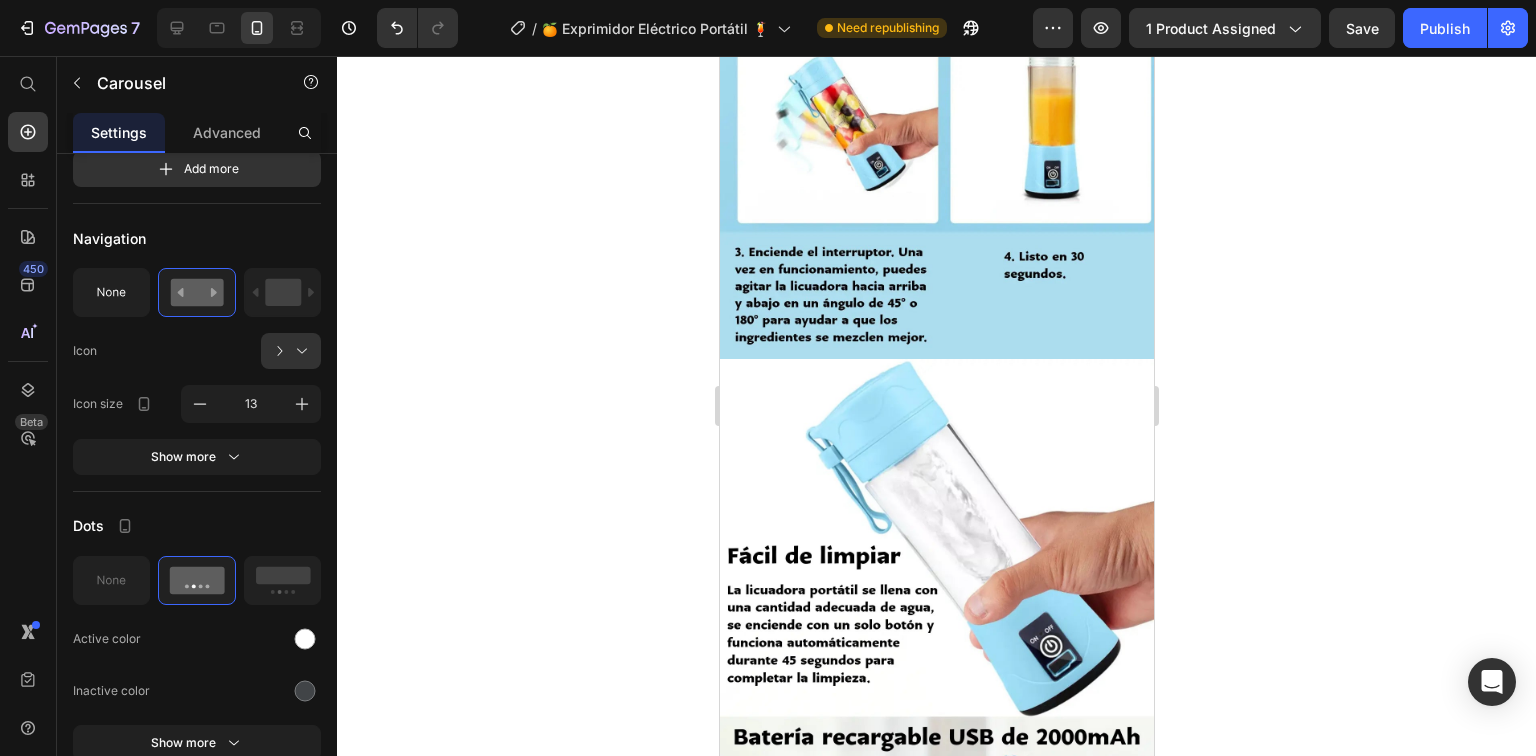 scroll, scrollTop: 2820, scrollLeft: 0, axis: vertical 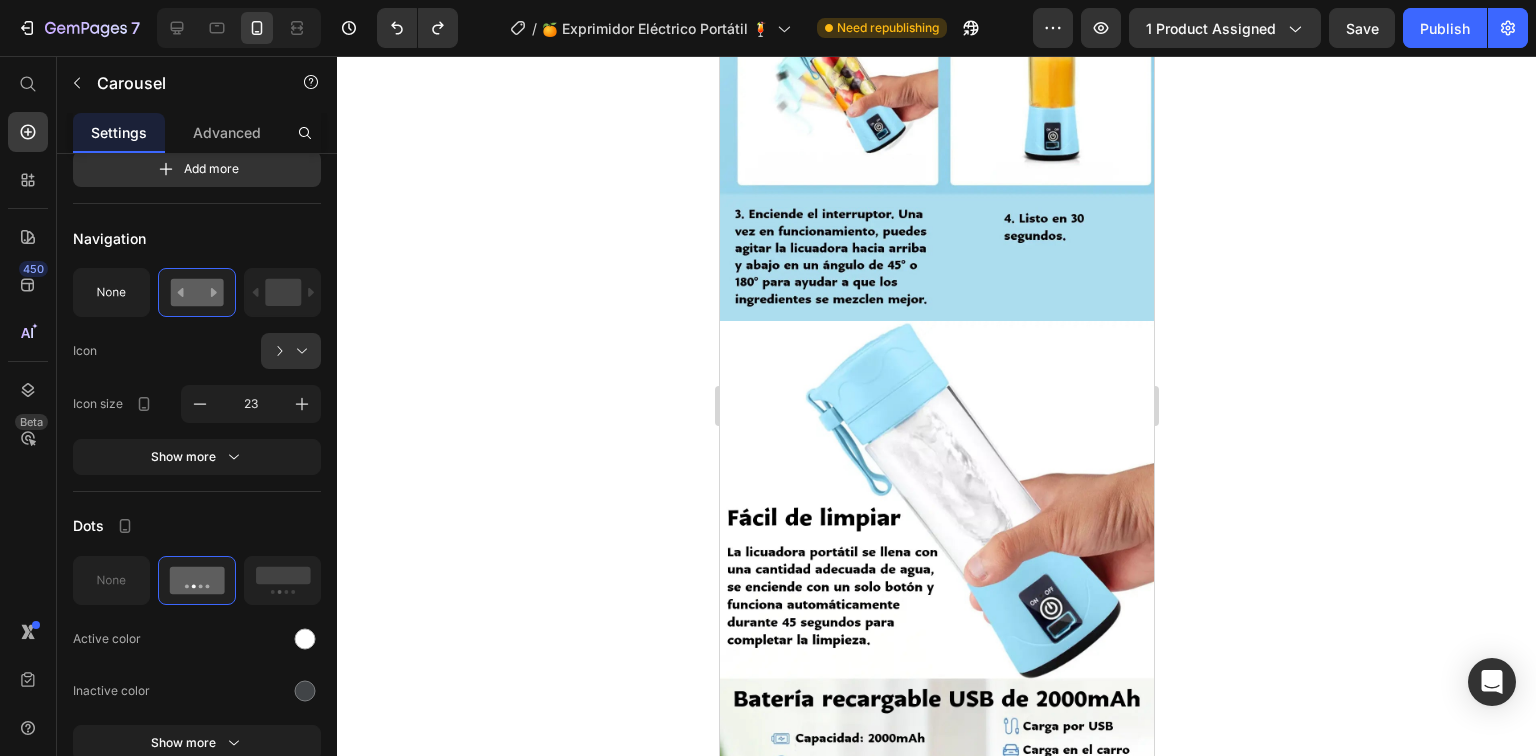 type on "24" 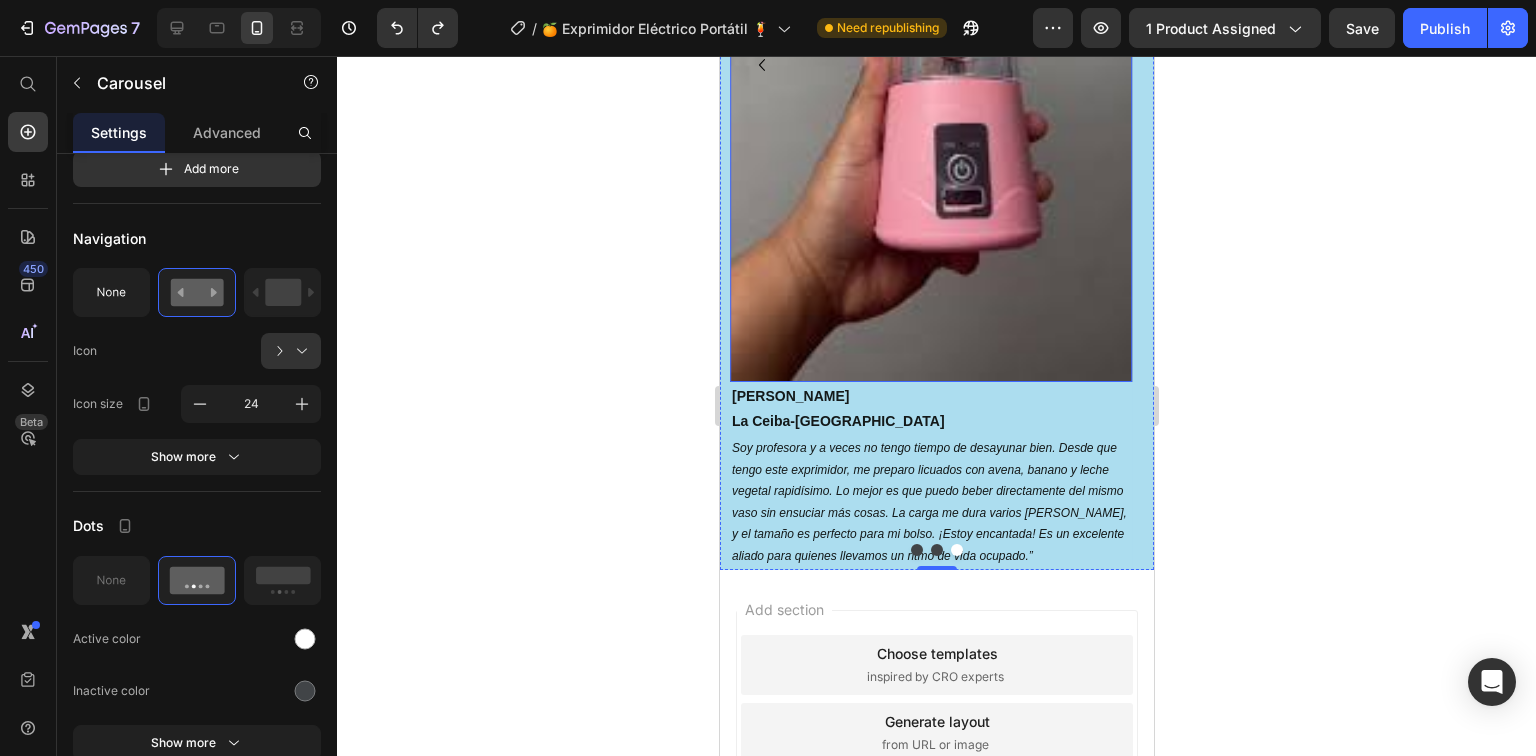 scroll, scrollTop: 3568, scrollLeft: 0, axis: vertical 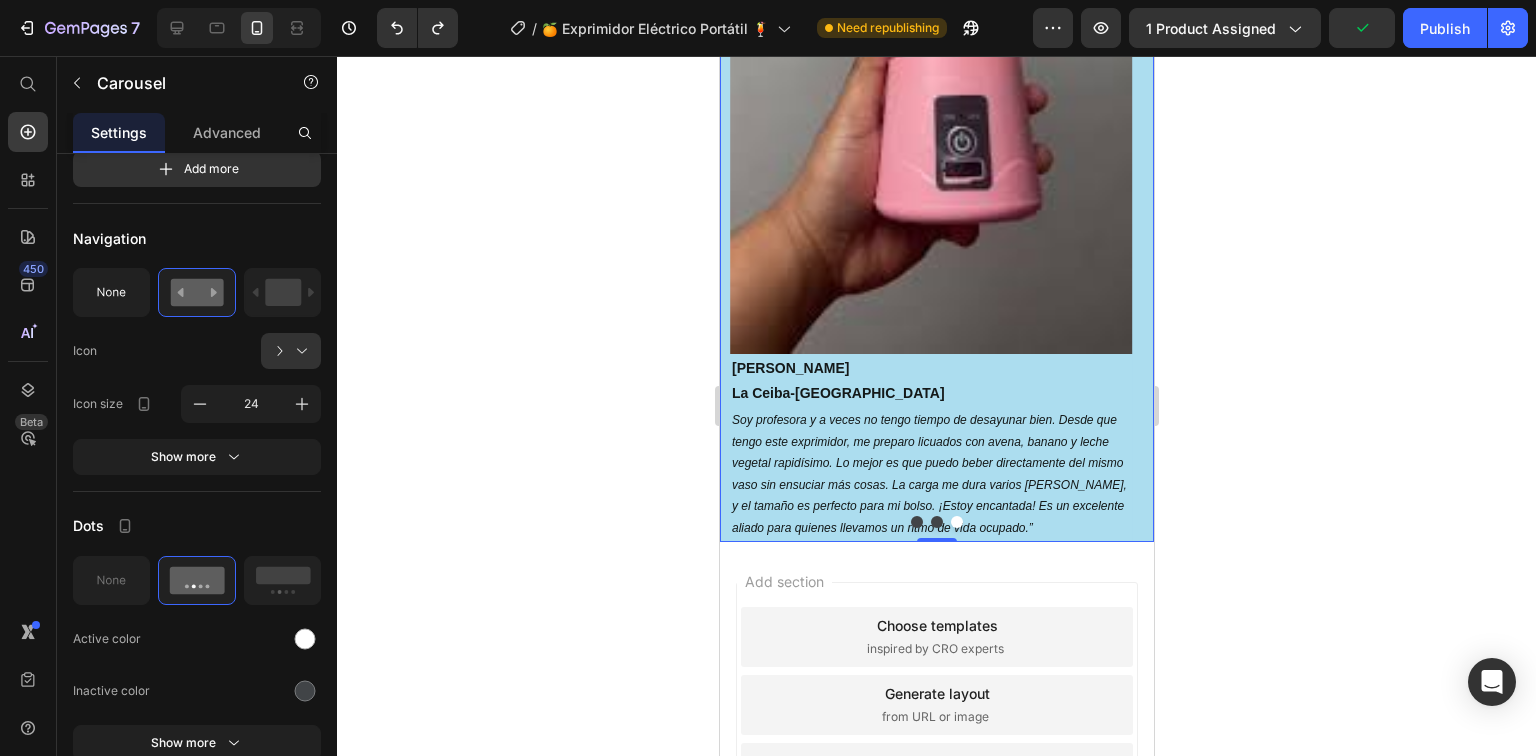 click at bounding box center (916, 522) 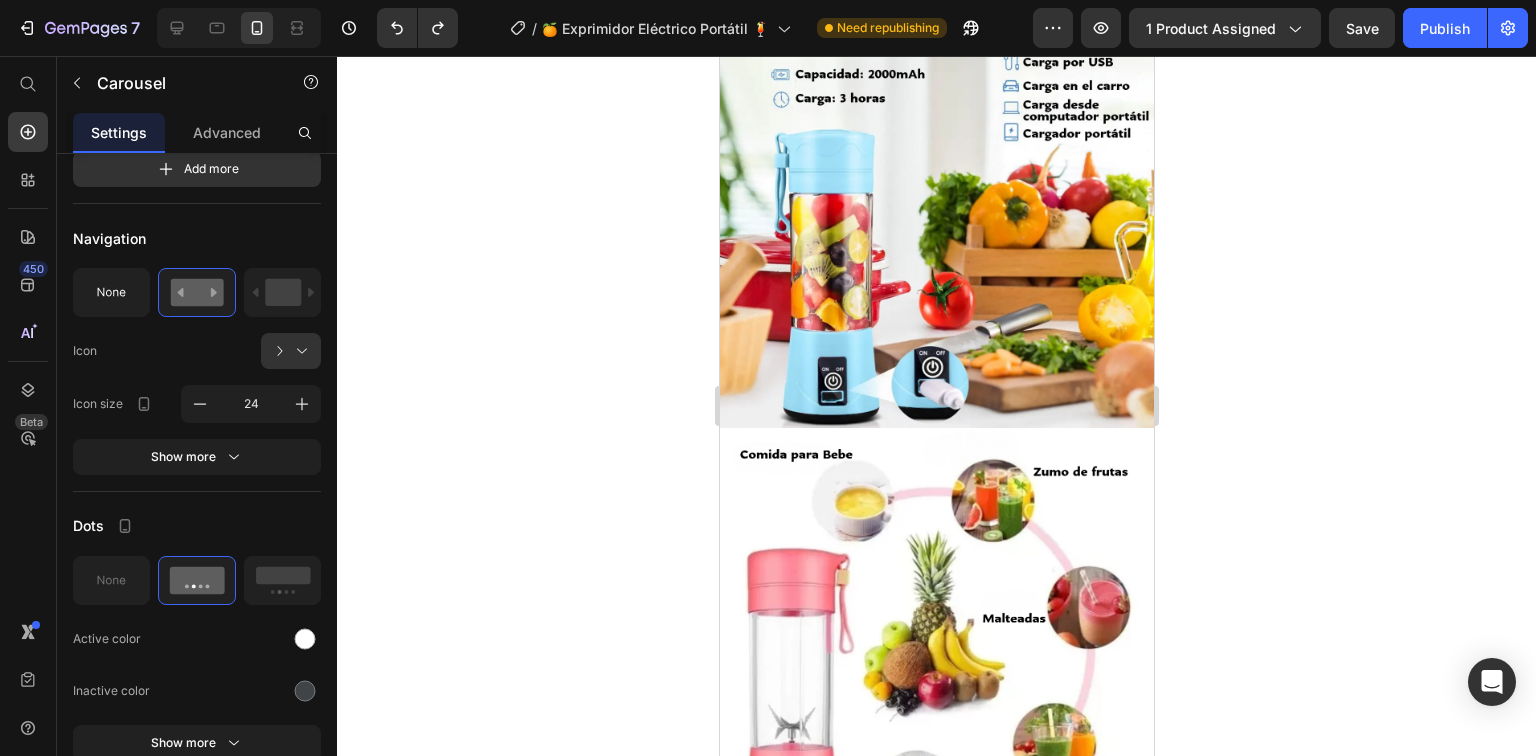 scroll, scrollTop: 3488, scrollLeft: 0, axis: vertical 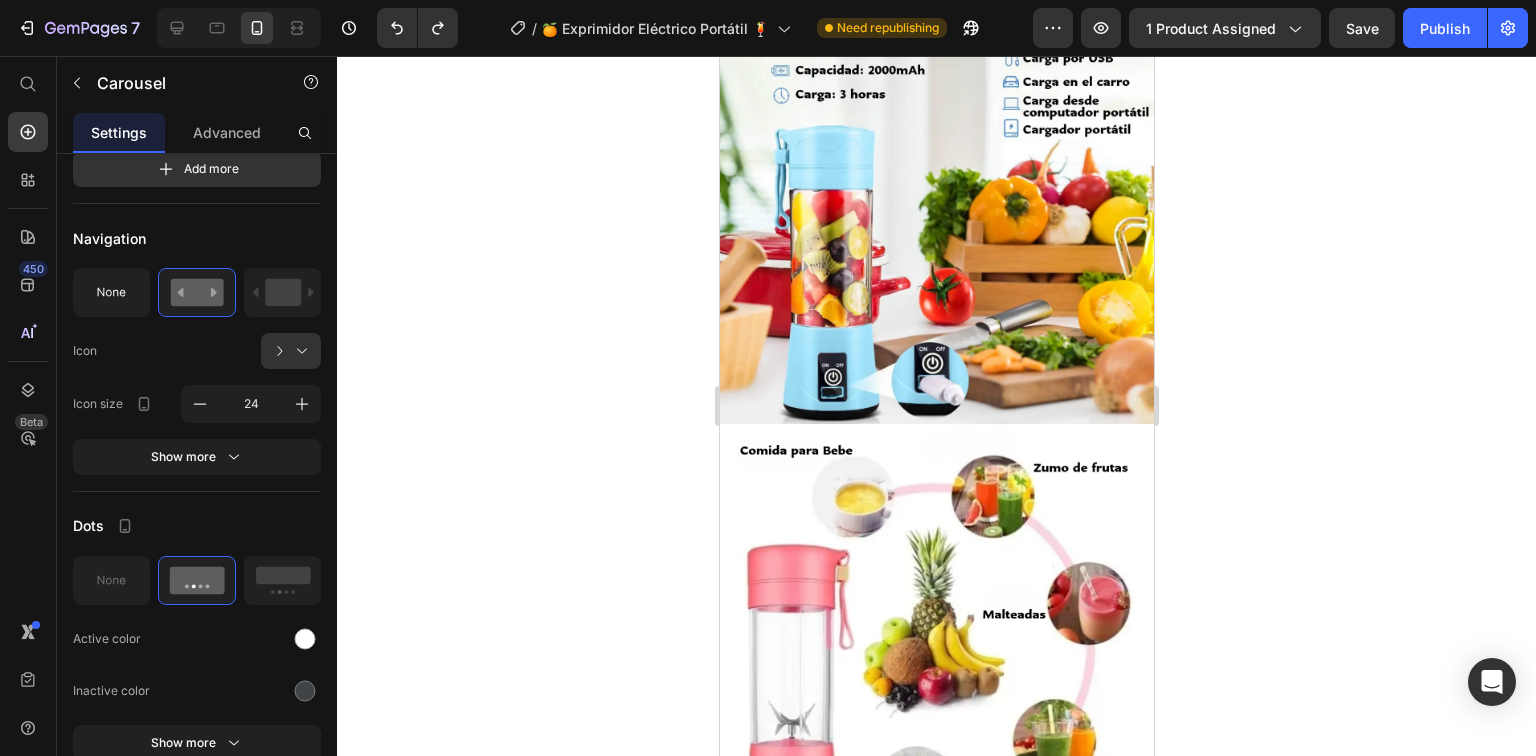 click at bounding box center (936, 1955) 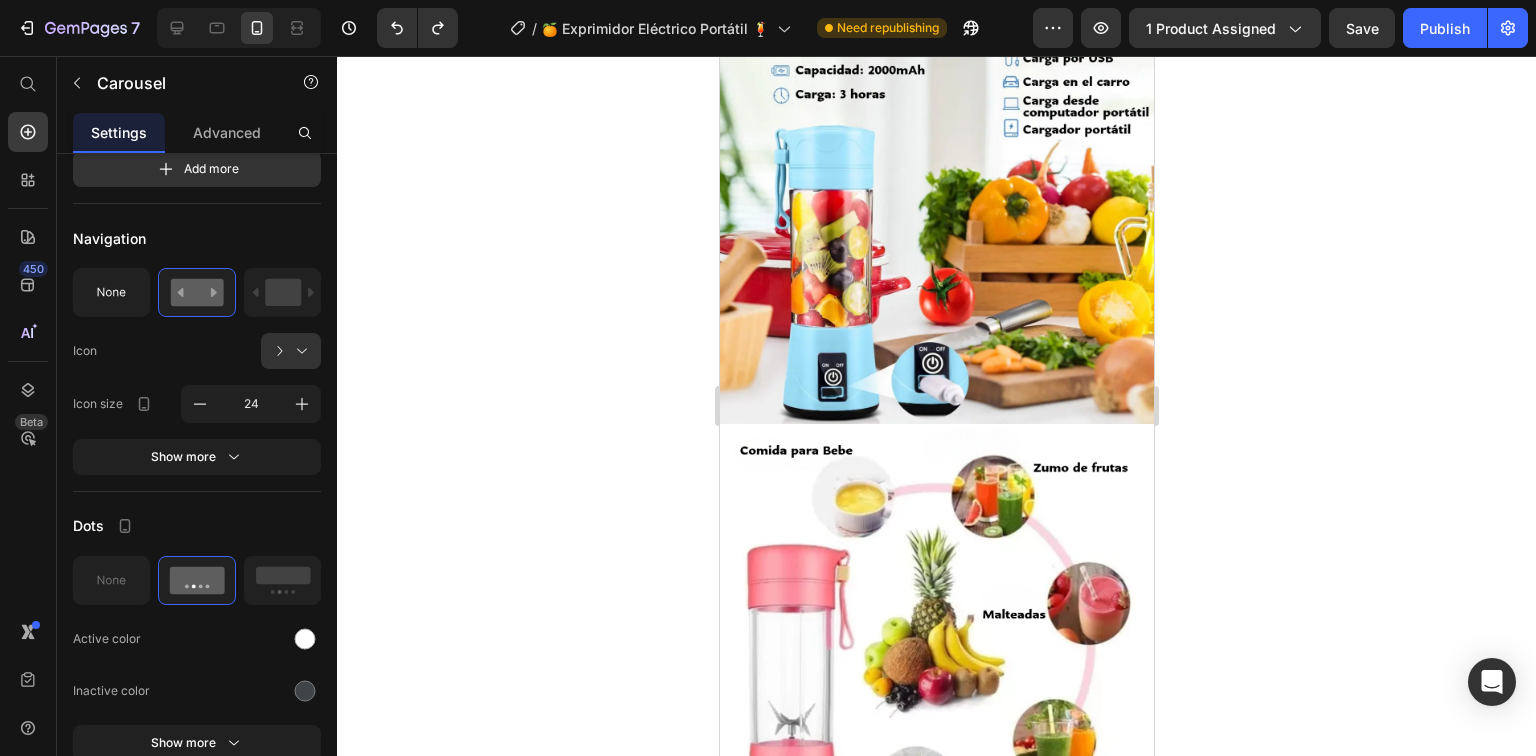 click at bounding box center [956, 1955] 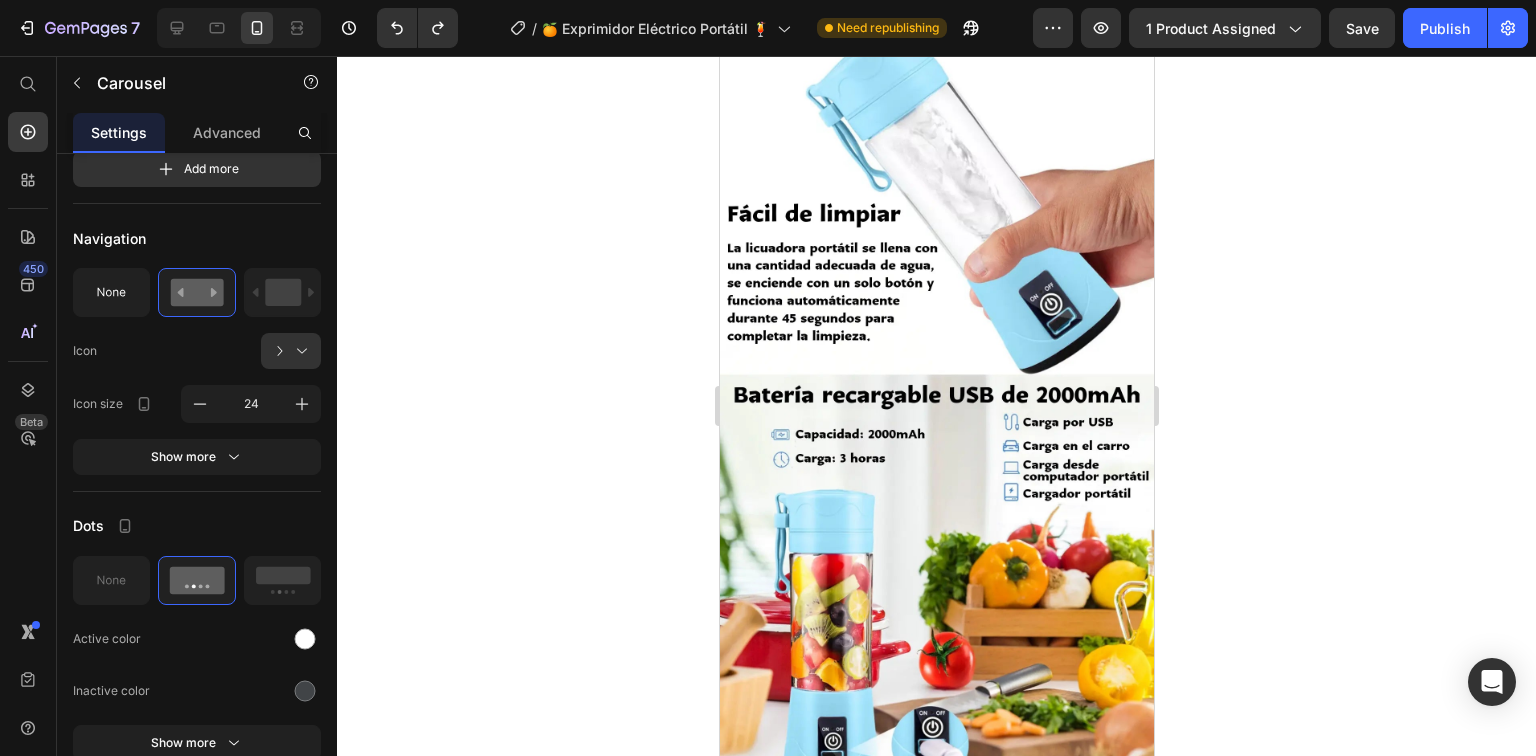 scroll, scrollTop: 3115, scrollLeft: 0, axis: vertical 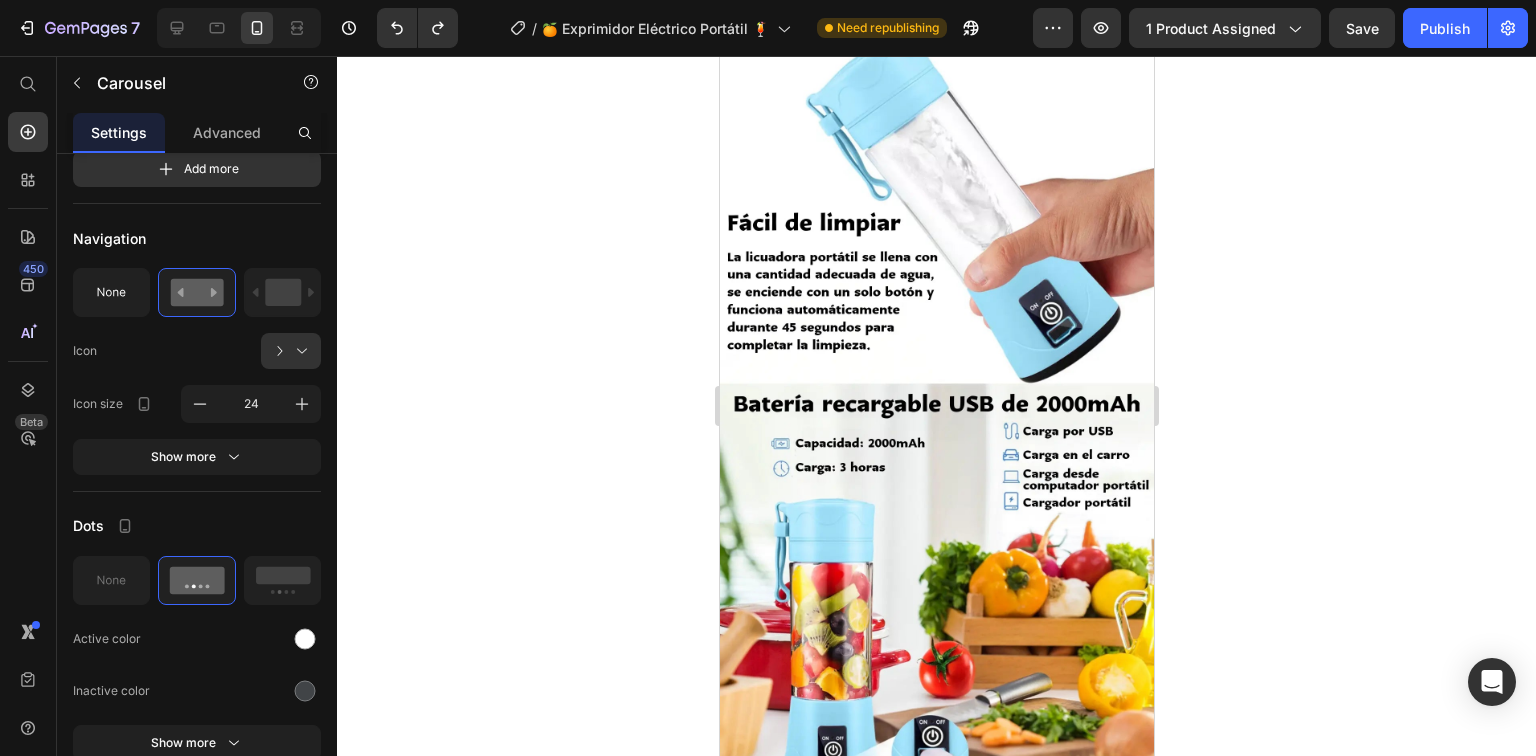 click at bounding box center (930, 1770) 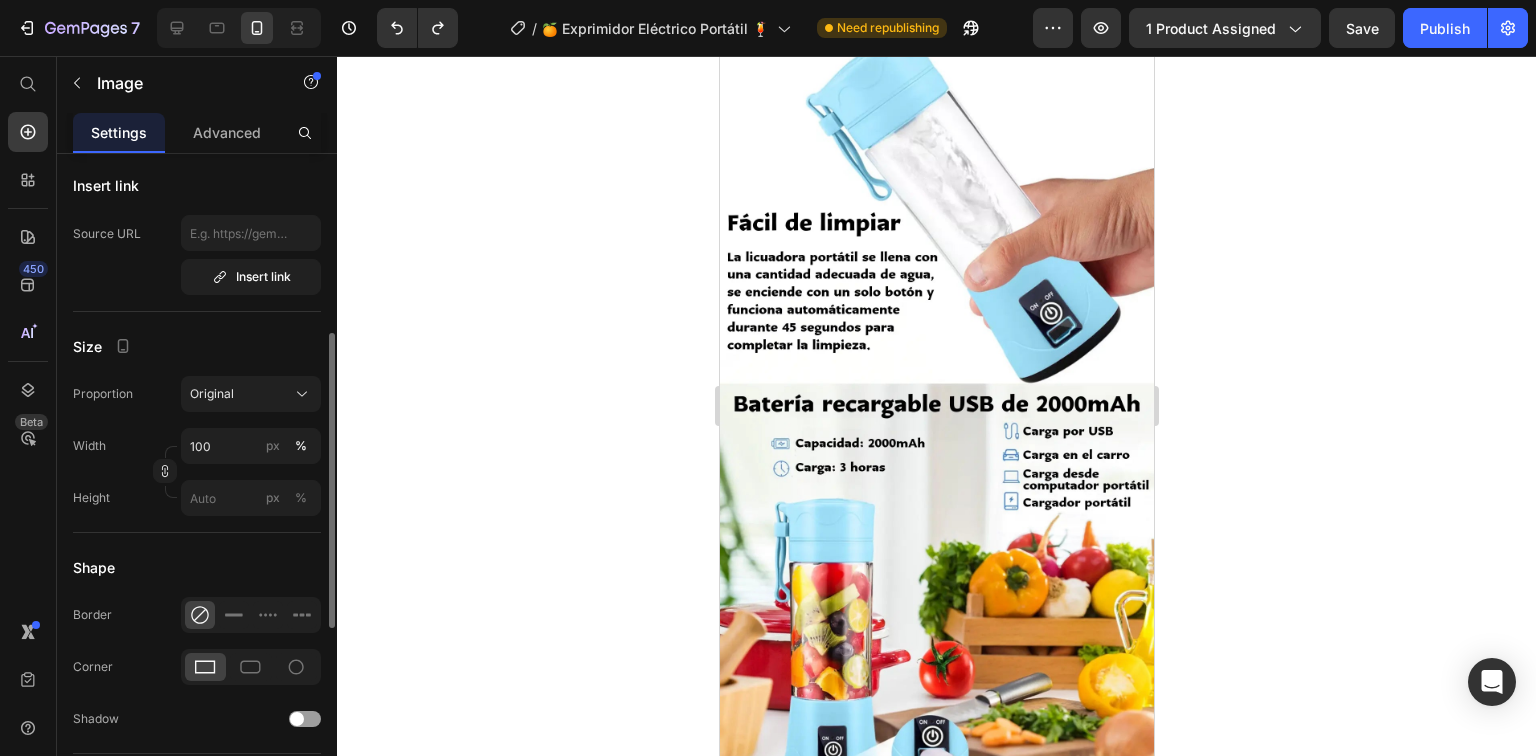 scroll, scrollTop: 320, scrollLeft: 0, axis: vertical 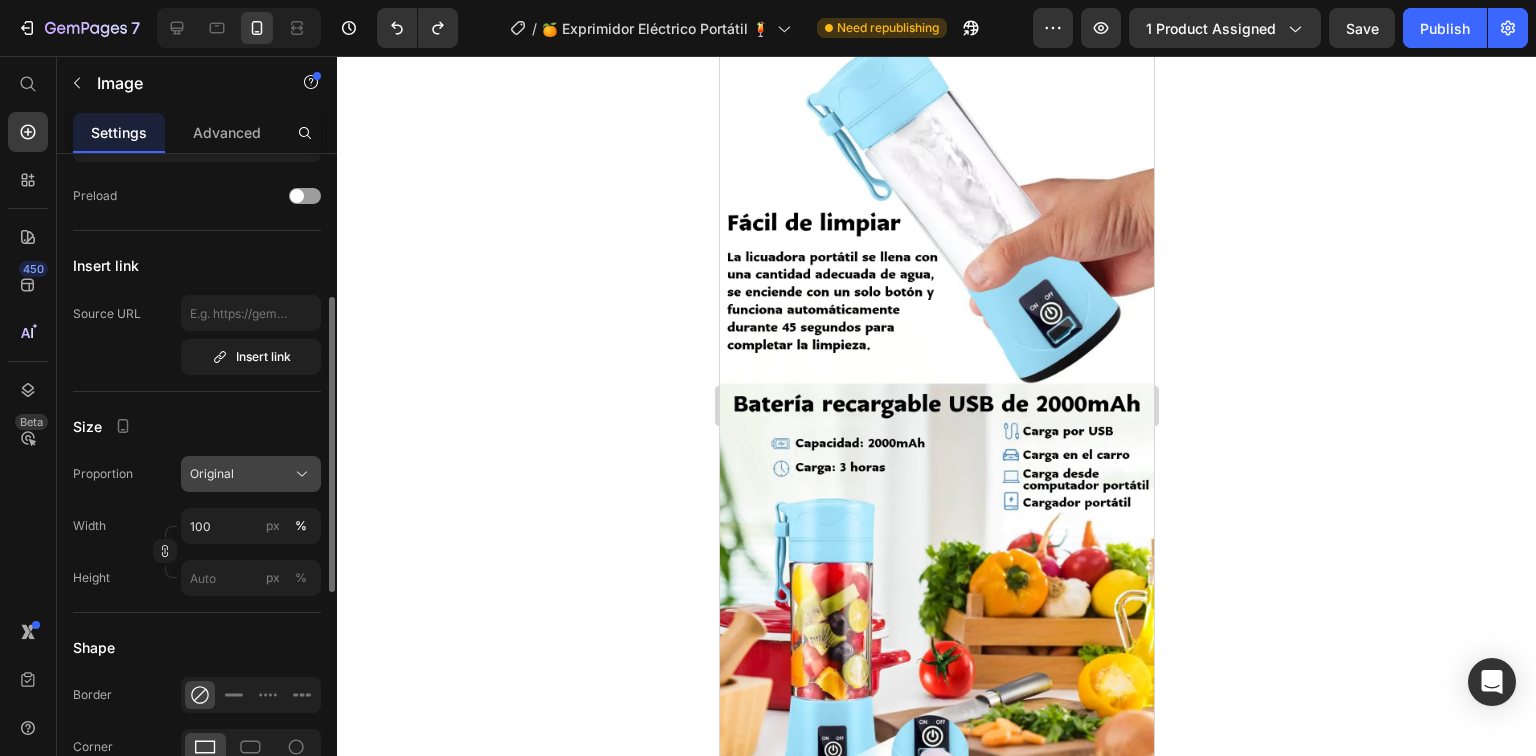click 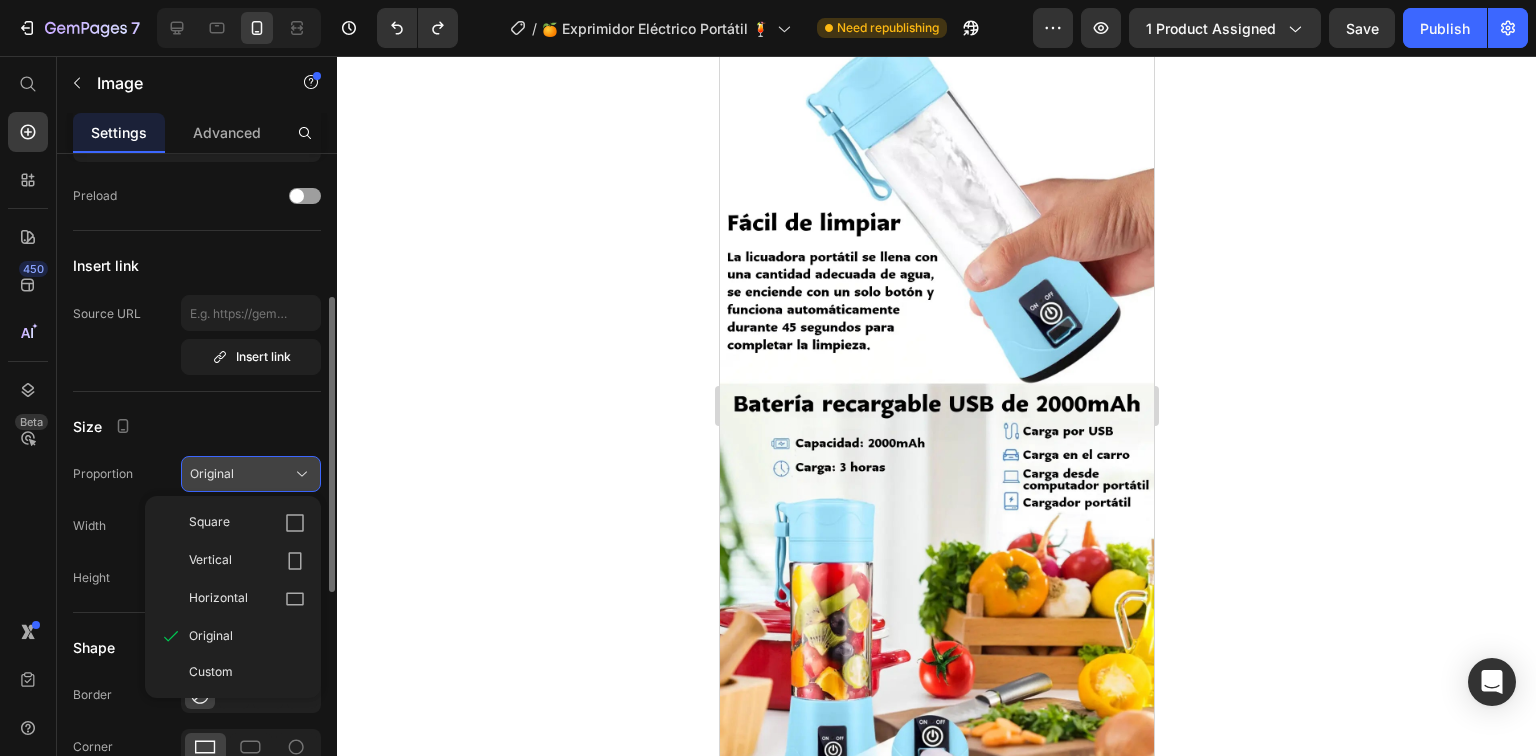 click 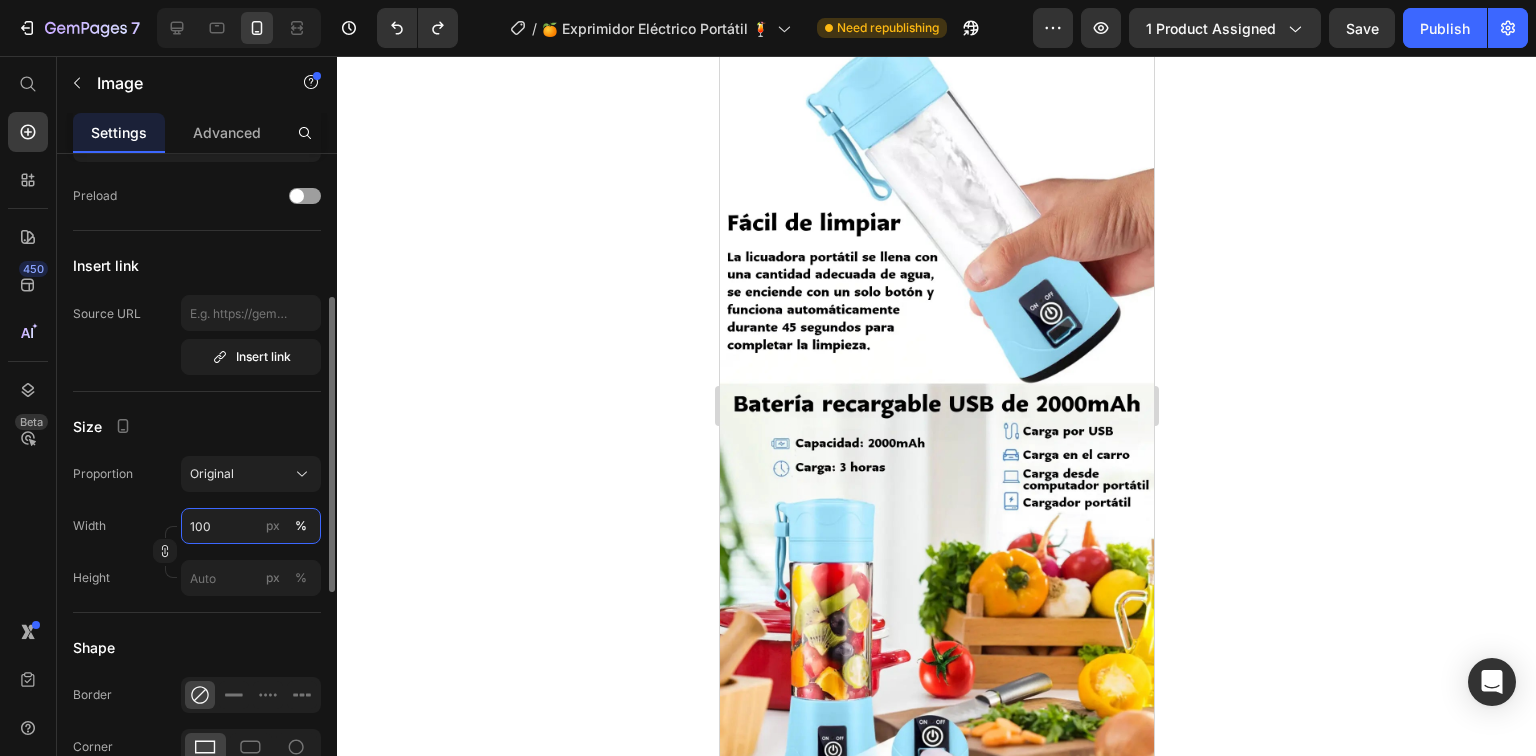 click on "100" at bounding box center (251, 526) 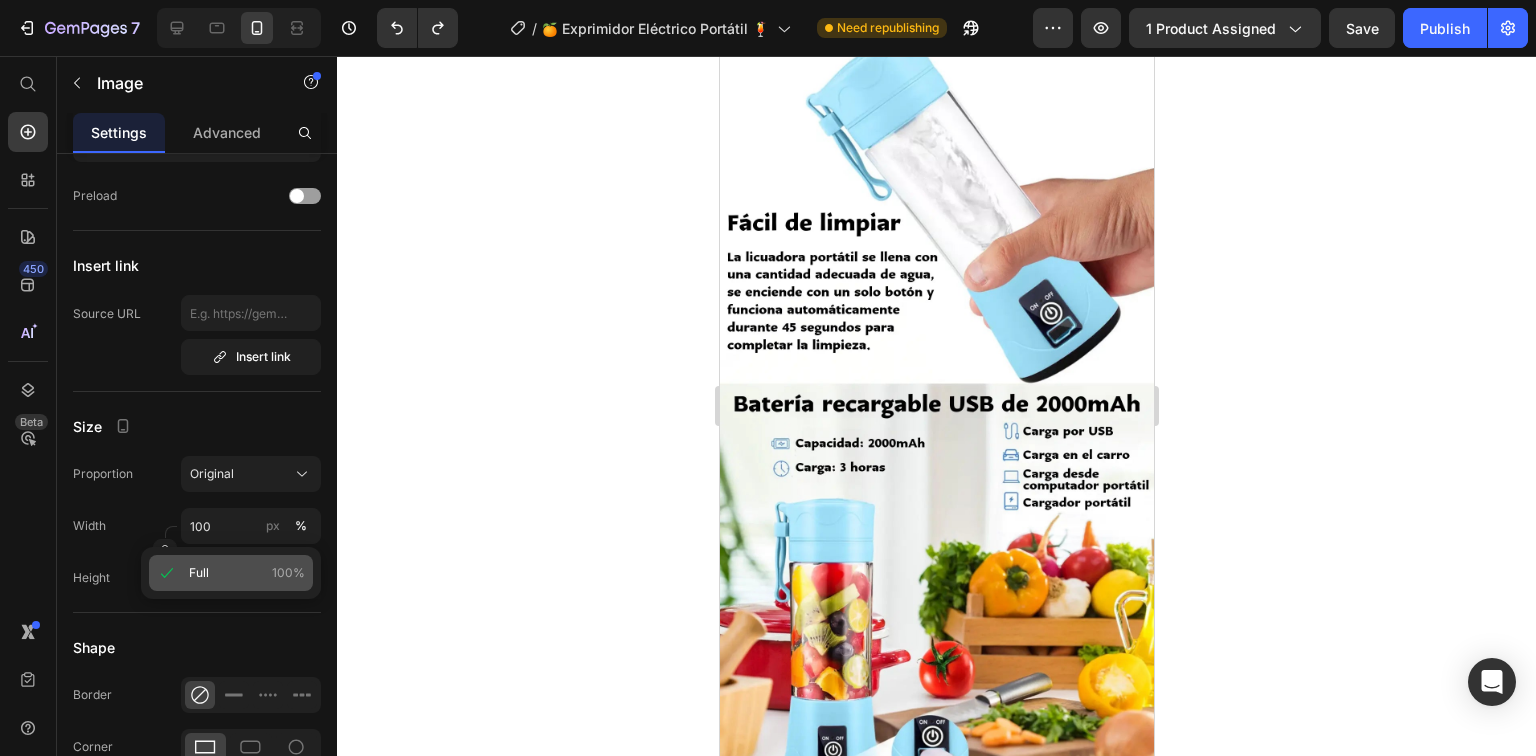 click on "Full" at bounding box center [199, 573] 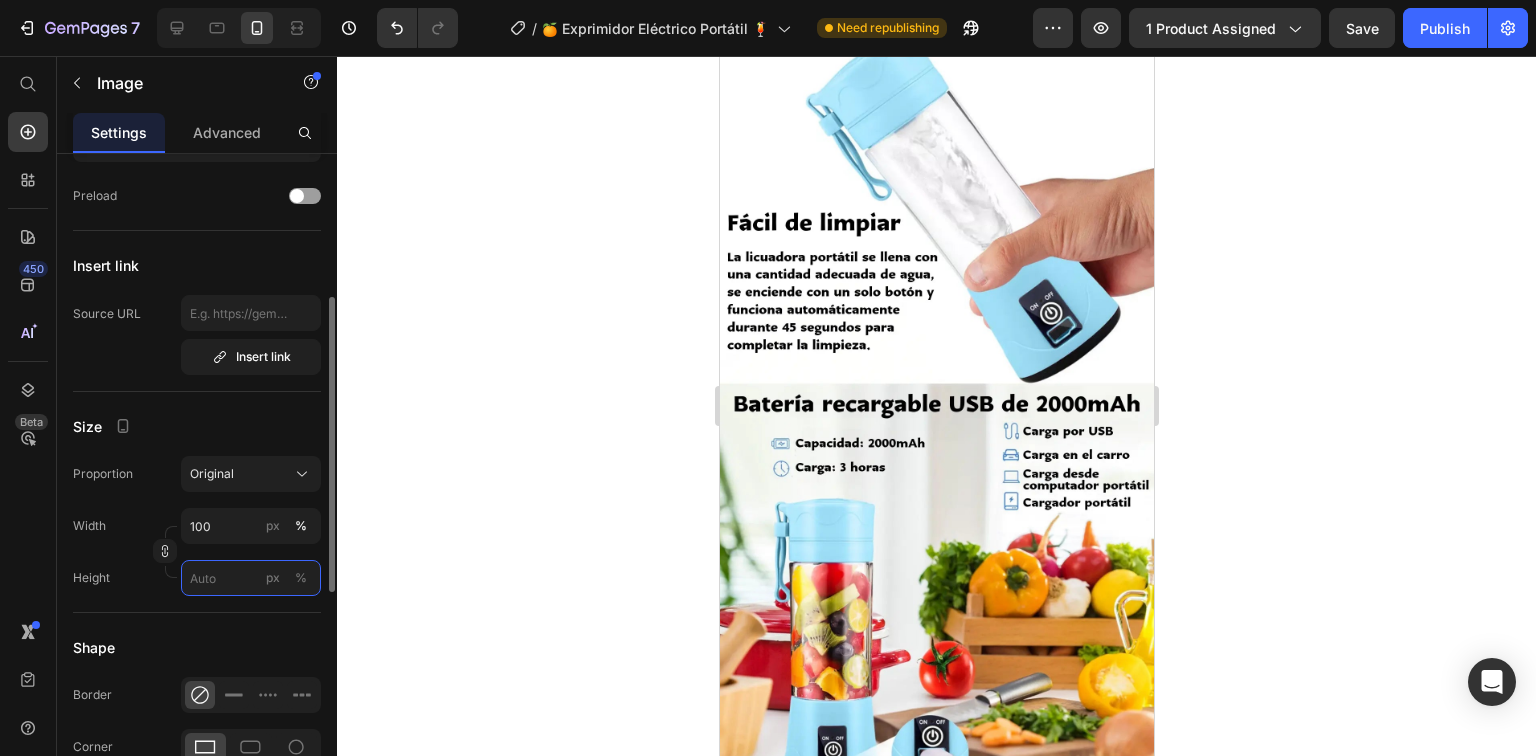 click on "px %" at bounding box center (251, 578) 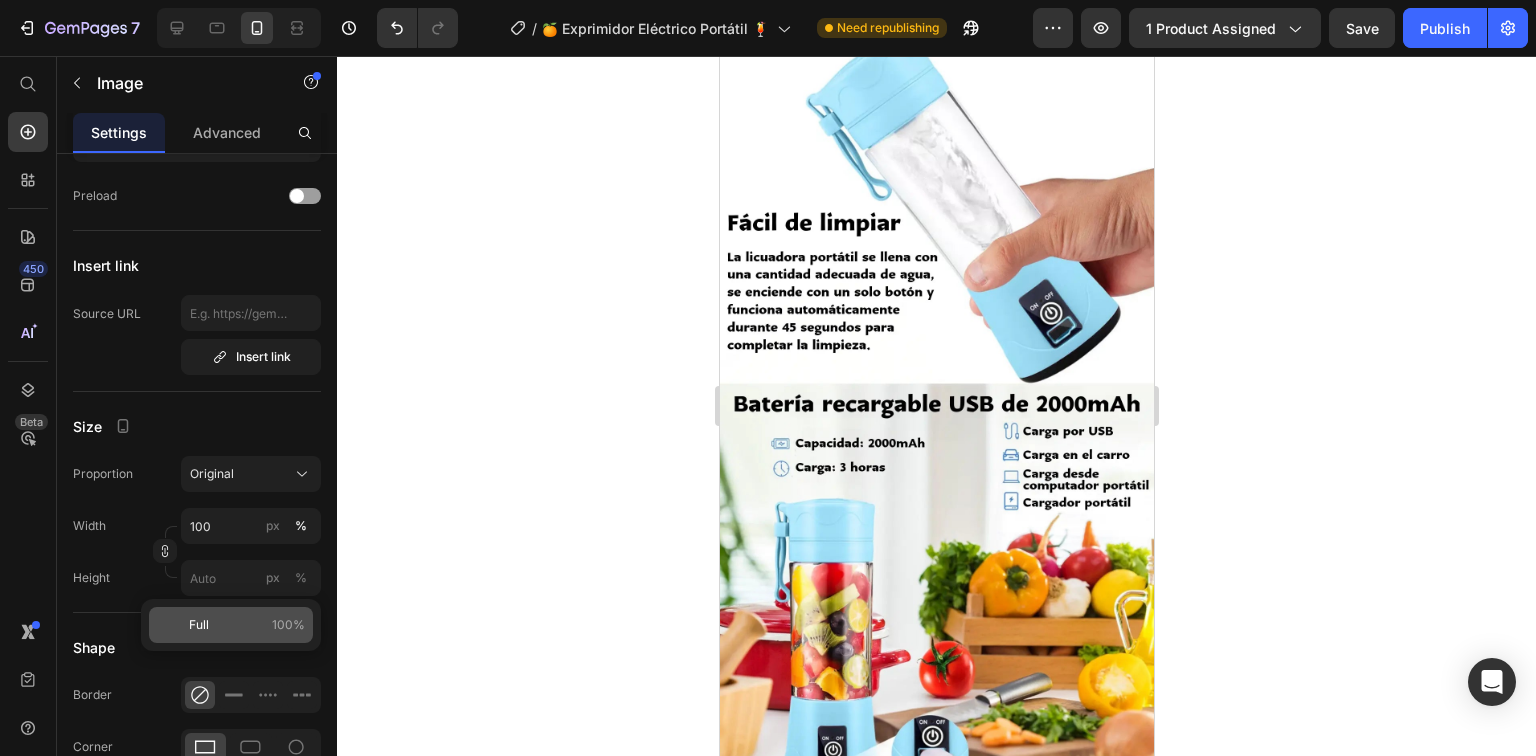 click on "Full" at bounding box center (199, 625) 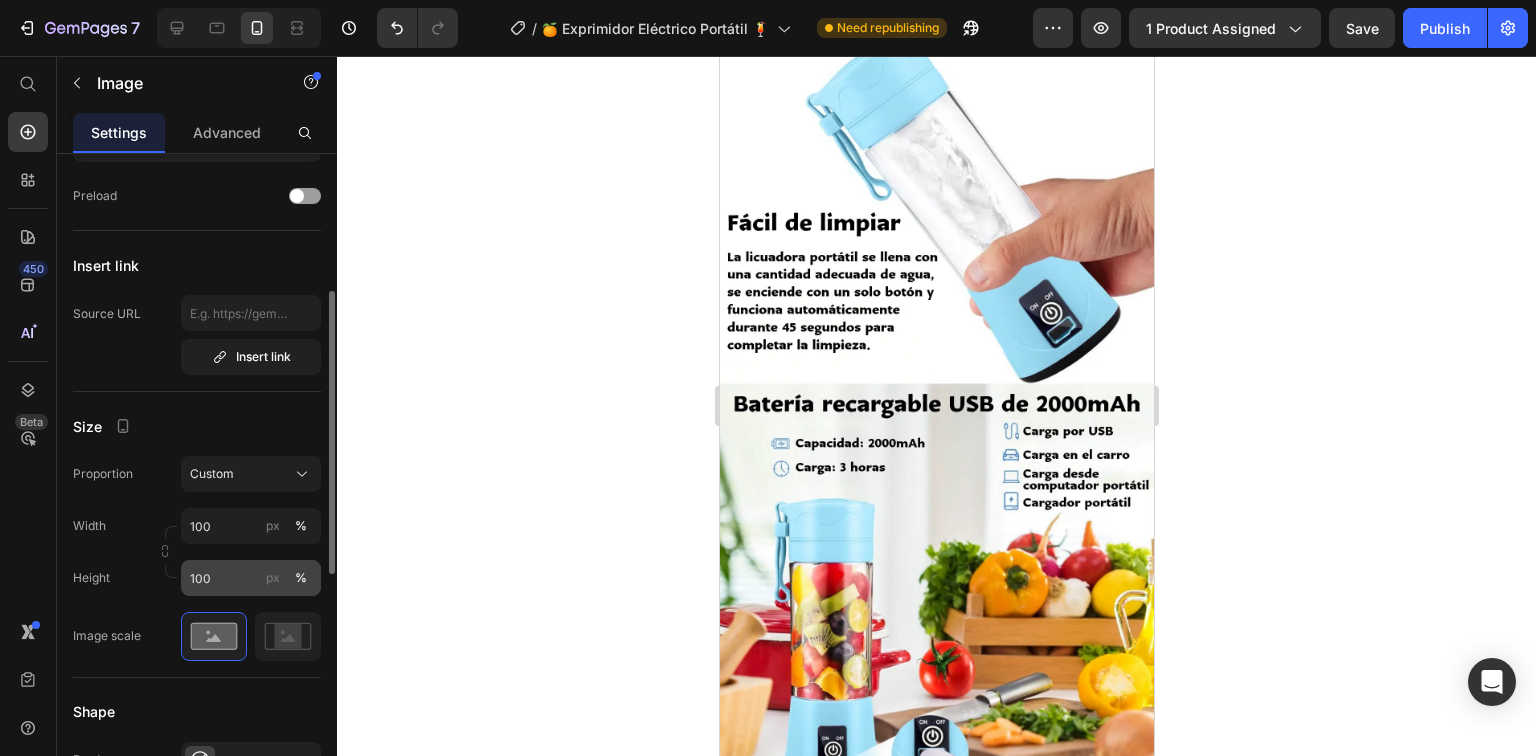 type 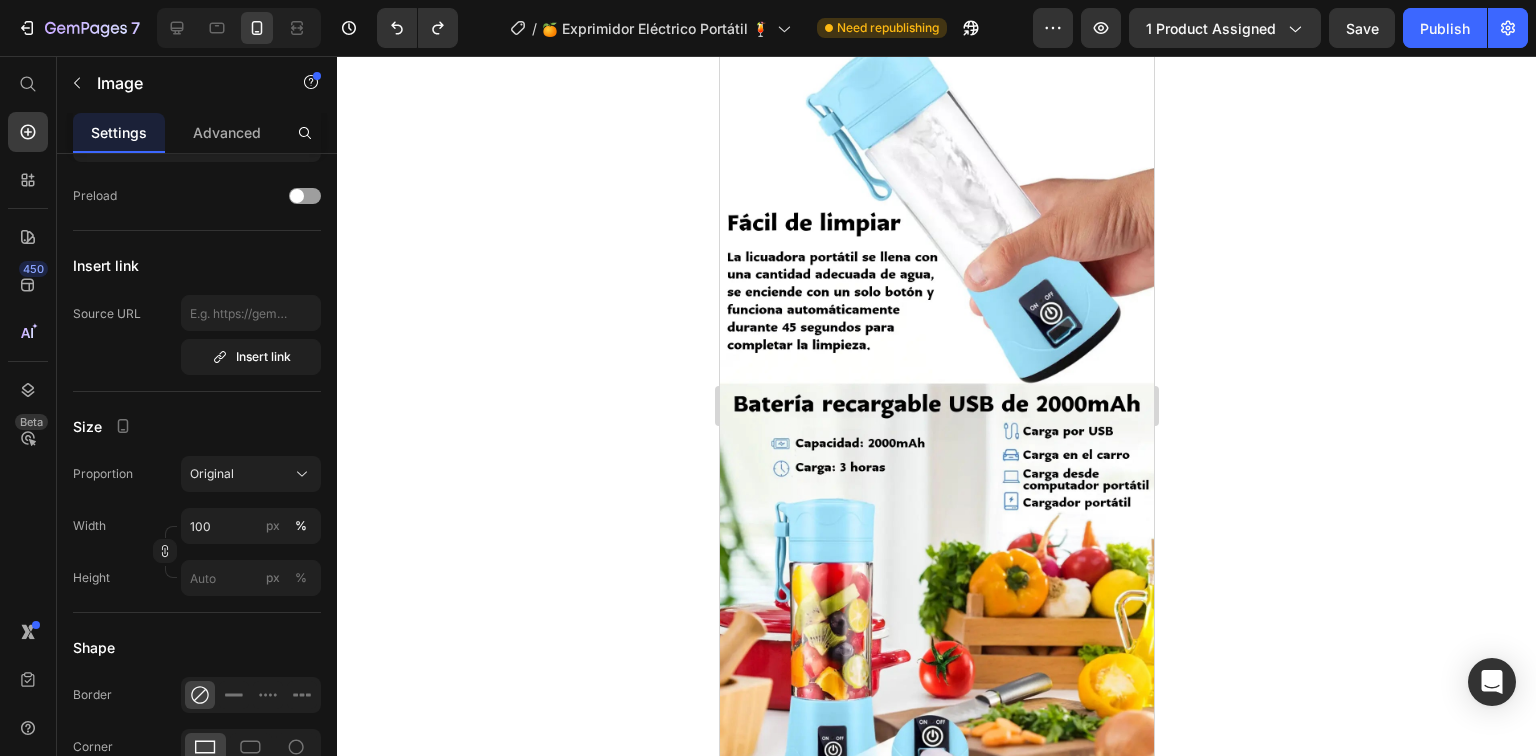 click 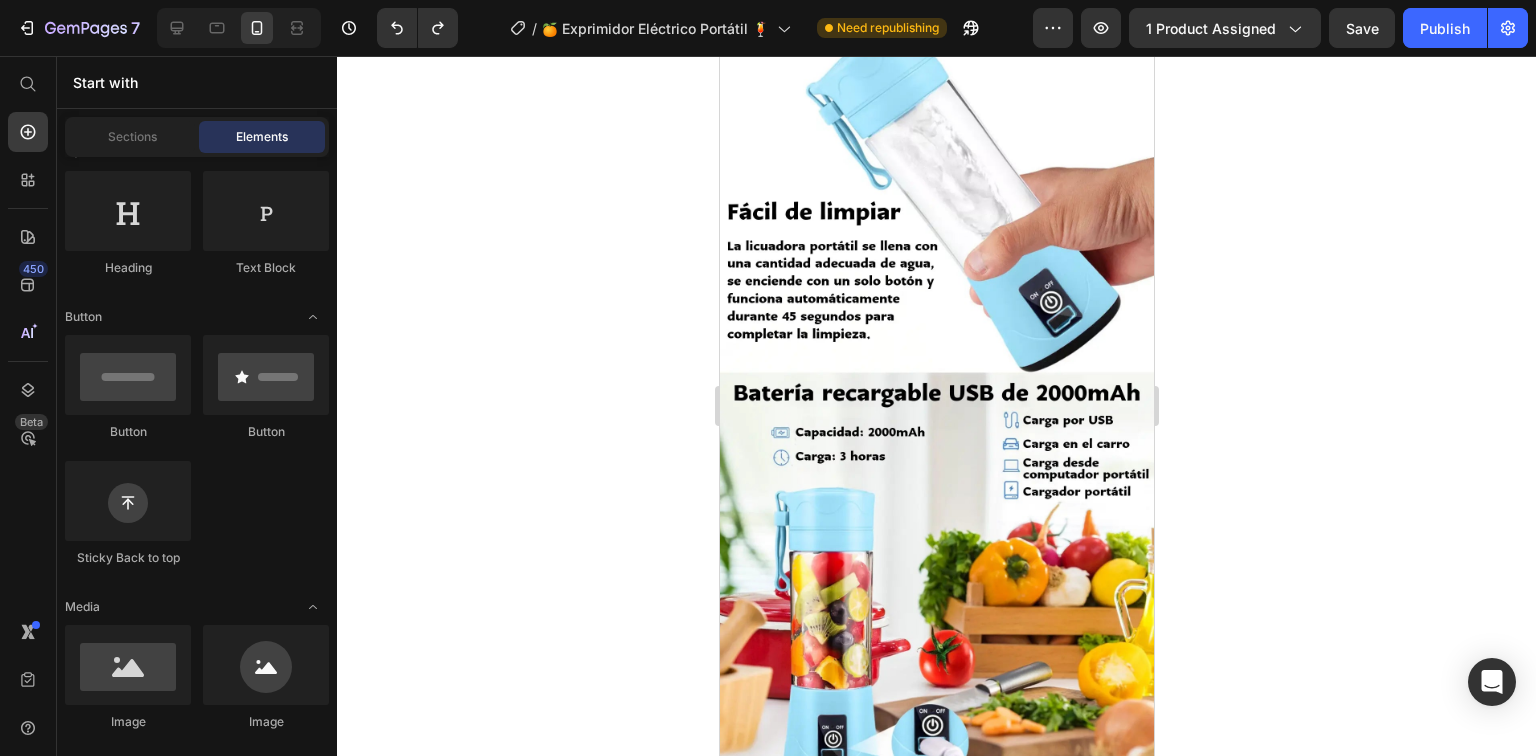 scroll, scrollTop: 3355, scrollLeft: 0, axis: vertical 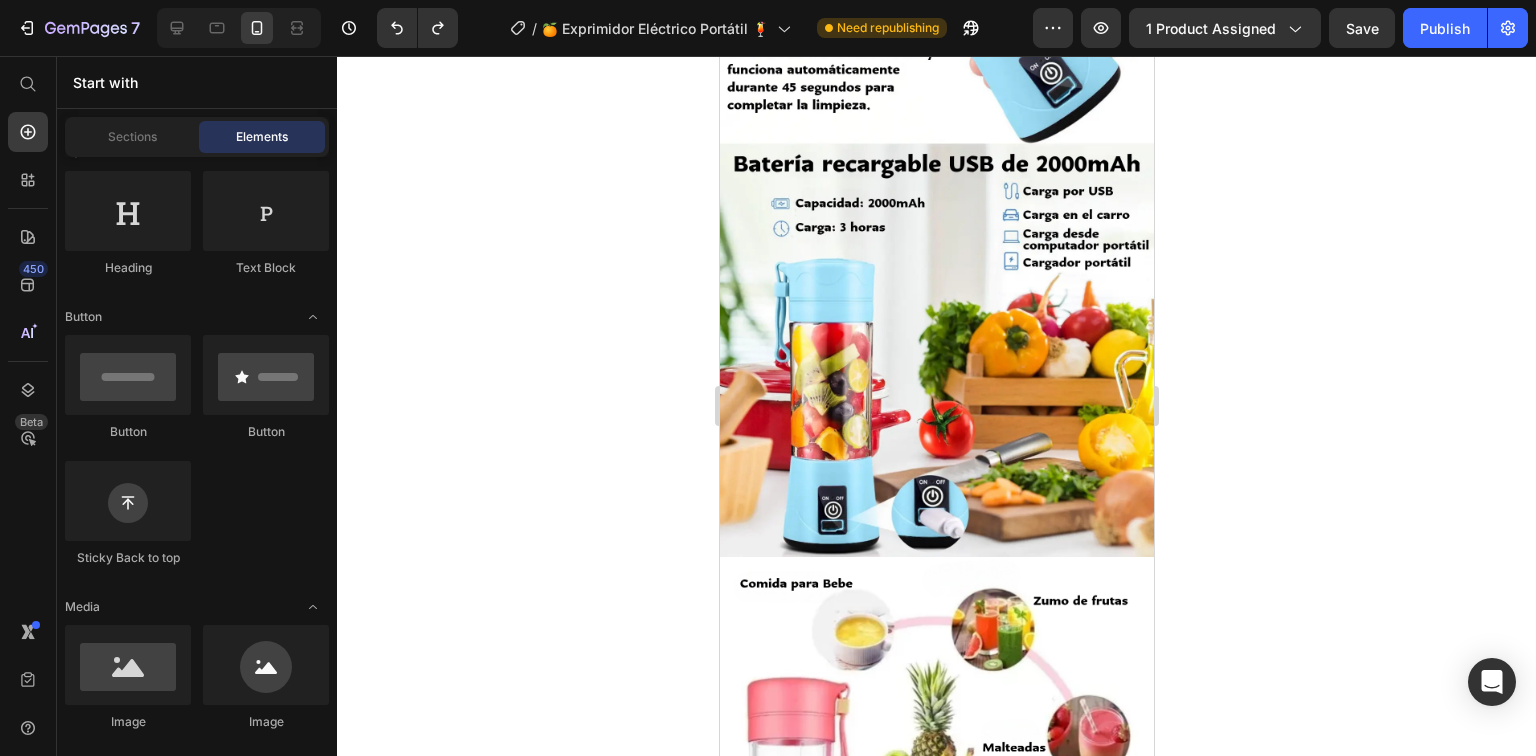 click at bounding box center (930, 1530) 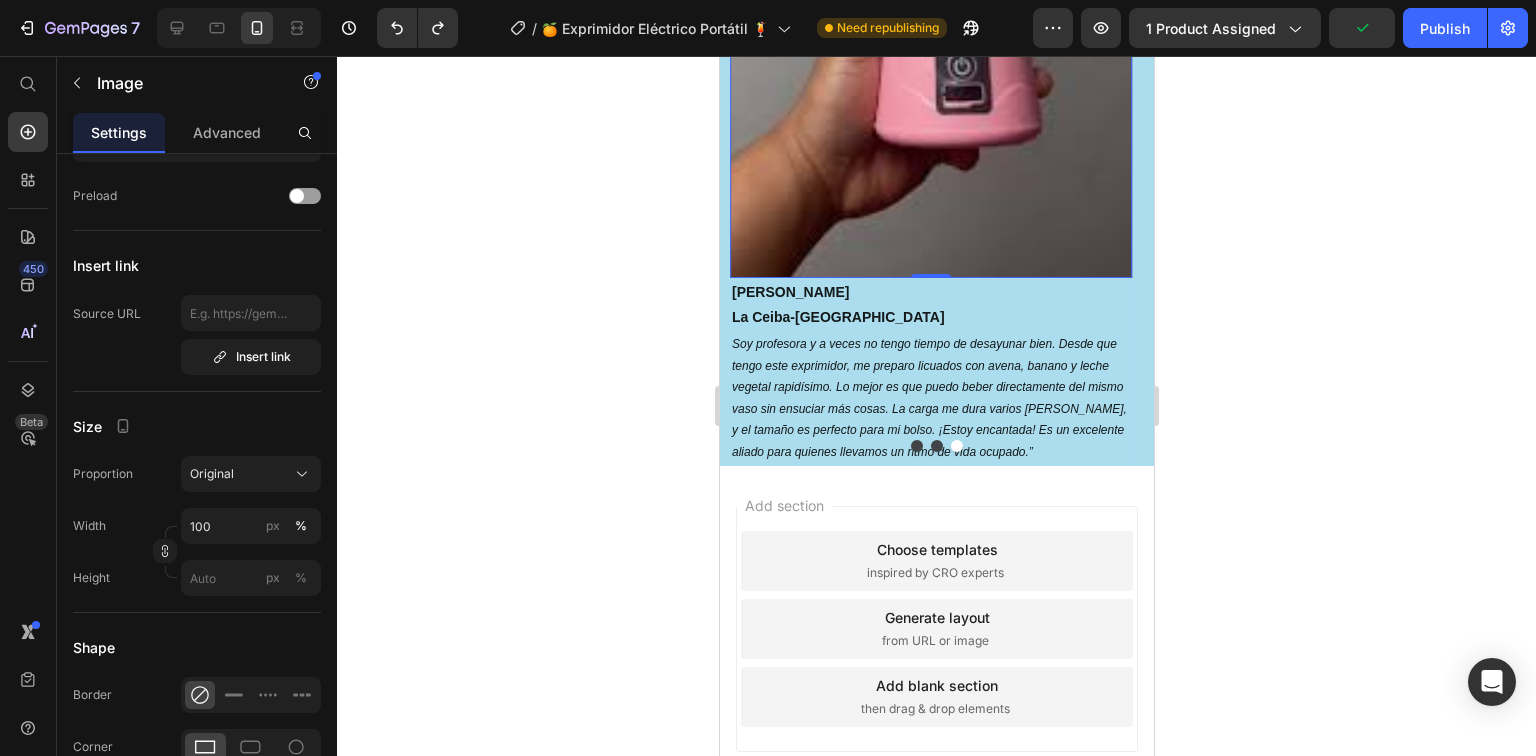 scroll, scrollTop: 3648, scrollLeft: 0, axis: vertical 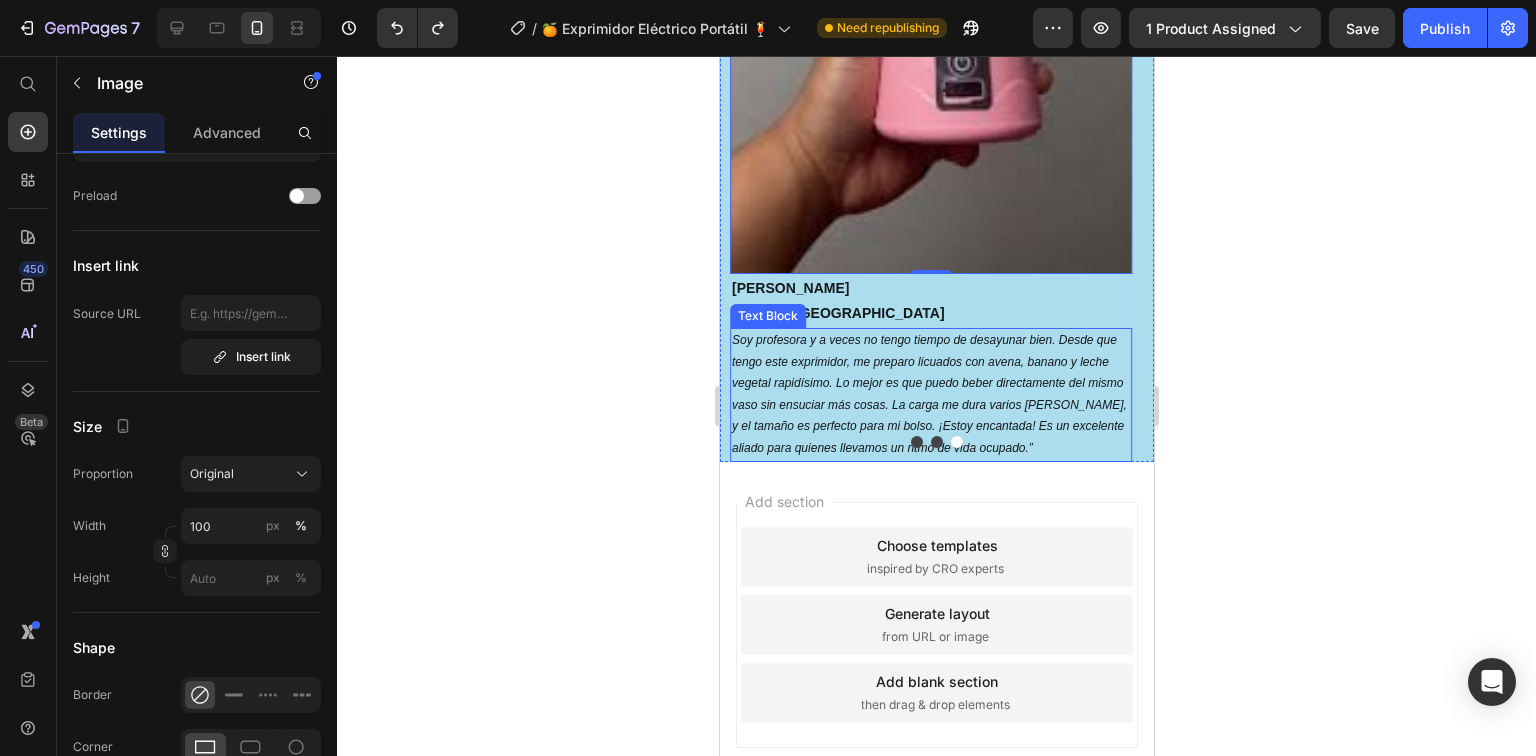 click at bounding box center [916, 442] 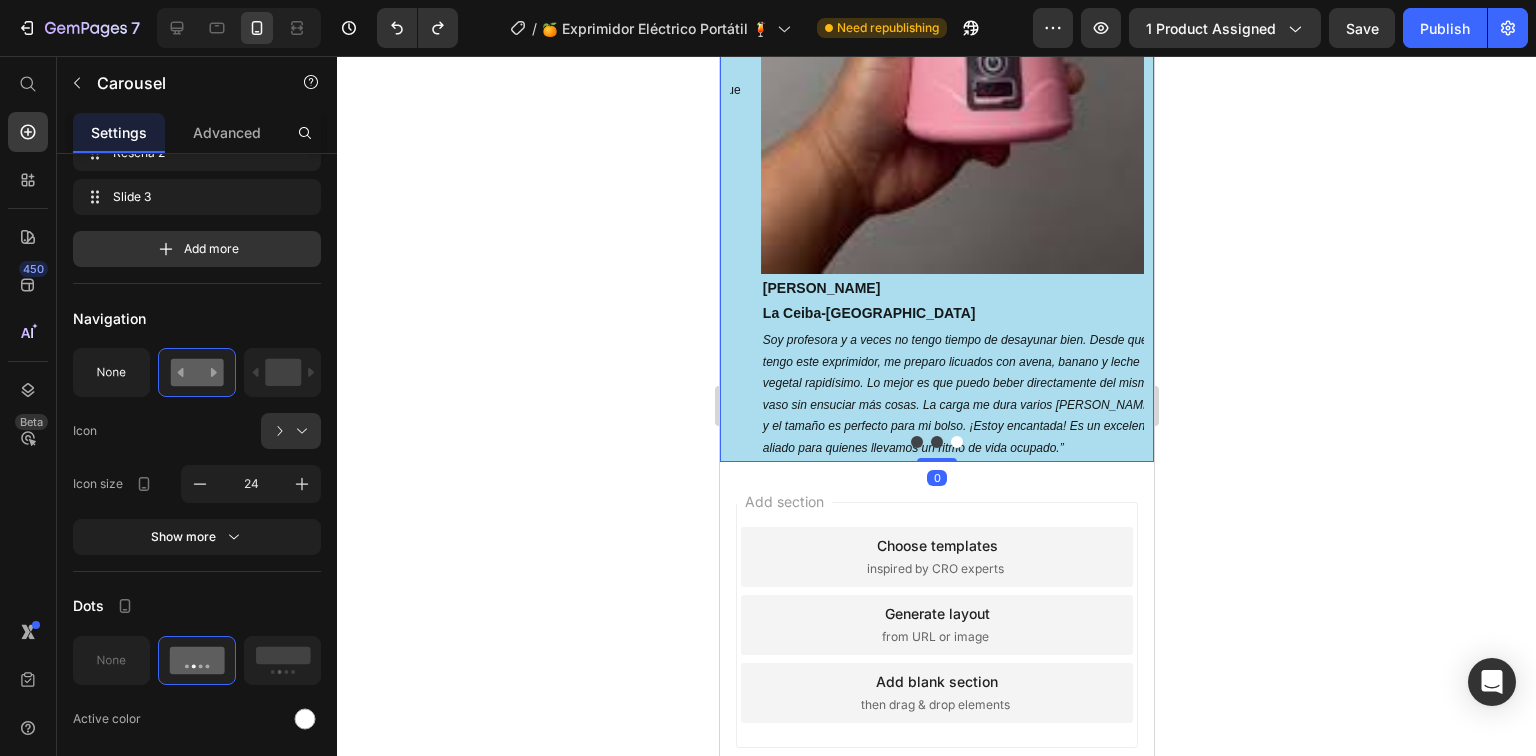 scroll, scrollTop: 0, scrollLeft: 0, axis: both 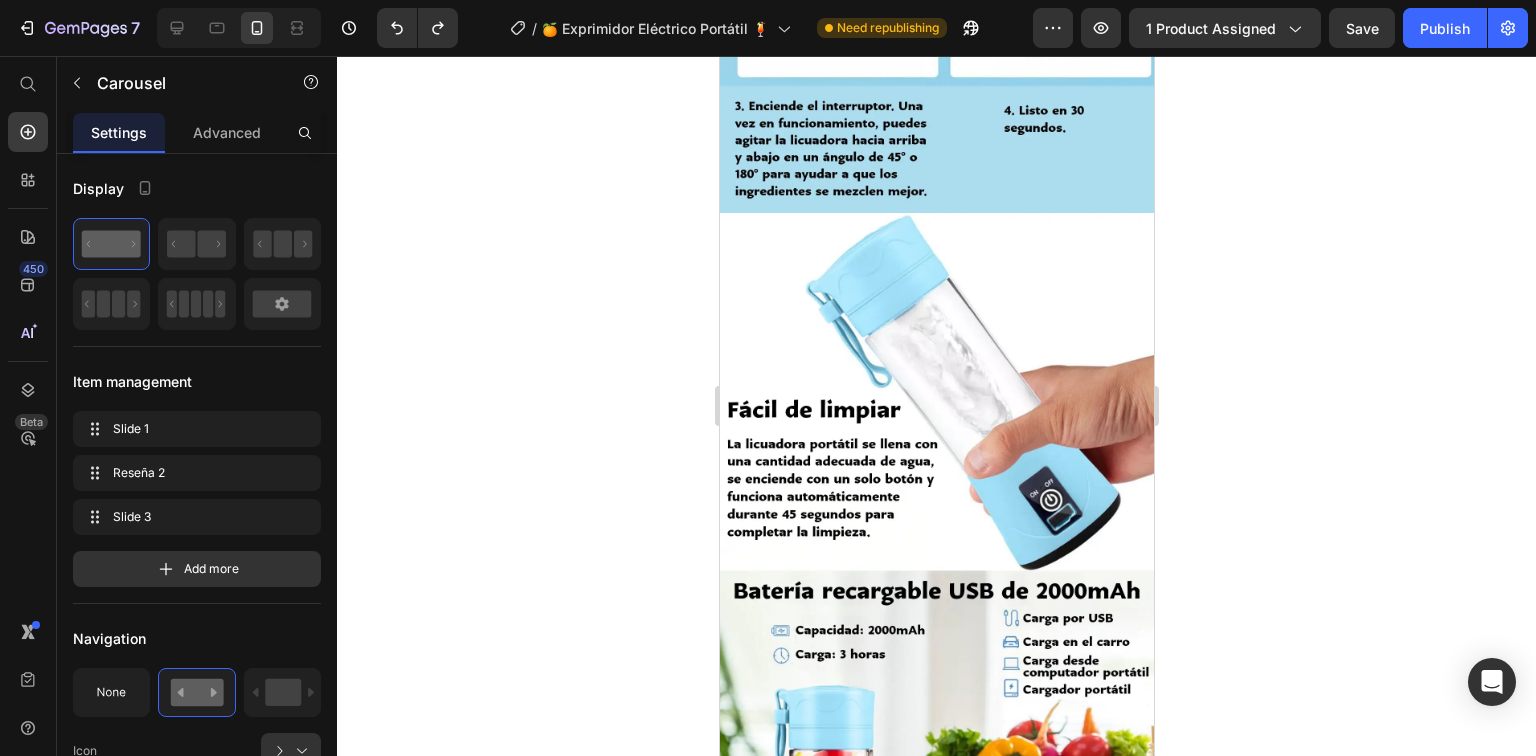 click at bounding box center (930, 1798) 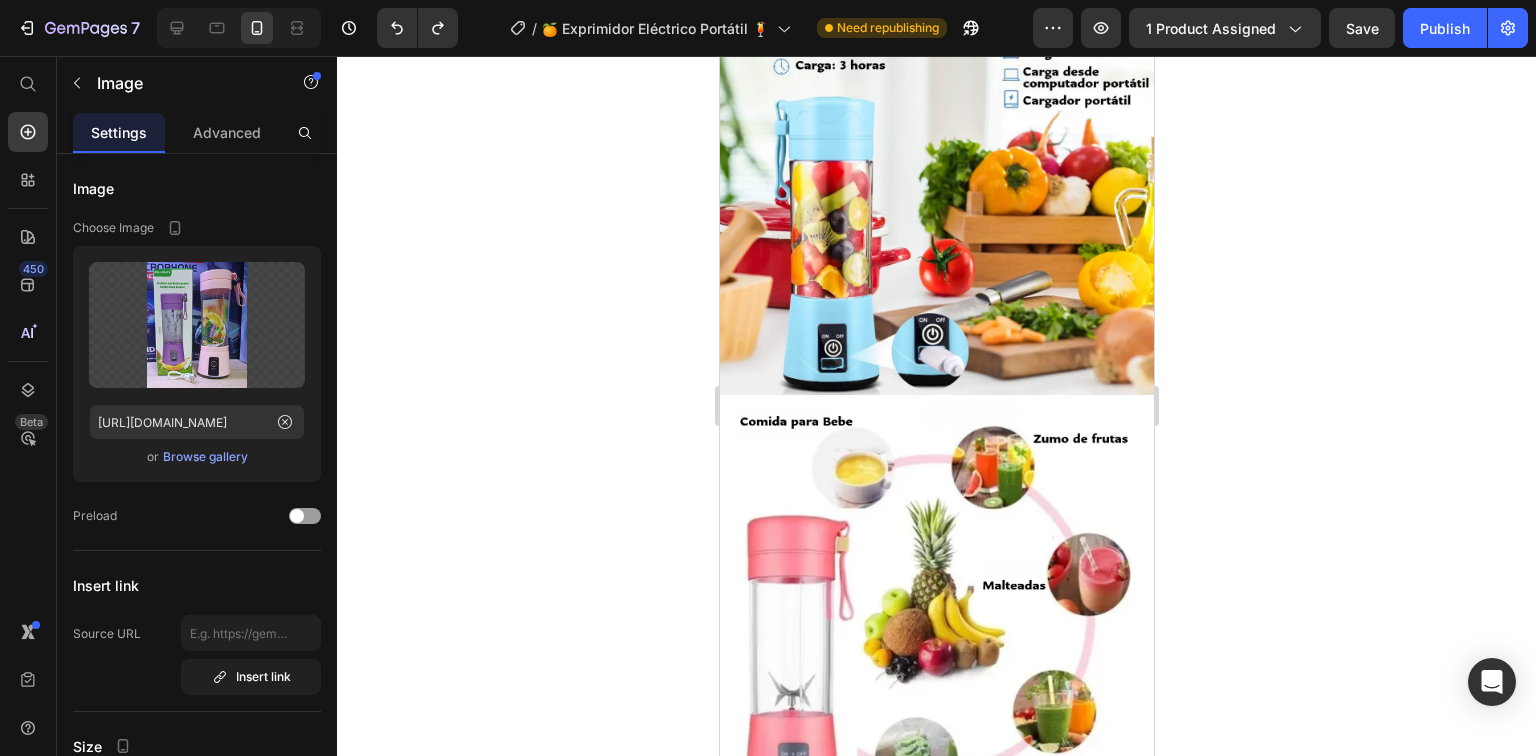 scroll, scrollTop: 3568, scrollLeft: 0, axis: vertical 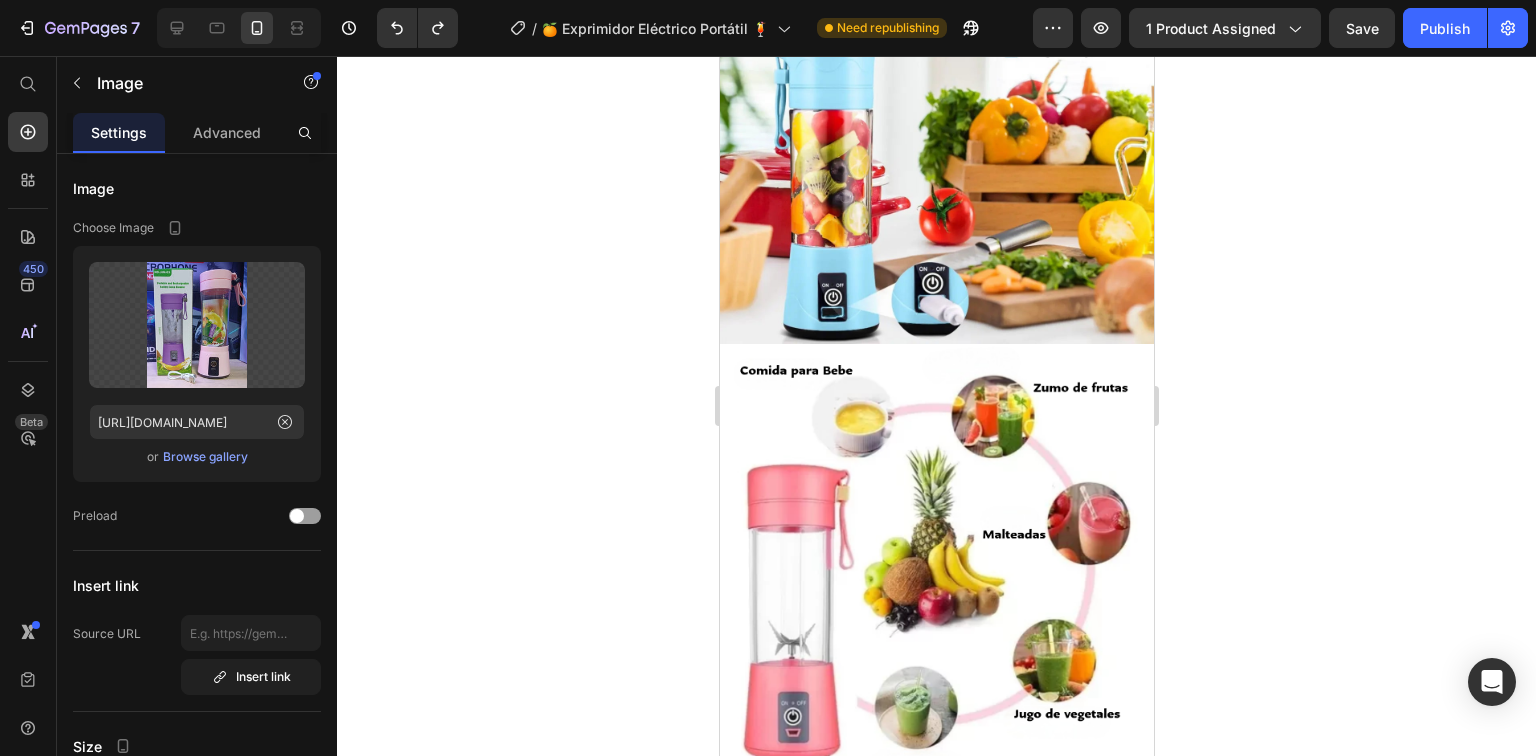 click at bounding box center (936, 1875) 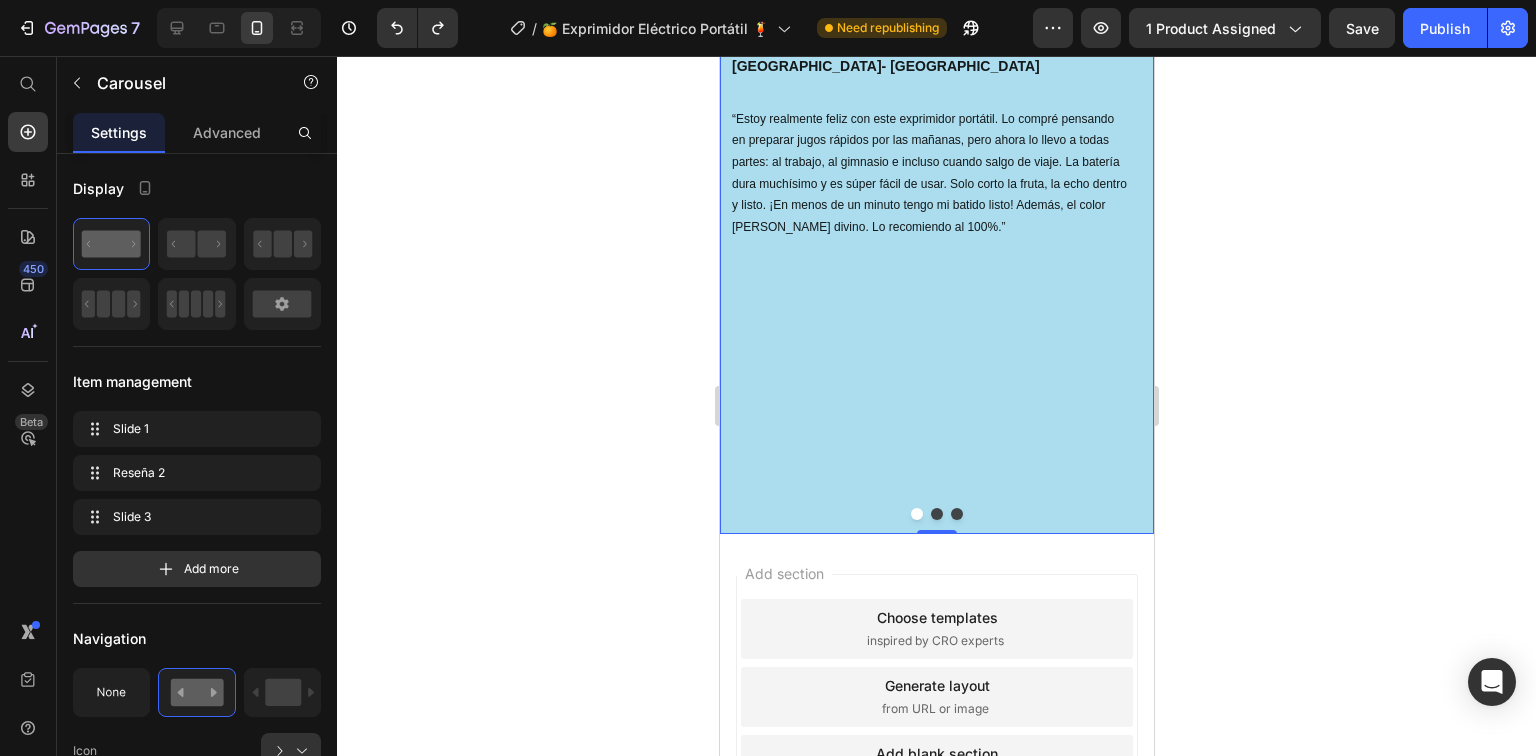 scroll, scrollTop: 3648, scrollLeft: 0, axis: vertical 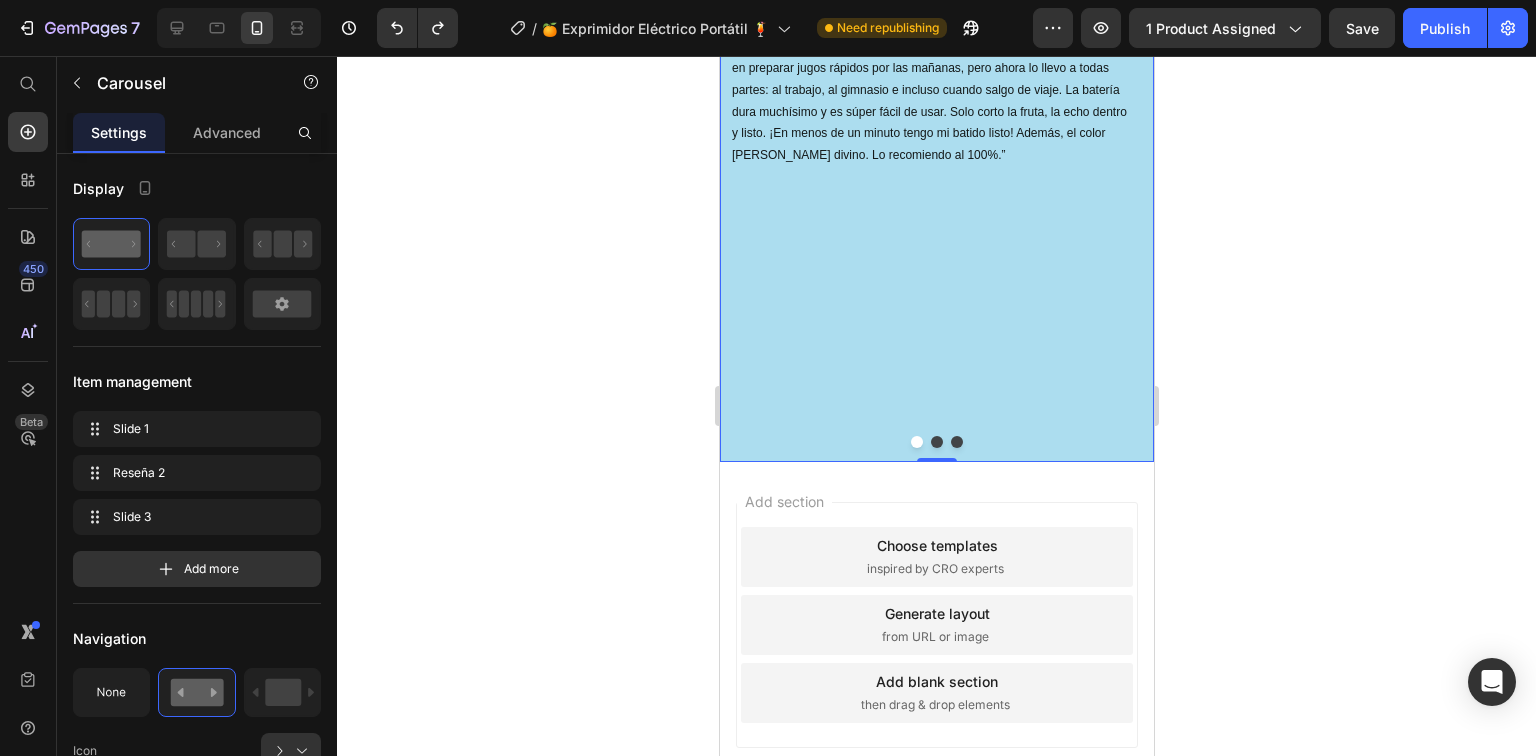 click at bounding box center (956, 442) 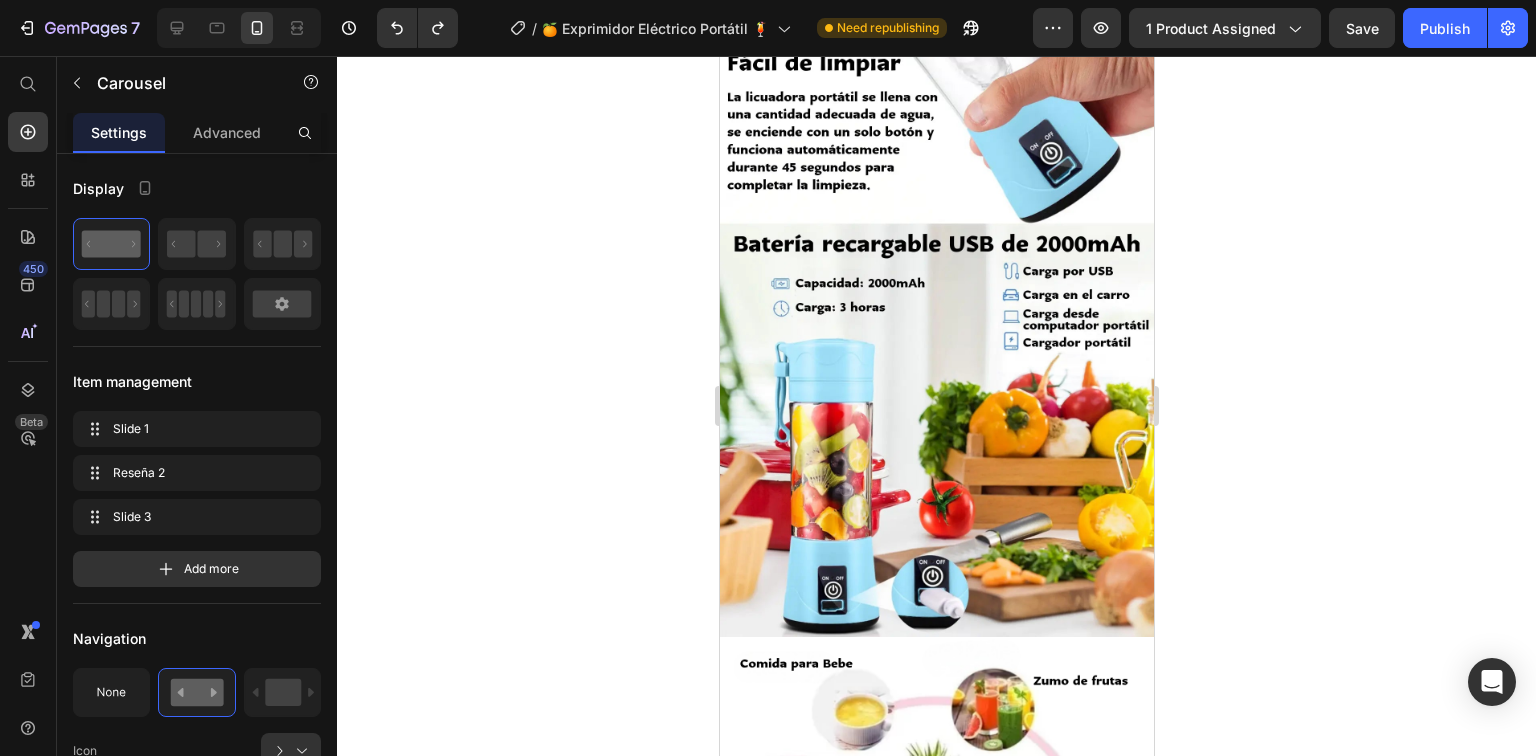 click at bounding box center [930, 1610] 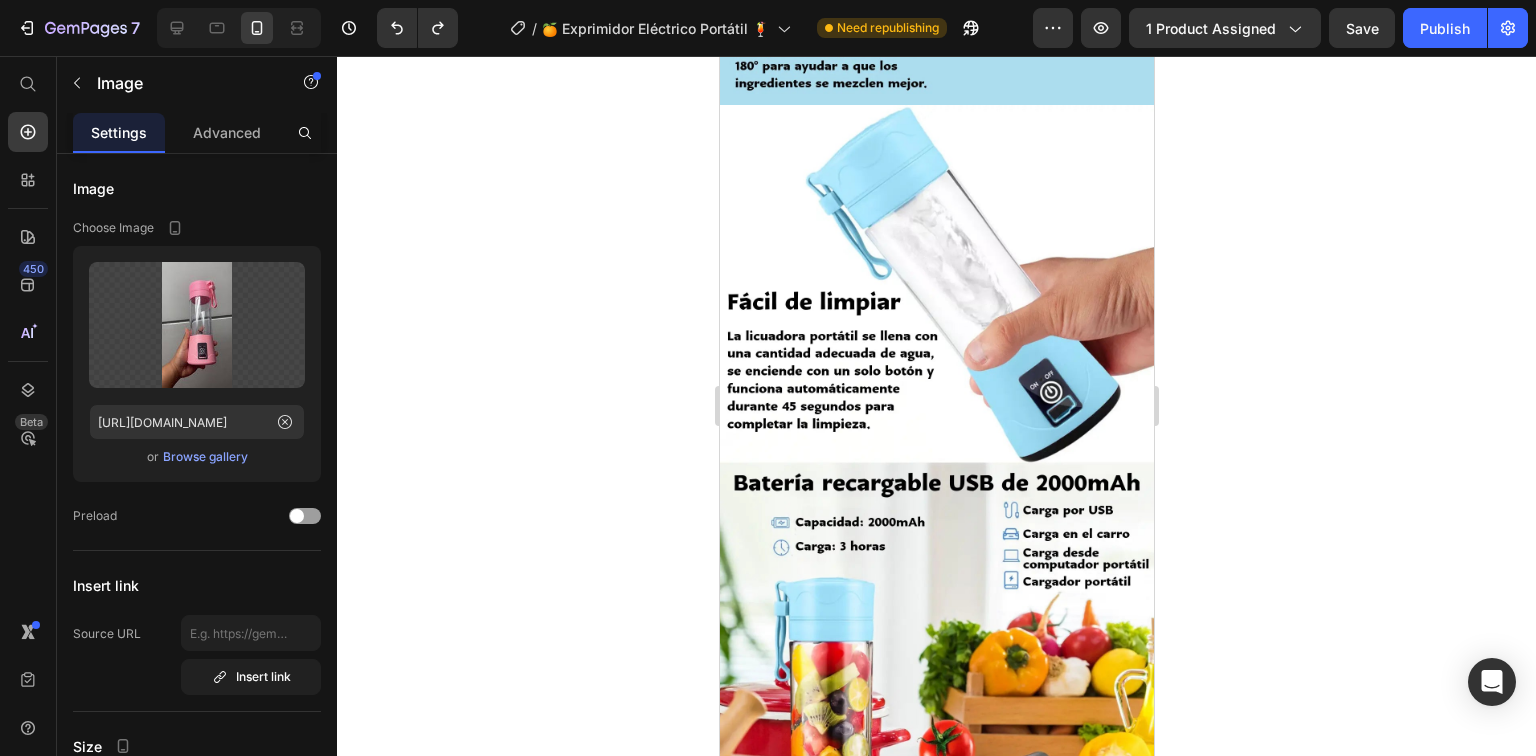 scroll, scrollTop: 3195, scrollLeft: 0, axis: vertical 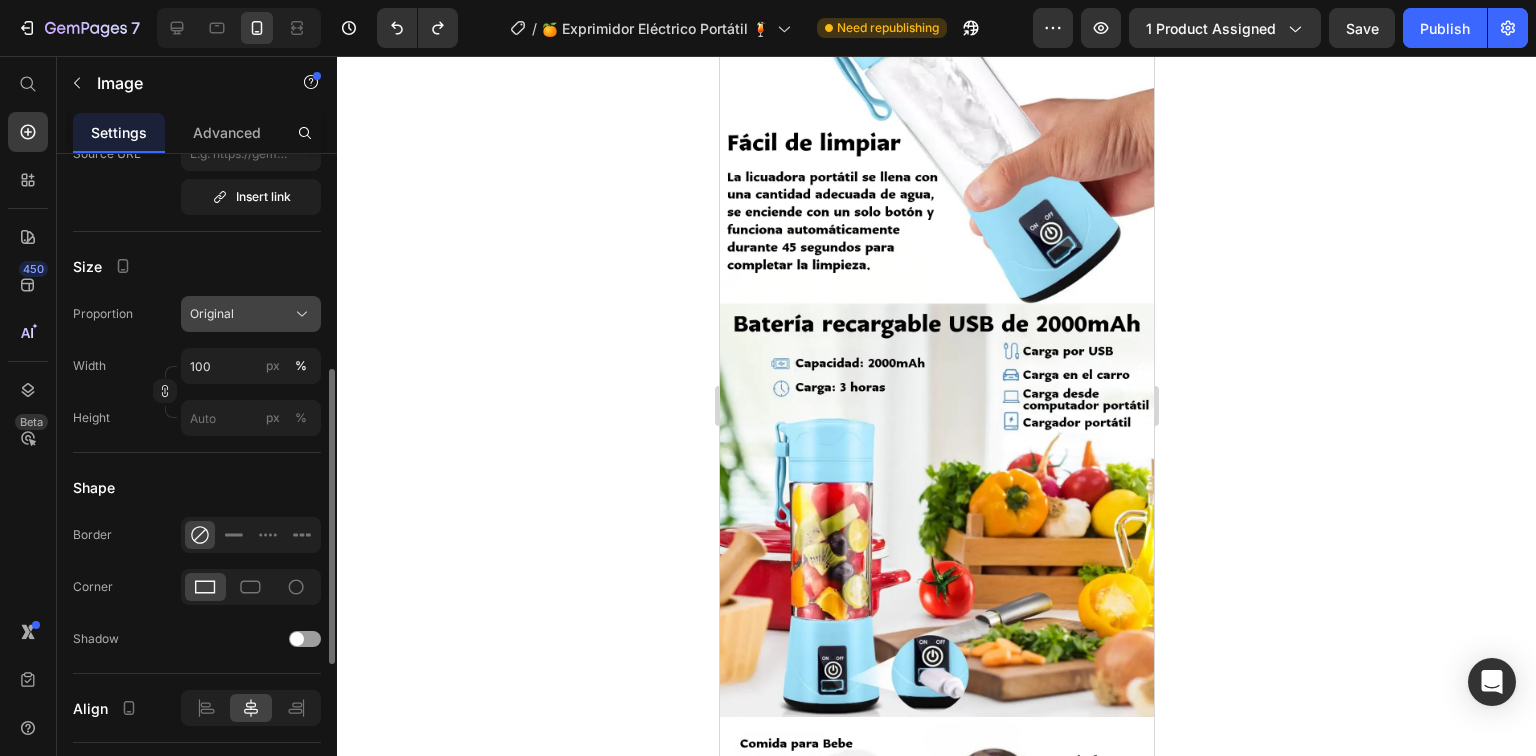click on "Original" at bounding box center (251, 314) 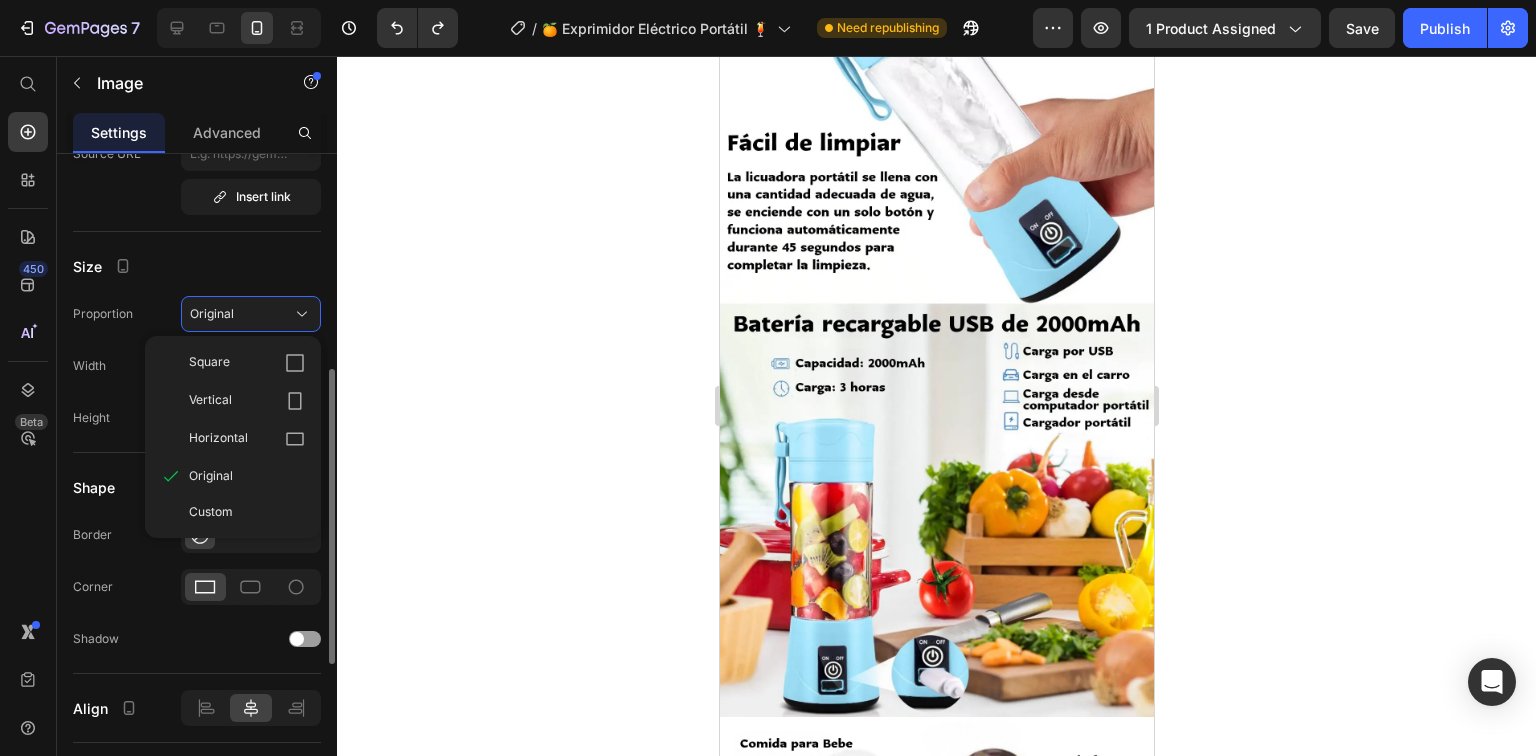 click on "Image Choose Image Upload Image [URL][DOMAIN_NAME]  or   Browse gallery  Preload Insert link Source URL  Insert link  Size Proportion Original Square Vertical Horizontal Original Custom Width 100 px % Height px % Shape Border Corner Shadow Align SEO Alt text Image title" at bounding box center (197, 360) 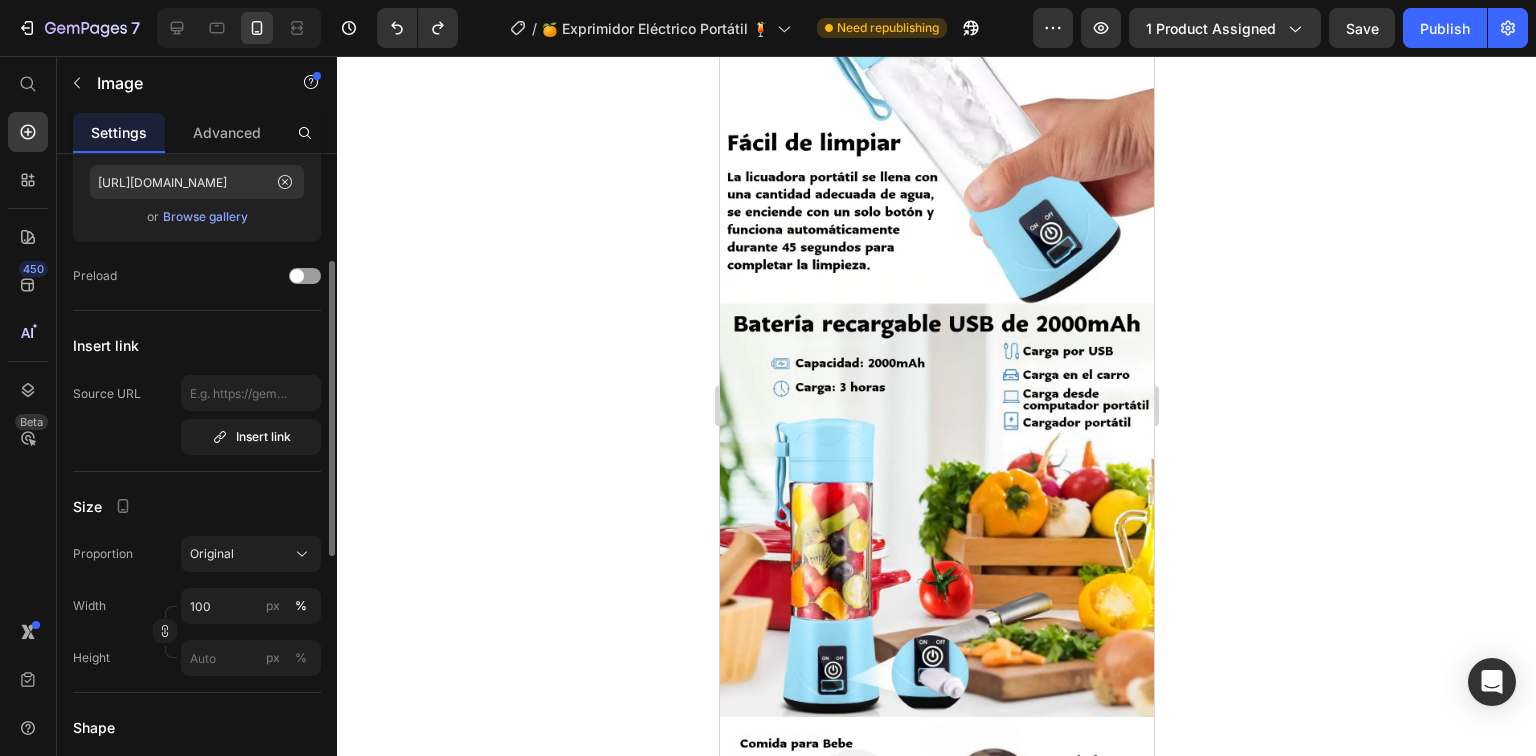 scroll, scrollTop: 480, scrollLeft: 0, axis: vertical 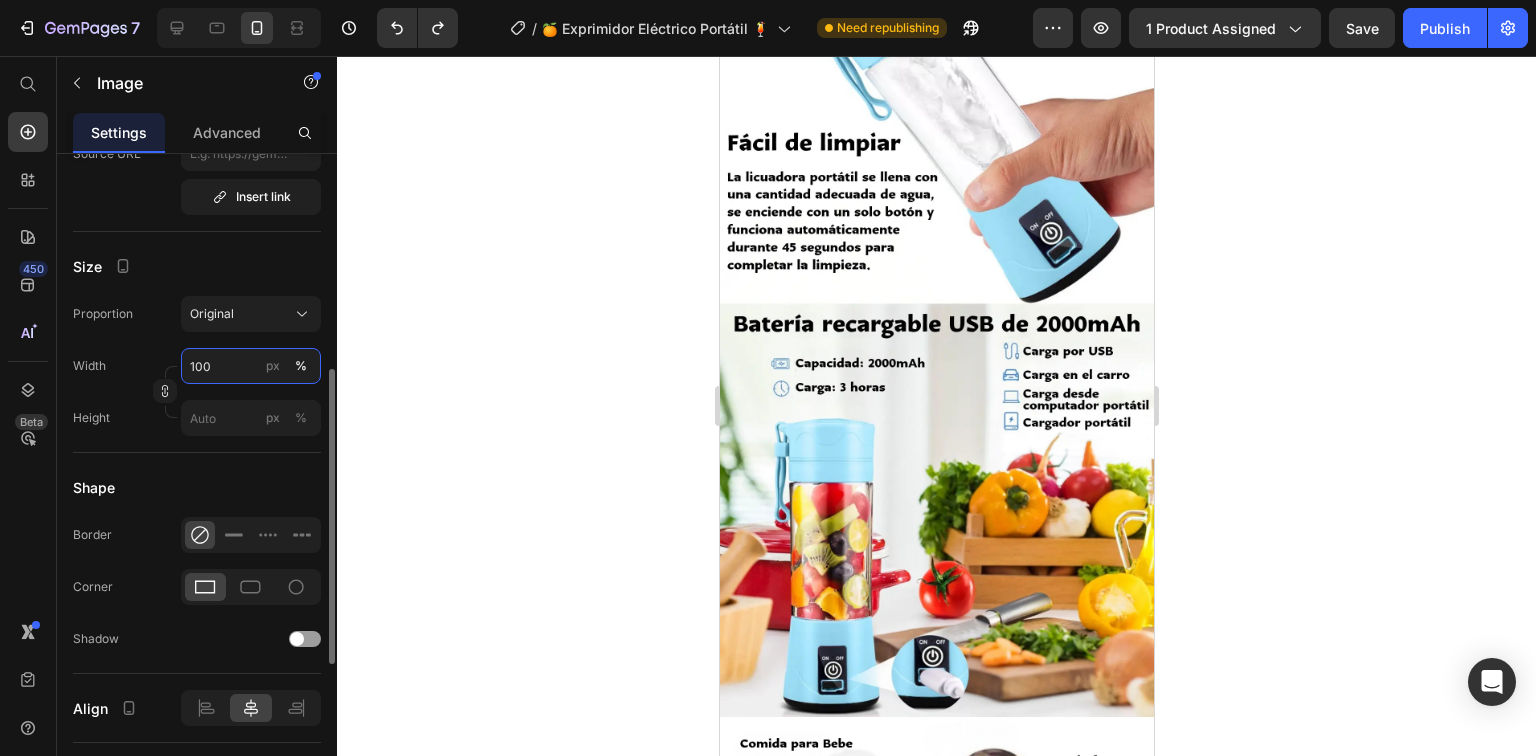 click on "100" at bounding box center [251, 366] 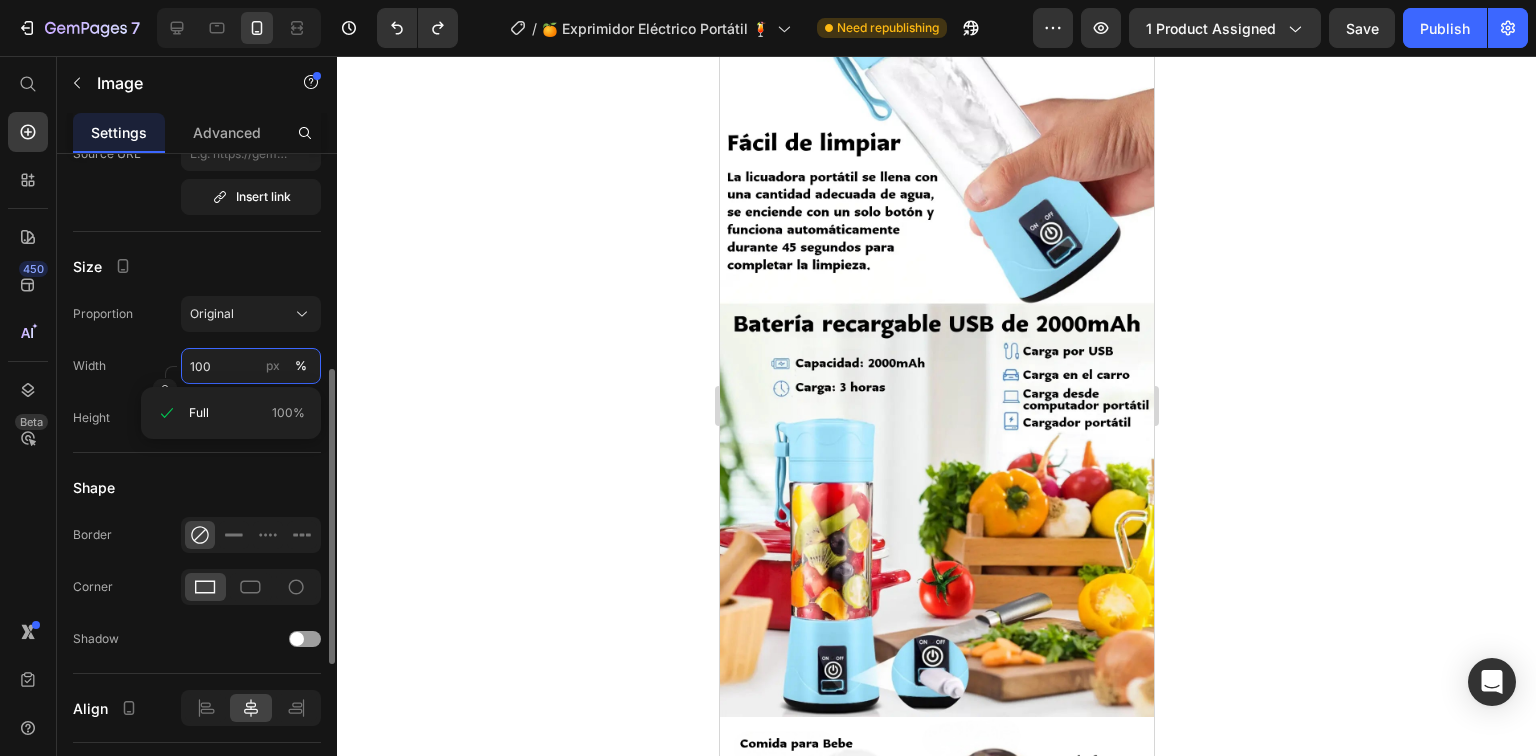 click on "100" at bounding box center (251, 366) 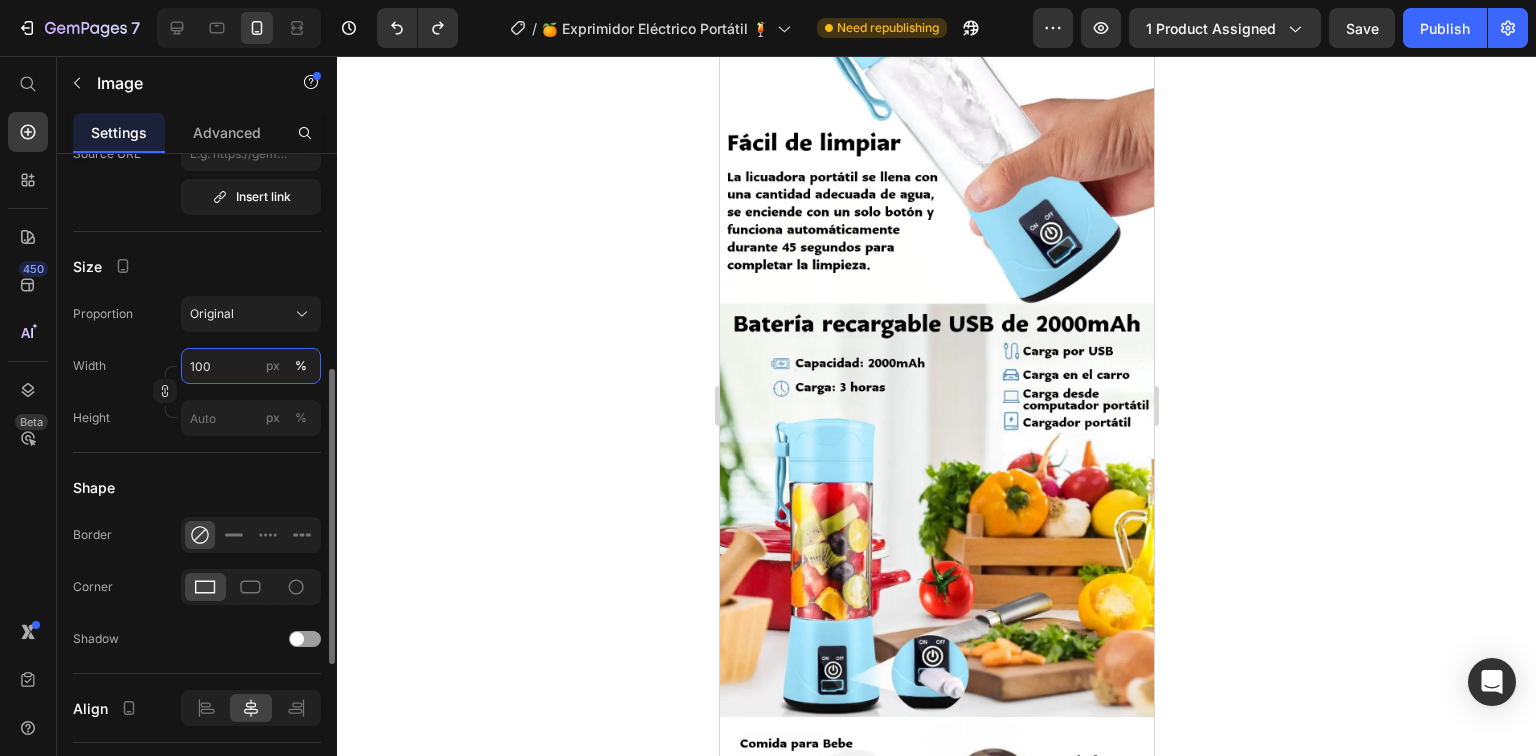 drag, startPoint x: 219, startPoint y: 365, endPoint x: 174, endPoint y: 363, distance: 45.044422 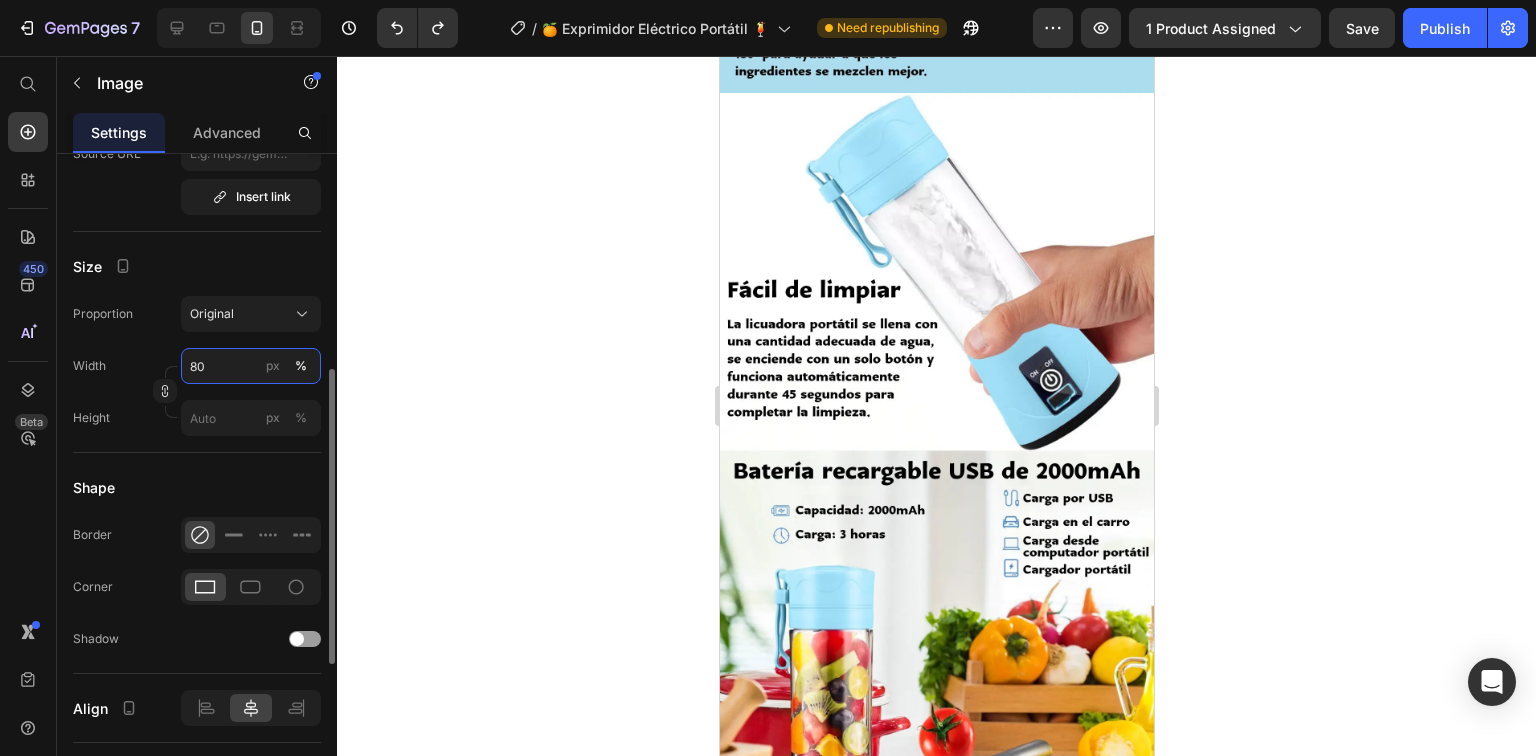 scroll, scrollTop: 3124, scrollLeft: 0, axis: vertical 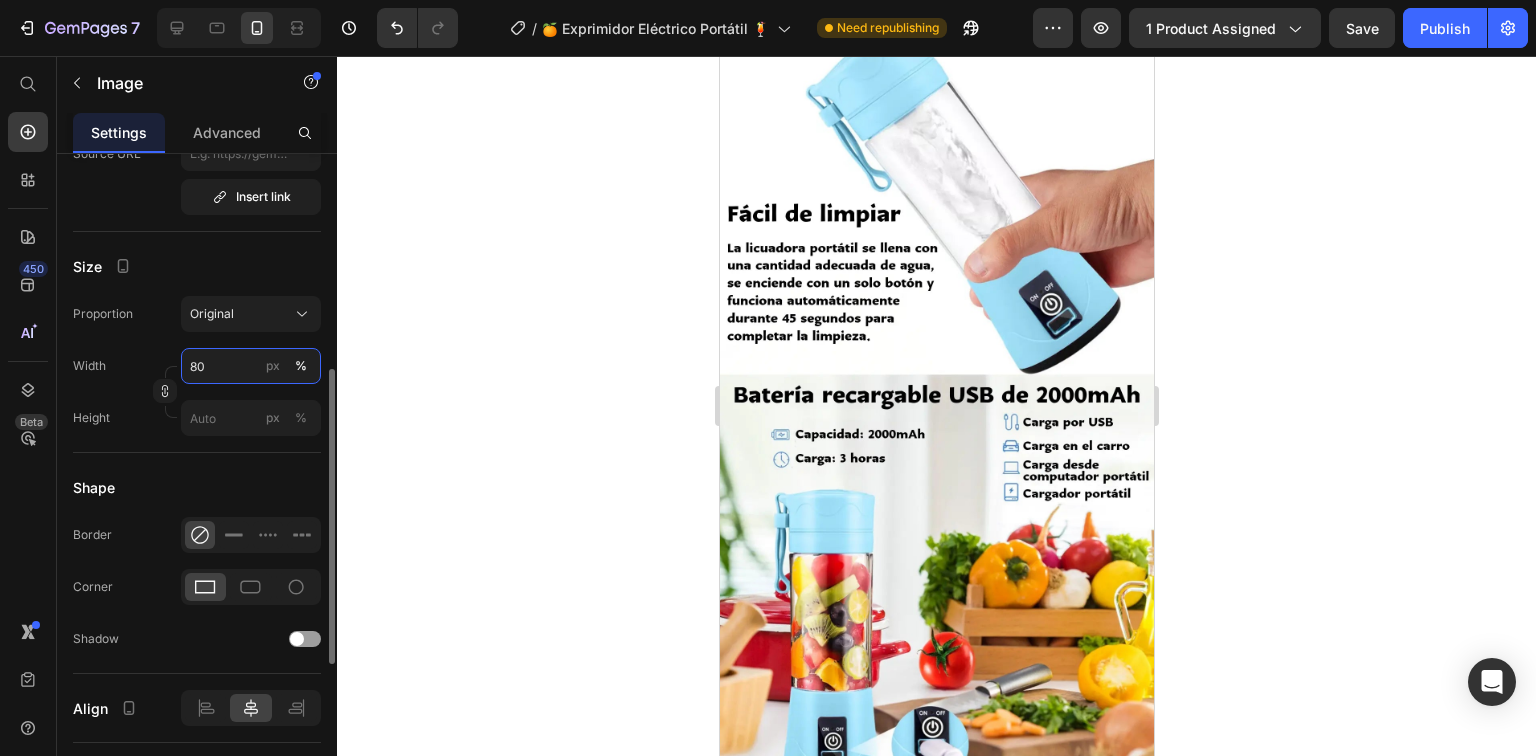type on "80" 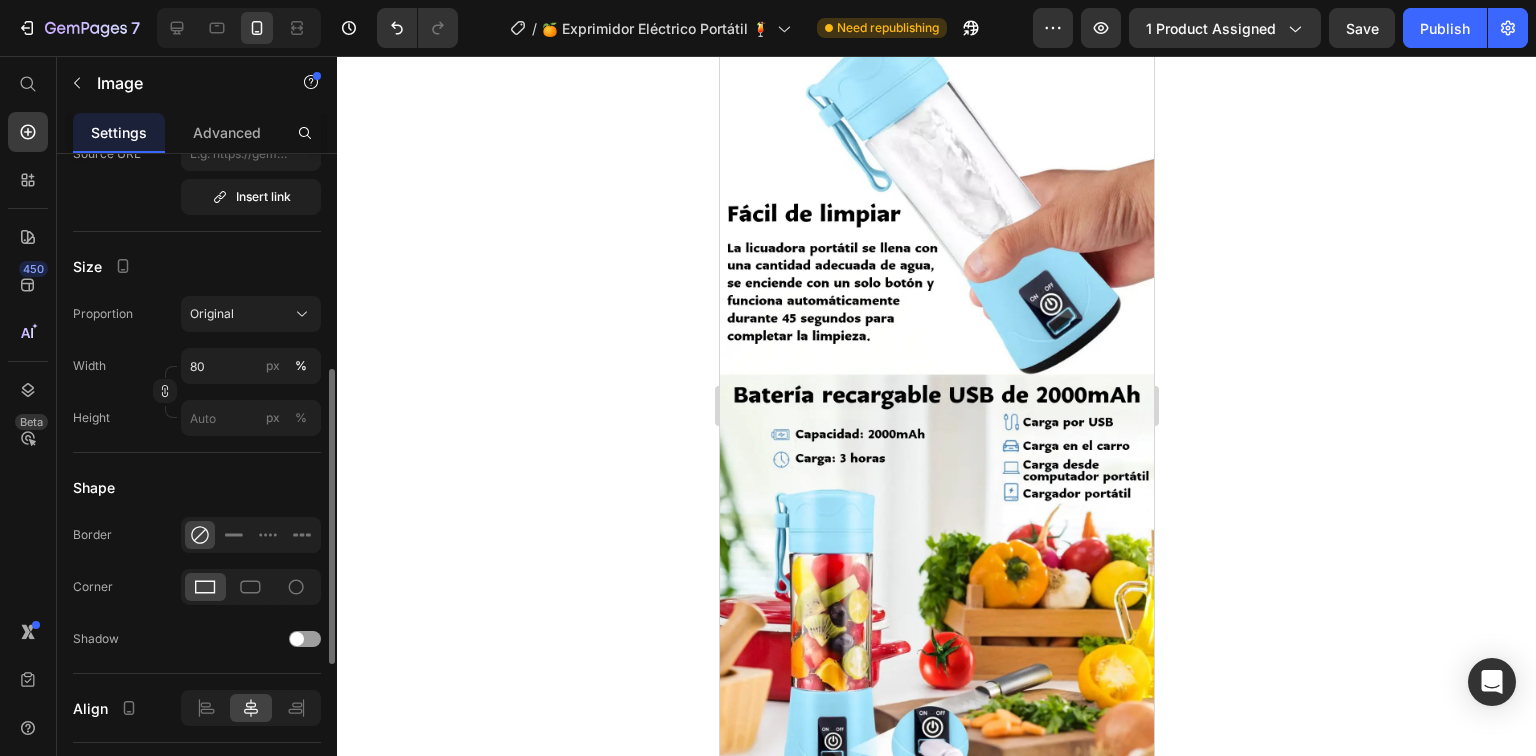 click on "Size" at bounding box center [197, 266] 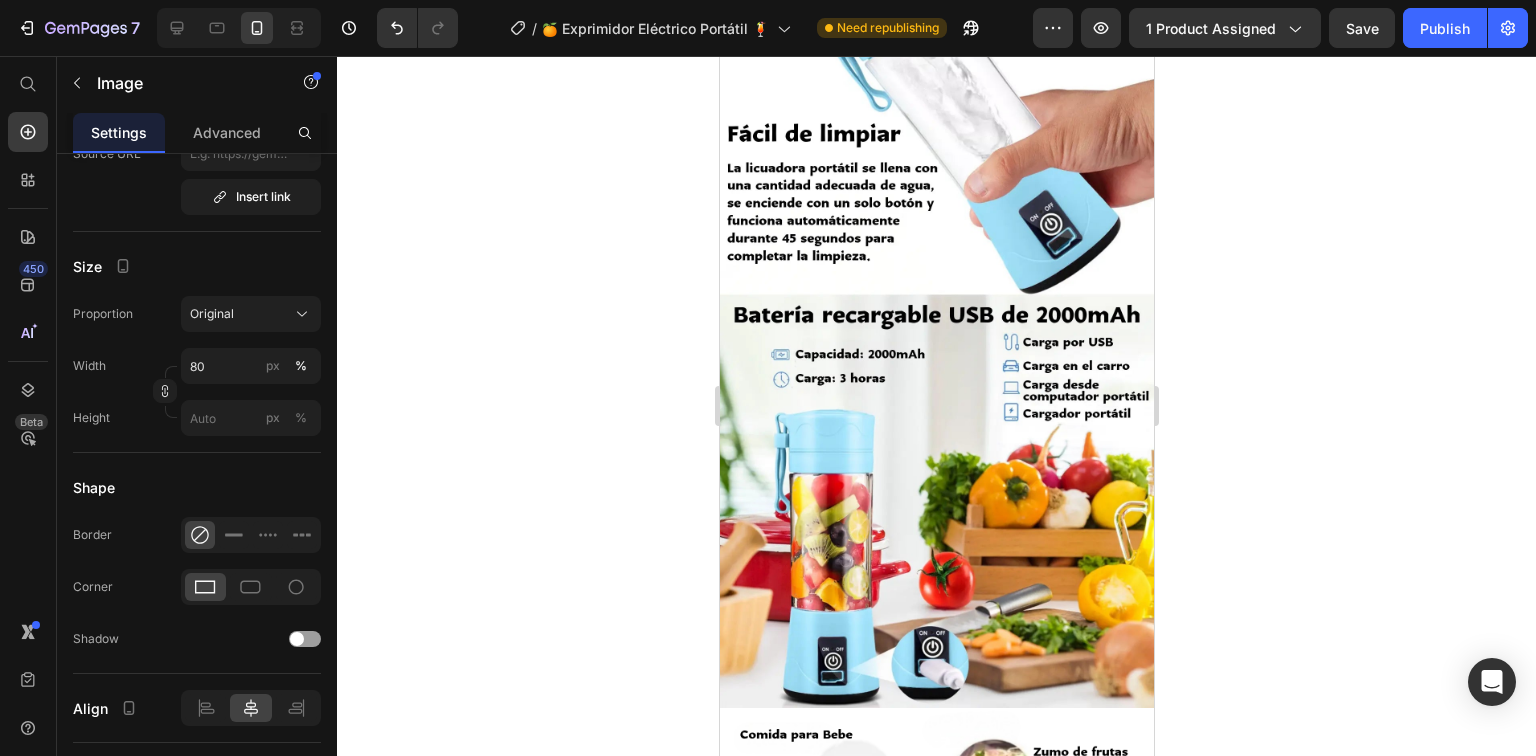scroll, scrollTop: 3204, scrollLeft: 0, axis: vertical 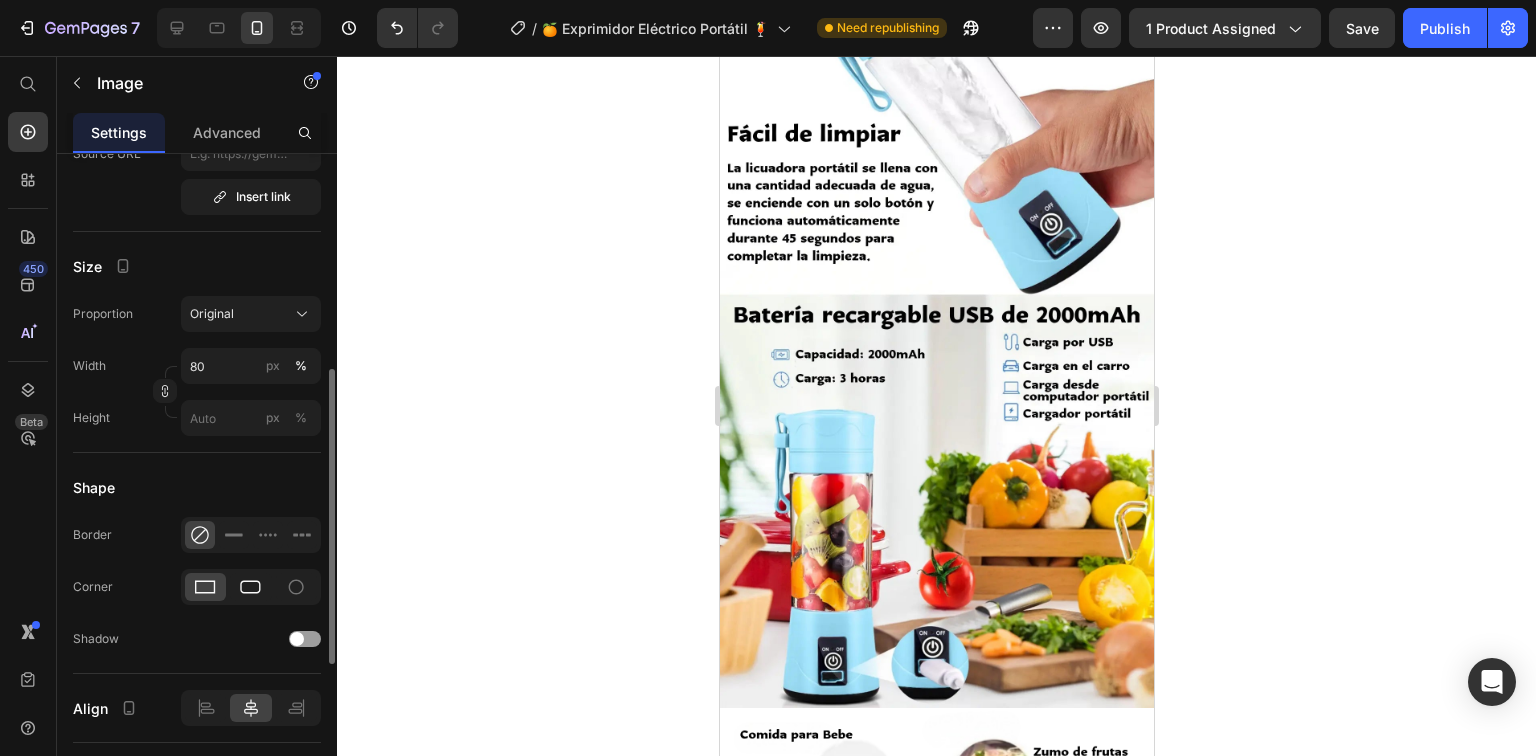 click 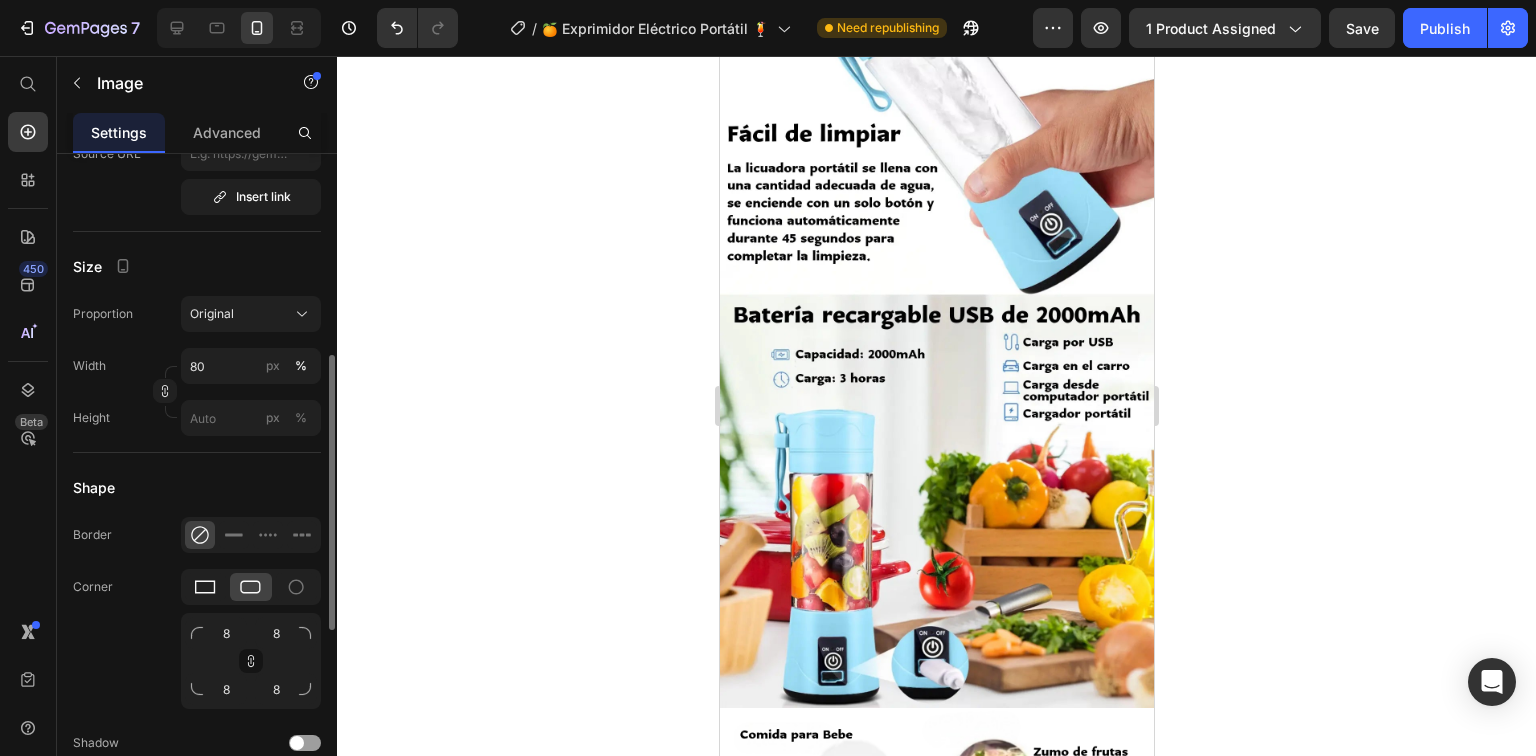 click 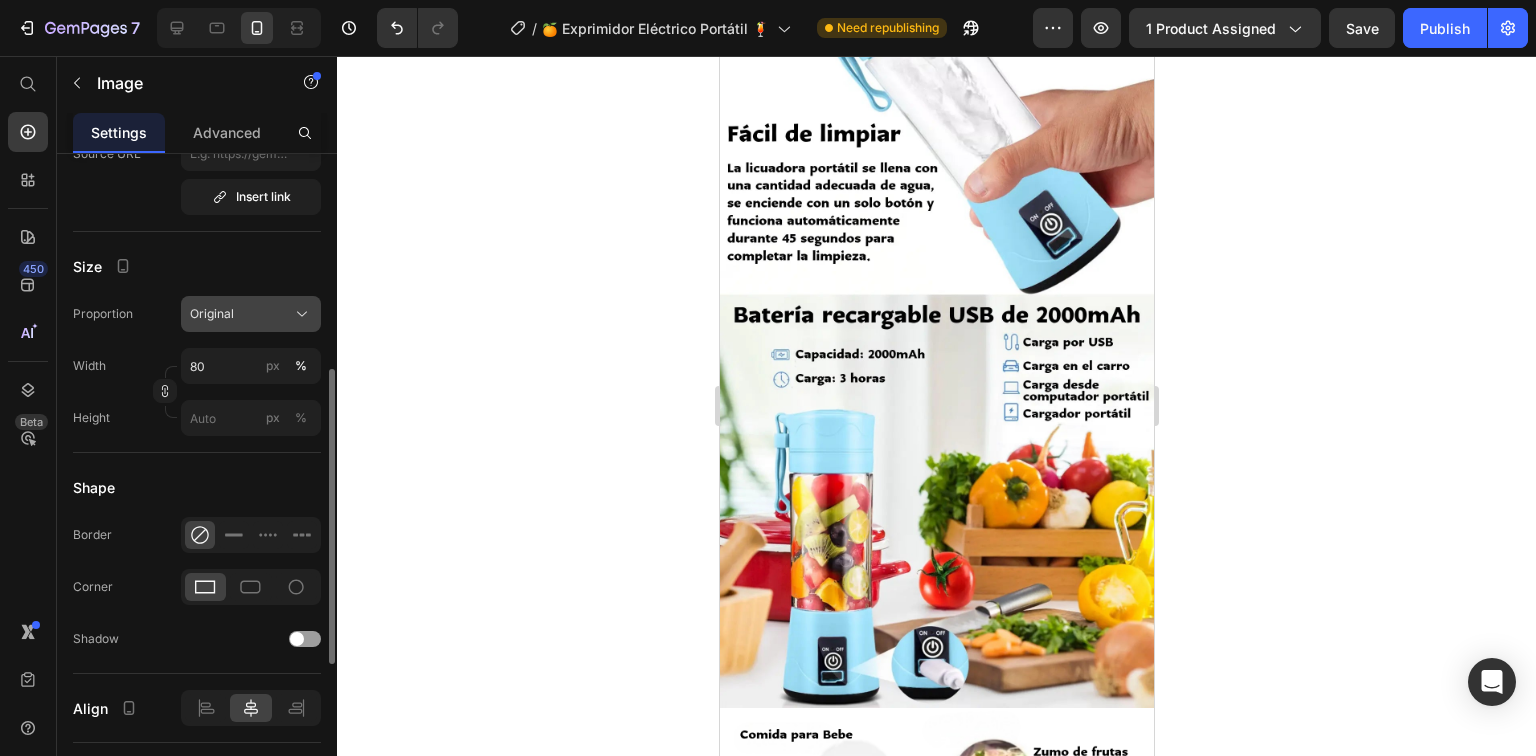 click on "Original" 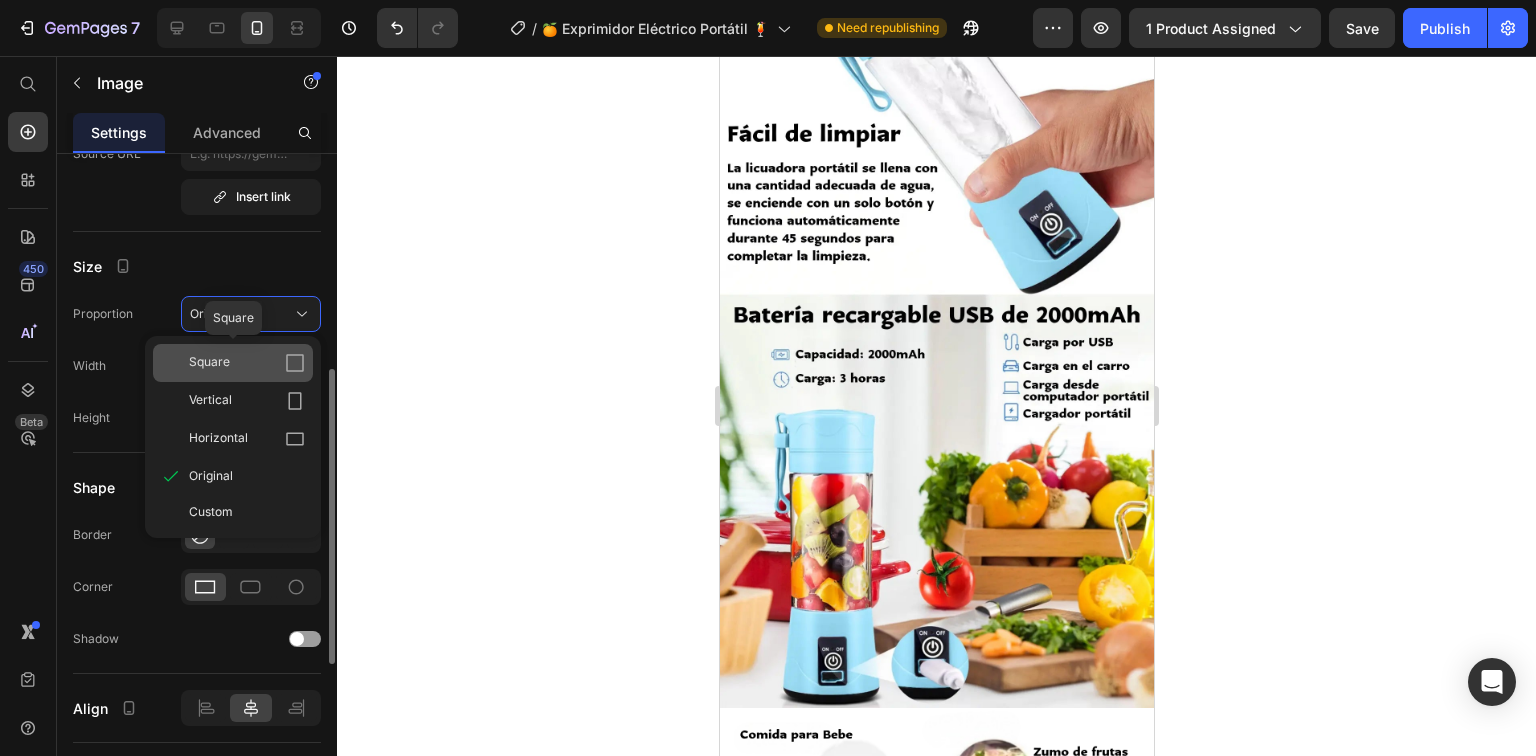 click on "Square" at bounding box center (247, 363) 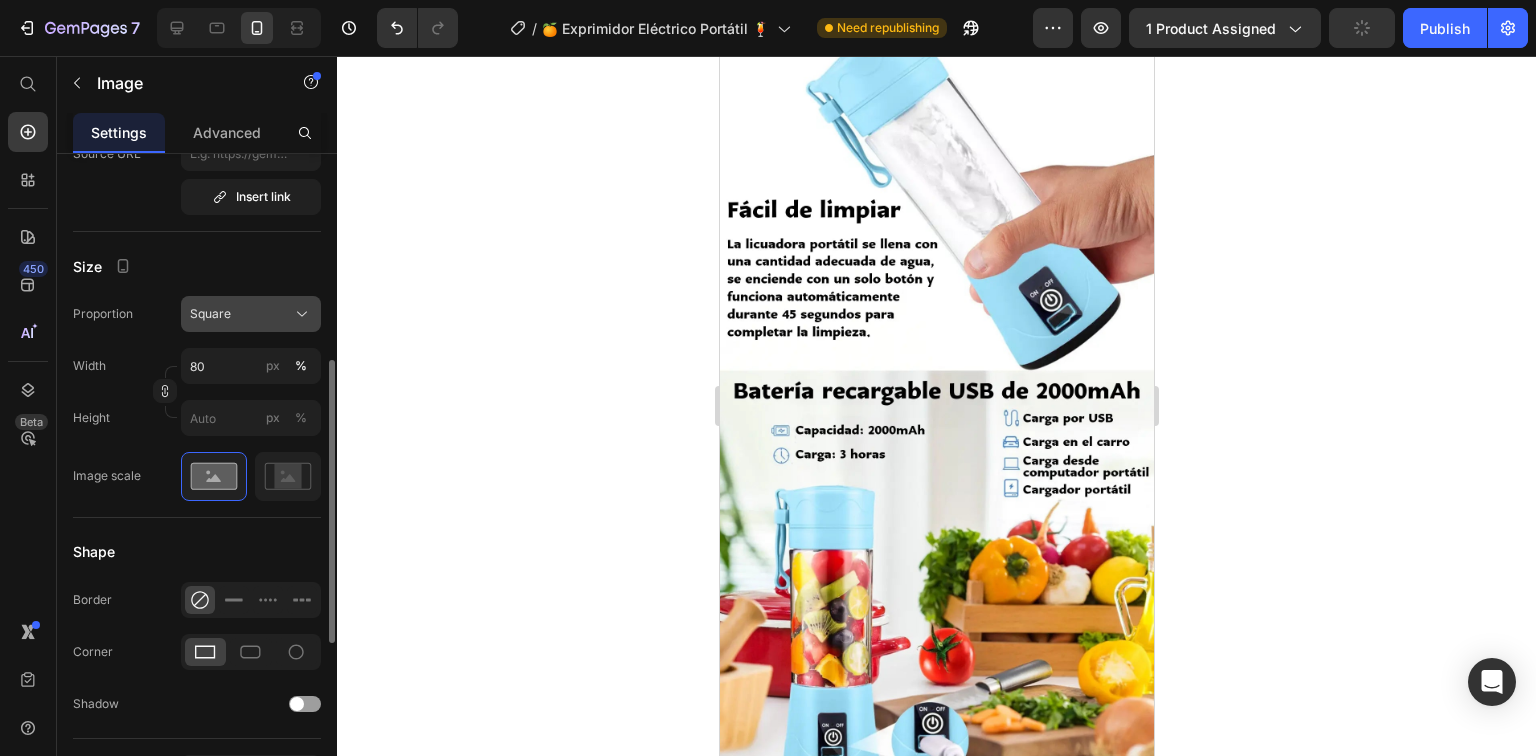 click on "Square" 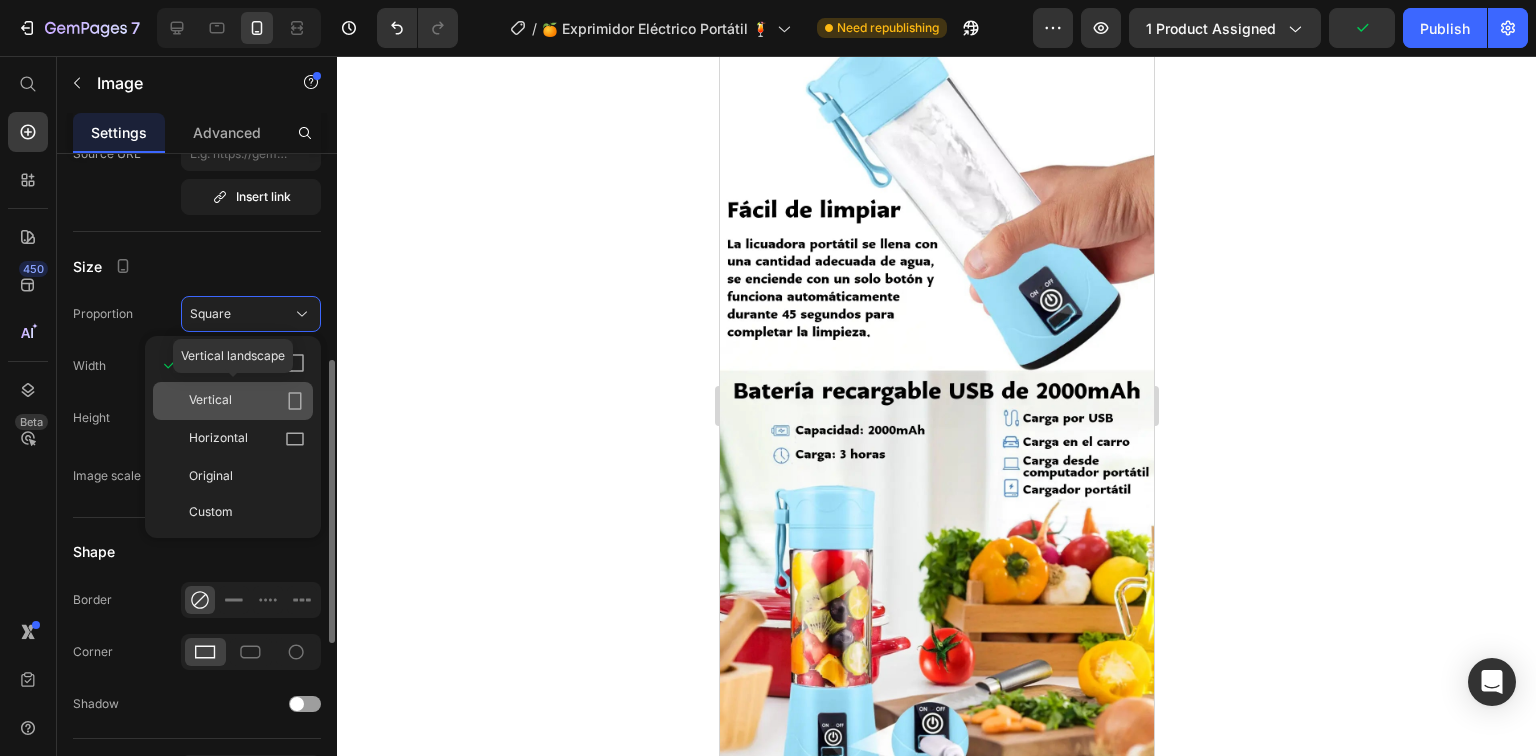 click 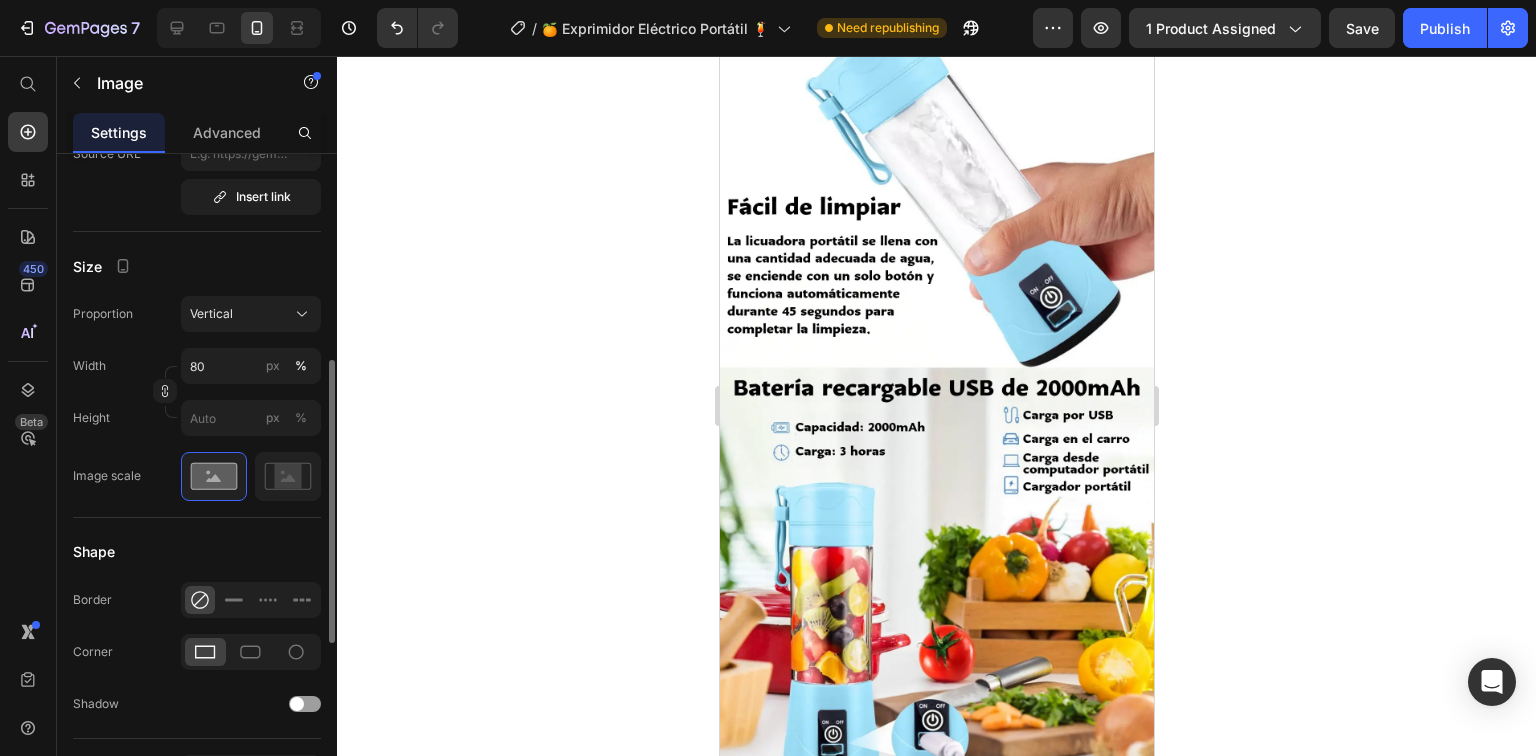 click on "Size" at bounding box center (197, 266) 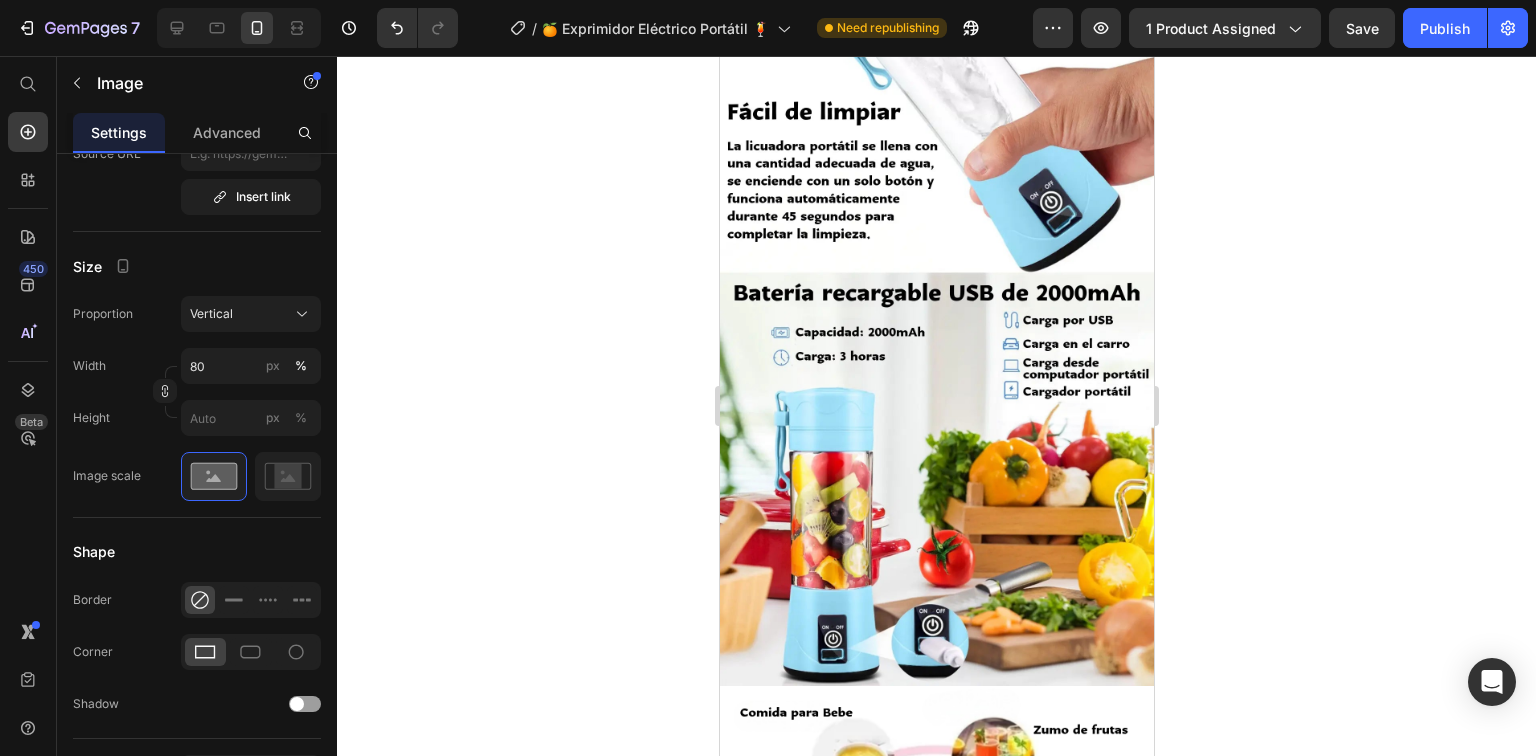 scroll, scrollTop: 3371, scrollLeft: 0, axis: vertical 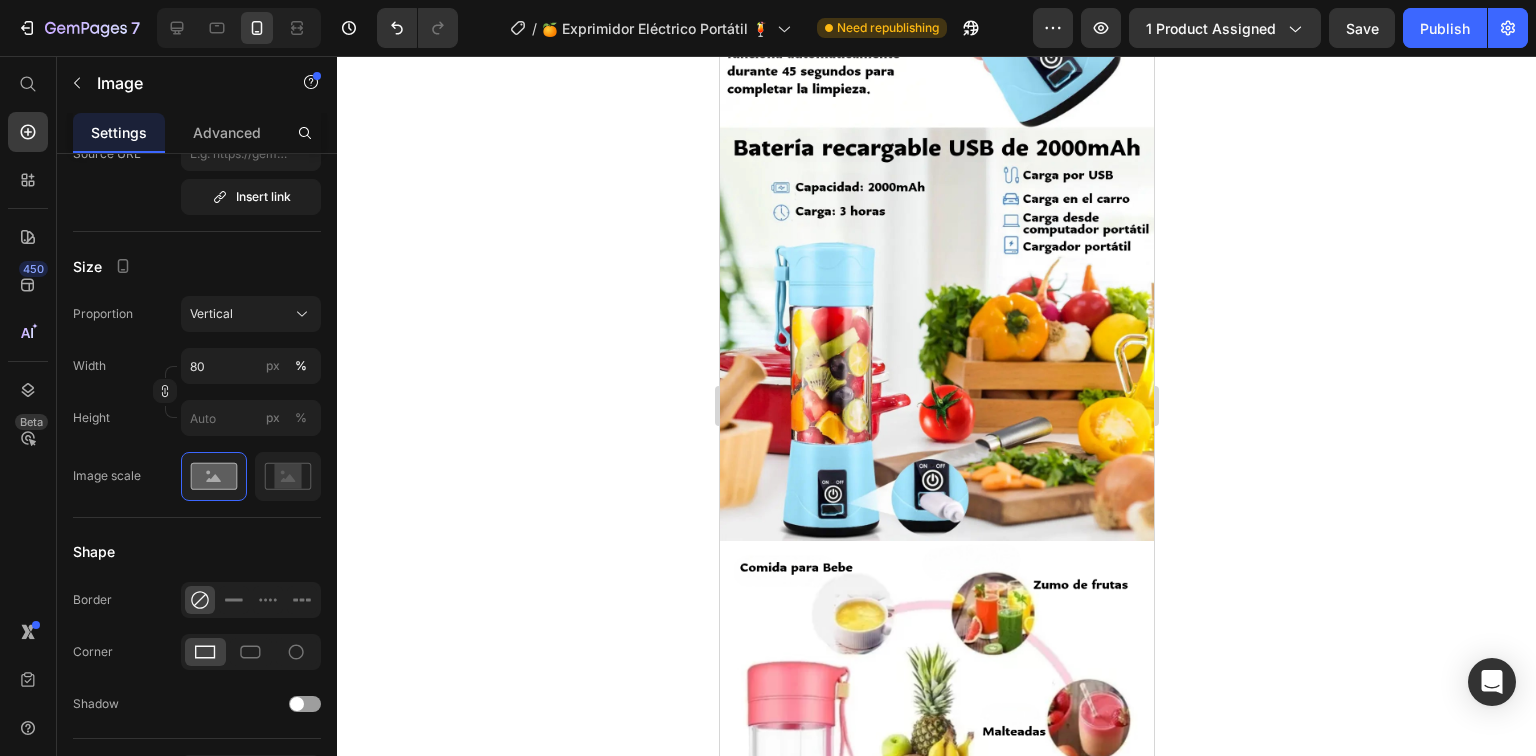 click at bounding box center (916, 1782) 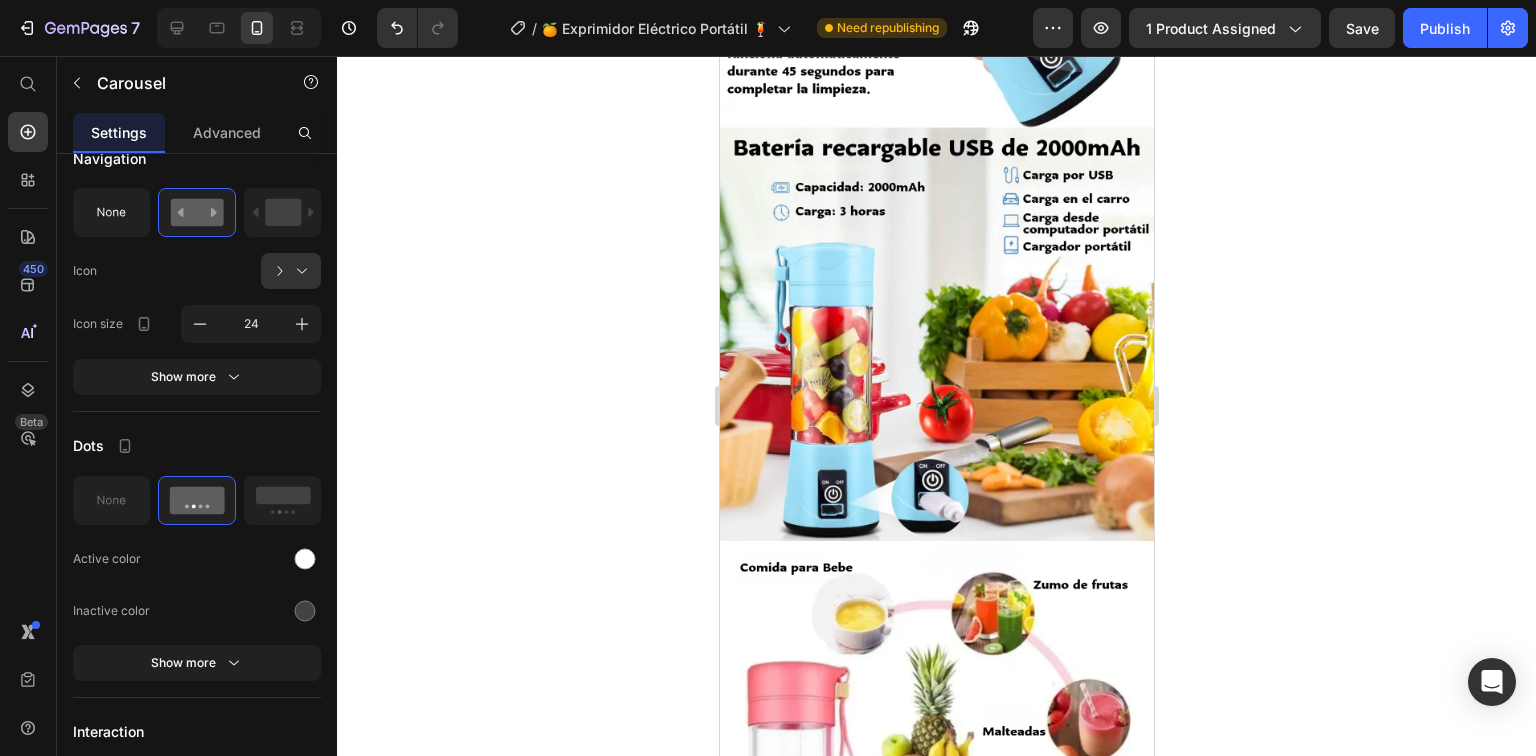 scroll, scrollTop: 0, scrollLeft: 0, axis: both 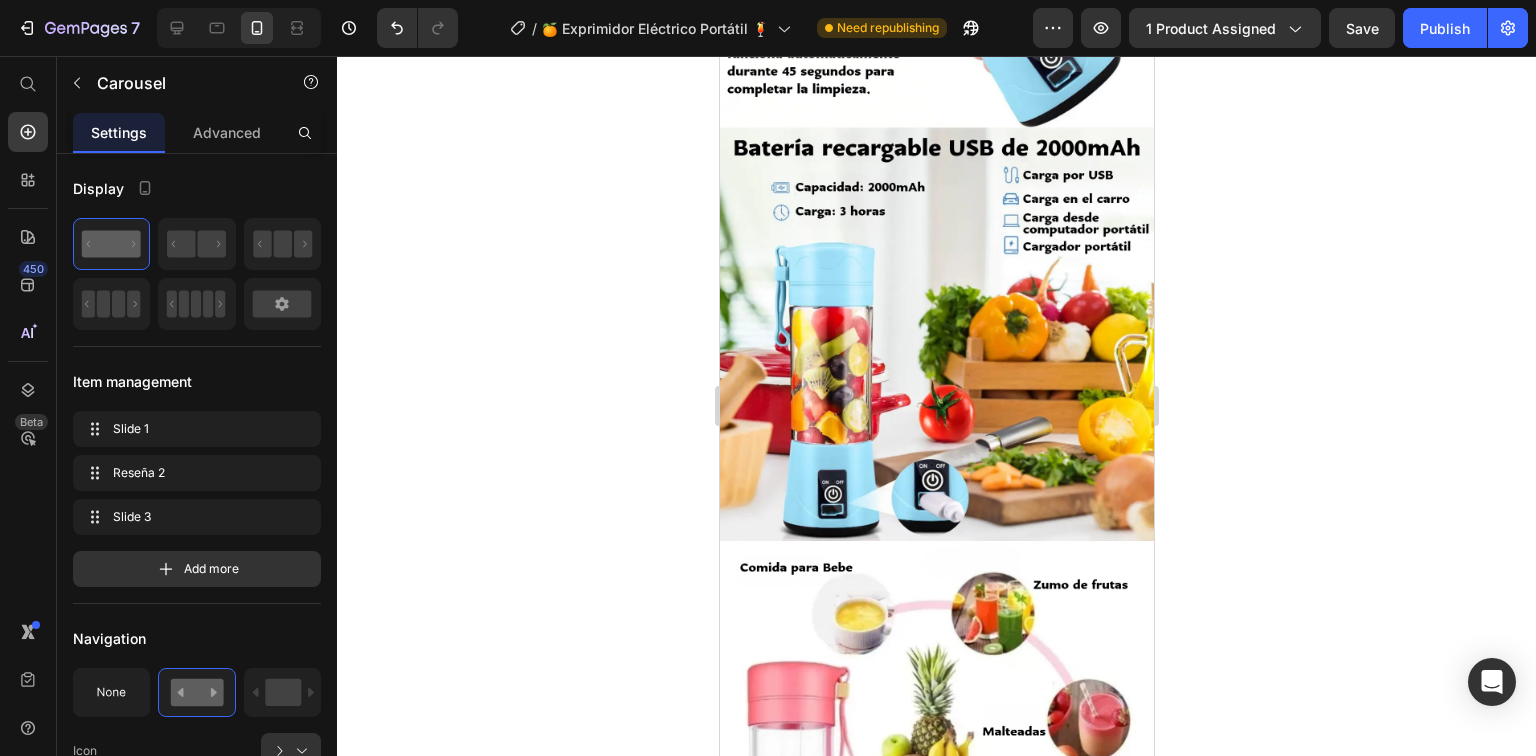 click at bounding box center (936, 1782) 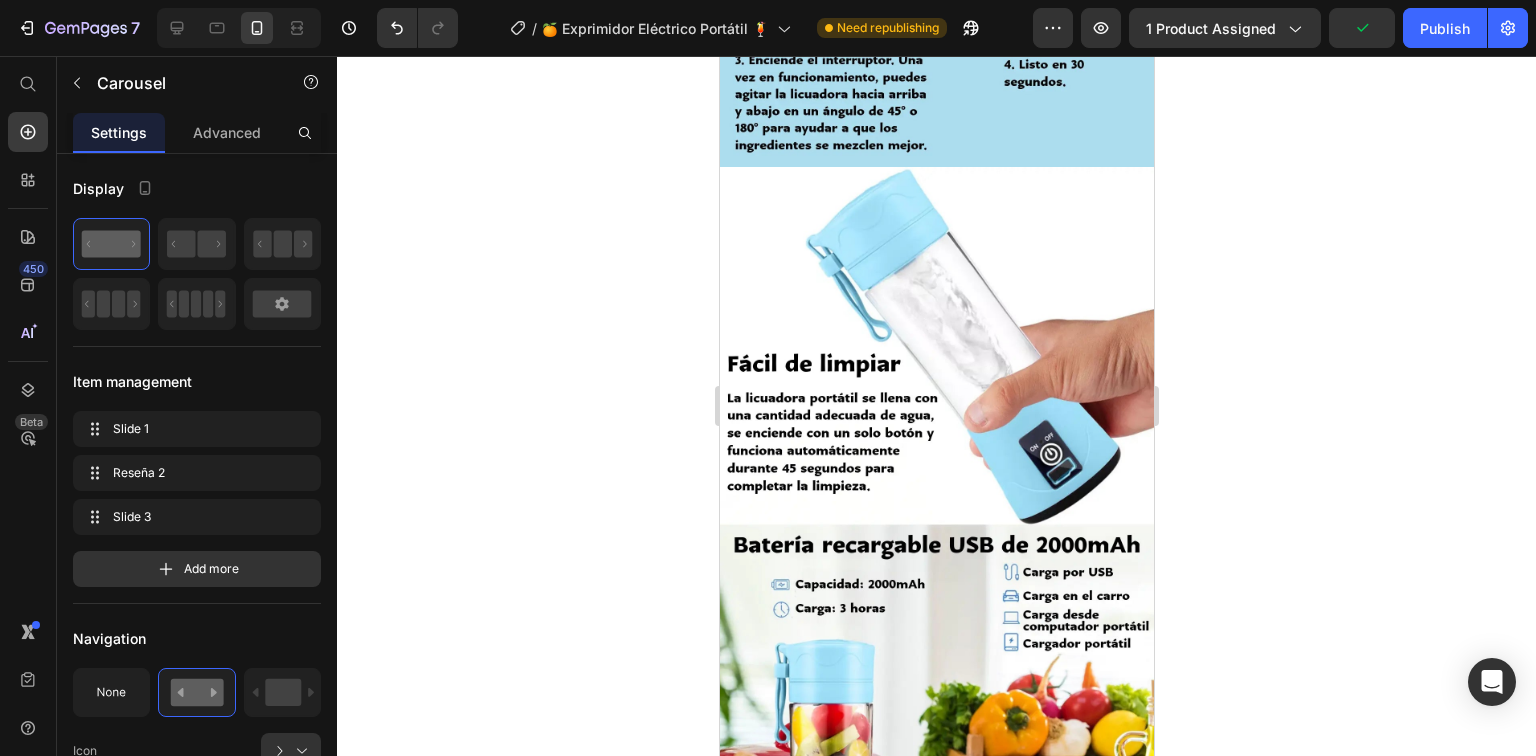scroll, scrollTop: 2971, scrollLeft: 0, axis: vertical 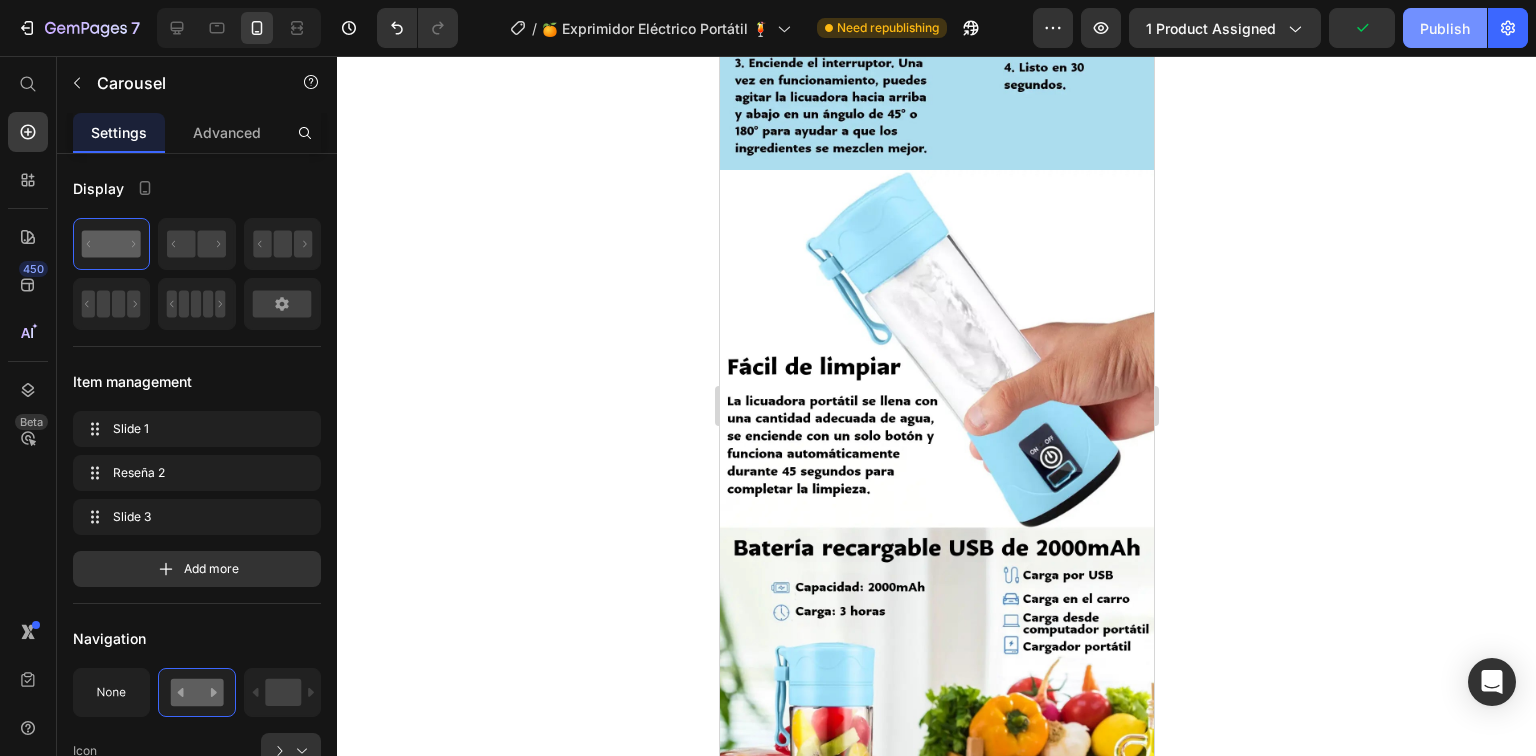 click on "Publish" at bounding box center (1445, 28) 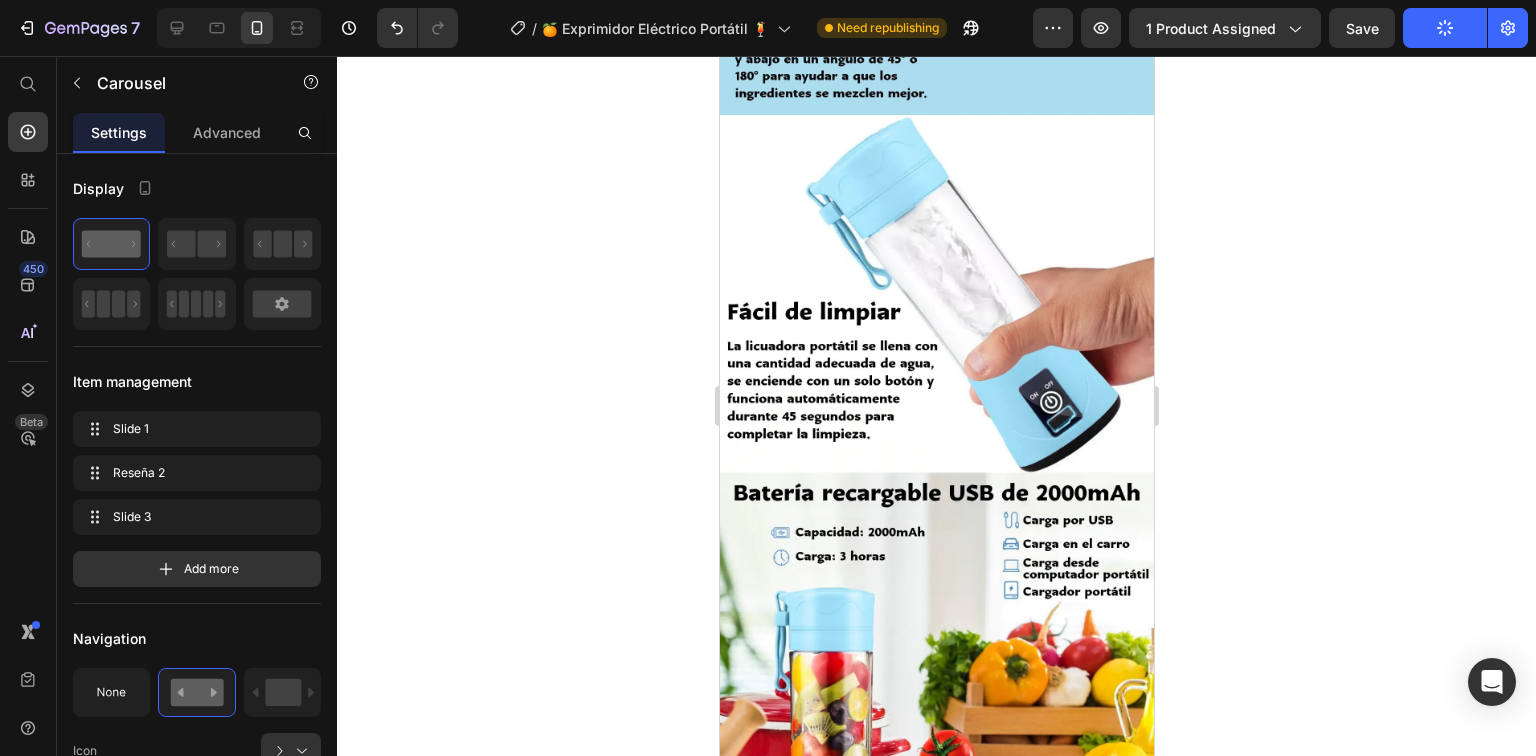 scroll, scrollTop: 3051, scrollLeft: 0, axis: vertical 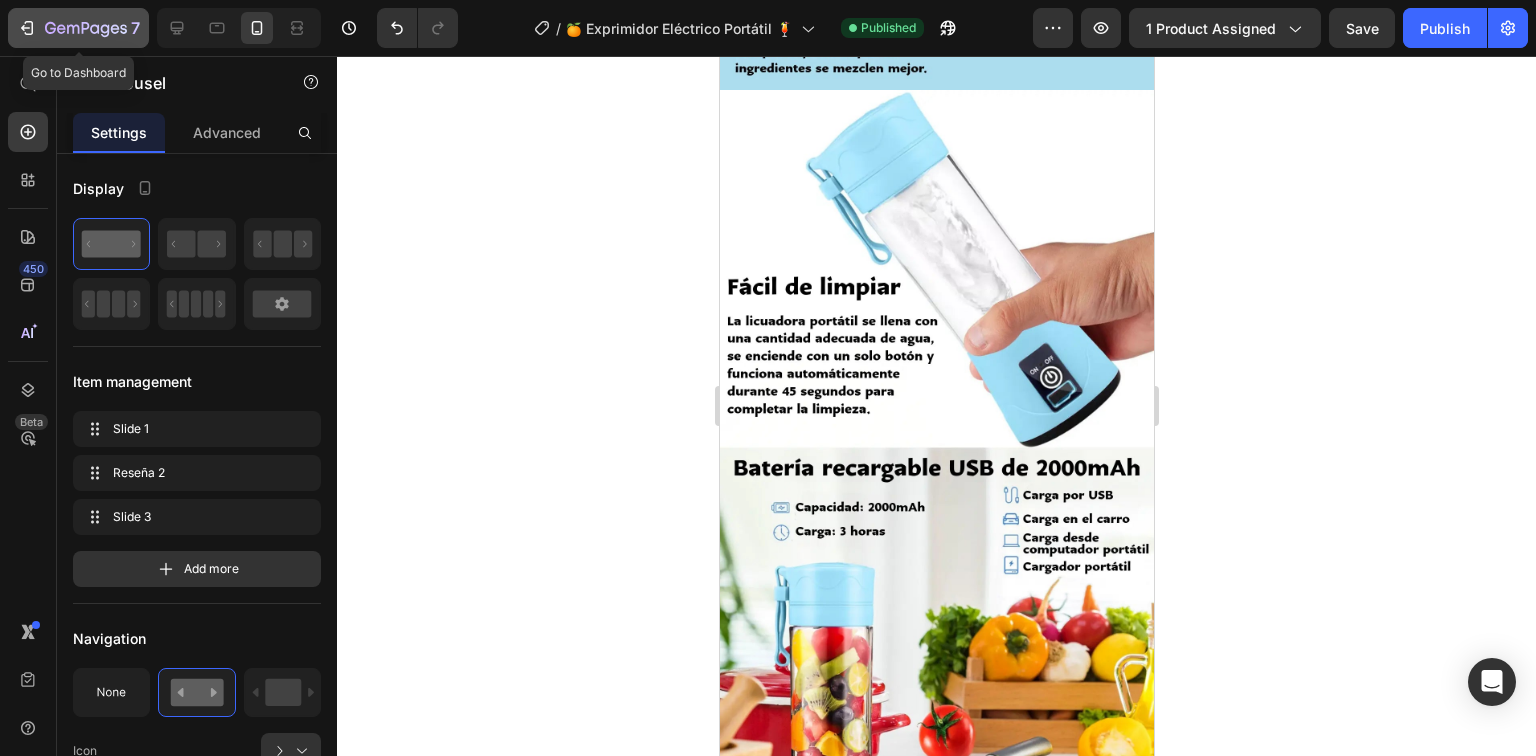 click 